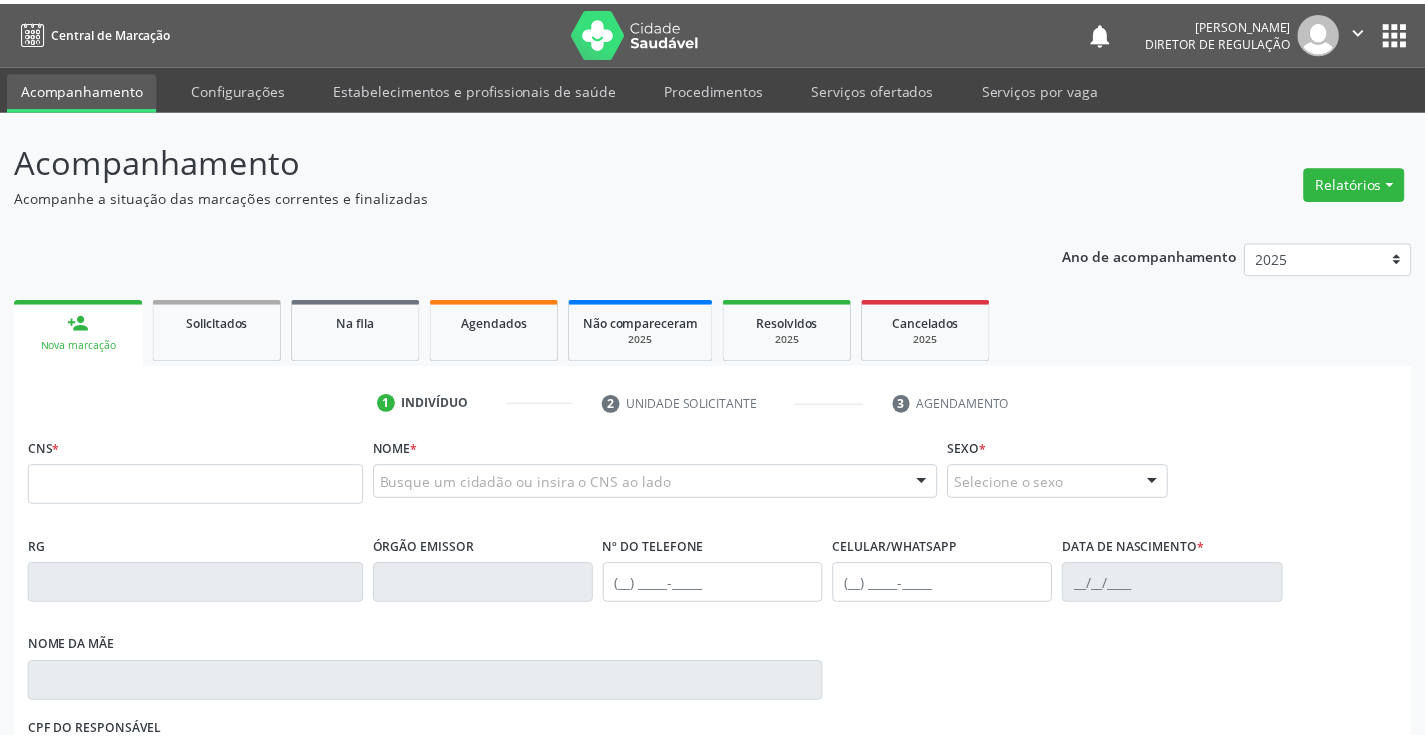 scroll, scrollTop: 0, scrollLeft: 0, axis: both 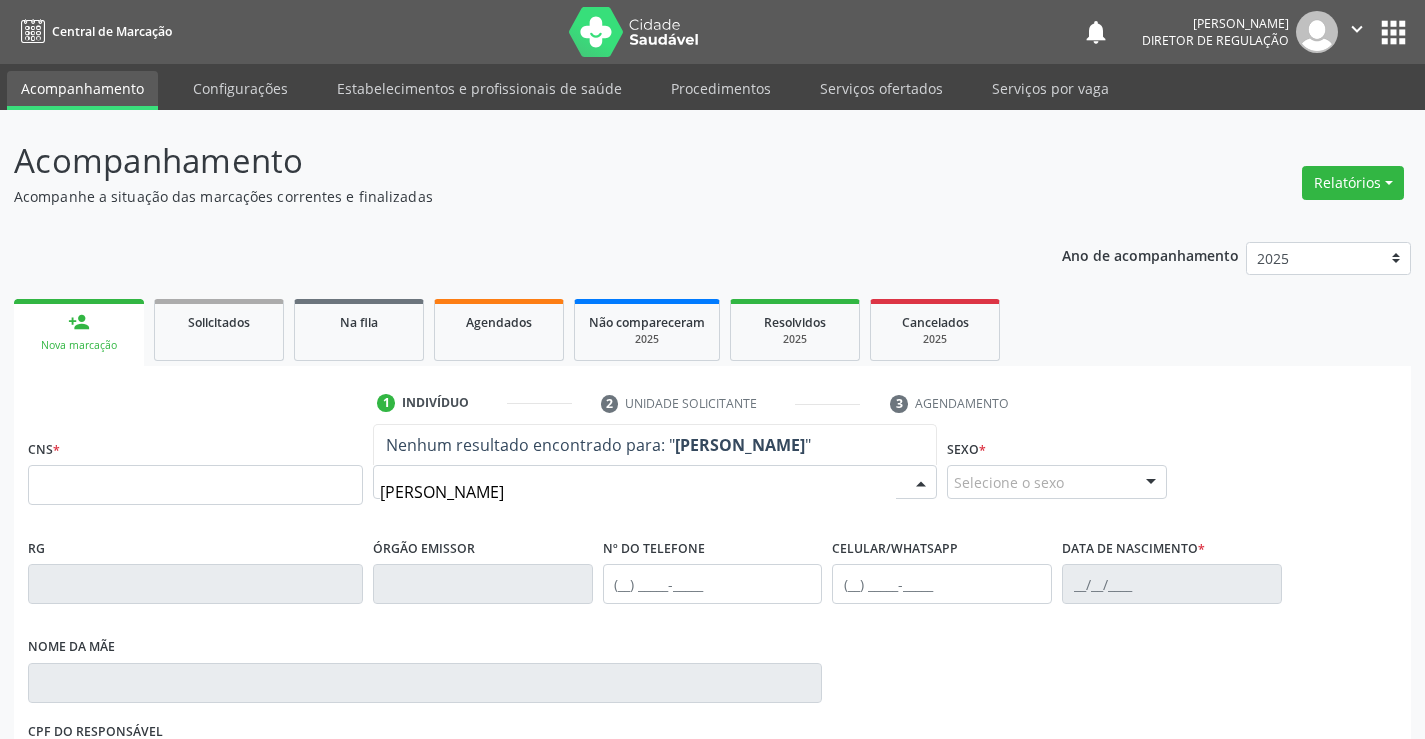type on "priscila ferreira" 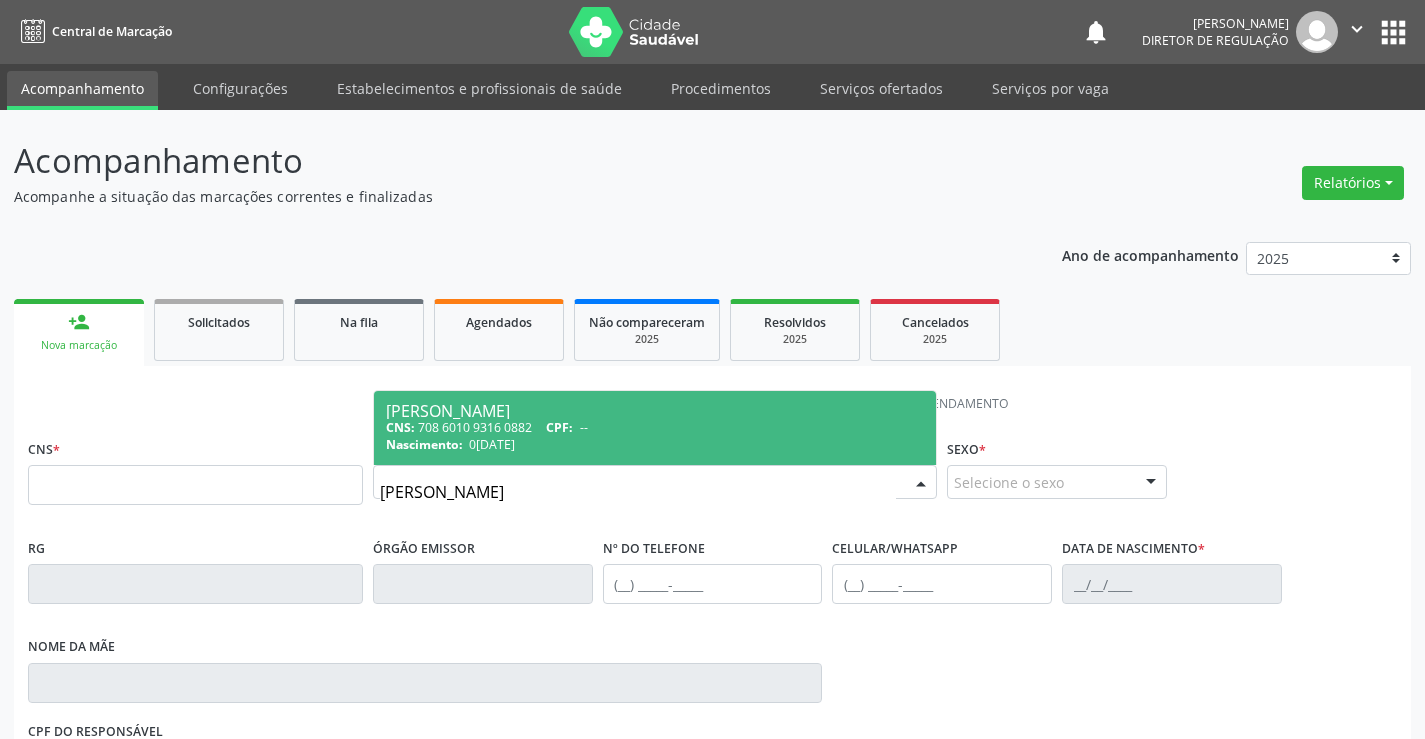click on "CNS:
708 6010 9316 0882
CPF:    --" at bounding box center [655, 427] 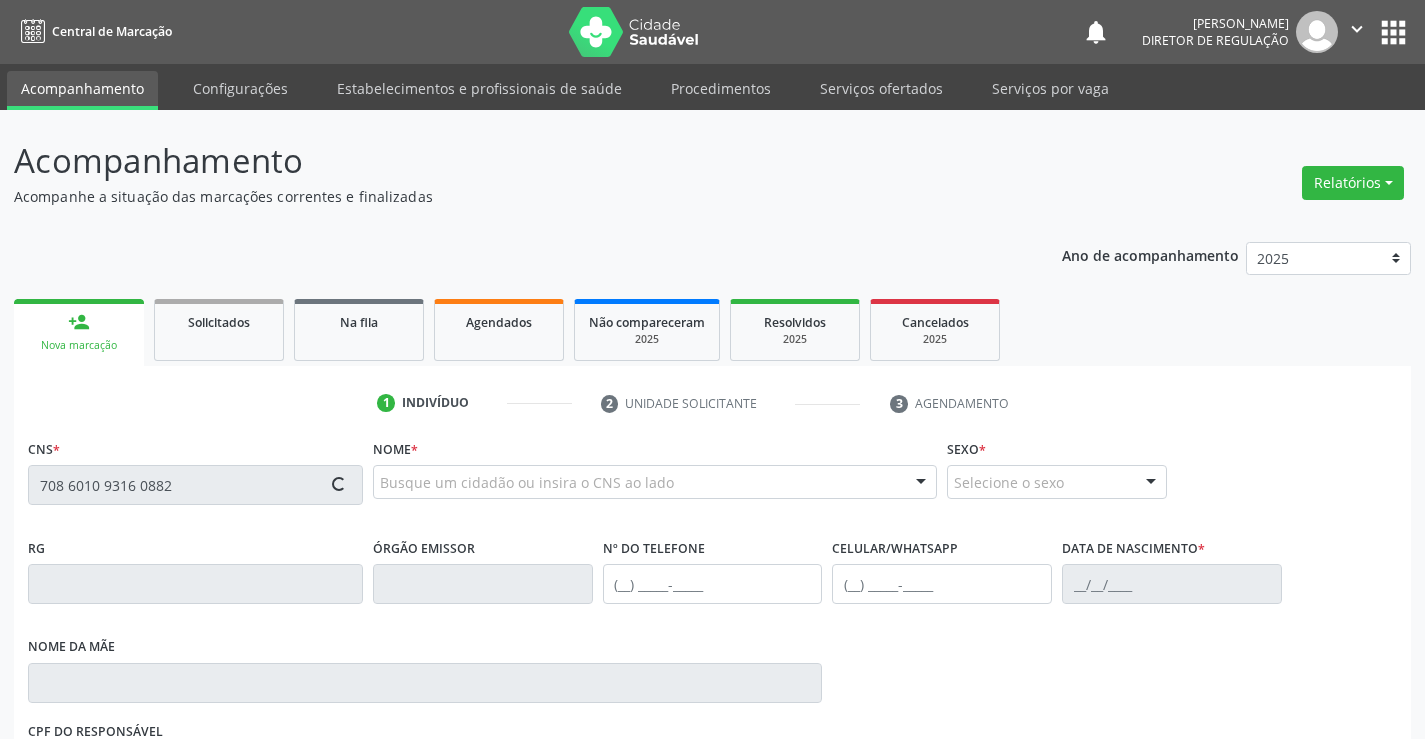 type on "708 6010 9316 0882" 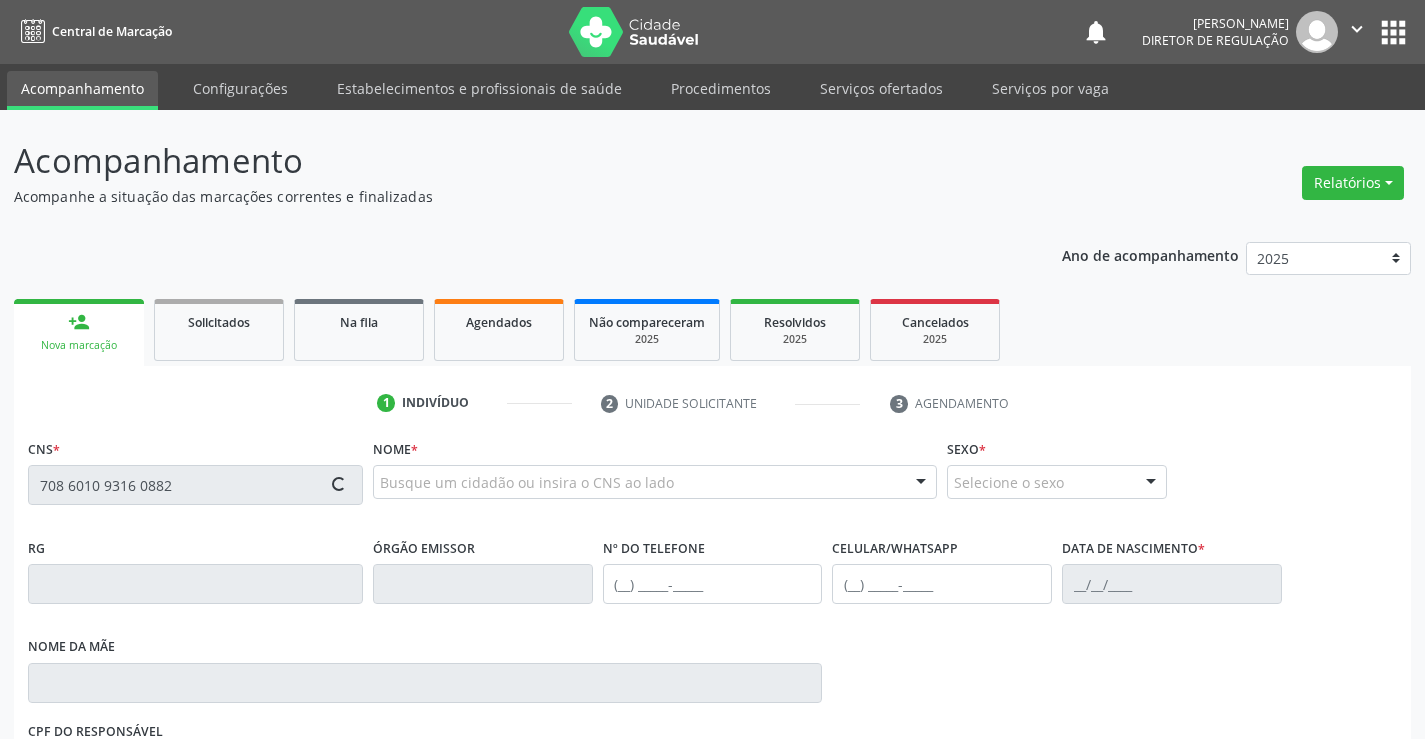 type 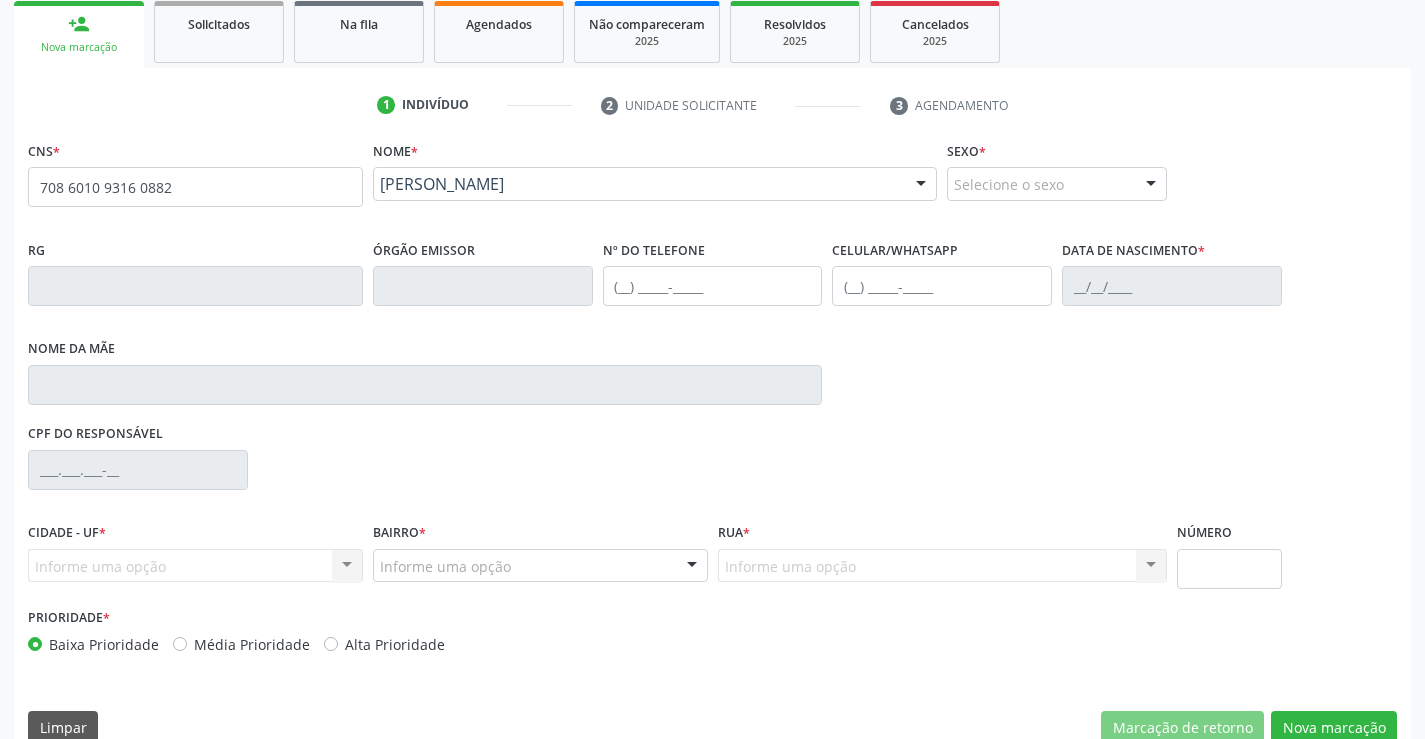 scroll, scrollTop: 331, scrollLeft: 0, axis: vertical 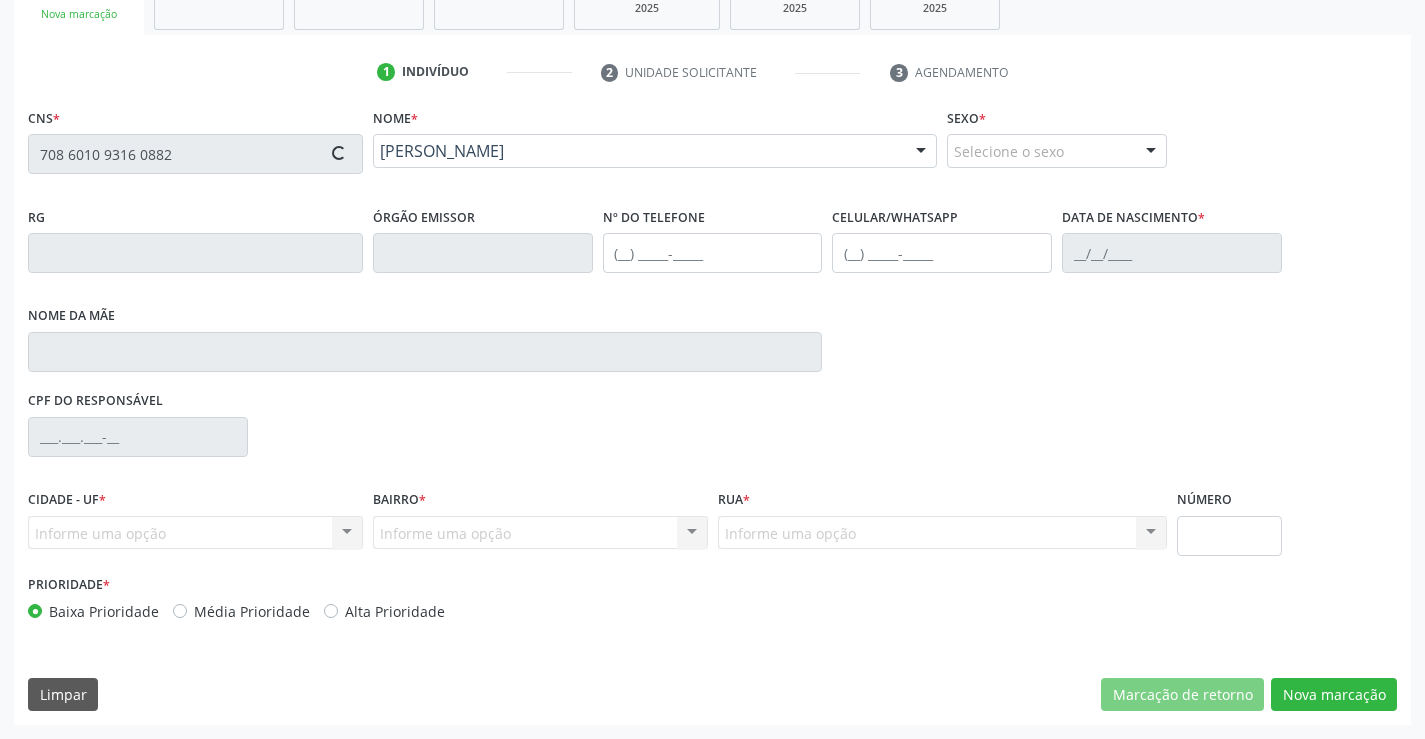 type on "006676015520110" 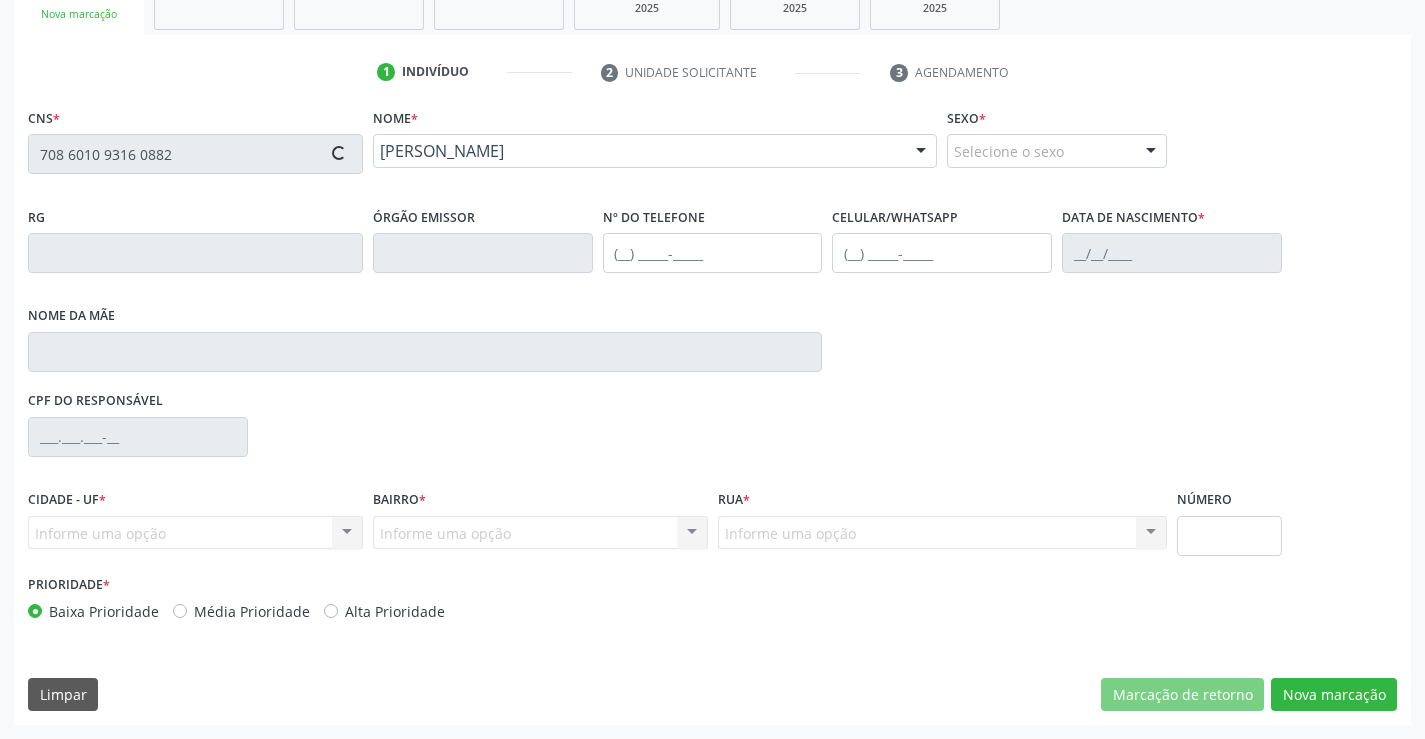 type on "(74) 99911-7307" 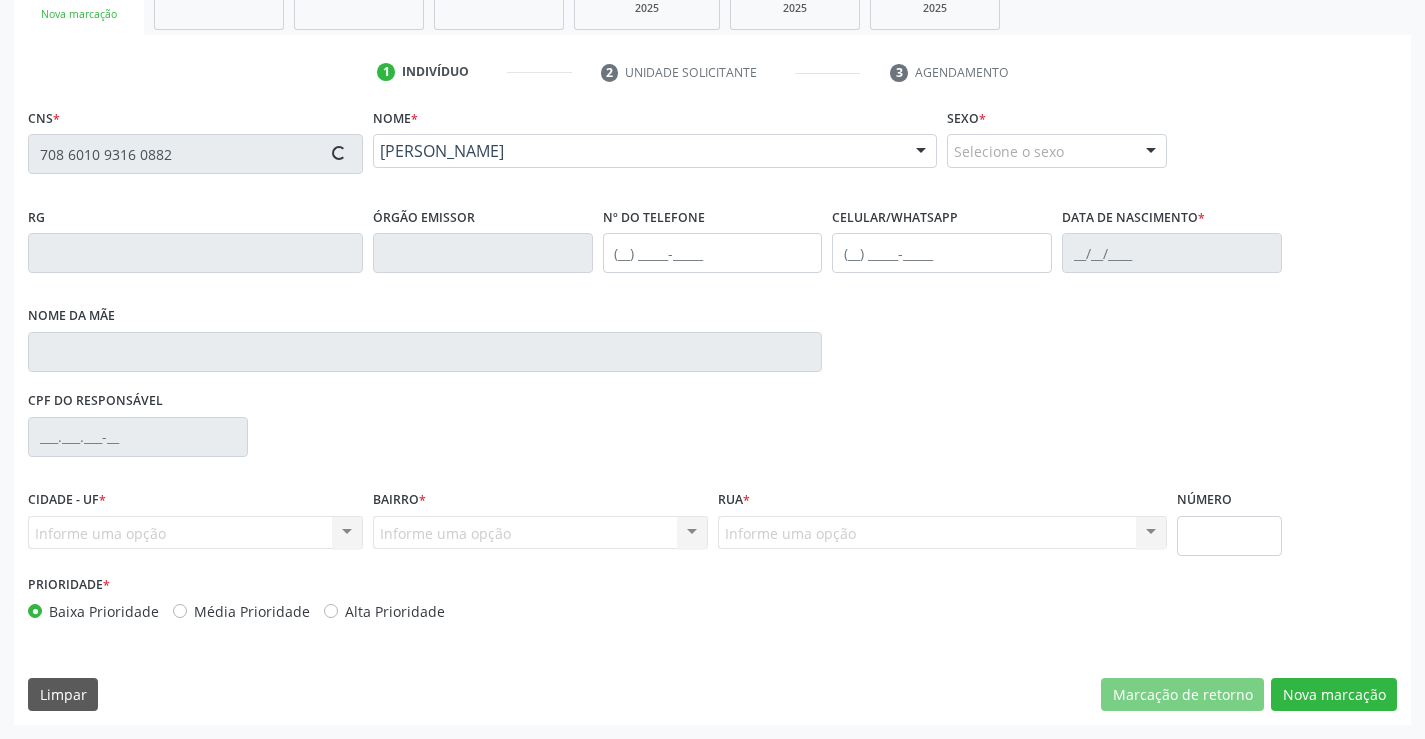 type on "01/03/2011" 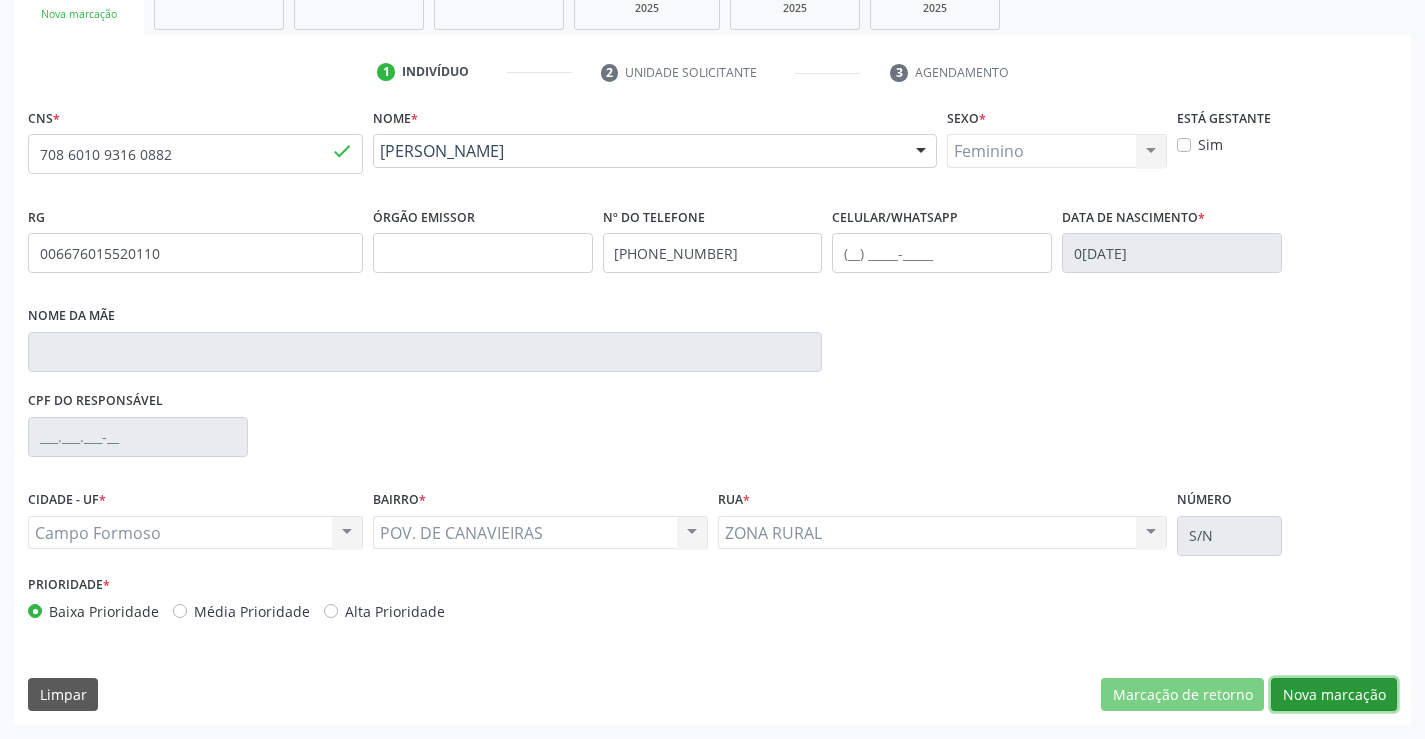 click on "Nova marcação" at bounding box center [1334, 695] 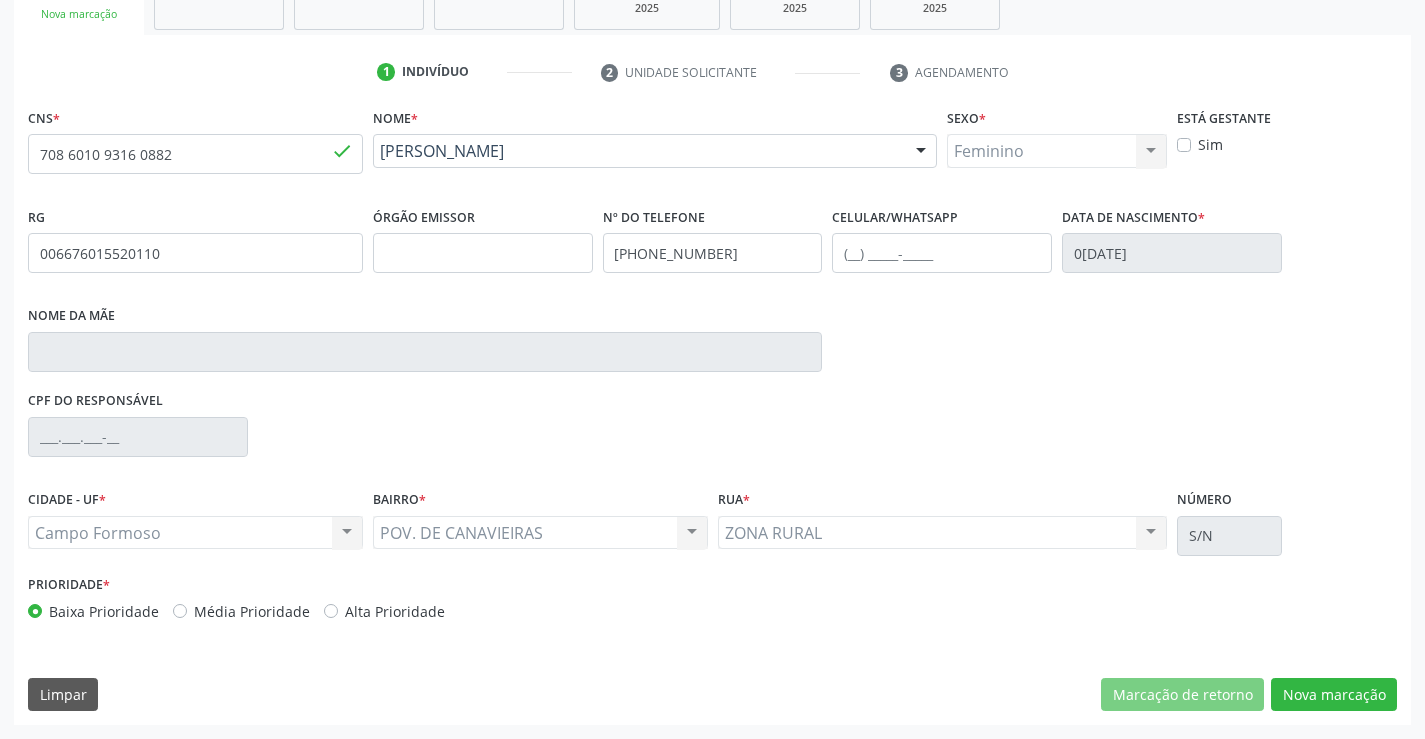 scroll, scrollTop: 167, scrollLeft: 0, axis: vertical 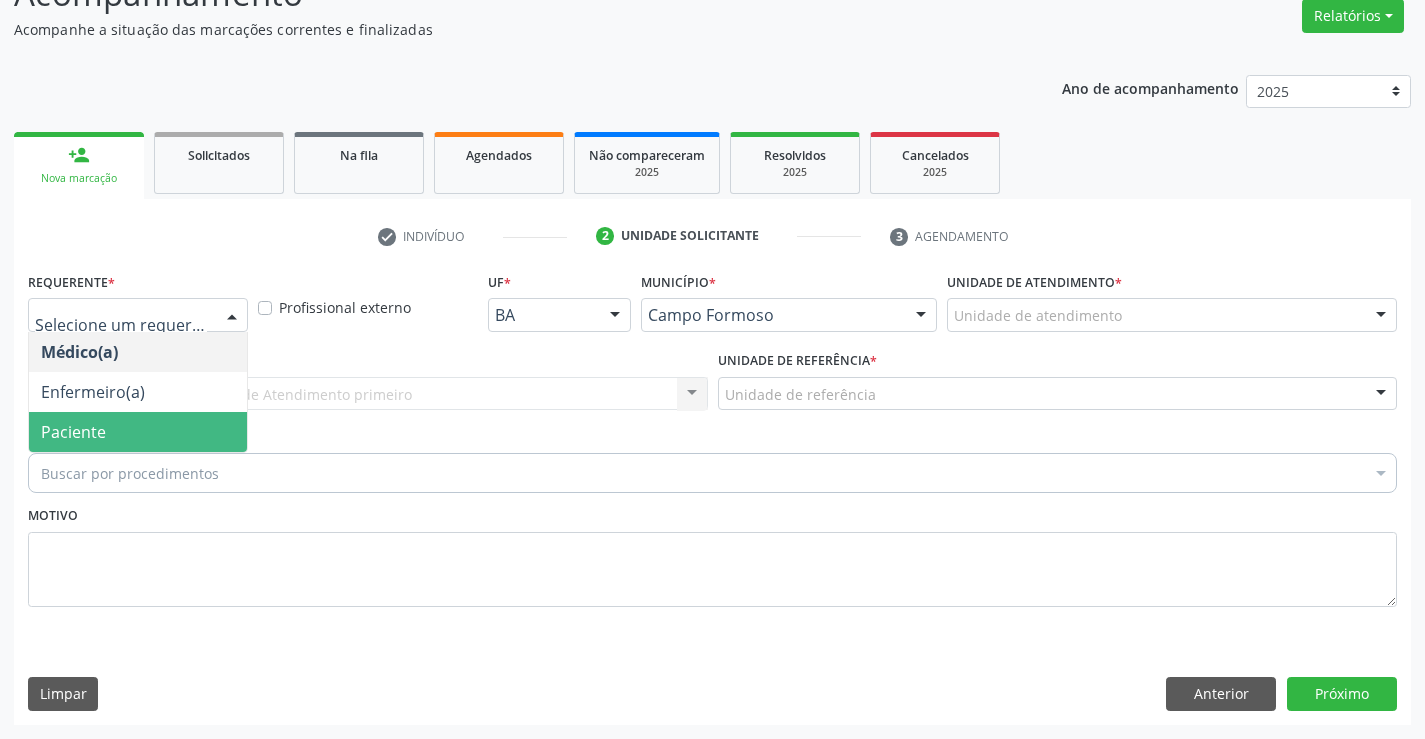 click on "Buscar por procedimentos
Selecionar todos
0202040089 - 3X Pesquisa de Larvas Nas Fezes
0604320140 - Abatacepte 125 Mg Injetável (Por Seringa Preenchida)
0604320124 - Abatacepte 250 Mg Injetável (Por Frasco Ampola).
0603050018 - Abciximabe
0406010013 - Abertura de Comunicacao Inter-Atrial
0406010021 - Abertura de Estenose Aortica Valvar
0406011265 - Abertura de Estenose Aortica Valvar (Criança e Adolescente)
0406010030 - Abertura de Estenose Pulmonar Valvar
0406011273 - Abertura de Estenose Pulmonar Valvar (Criança e Adolescente)
0301080011 - Abordagem Cognitiva Comportamental do Fumante (Por Atendimento / Paciente)
0307020010 - Acesso A Polpa Dentaria e Medicacao (Por Dente)
0604660030 - Acetazolamida 250 Mg (Por Comprimido)
0202010783 - Acidez Titulável no Leite Humano (Dornic)" at bounding box center (712, 470) 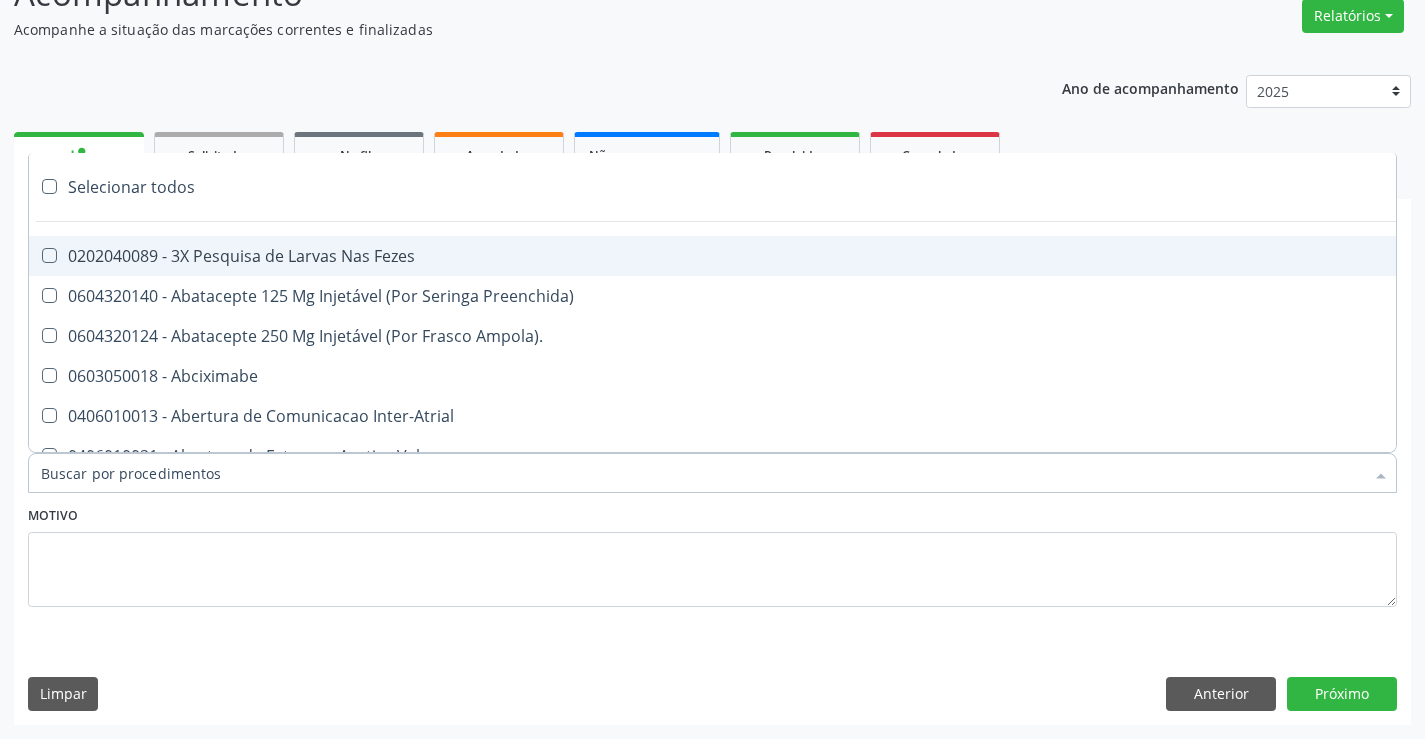 click on "Motivo" at bounding box center (712, 554) 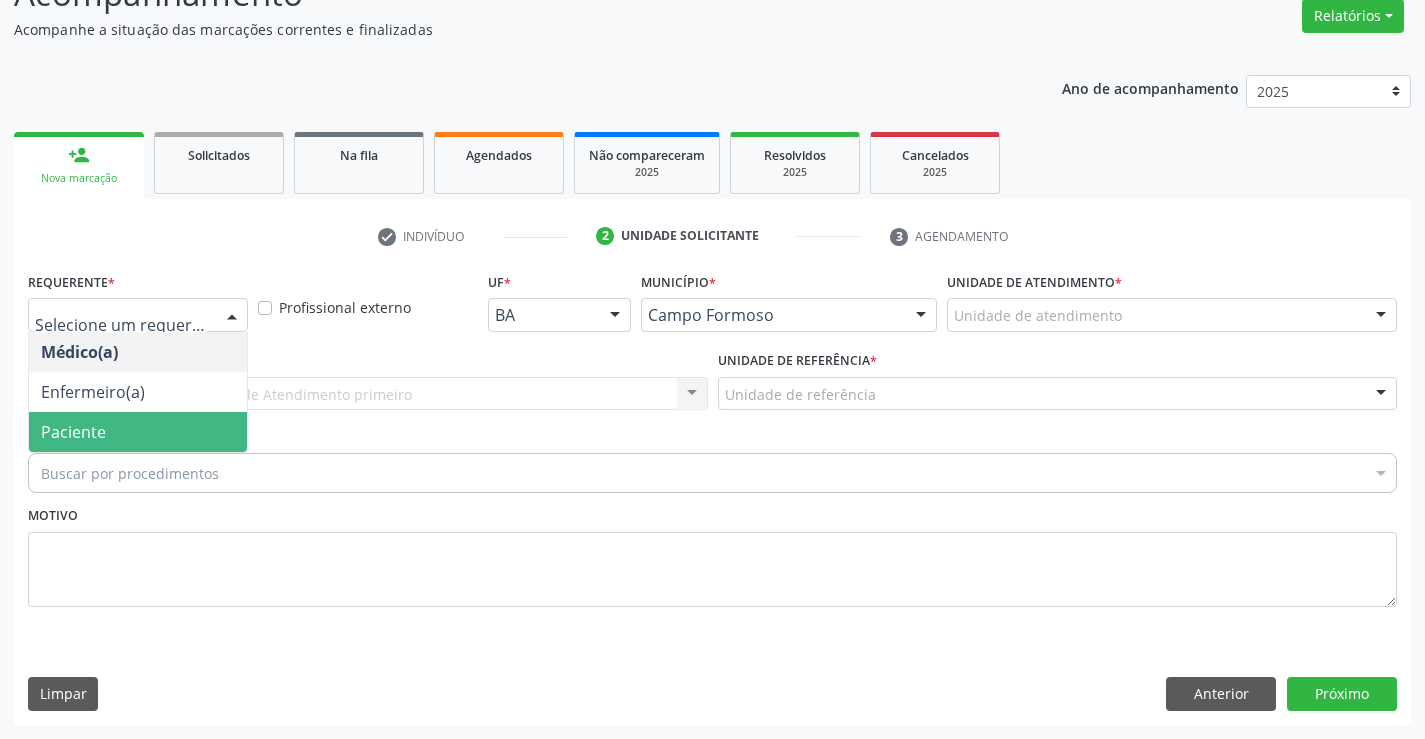 click on "Paciente" at bounding box center (138, 432) 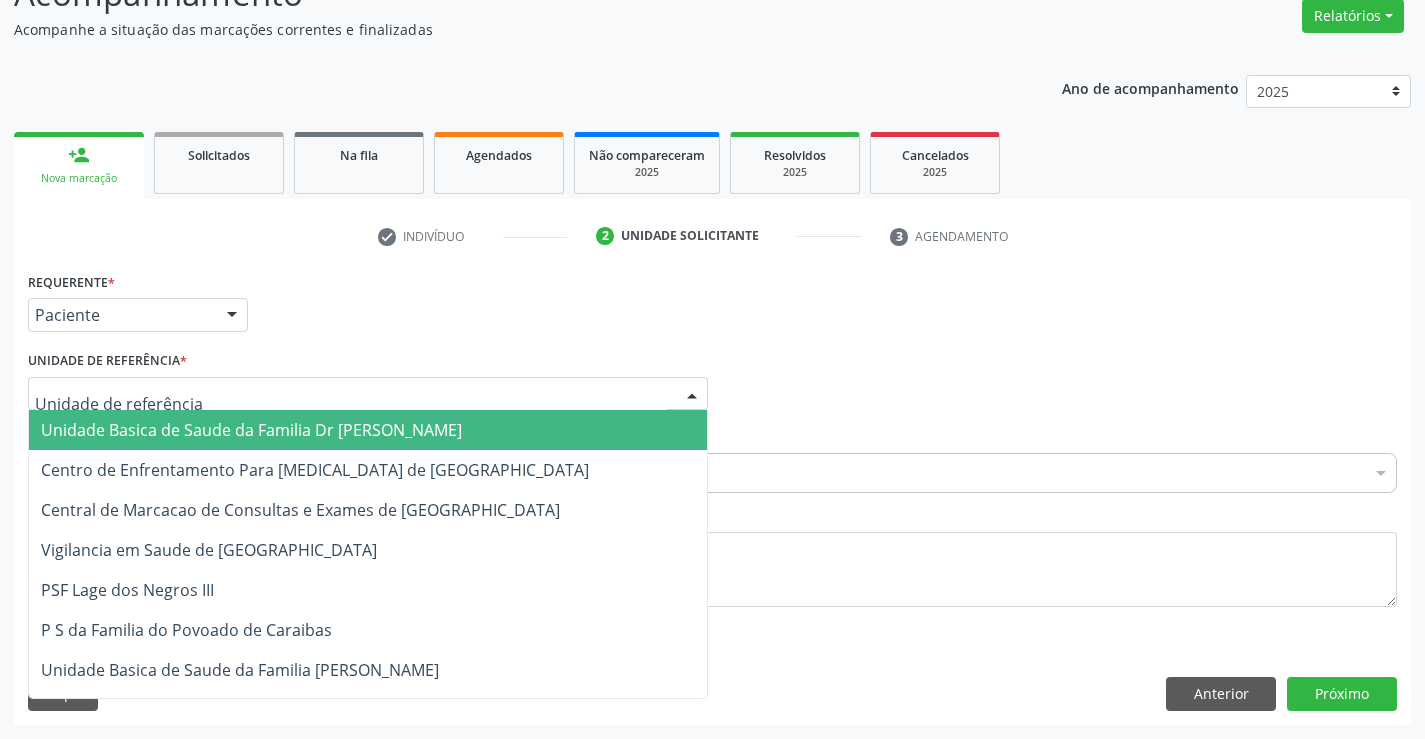 click at bounding box center [368, 394] 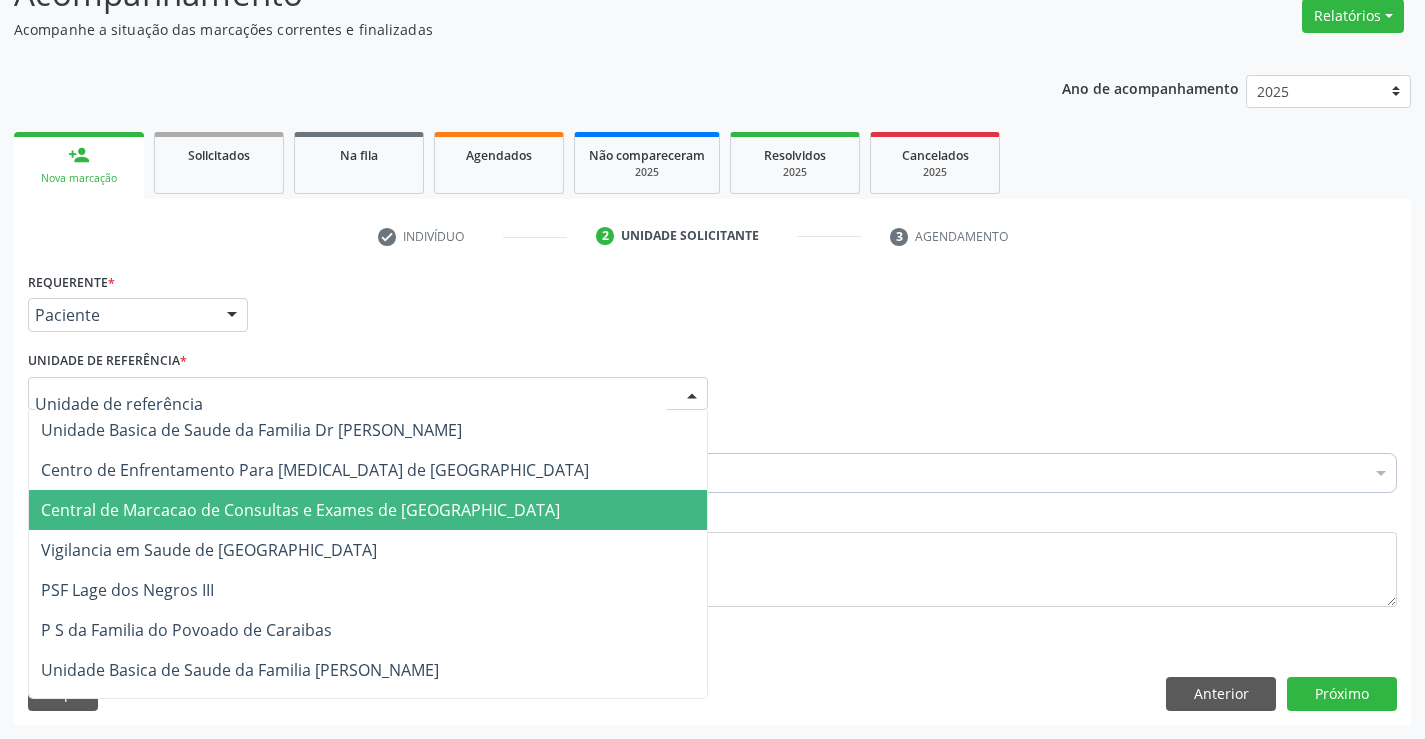 click on "Central de Marcacao de Consultas e Exames de [GEOGRAPHIC_DATA]" at bounding box center (368, 510) 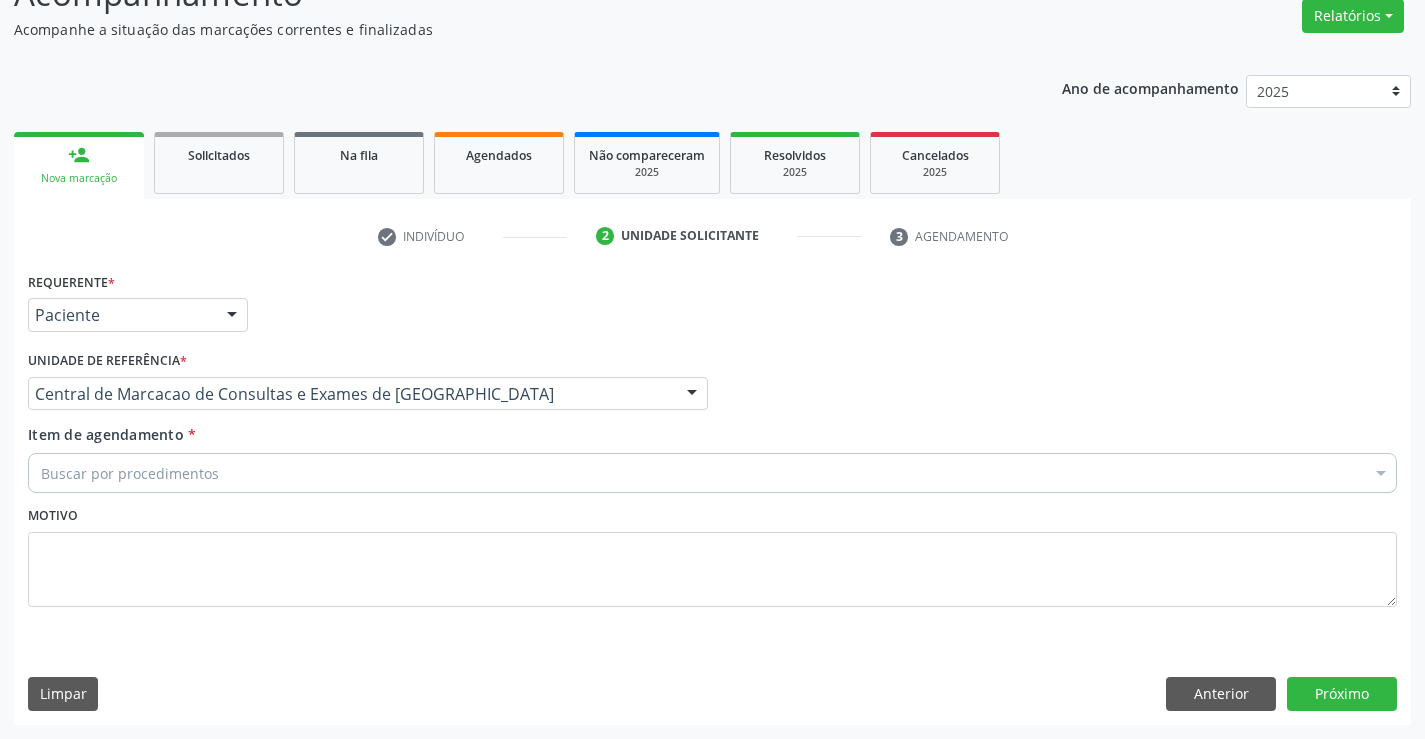 click on "Buscar por procedimentos" at bounding box center (712, 473) 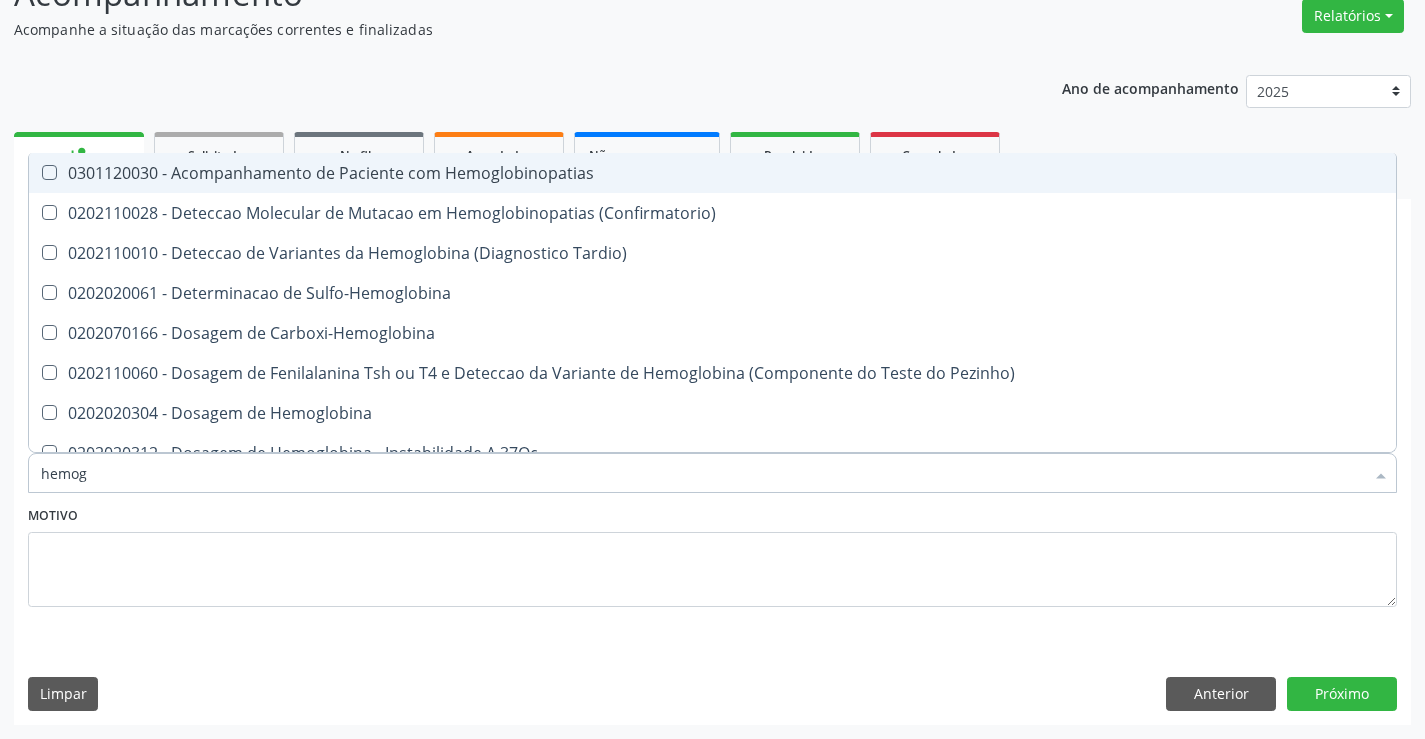 type on "hemogr" 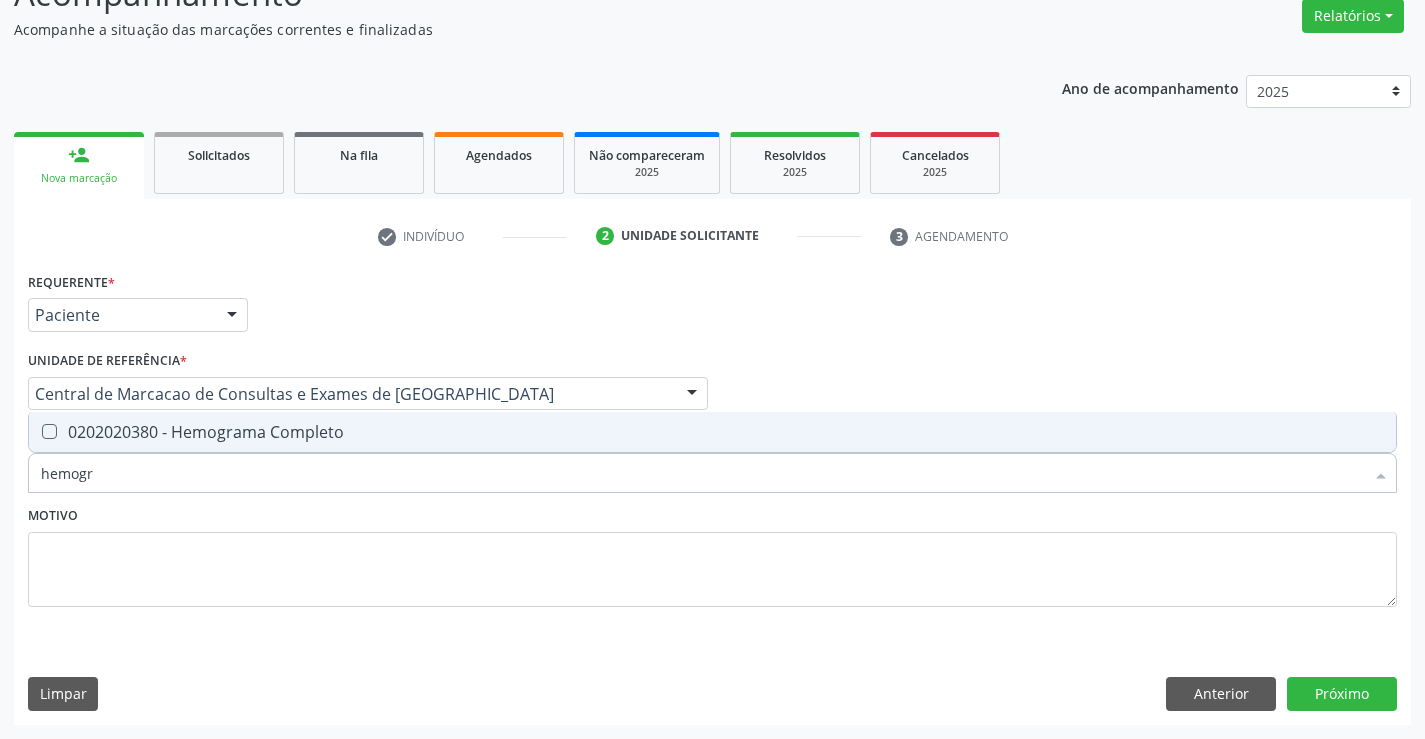 click on "0202020380 - Hemograma Completo" at bounding box center (712, 432) 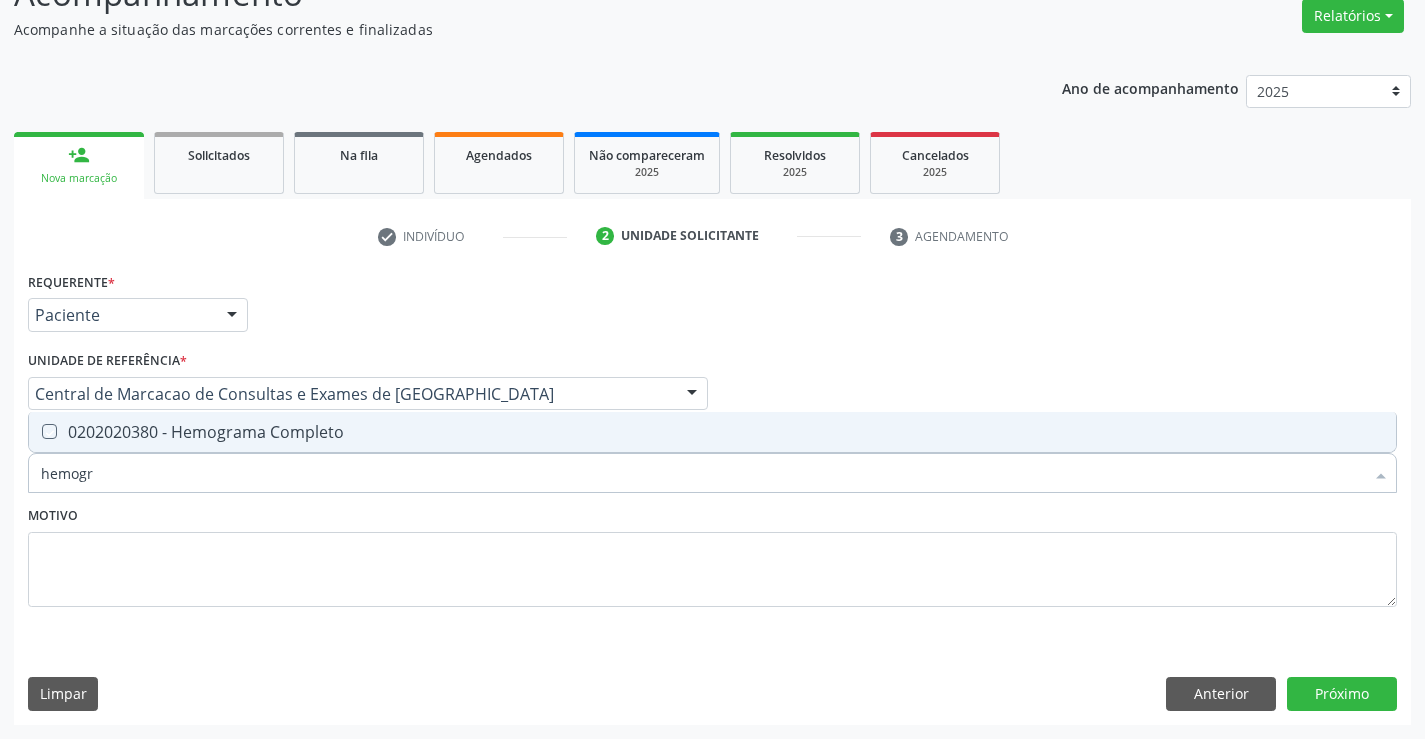 checkbox on "true" 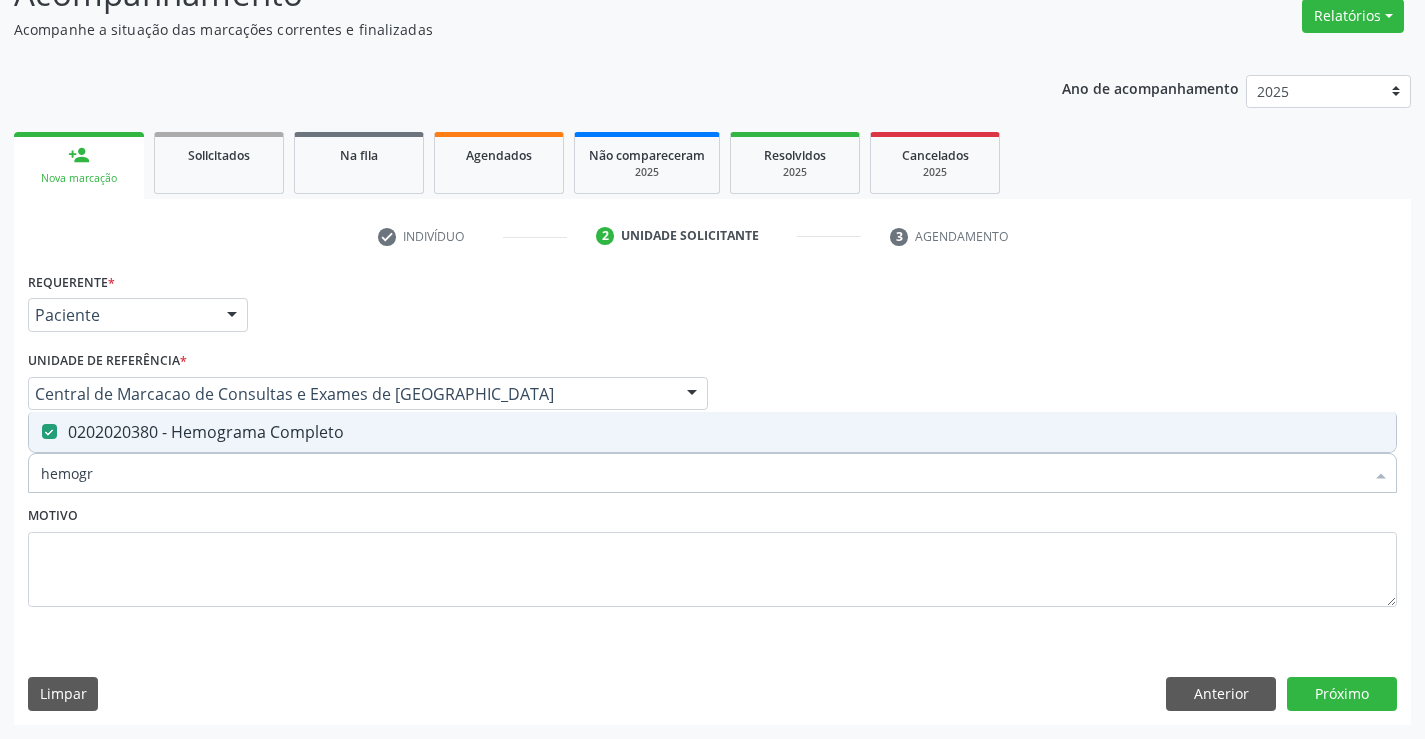 type on "hemogr" 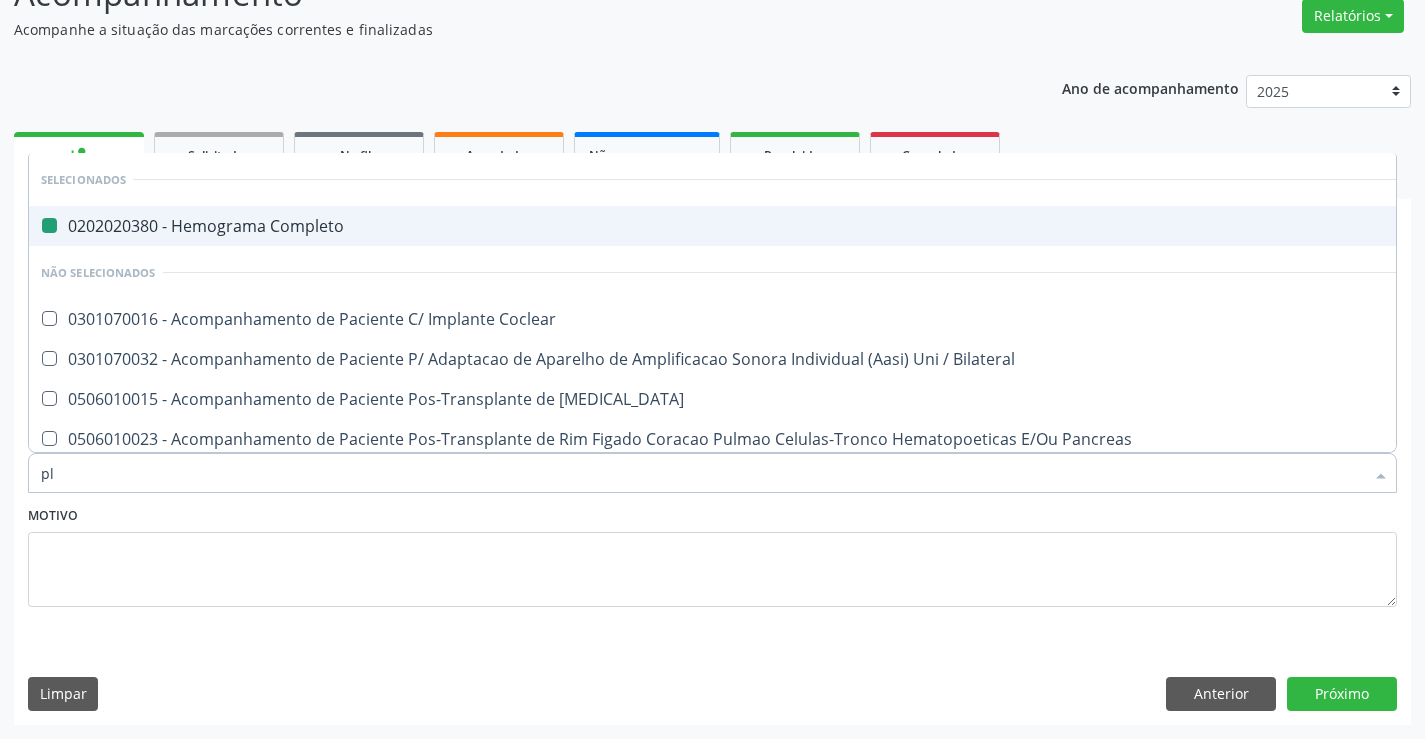 type on "pla" 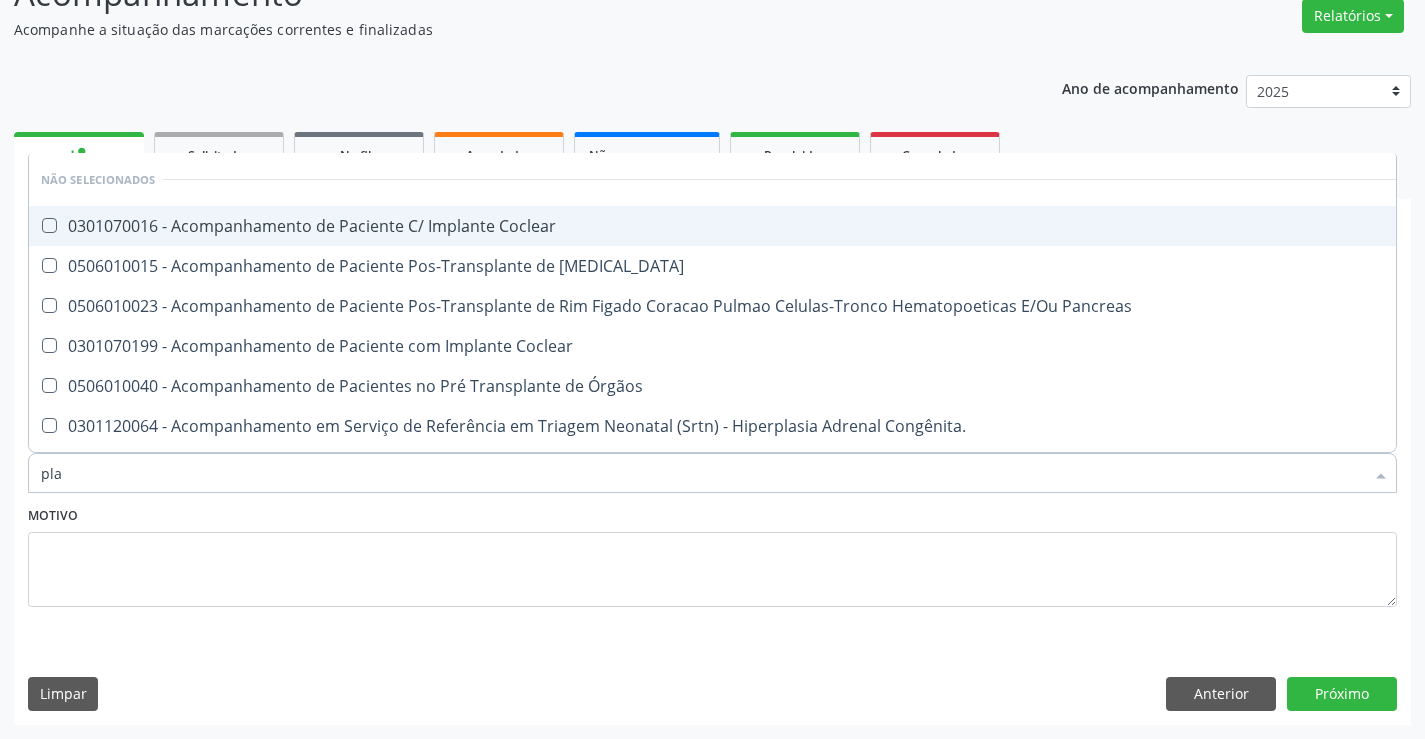 type on "plaq" 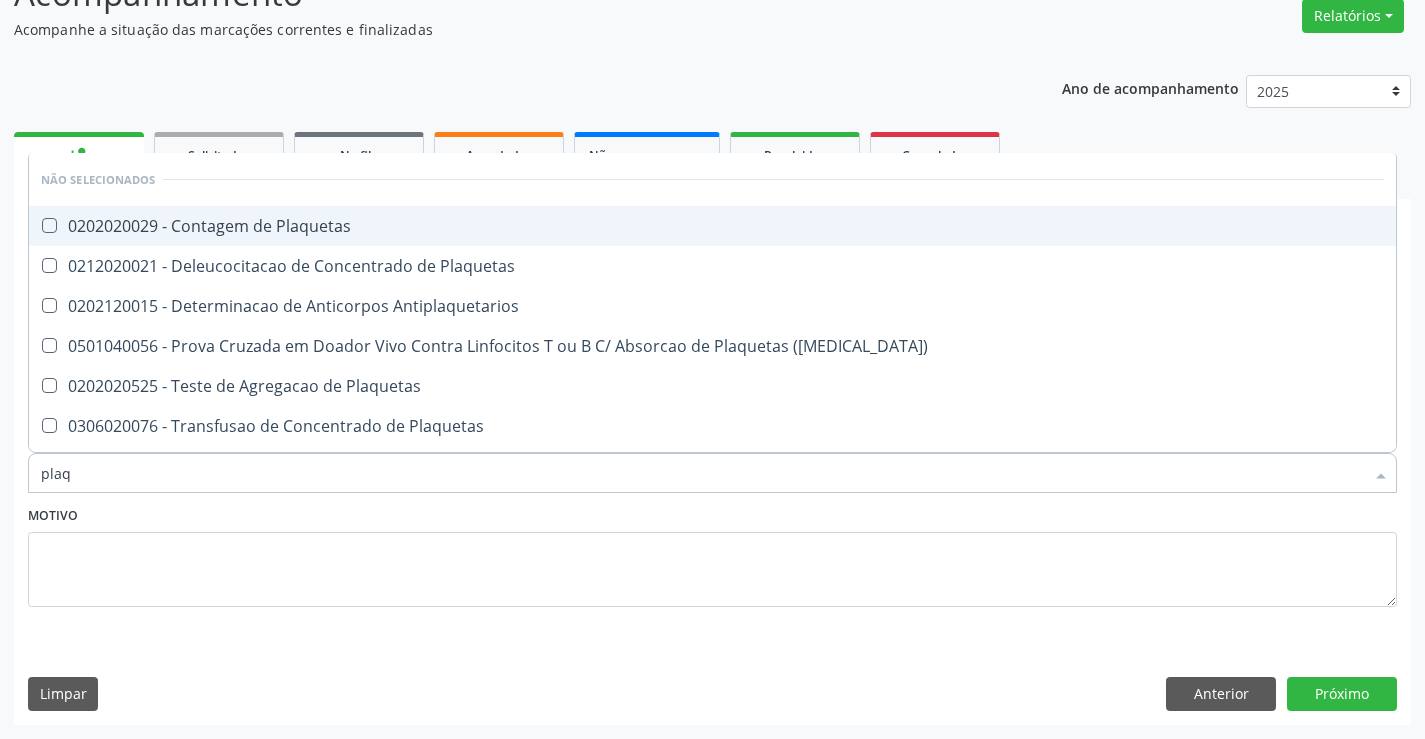click on "0202020029 - Contagem de Plaquetas" at bounding box center (712, 226) 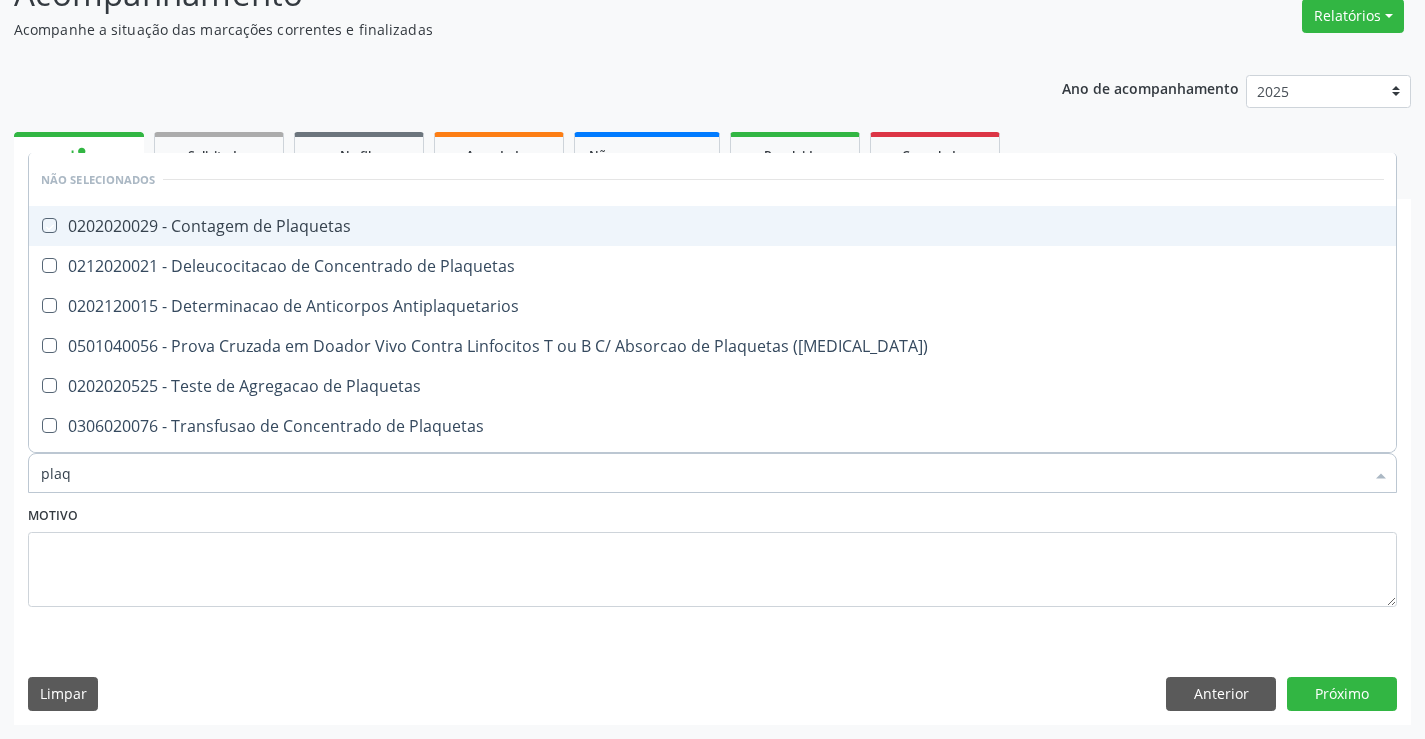 checkbox on "true" 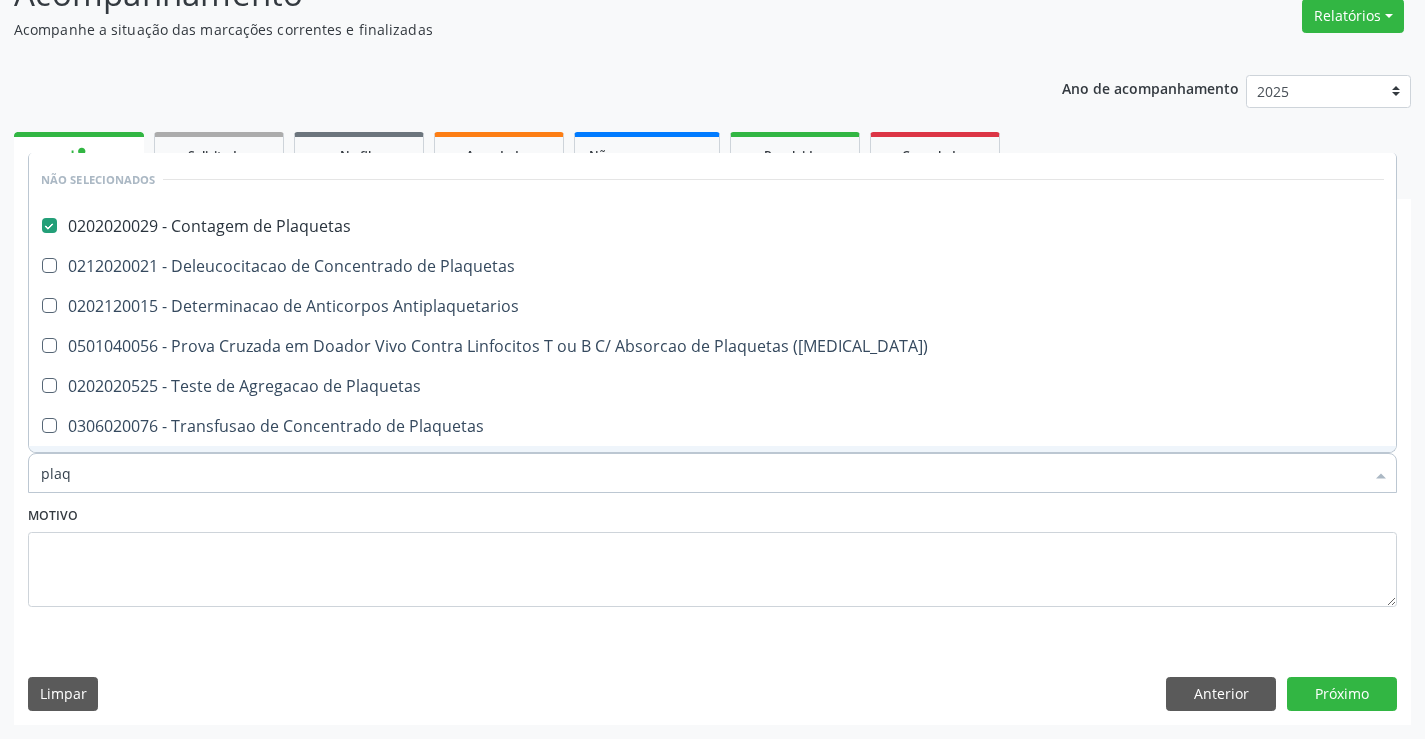 type on "plaq" 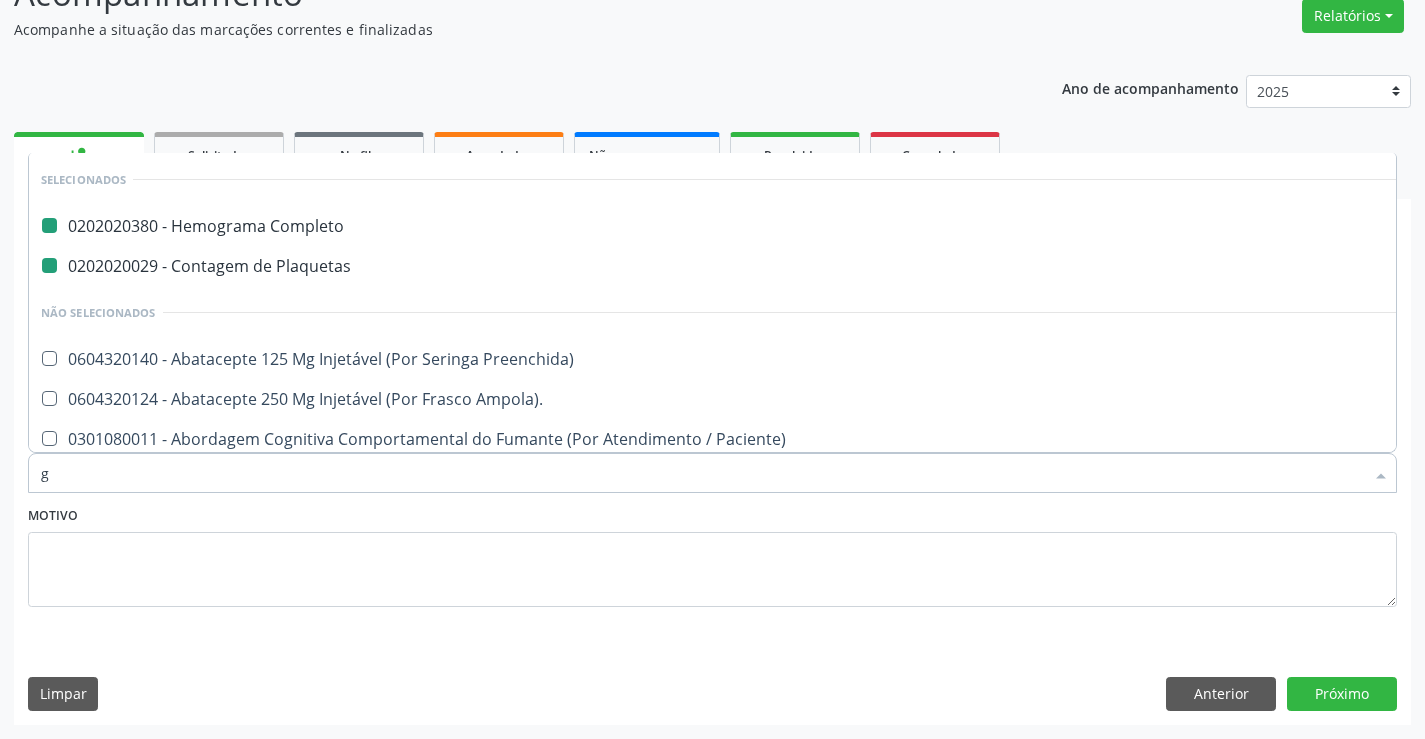 type on "gi" 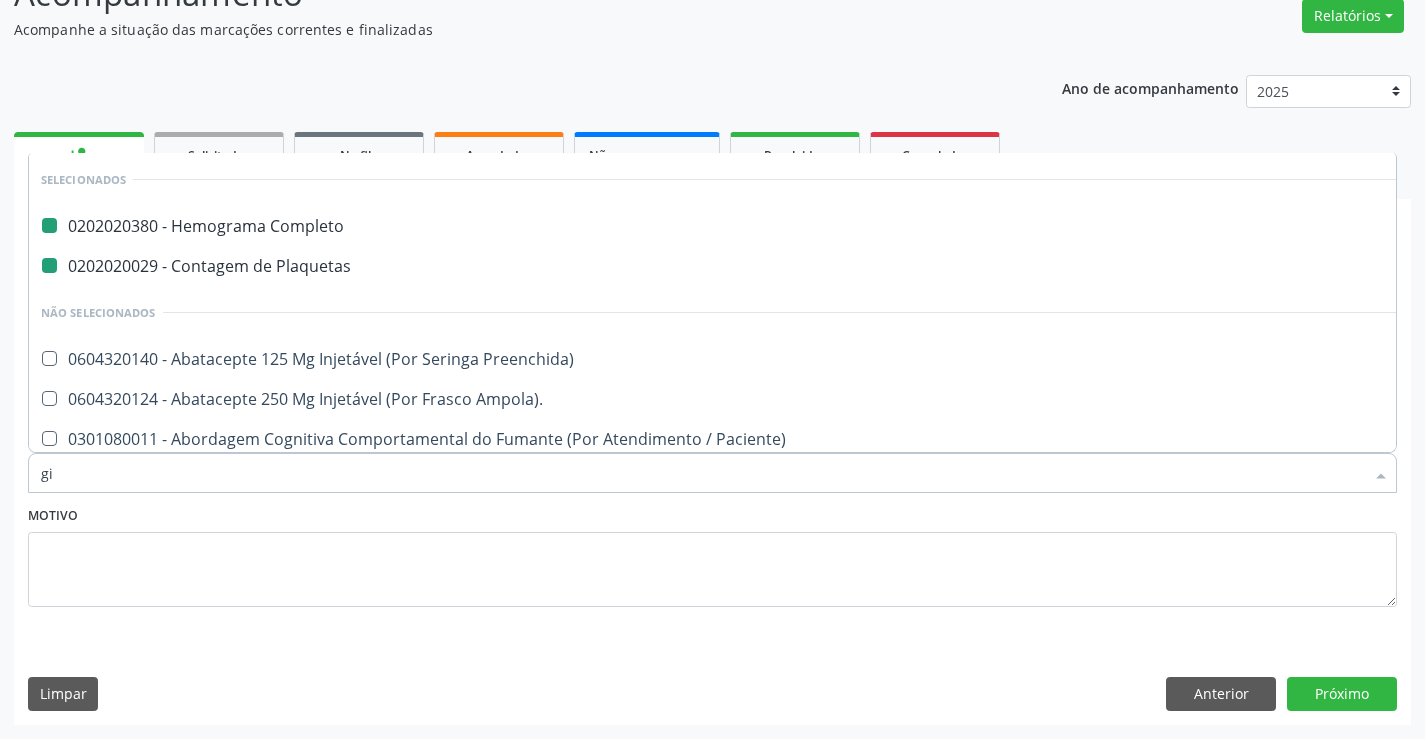 checkbox on "false" 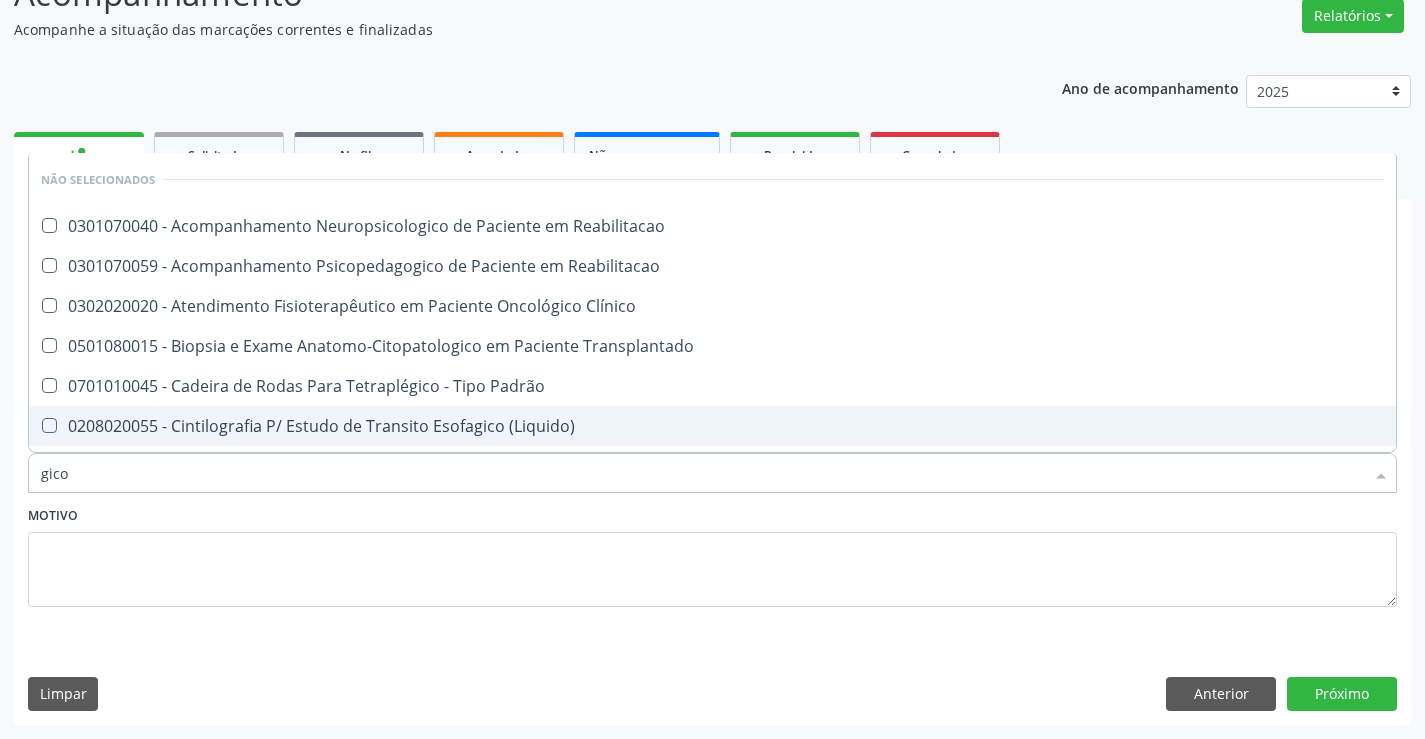 click on "gico" at bounding box center [702, 473] 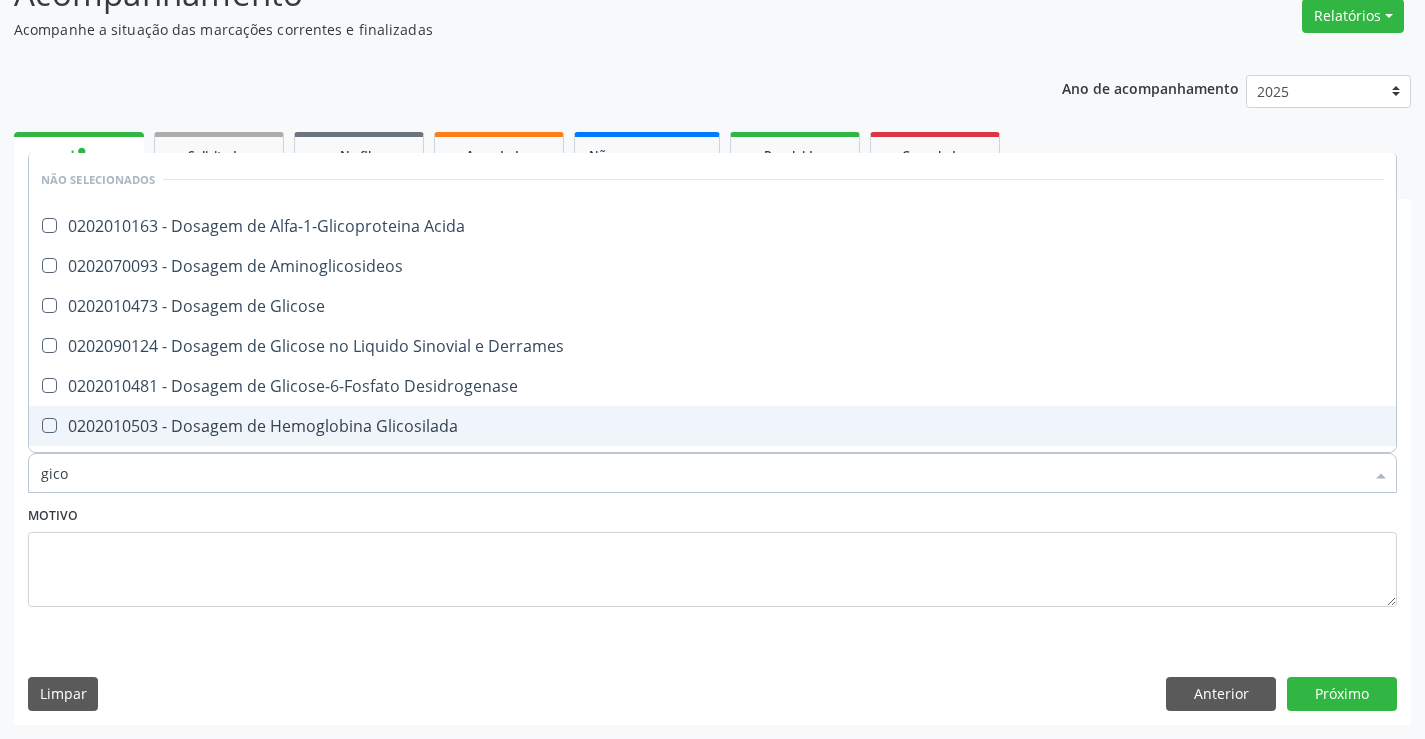 type on "glico" 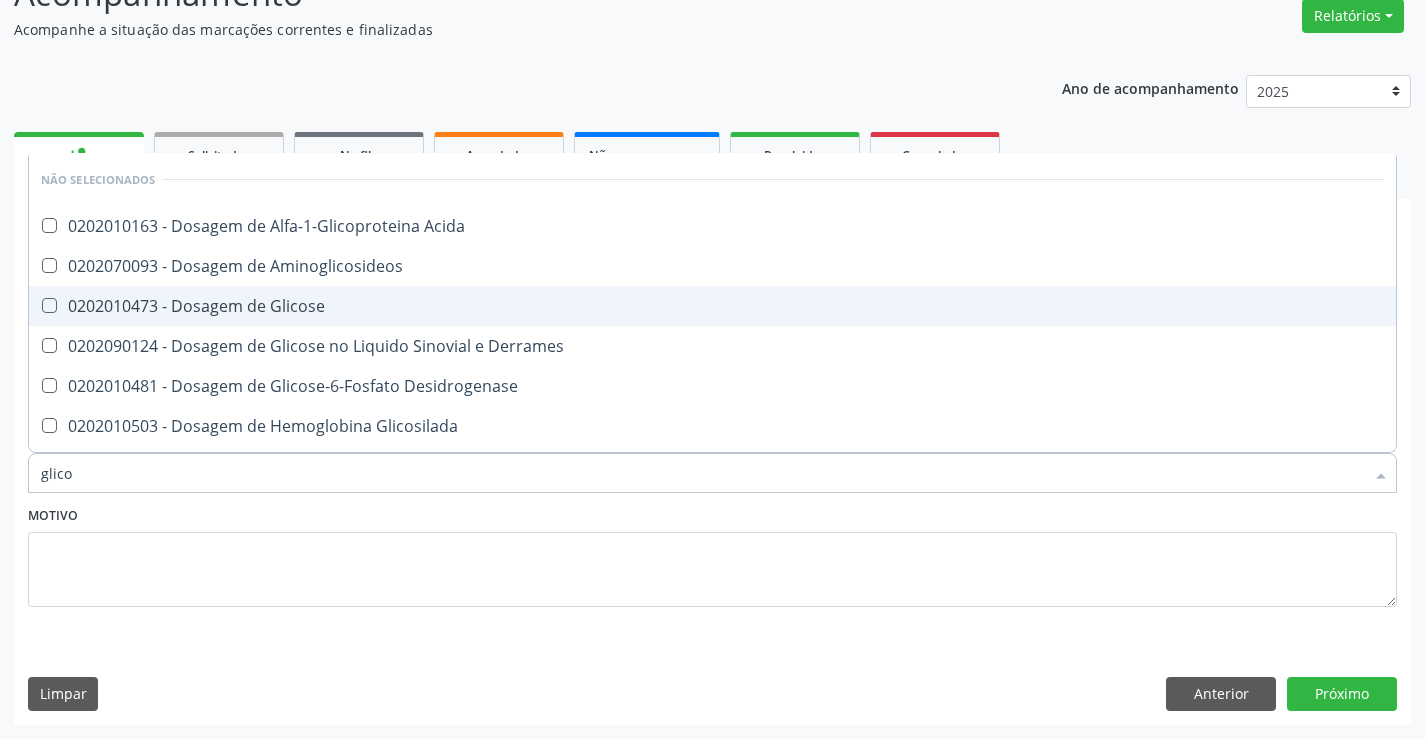 click on "0202010473 - Dosagem de Glicose" at bounding box center (712, 306) 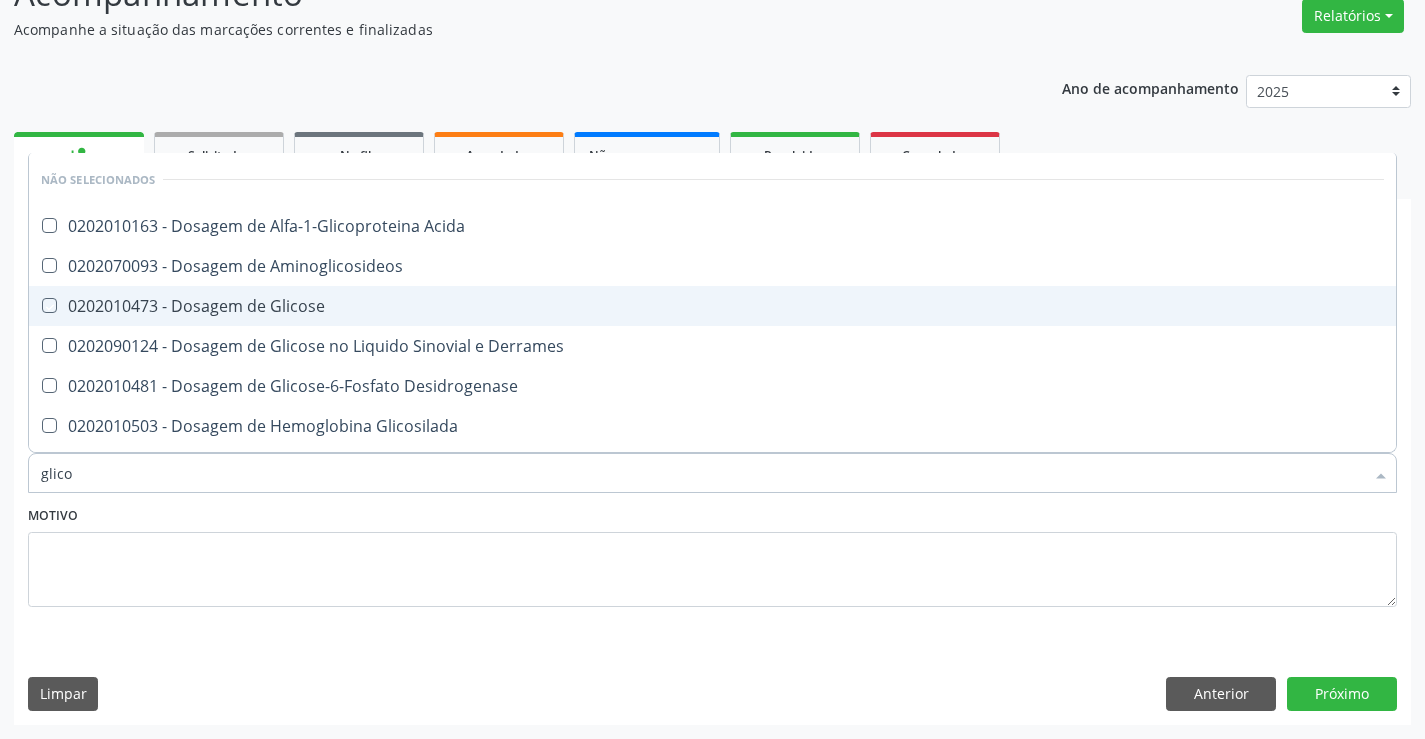 checkbox on "true" 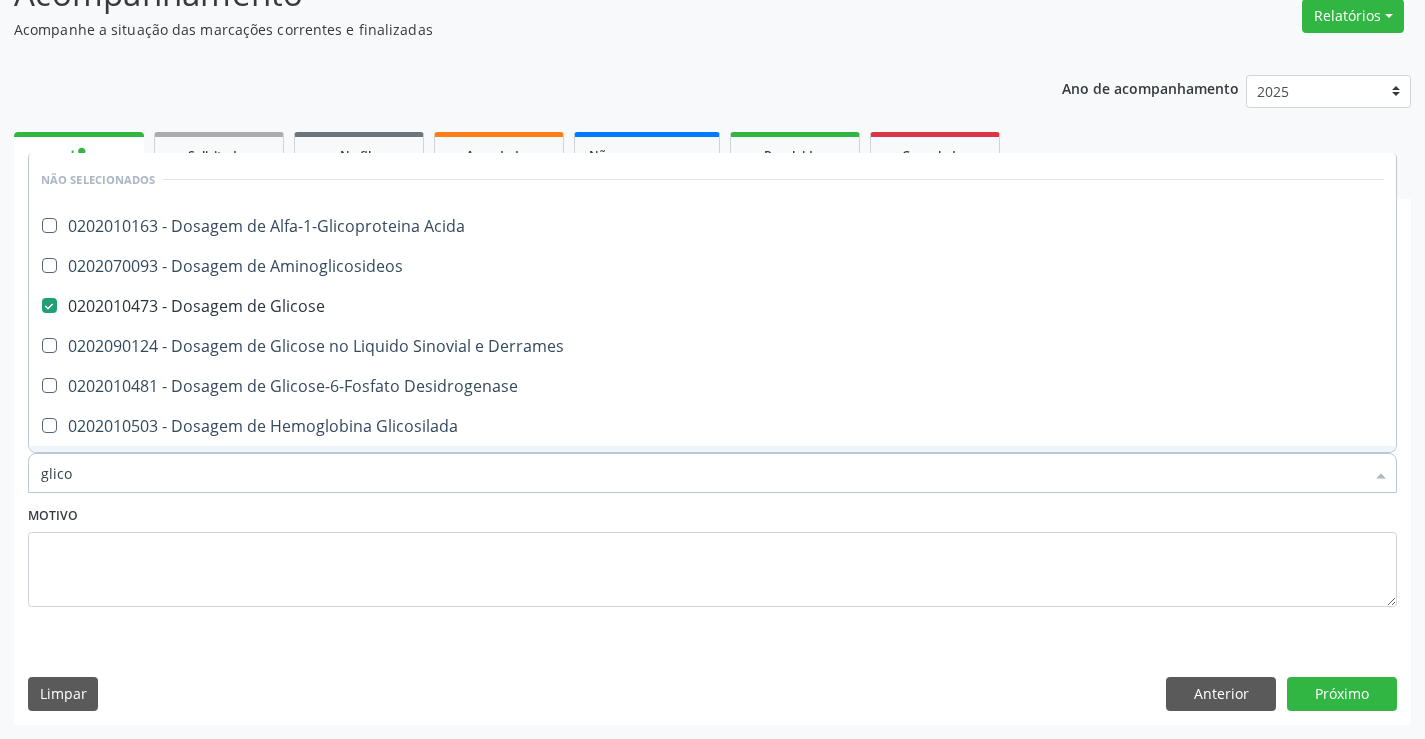 click on "Motivo" at bounding box center (712, 554) 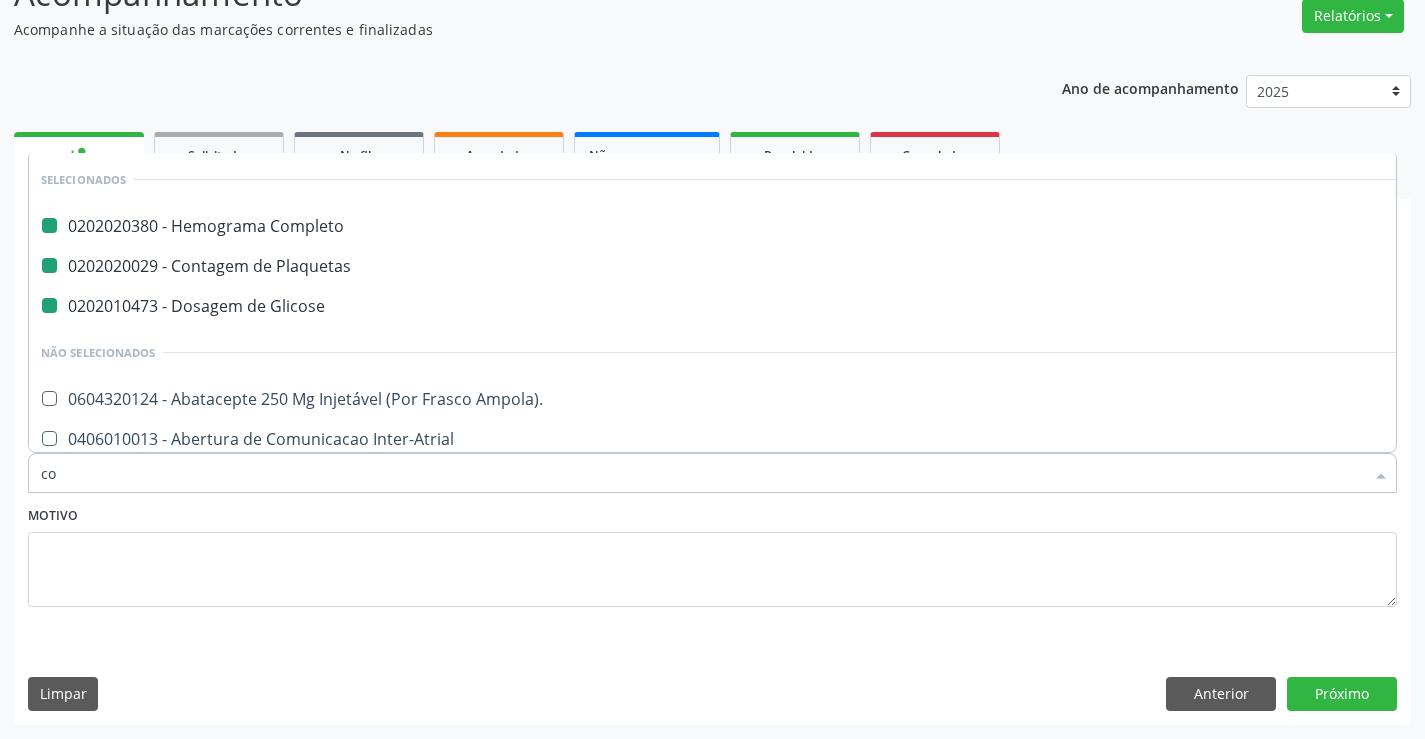 type on "col" 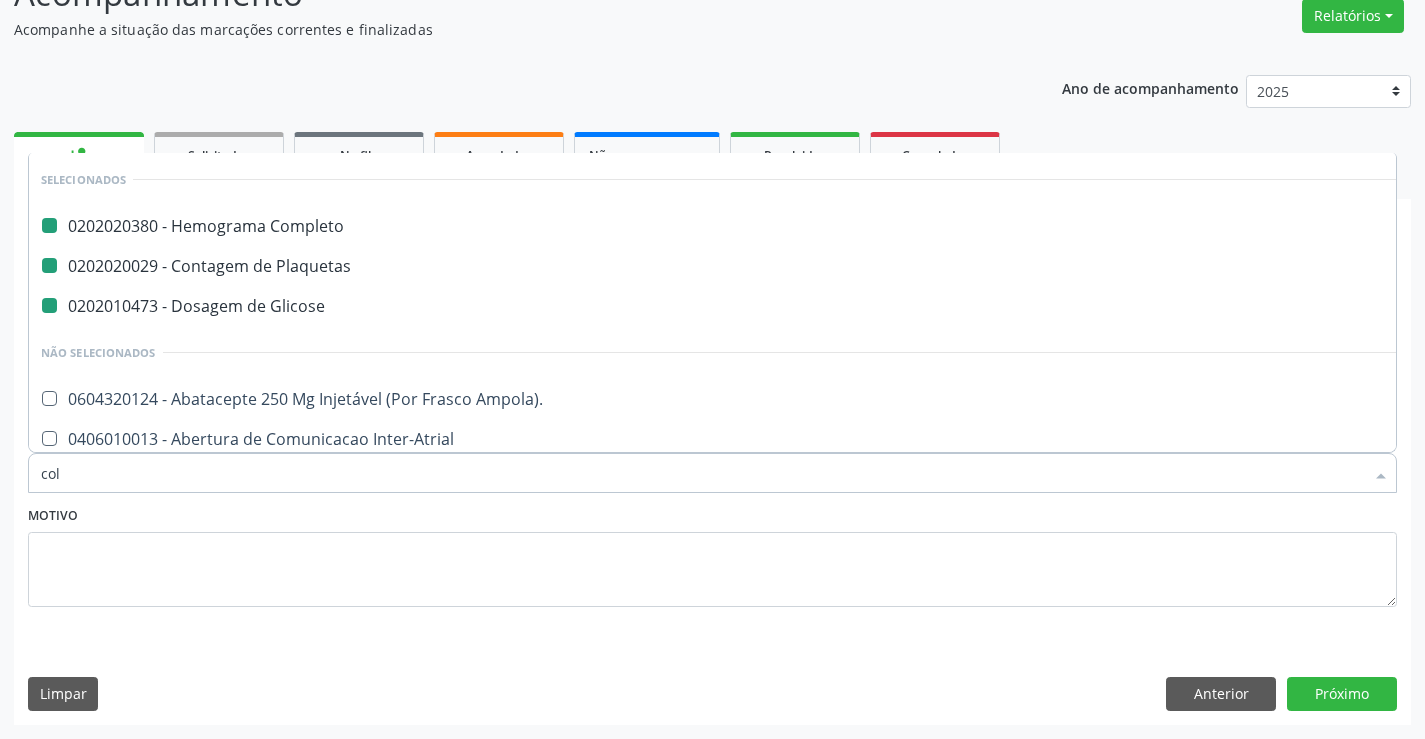 checkbox on "false" 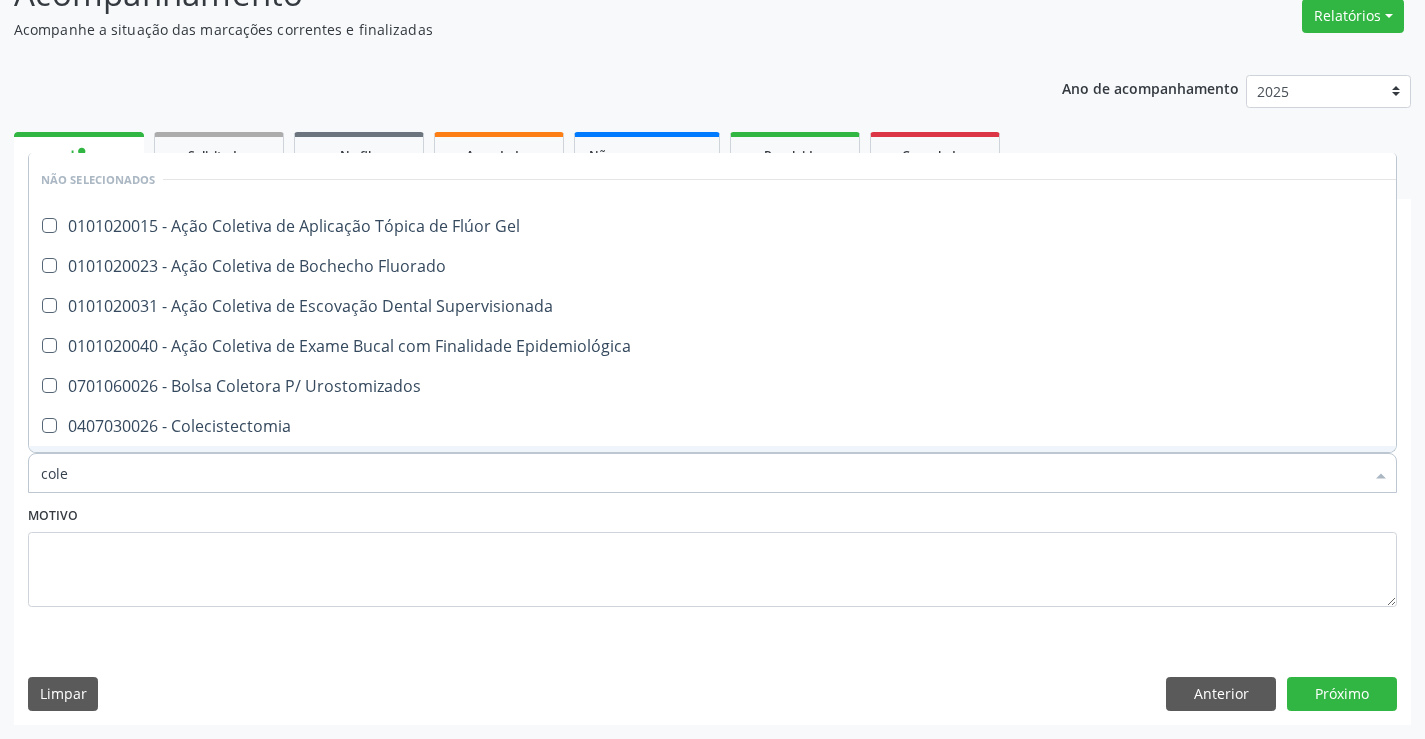 type on "coles" 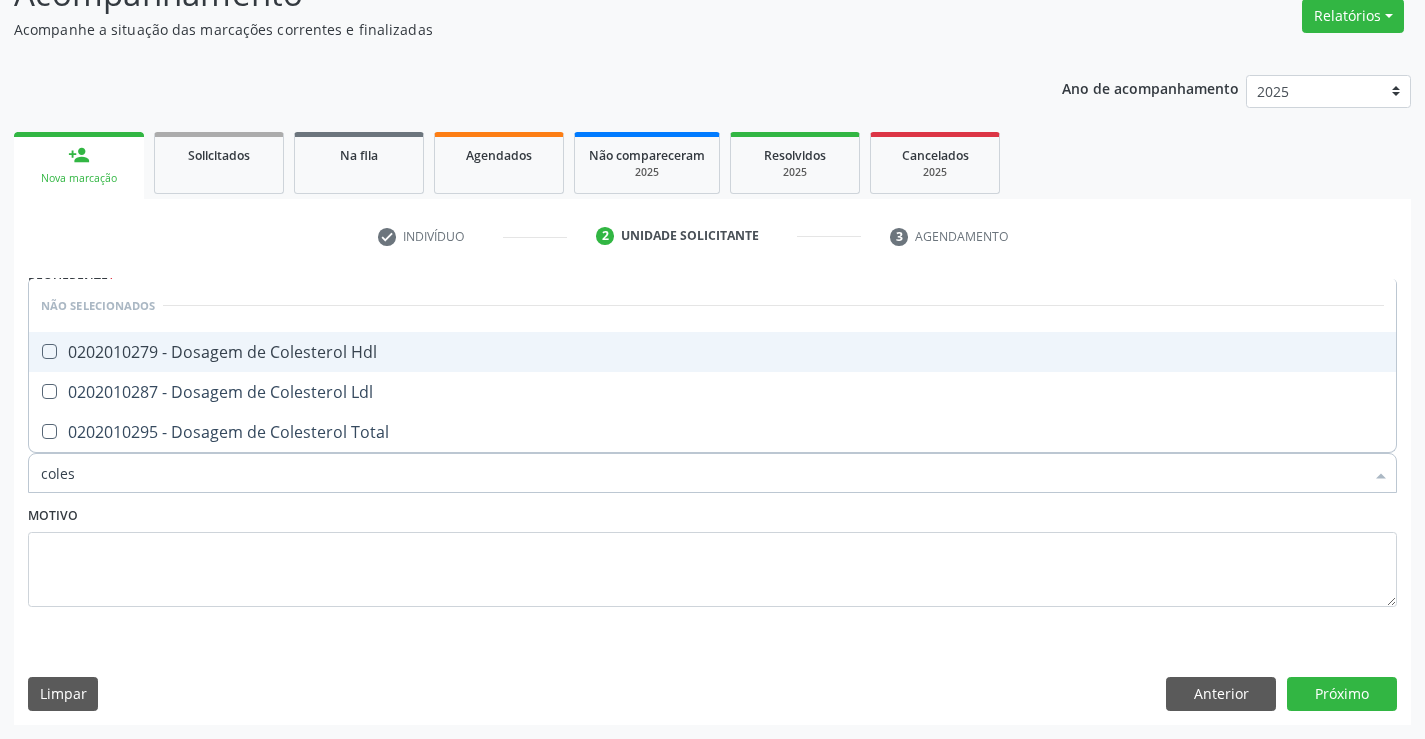 click on "0202010279 - Dosagem de Colesterol Hdl" at bounding box center (712, 352) 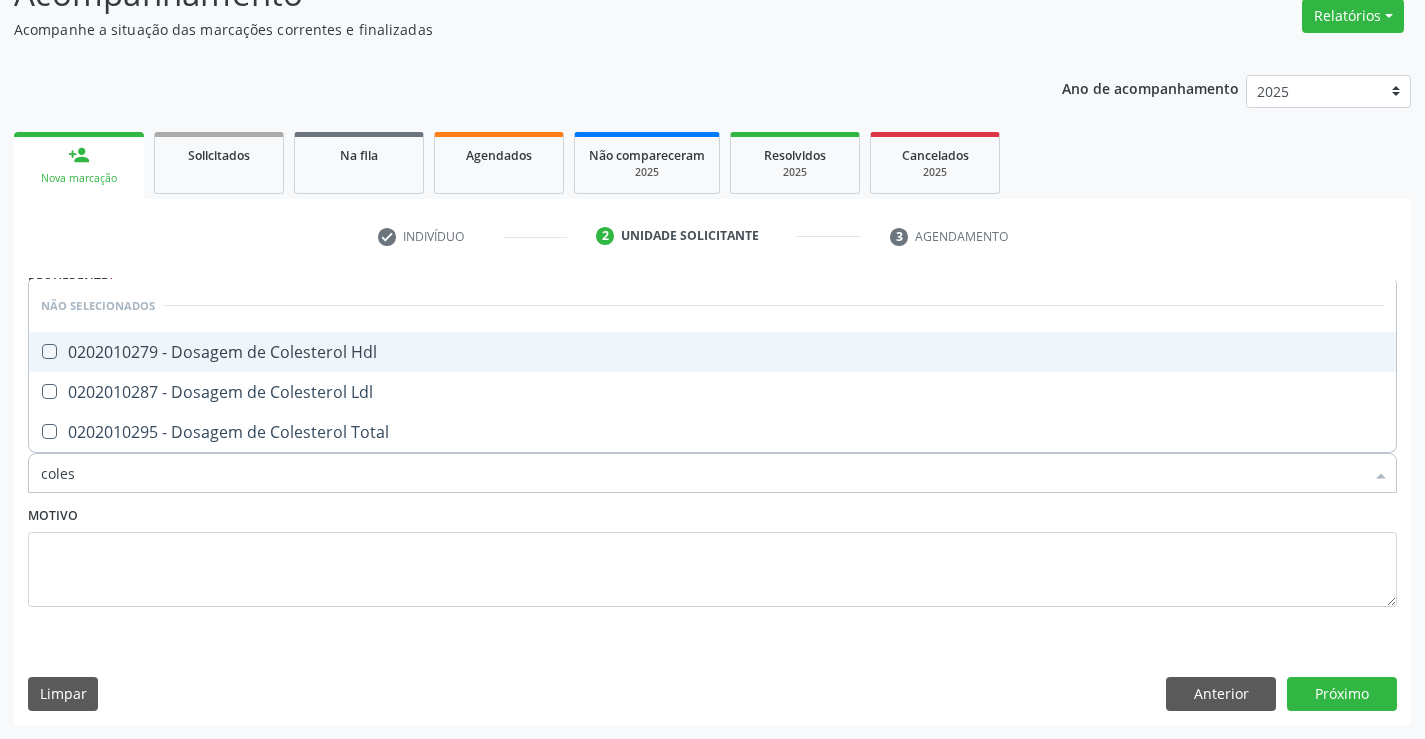 checkbox on "true" 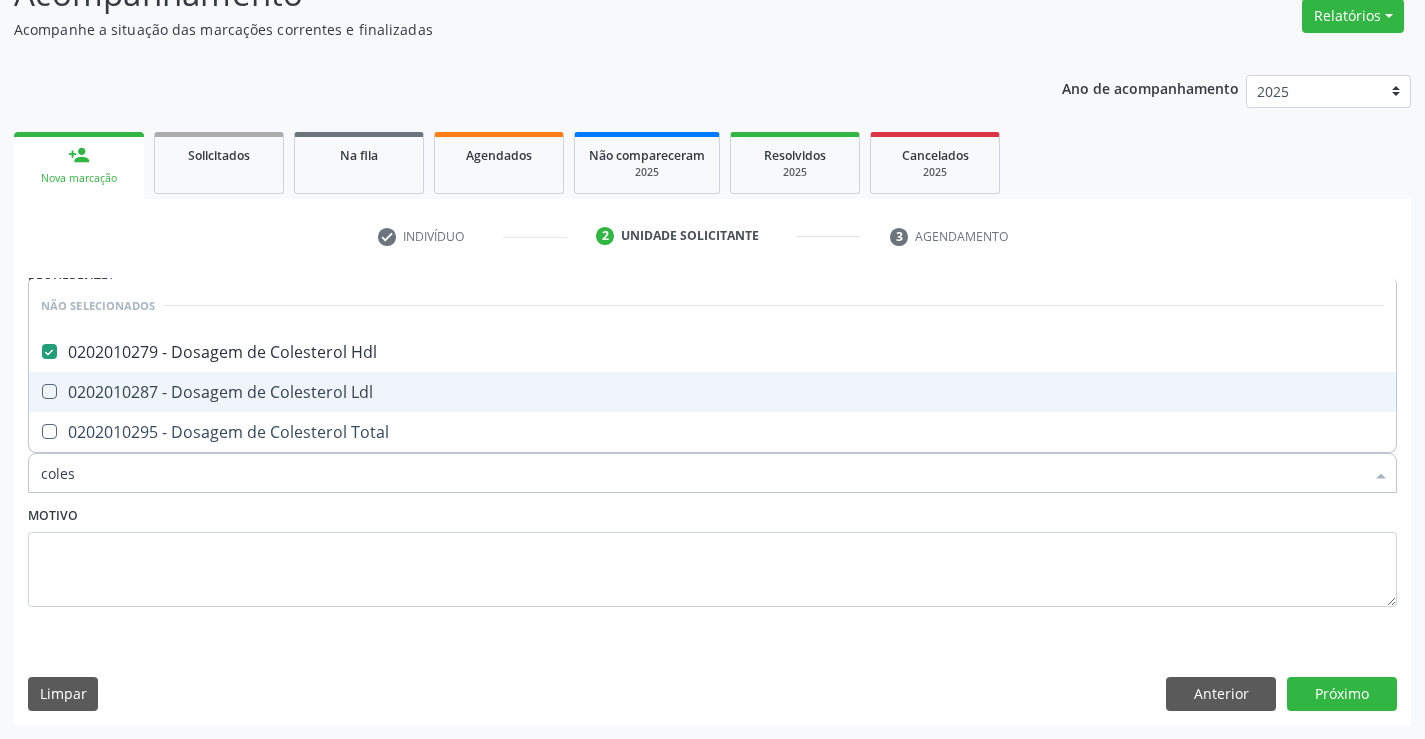 click on "0202010287 - Dosagem de Colesterol Ldl" at bounding box center [712, 392] 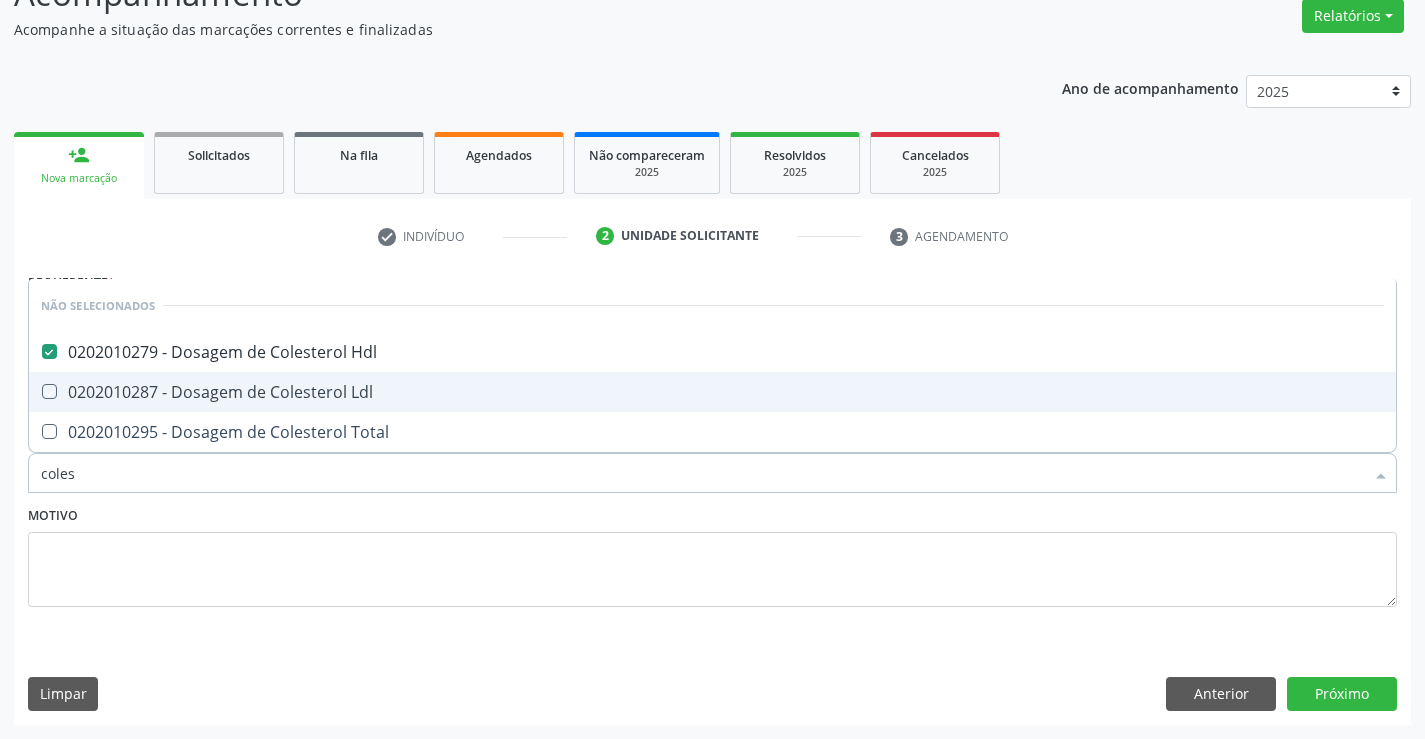 checkbox on "true" 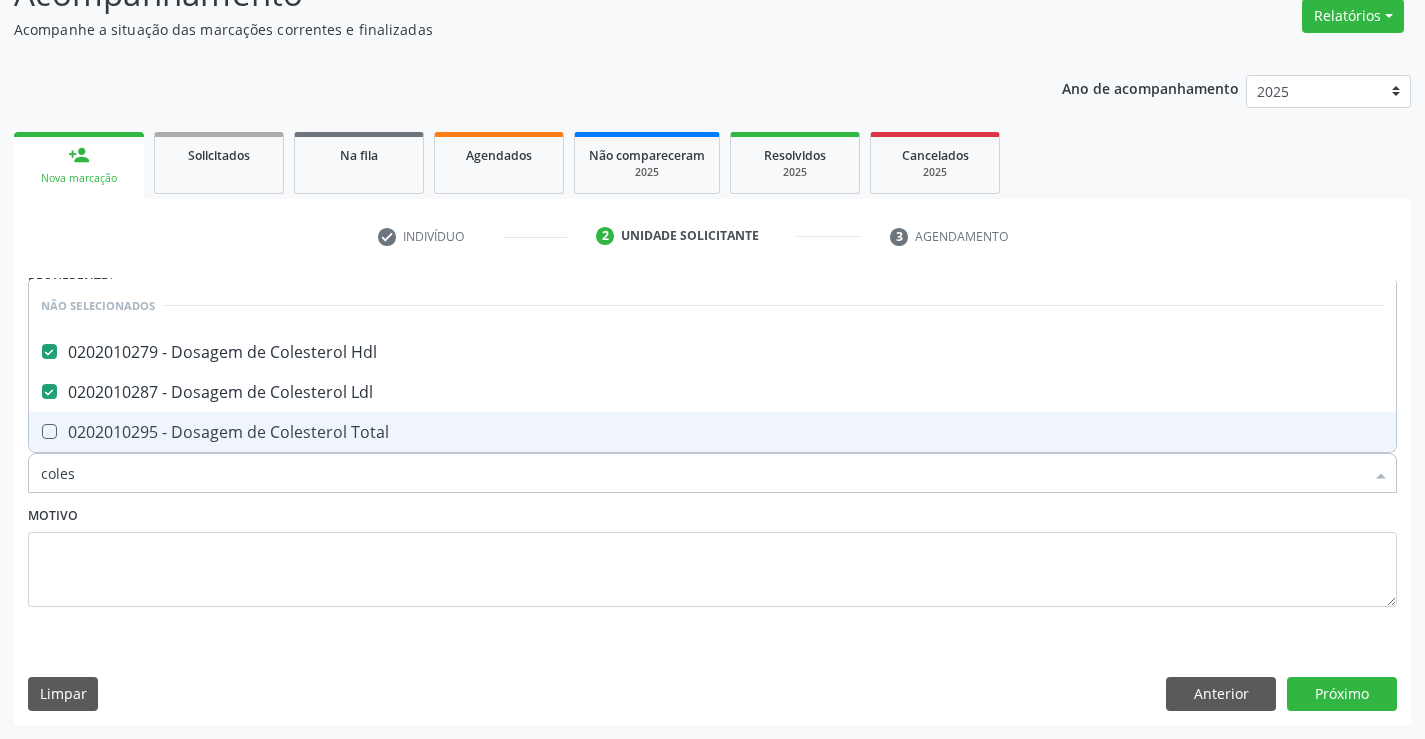 click on "0202010295 - Dosagem de Colesterol Total" at bounding box center (712, 432) 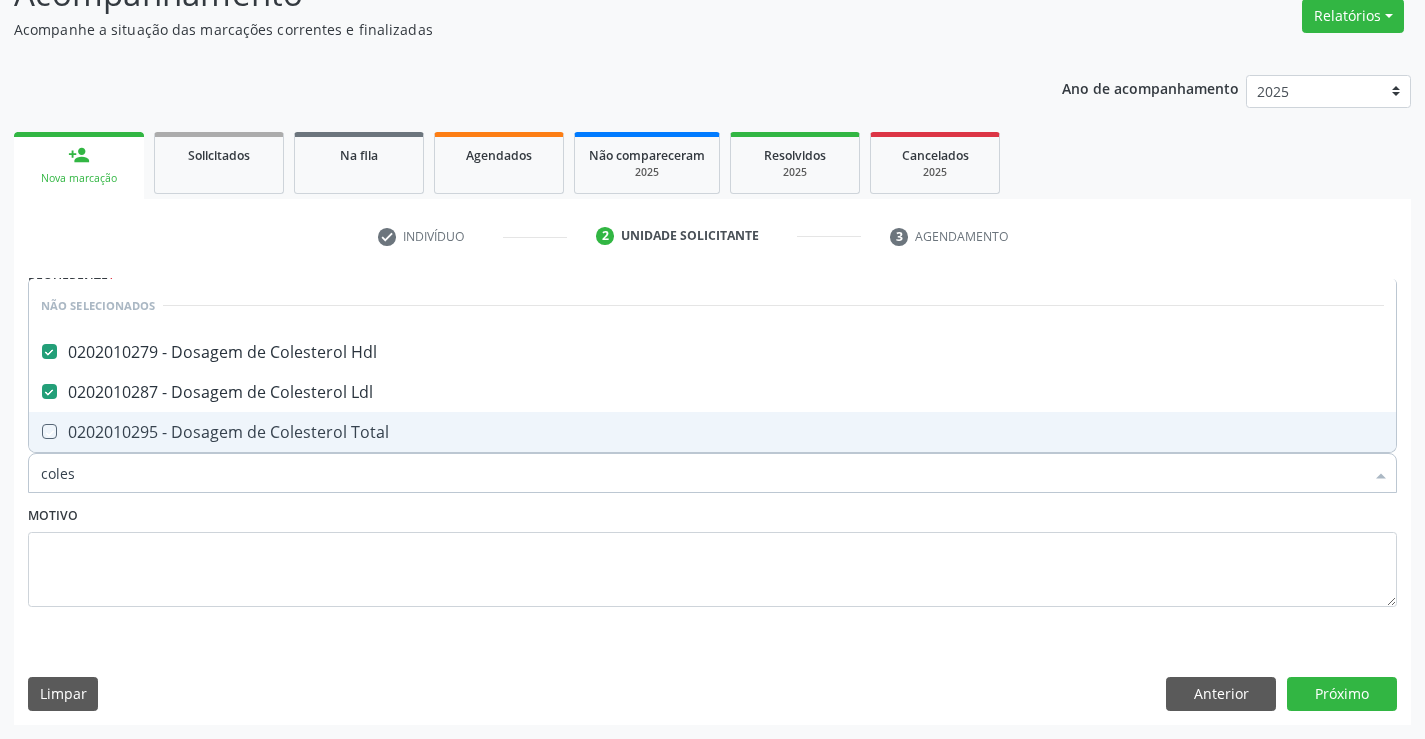 checkbox on "true" 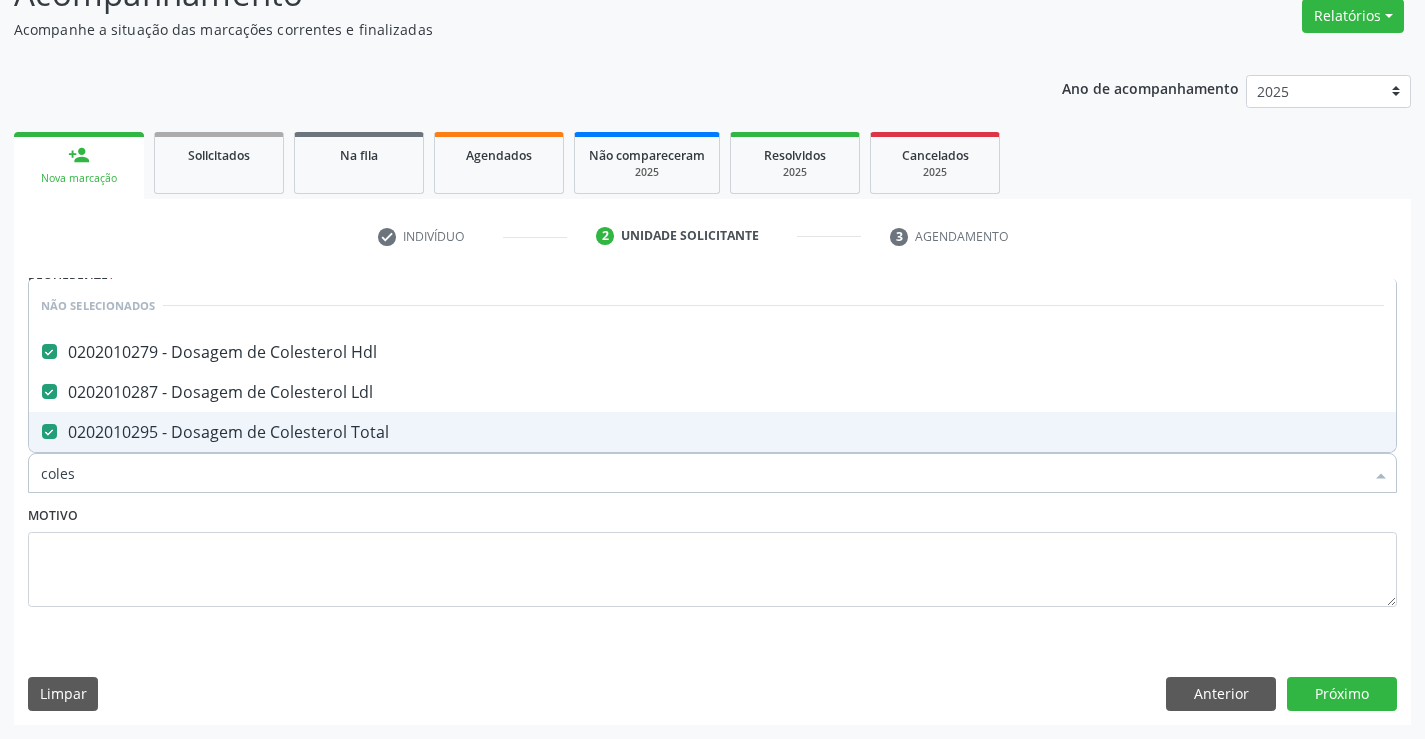 type on "coles" 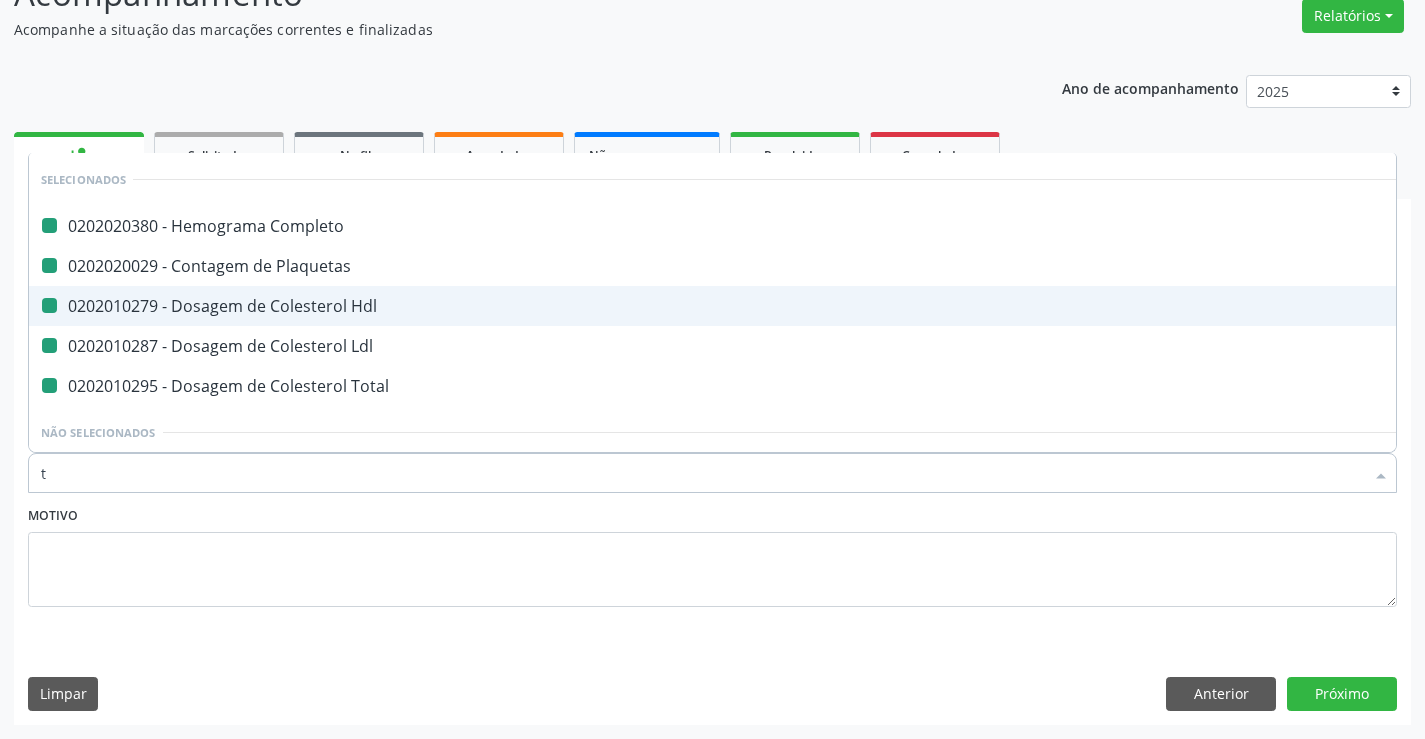type on "tr" 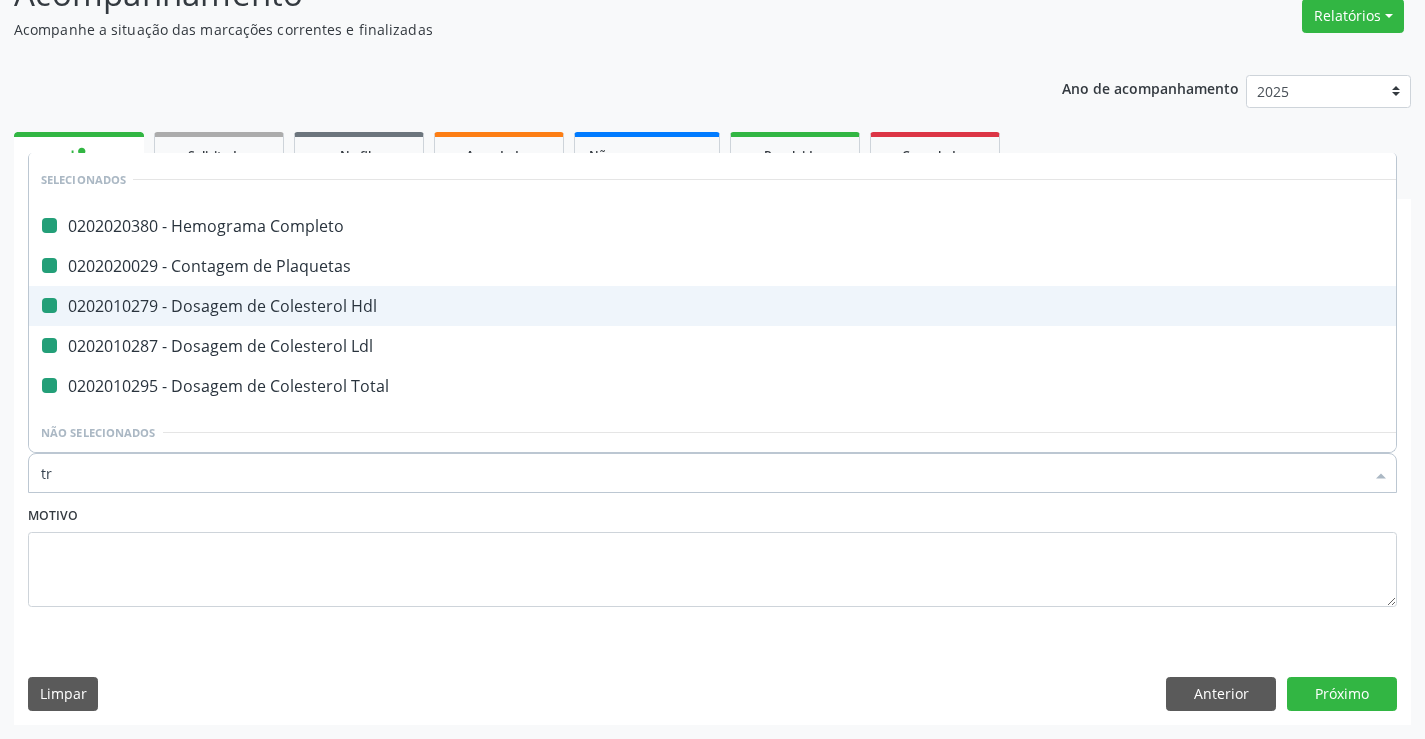 checkbox on "false" 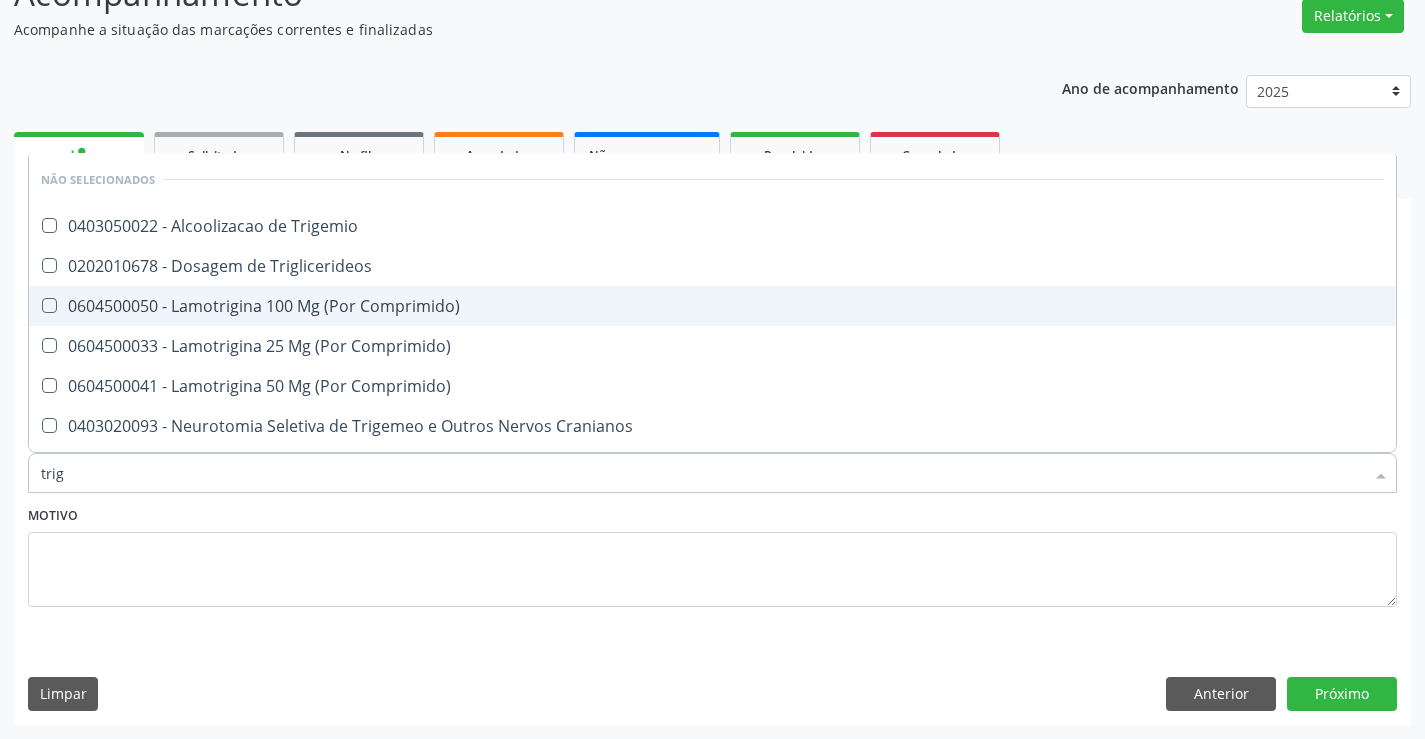 type on "trigl" 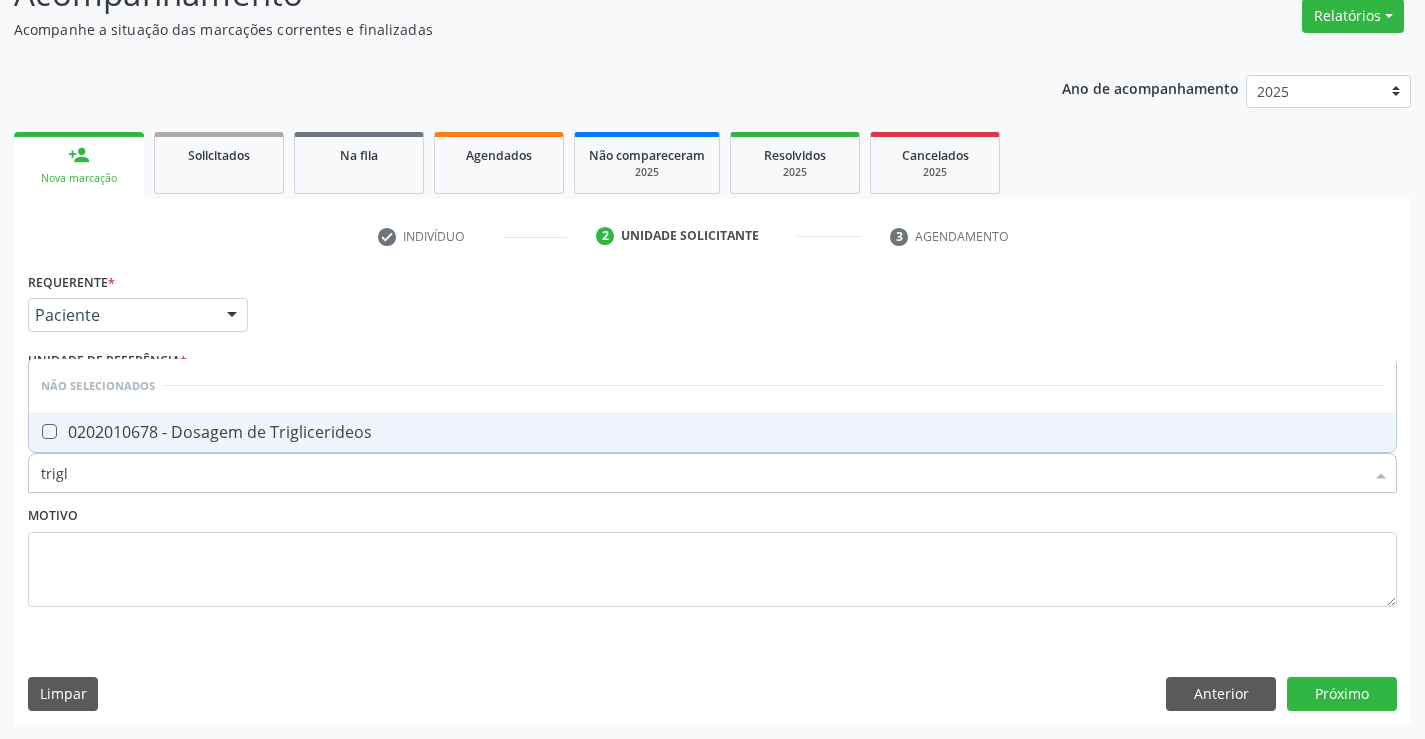click on "0202010678 - Dosagem de Triglicerideos" at bounding box center [712, 432] 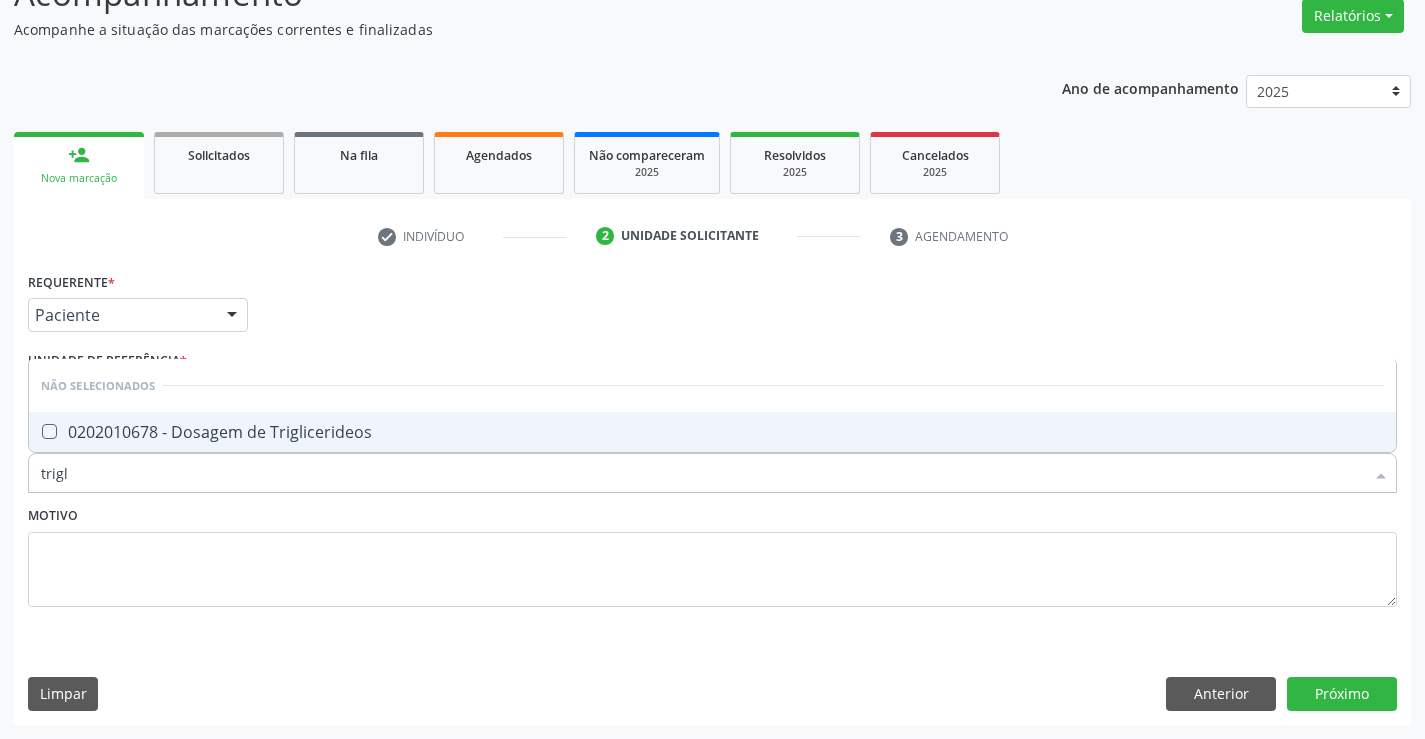 checkbox on "true" 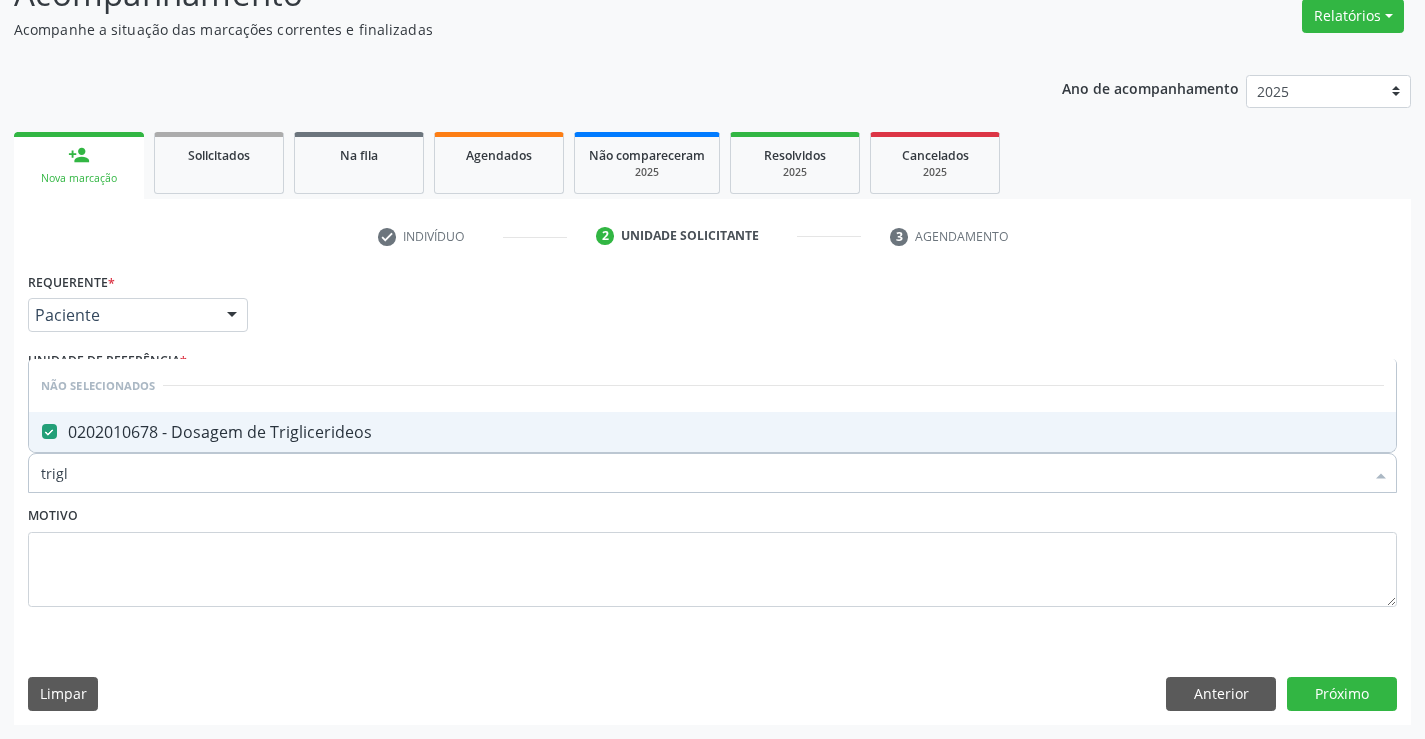 click on "Motivo" at bounding box center (712, 554) 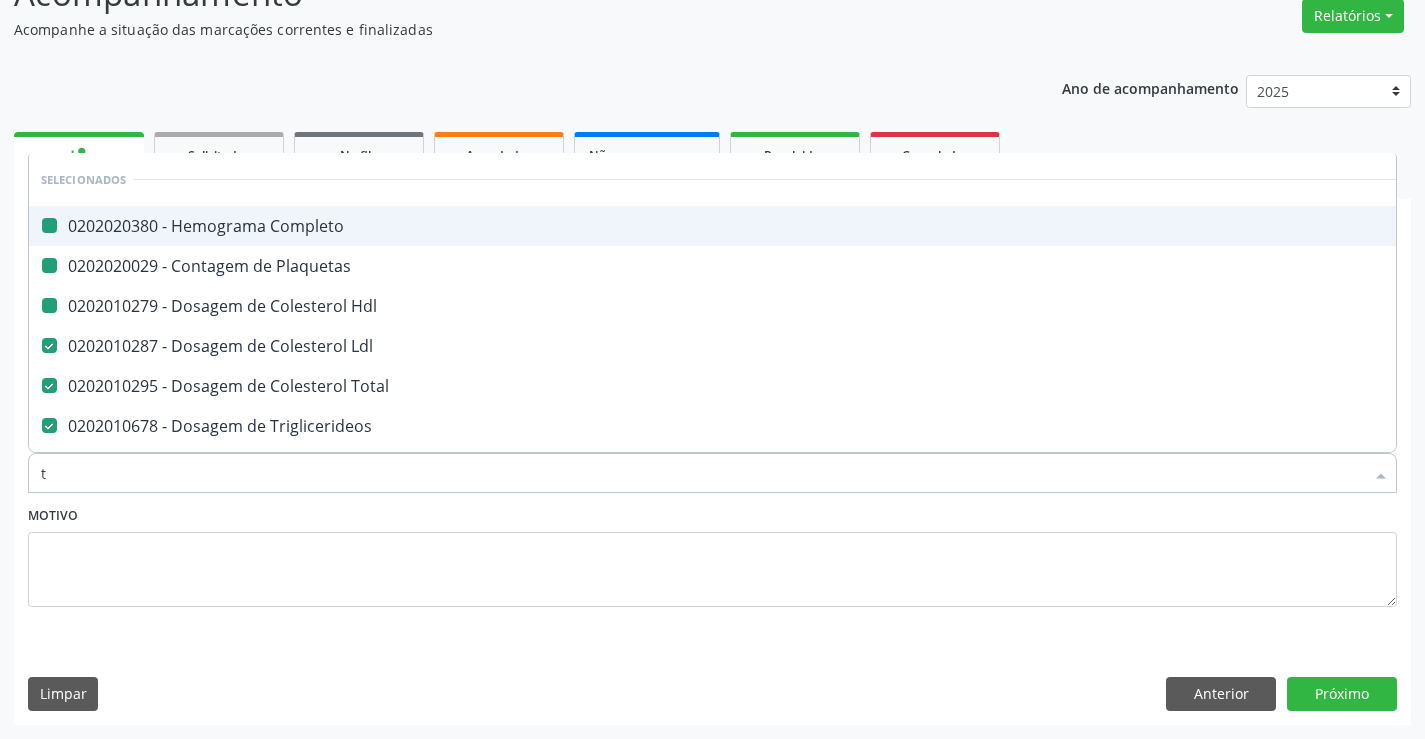 type on "tg" 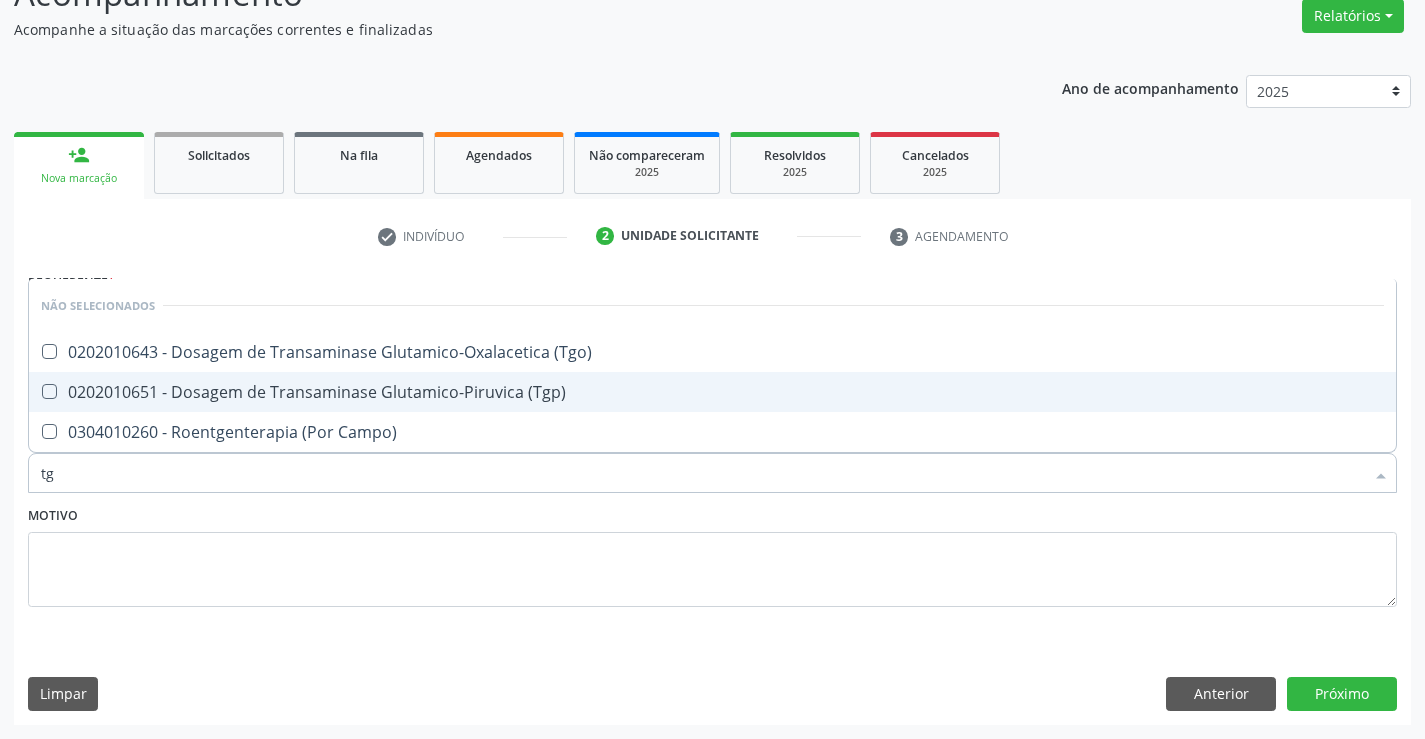 click on "0202010651 - Dosagem de Transaminase Glutamico-Piruvica (Tgp)" at bounding box center (712, 392) 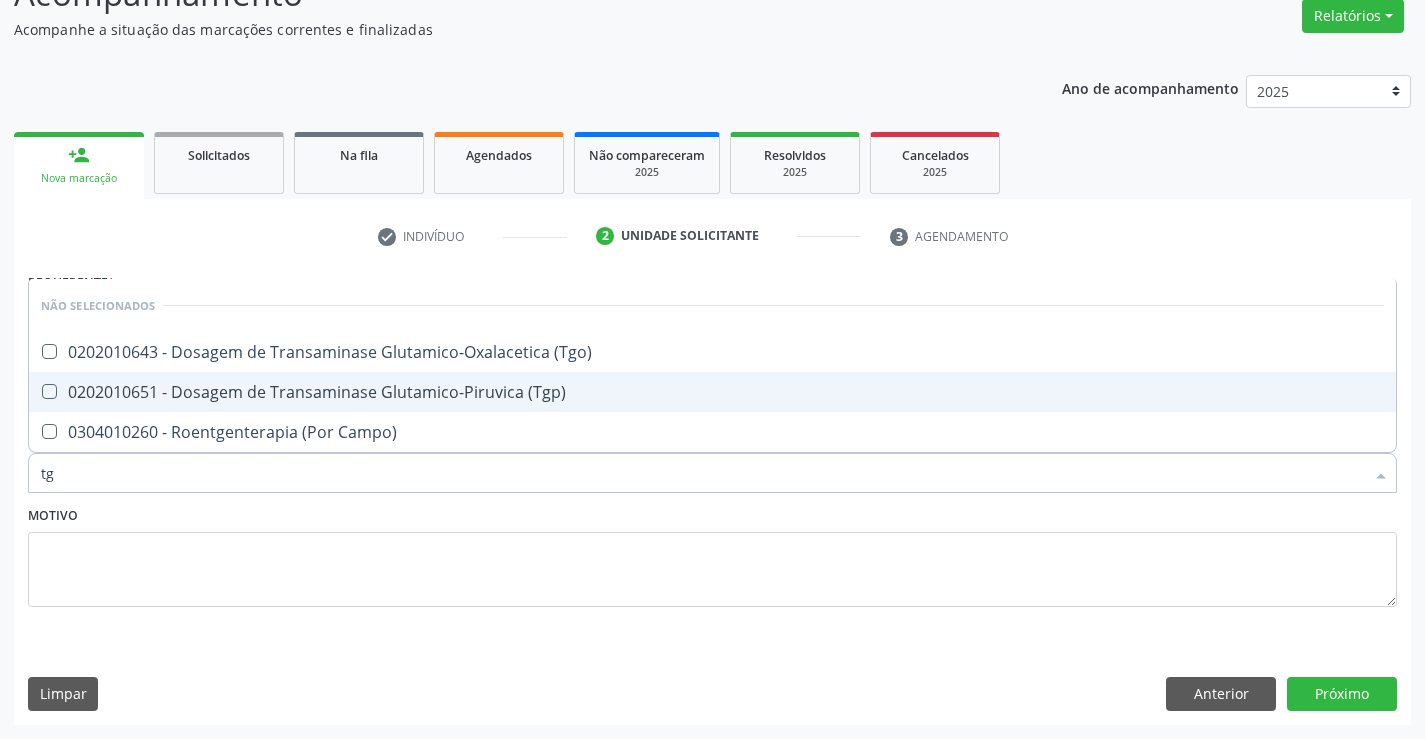 checkbox on "true" 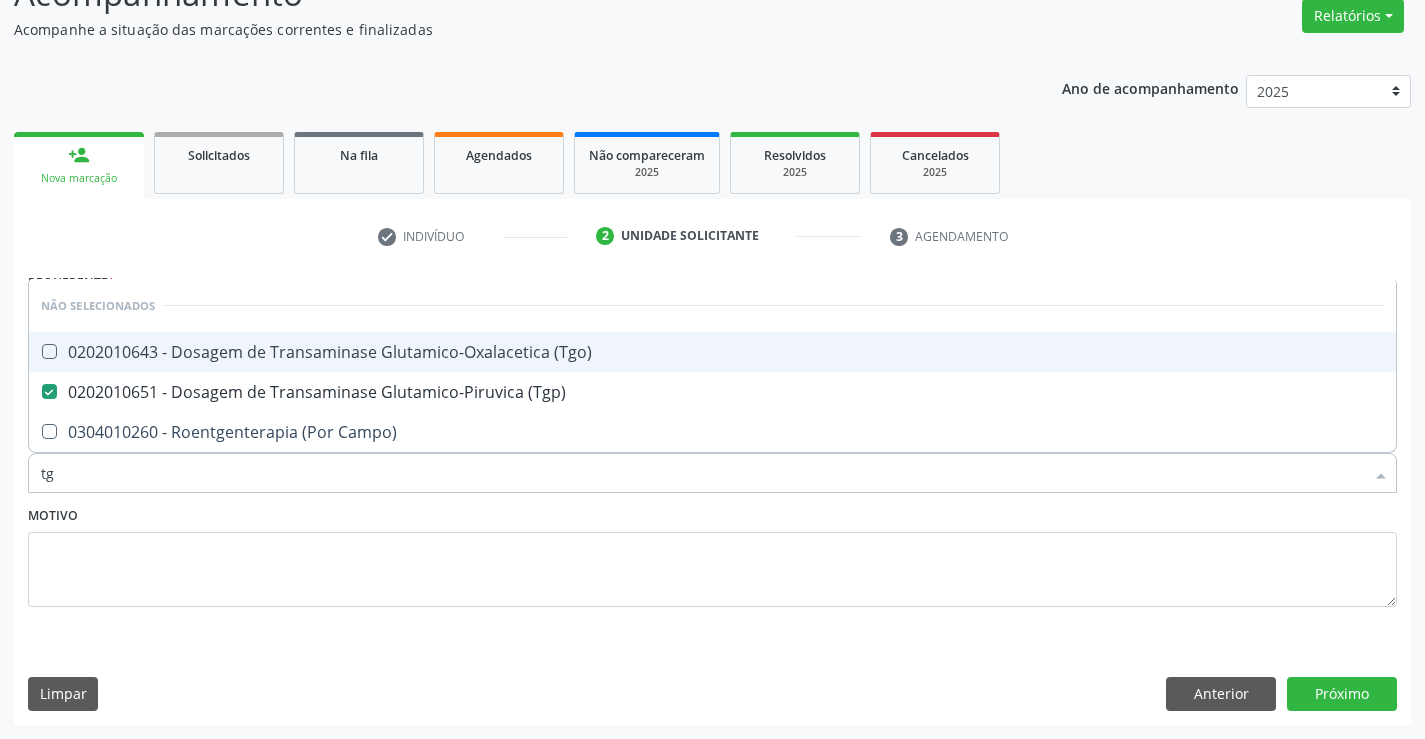 click on "0202010643 - Dosagem de Transaminase Glutamico-Oxalacetica (Tgo)" at bounding box center [712, 352] 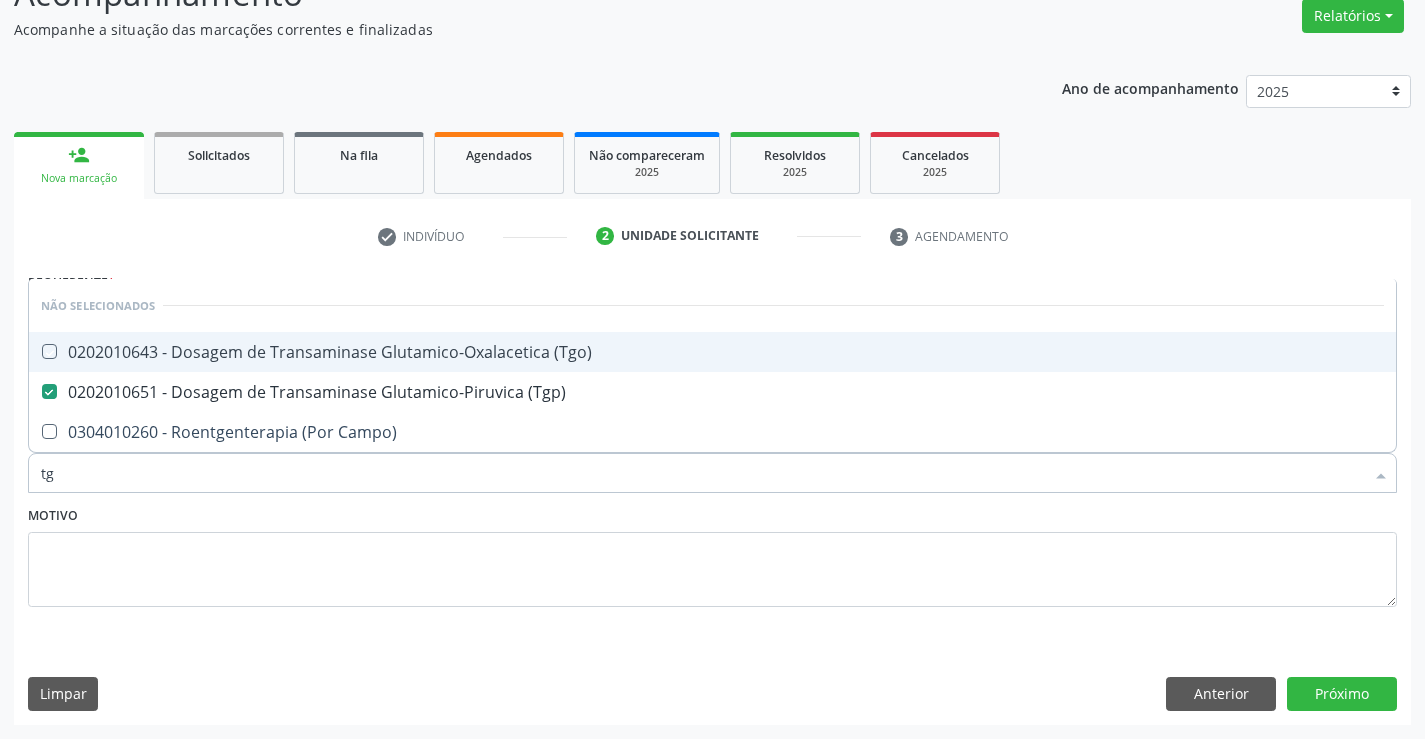 checkbox on "true" 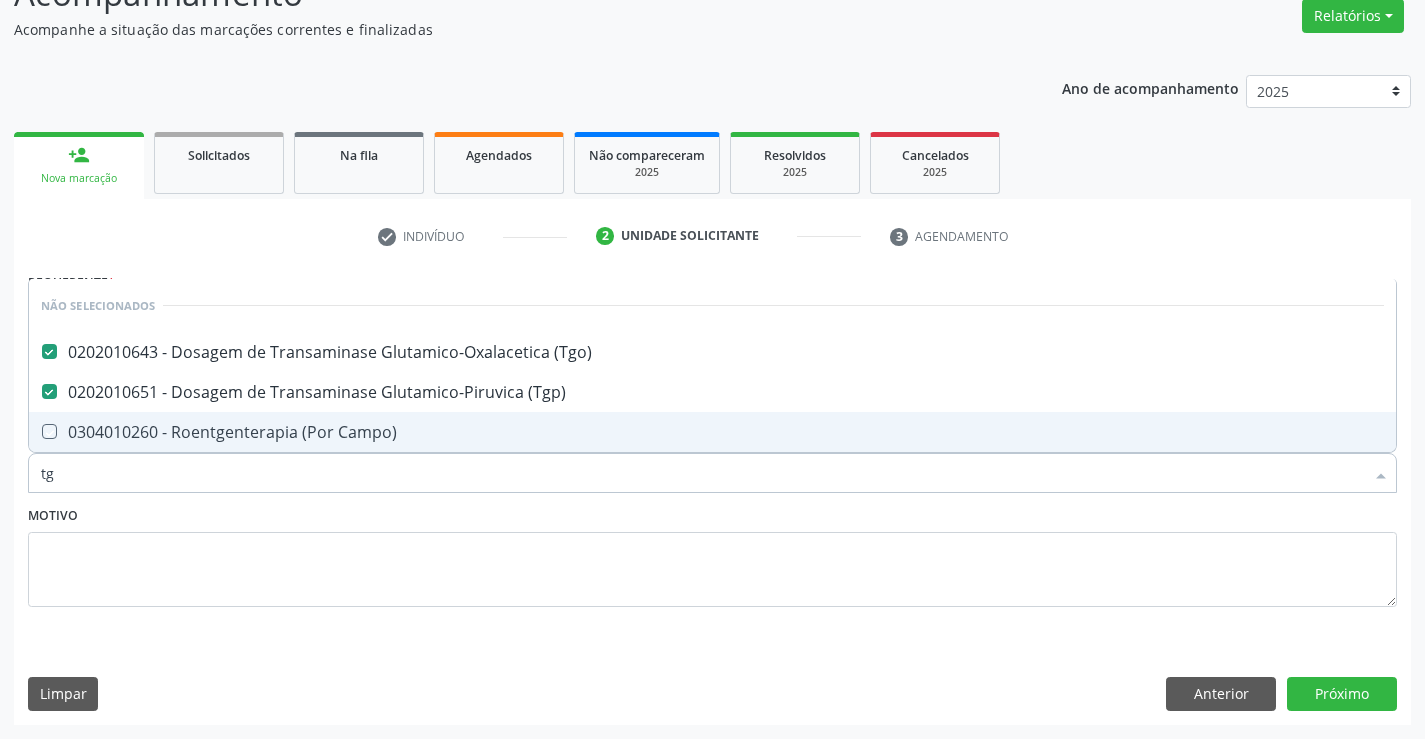 click on "Motivo" at bounding box center (712, 554) 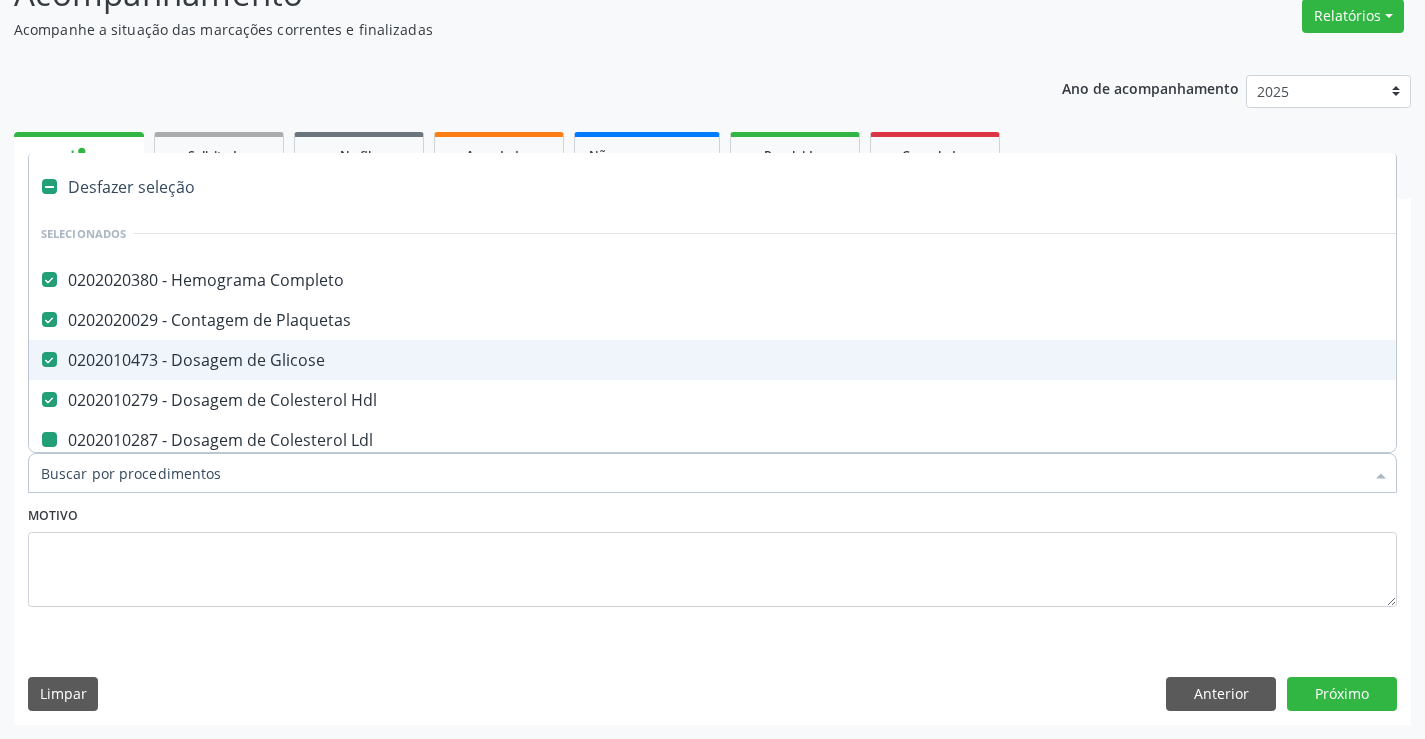 type on "u" 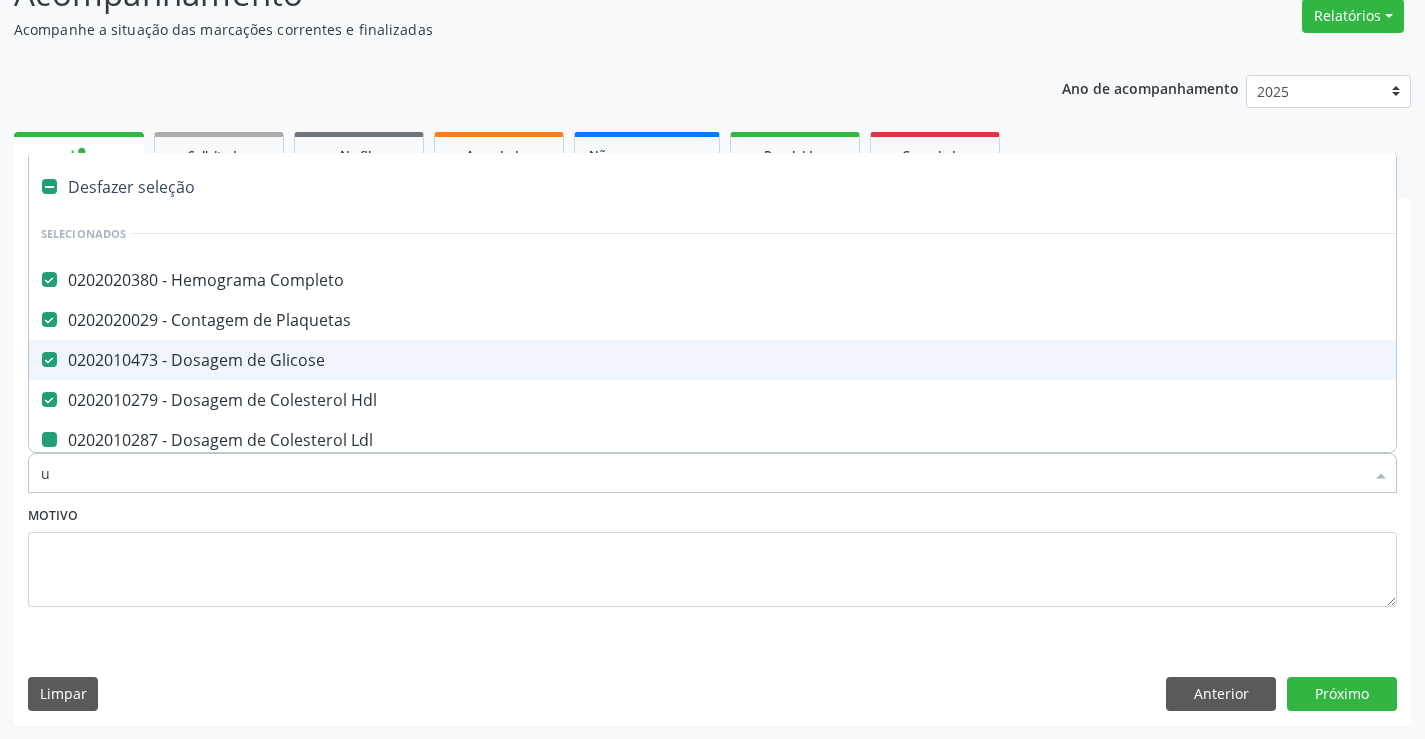 checkbox on "false" 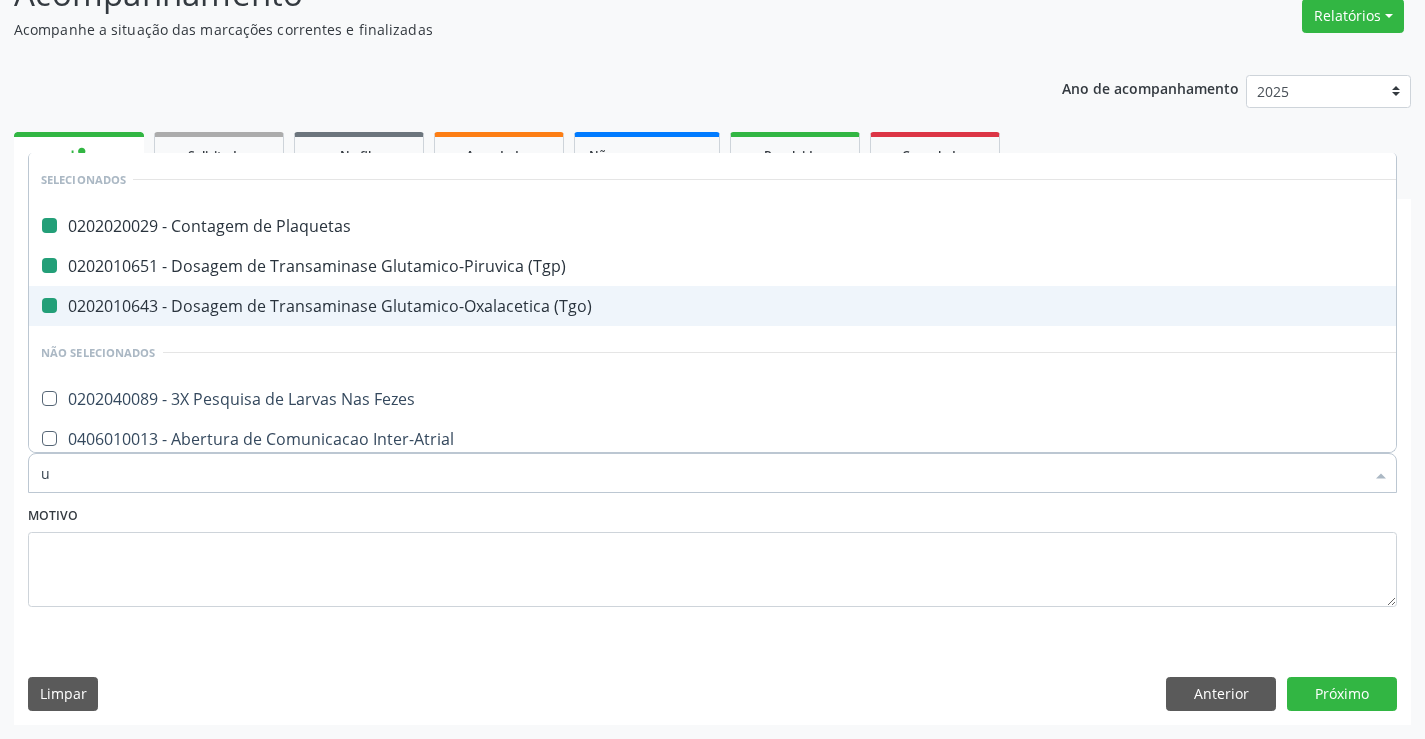 type on "ur" 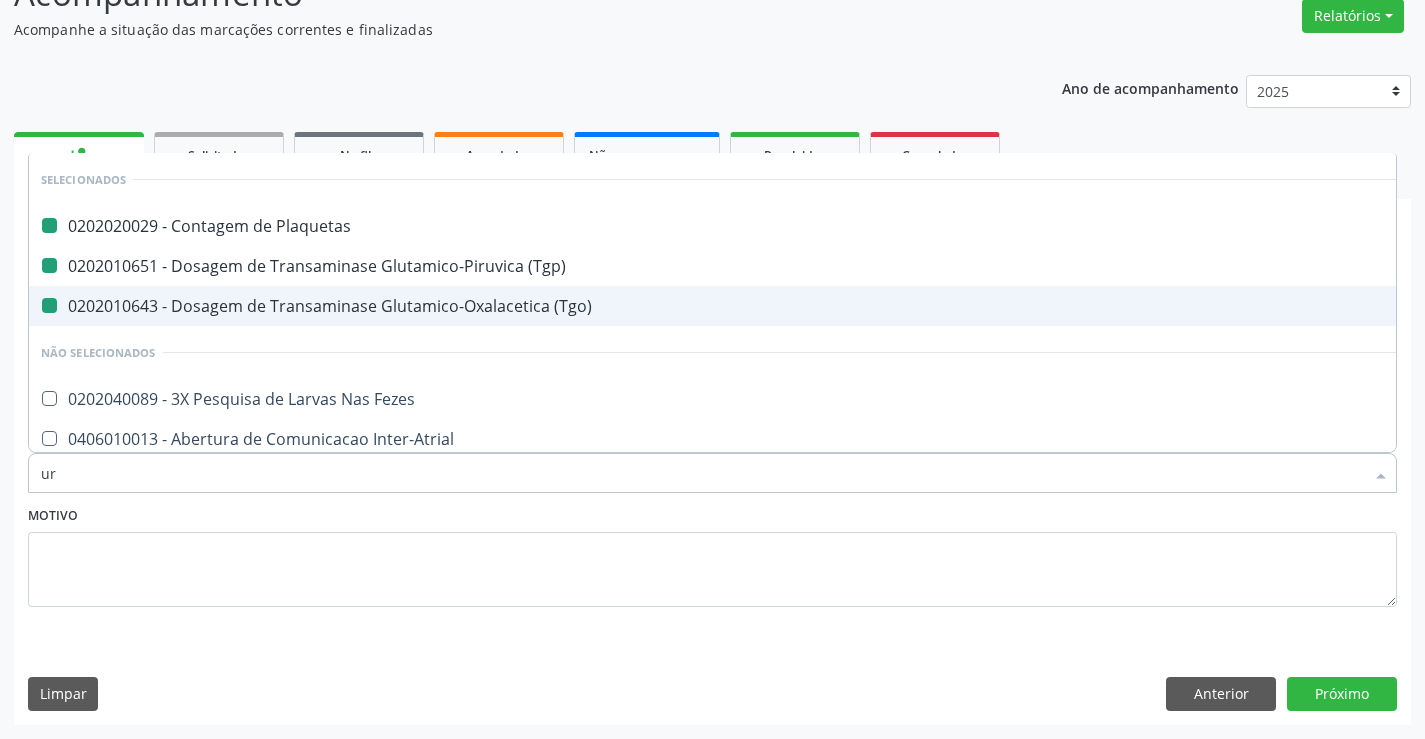 checkbox on "false" 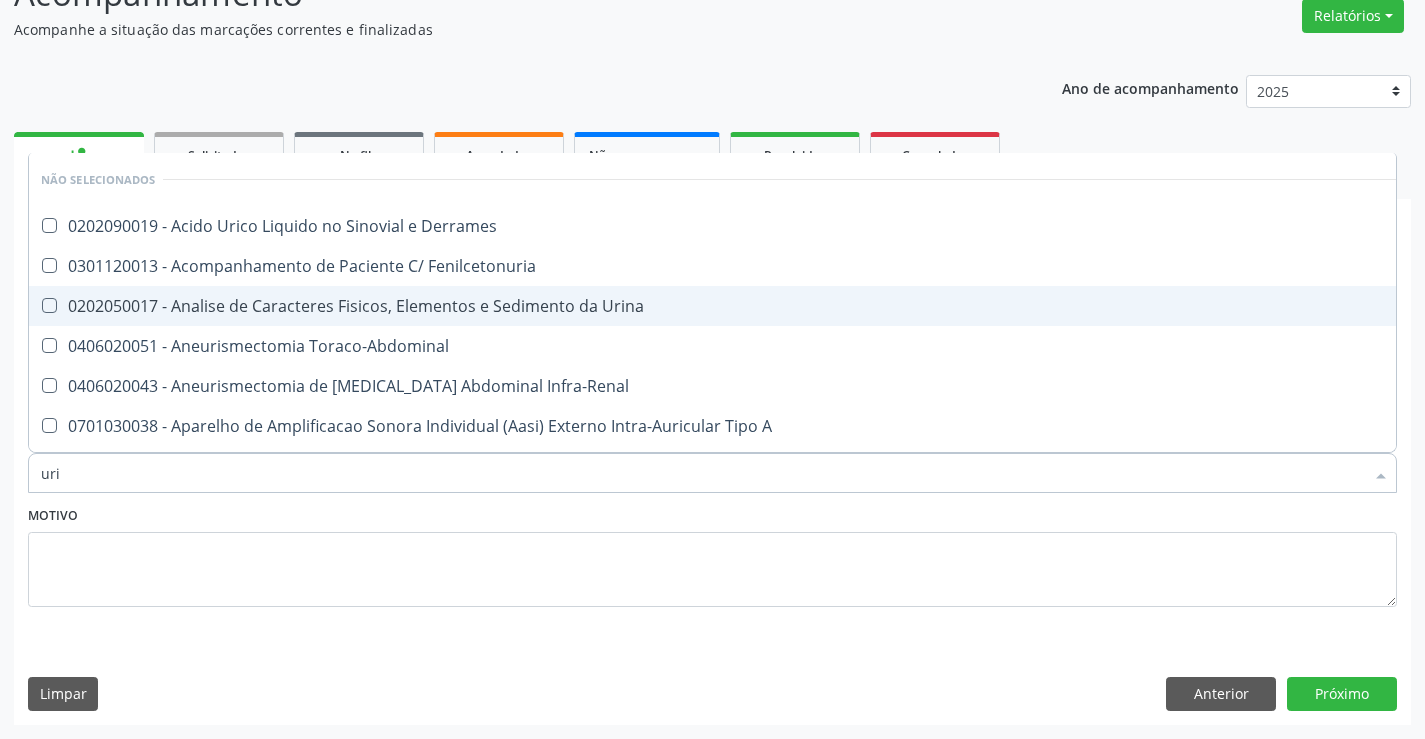 type on "urin" 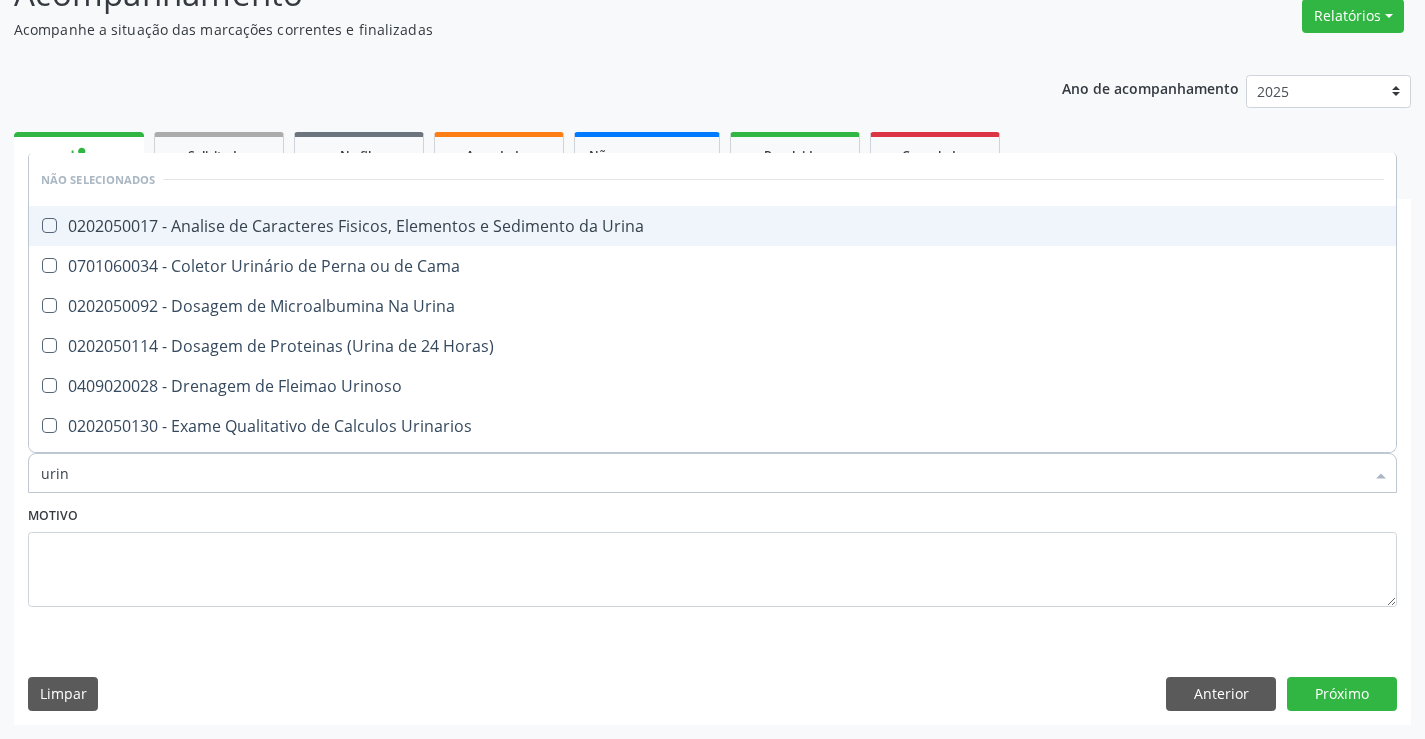 click on "0202050017 - Analise de Caracteres Fisicos, Elementos e Sedimento da Urina" at bounding box center [712, 226] 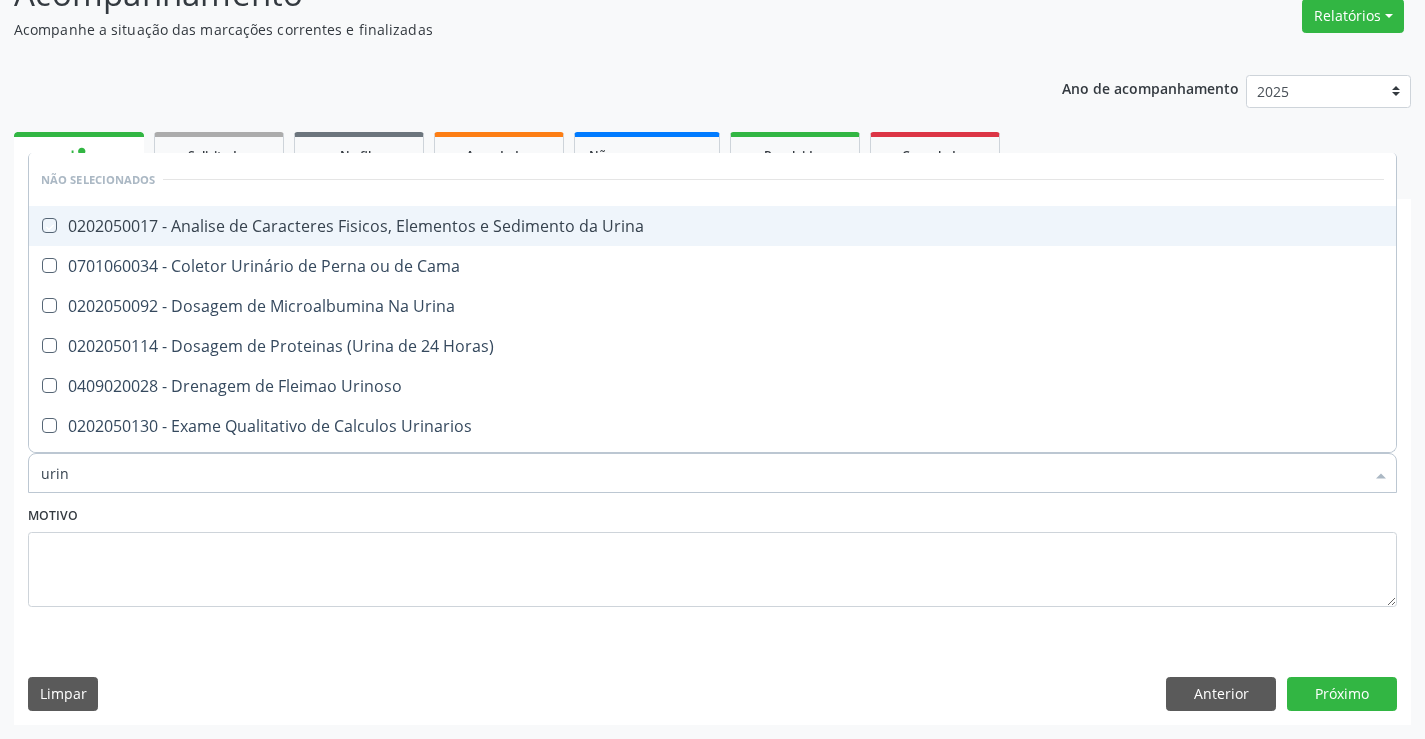 checkbox on "true" 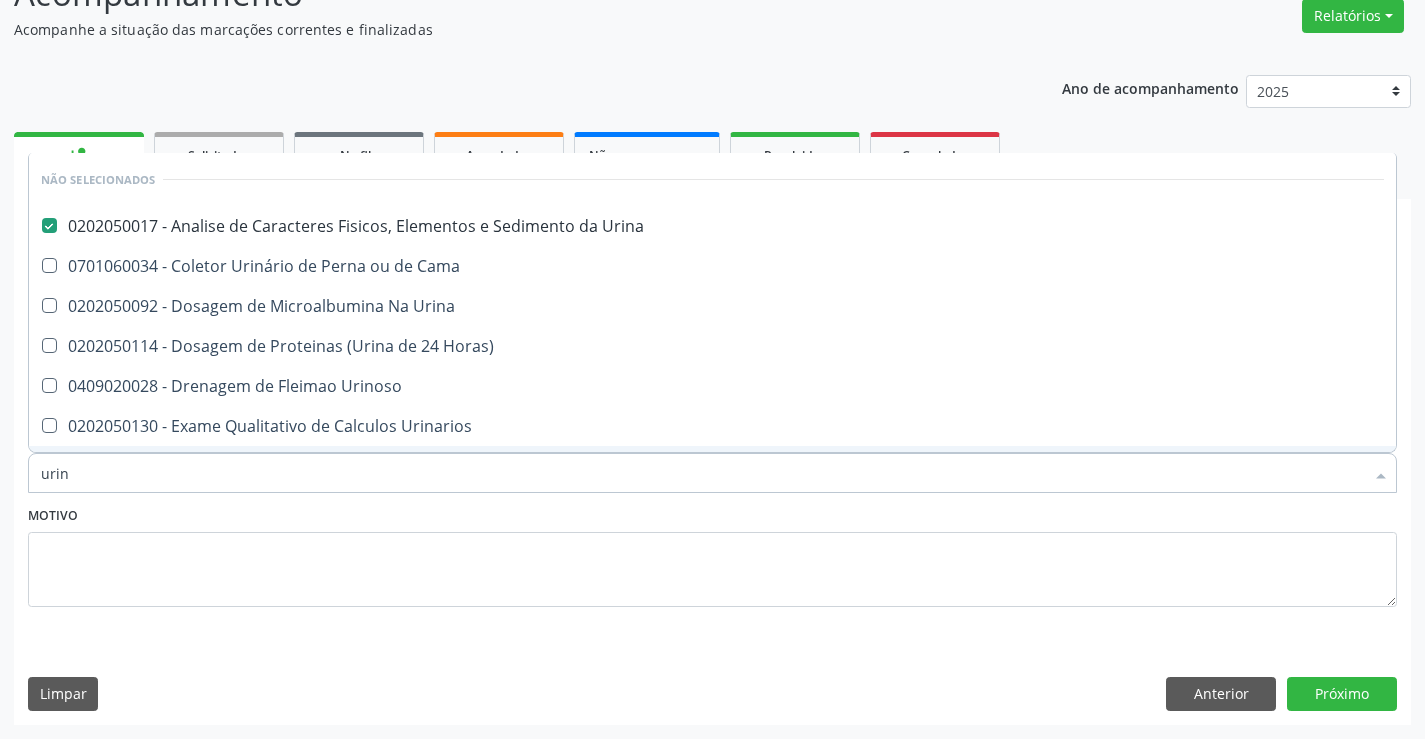 click on "Motivo" at bounding box center [712, 554] 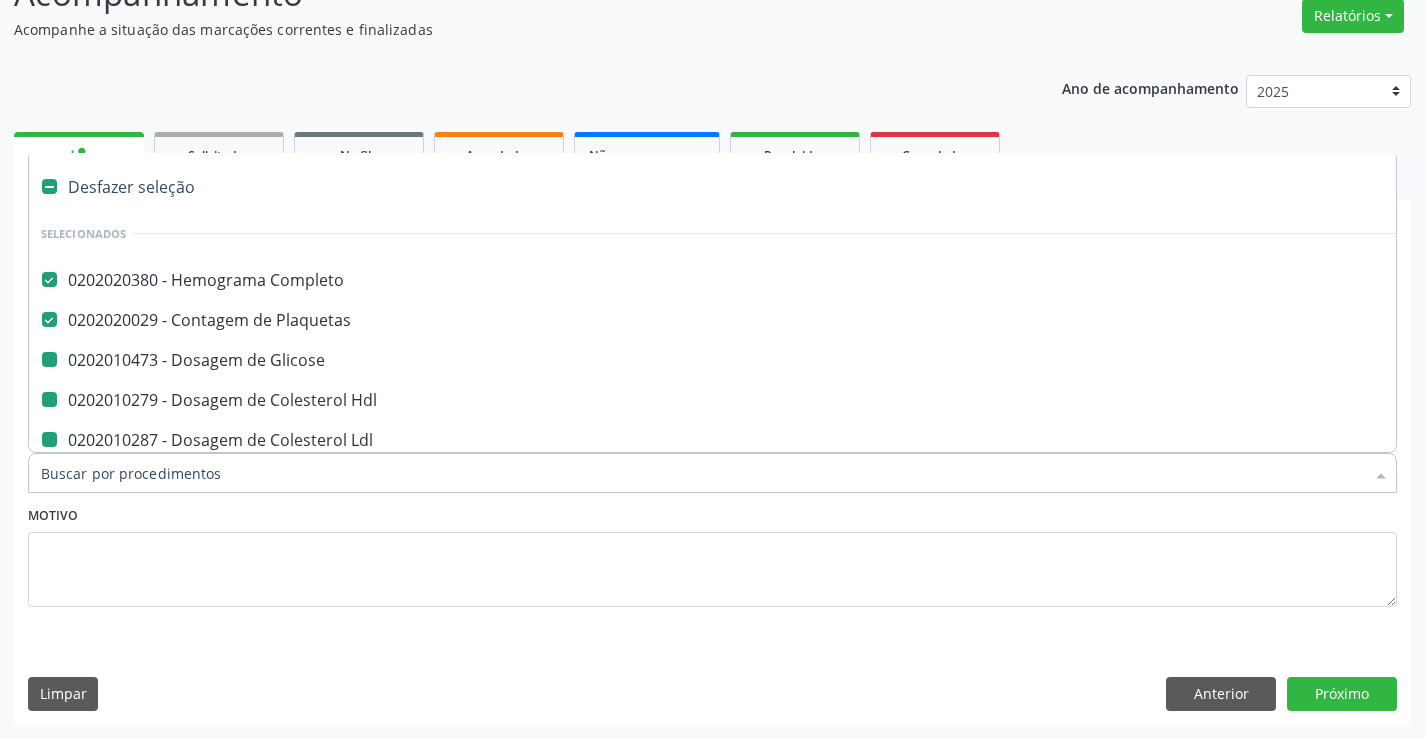 type on "f" 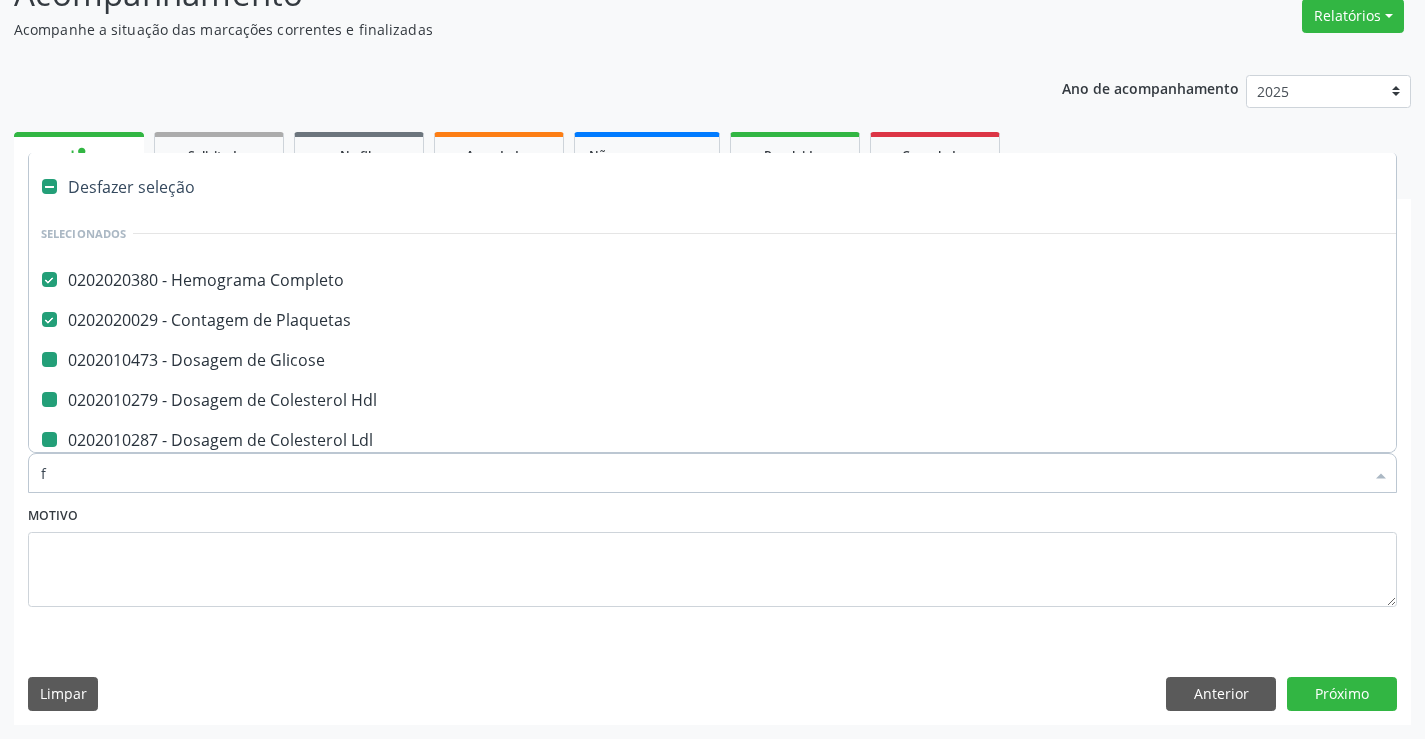 checkbox on "false" 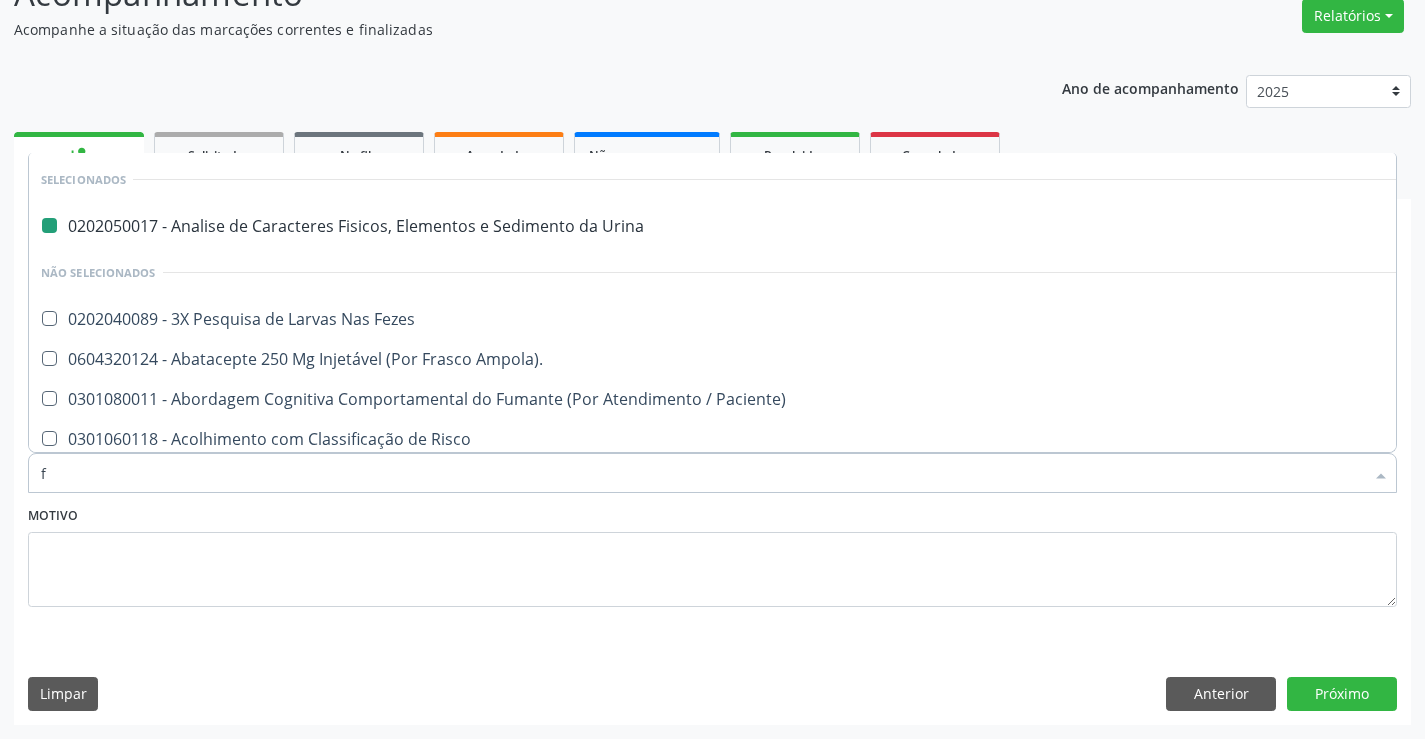 type on "fe" 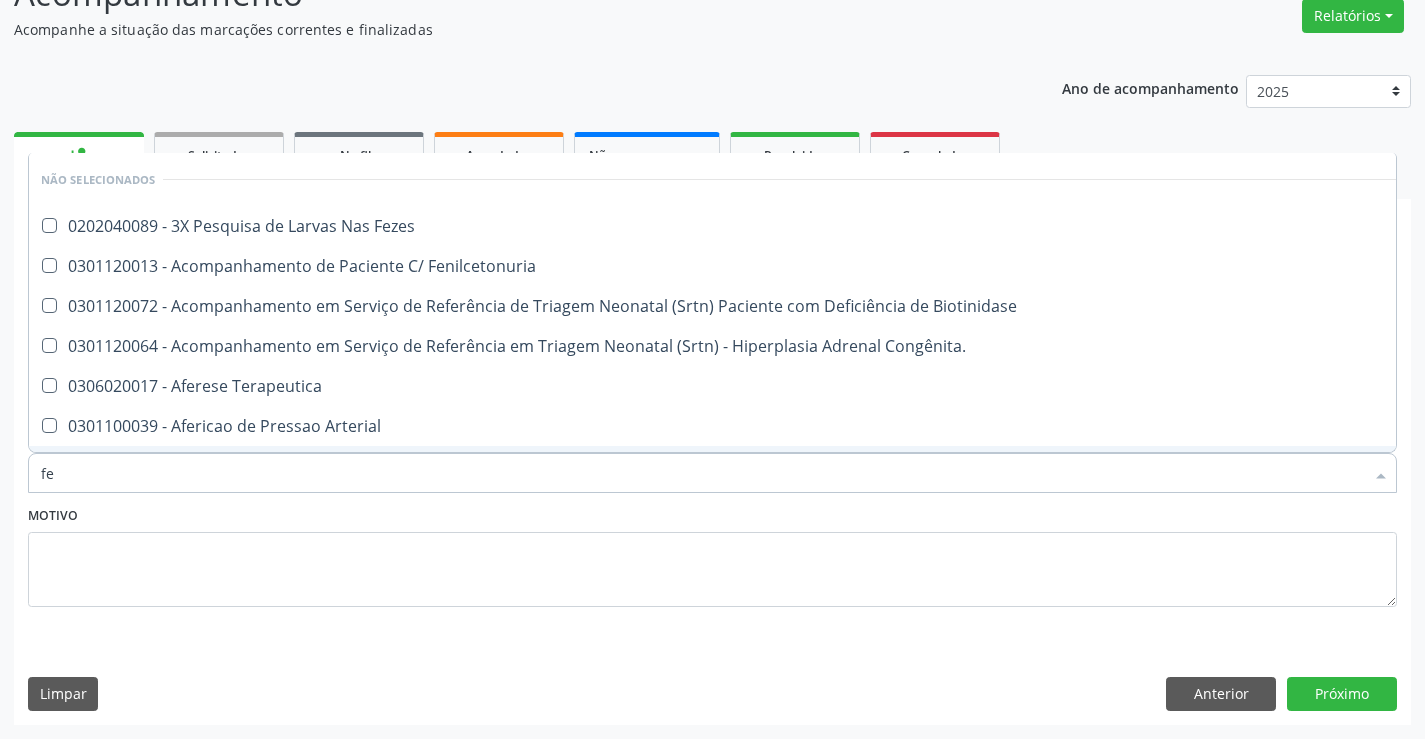 type on "fez" 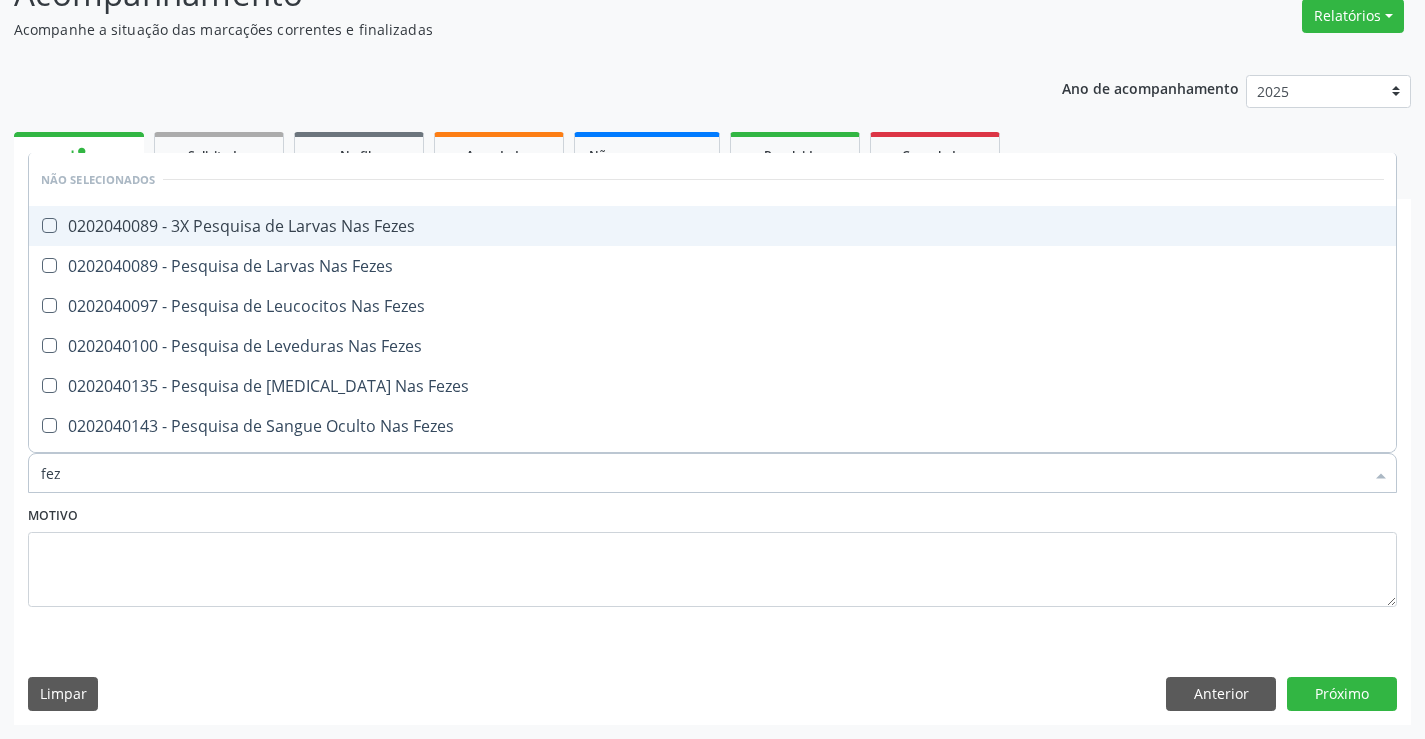 click on "0202040089 - 3X Pesquisa de Larvas Nas Fezes" at bounding box center [712, 226] 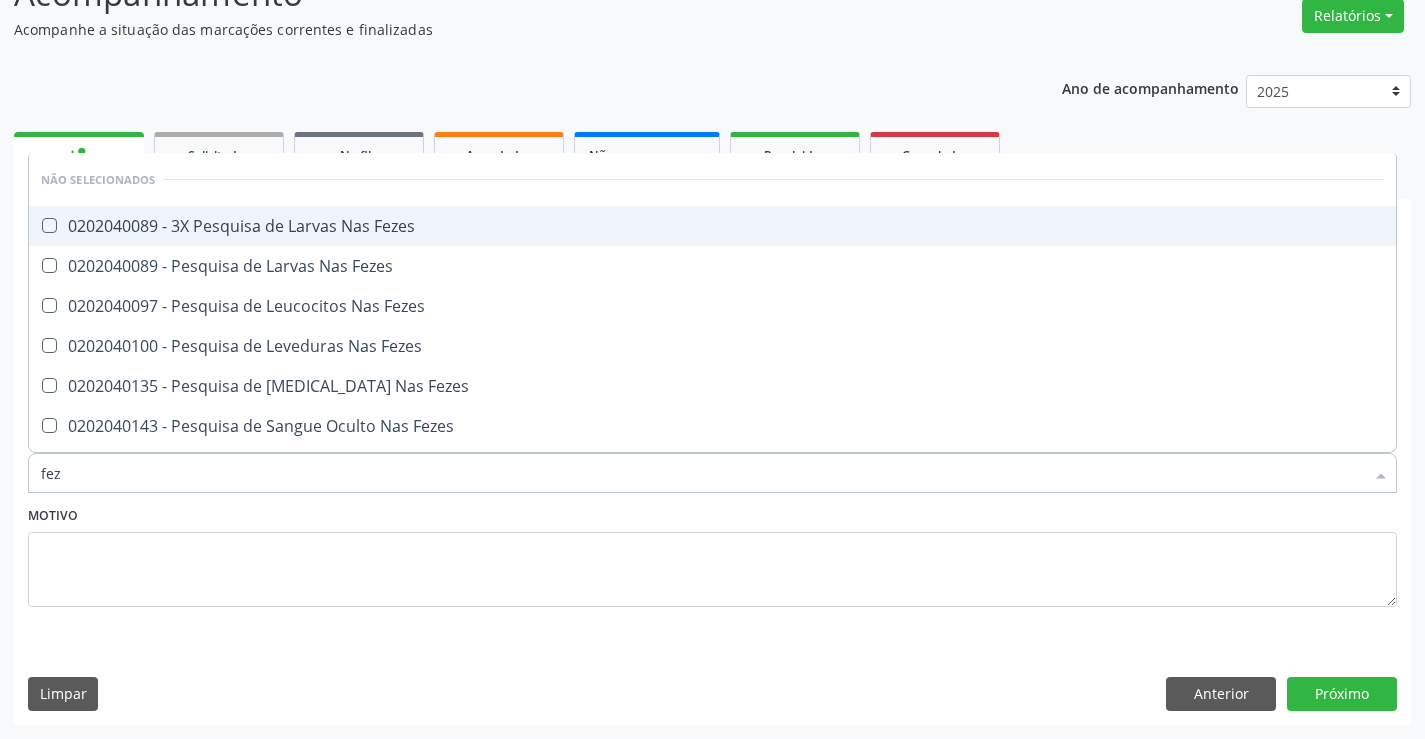 checkbox on "true" 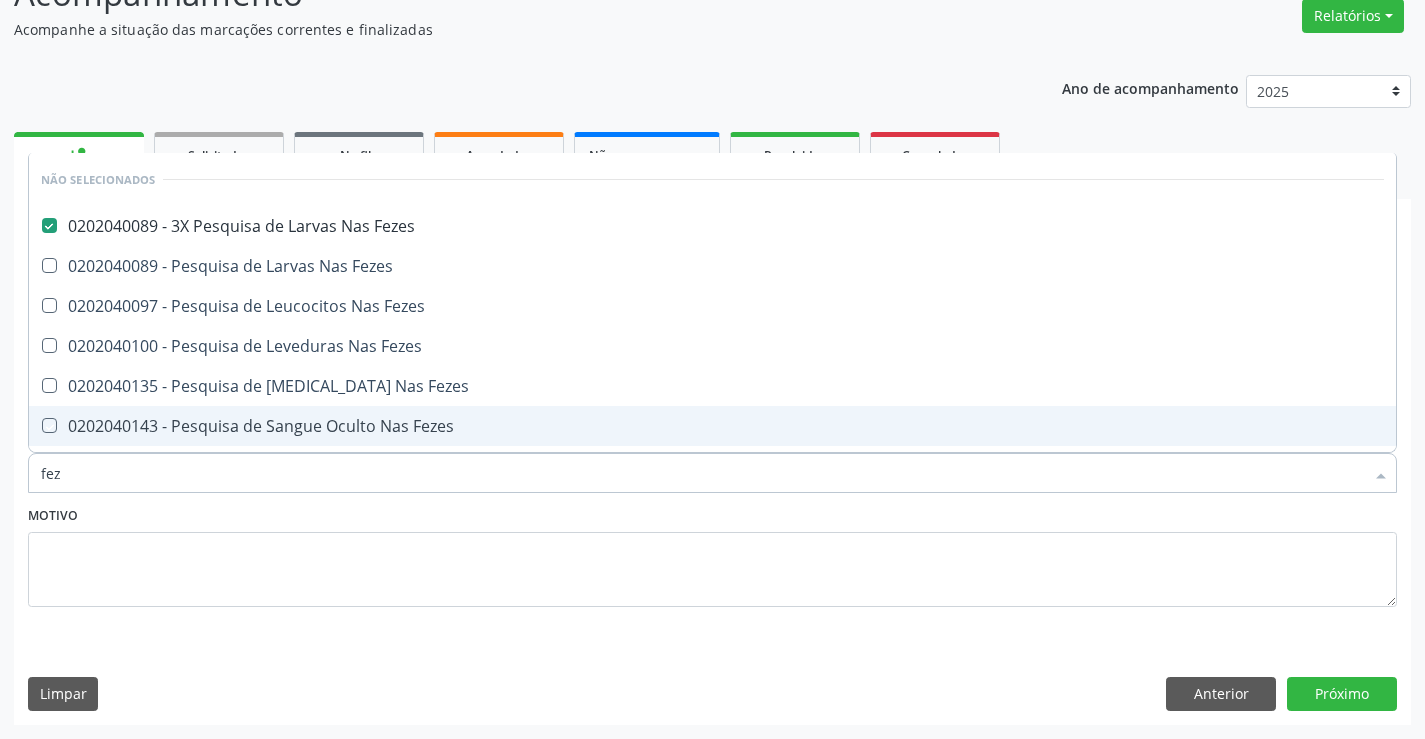 click on "Motivo" at bounding box center (712, 554) 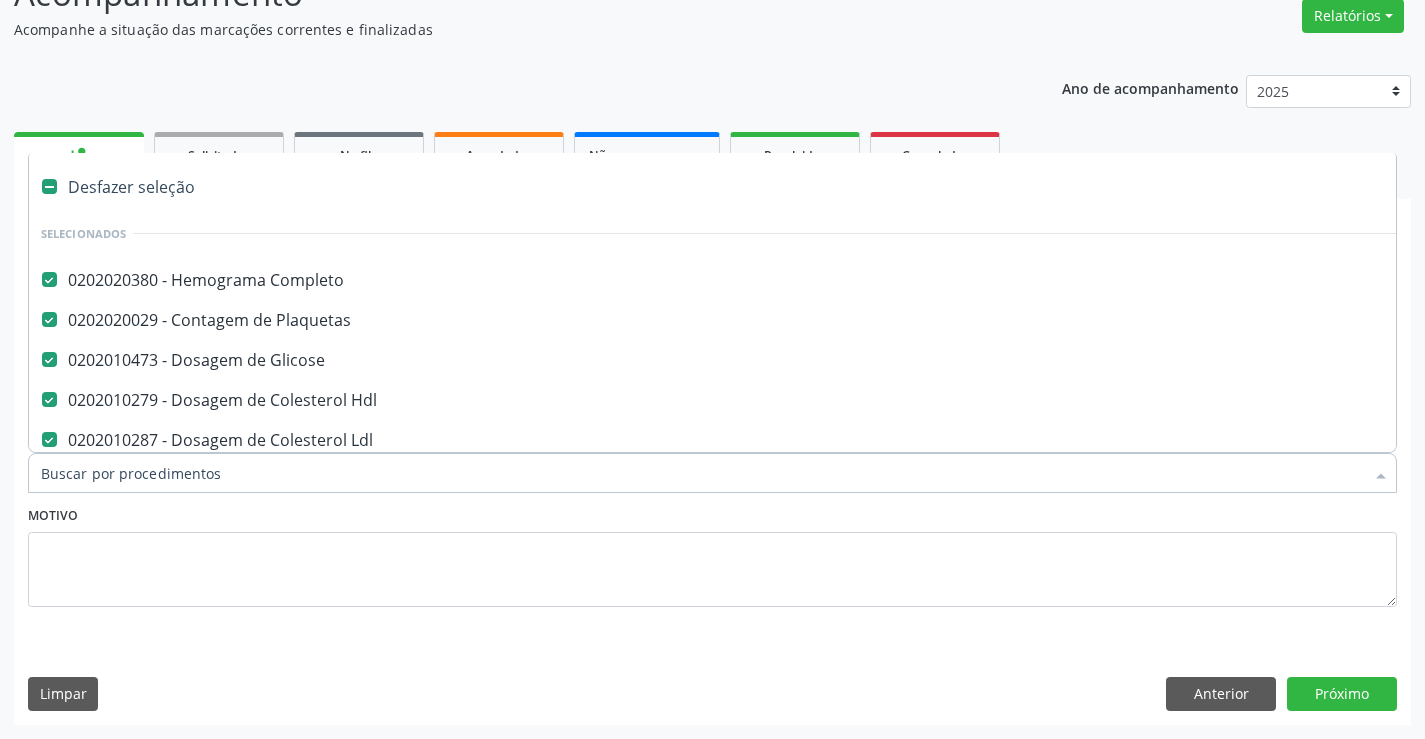 type on "u" 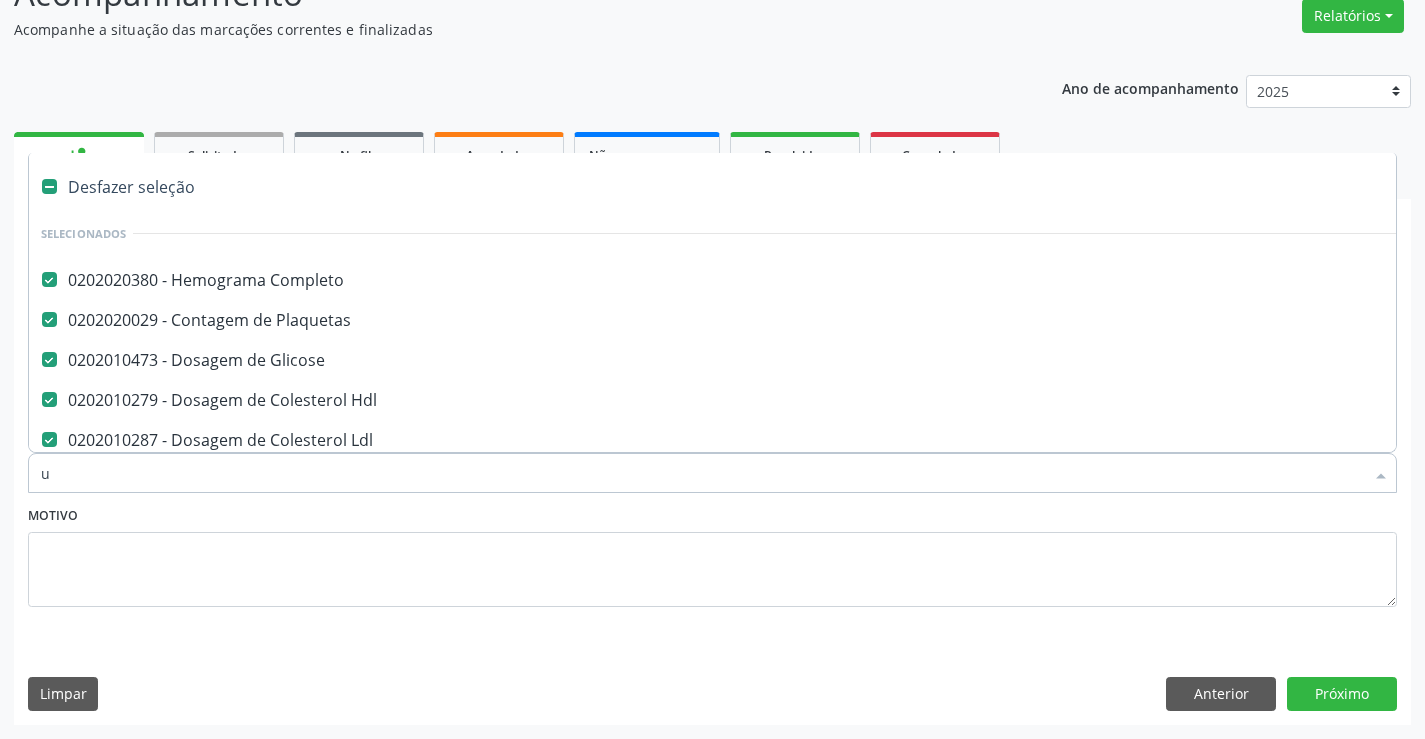 checkbox on "false" 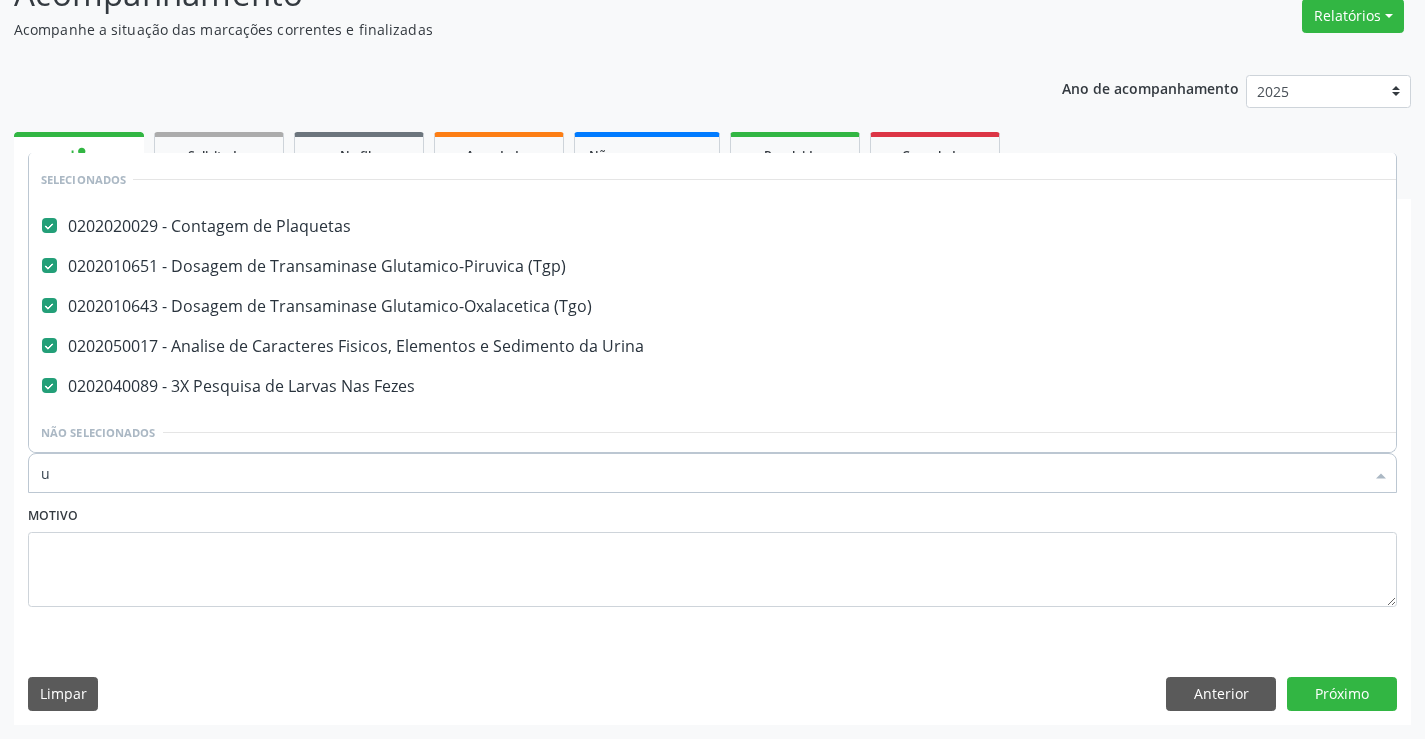scroll, scrollTop: 0, scrollLeft: 0, axis: both 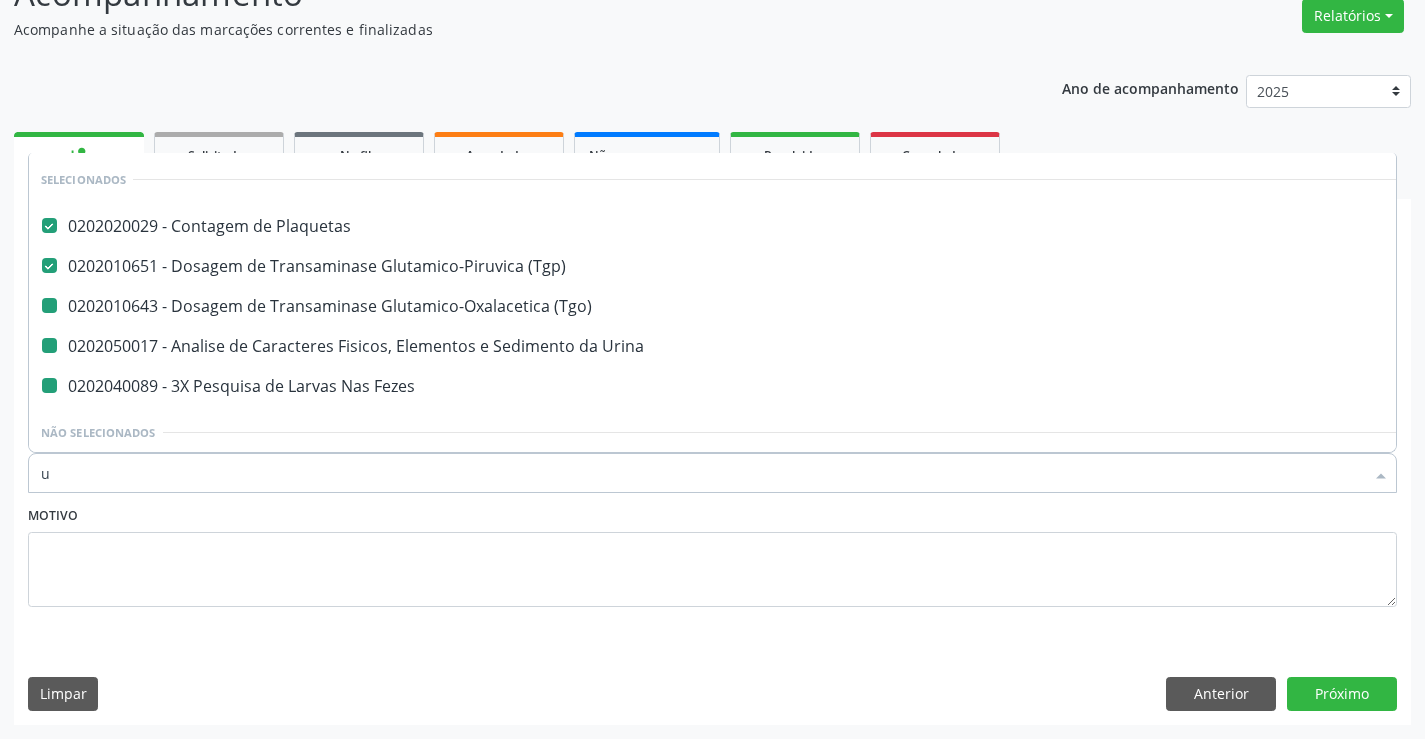 type on "ur" 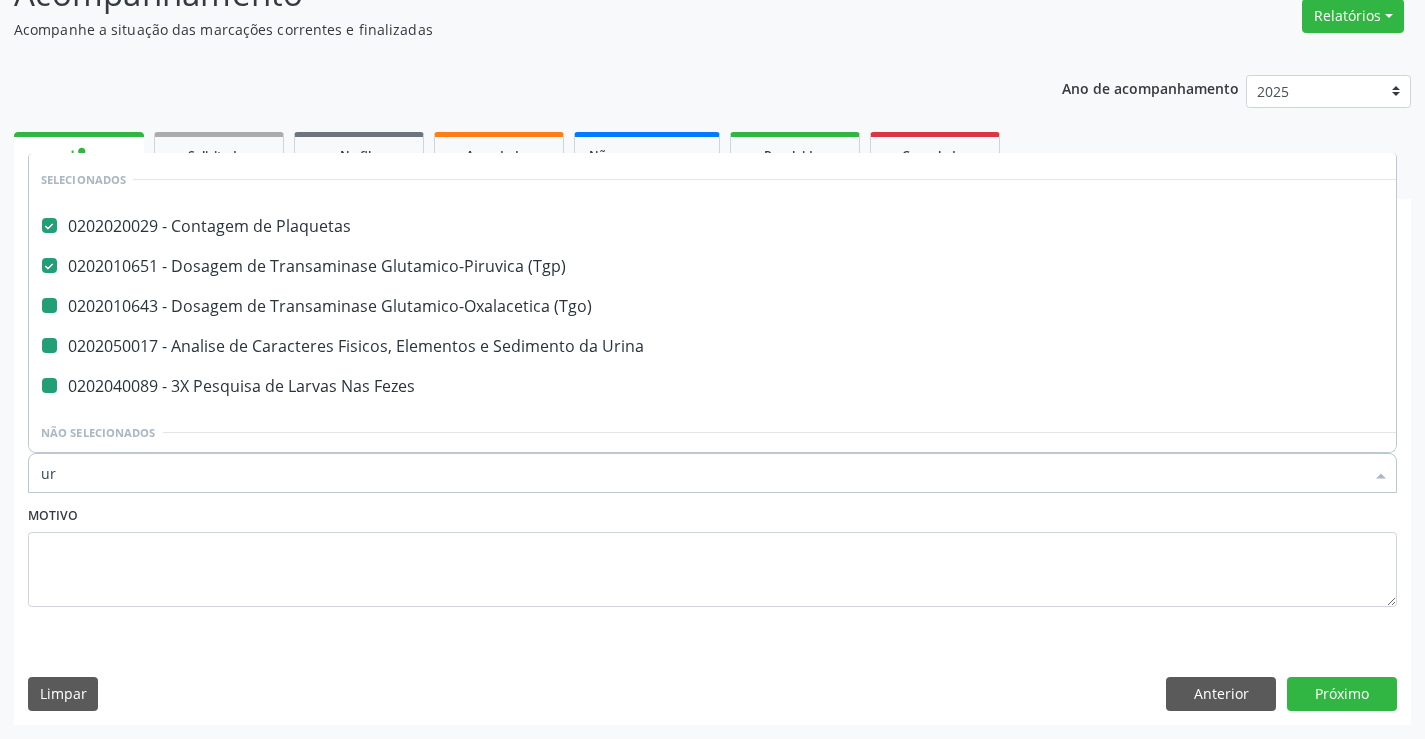 checkbox on "false" 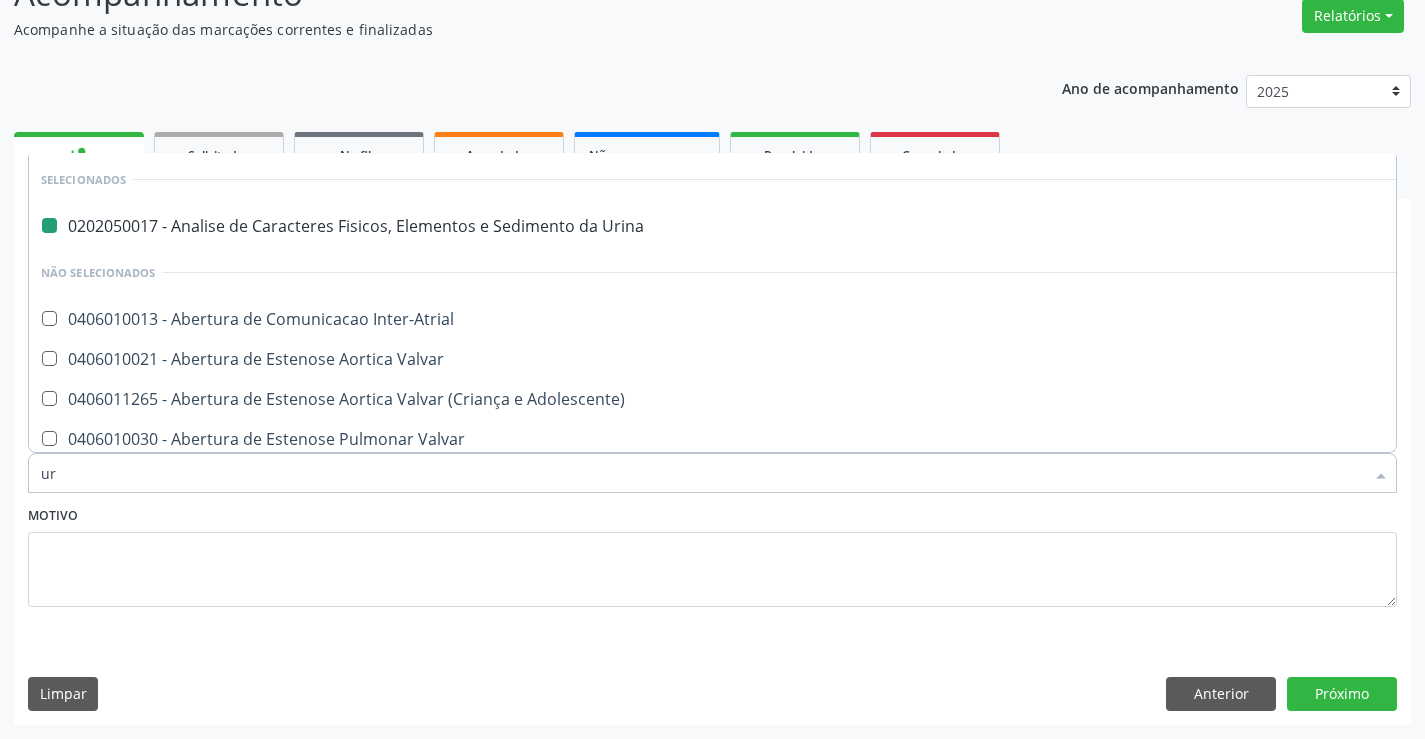 type on "ure" 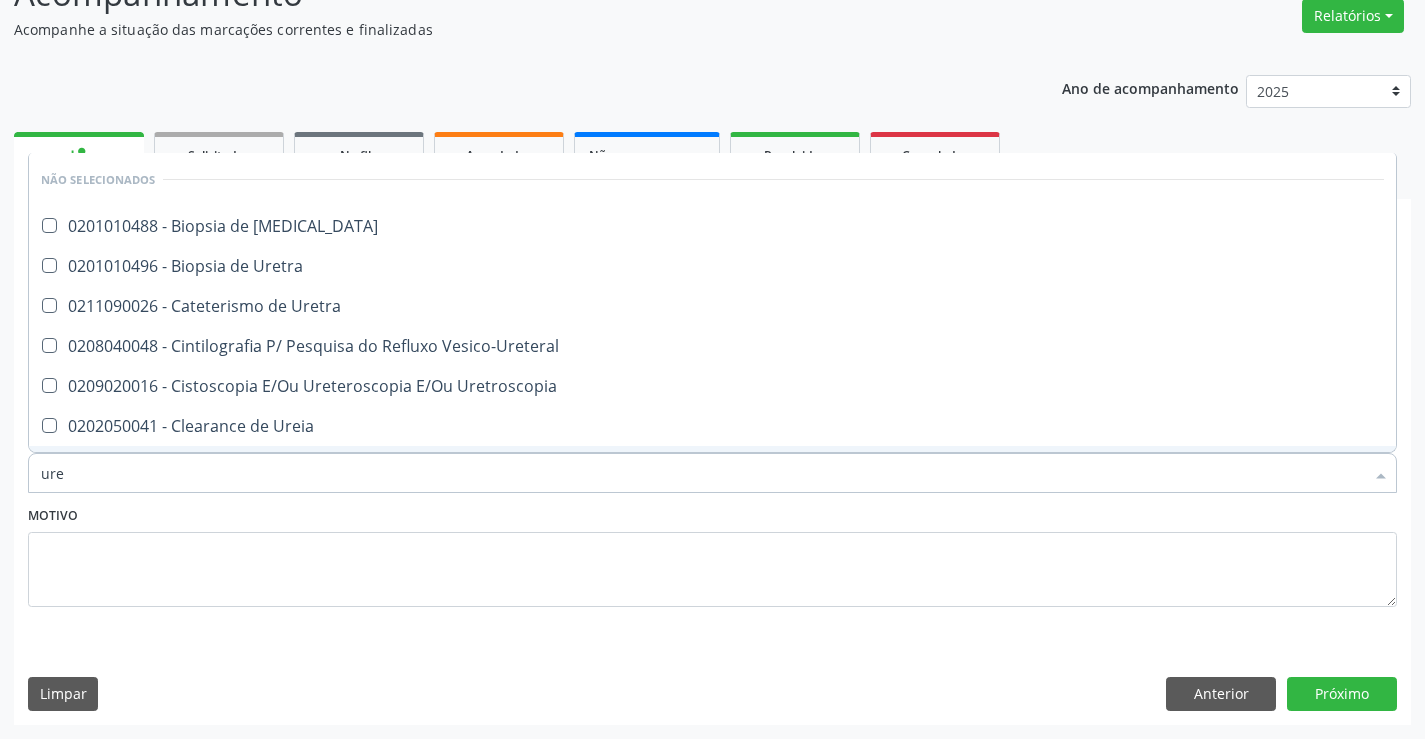type on "urei" 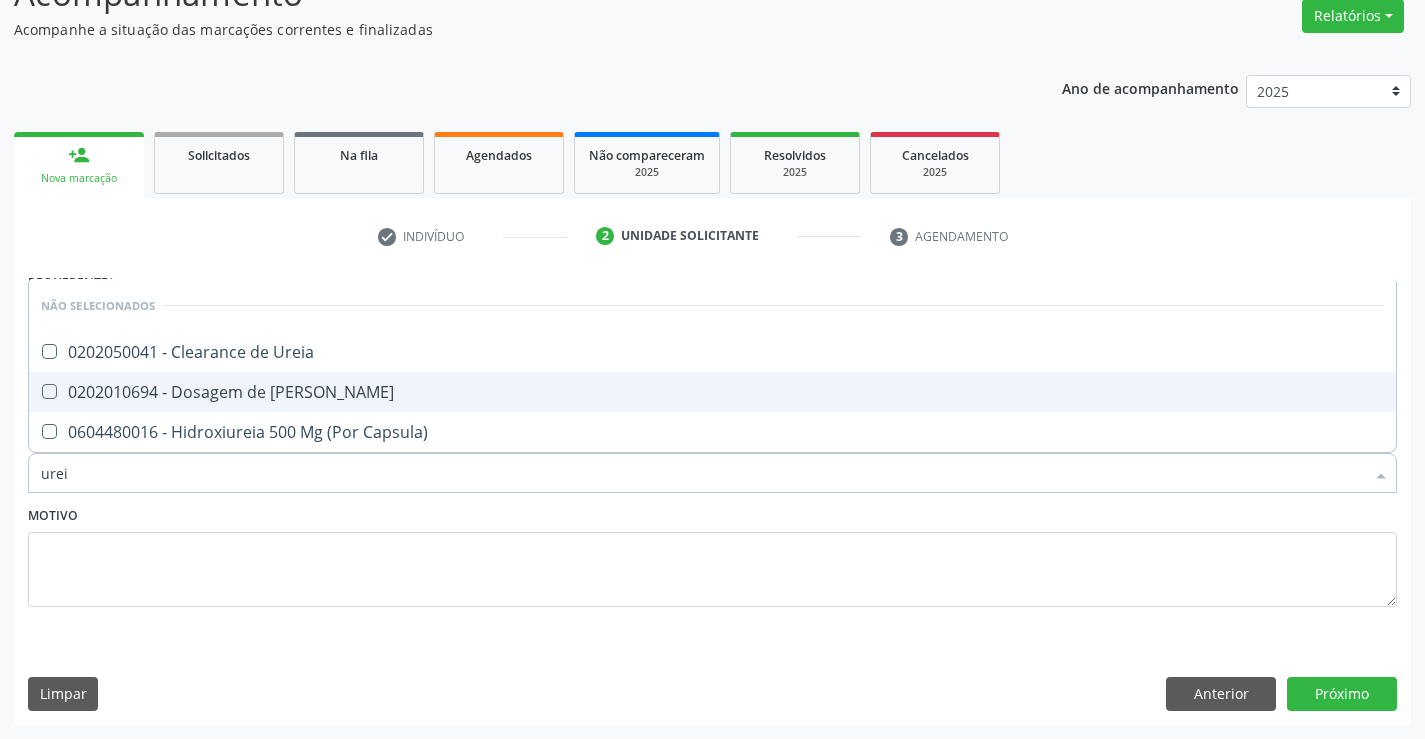 click on "0202010694 - Dosagem de [PERSON_NAME]" at bounding box center [712, 392] 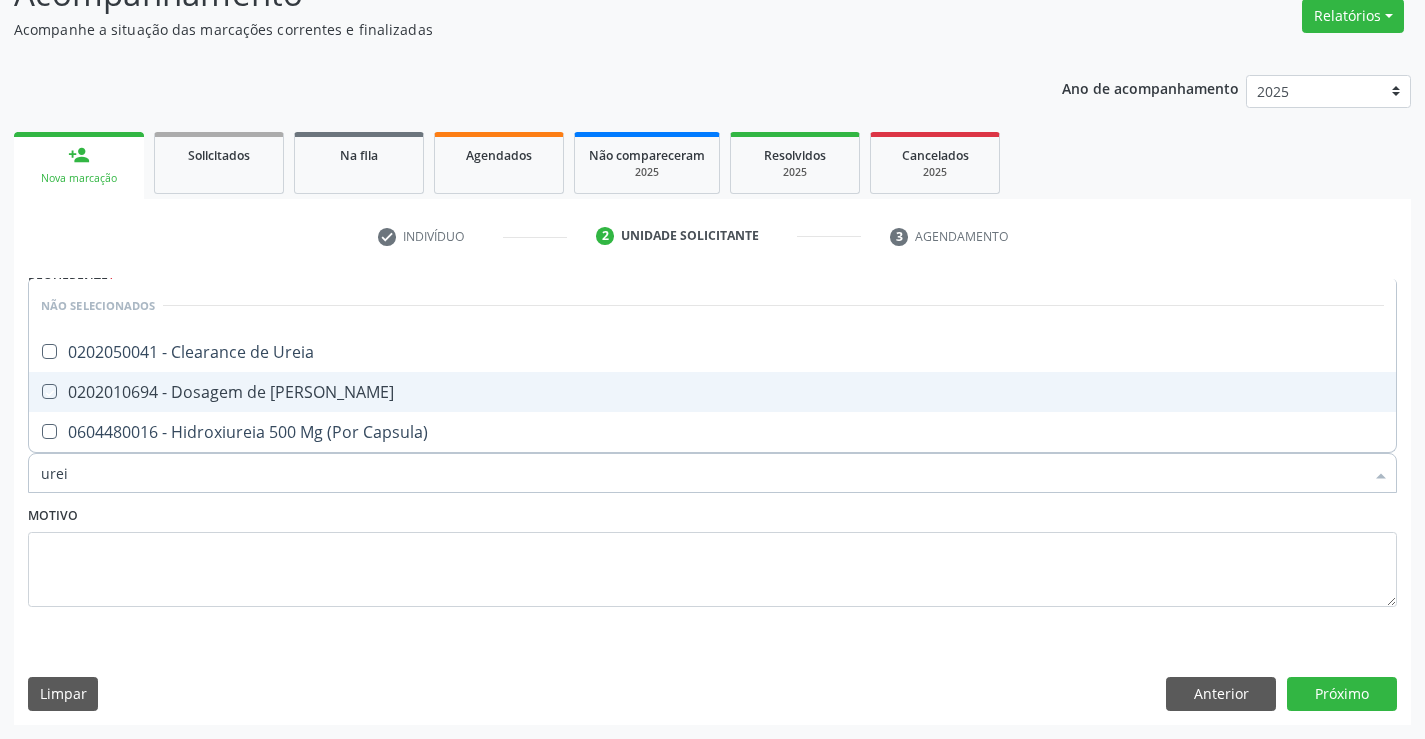 checkbox on "true" 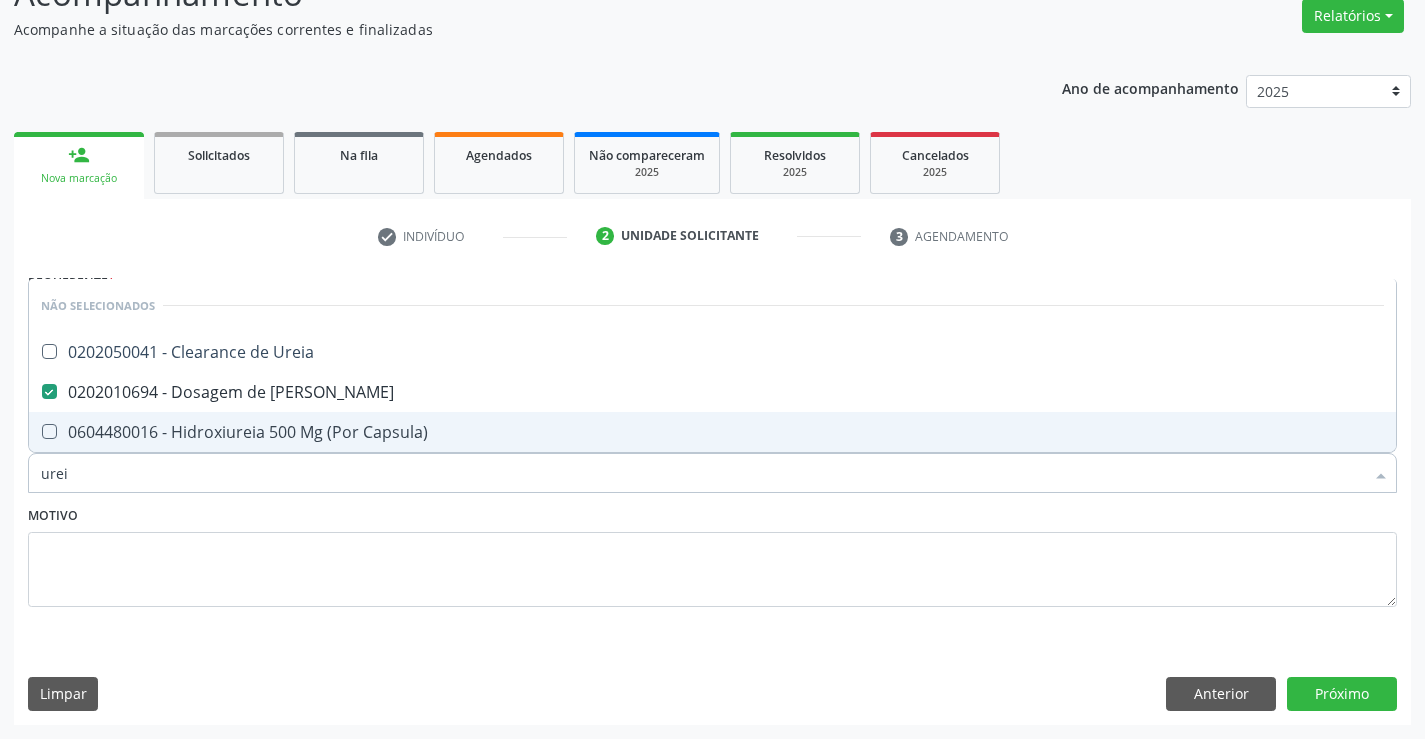 type on "urei" 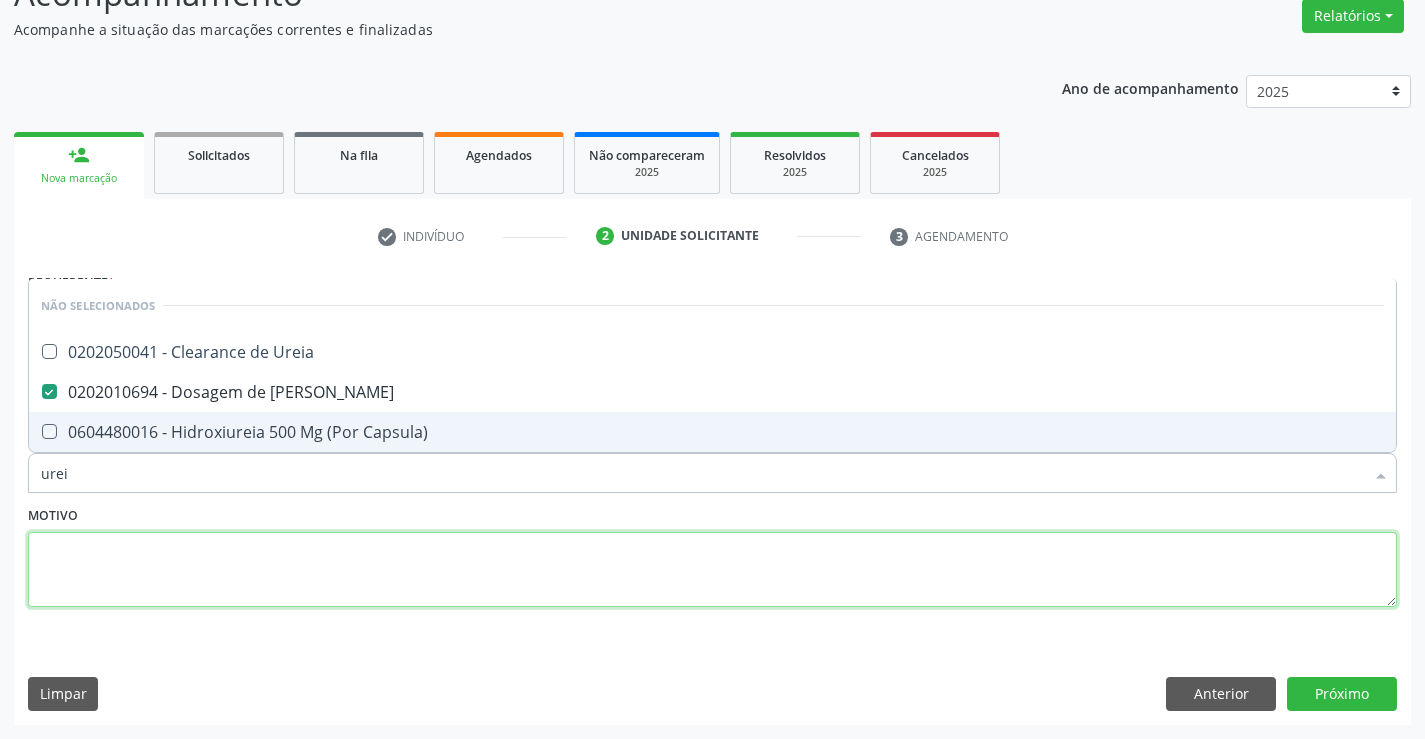 click at bounding box center (712, 570) 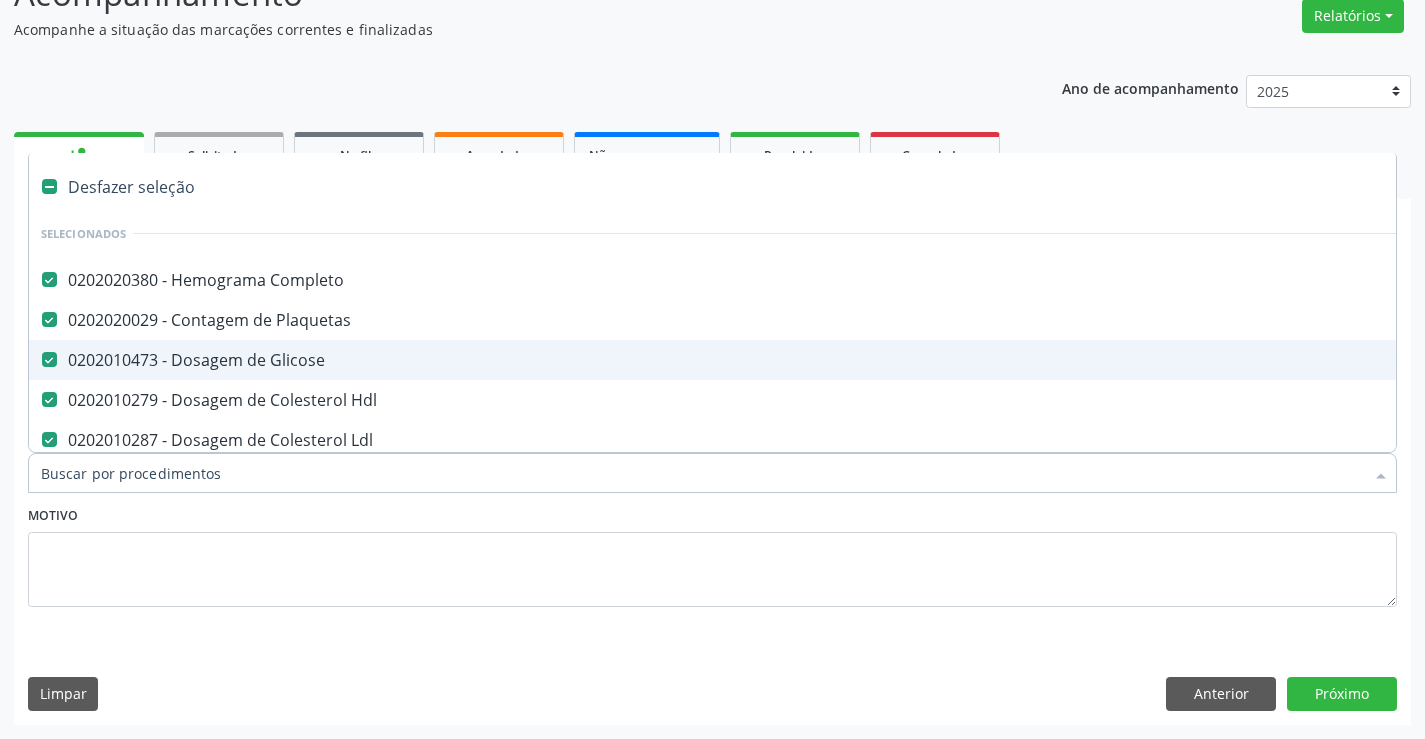 type on "c" 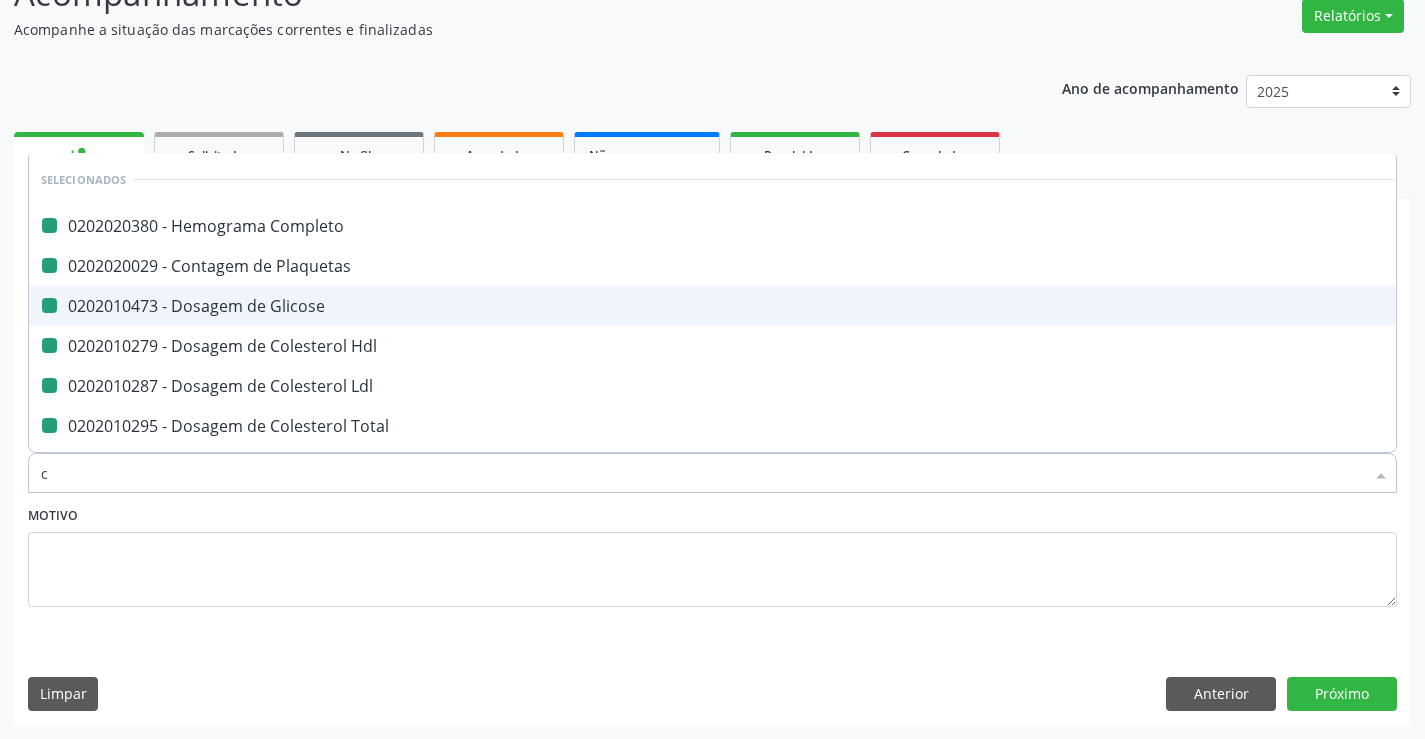 type on "cr" 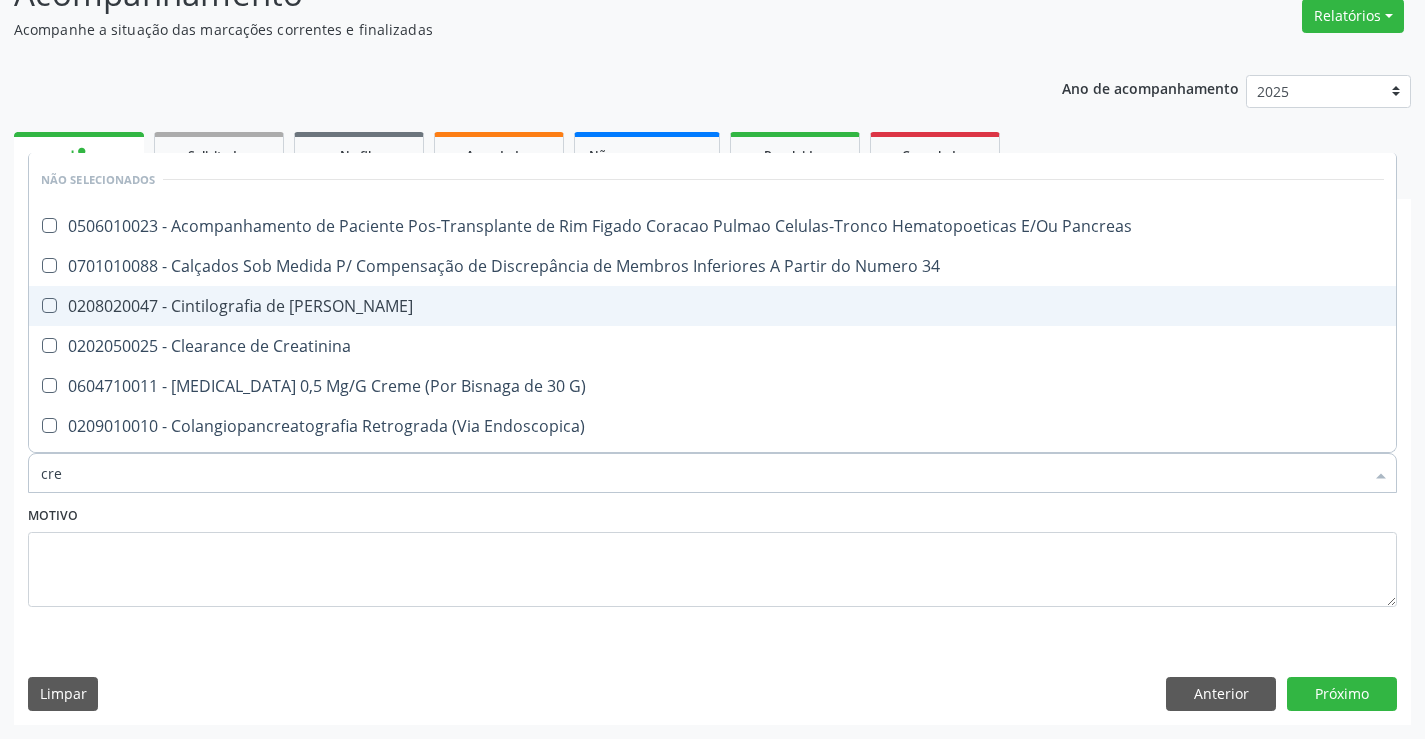 type on "crea" 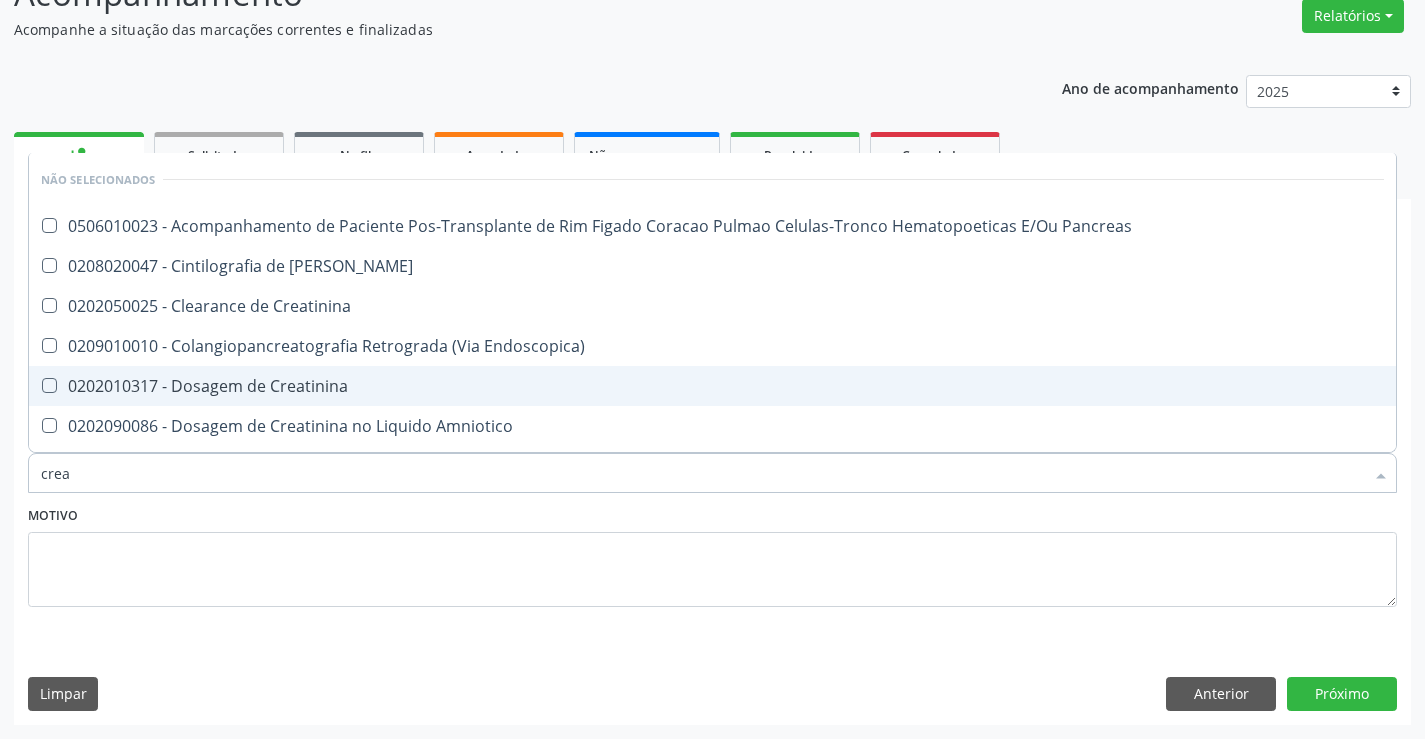 click on "0202010317 - Dosagem de Creatinina" at bounding box center [712, 386] 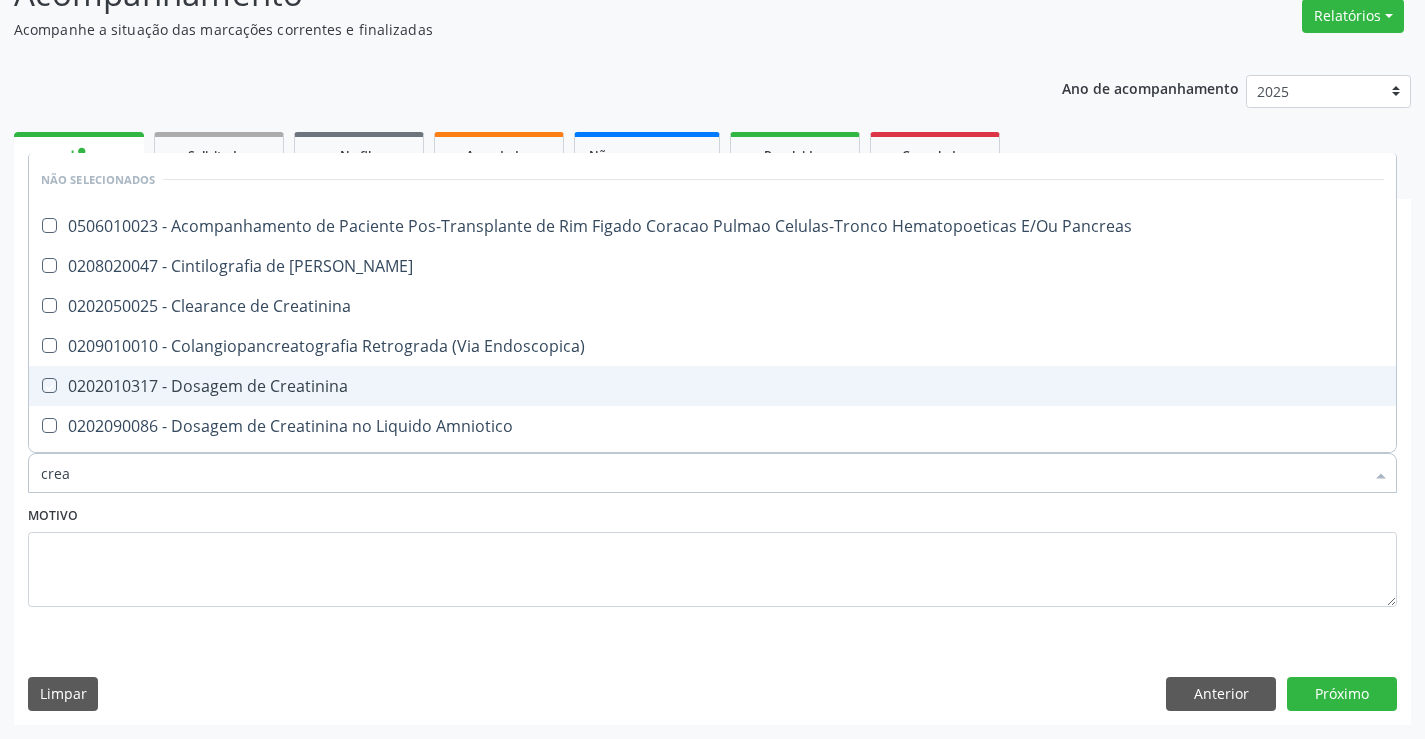 checkbox on "true" 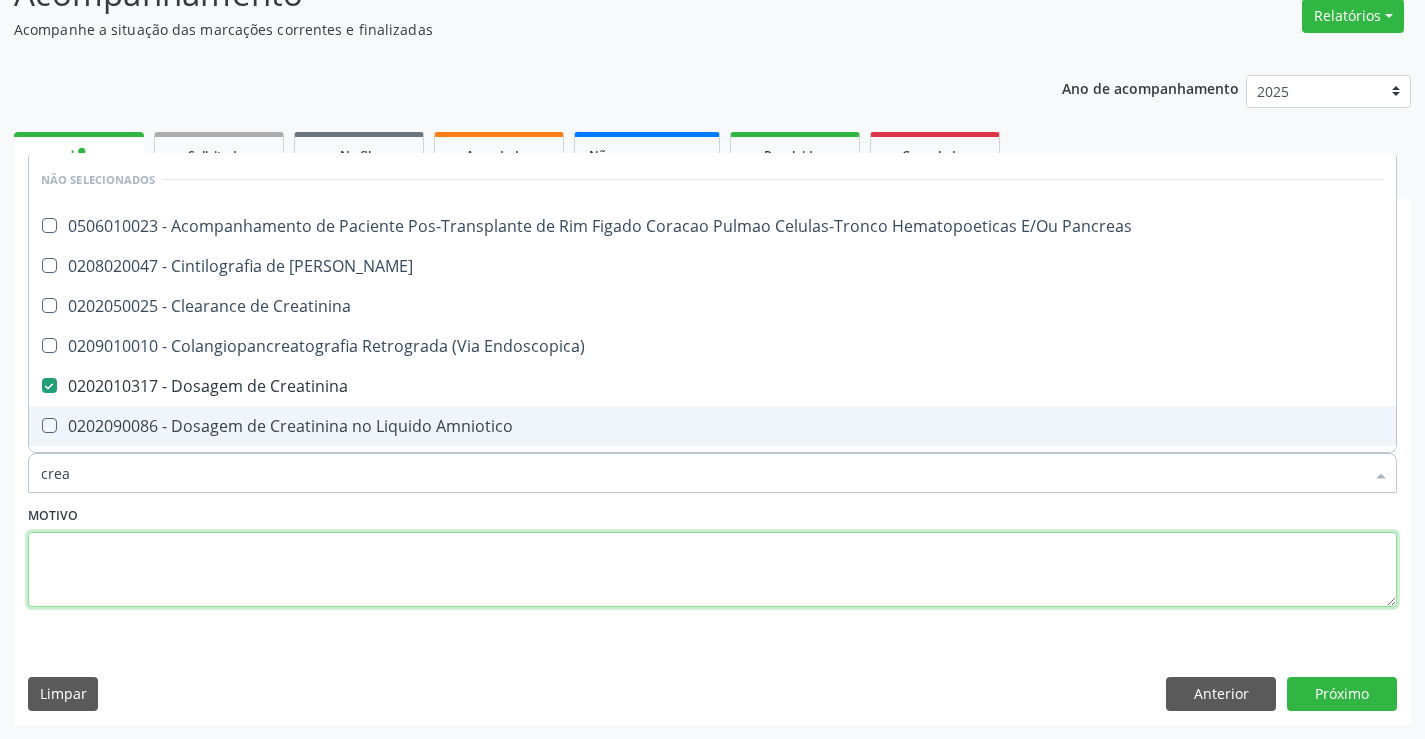 click at bounding box center [712, 570] 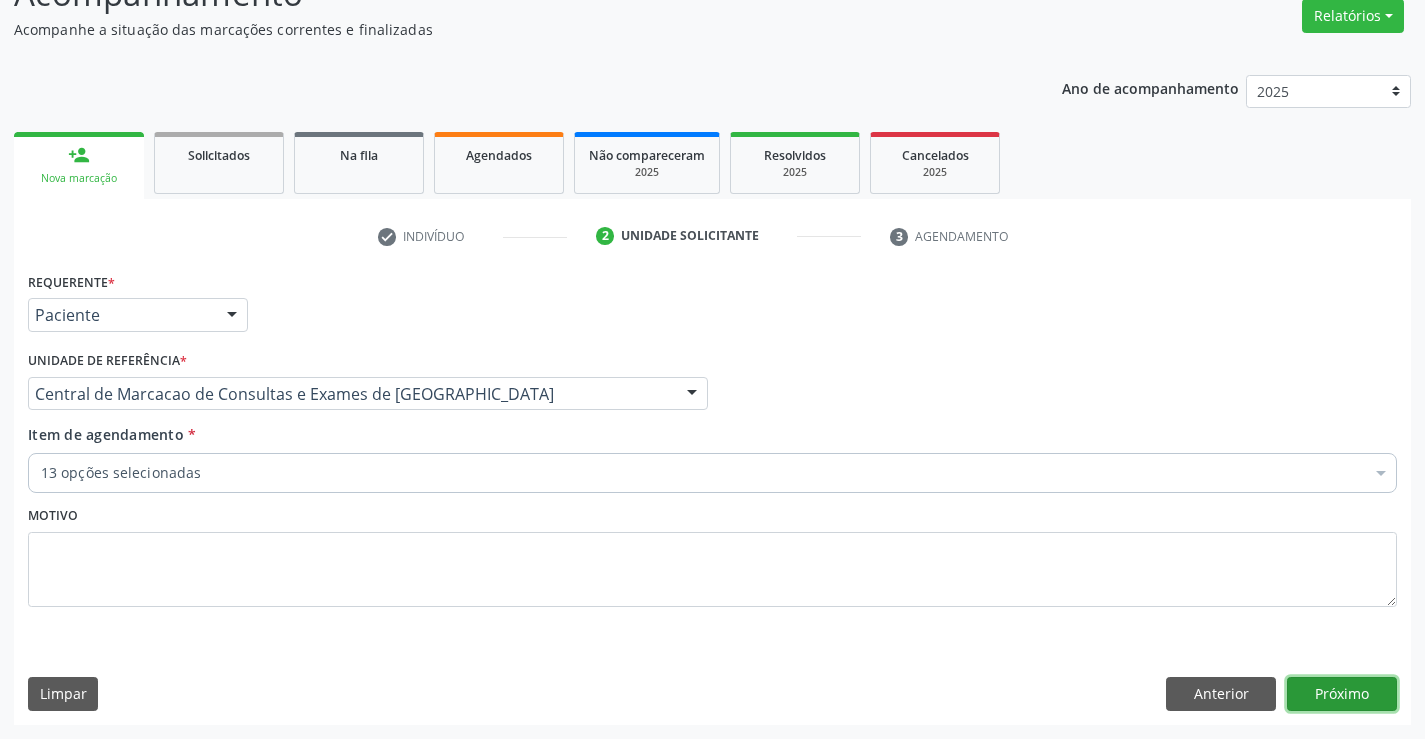click on "Próximo" at bounding box center (1342, 694) 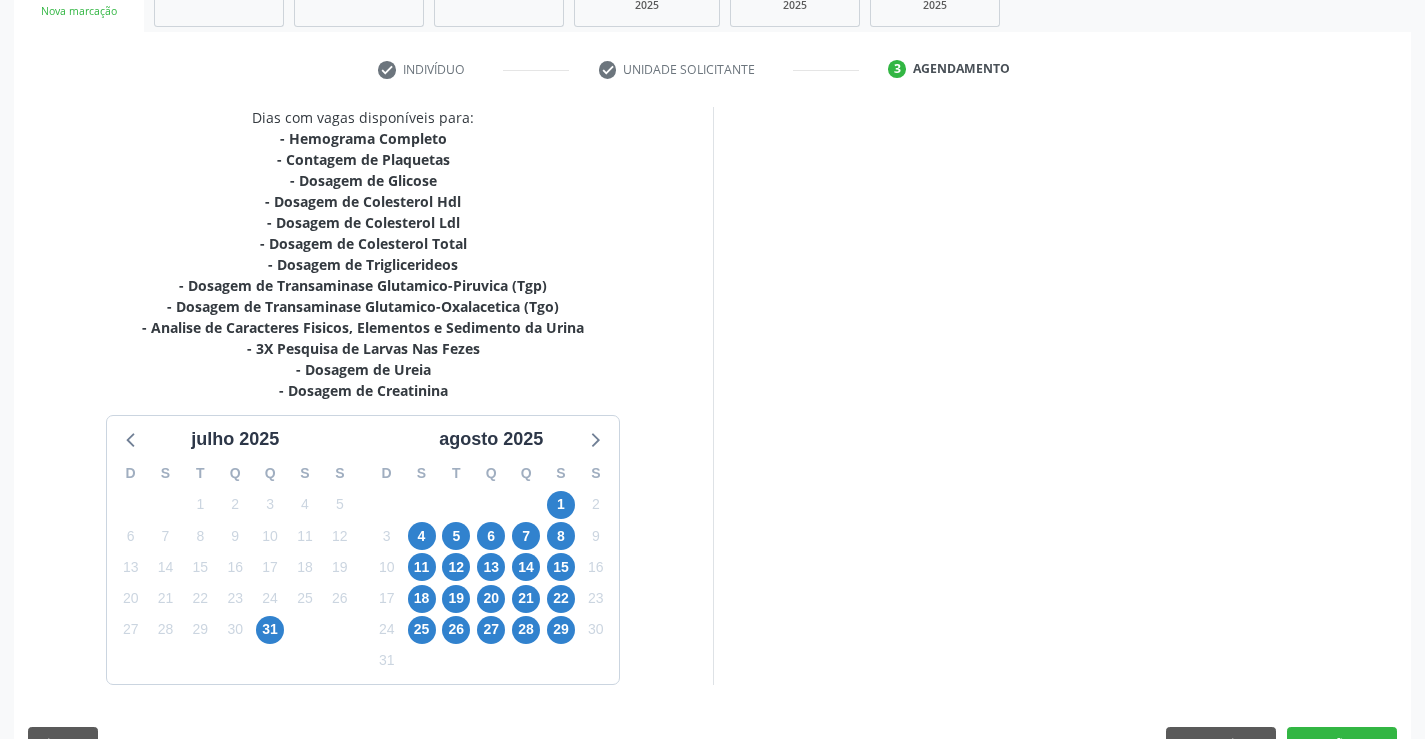 scroll, scrollTop: 367, scrollLeft: 0, axis: vertical 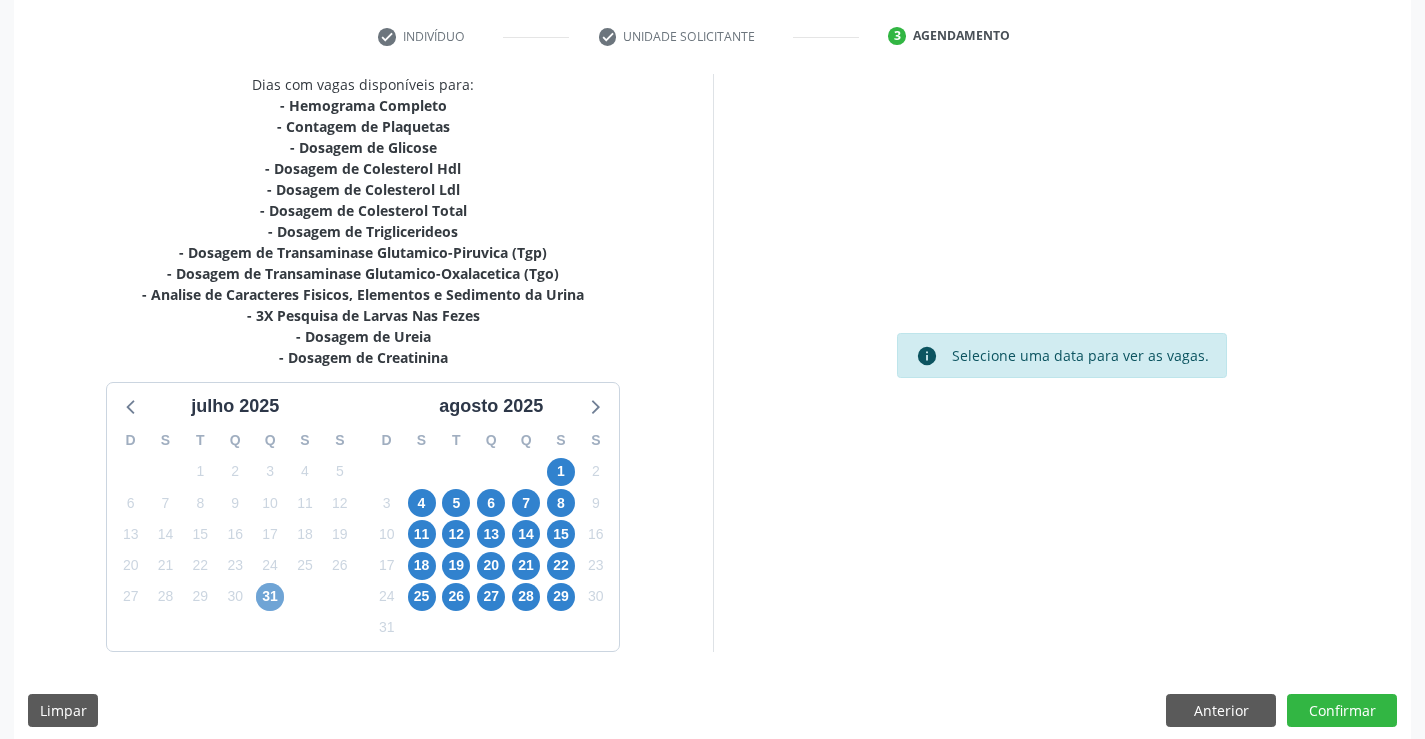 click on "31" at bounding box center (270, 597) 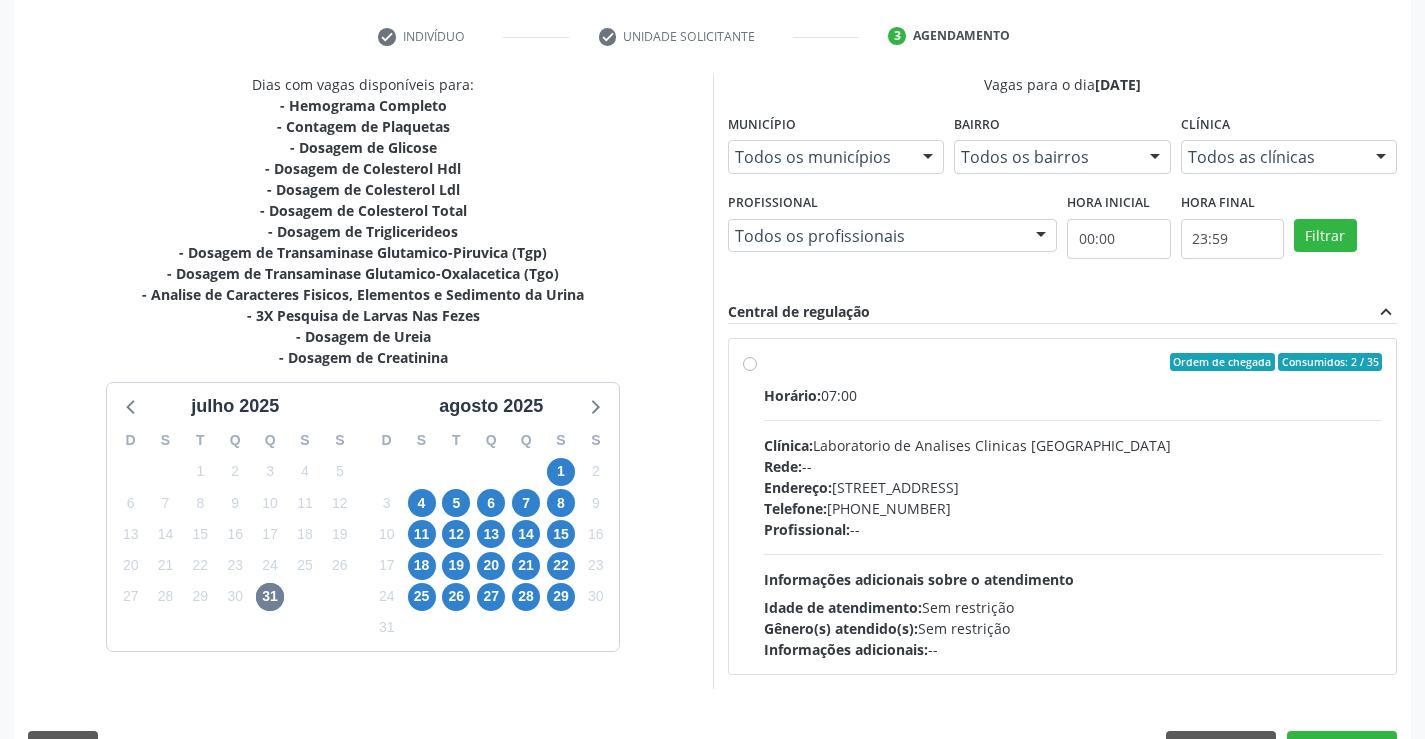 click on "Profissional:
--" at bounding box center [1073, 529] 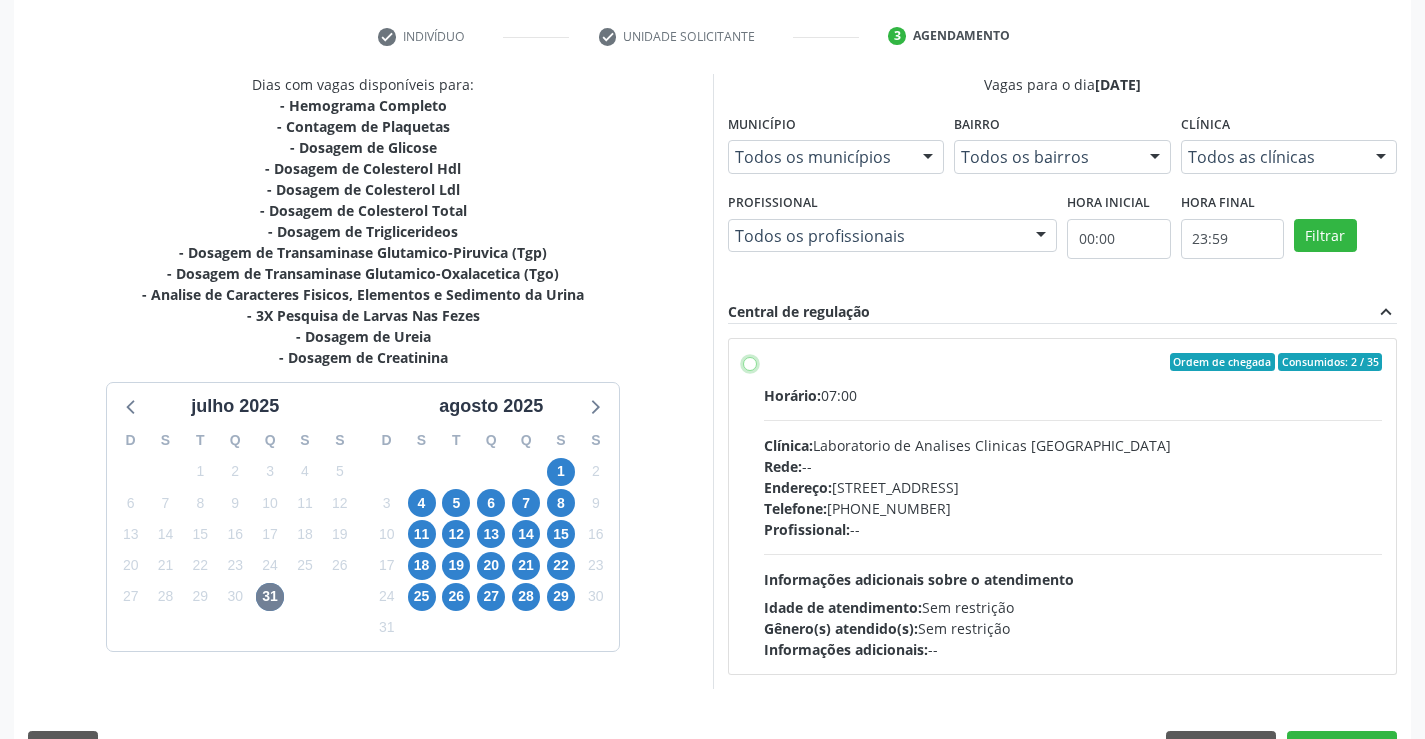 click on "Ordem de chegada
Consumidos: 2 / 35
Horário:   07:00
Clínica:  Laboratorio de Analises Clinicas Sao Francisco
Rede:
--
Endereço:   Terreo, nº 258, Centro, Campo Formoso - BA
Telefone:   (74) 36453588
Profissional:
--
Informações adicionais sobre o atendimento
Idade de atendimento:
Sem restrição
Gênero(s) atendido(s):
Sem restrição
Informações adicionais:
--" at bounding box center [750, 362] 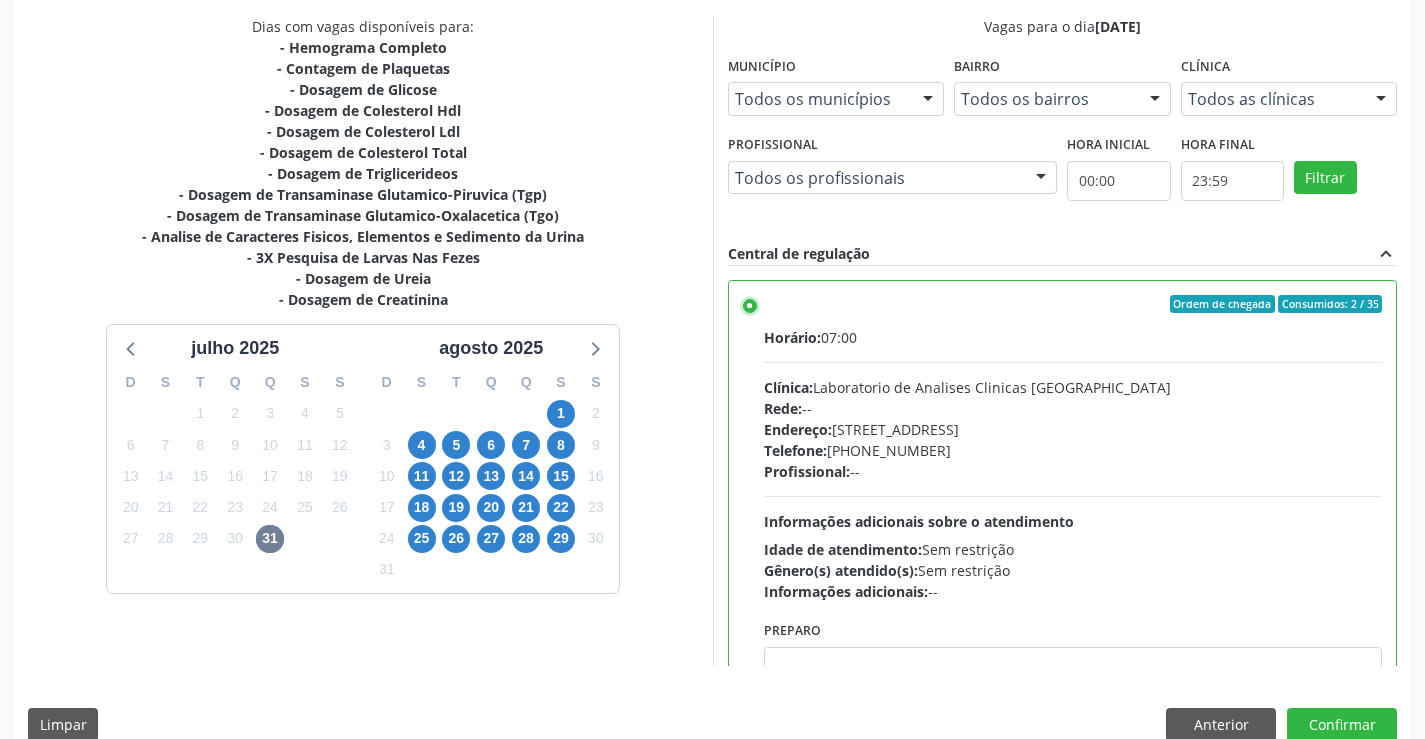 scroll, scrollTop: 456, scrollLeft: 0, axis: vertical 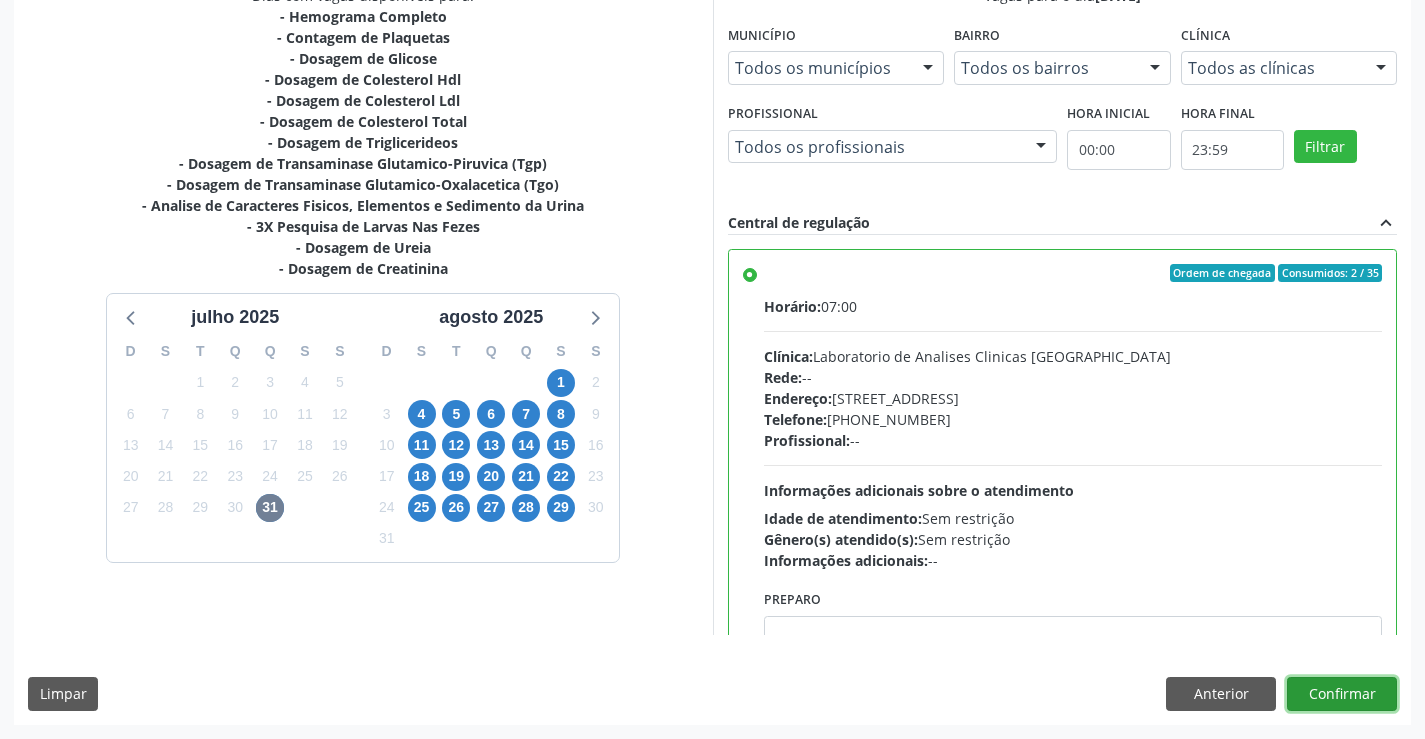 click on "Confirmar" at bounding box center [1342, 694] 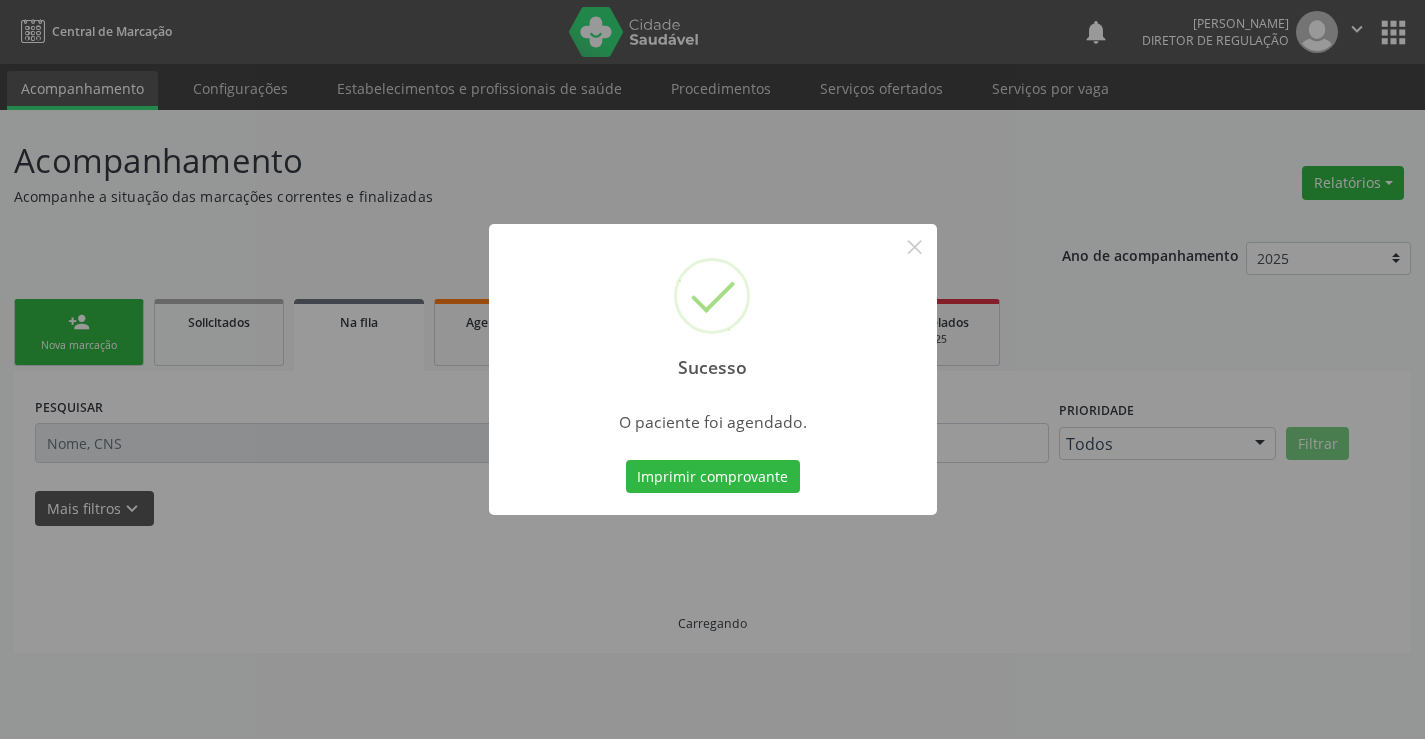scroll, scrollTop: 0, scrollLeft: 0, axis: both 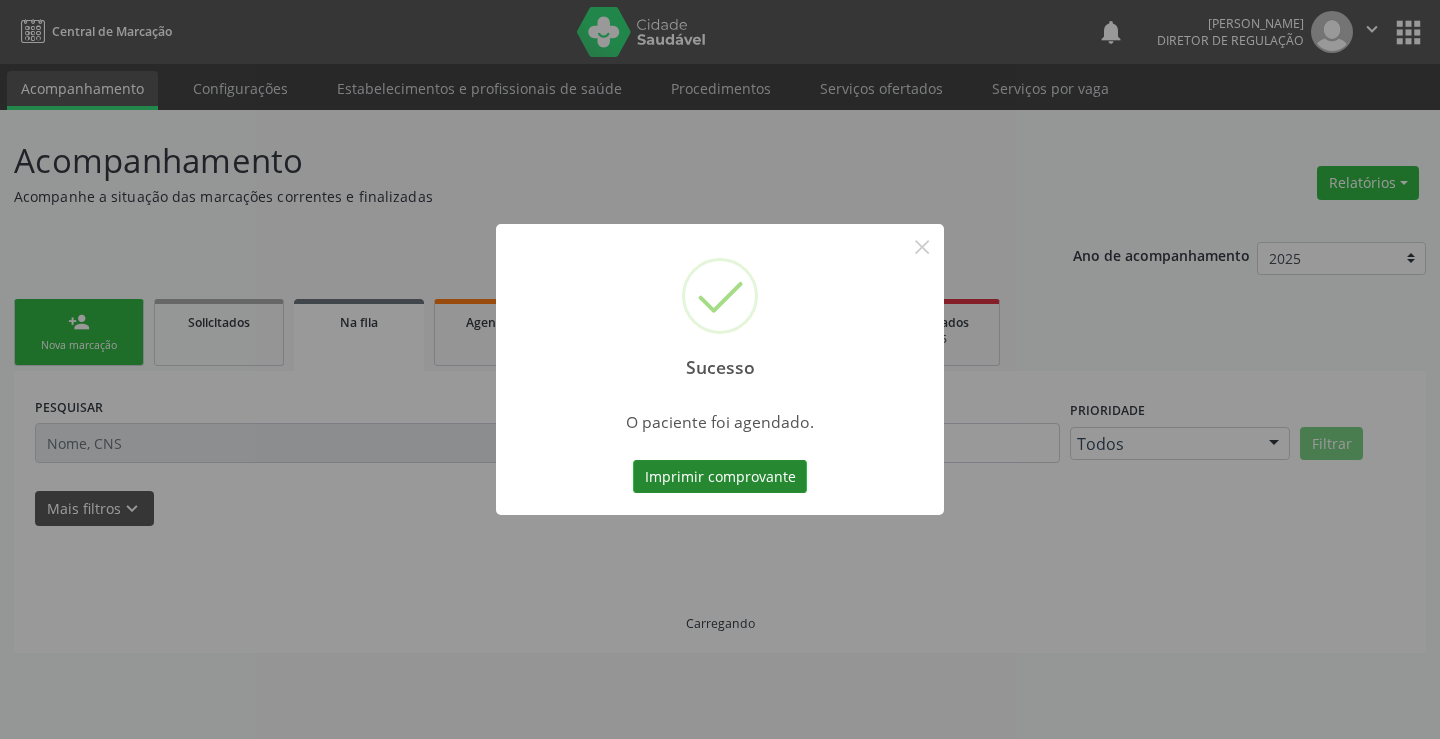 click on "Imprimir comprovante" at bounding box center (720, 477) 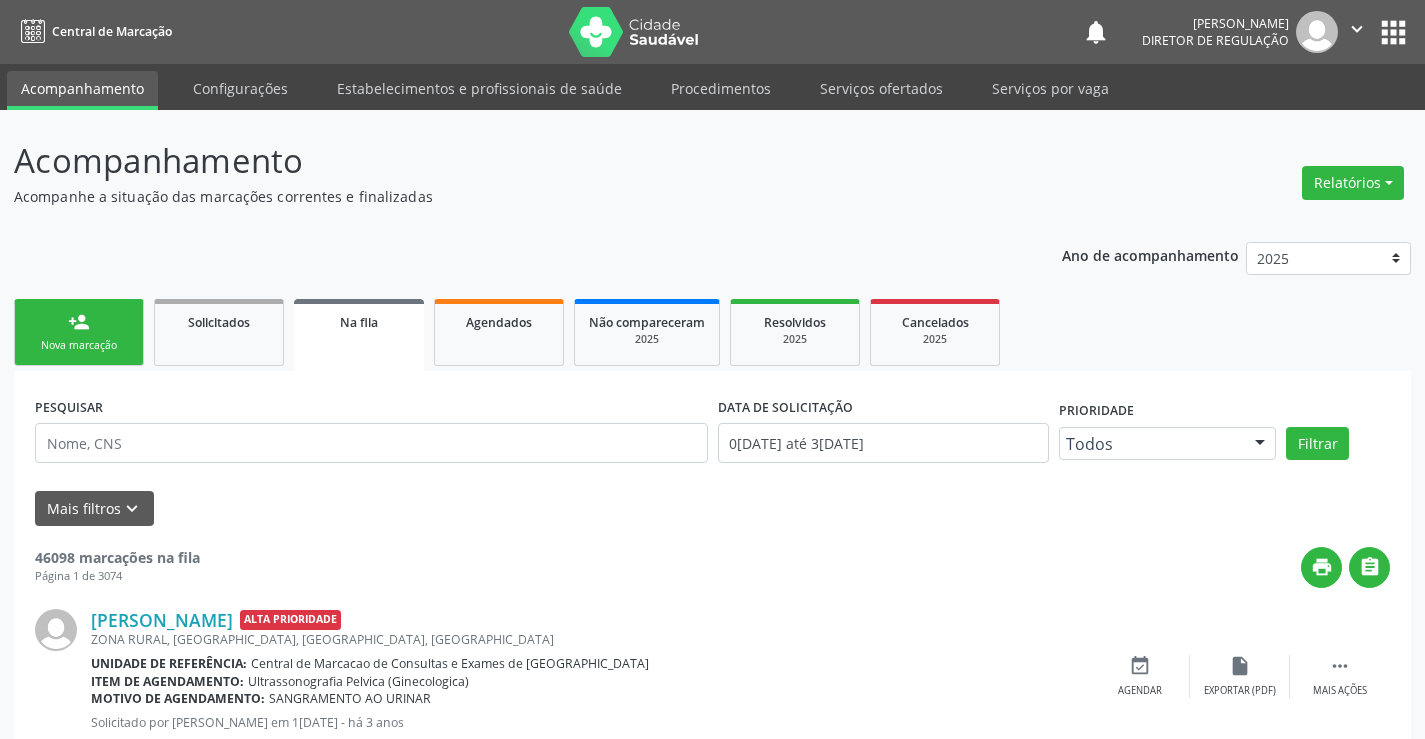 click on "person_add
Nova marcação" at bounding box center (79, 332) 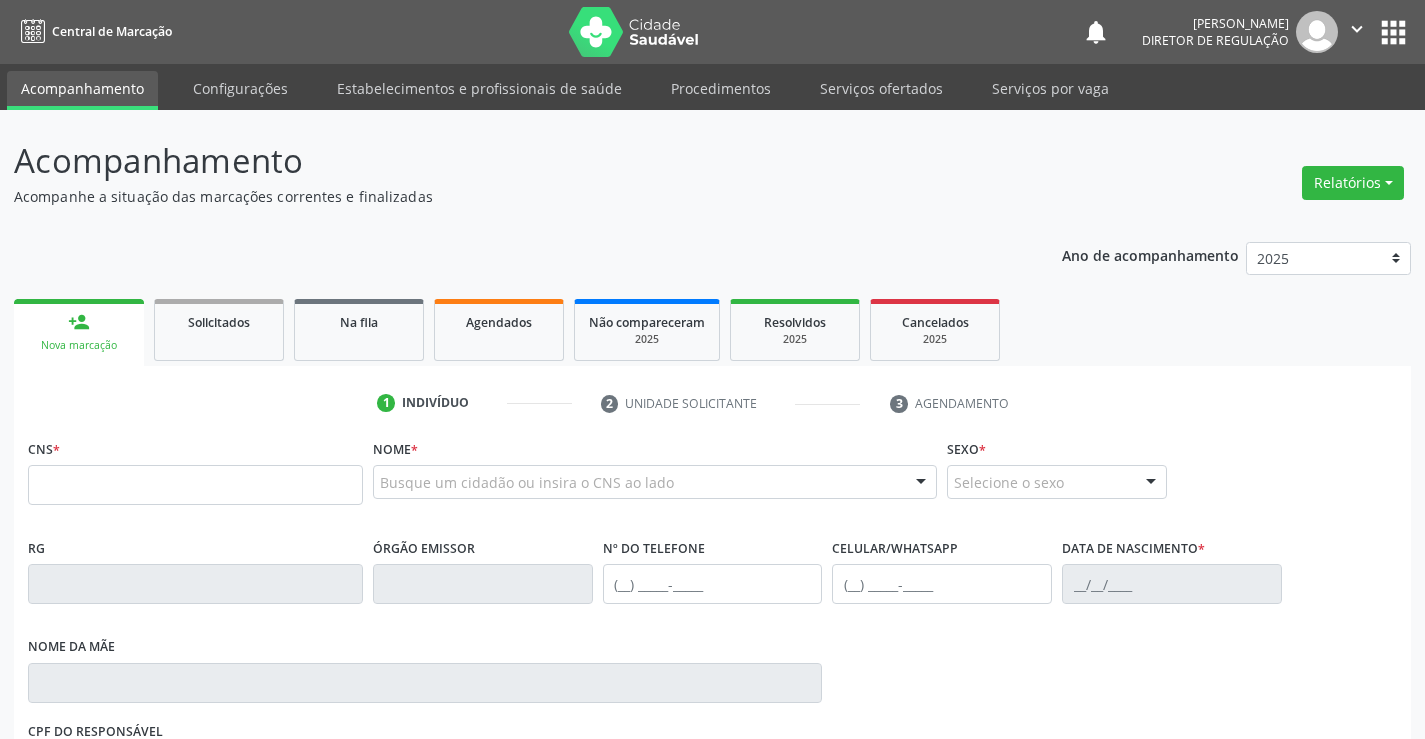 click at bounding box center [195, 485] 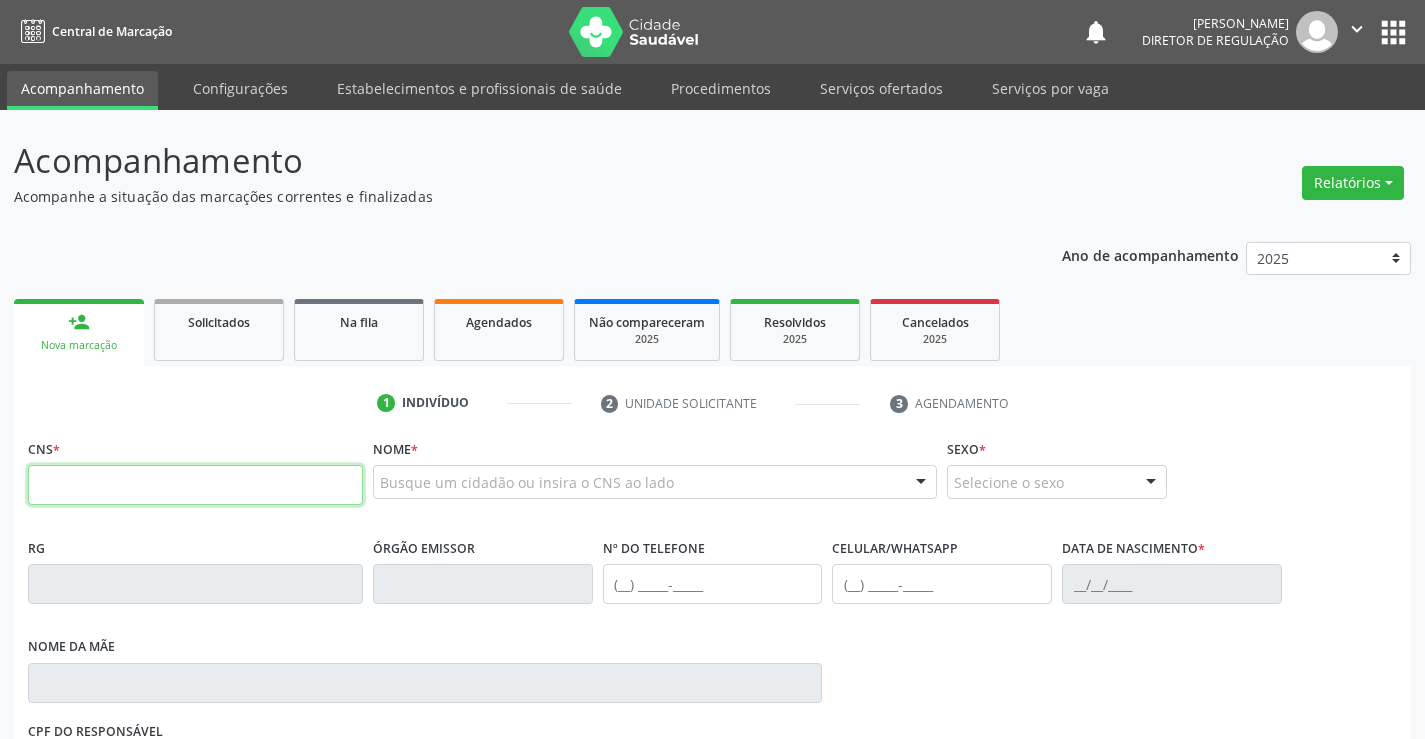 click at bounding box center (195, 485) 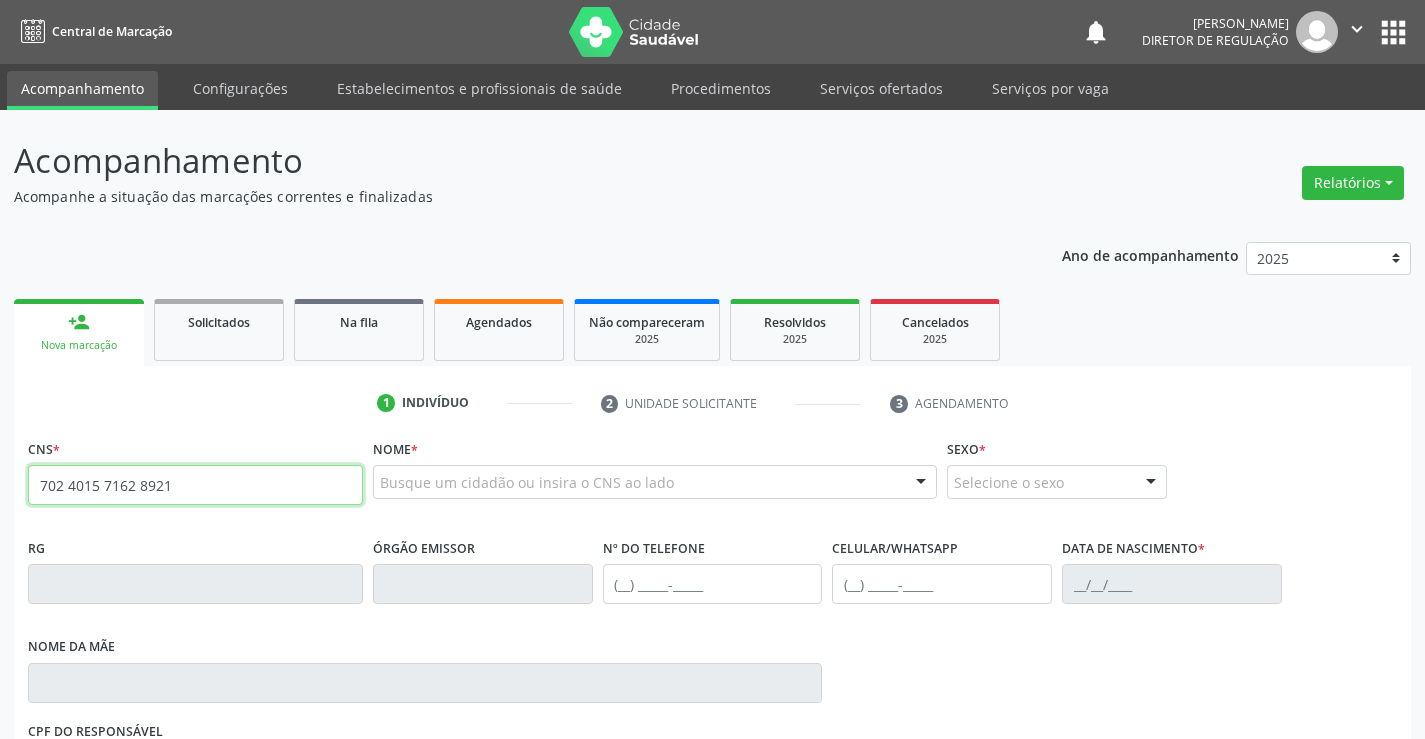 type on "702 4015 7162 8921" 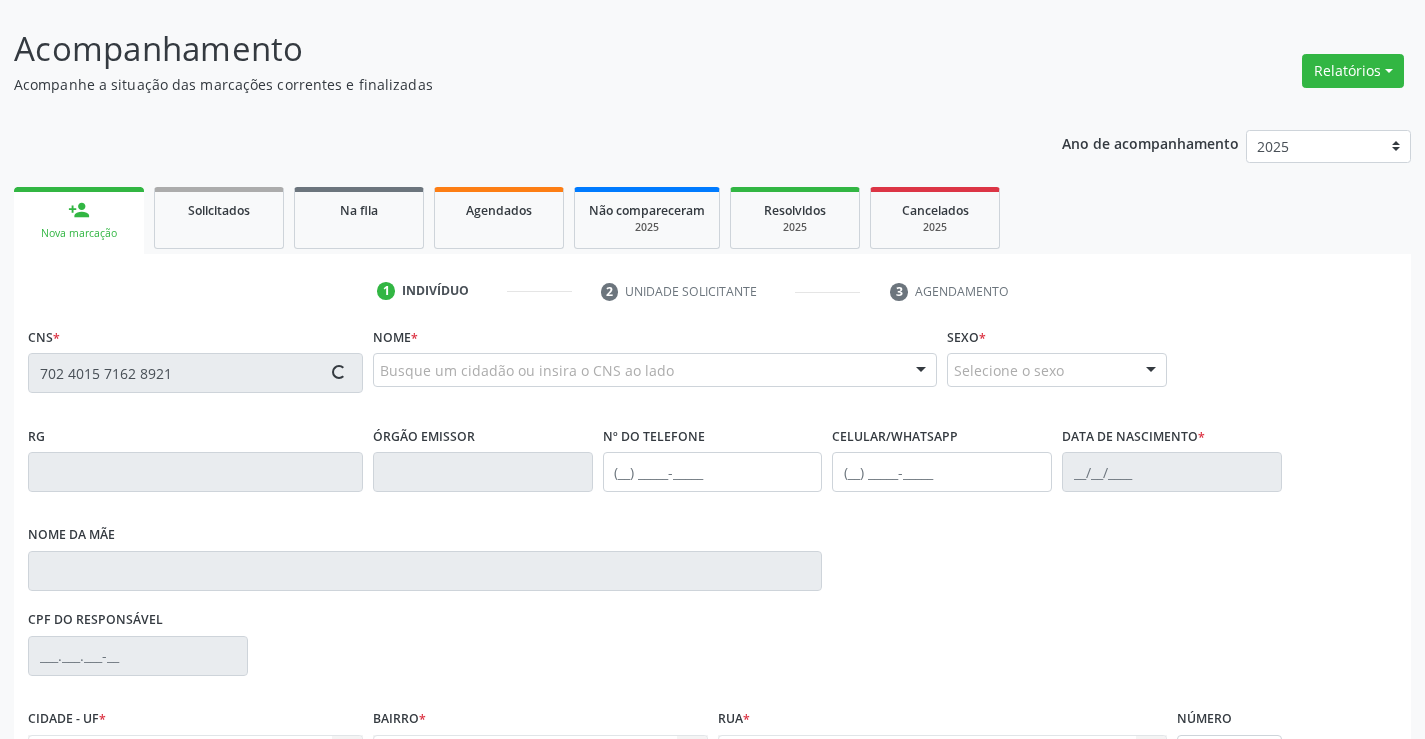 scroll, scrollTop: 331, scrollLeft: 0, axis: vertical 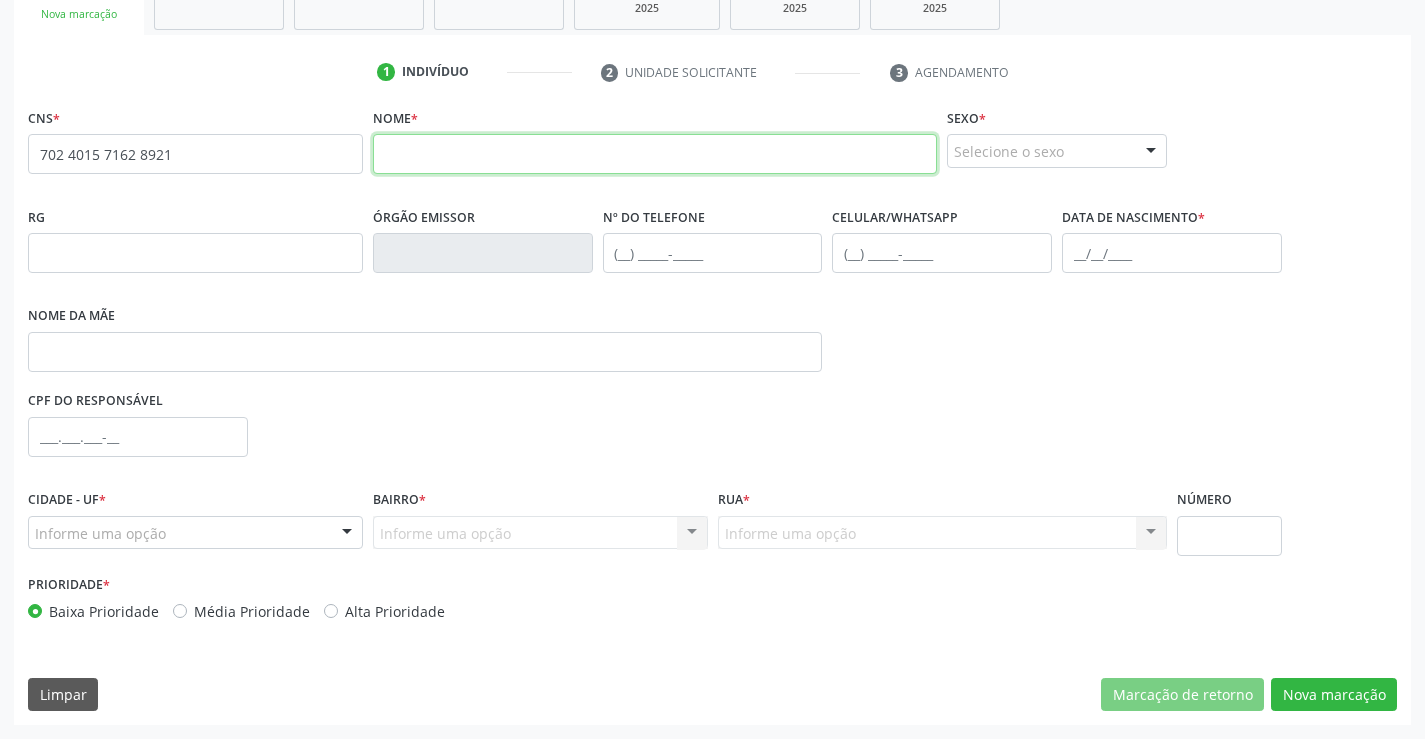 click at bounding box center [655, 154] 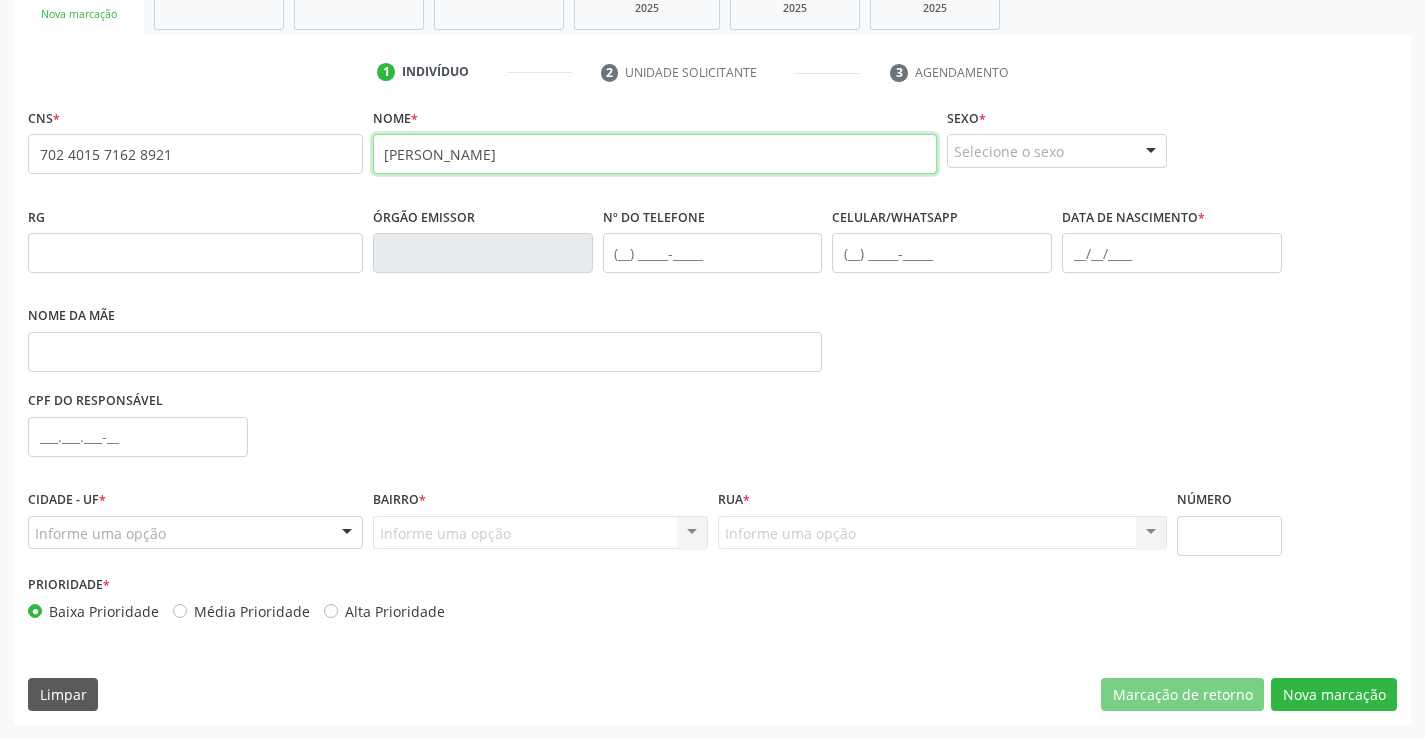 type on "JAIANE DOS SANTOS ALMEIDA" 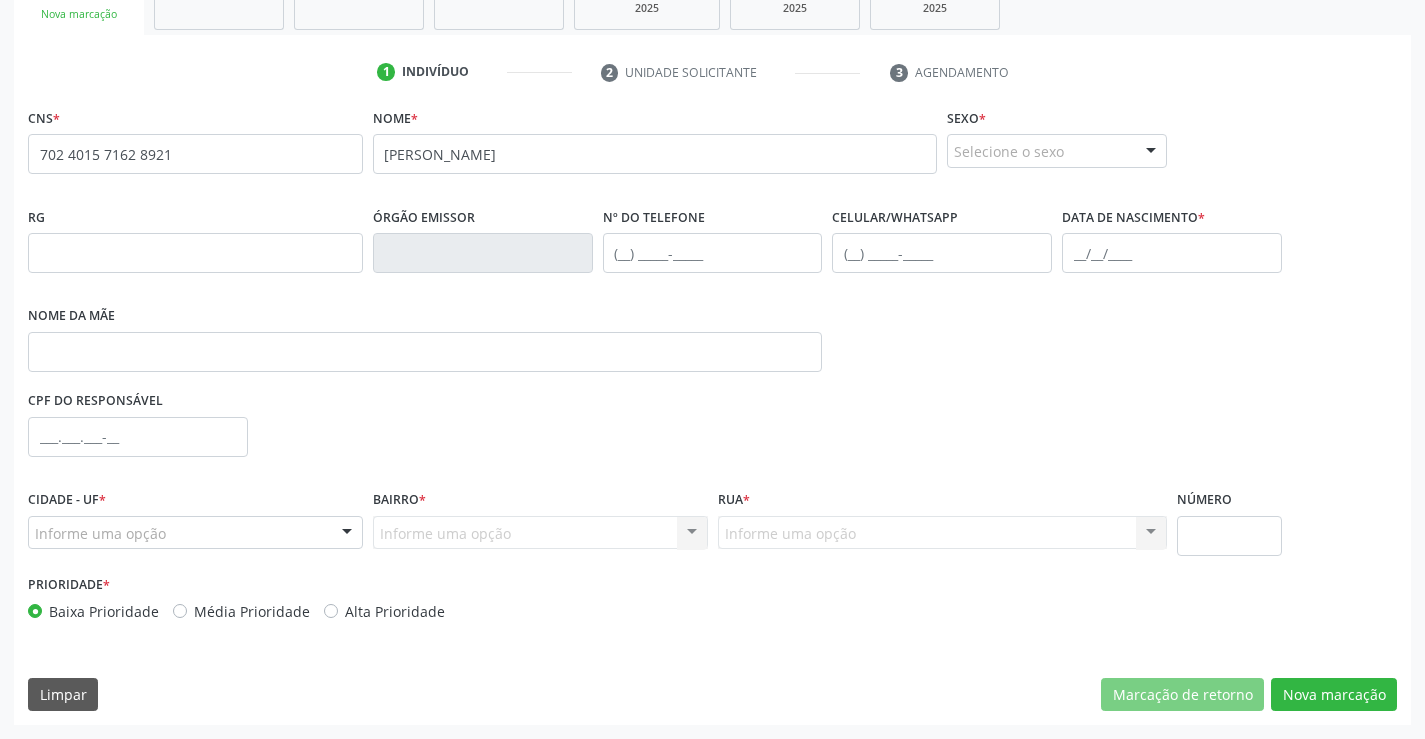 click on "Selecione o sexo" at bounding box center [1057, 151] 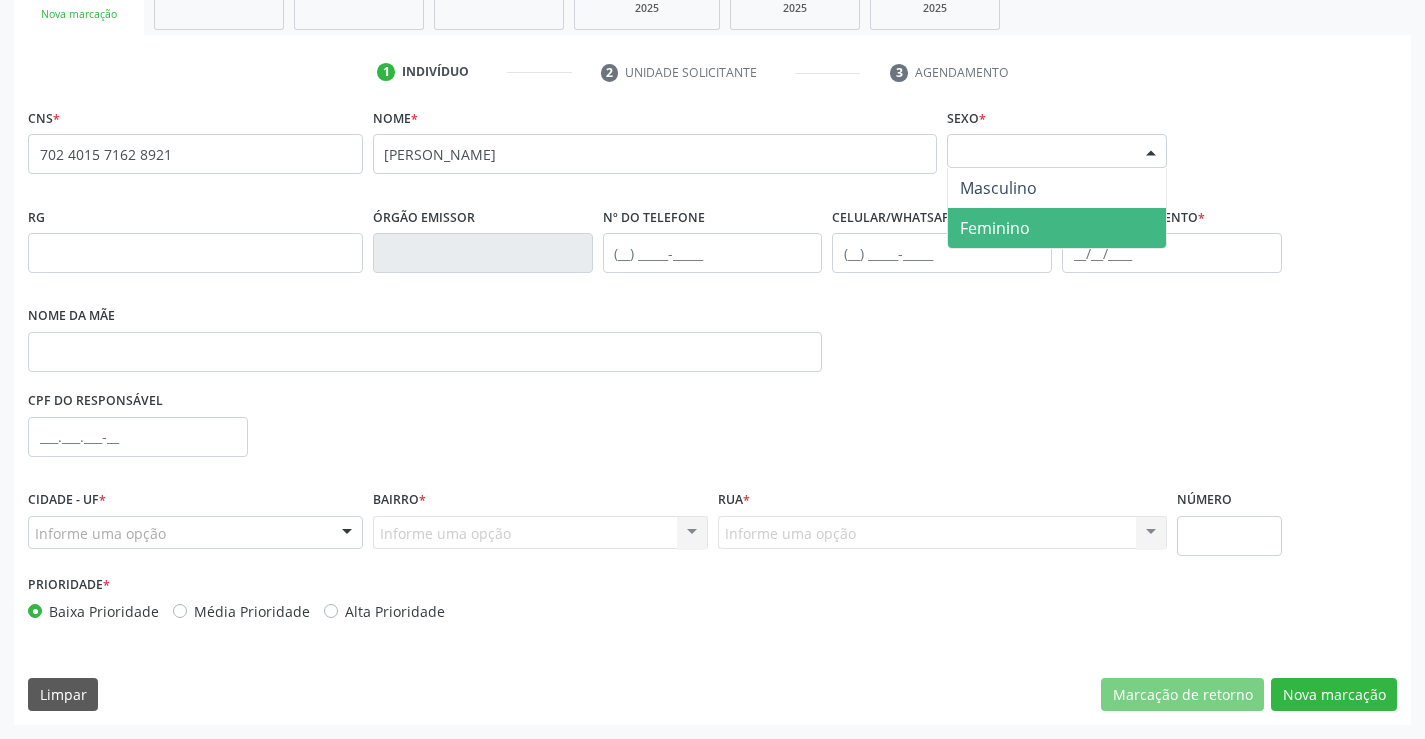 click on "Feminino" at bounding box center (1057, 228) 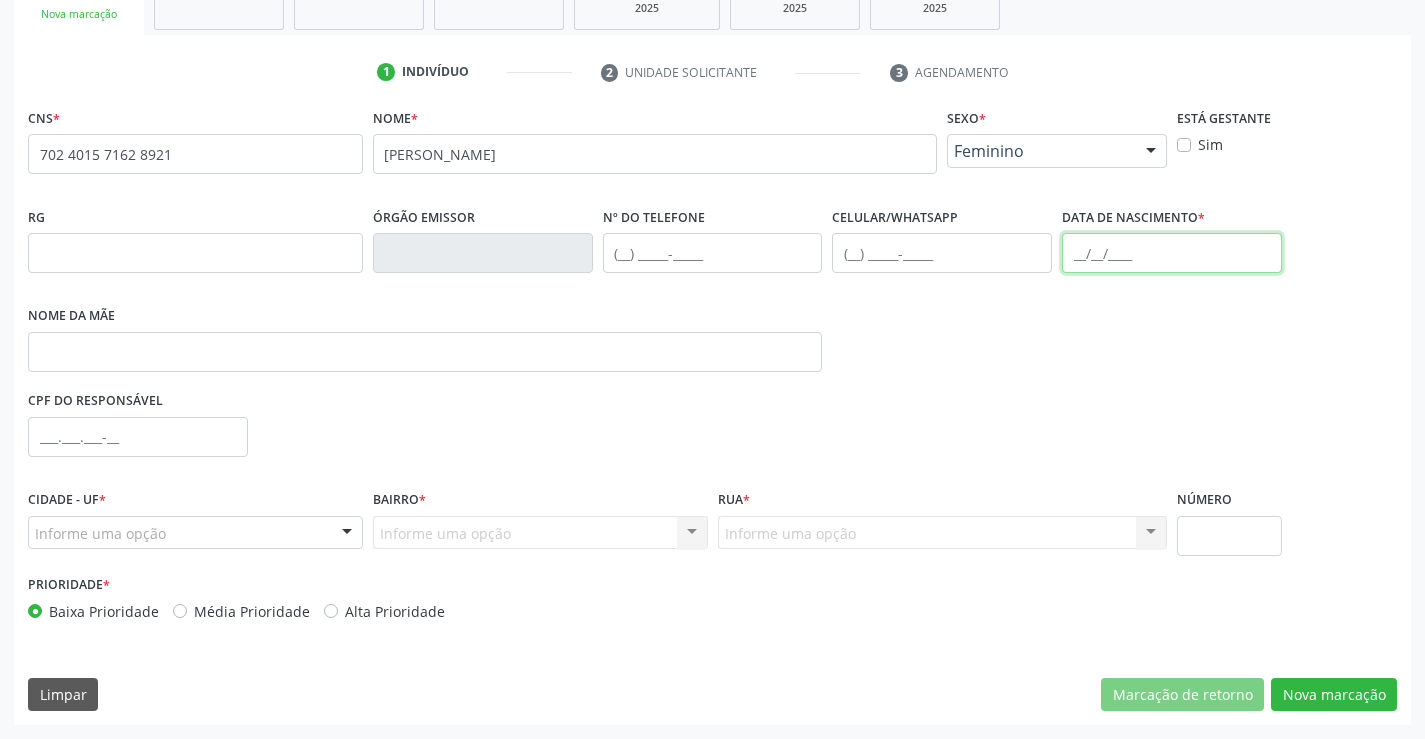 click at bounding box center [1172, 253] 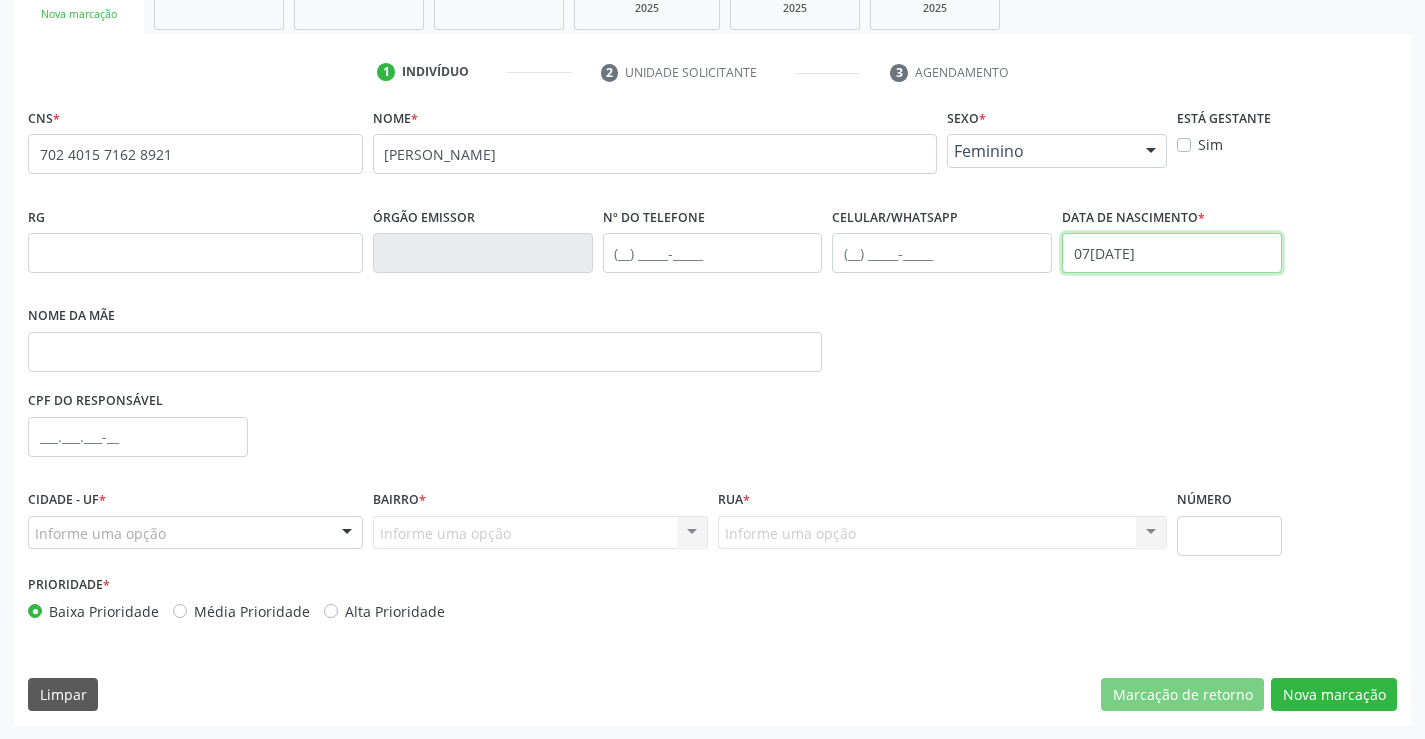 type on "07/10/2010" 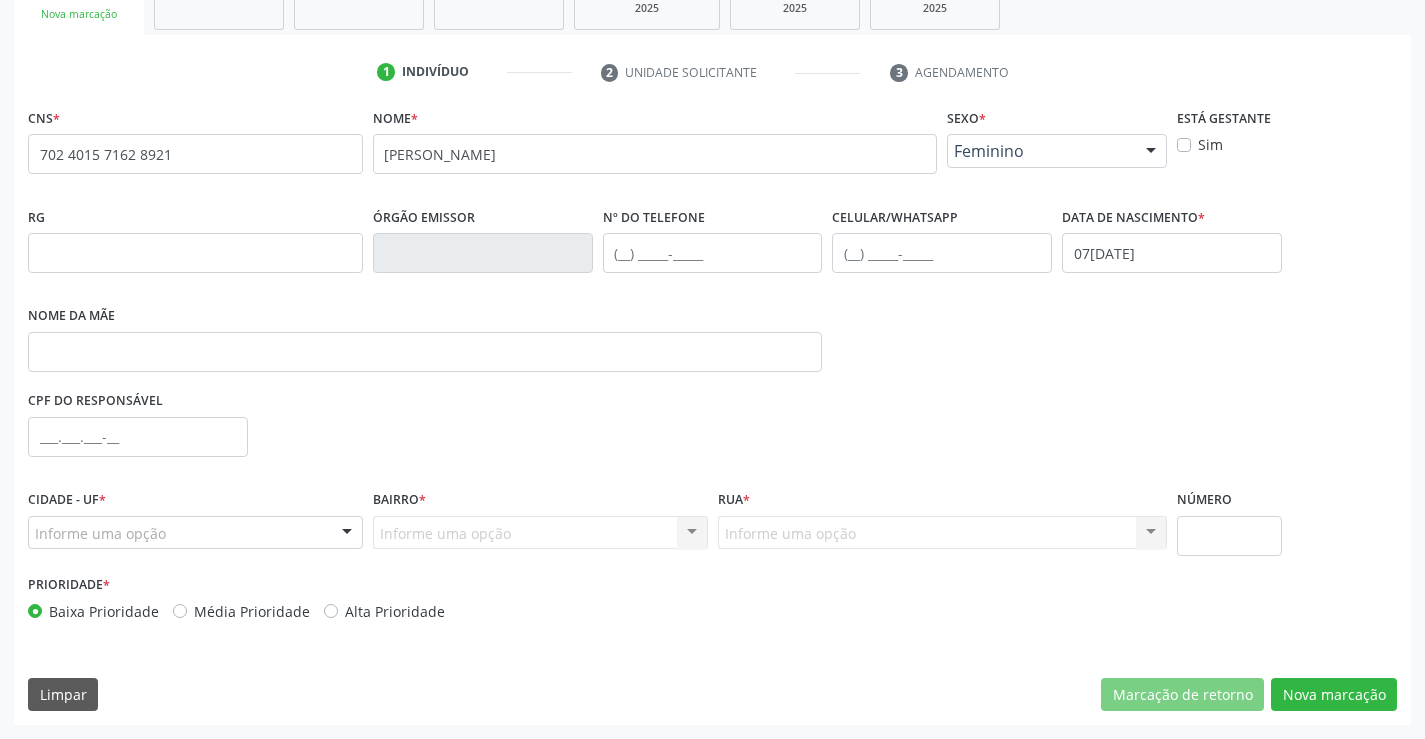 click on "Informe uma opção" at bounding box center (195, 533) 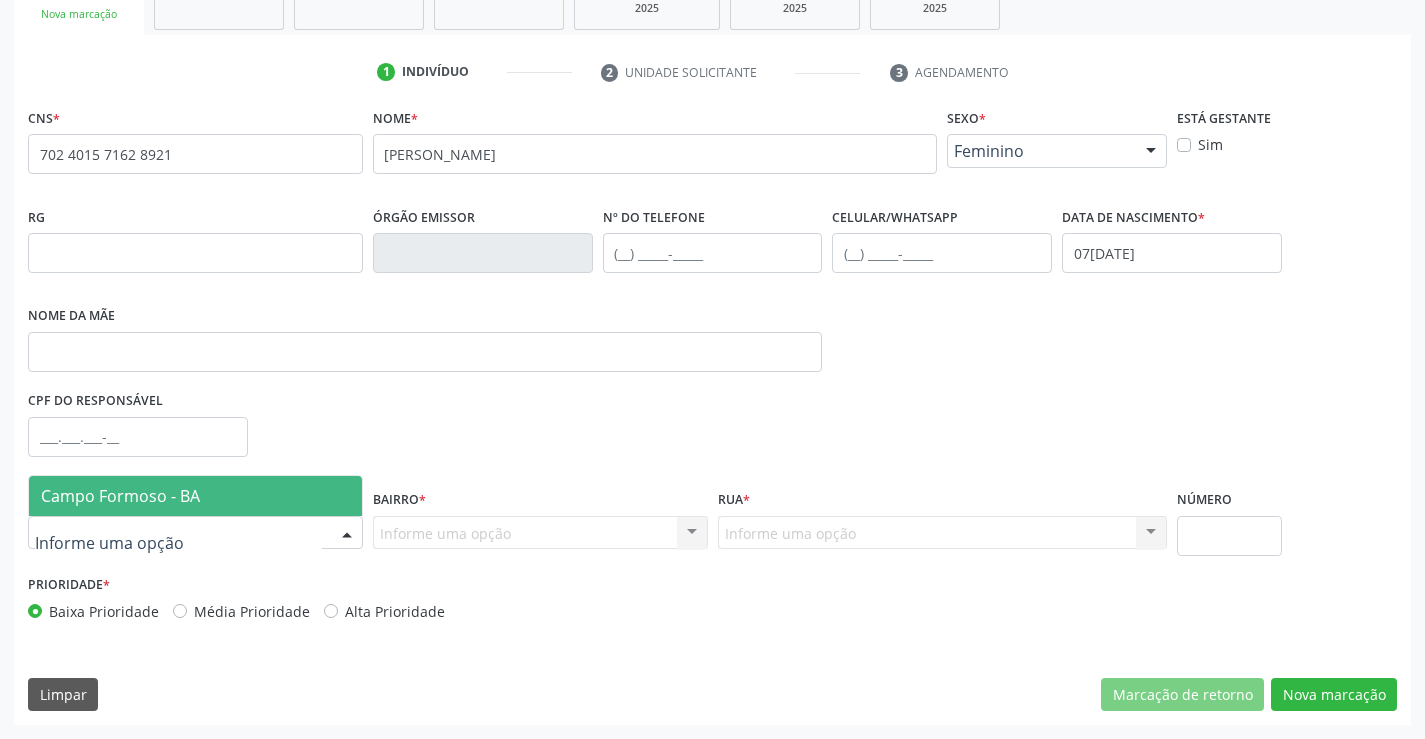 click on "Campo Formoso - BA" at bounding box center (195, 496) 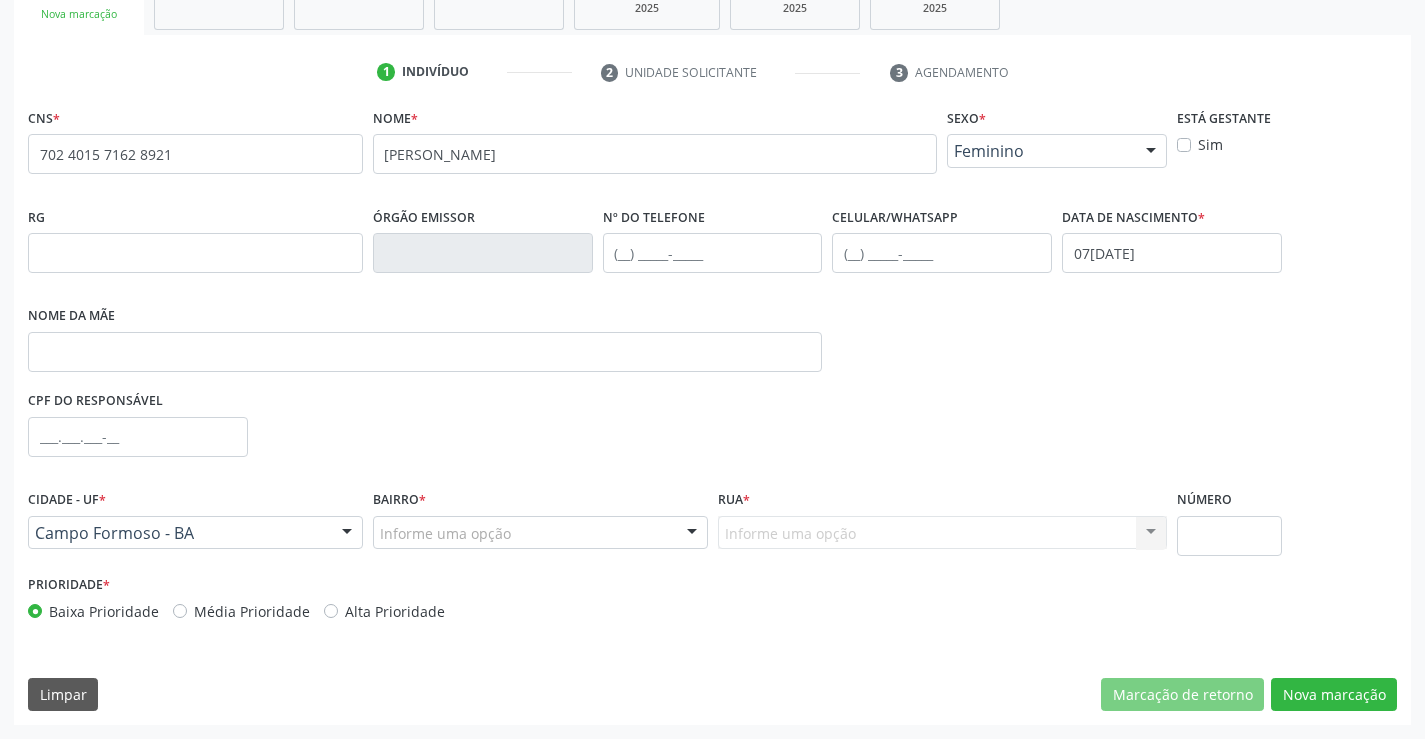 click on "Informe uma opção" at bounding box center (540, 533) 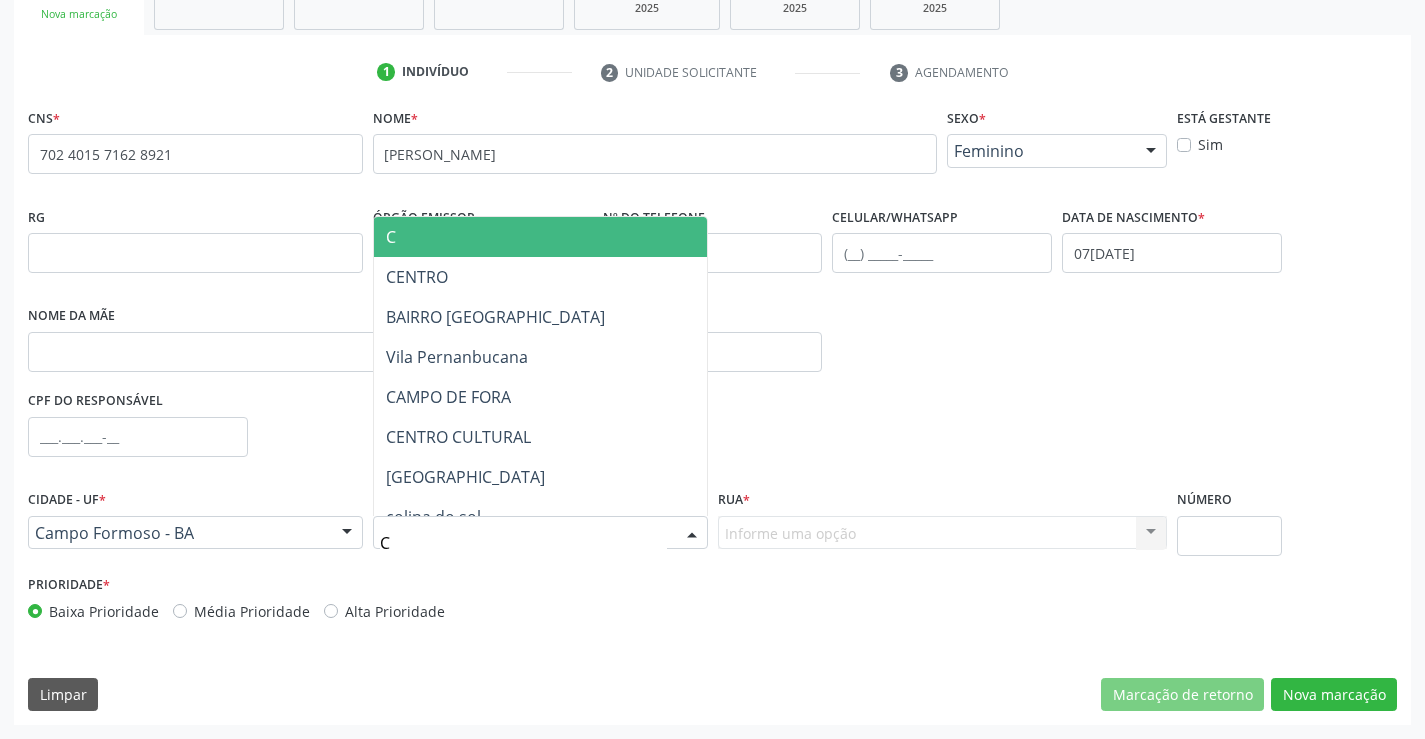 type on "CA" 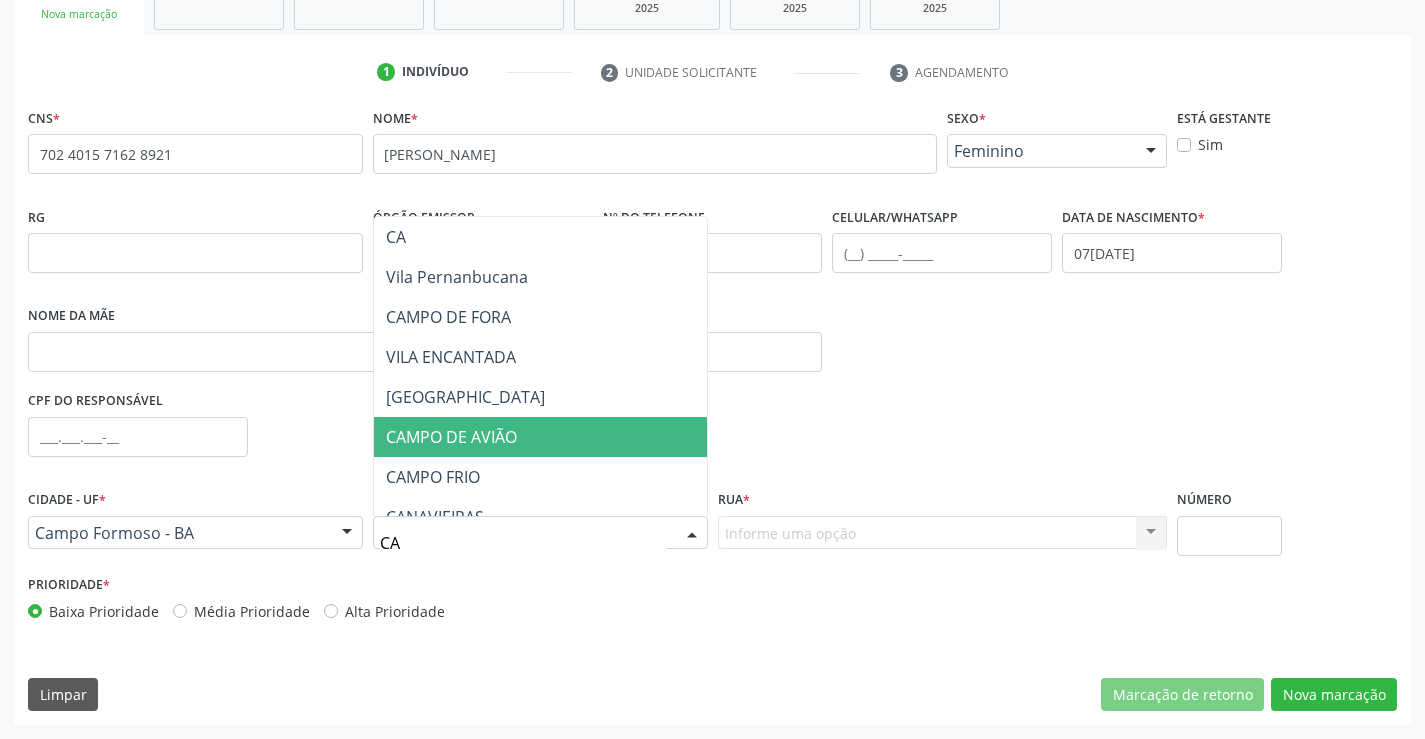 click on "CAMPO DE AVIÃO" at bounding box center (578, 437) 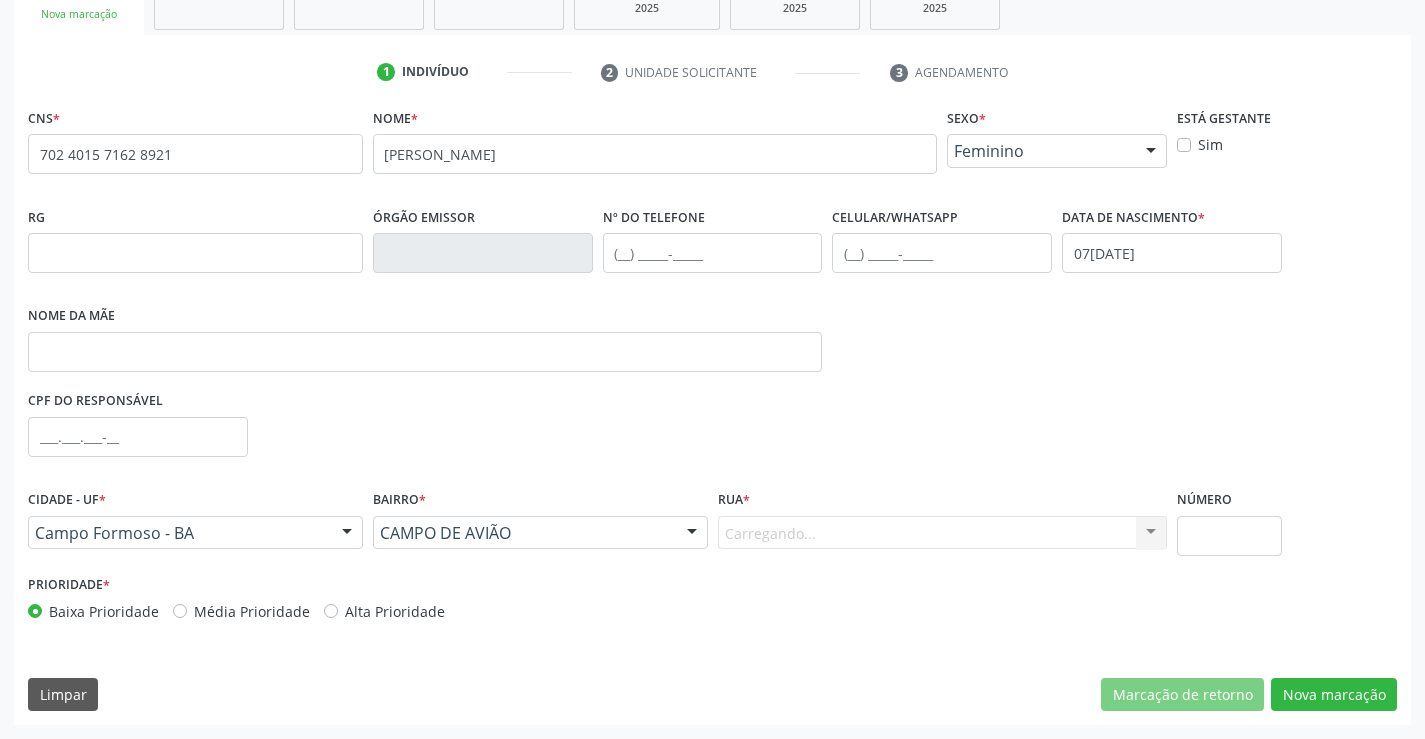 click on "Carregando...
Nenhum resultado encontrado para: "   "
Nenhuma opção encontrada. Digite para adicionar." at bounding box center (943, 533) 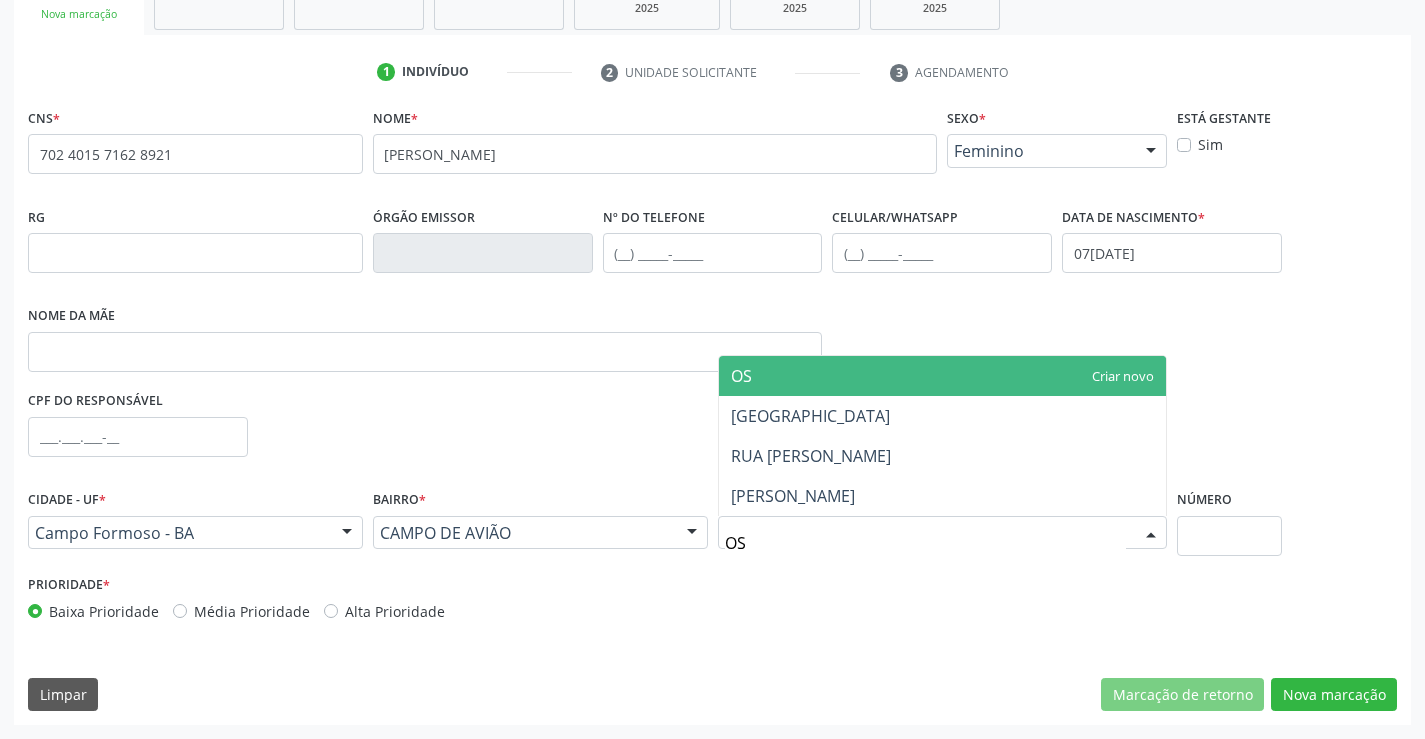 type on "OSV" 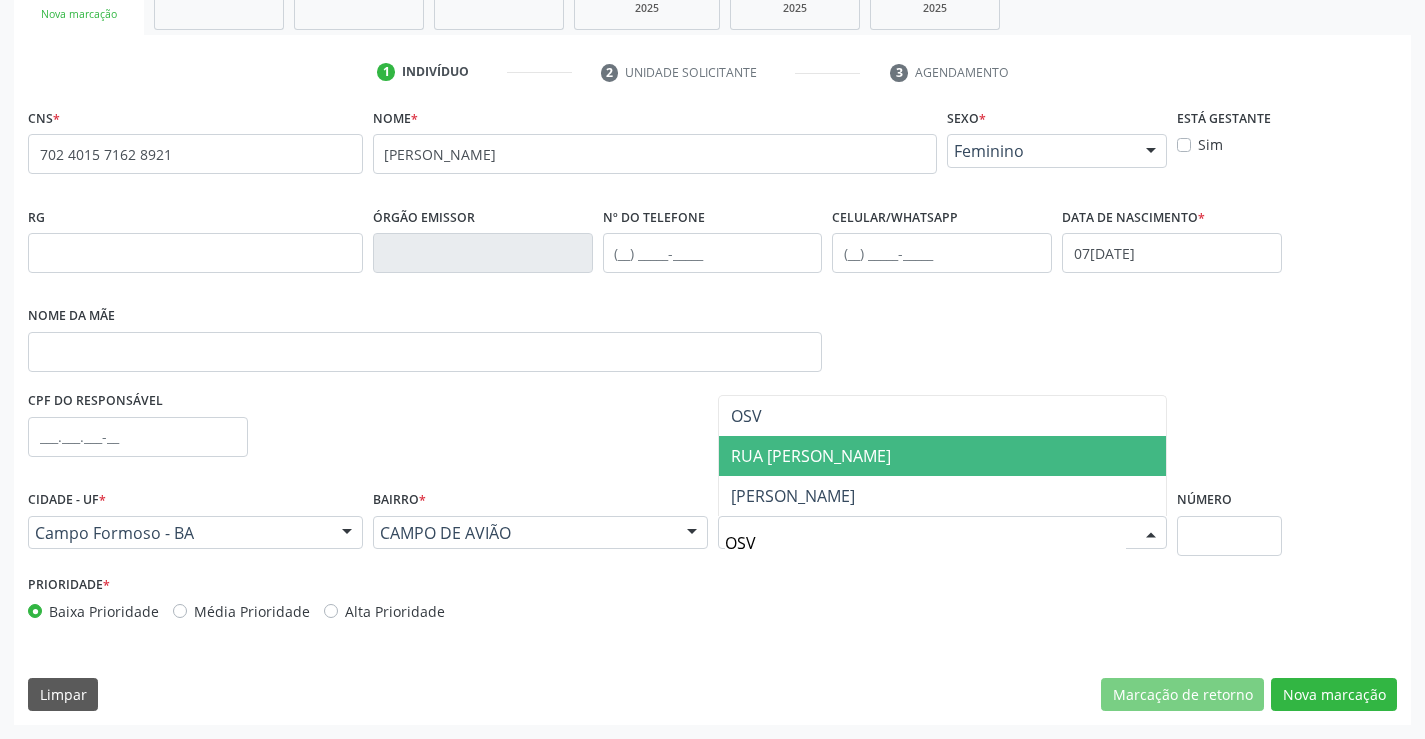 click on "RUA OSVALDO CRUZ" at bounding box center (811, 456) 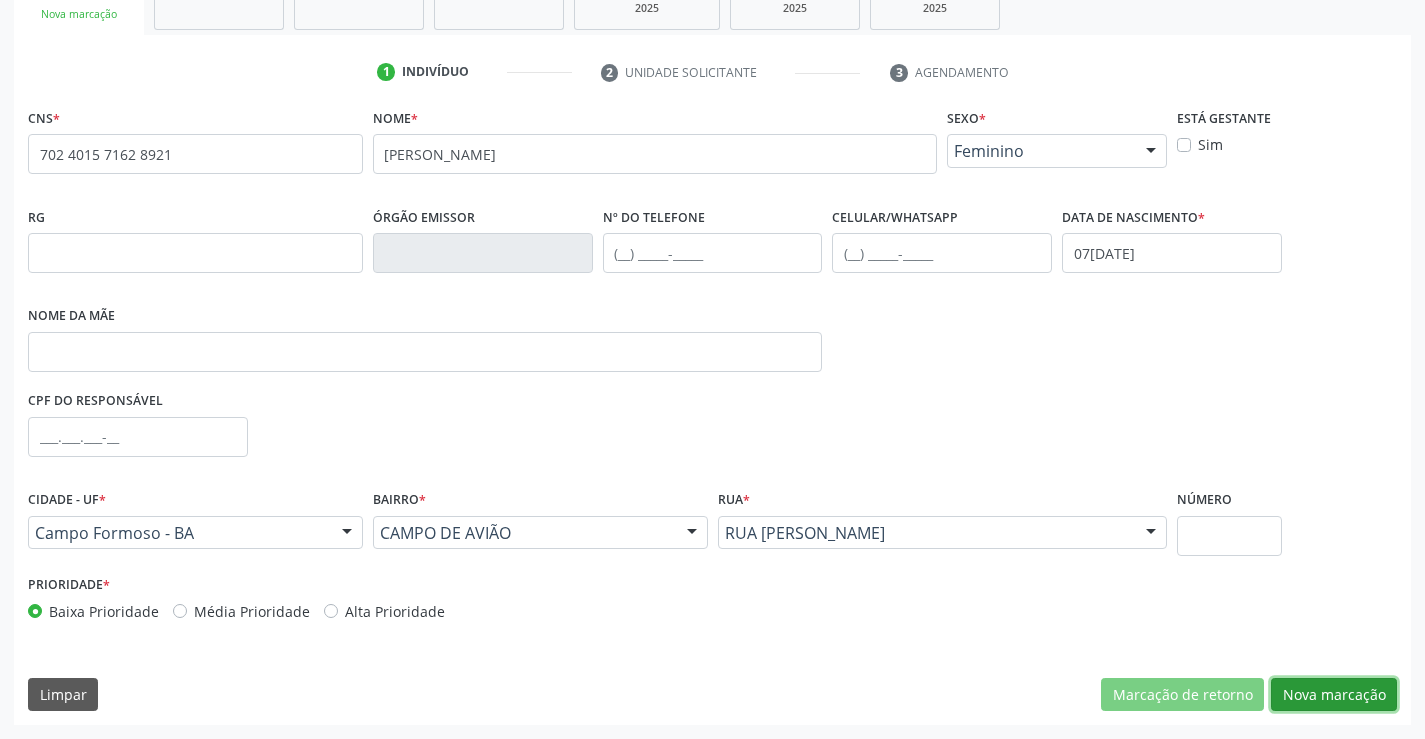 click on "Nova marcação" at bounding box center (1334, 695) 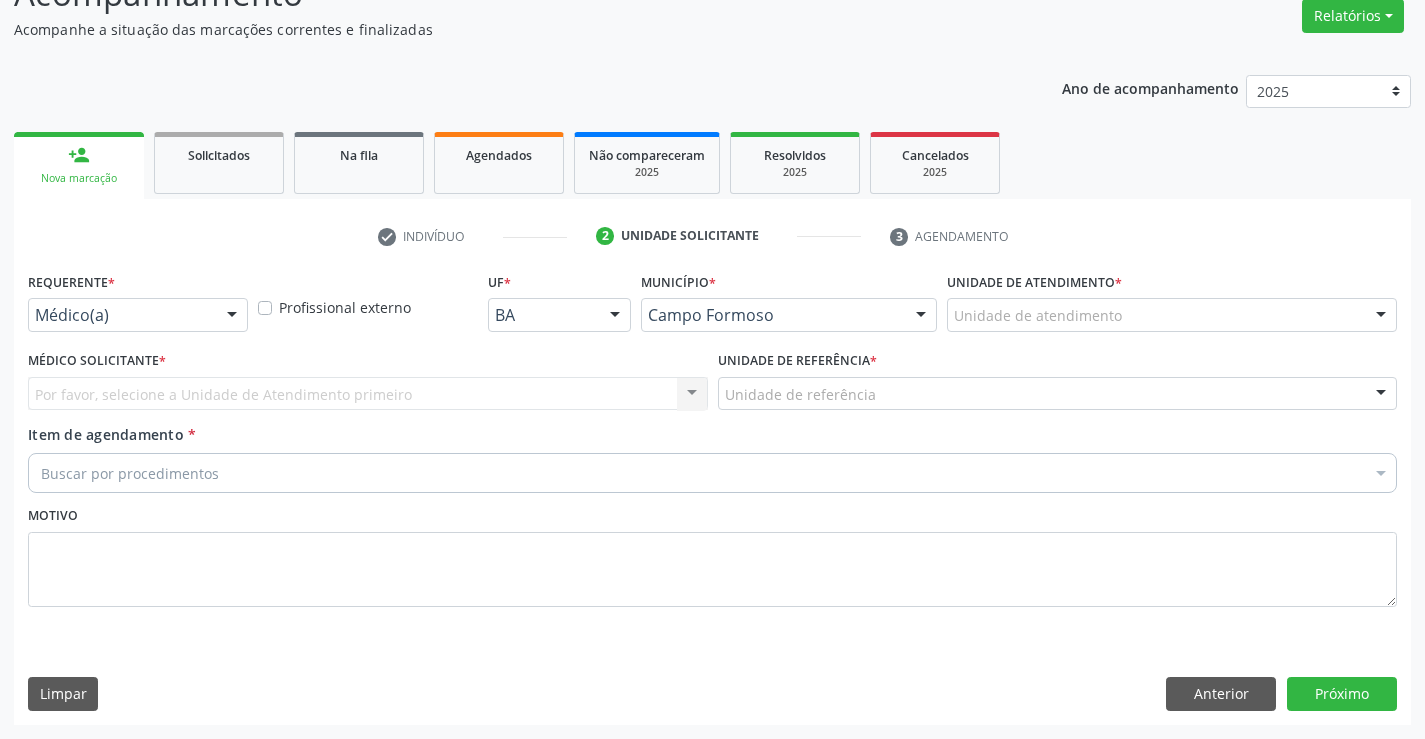 scroll, scrollTop: 167, scrollLeft: 0, axis: vertical 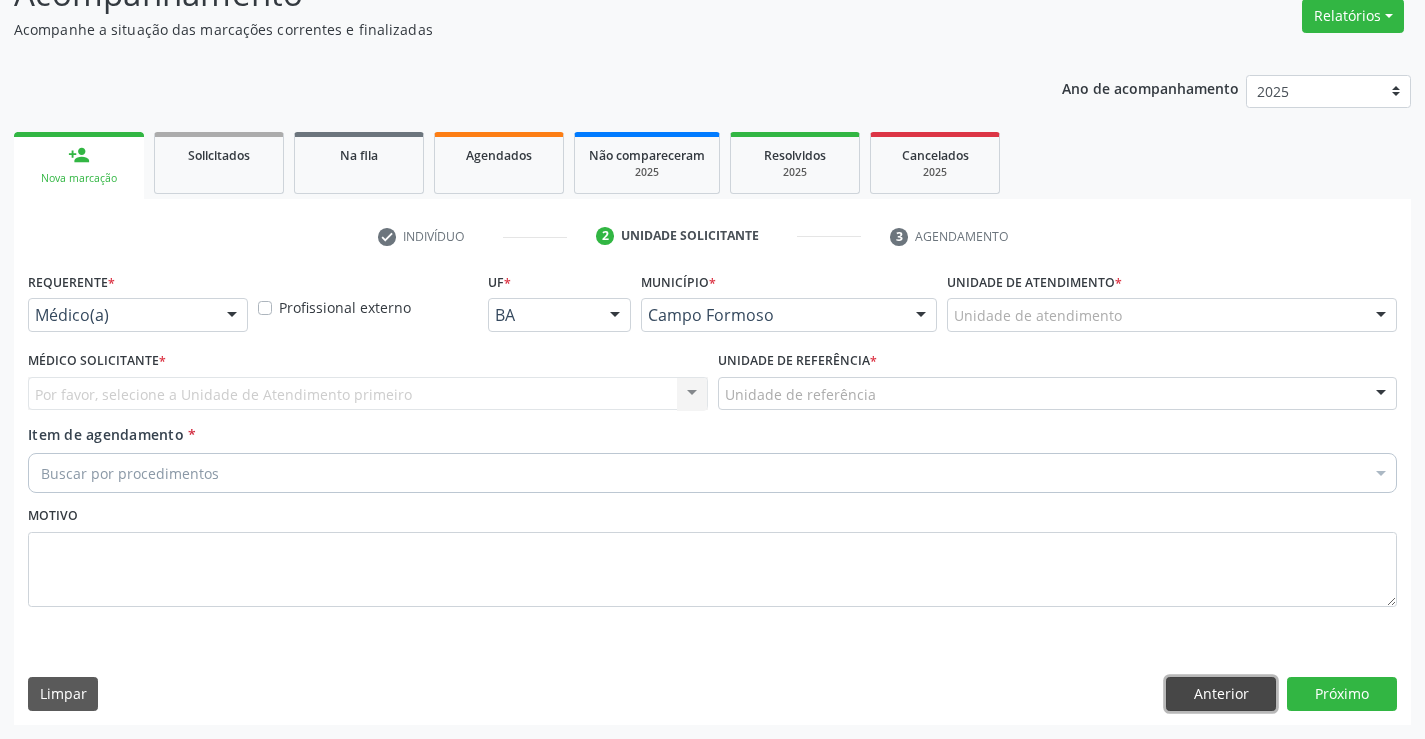 click on "Anterior" at bounding box center [1221, 694] 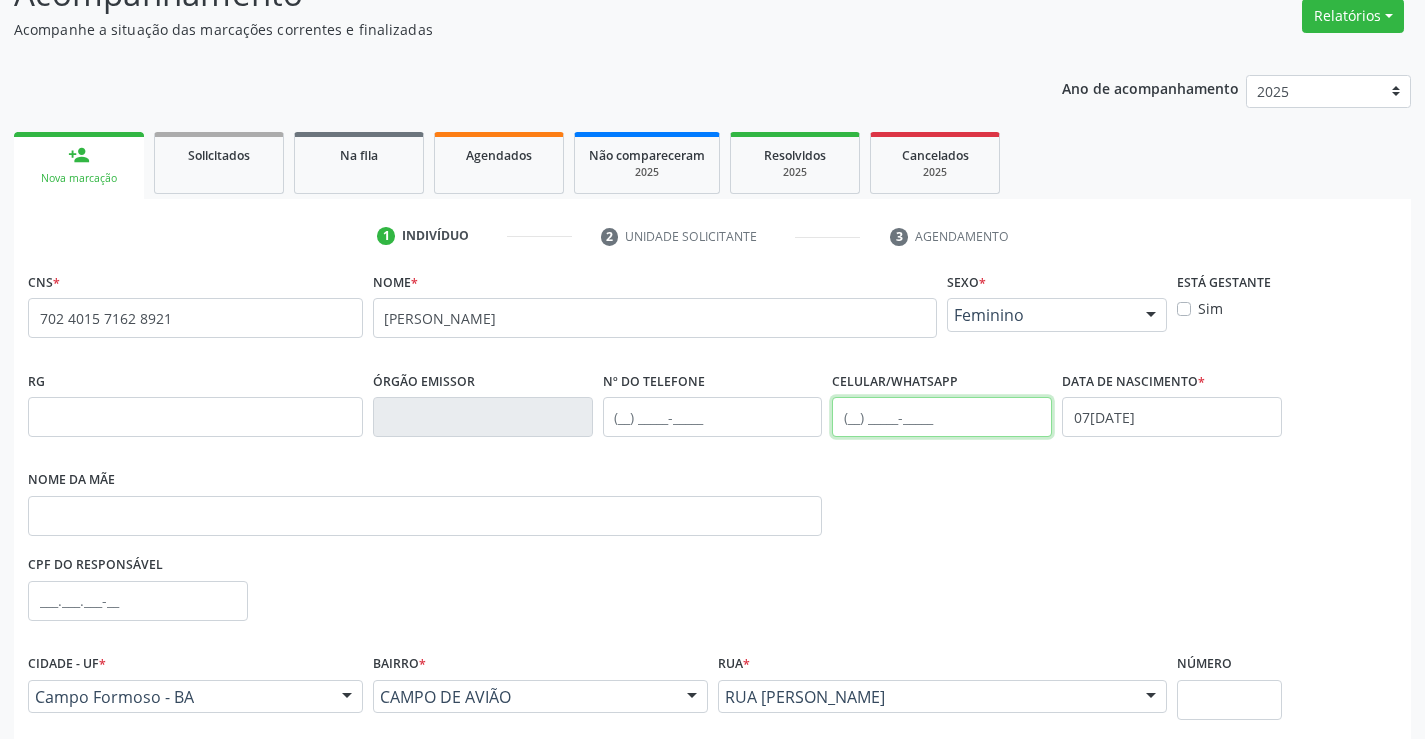click at bounding box center (942, 417) 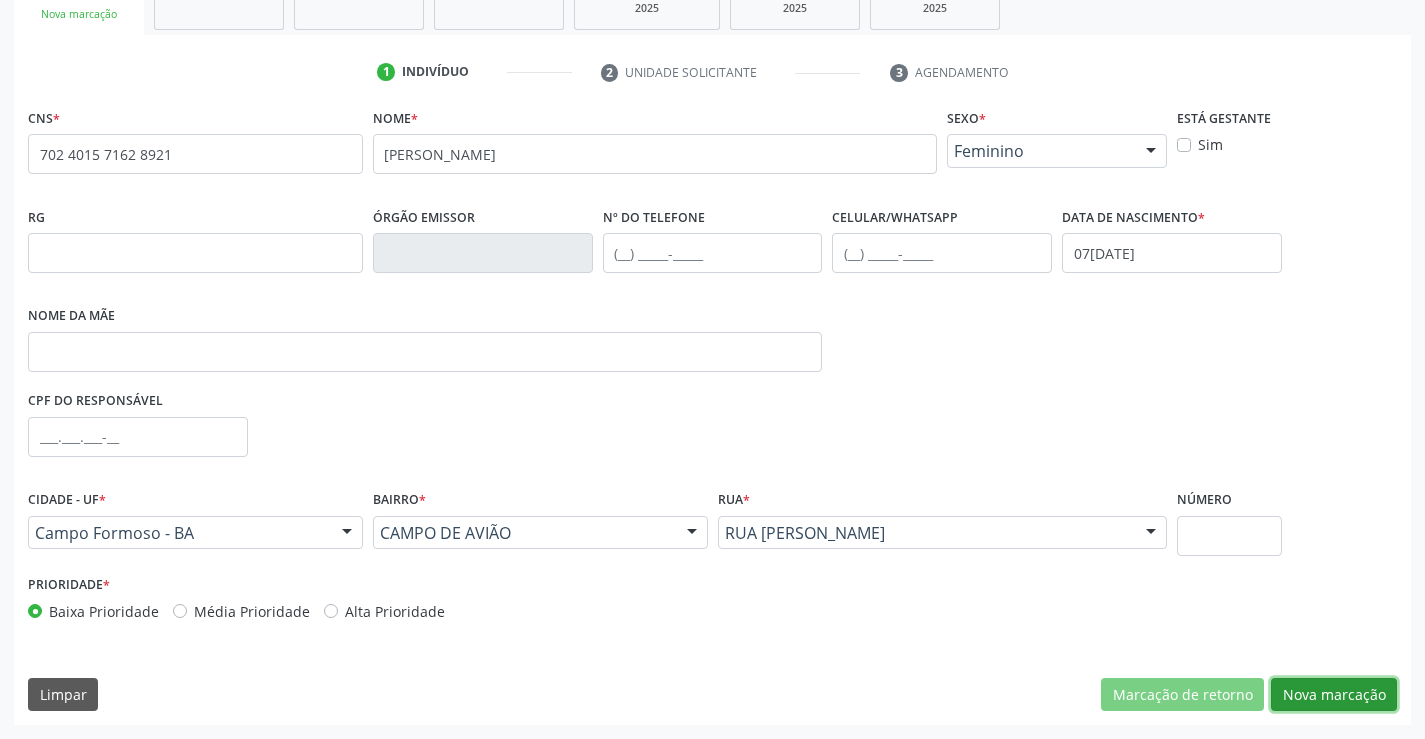 click on "Nova marcação" at bounding box center (1334, 695) 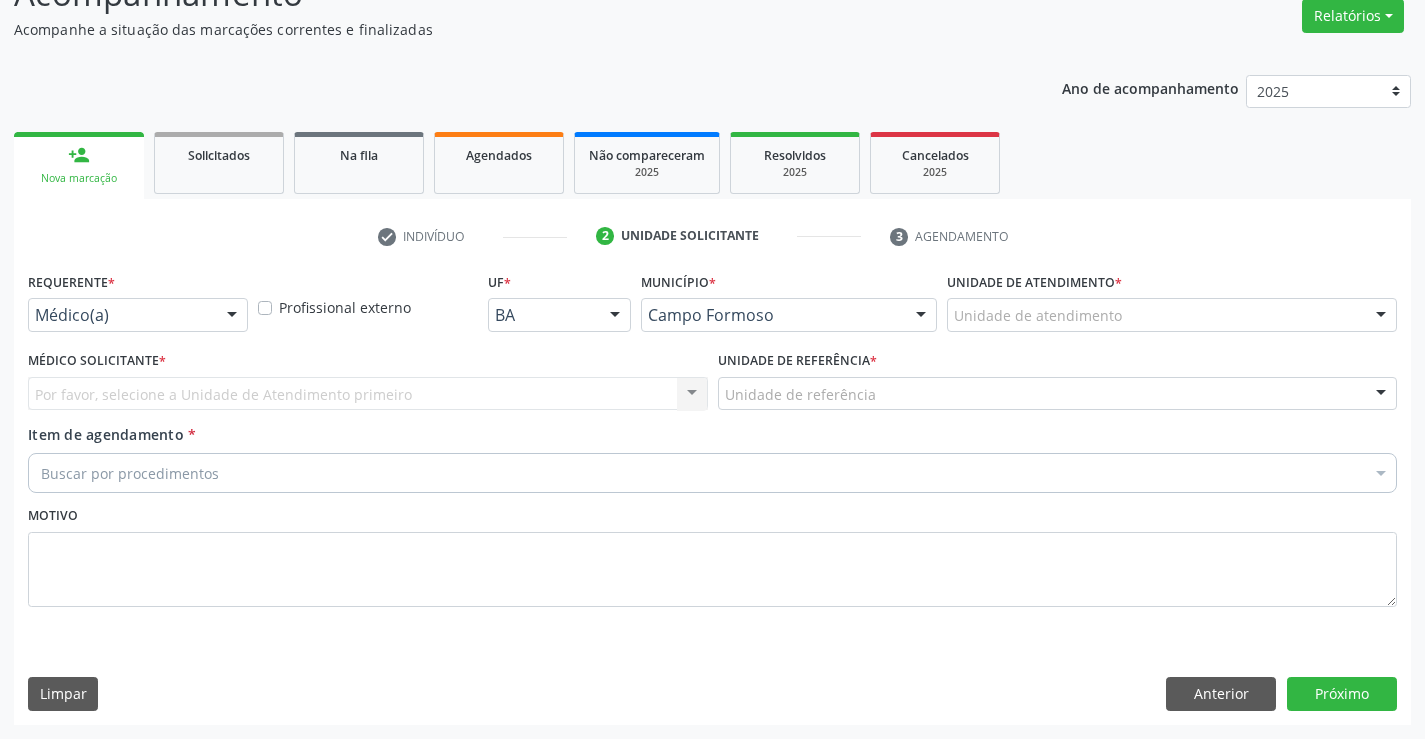 scroll, scrollTop: 167, scrollLeft: 0, axis: vertical 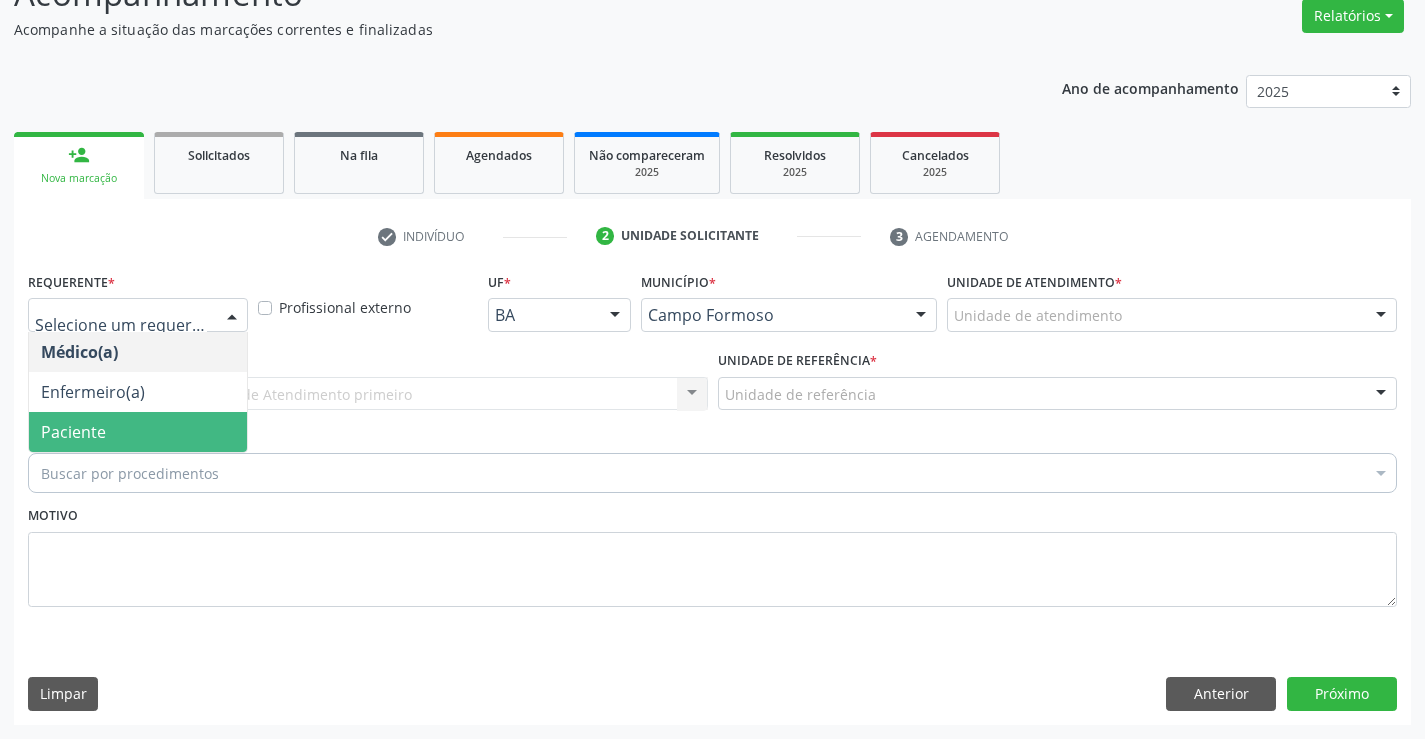click on "Paciente" at bounding box center (138, 432) 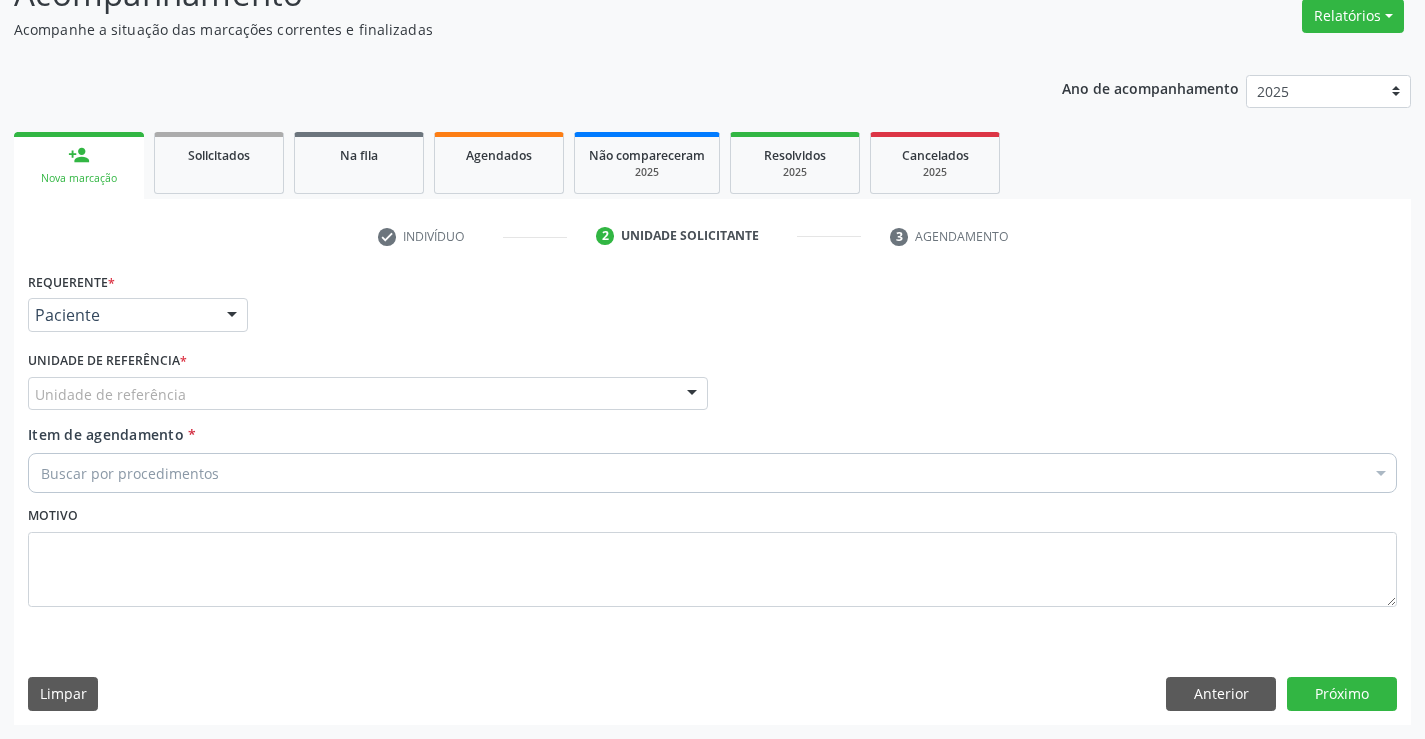 click on "Unidade de referência" at bounding box center (368, 394) 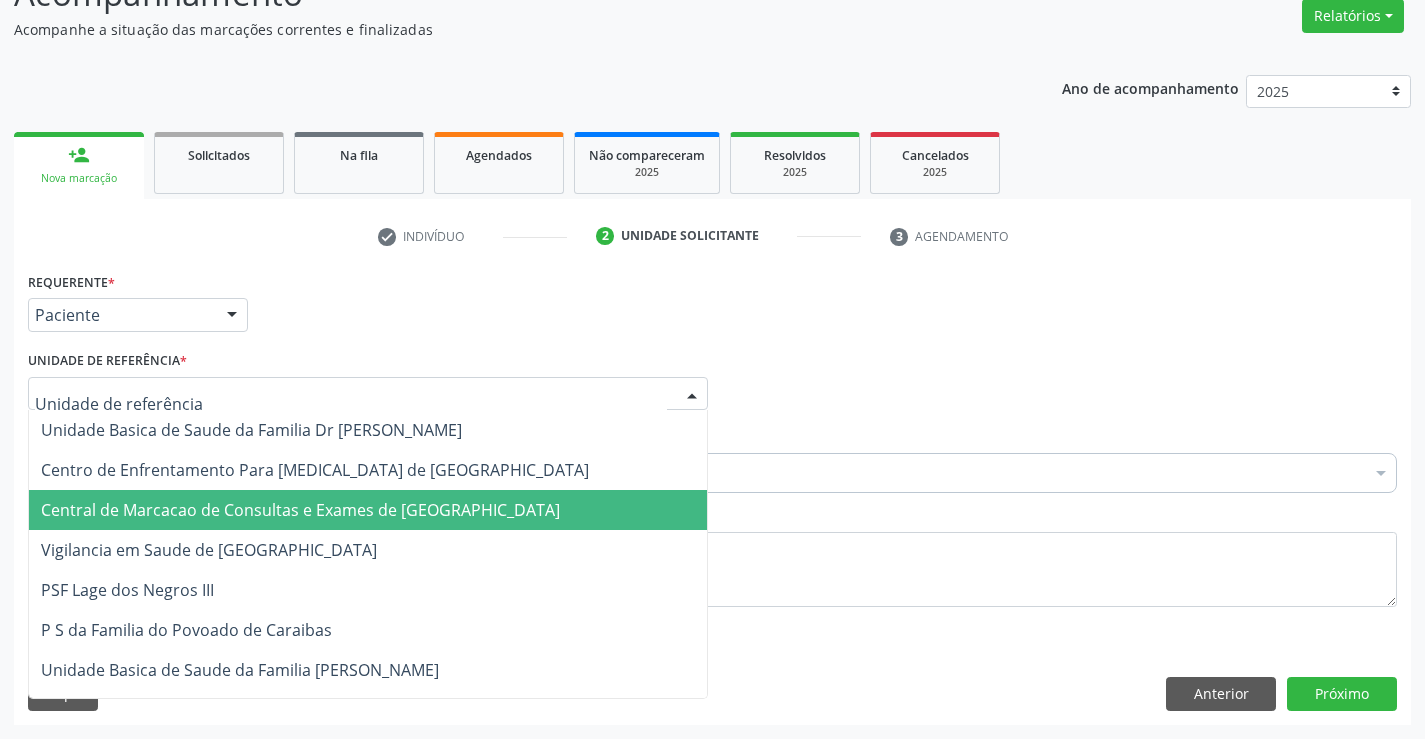 drag, startPoint x: 334, startPoint y: 499, endPoint x: 441, endPoint y: 458, distance: 114.58621 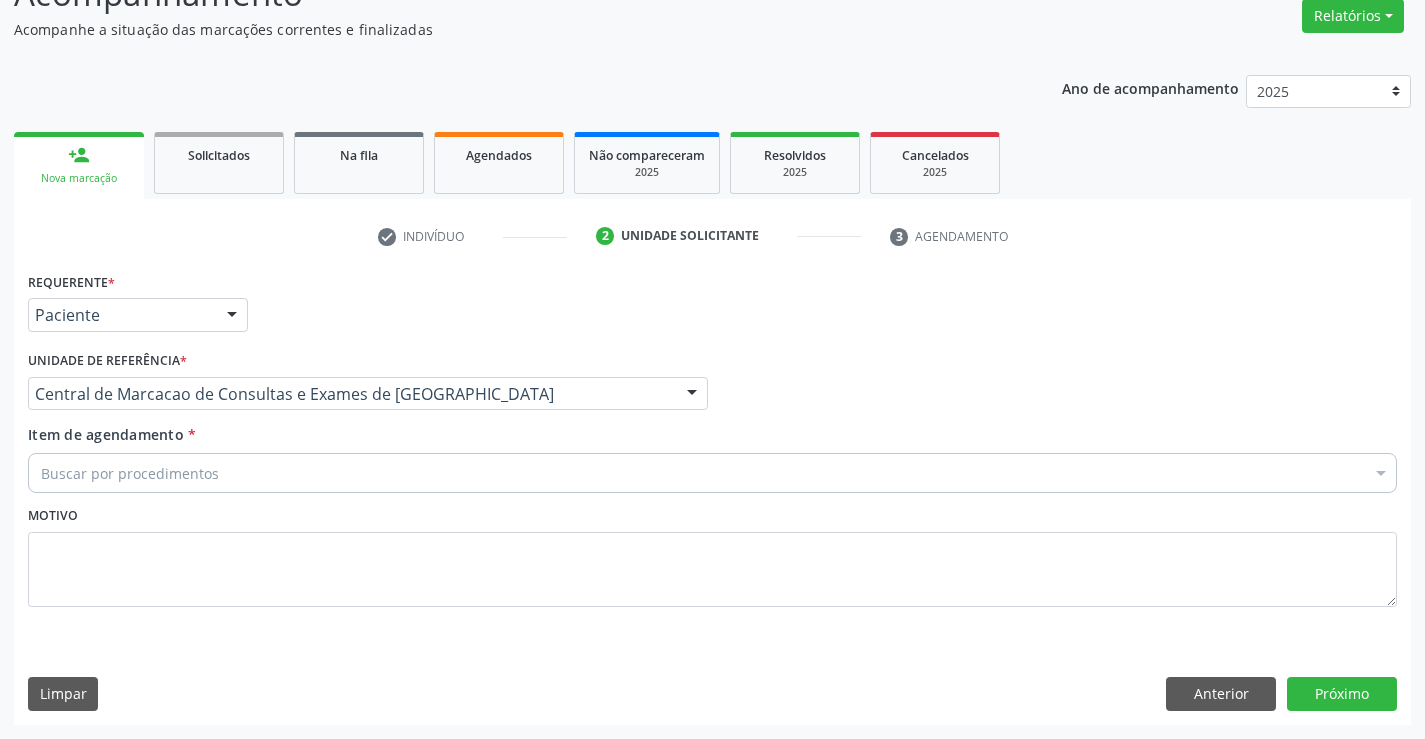 click on "Buscar por procedimentos" at bounding box center [712, 473] 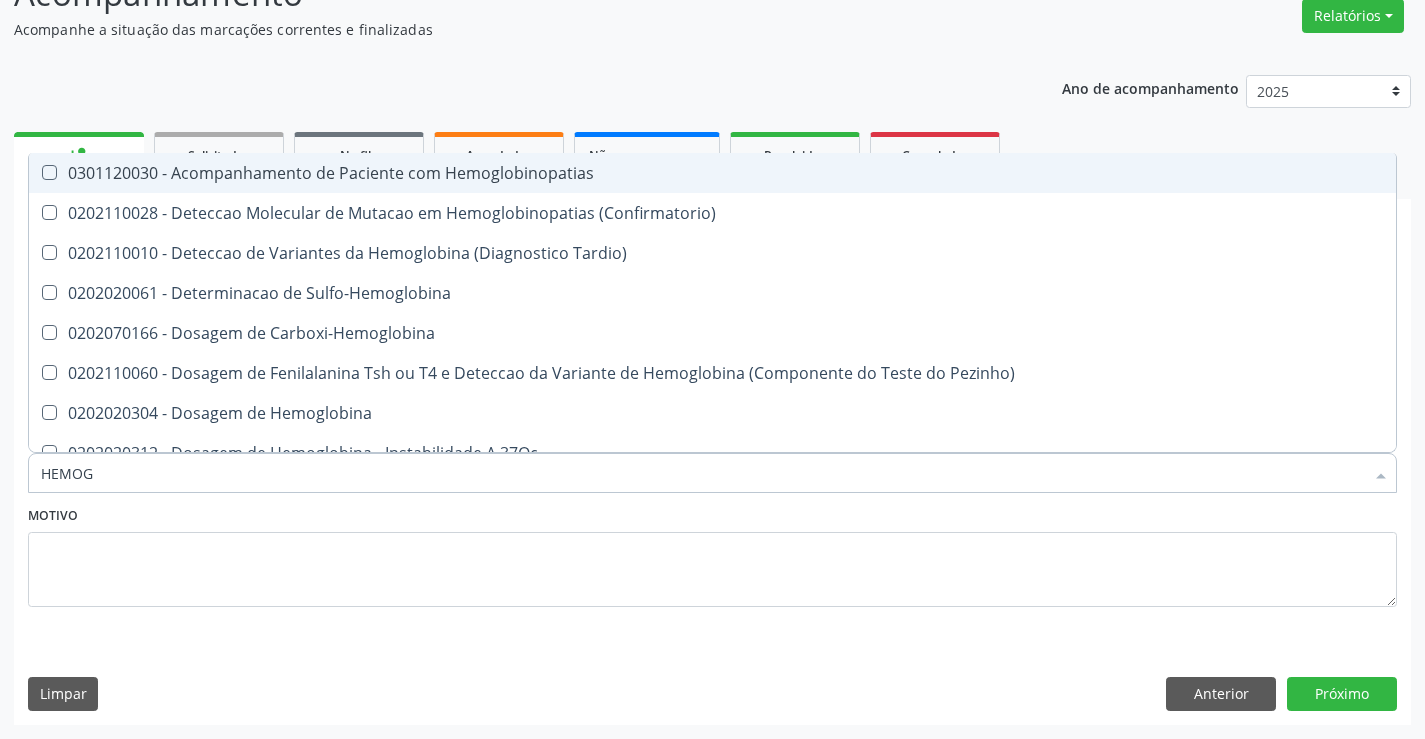 type on "HEMOGR" 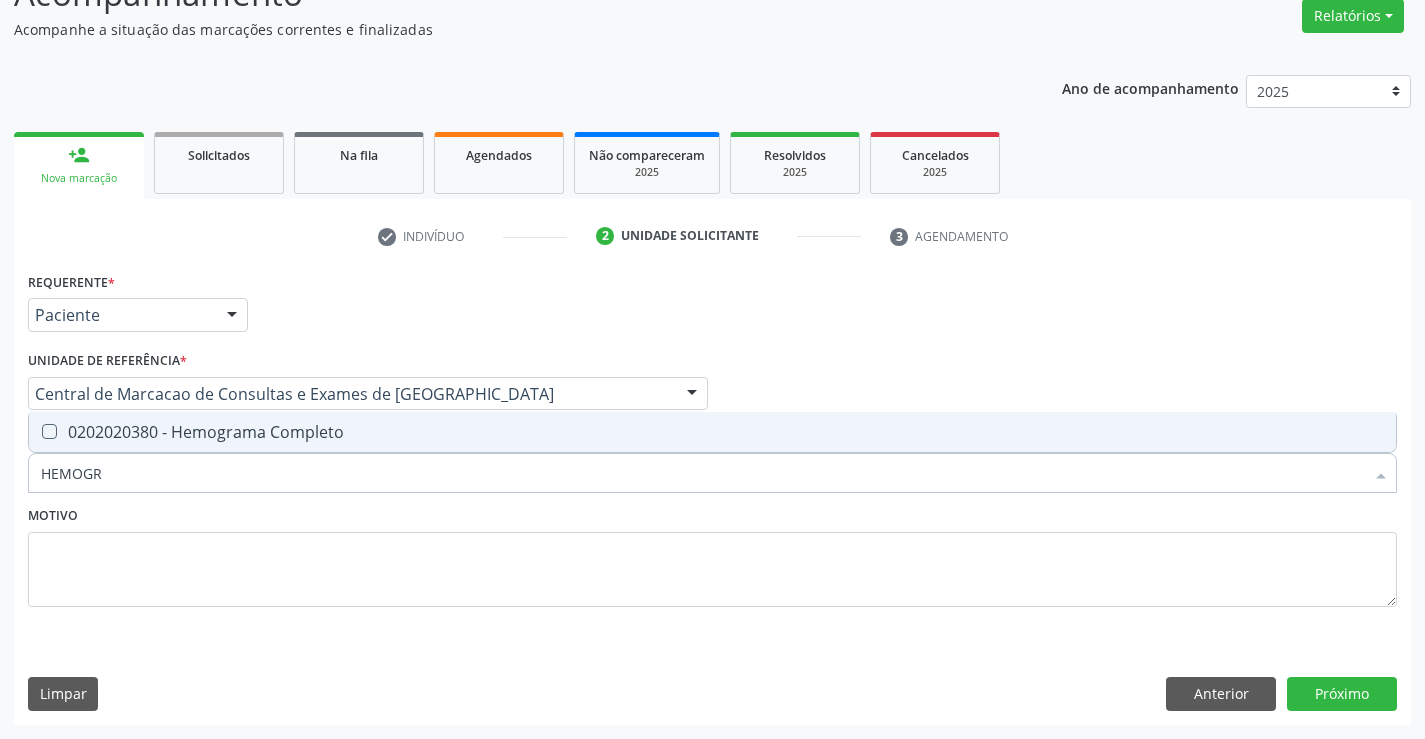 click on "0202020380 - Hemograma Completo" at bounding box center [712, 432] 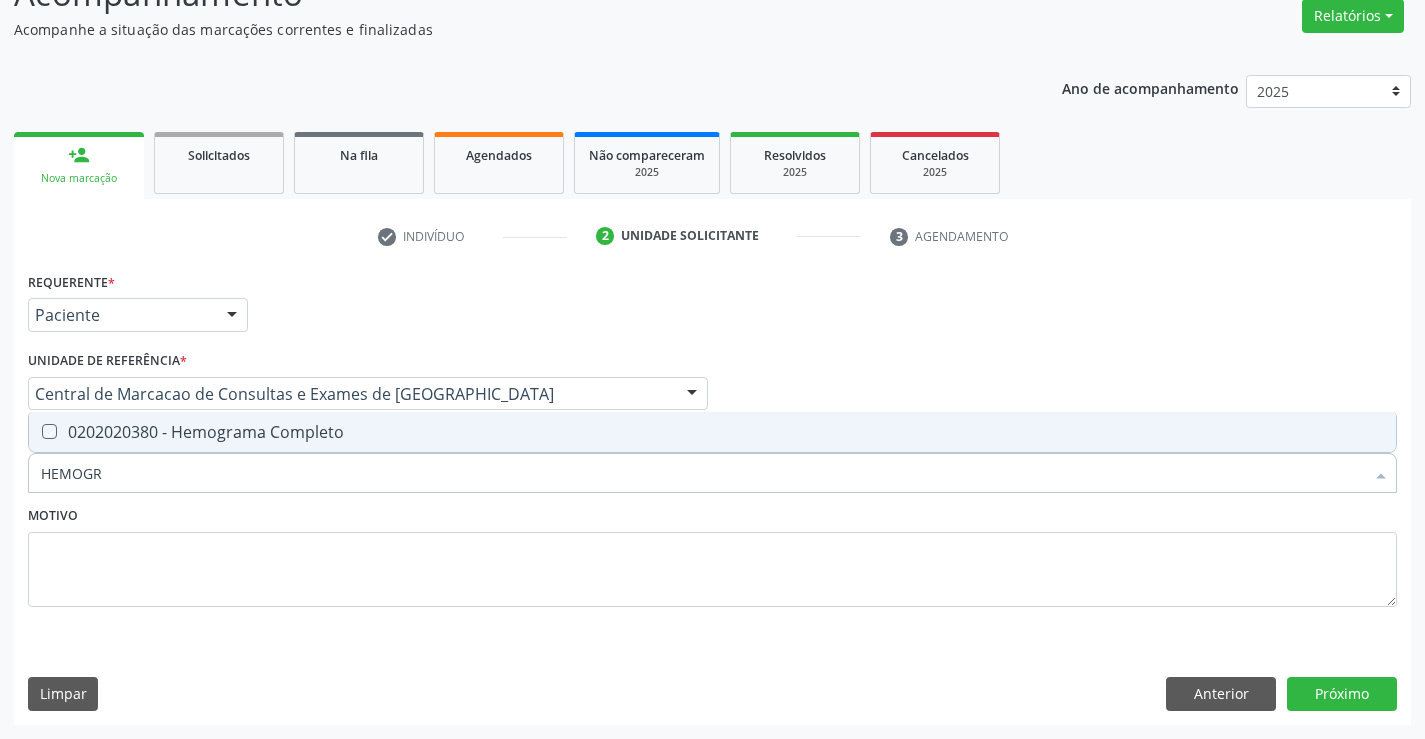 checkbox on "true" 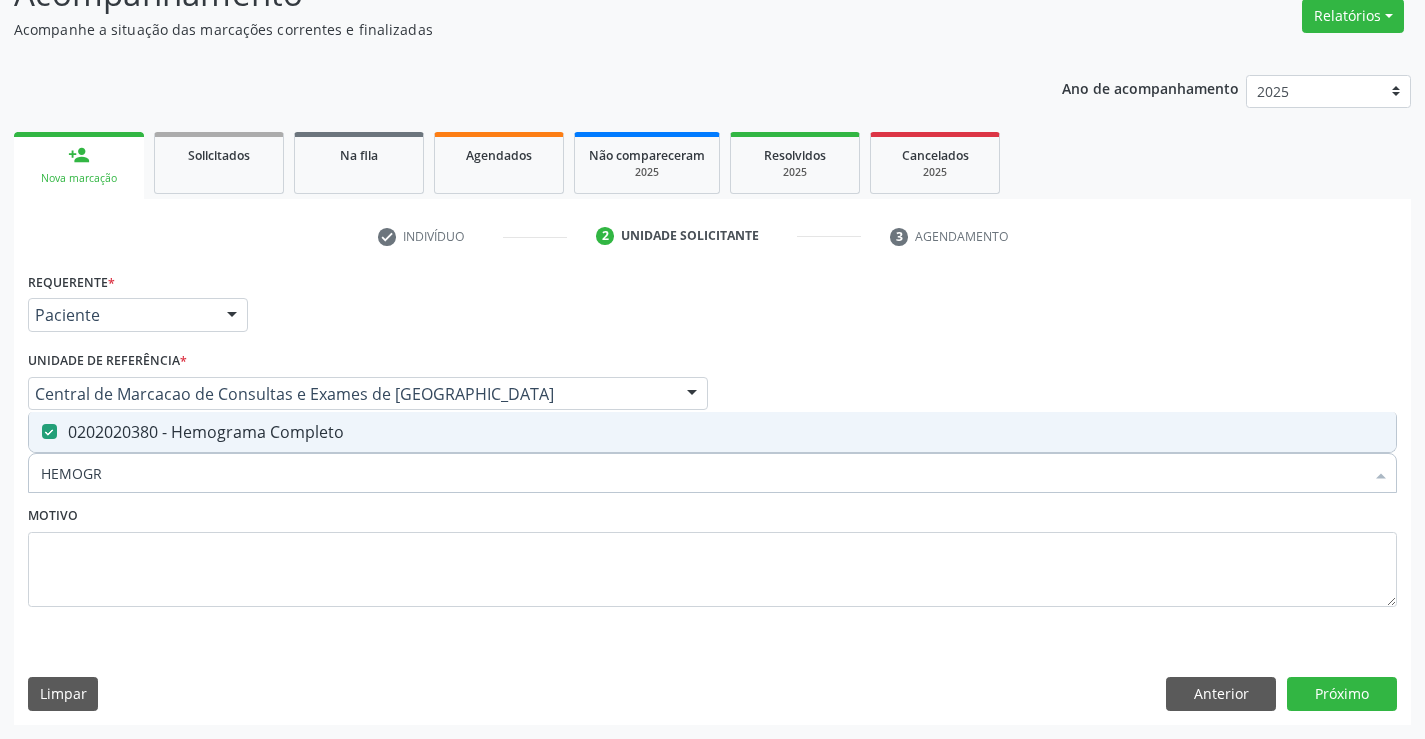 click on "Motivo" at bounding box center [712, 554] 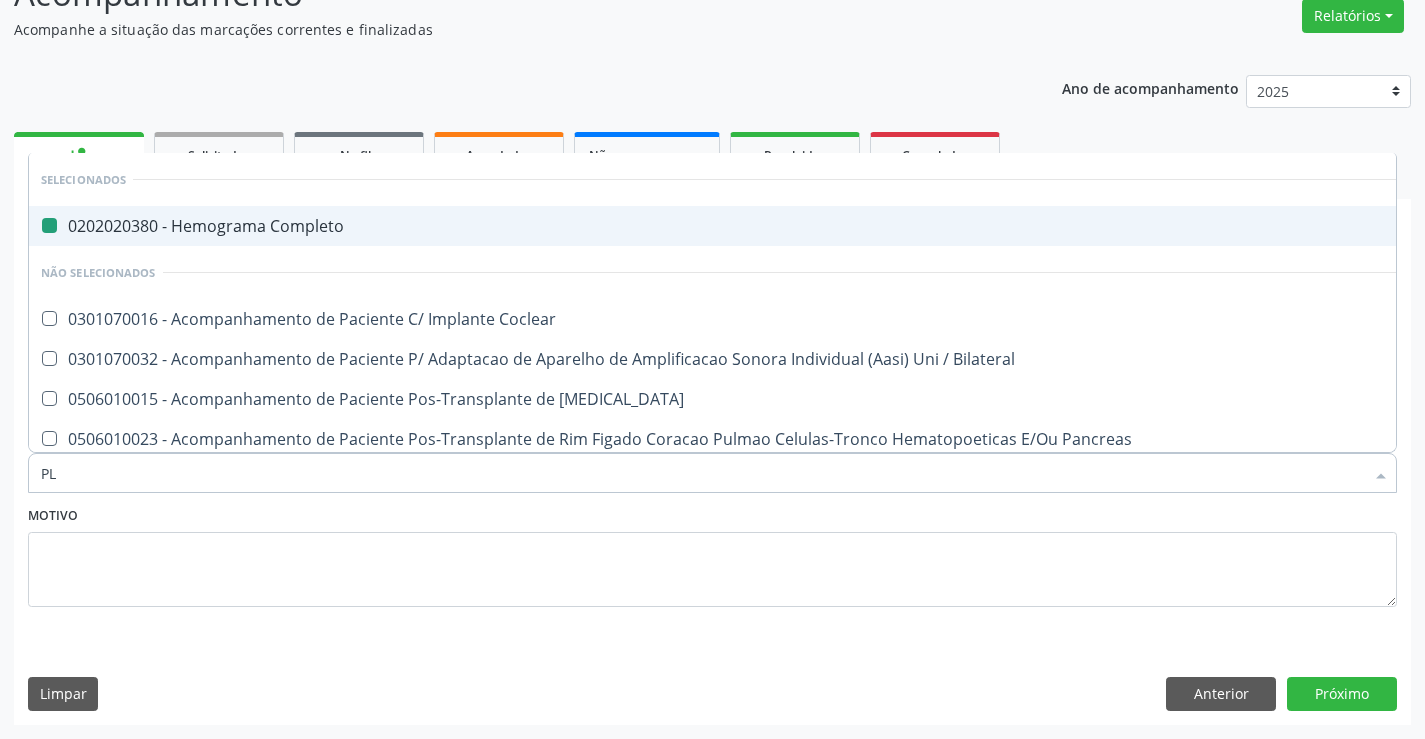 type on "PLA" 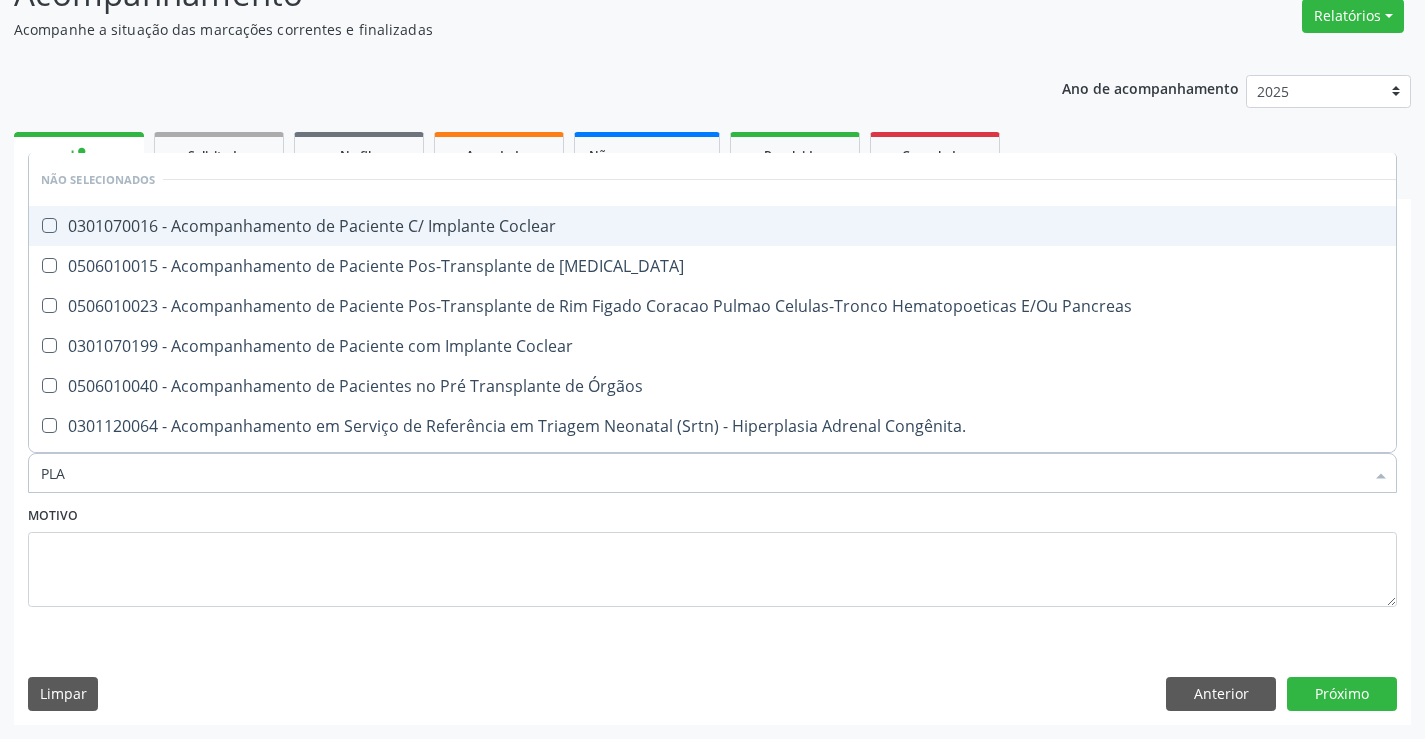 type on "PLAQ" 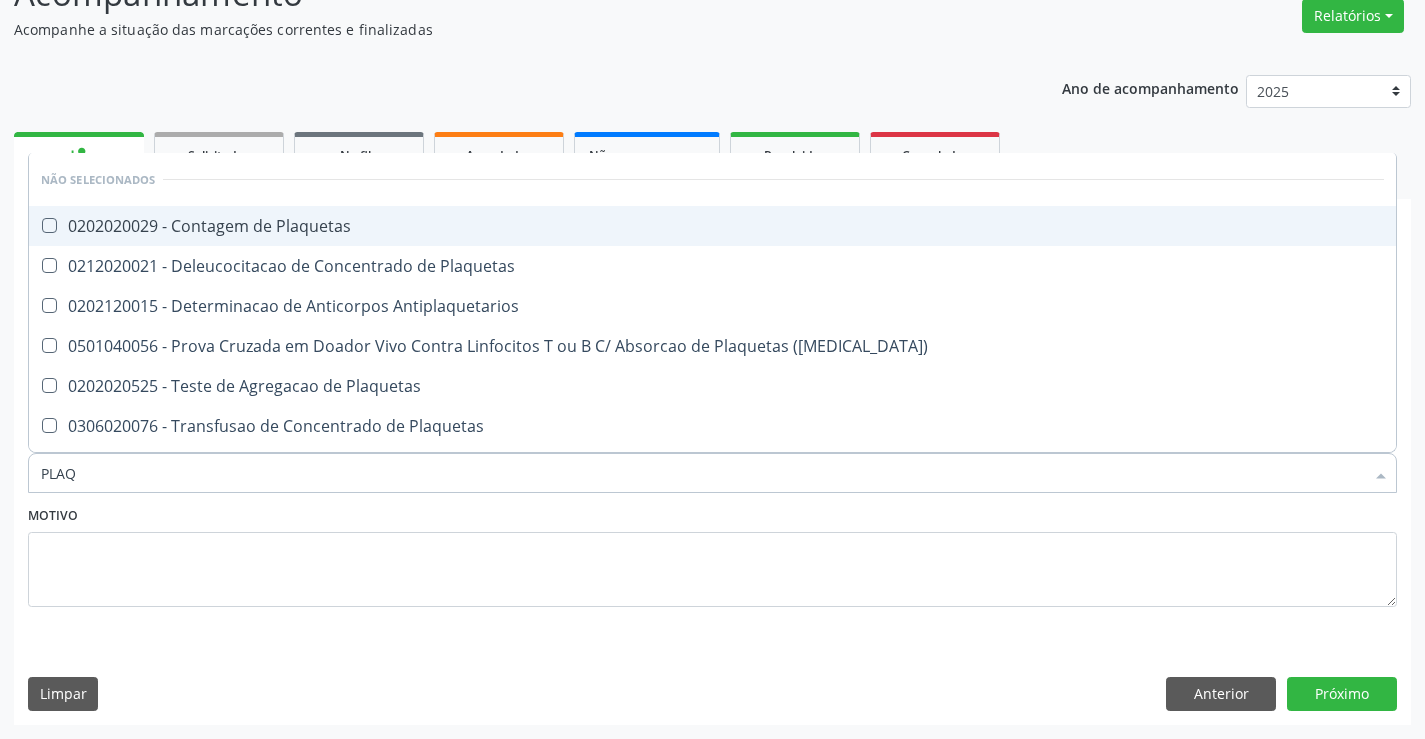 click on "0202020029 - Contagem de Plaquetas" at bounding box center (712, 226) 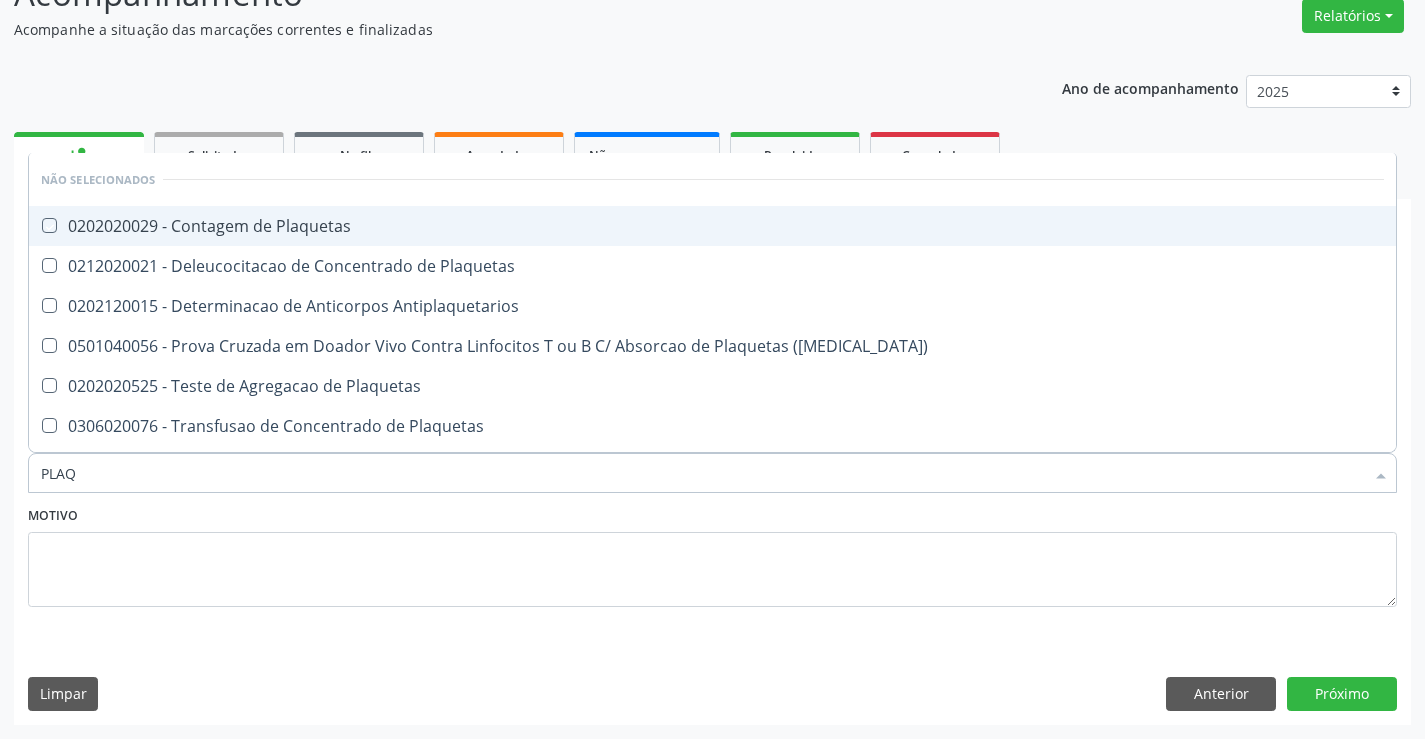 checkbox on "true" 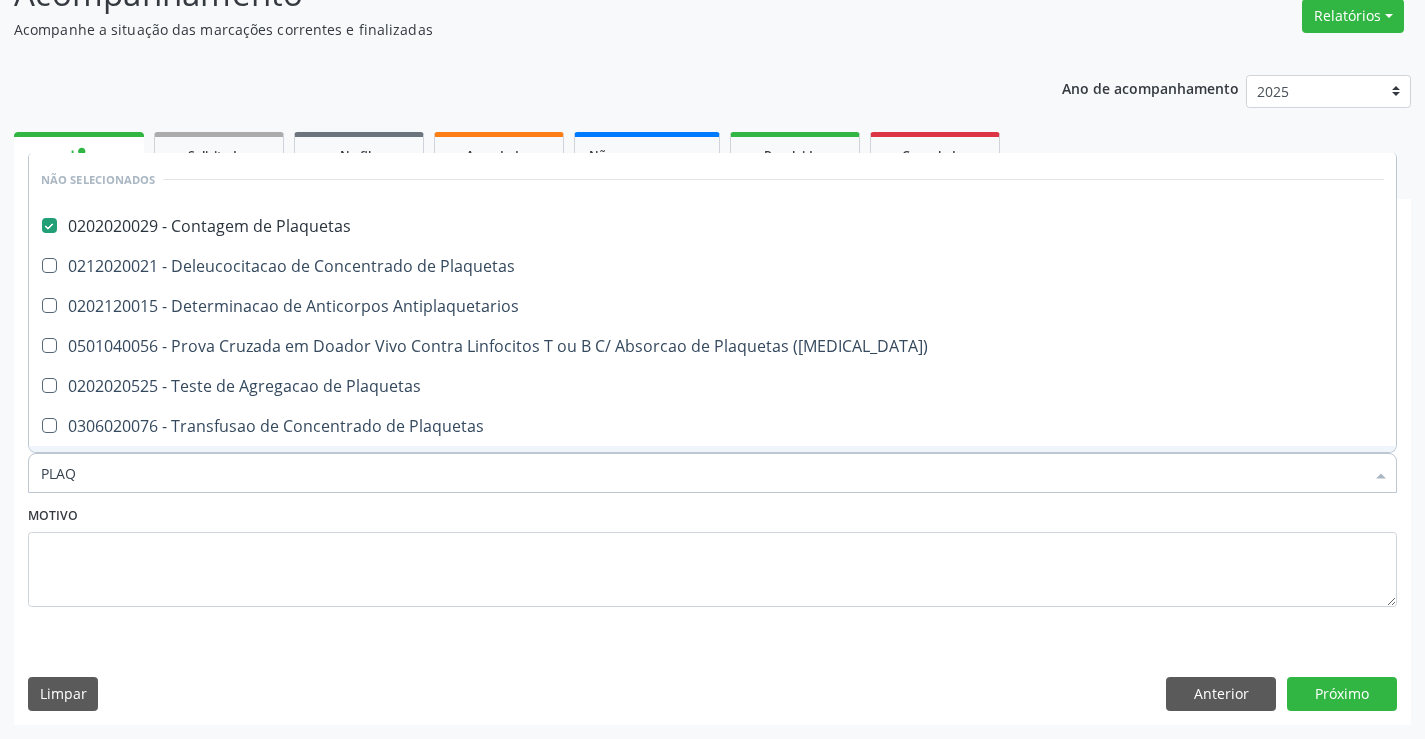 click on "Motivo" at bounding box center (712, 554) 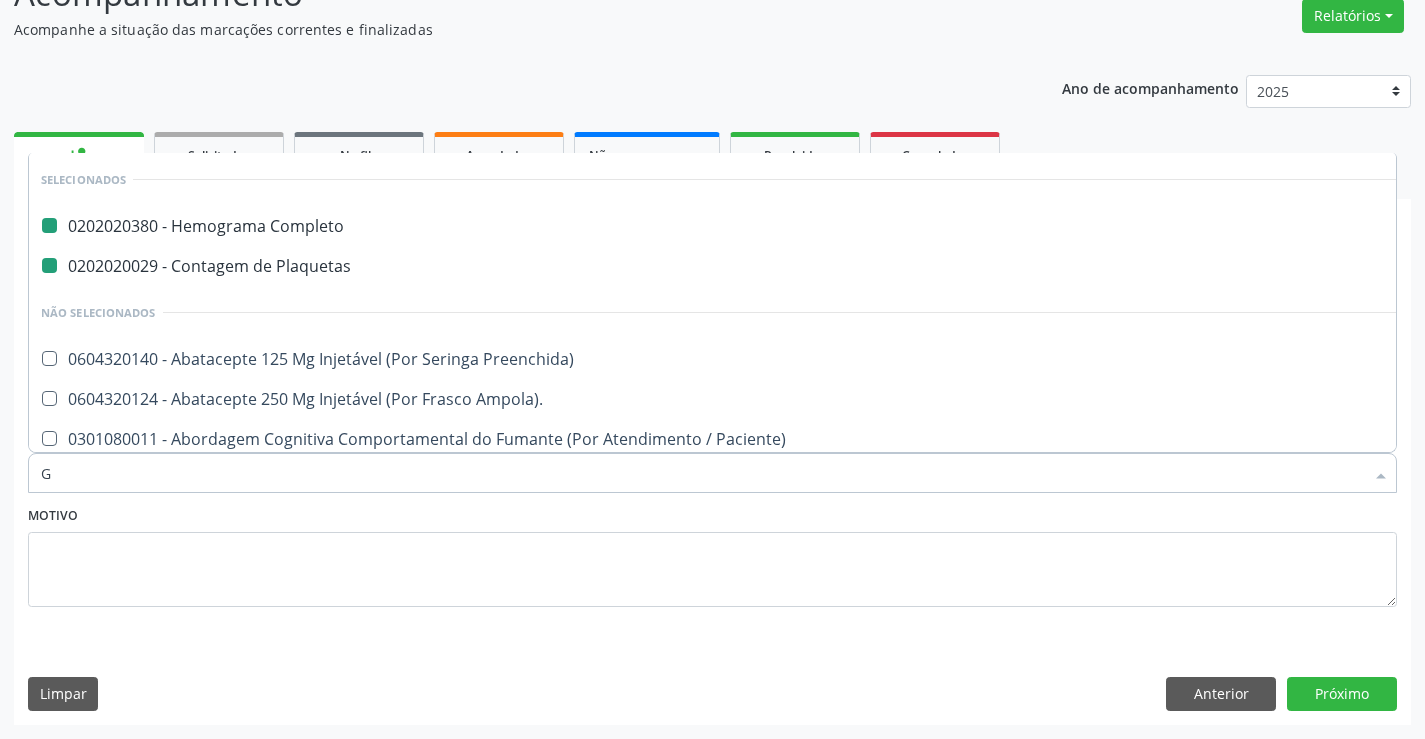 type on "GL" 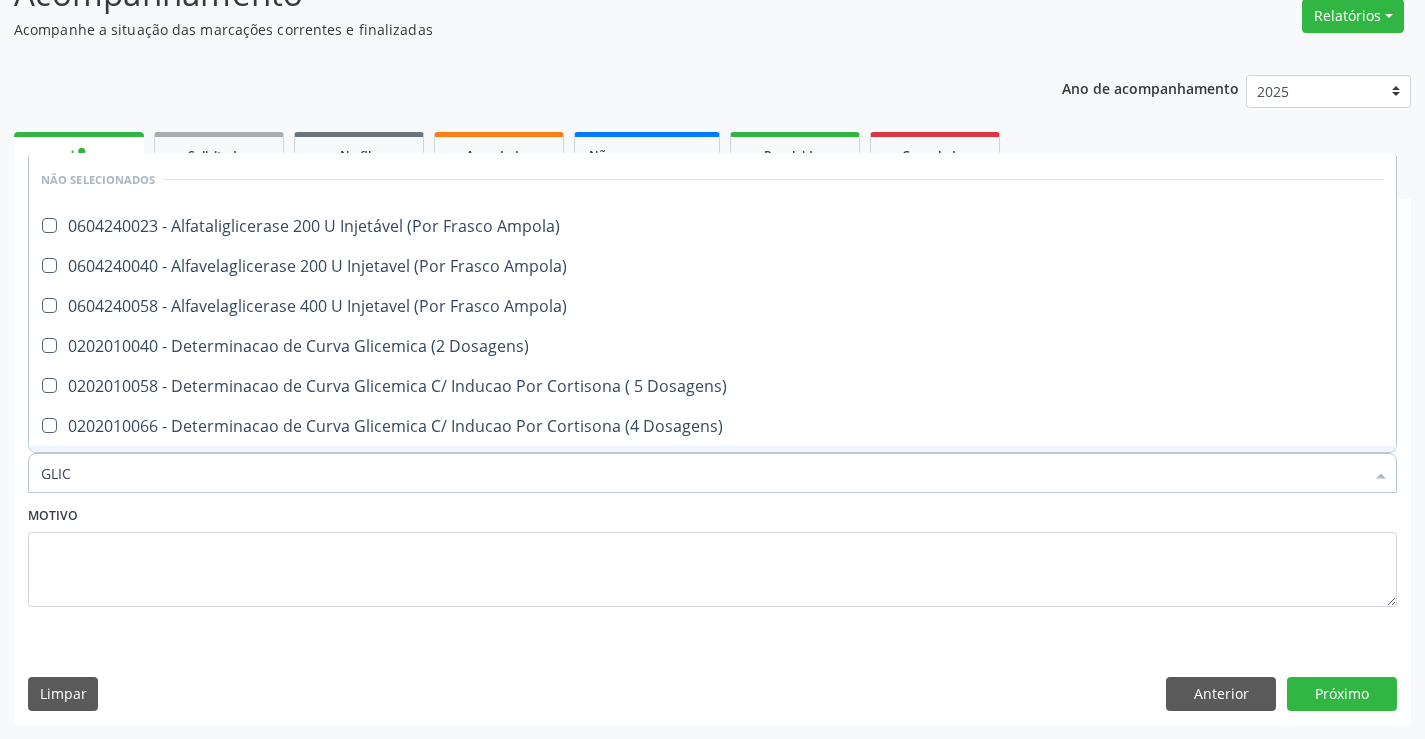type on "GLICO" 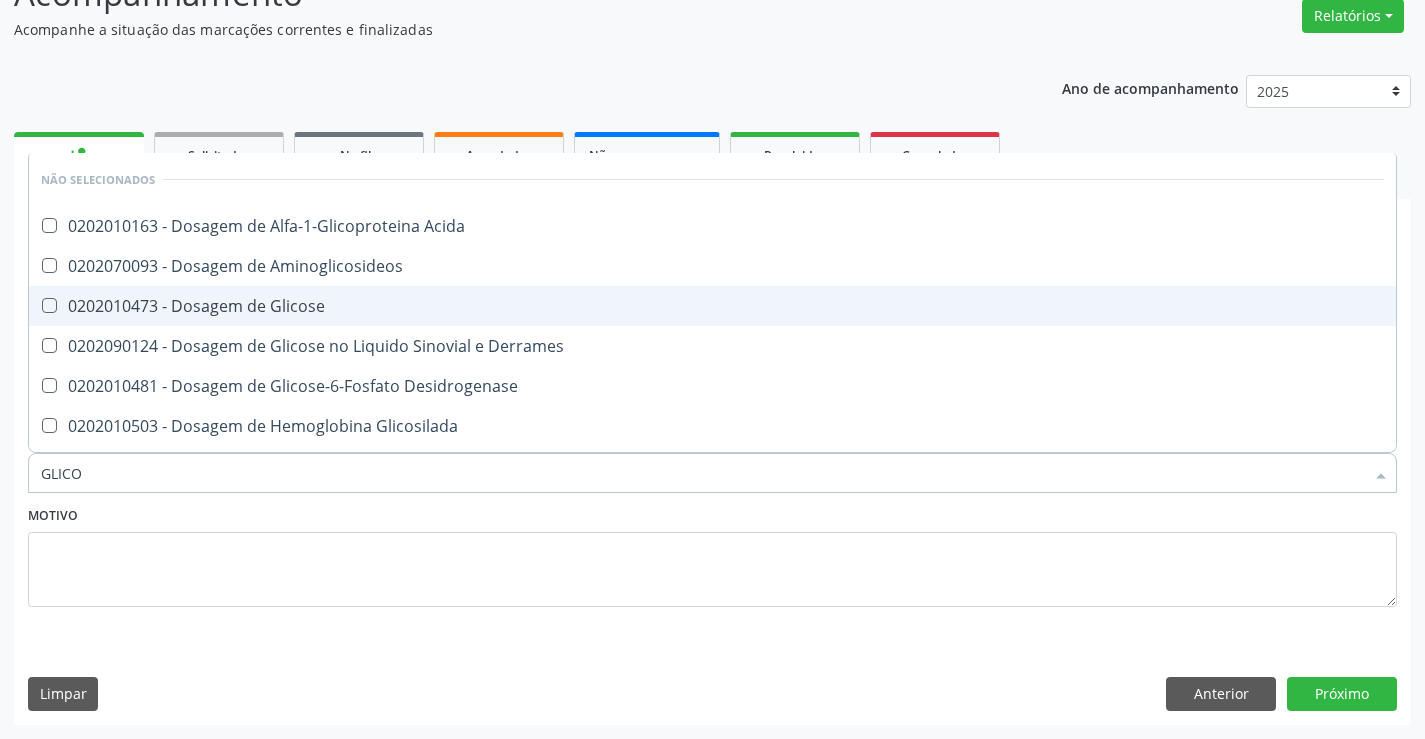 click on "0202010473 - Dosagem de Glicose" at bounding box center [712, 306] 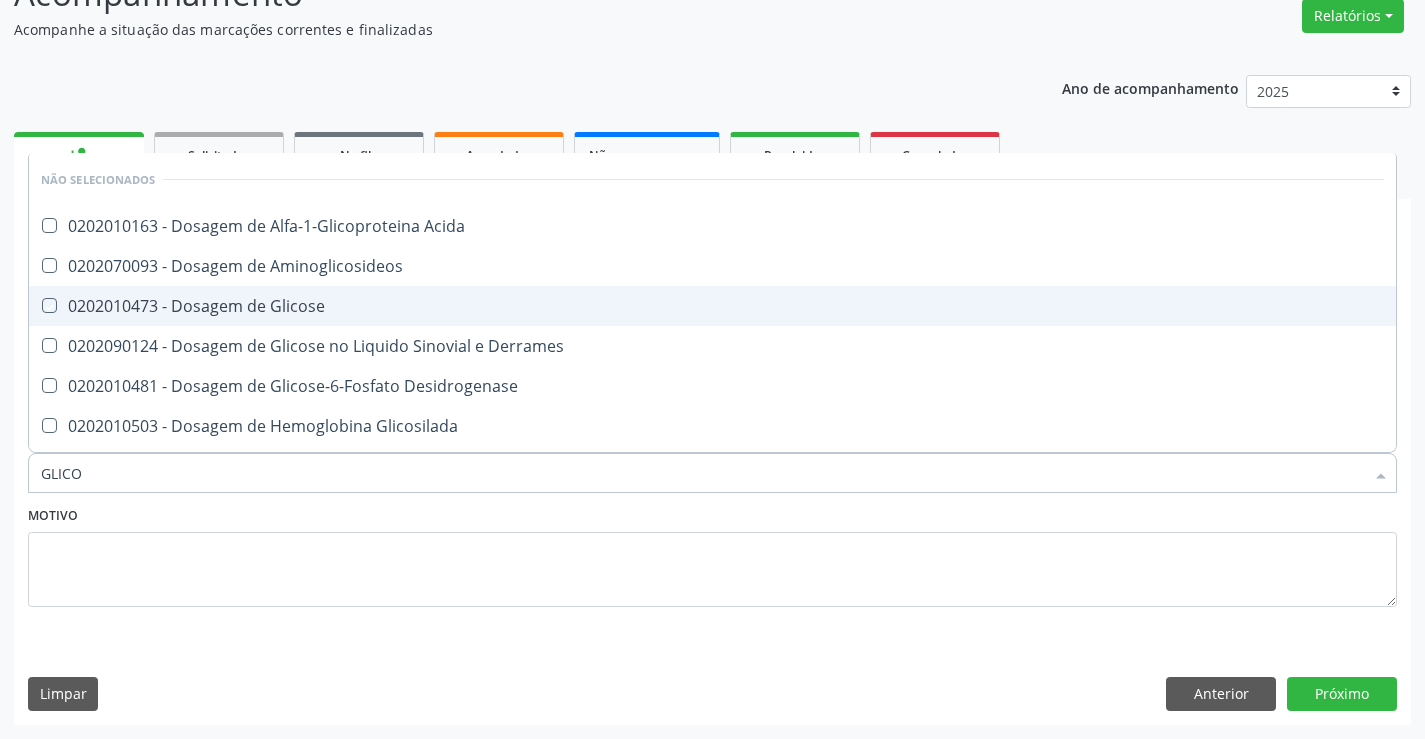 checkbox on "true" 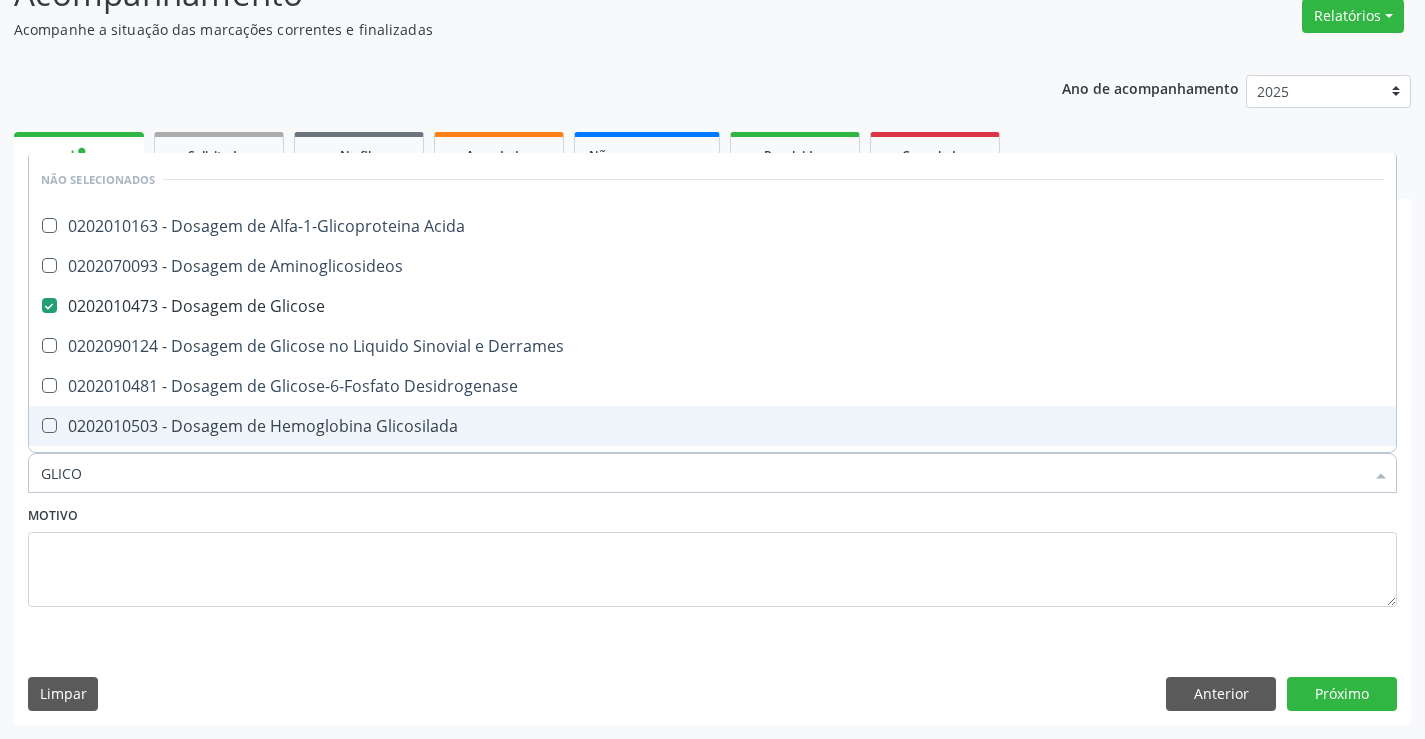 type on "GLICO" 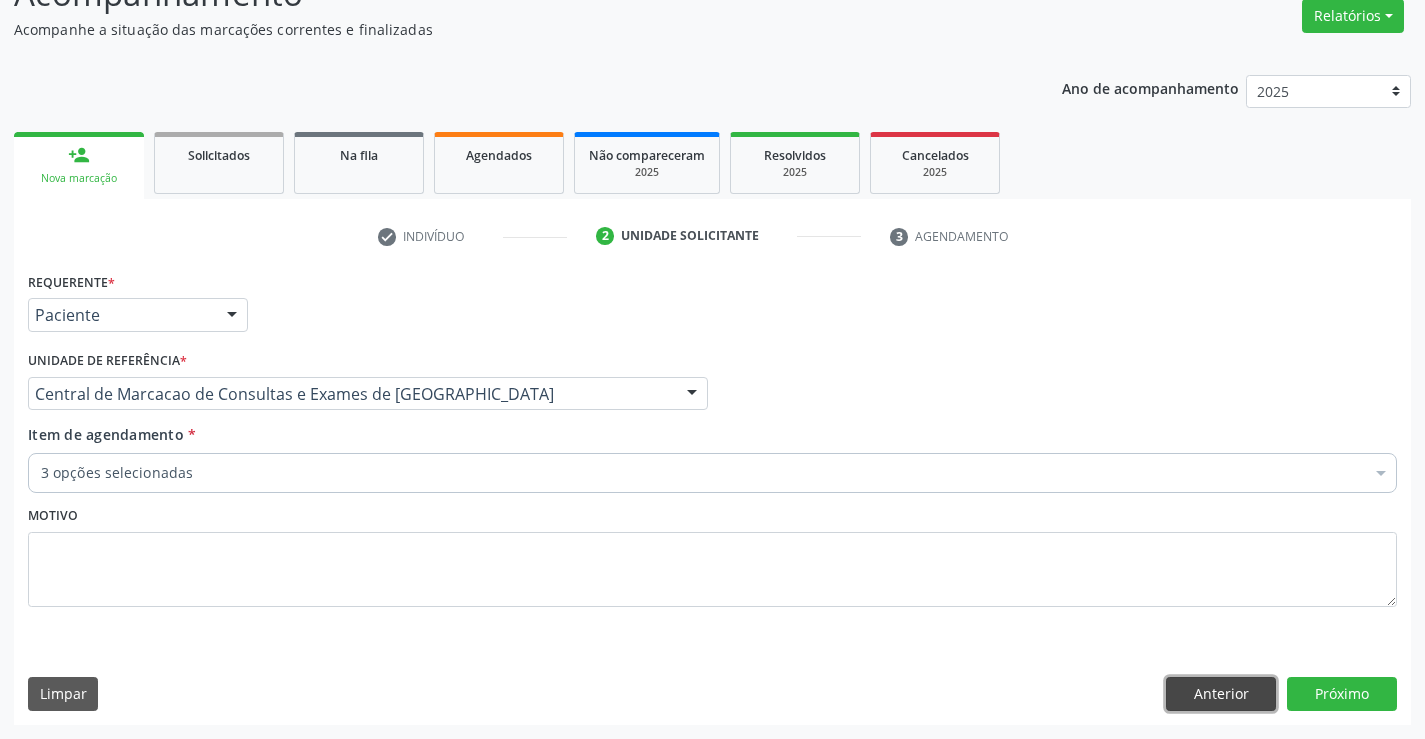 click on "Anterior" at bounding box center (1221, 694) 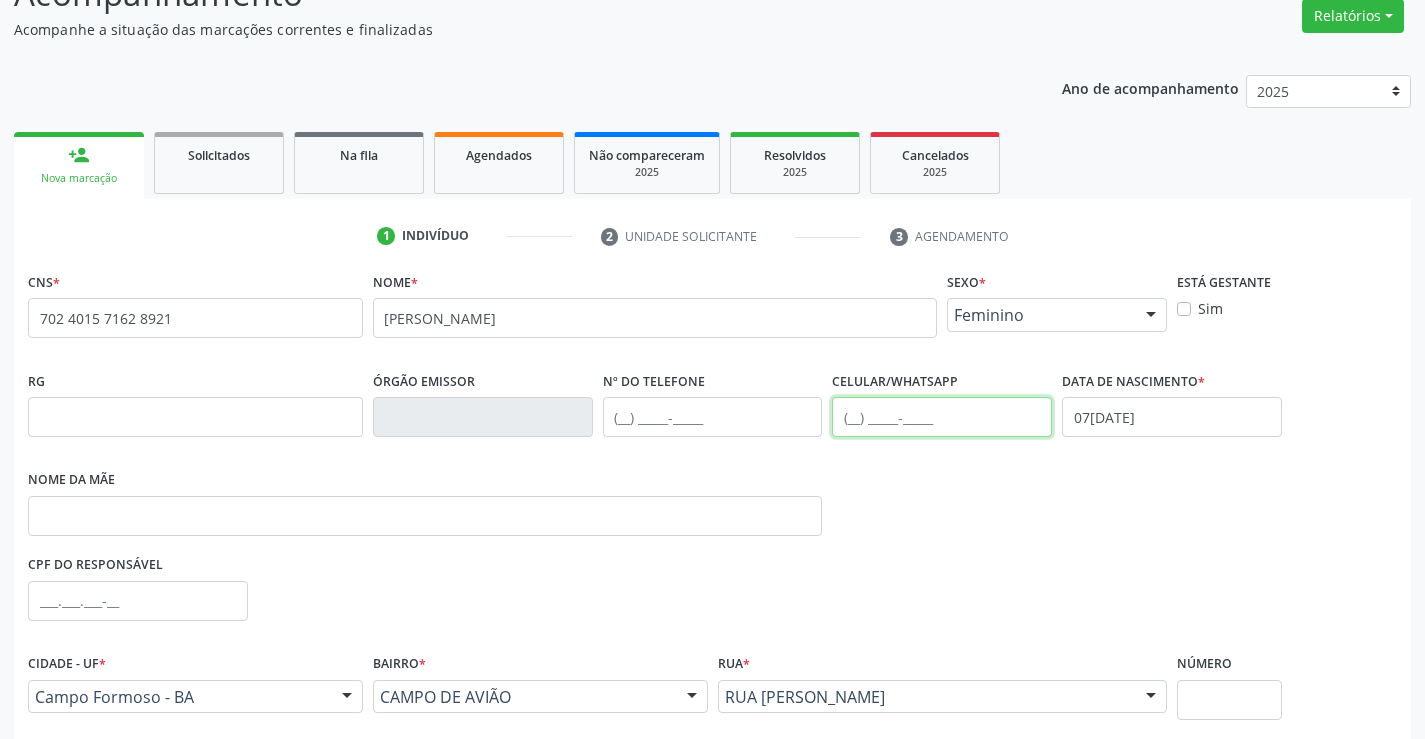 click at bounding box center [942, 417] 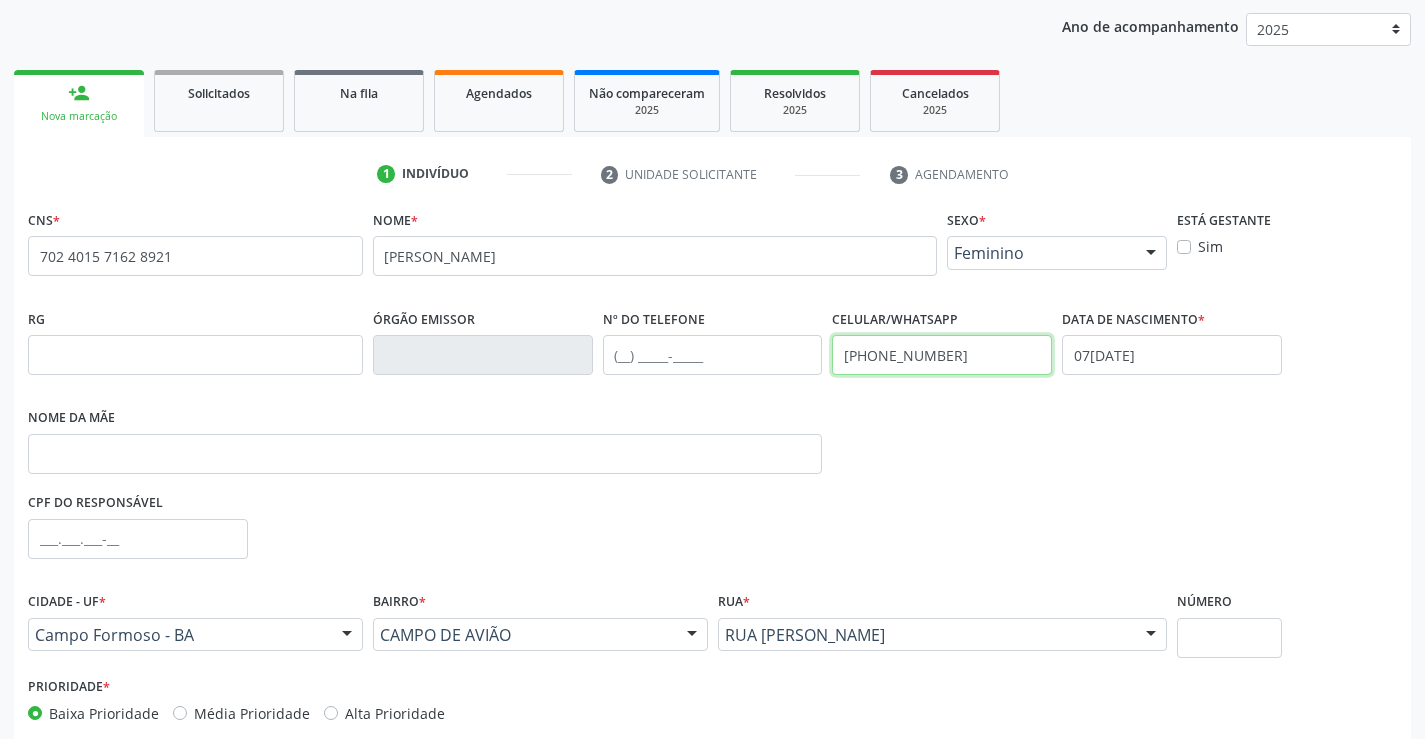scroll, scrollTop: 331, scrollLeft: 0, axis: vertical 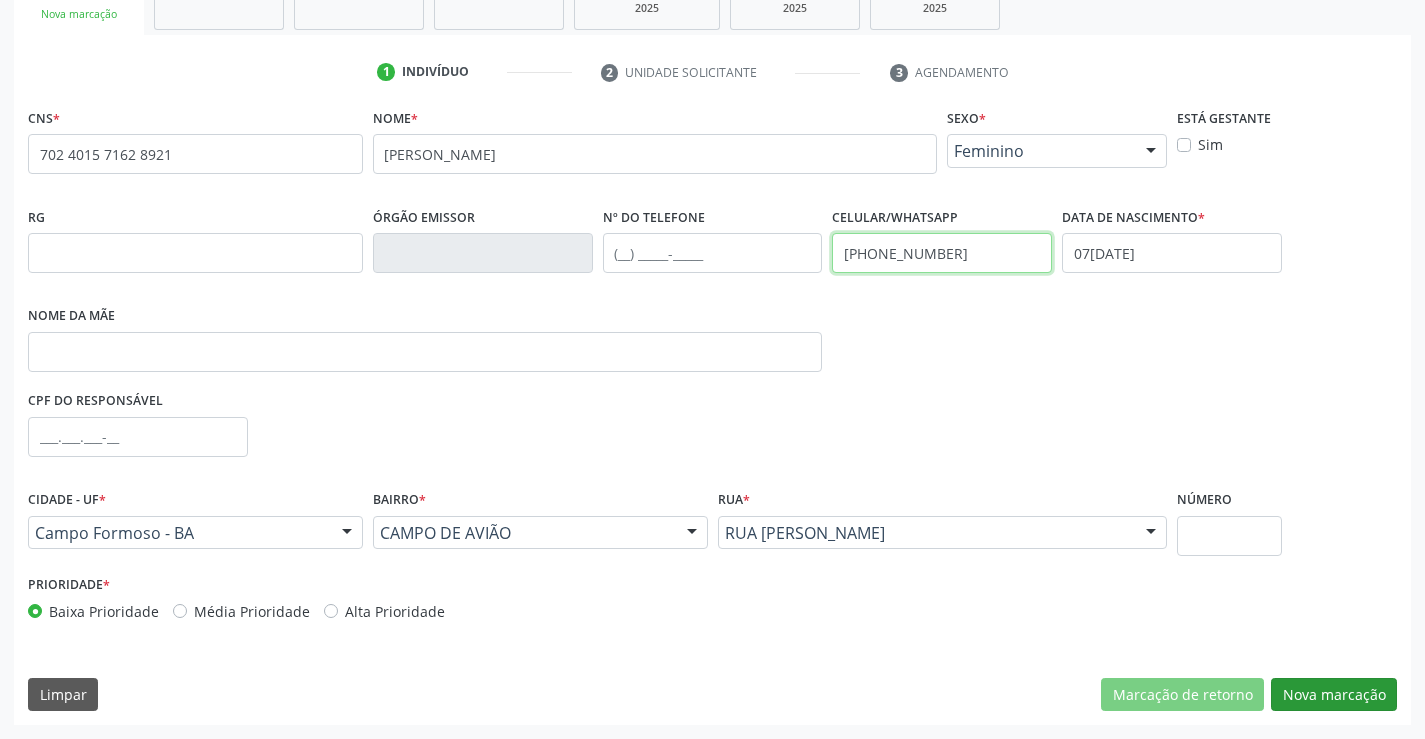 type on "(74) 99191-3595" 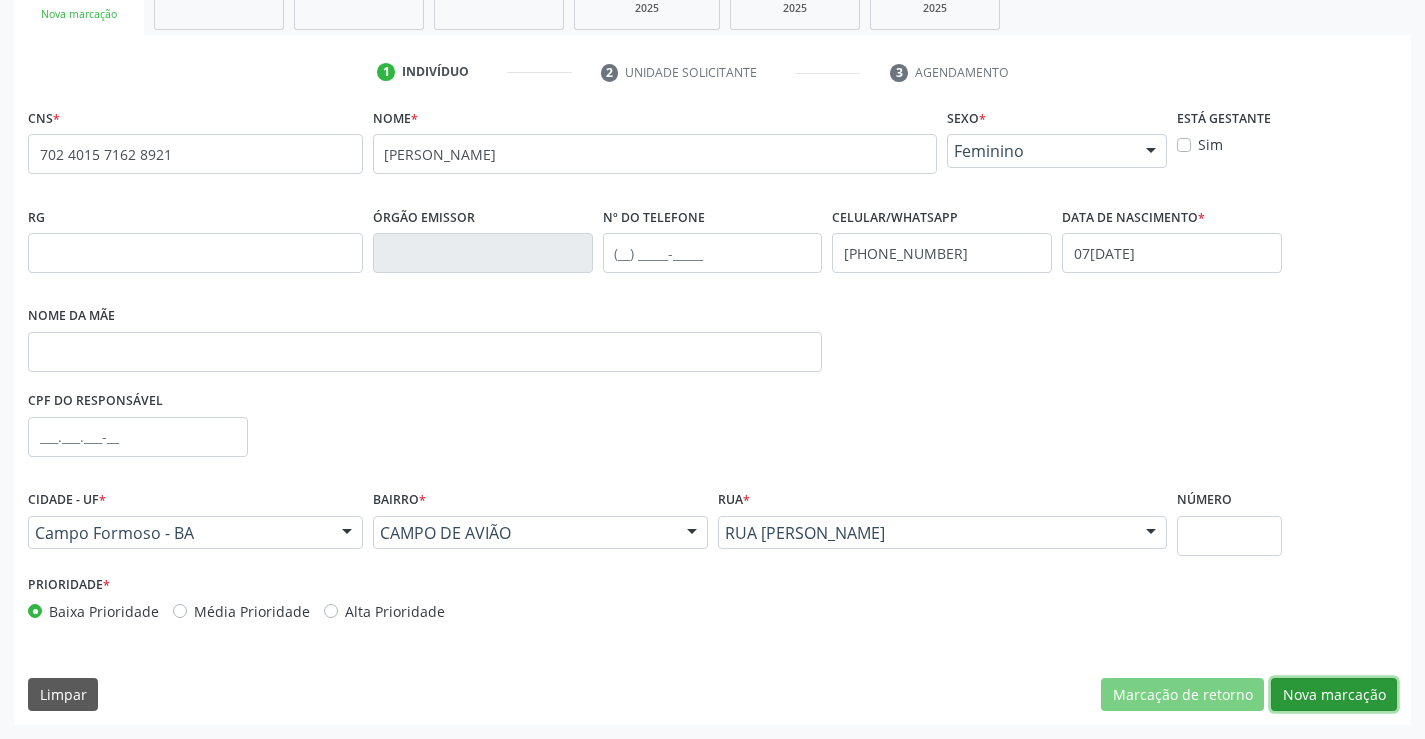 click on "Nova marcação" at bounding box center (1334, 695) 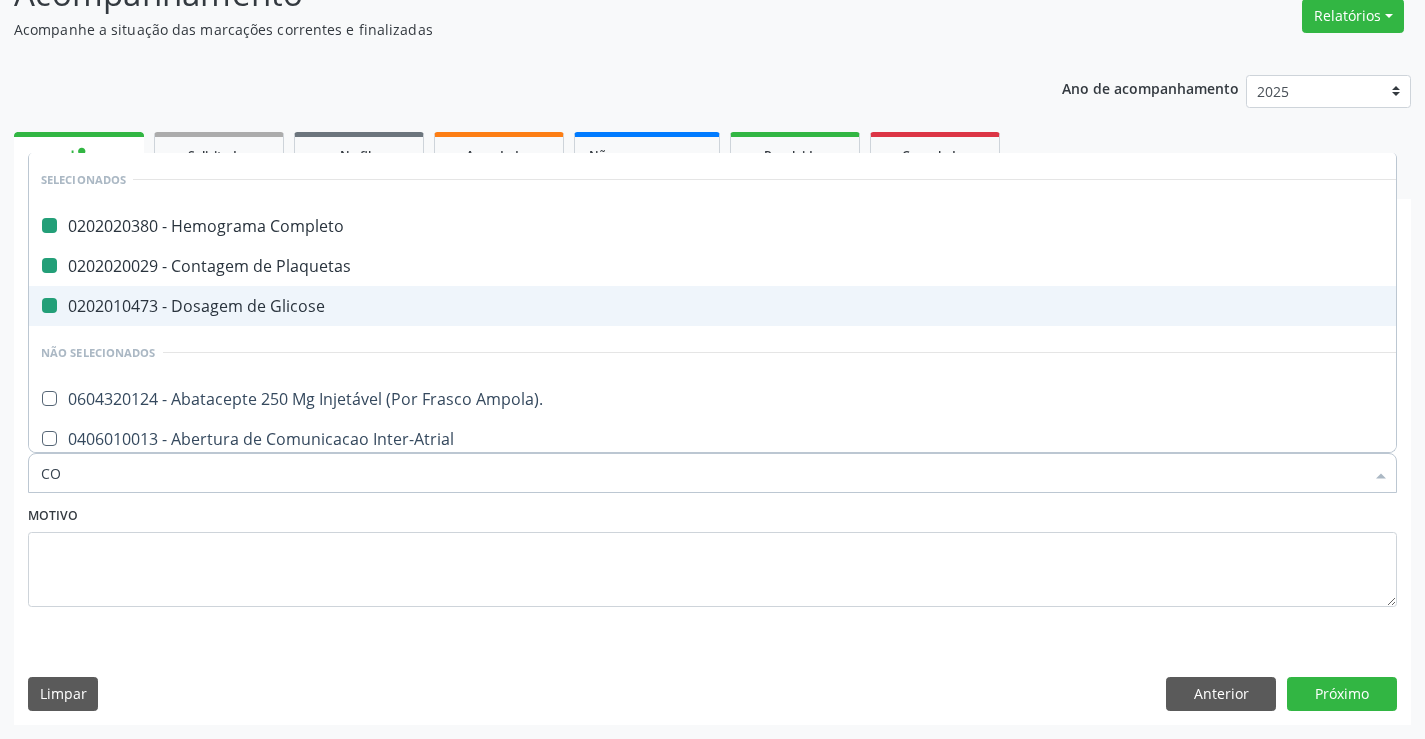 type on "COL" 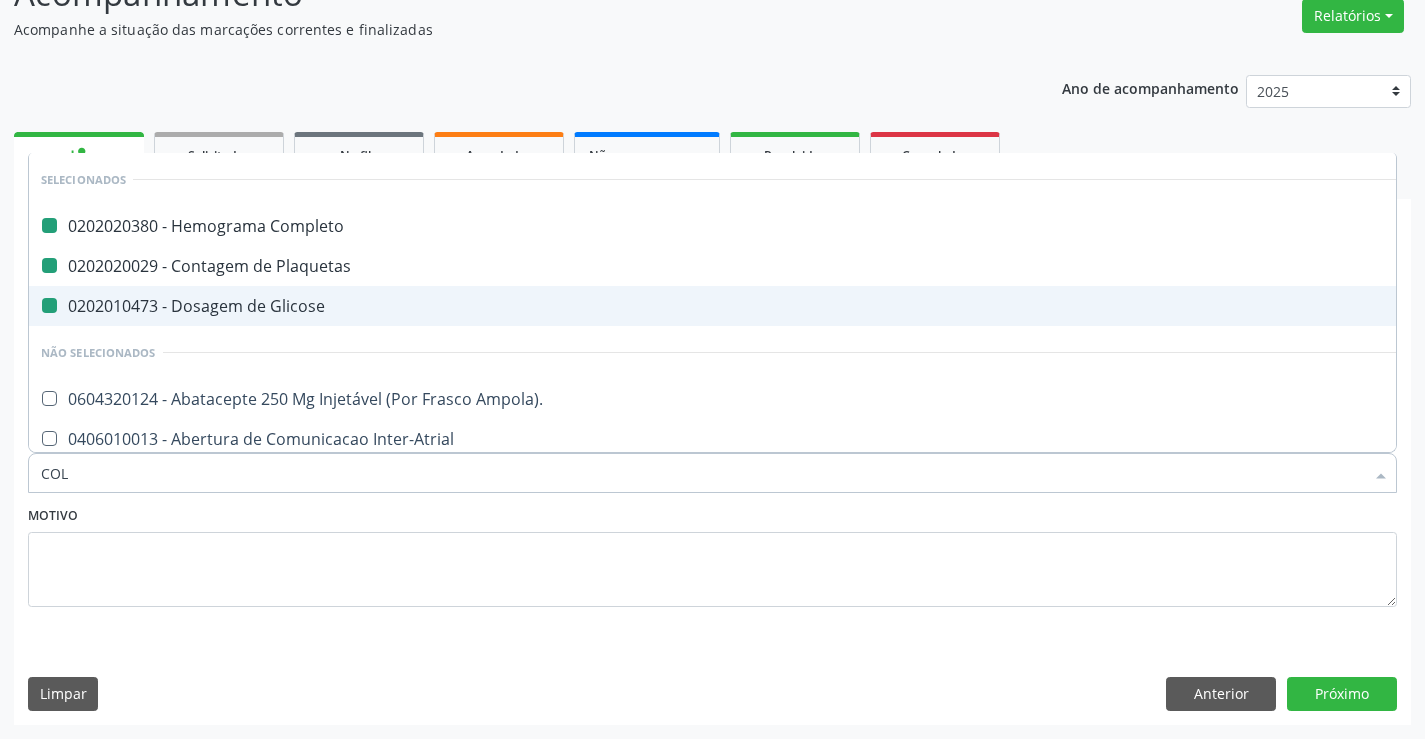 checkbox on "false" 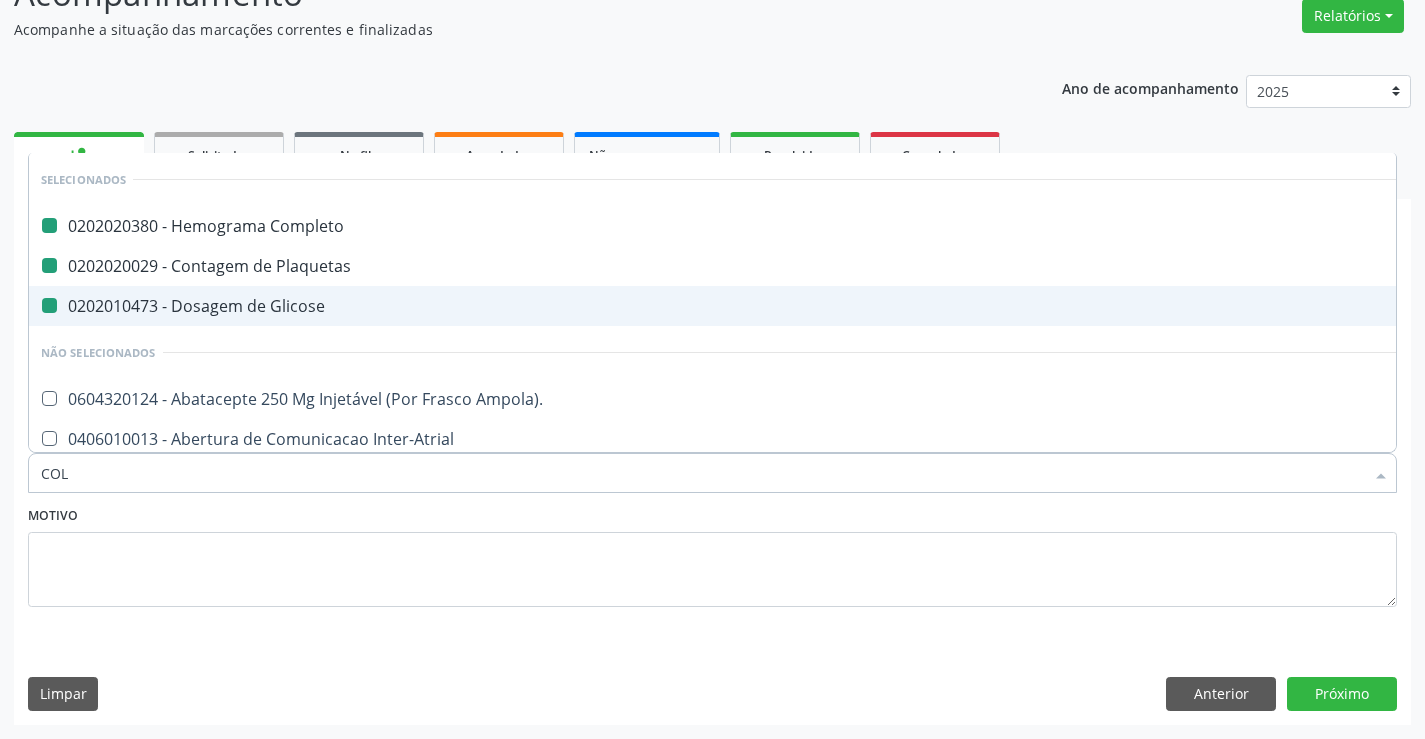 checkbox on "false" 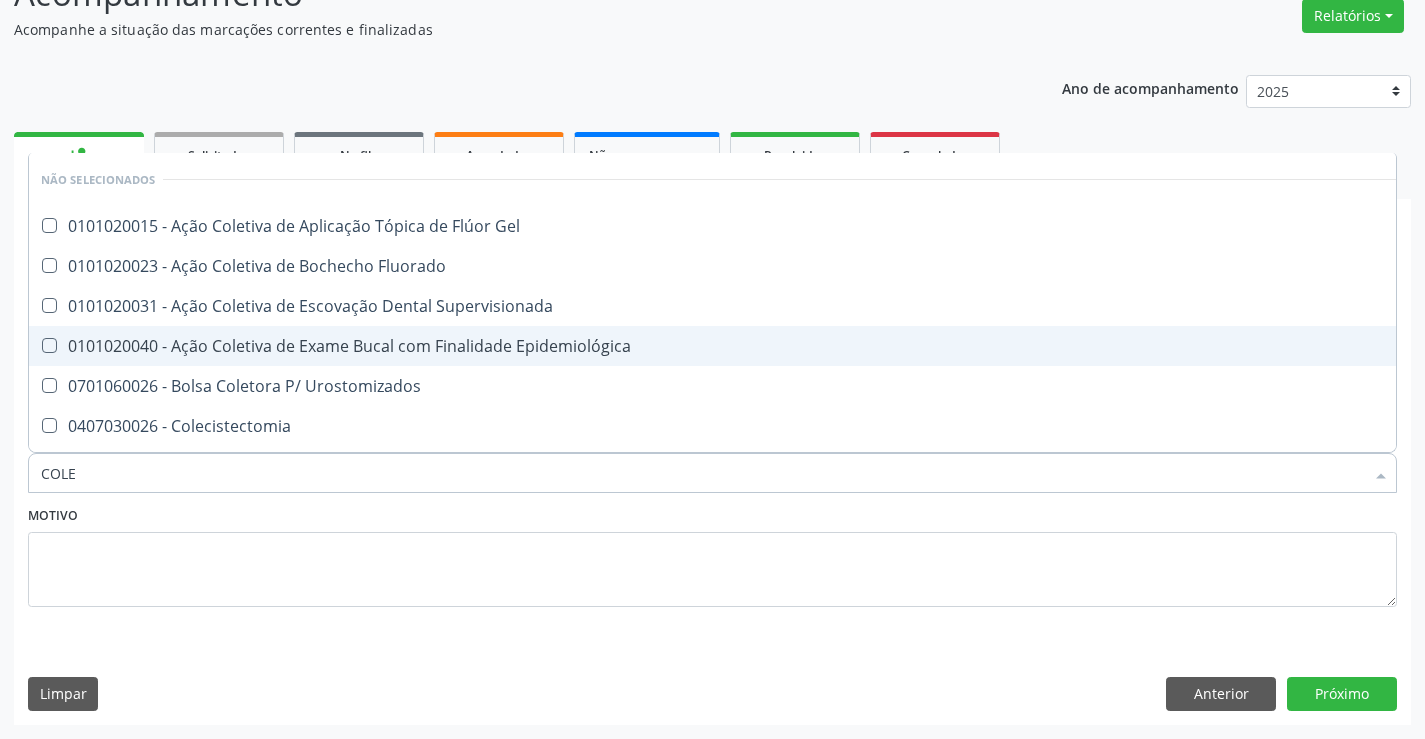 type on "COLES" 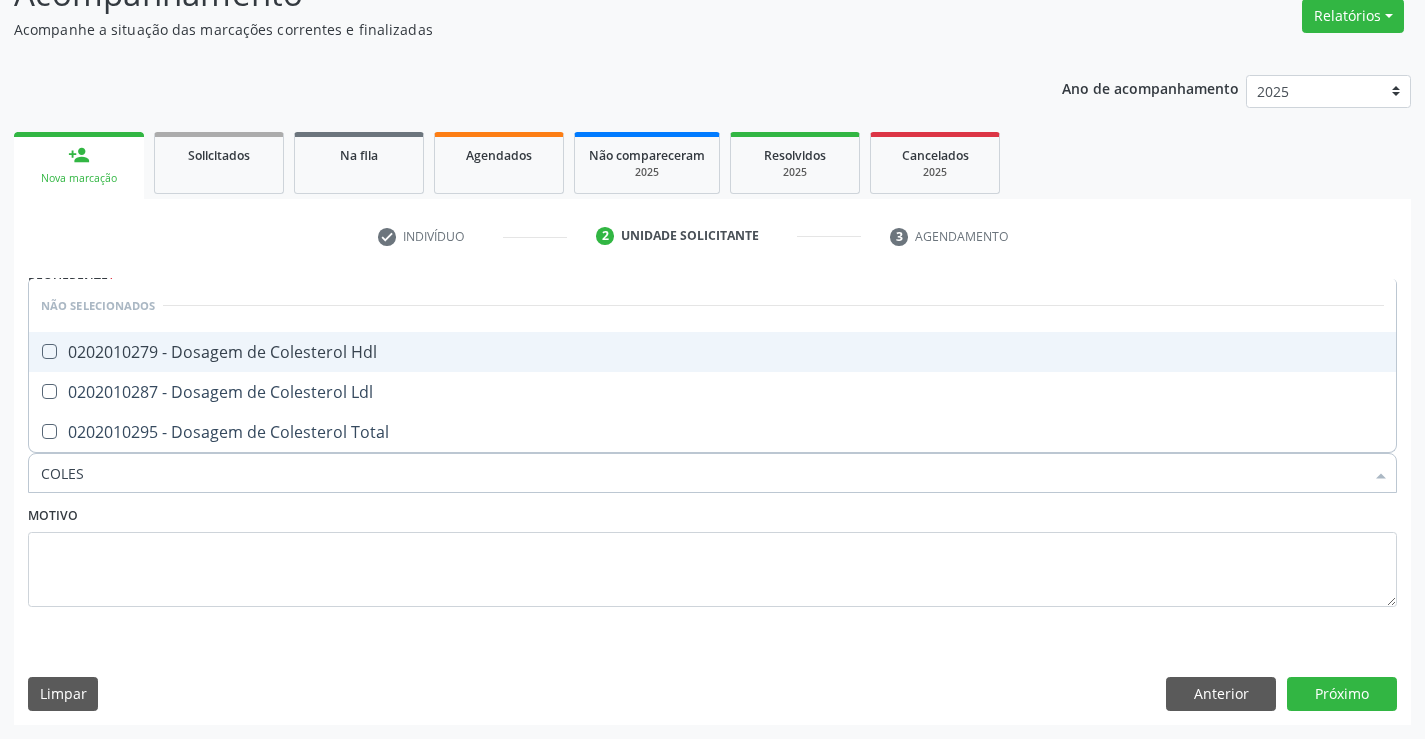 click on "0202010279 - Dosagem de Colesterol Hdl" at bounding box center (712, 352) 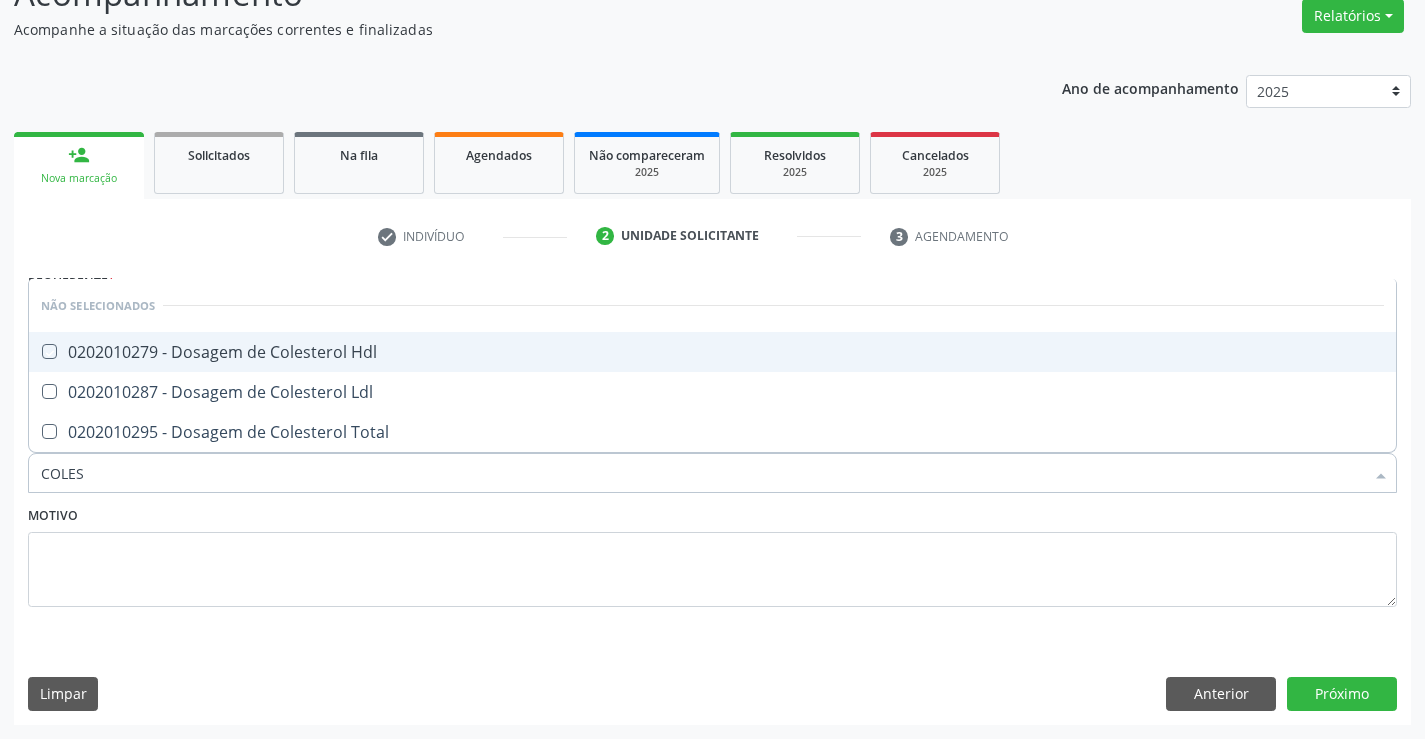 checkbox on "true" 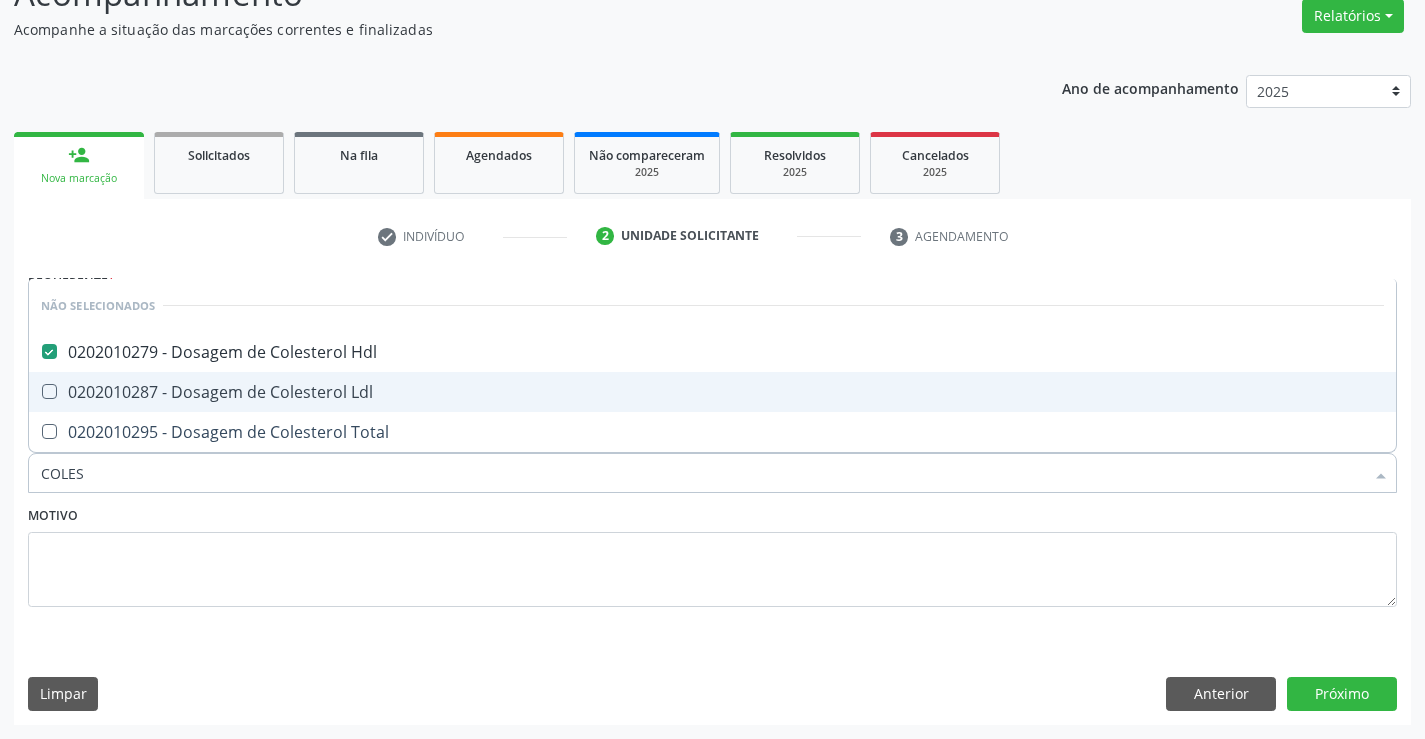 click on "0202010287 - Dosagem de Colesterol Ldl" at bounding box center (712, 392) 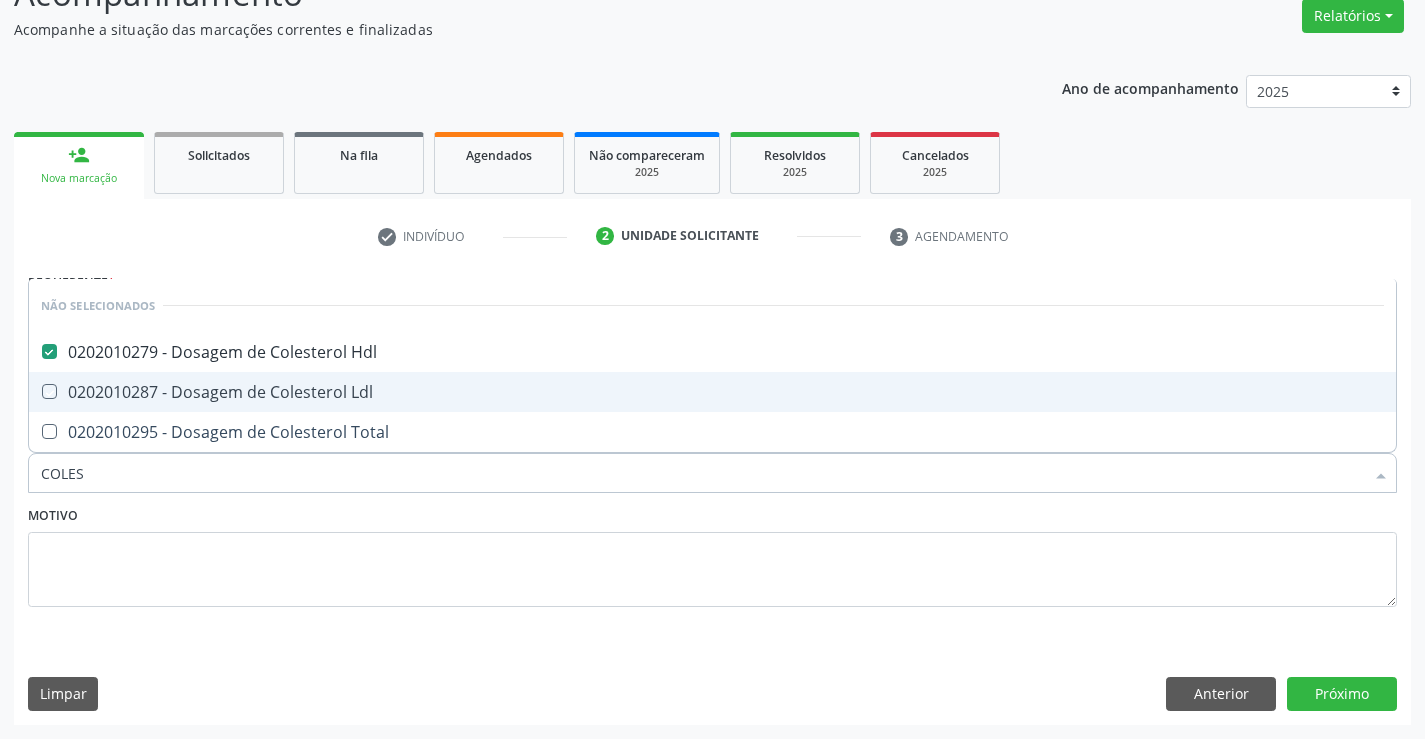 checkbox on "true" 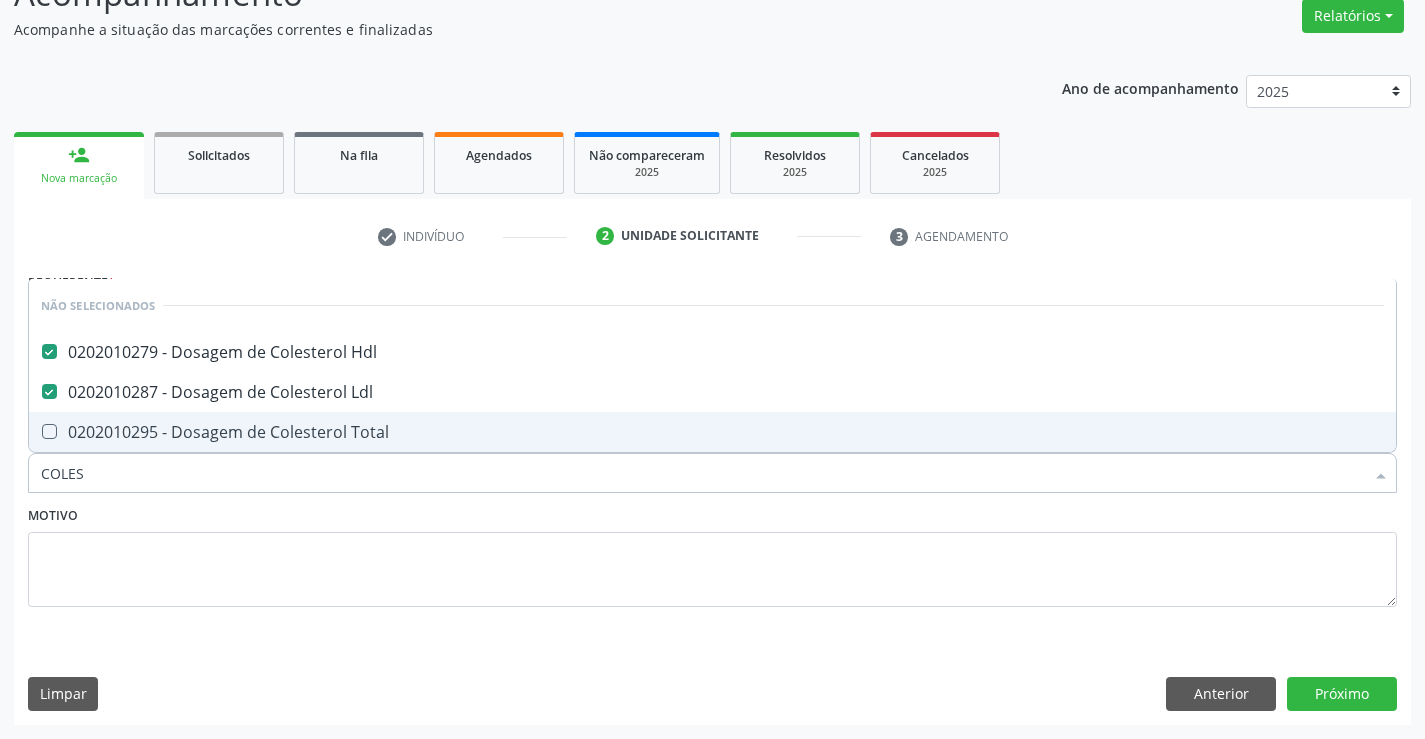click on "0202010295 - Dosagem de Colesterol Total" at bounding box center [712, 432] 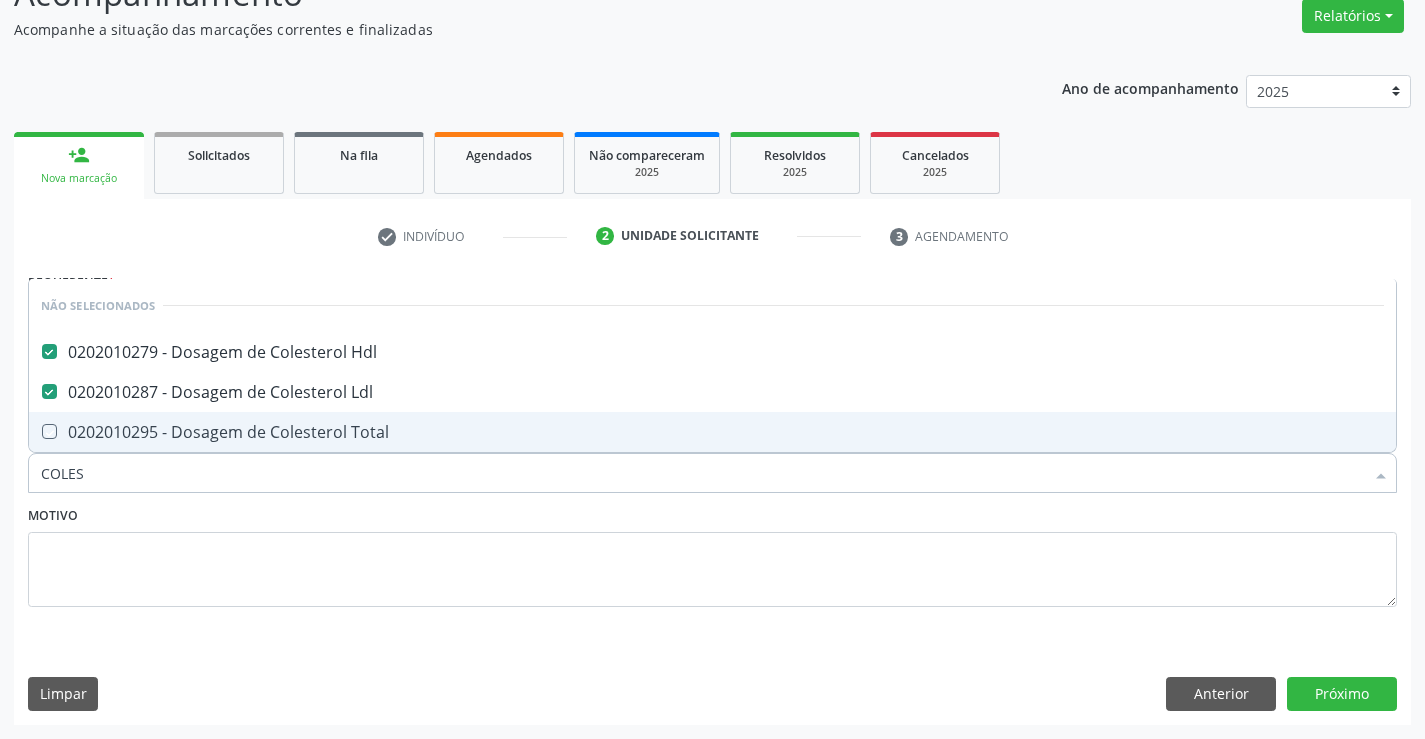 checkbox on "true" 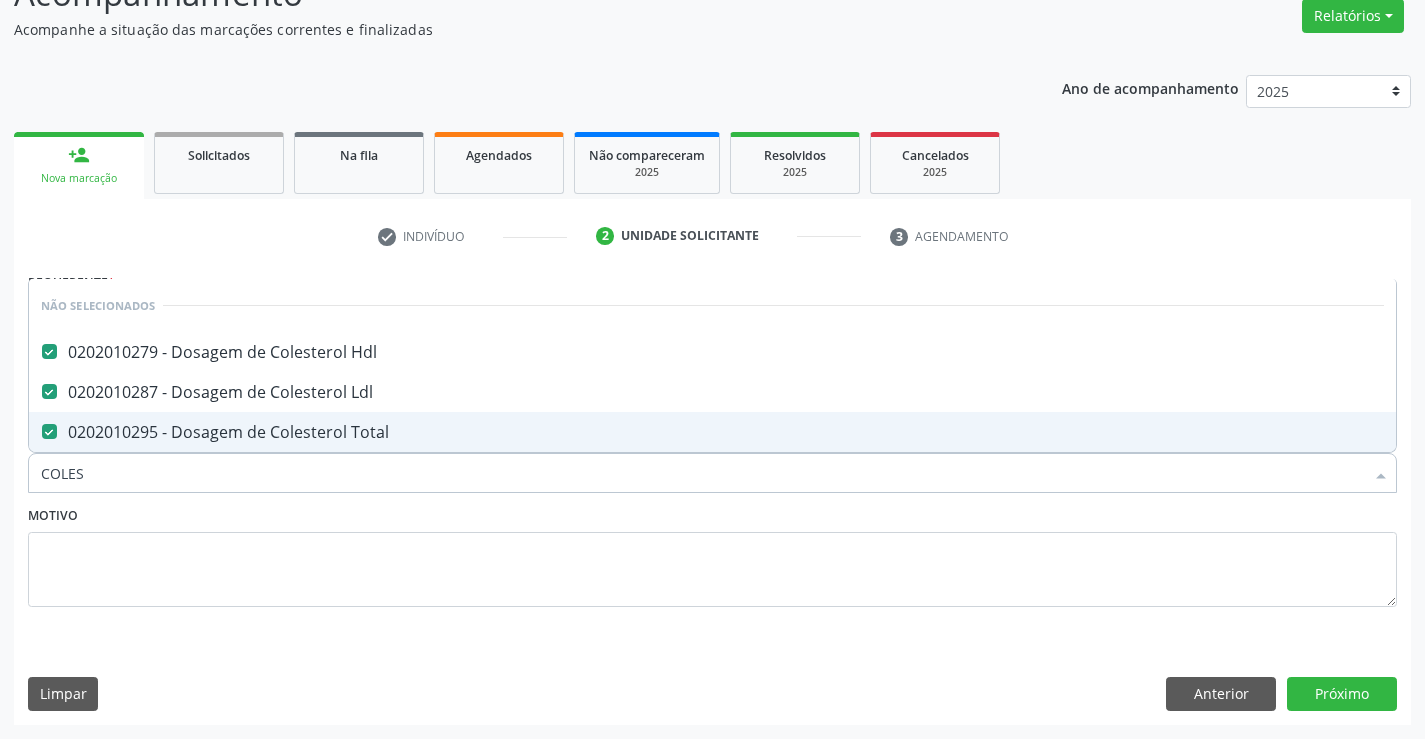 type on "COLES" 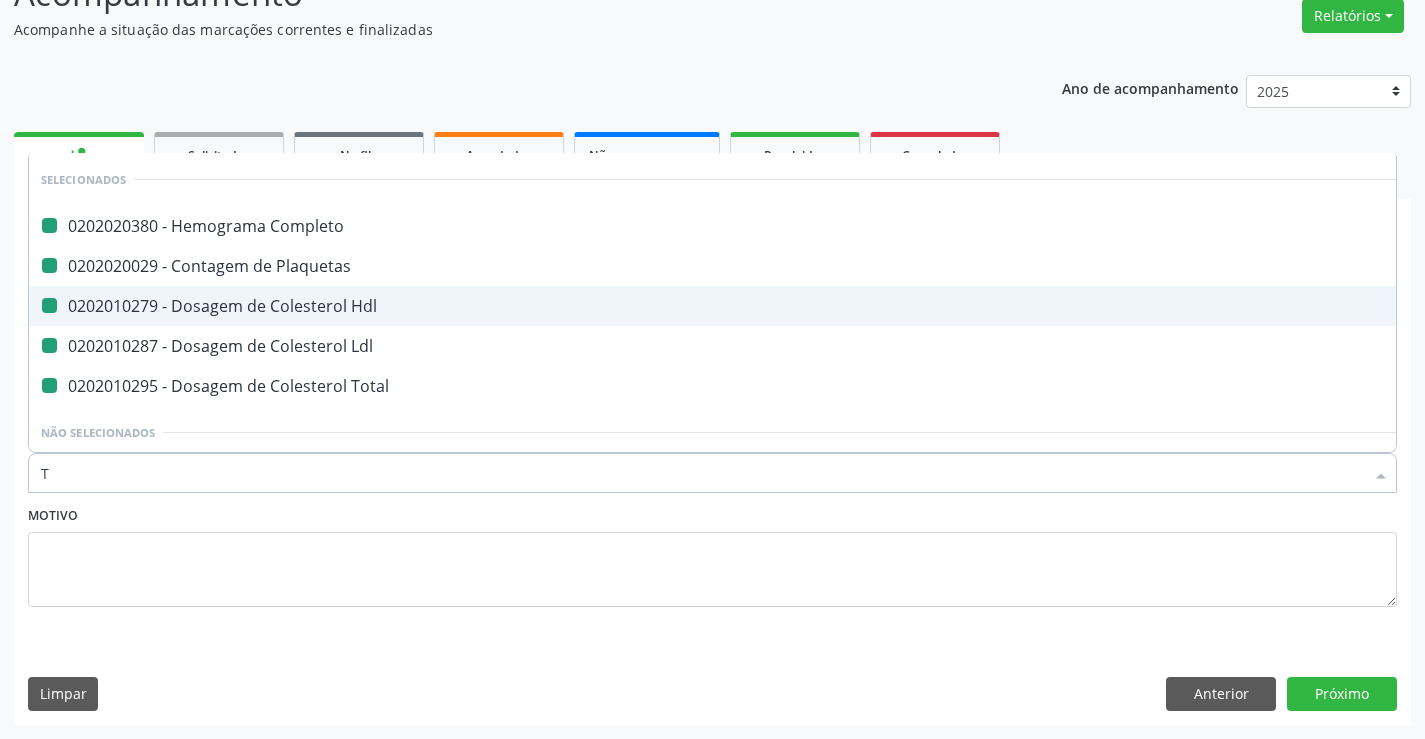 type on "TR" 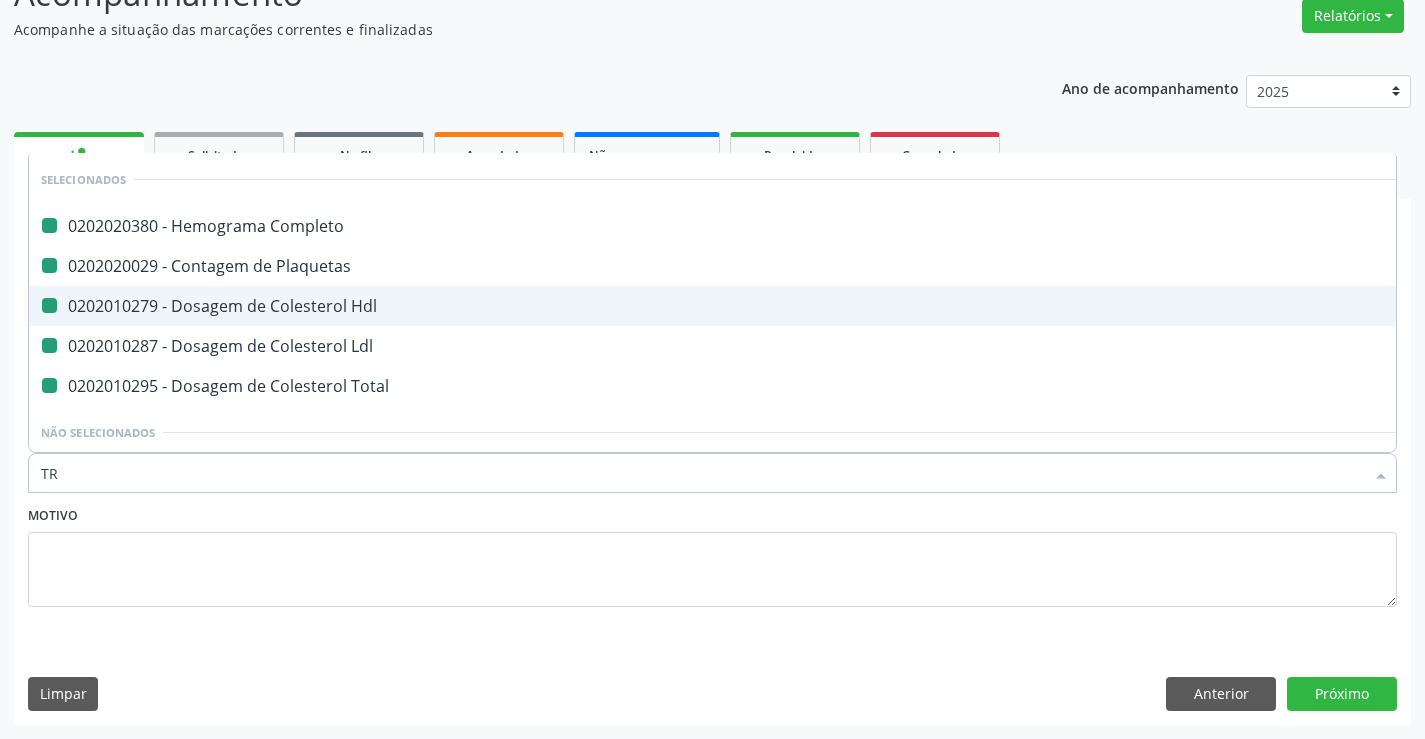 checkbox on "false" 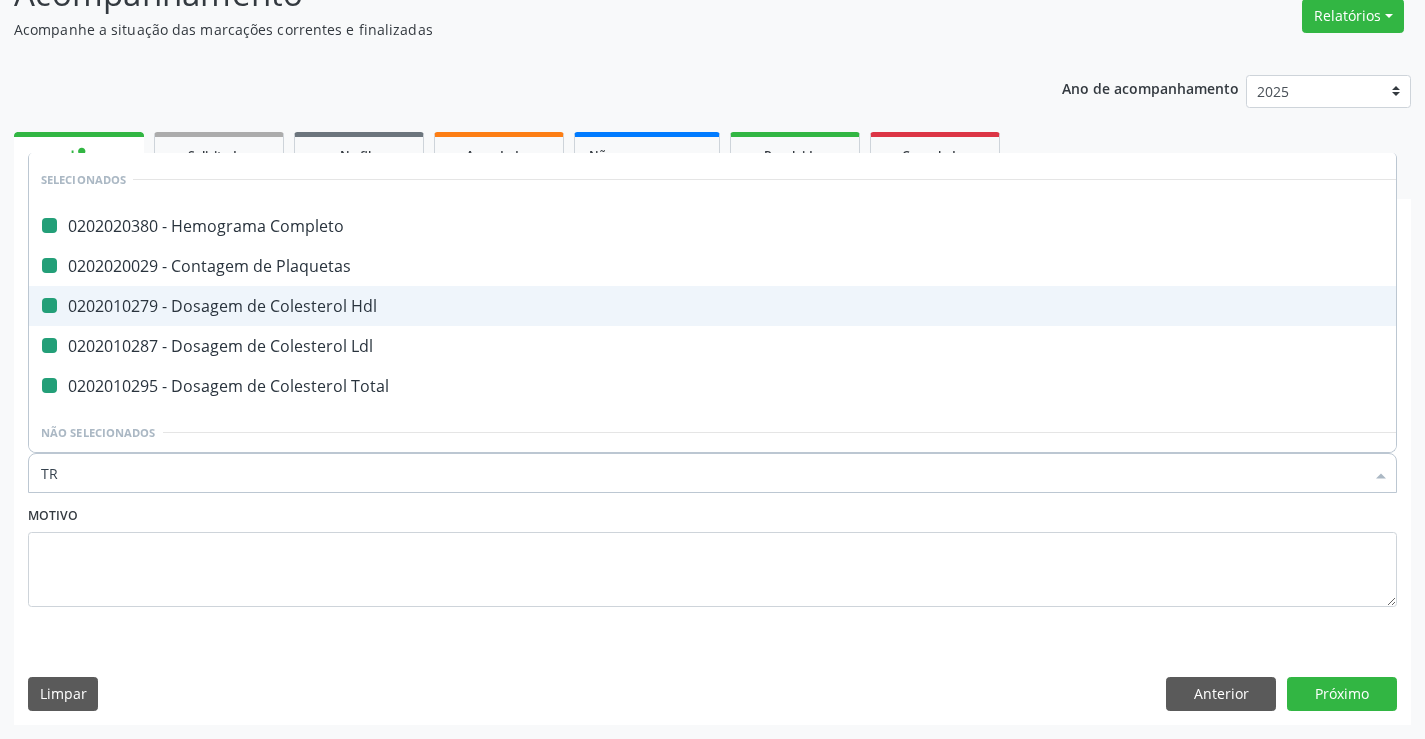 checkbox on "false" 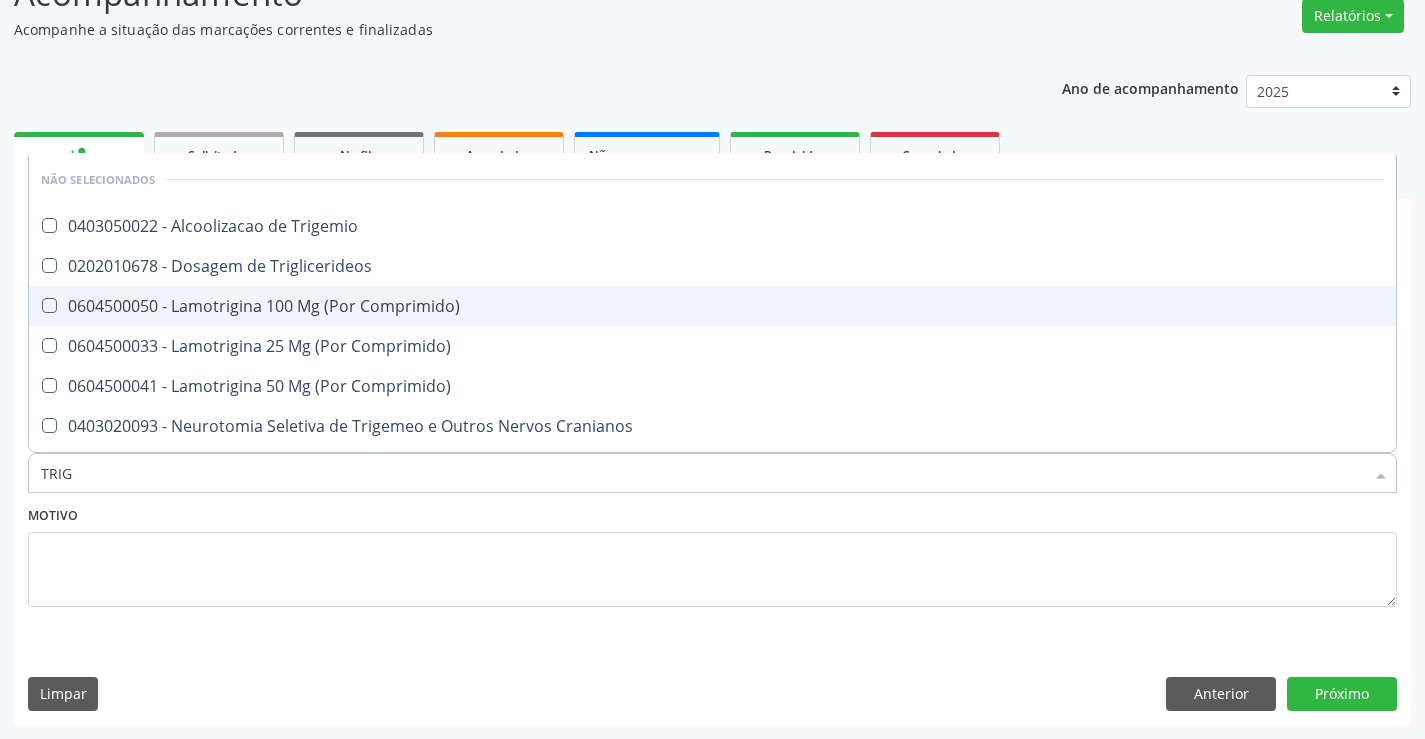 type on "TRIGL" 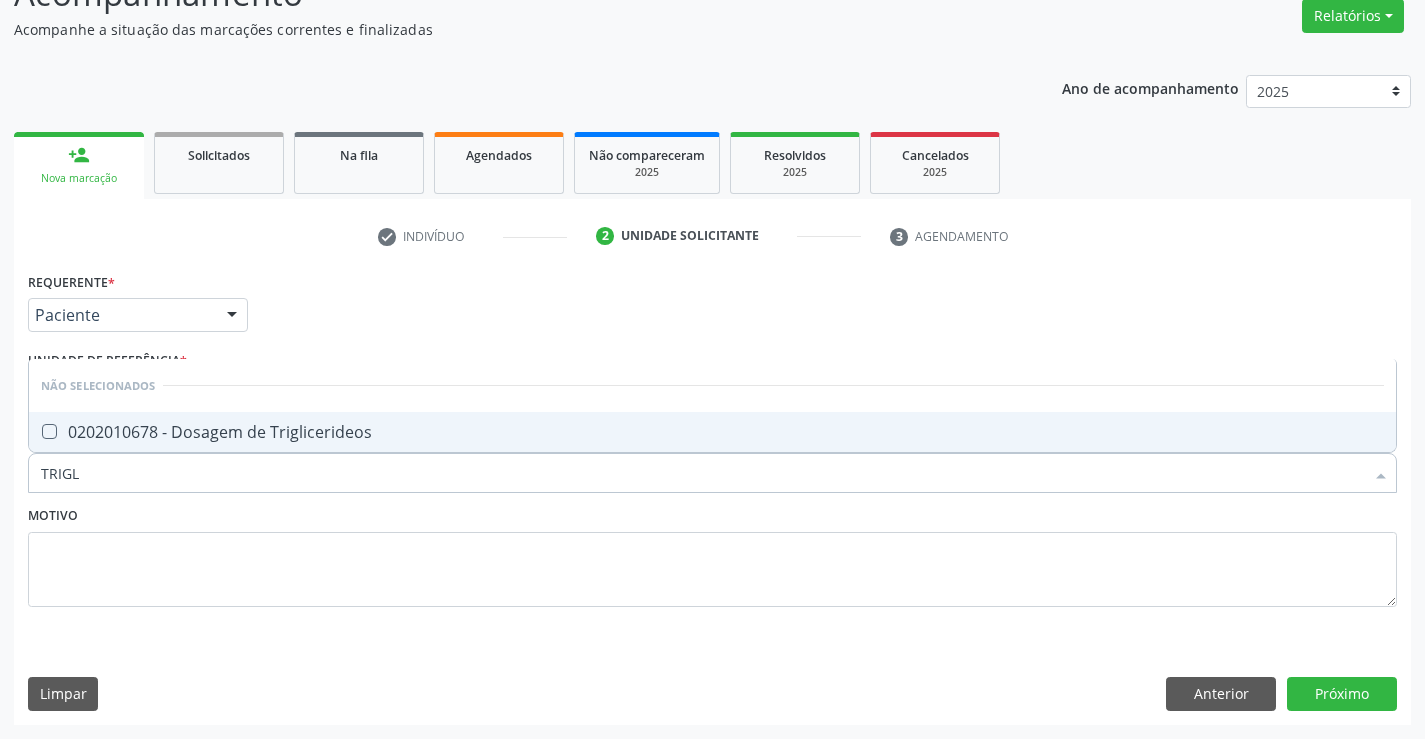 click on "0202010678 - Dosagem de Triglicerideos" at bounding box center (712, 432) 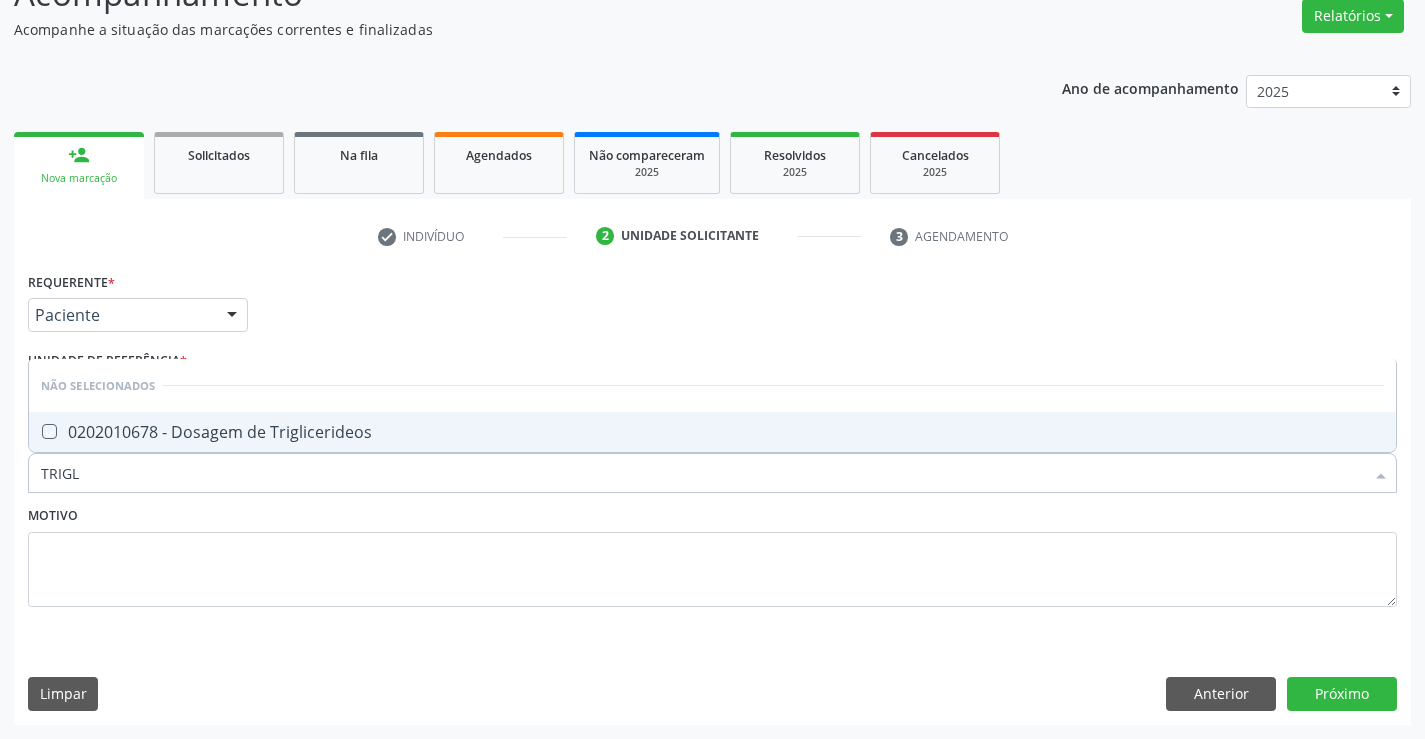 checkbox on "true" 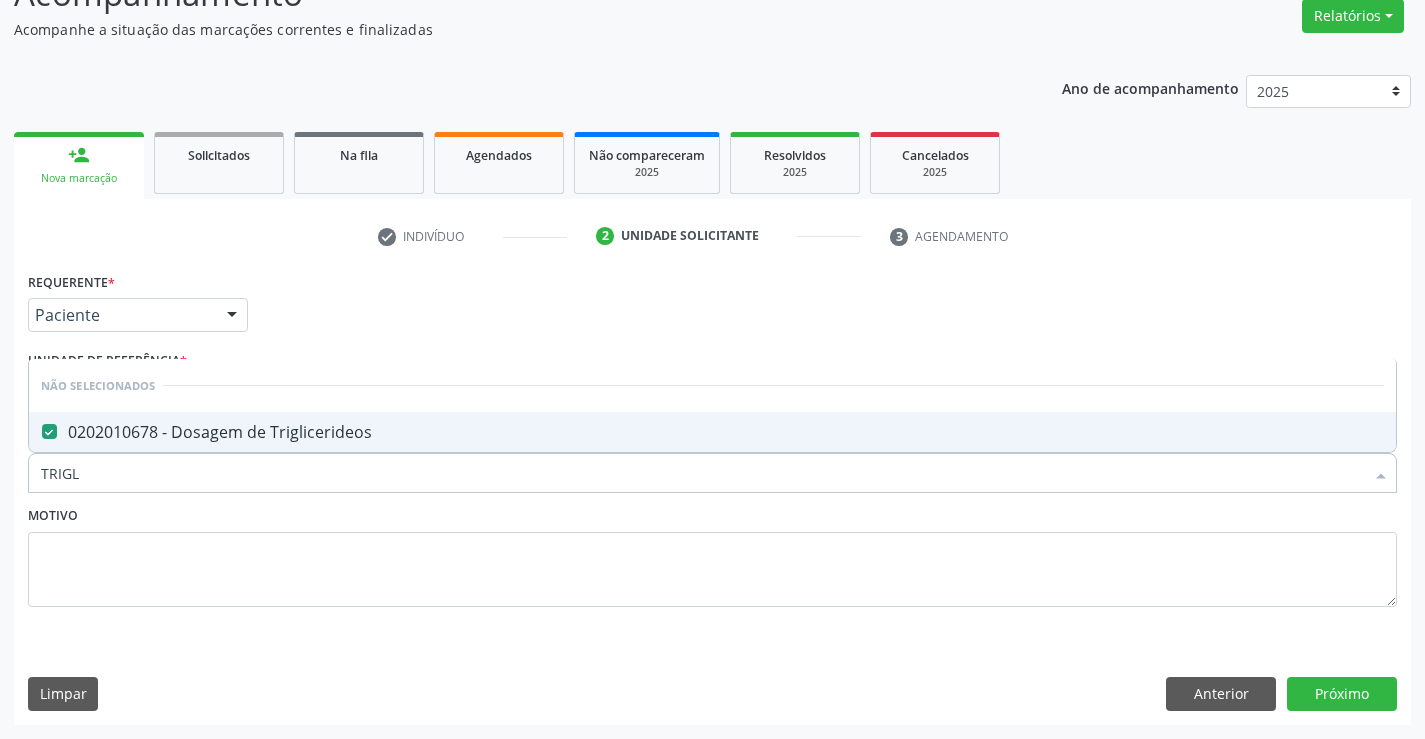click on "Motivo" at bounding box center (712, 554) 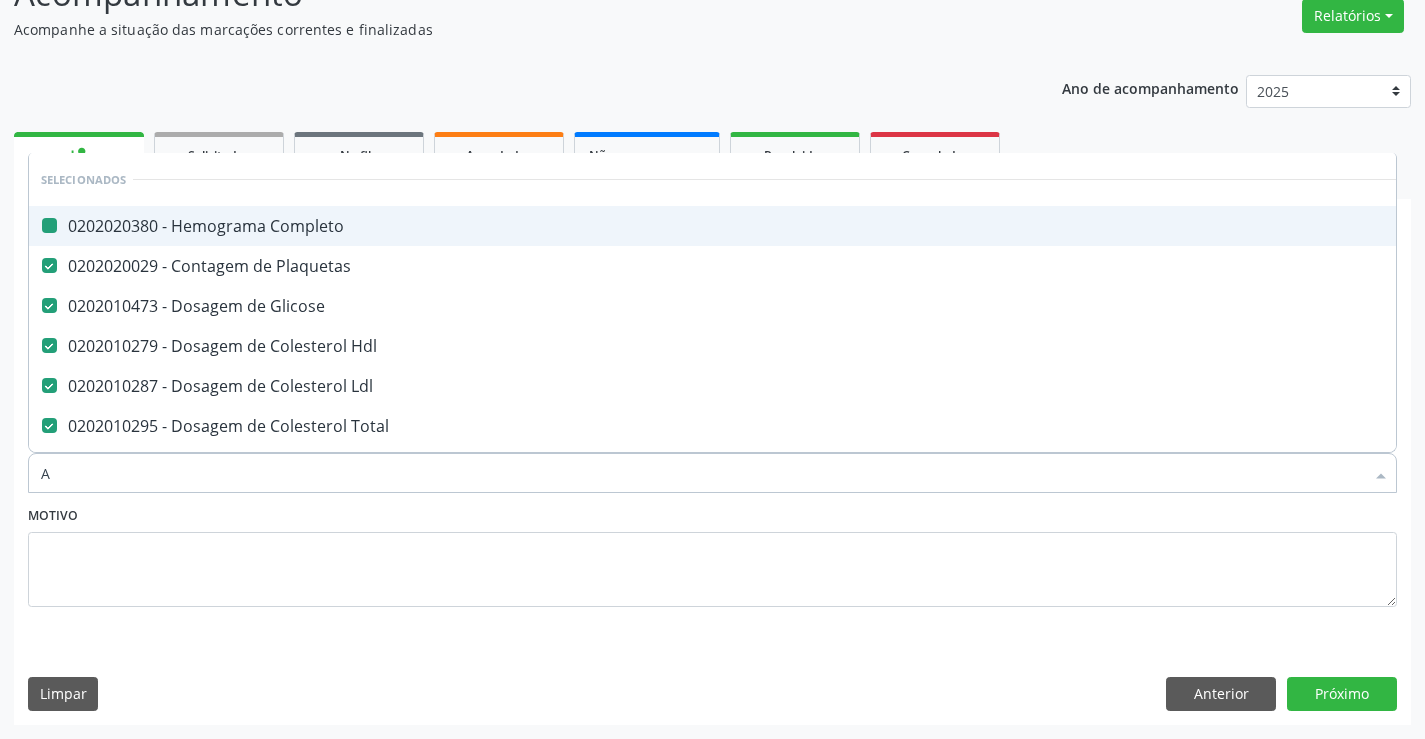 type on "AB" 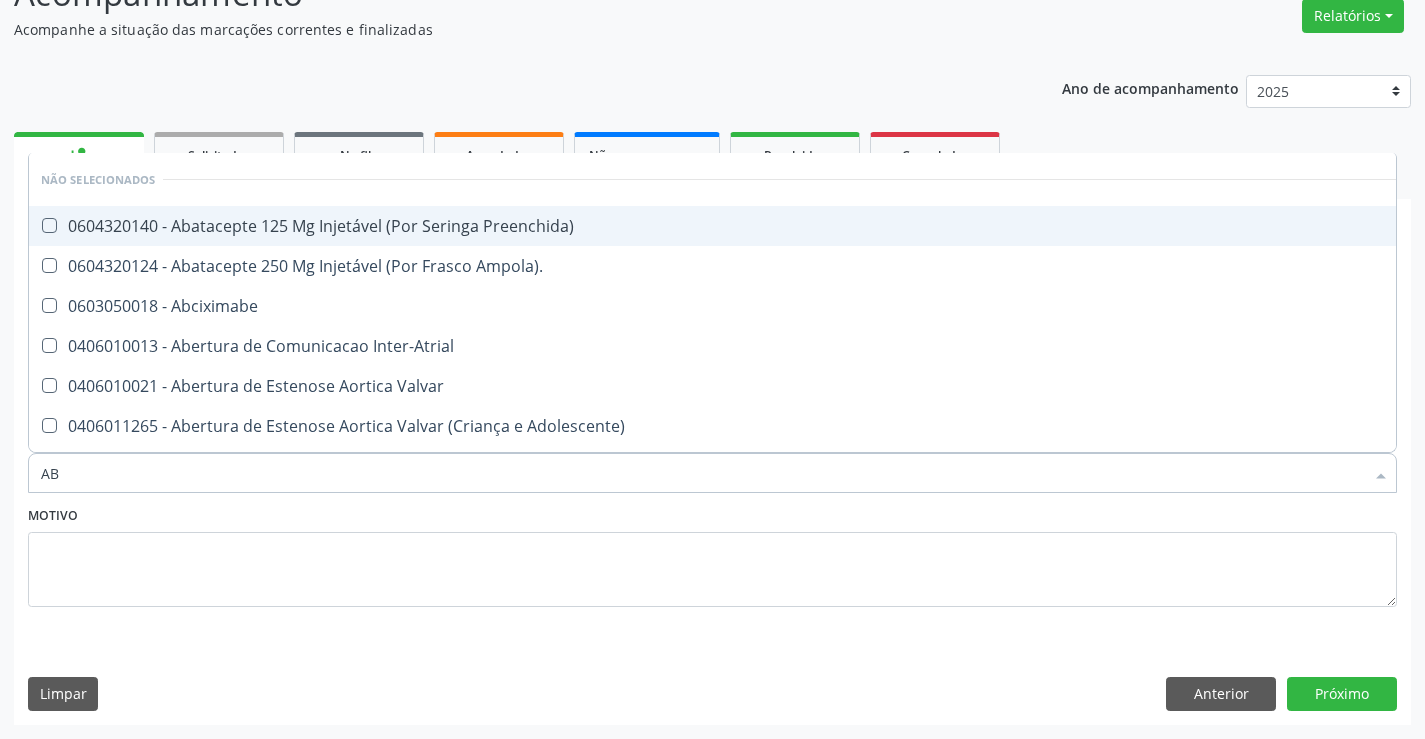 type on "ABO" 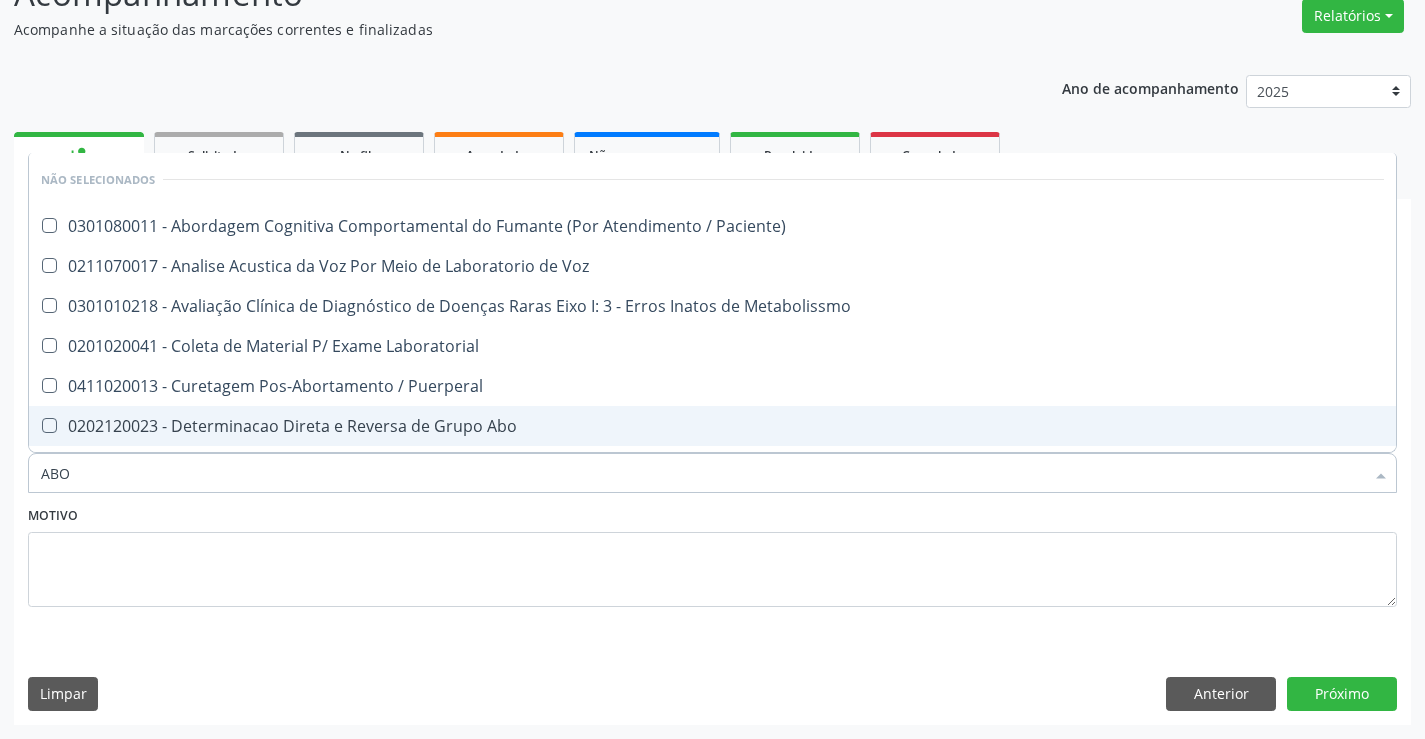 click on "0202120023 - Determinacao Direta e Reversa de Grupo Abo" at bounding box center [712, 426] 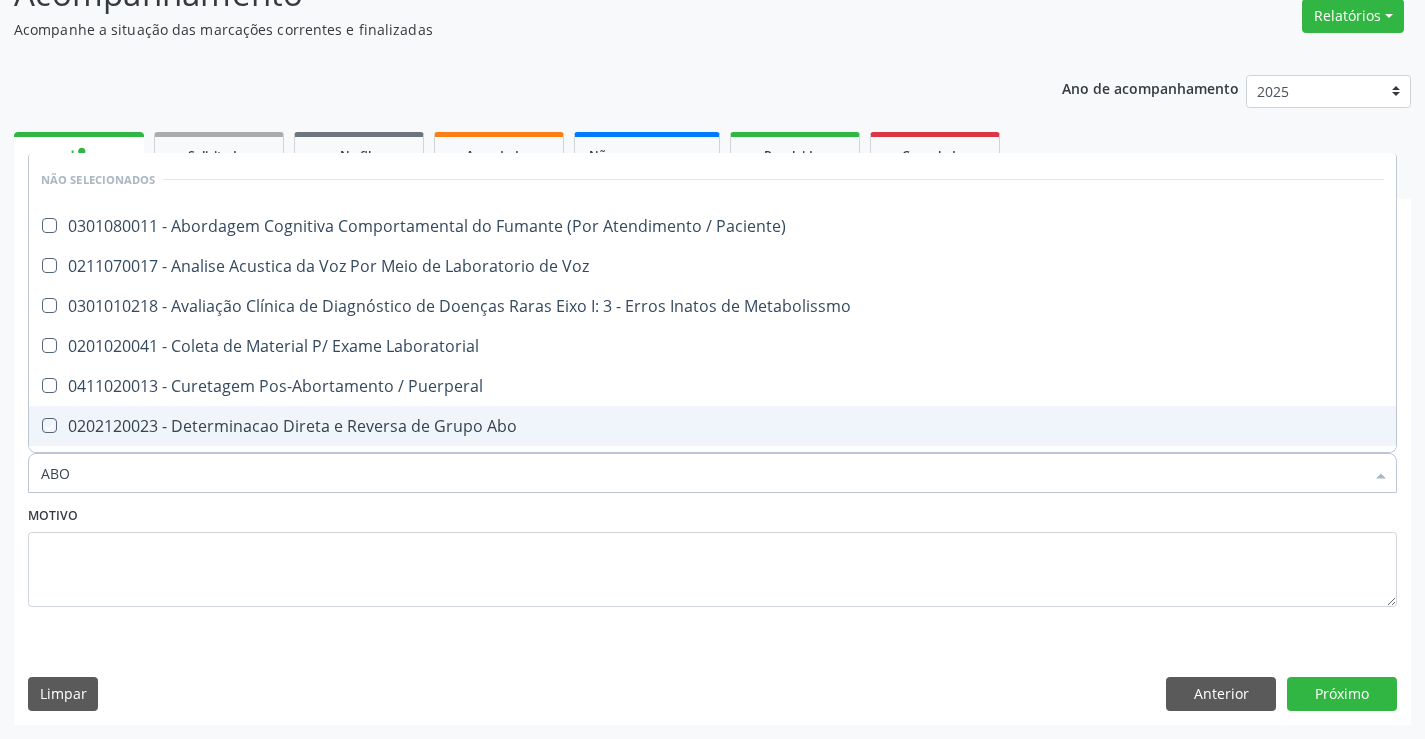 checkbox on "true" 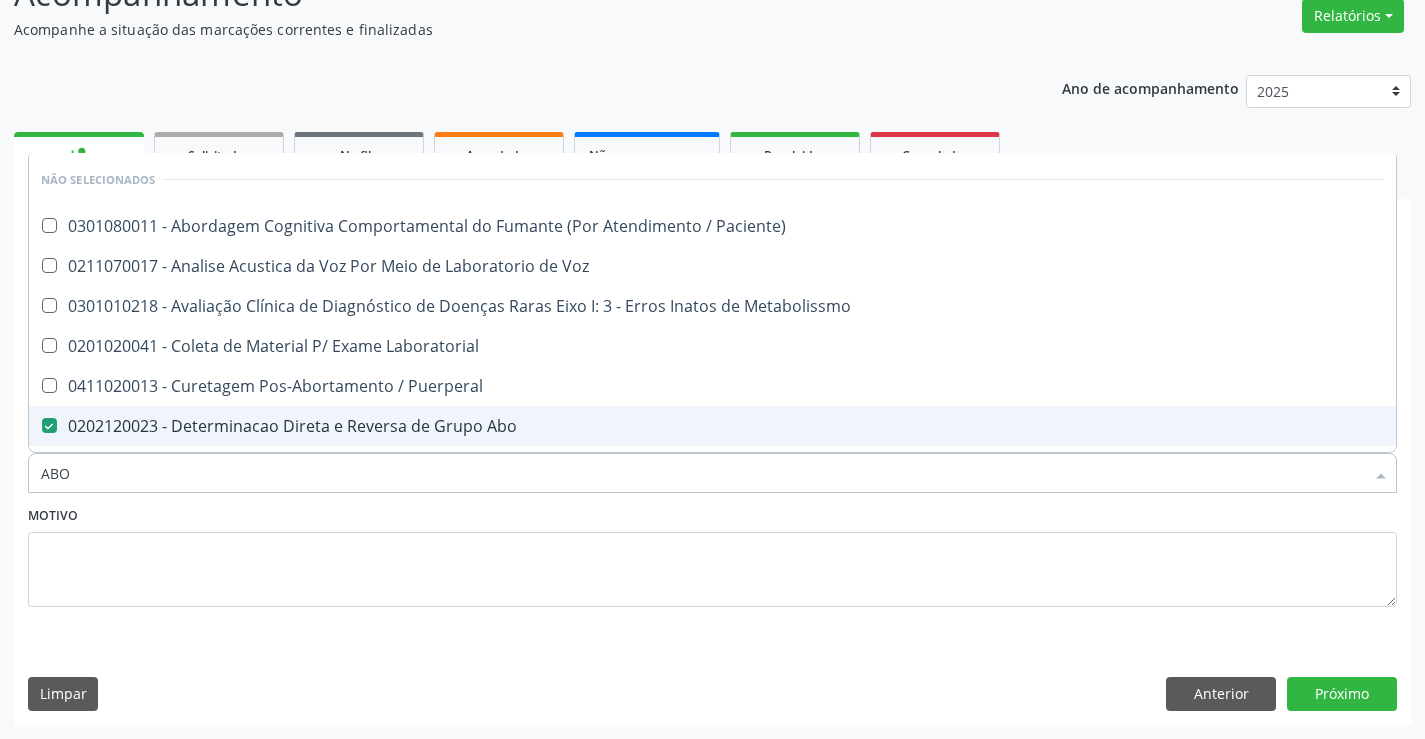 type on "ABO" 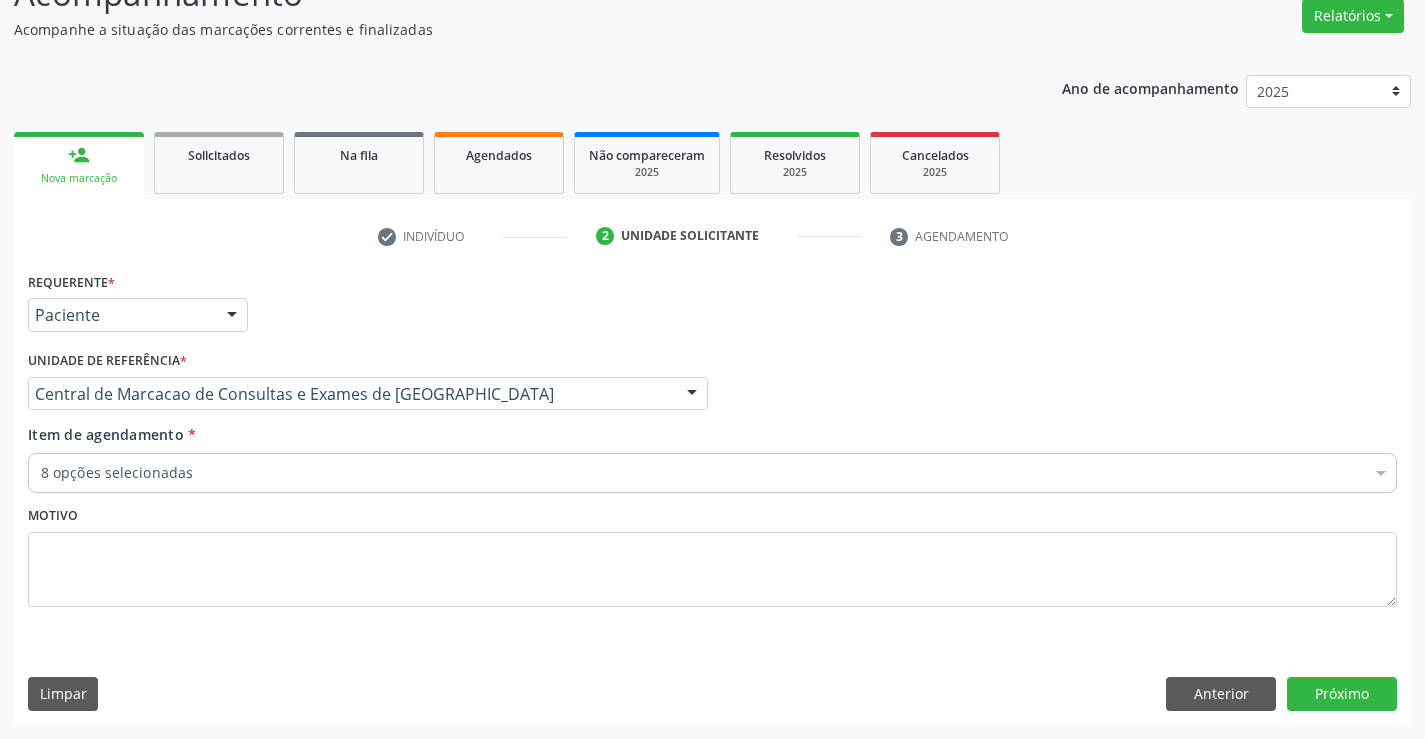 click on "8 opções selecionadas" at bounding box center [712, 473] 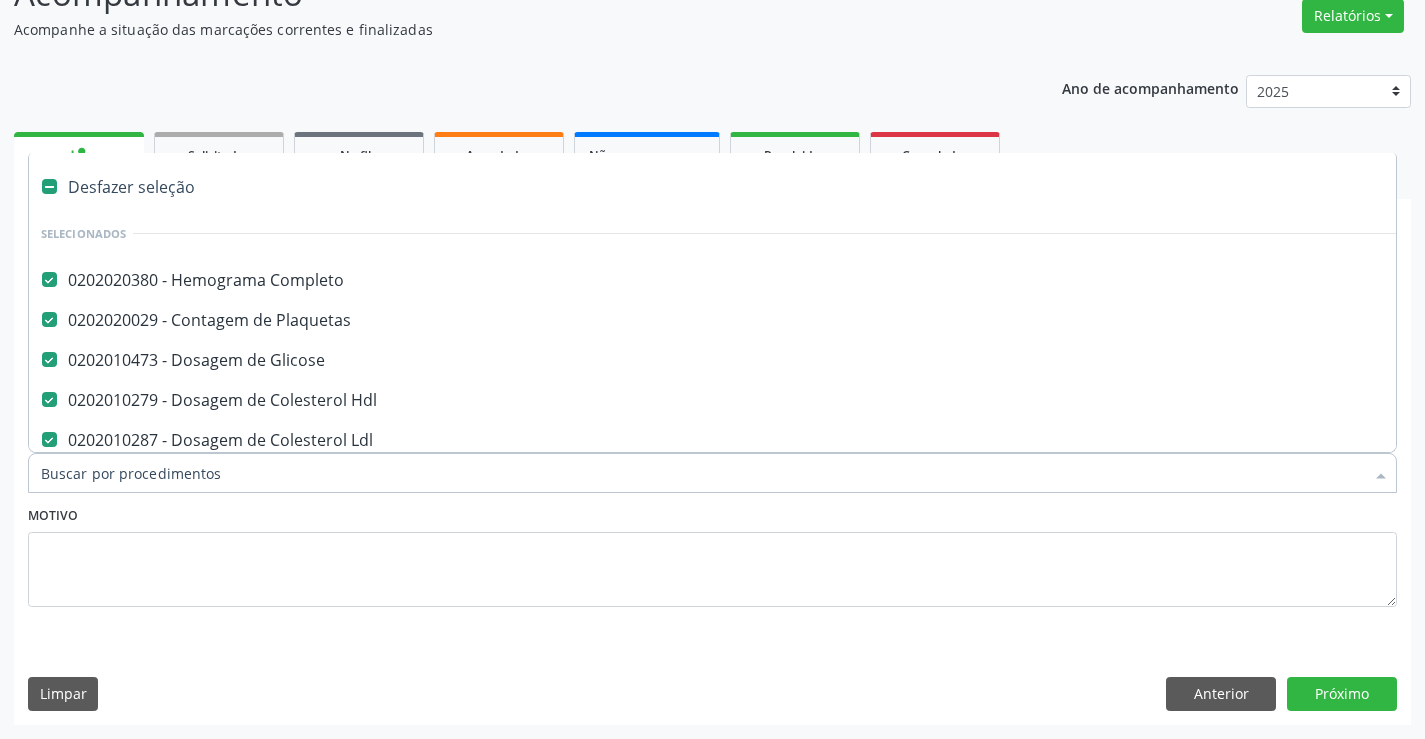 type on "R" 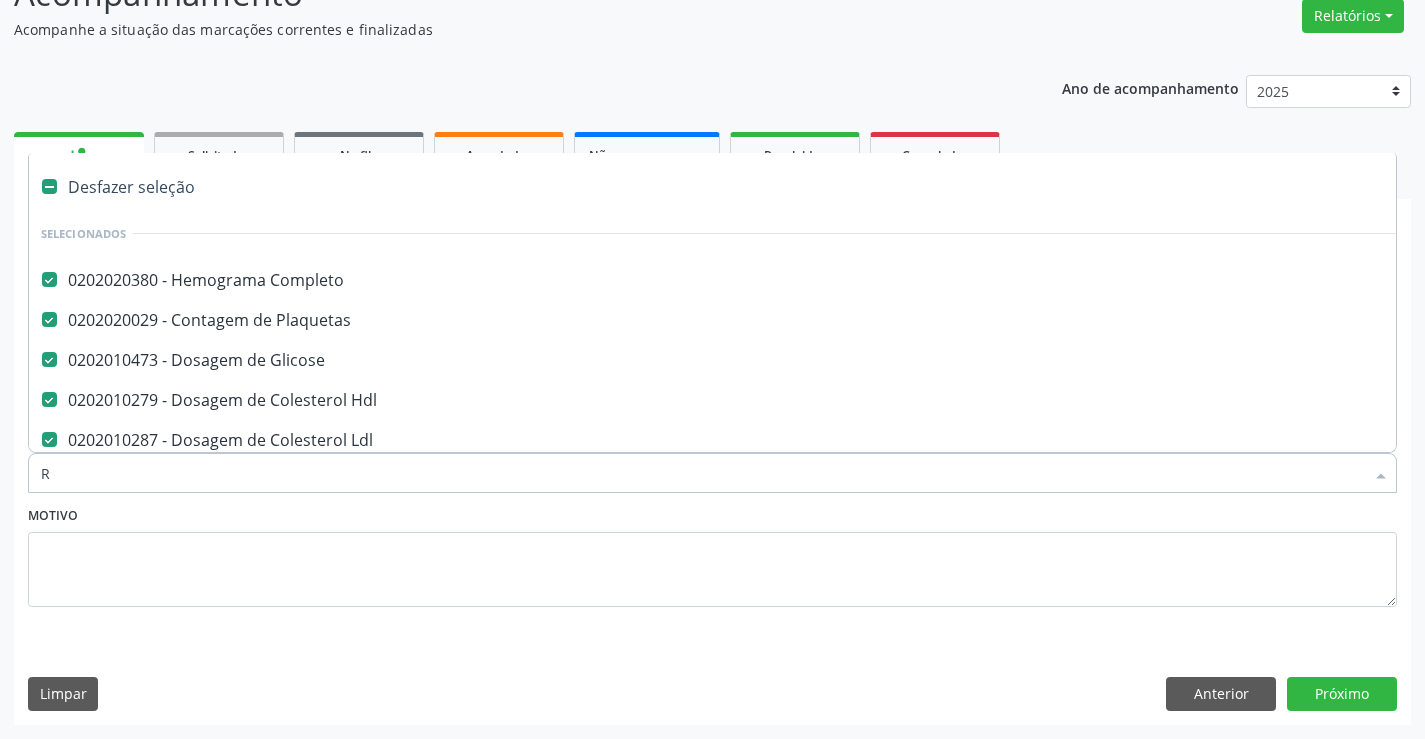 checkbox on "false" 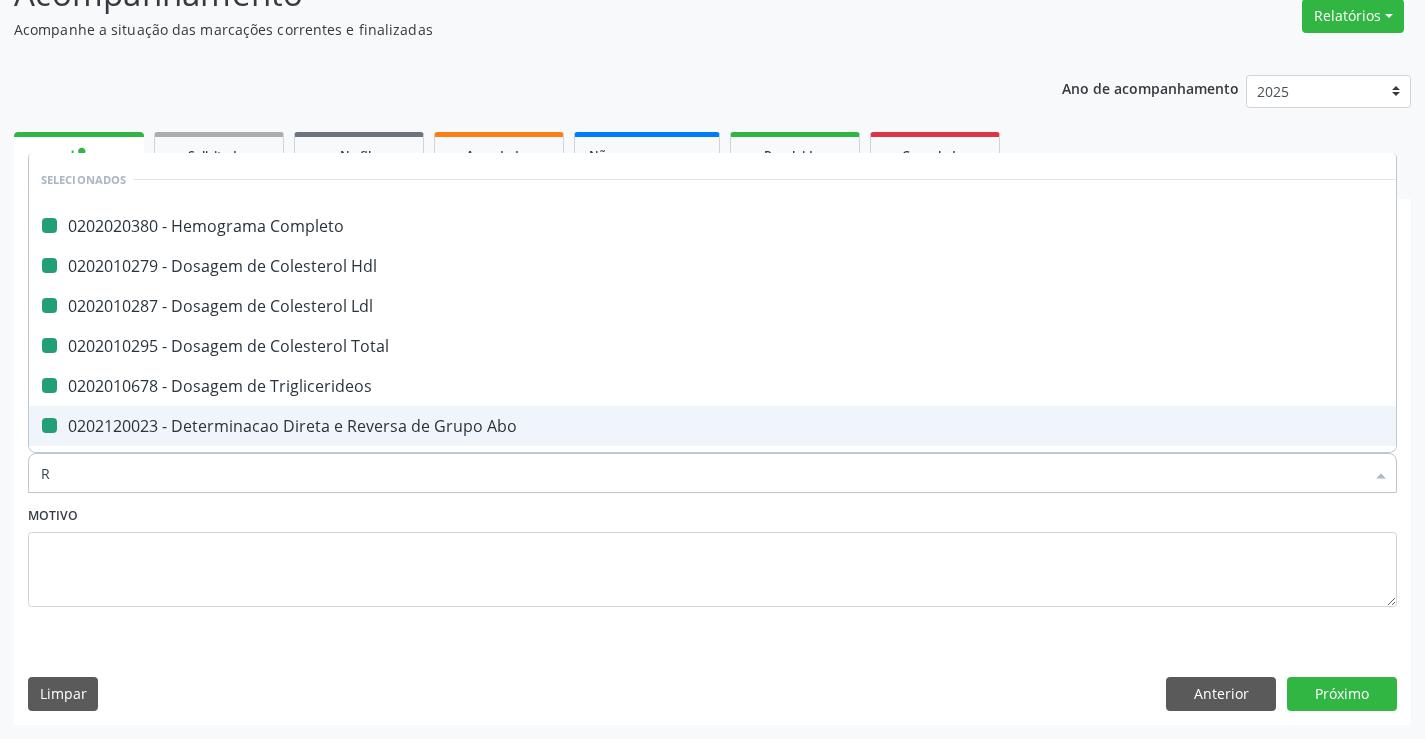 type on "RH" 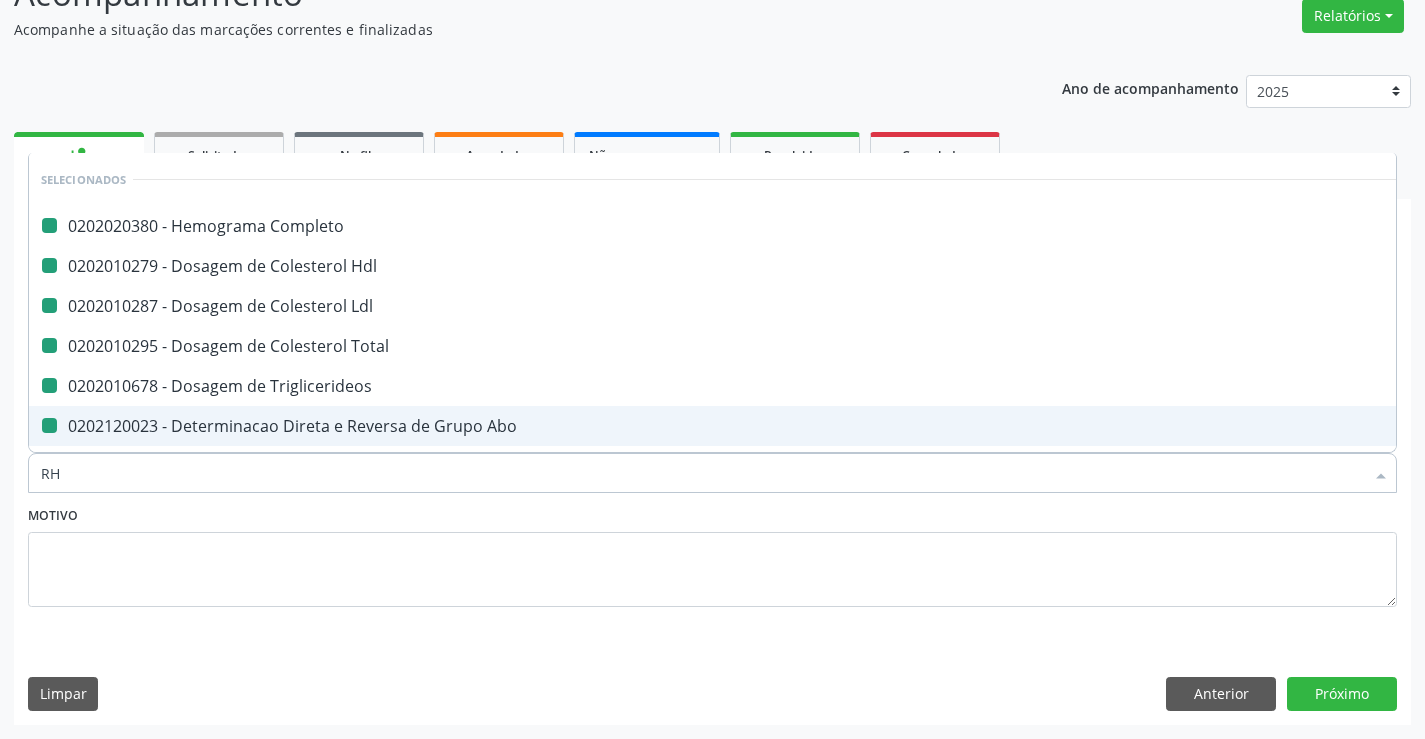 checkbox on "false" 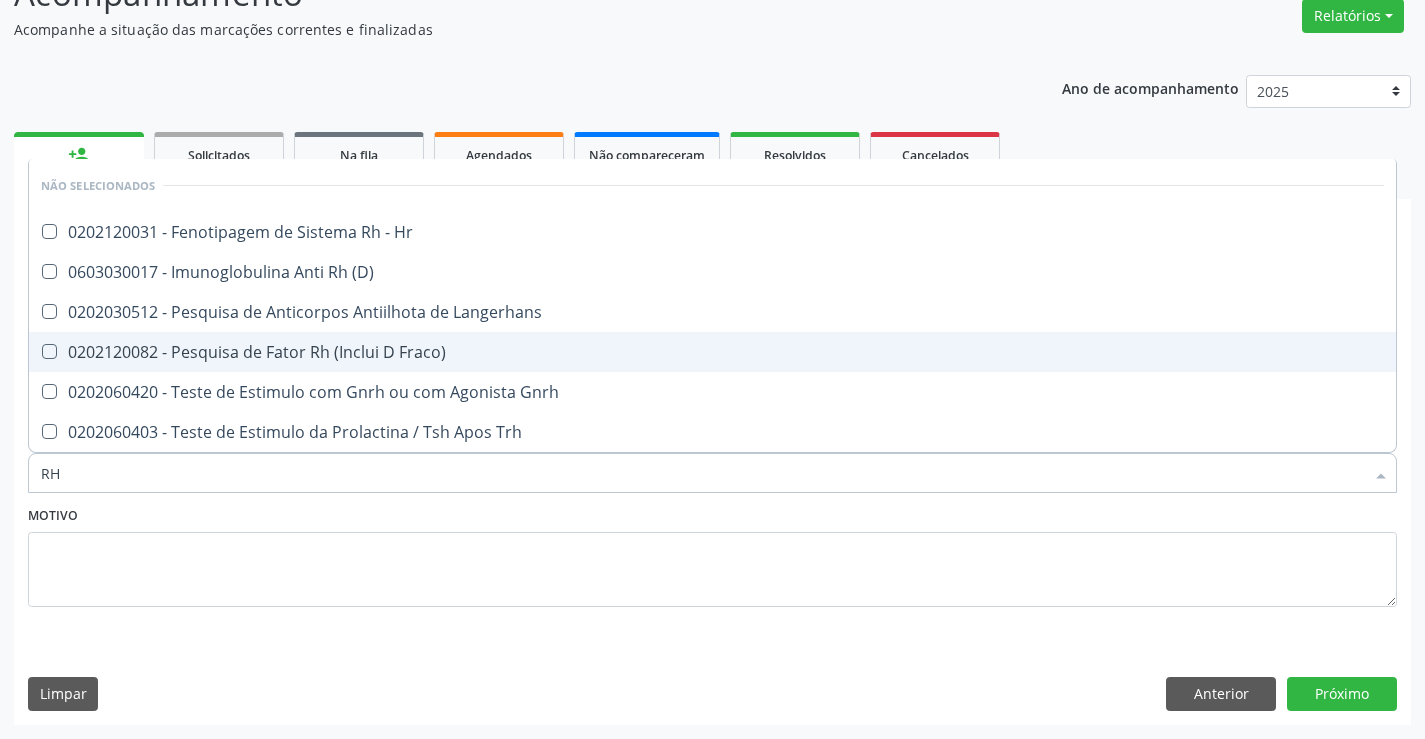 click on "0202120082 - Pesquisa de Fator Rh (Inclui D Fraco)" at bounding box center [712, 352] 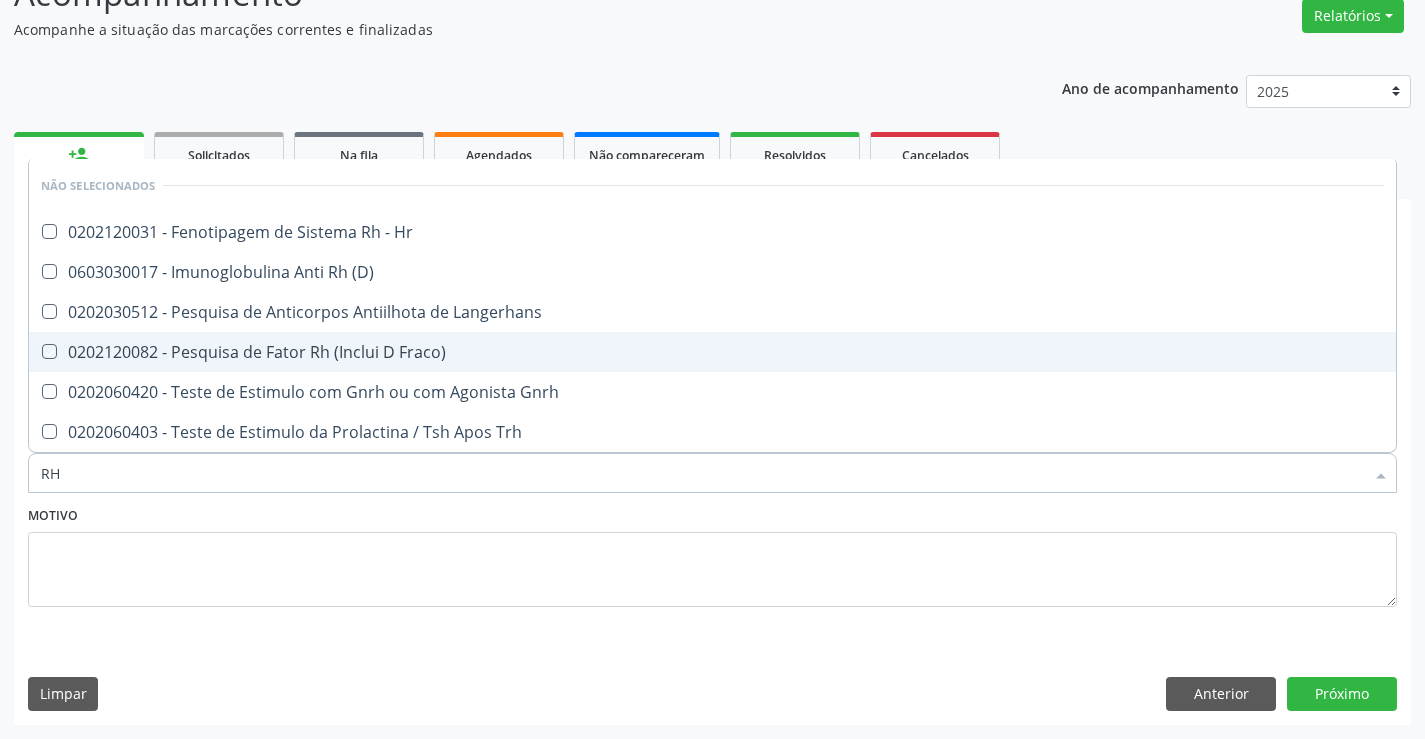 checkbox on "true" 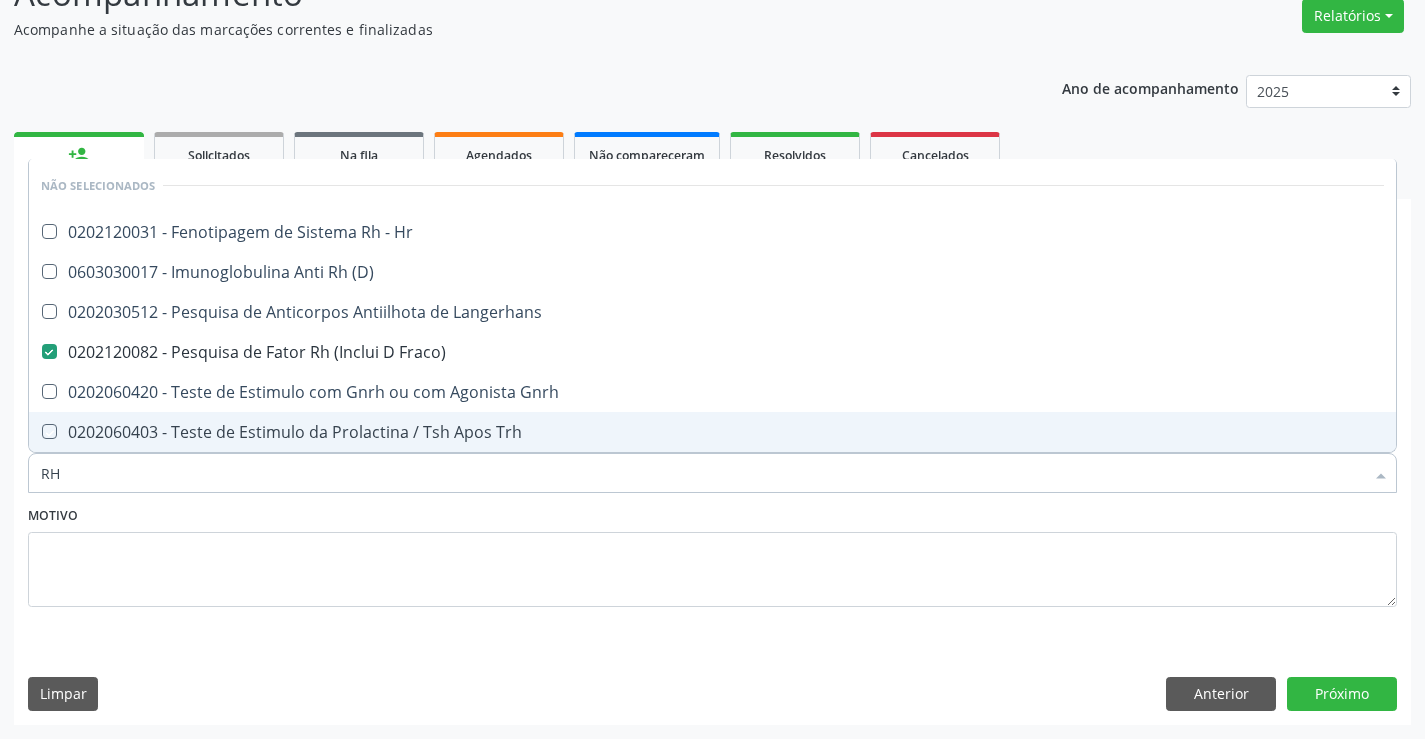 click on "Motivo" at bounding box center (712, 554) 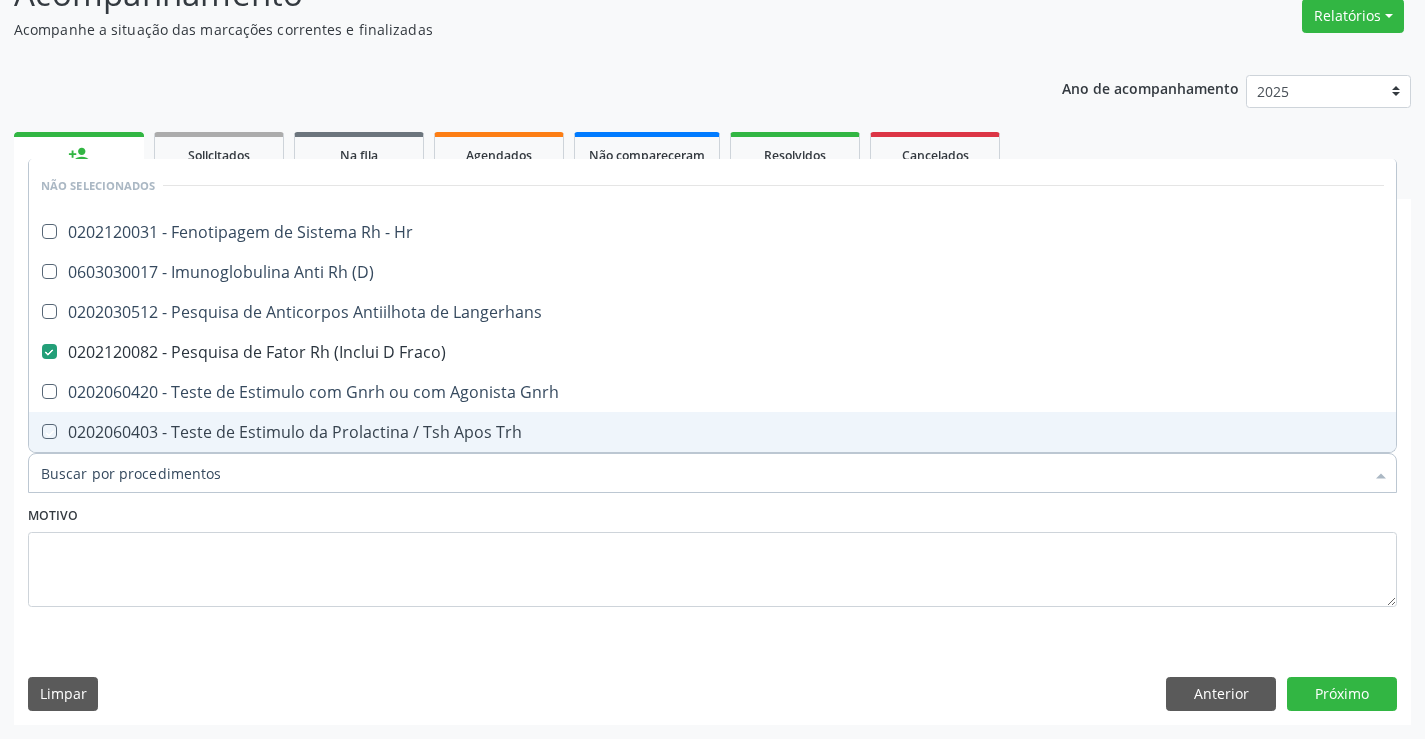checkbox on "true" 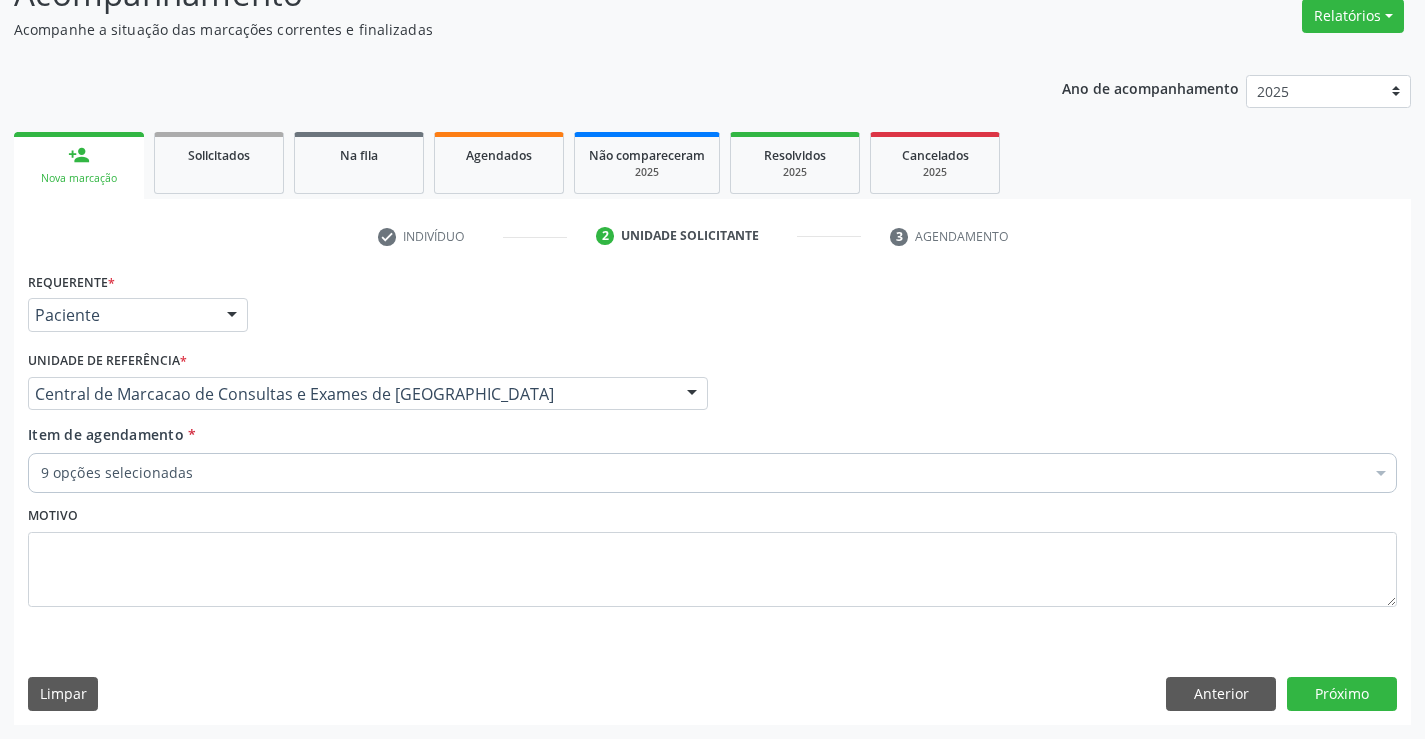 click on "9 opções selecionadas" at bounding box center (712, 473) 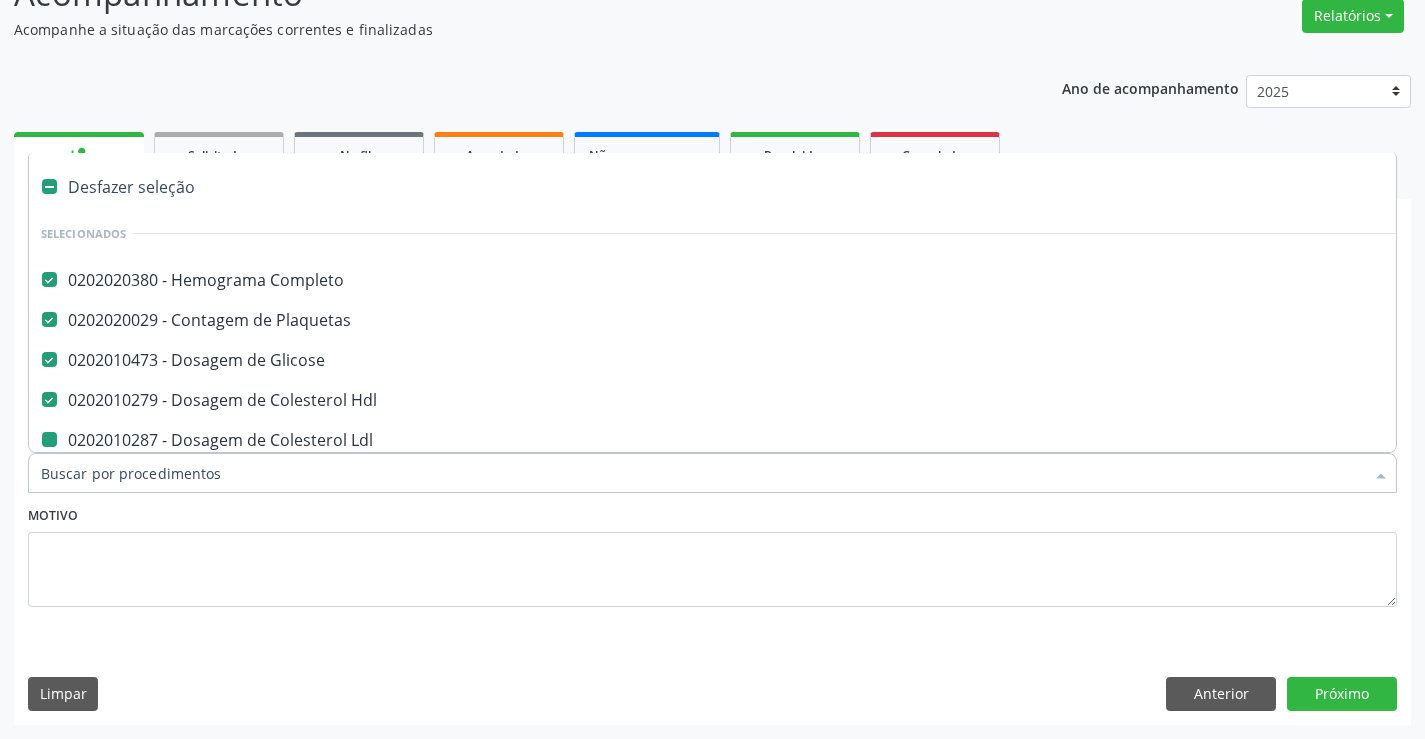 type on "U" 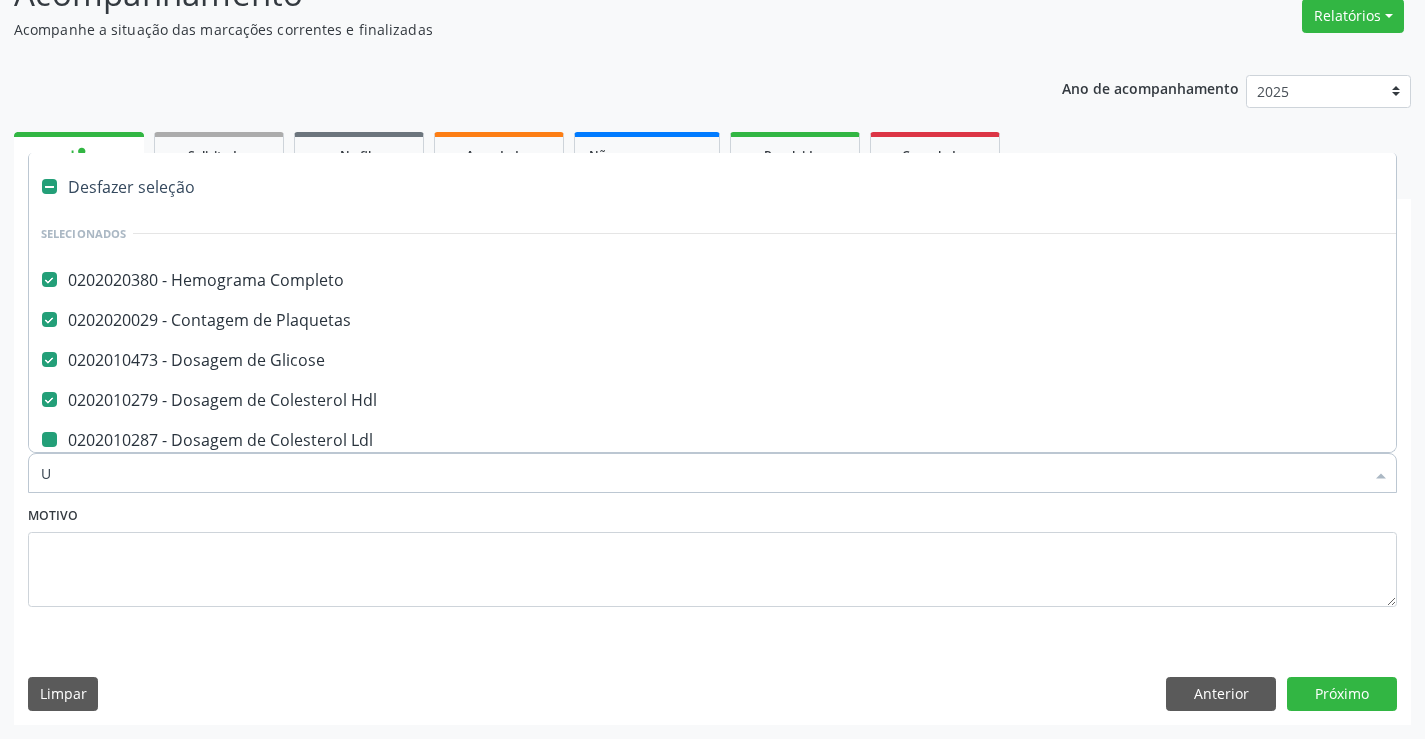 checkbox on "false" 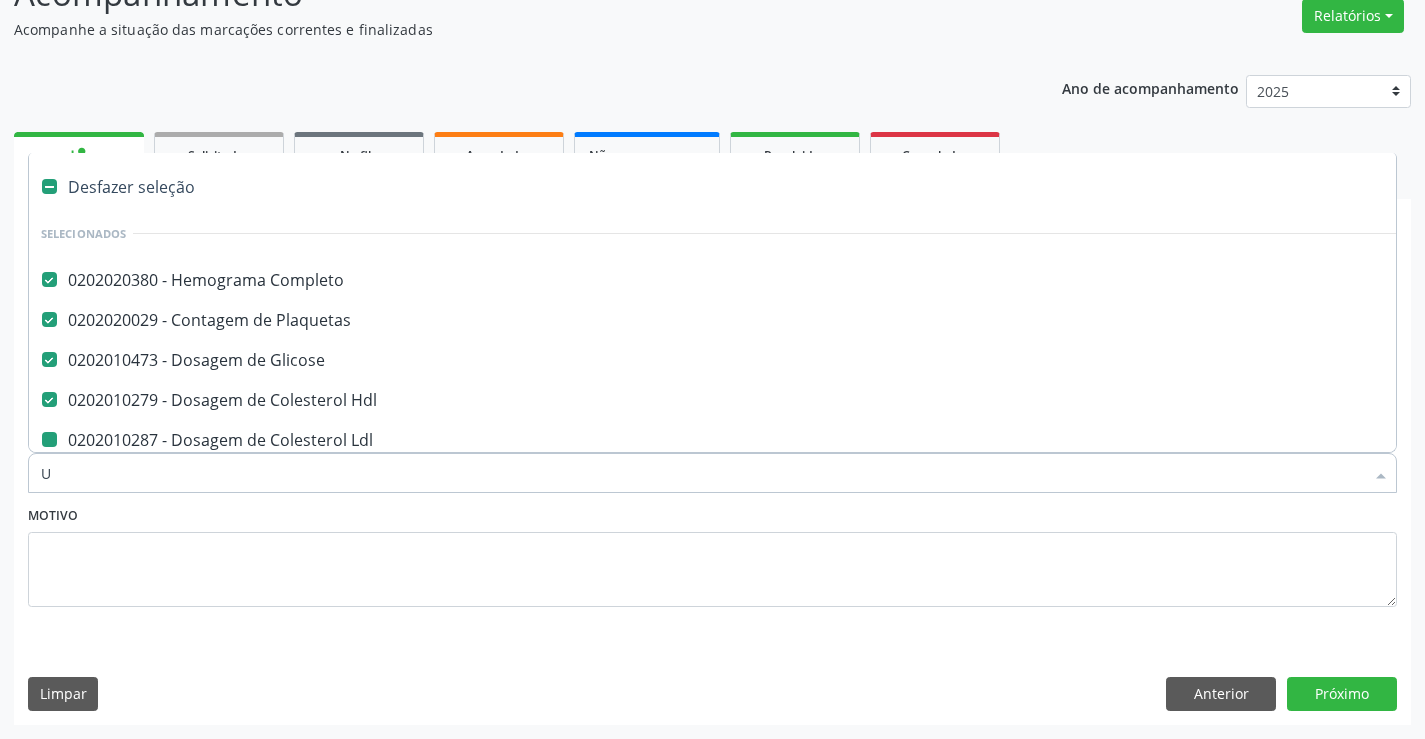 checkbox on "false" 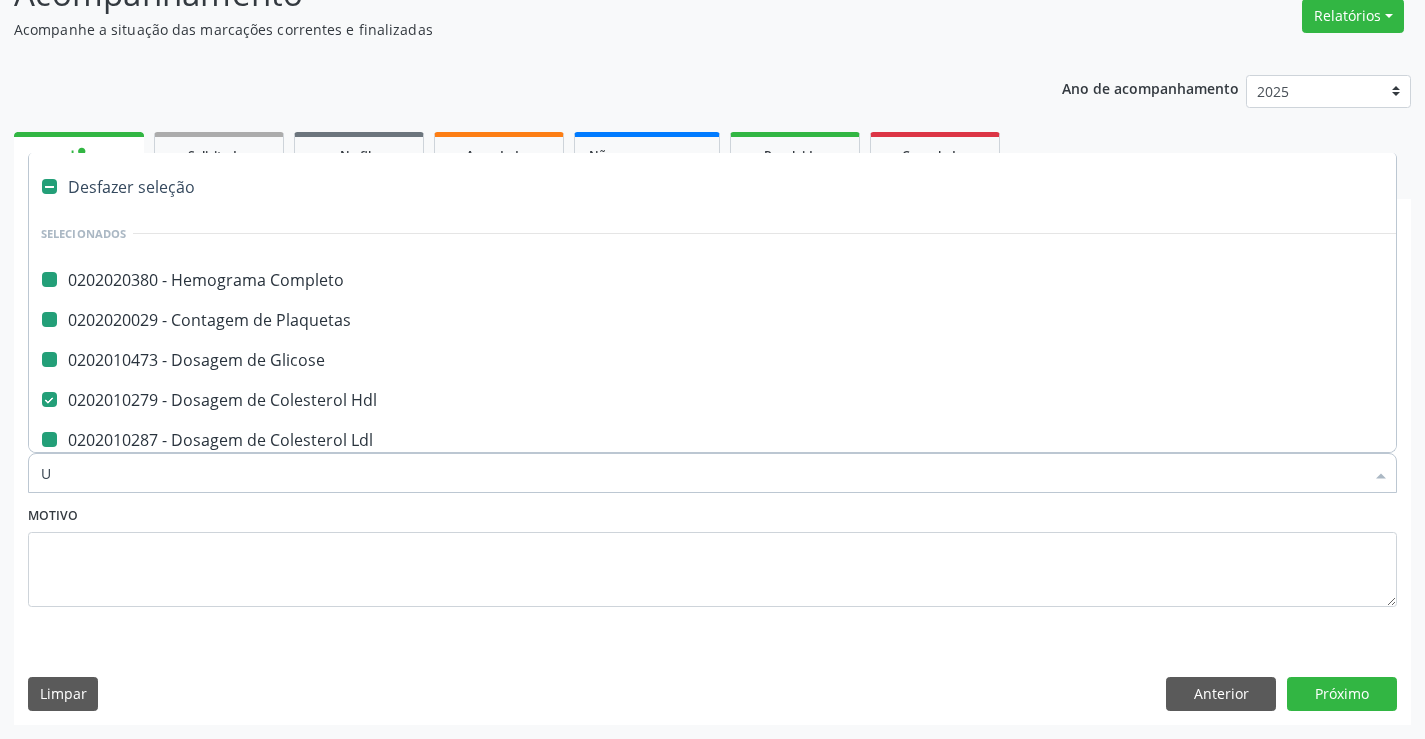 type on "UR" 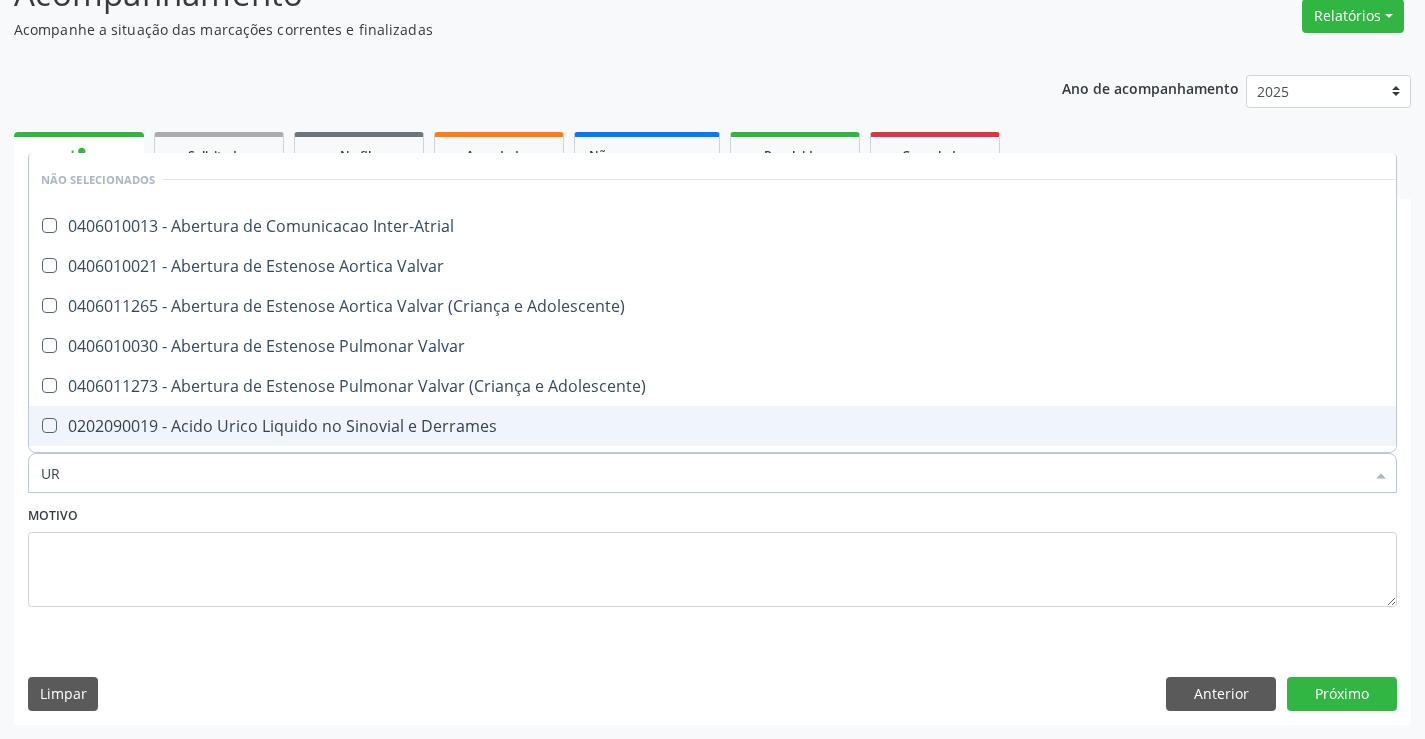 checkbox on "false" 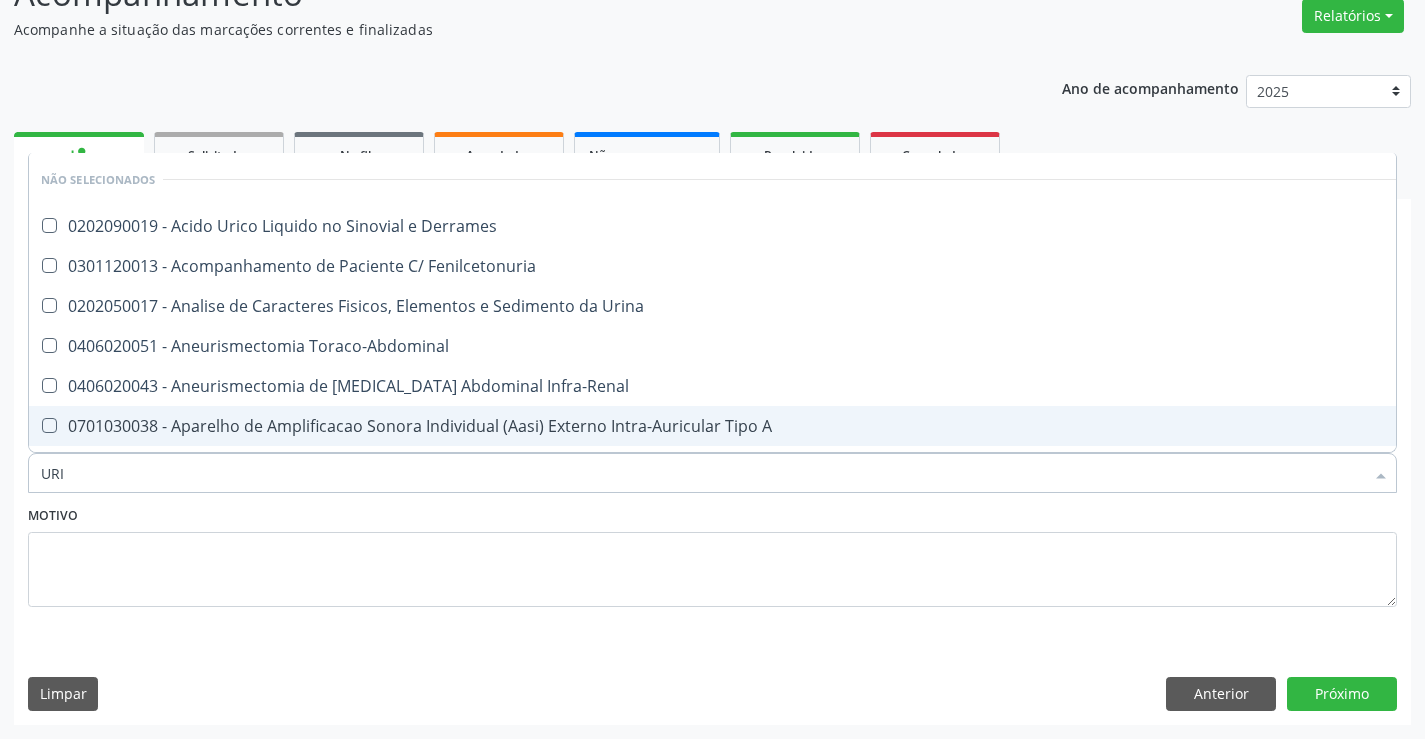 type on "URIN" 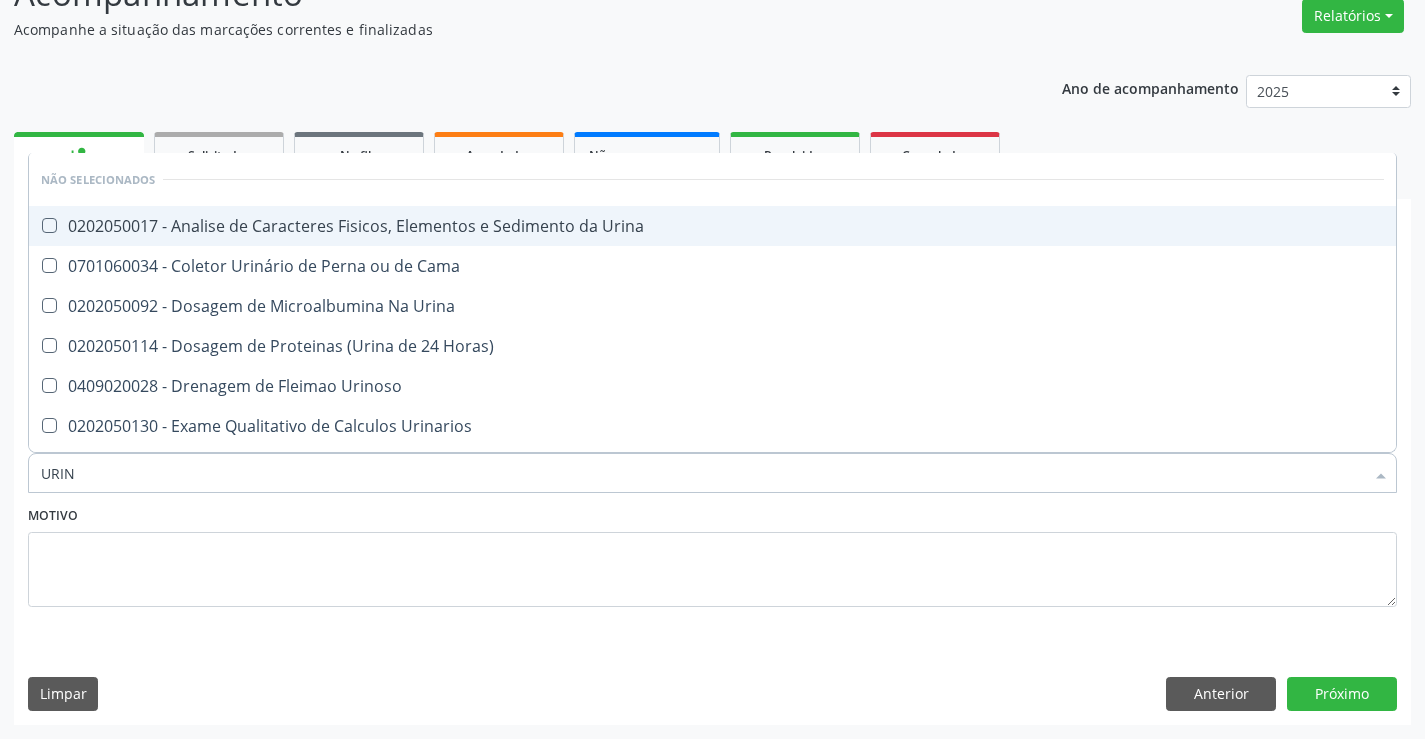 click on "0202050017 - Analise de Caracteres Fisicos, Elementos e Sedimento da Urina" at bounding box center [712, 226] 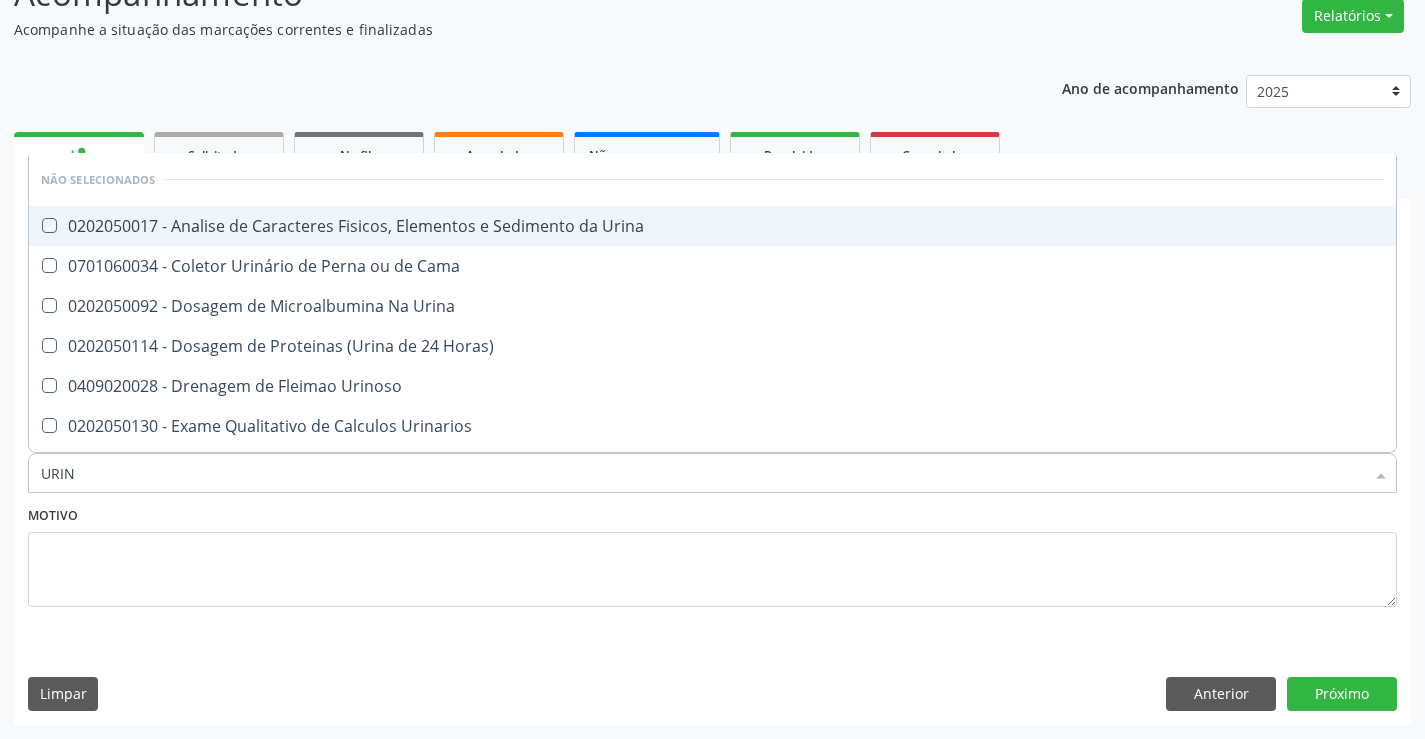 checkbox on "true" 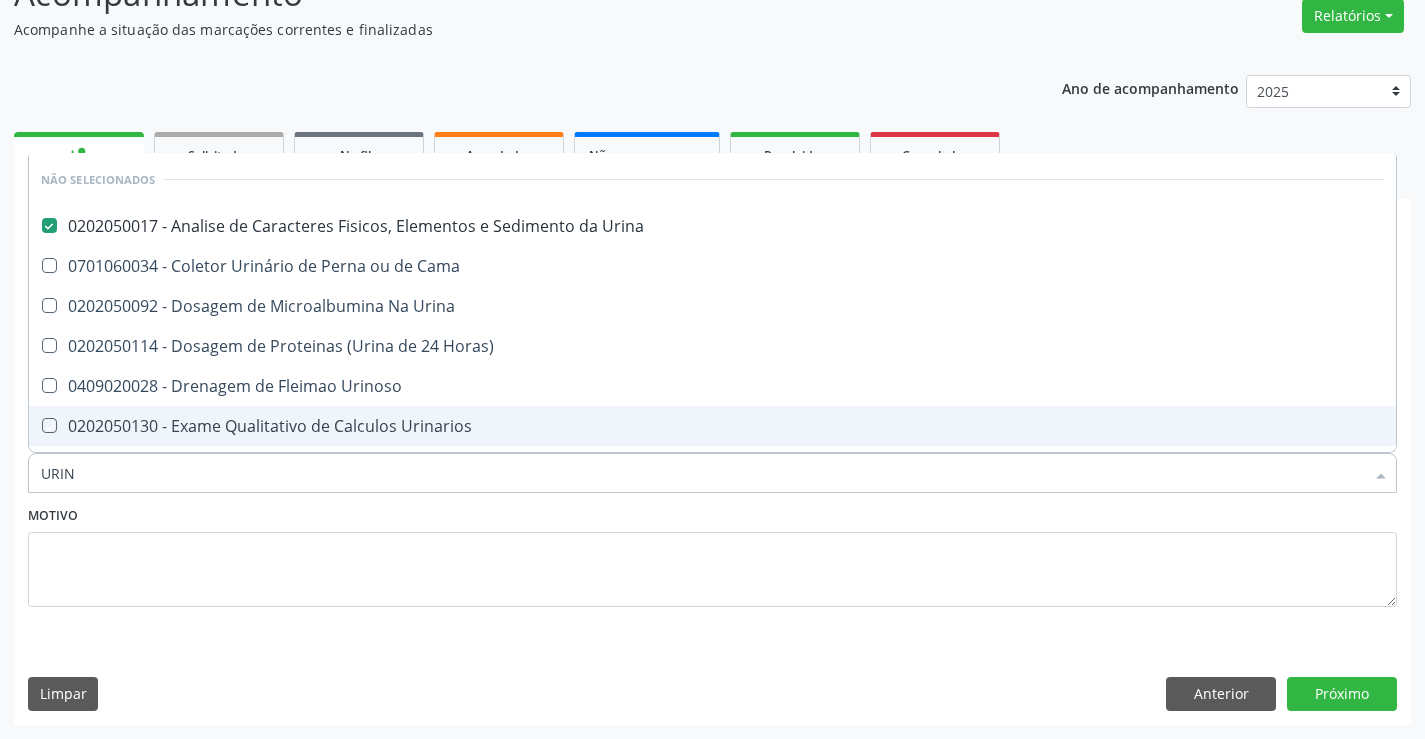 click on "Motivo" at bounding box center [712, 554] 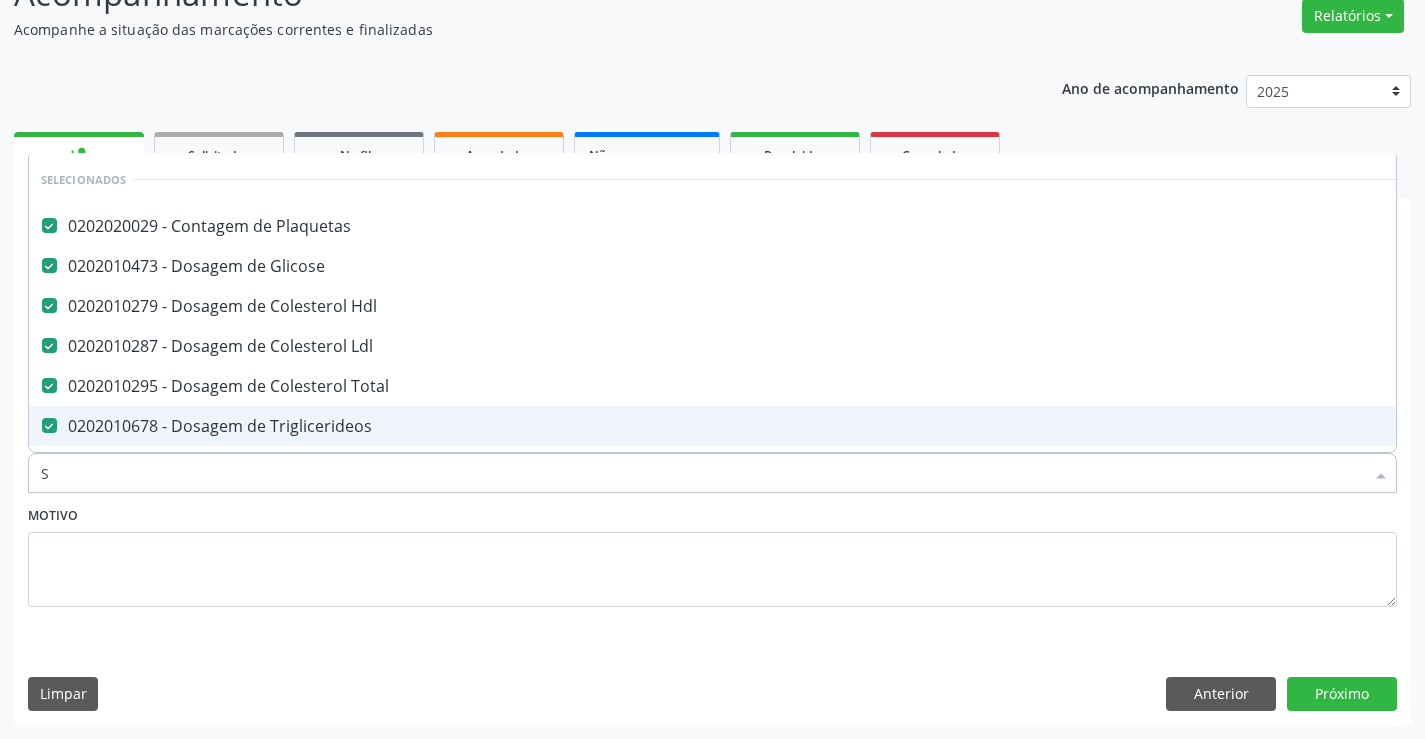 type on "SI" 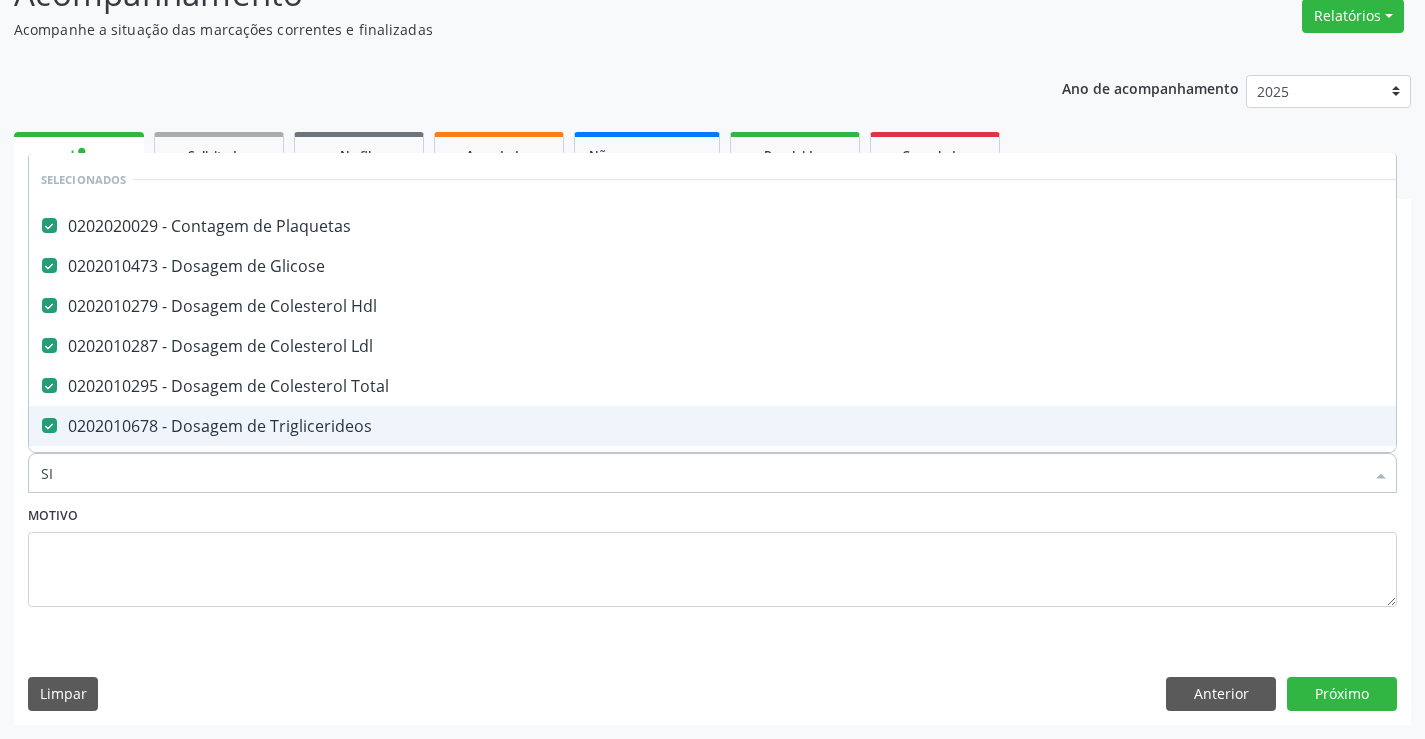 checkbox on "false" 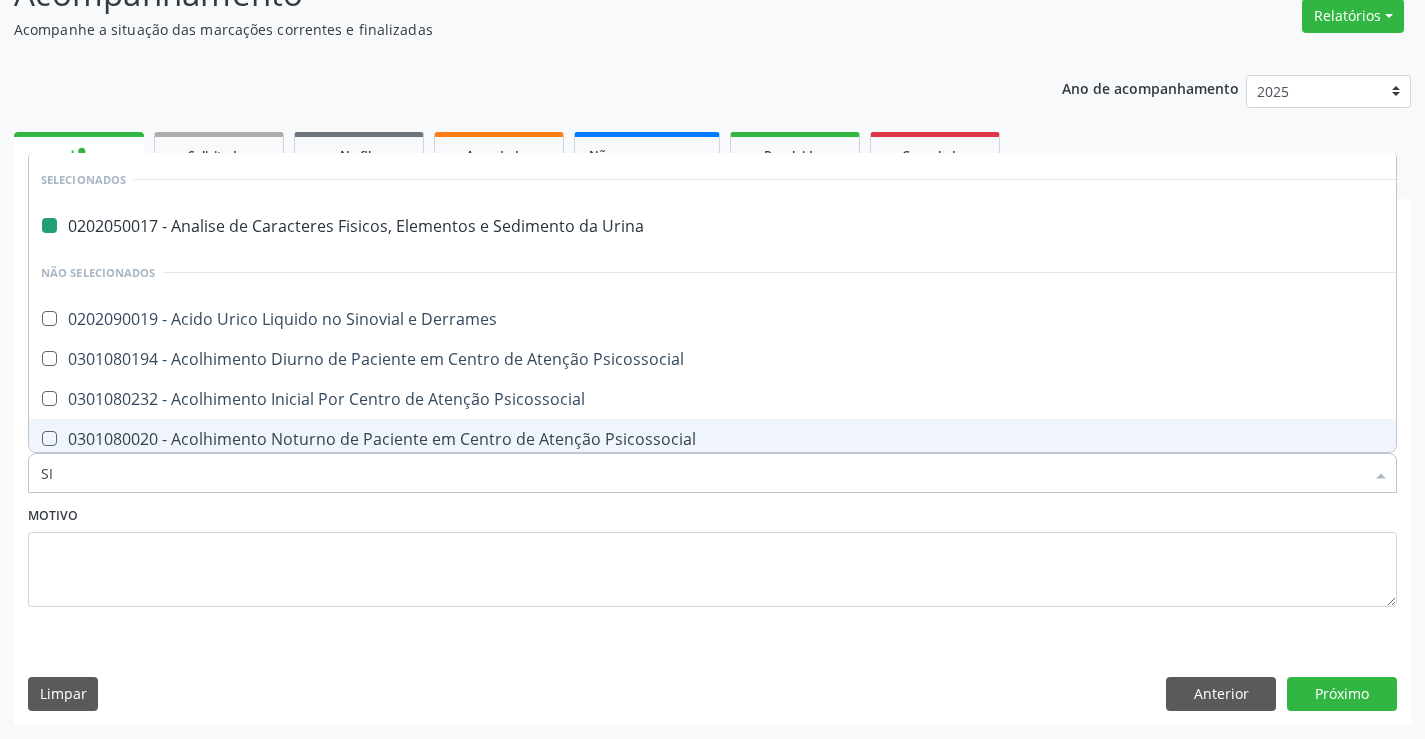 type on "SIF" 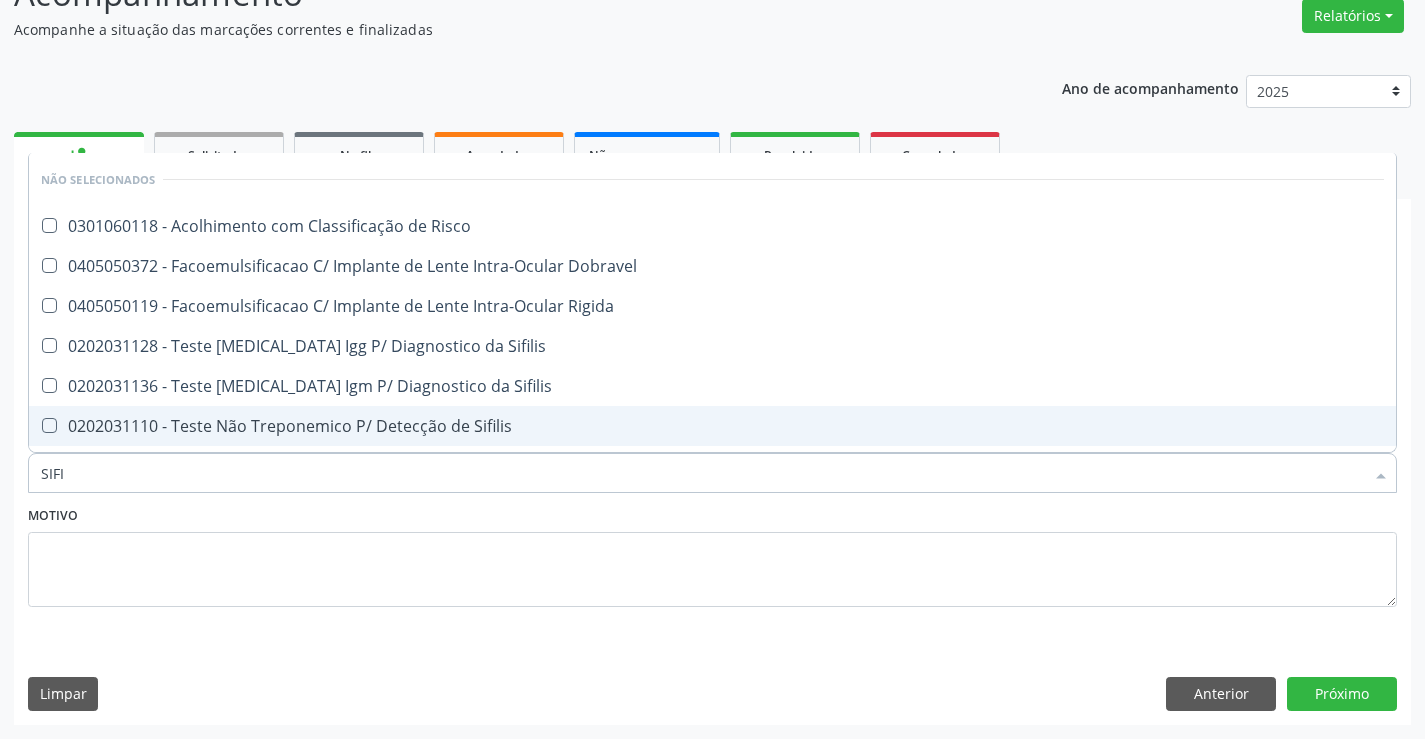 type on "SIFIL" 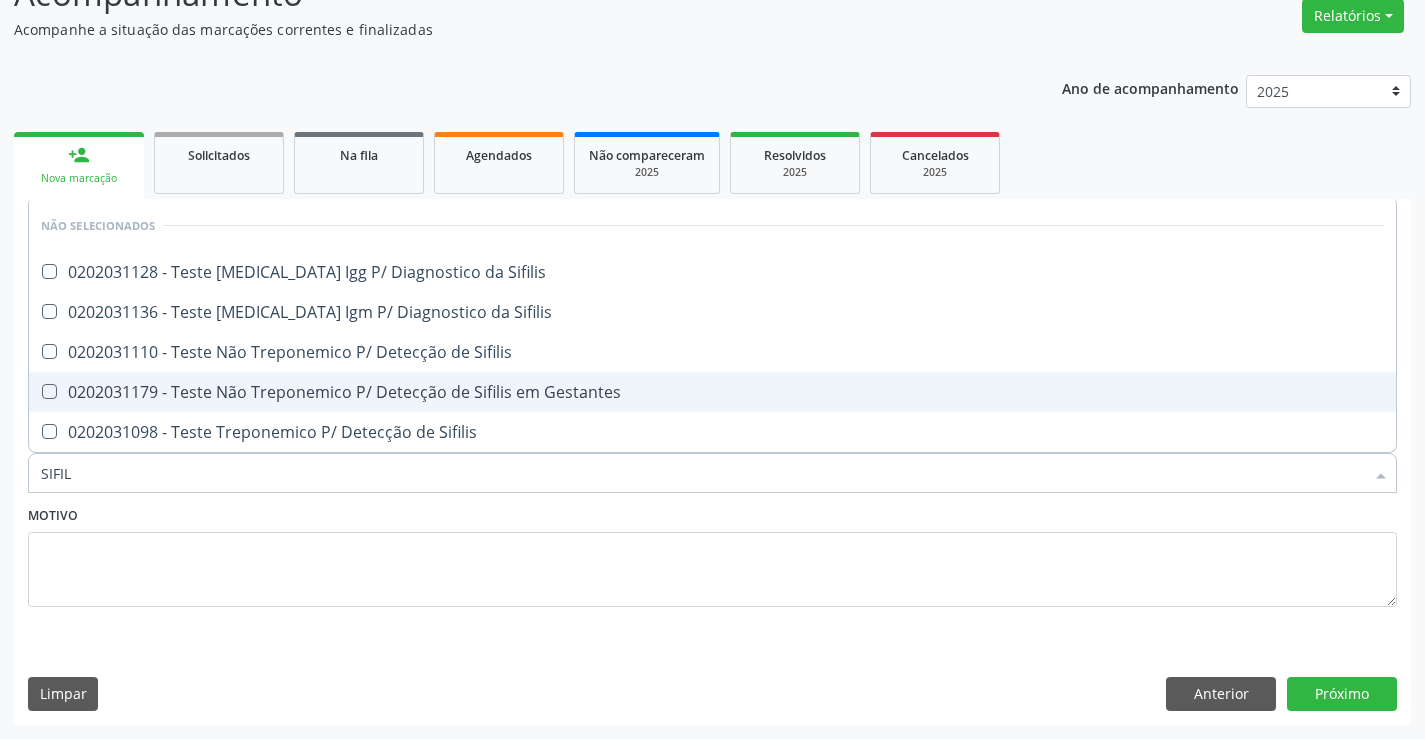 click on "0202031179 - Teste Não Treponemico P/ Detecção de Sifilis em Gestantes" at bounding box center (712, 392) 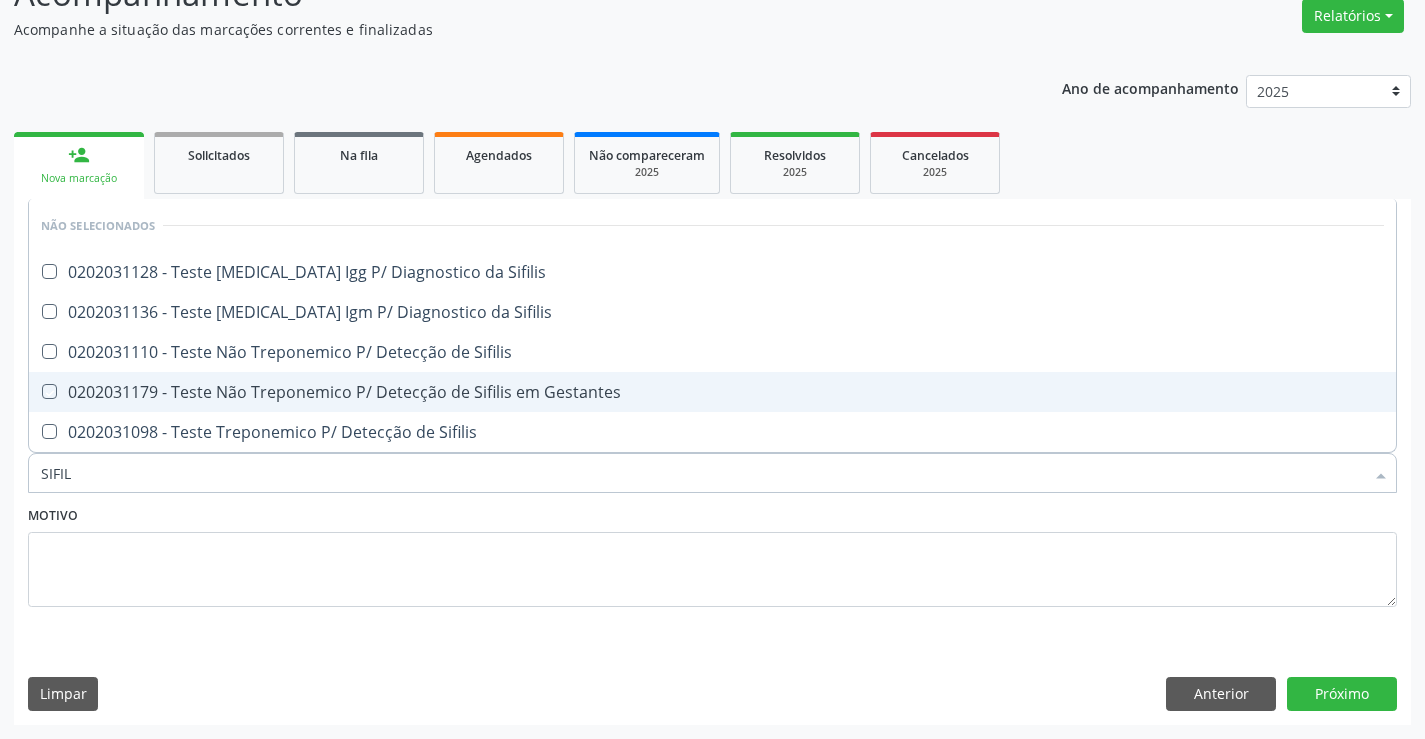 checkbox on "true" 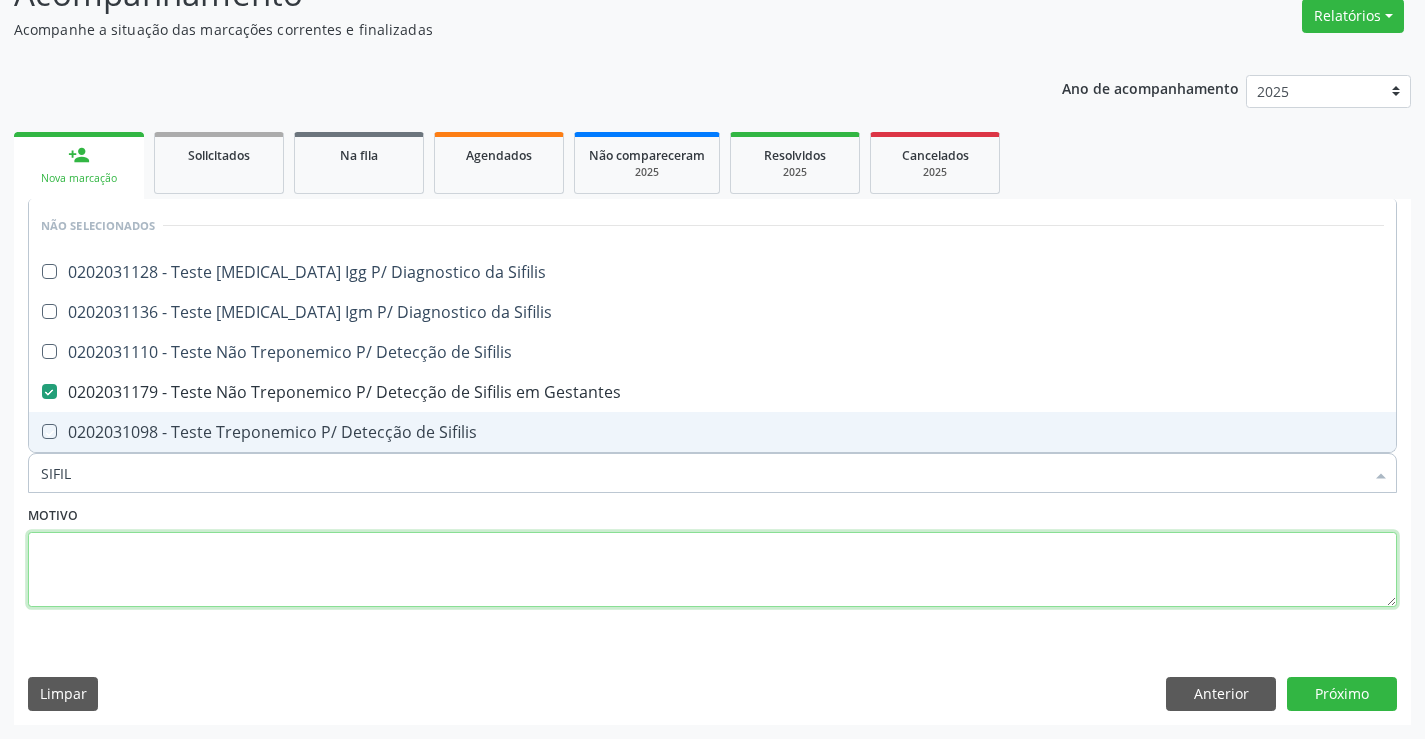 click at bounding box center (712, 570) 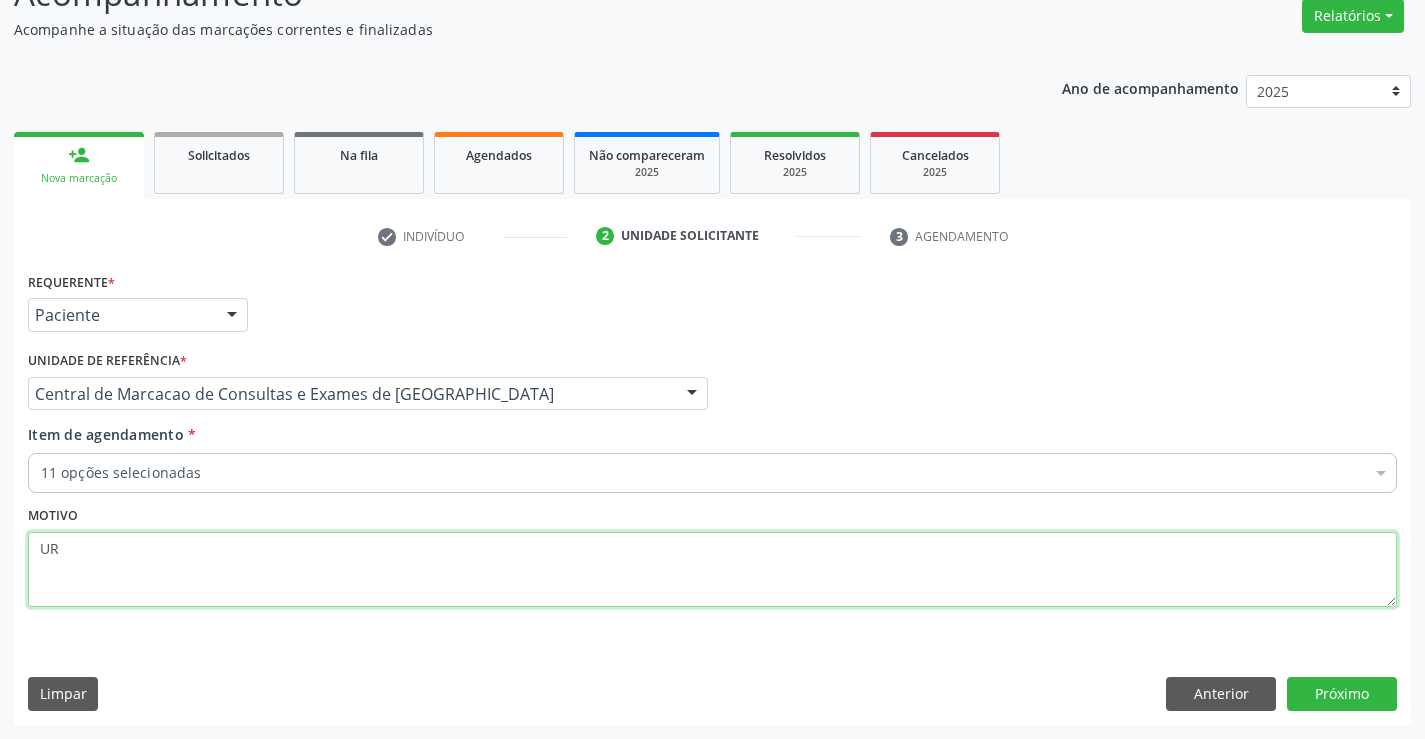 type on "U" 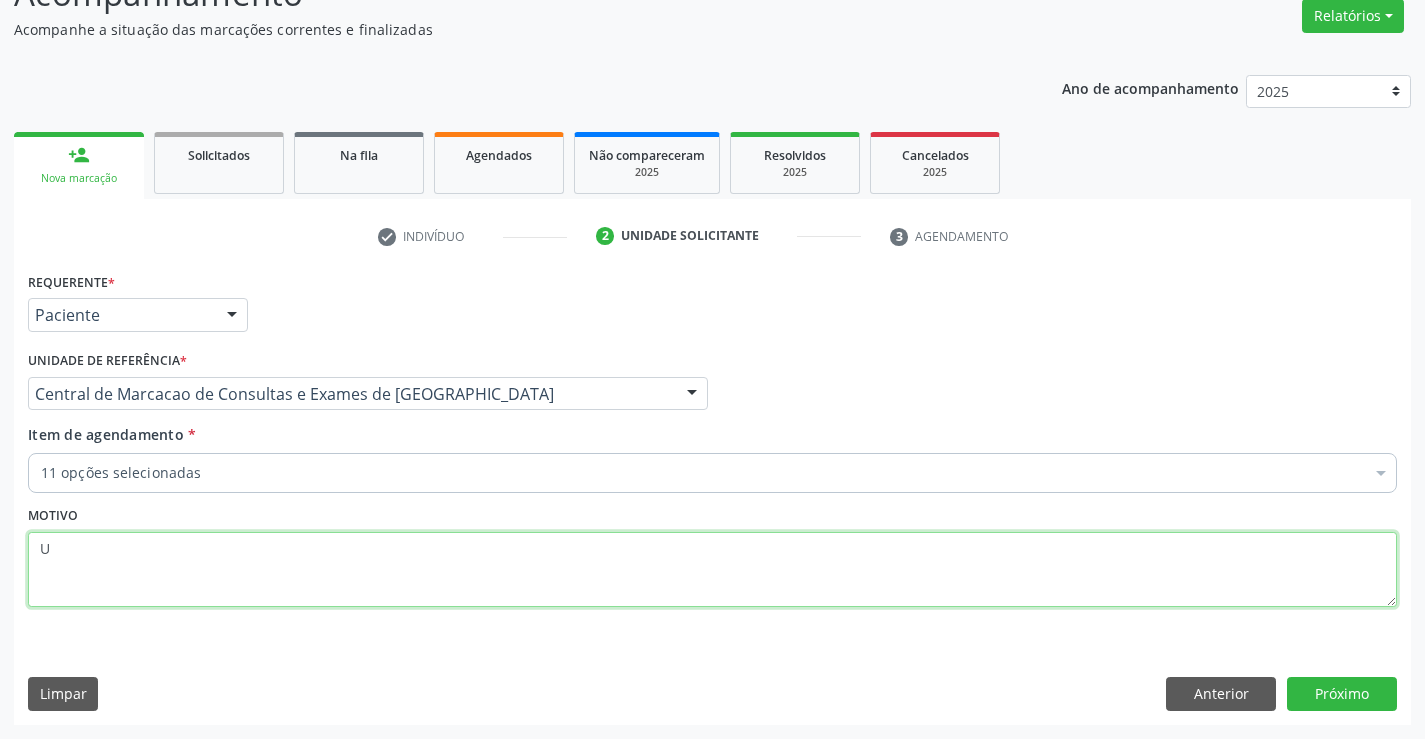 type 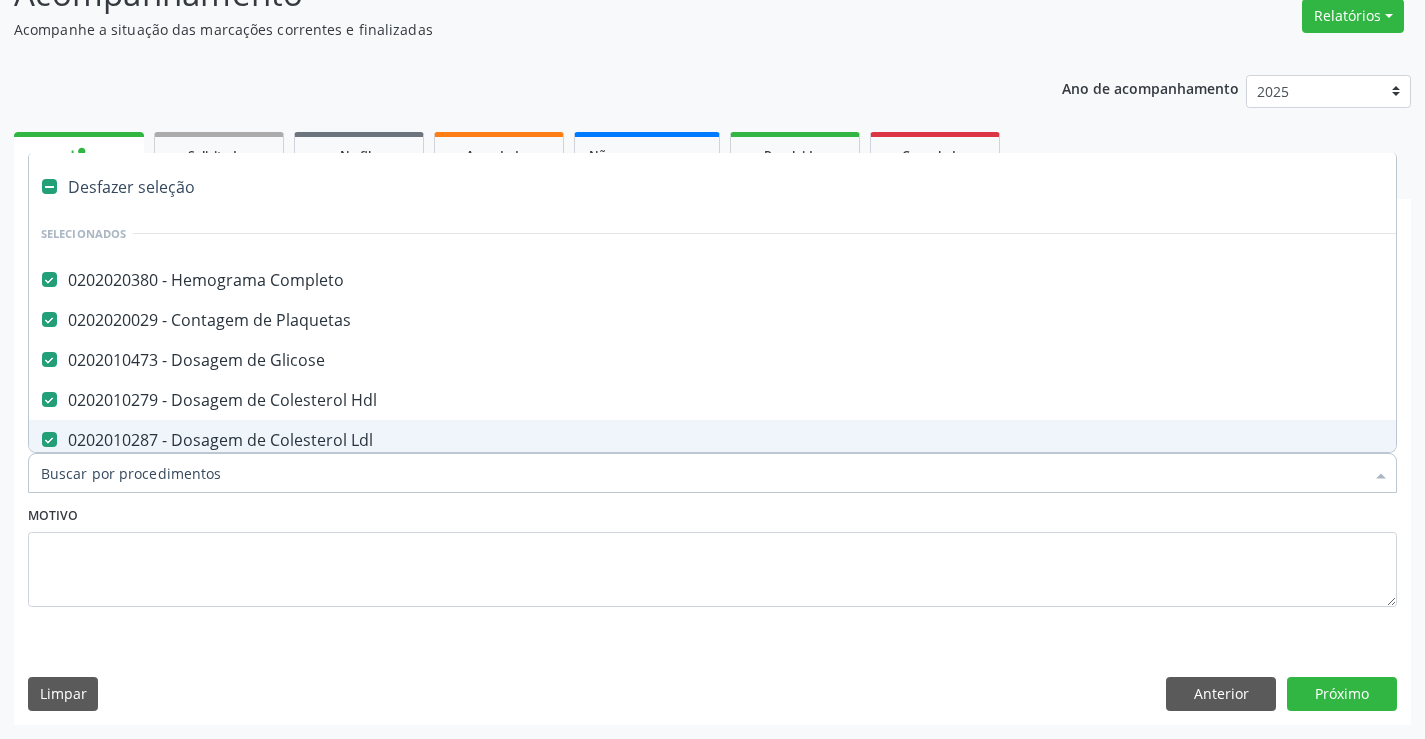 type on "U" 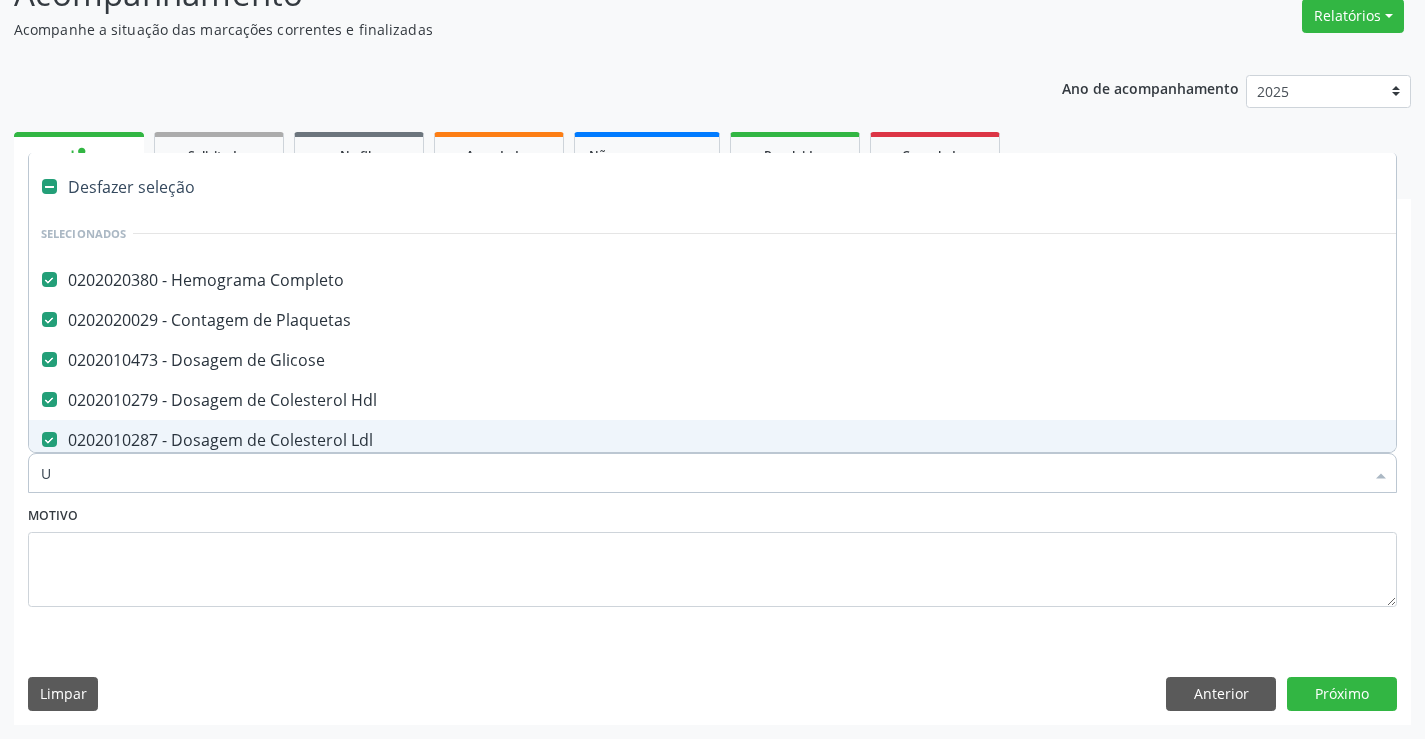 checkbox on "false" 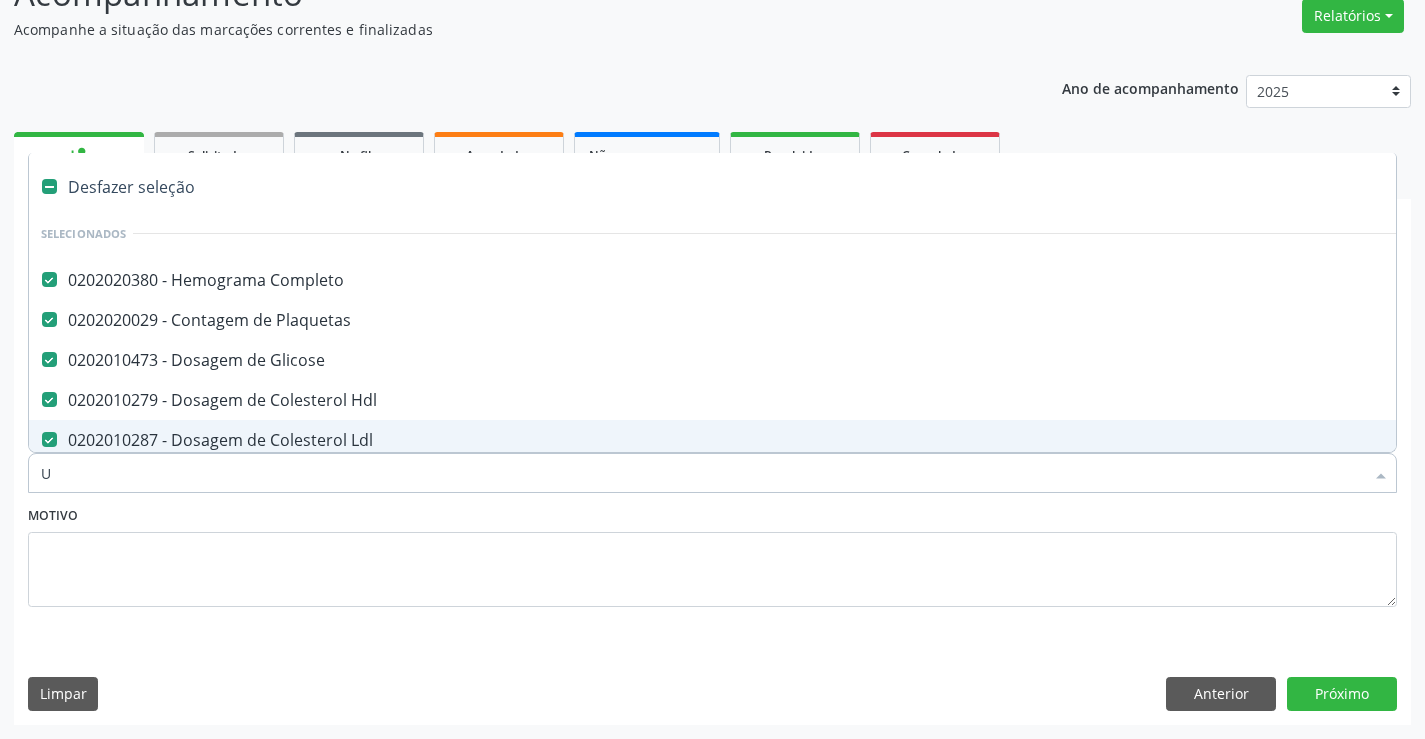 checkbox on "false" 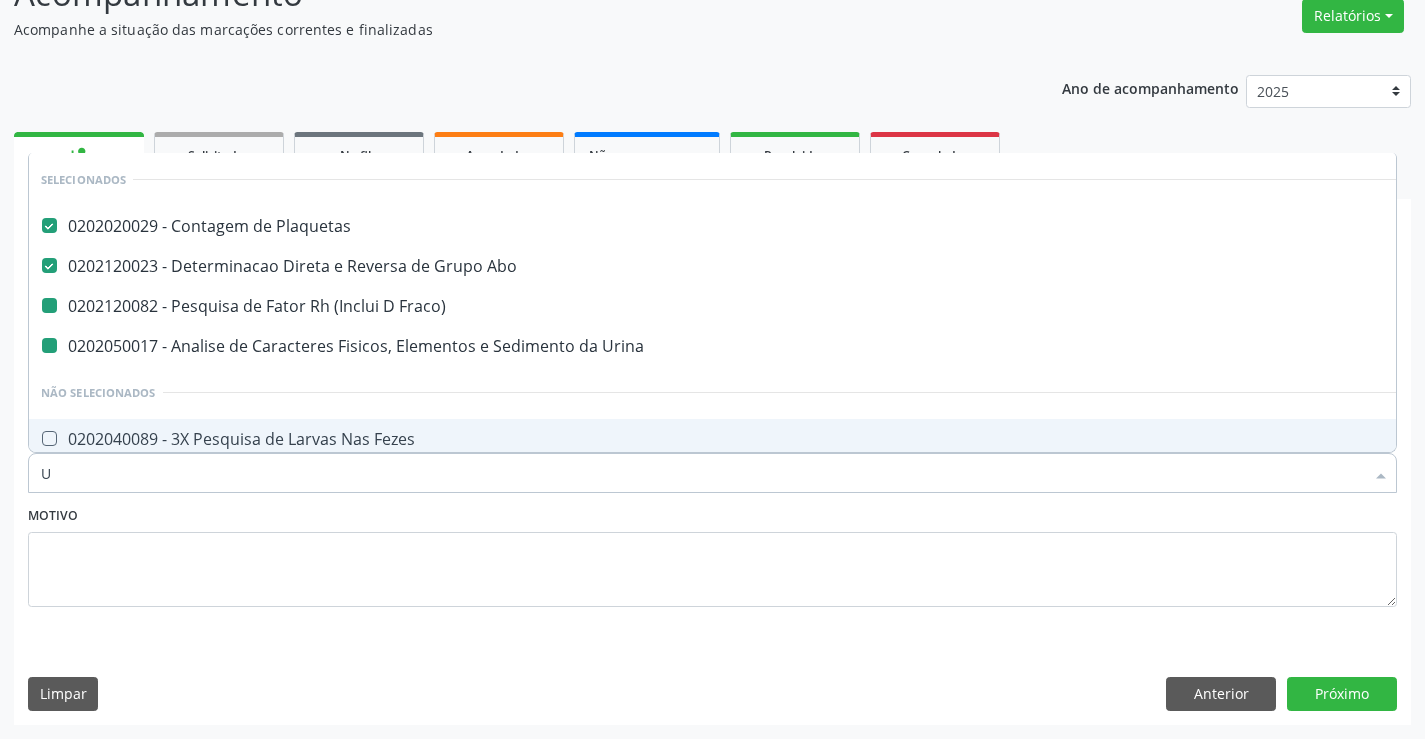 type on "UR" 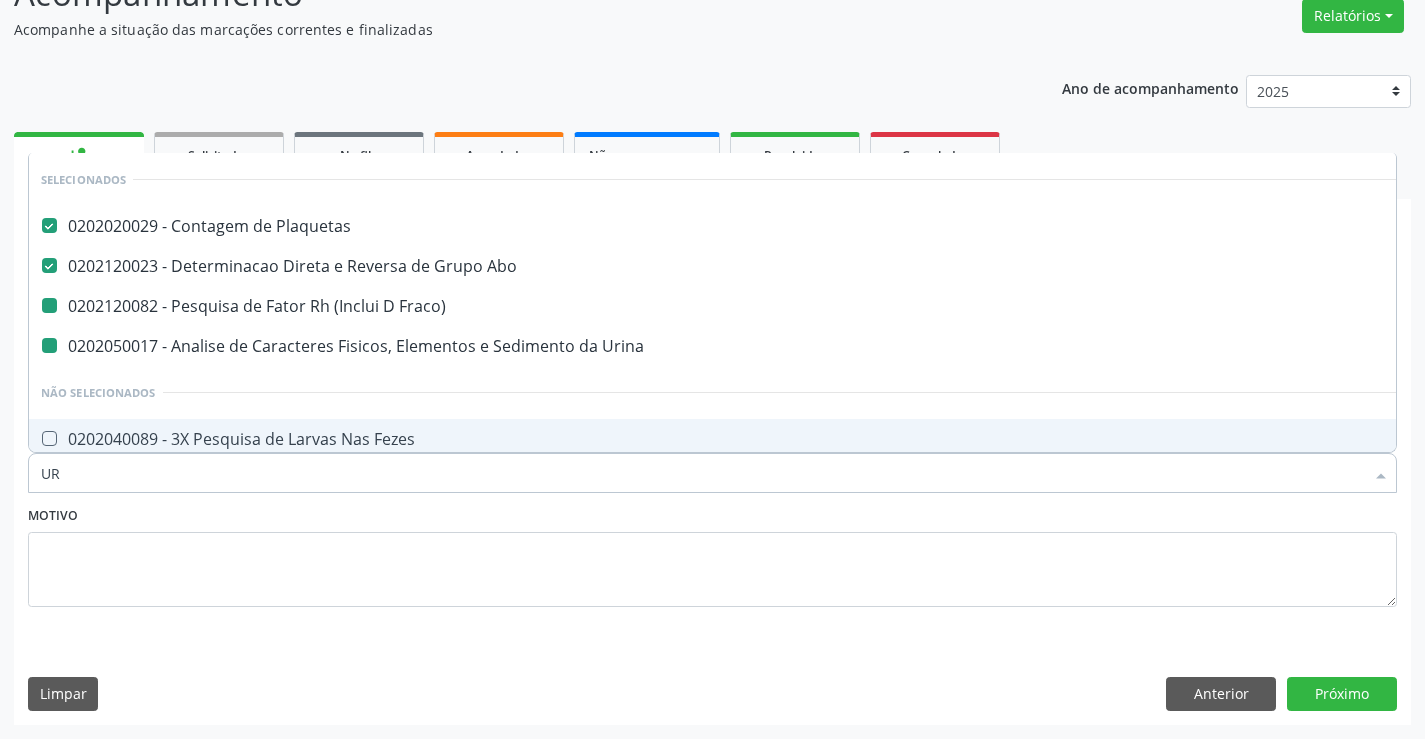checkbox on "false" 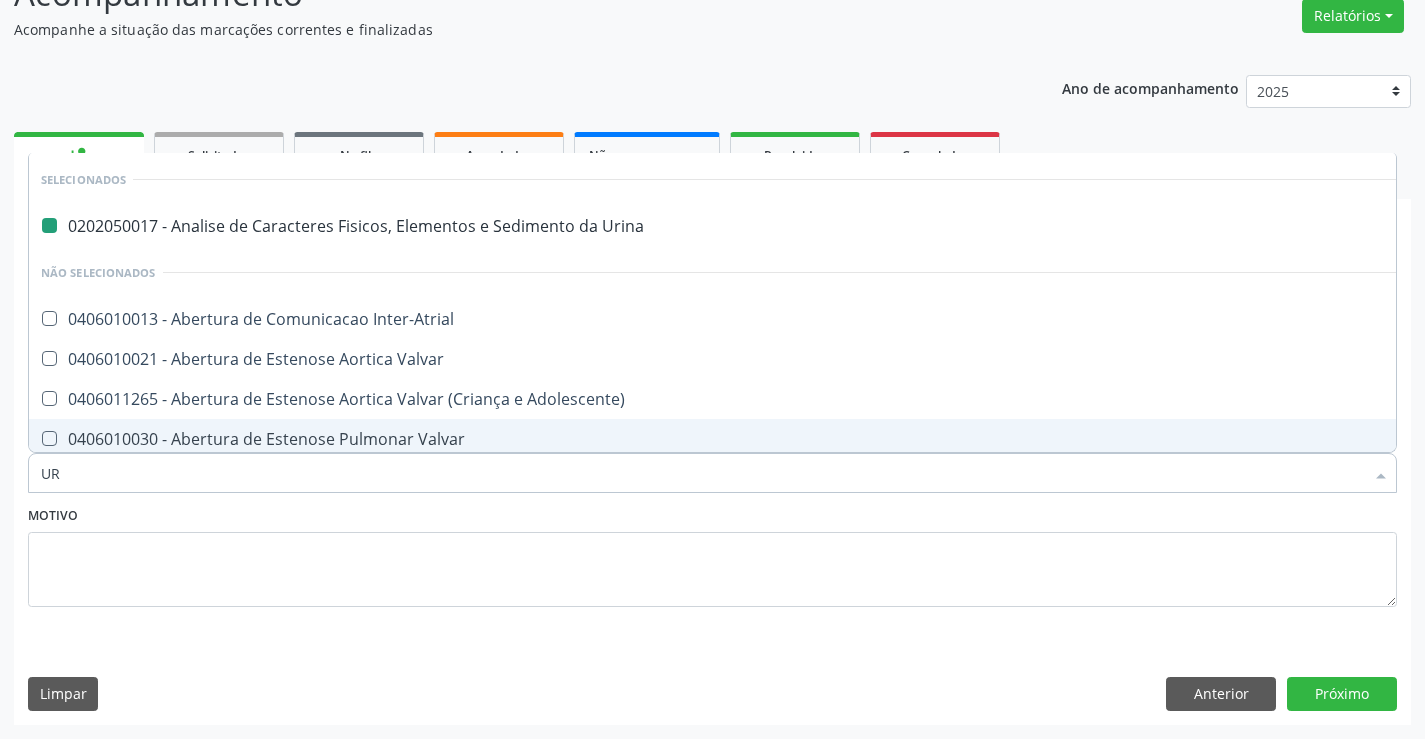 type on "URE" 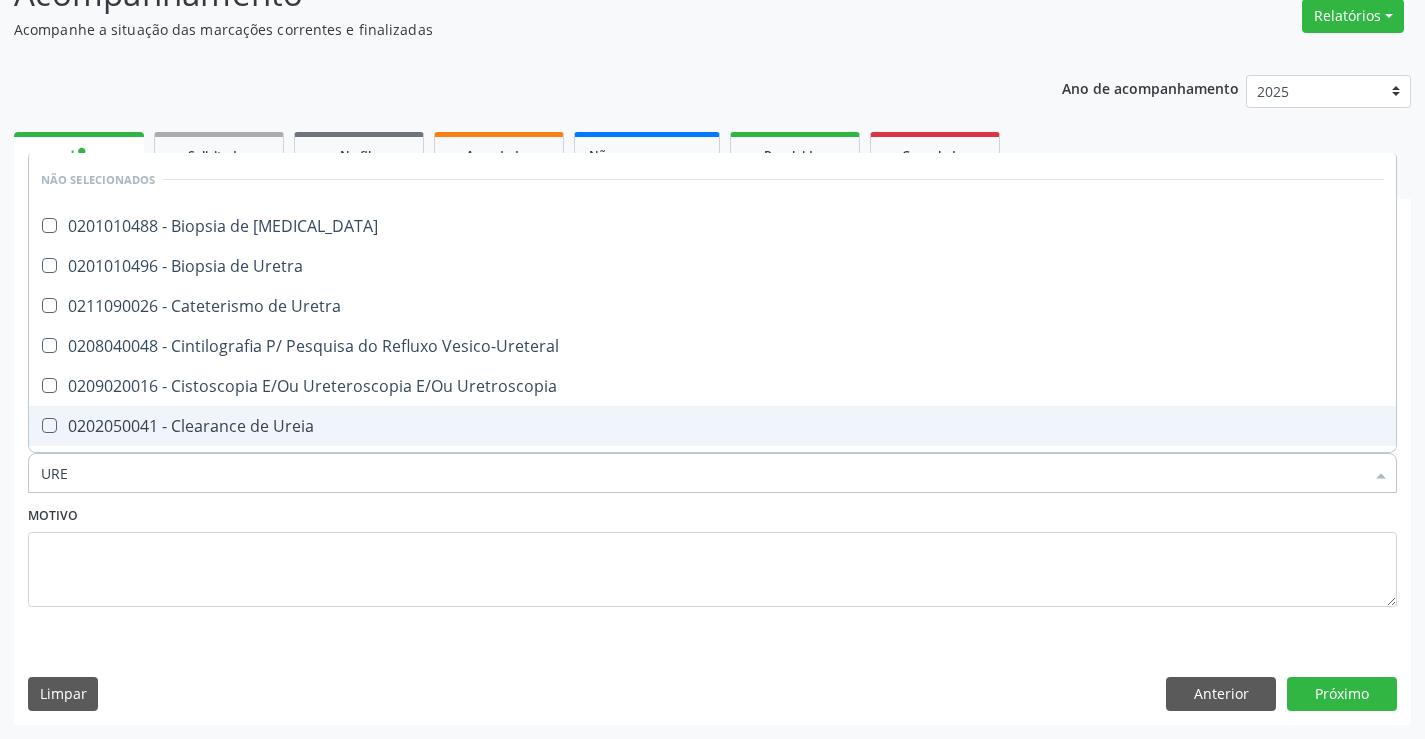 type on "UREI" 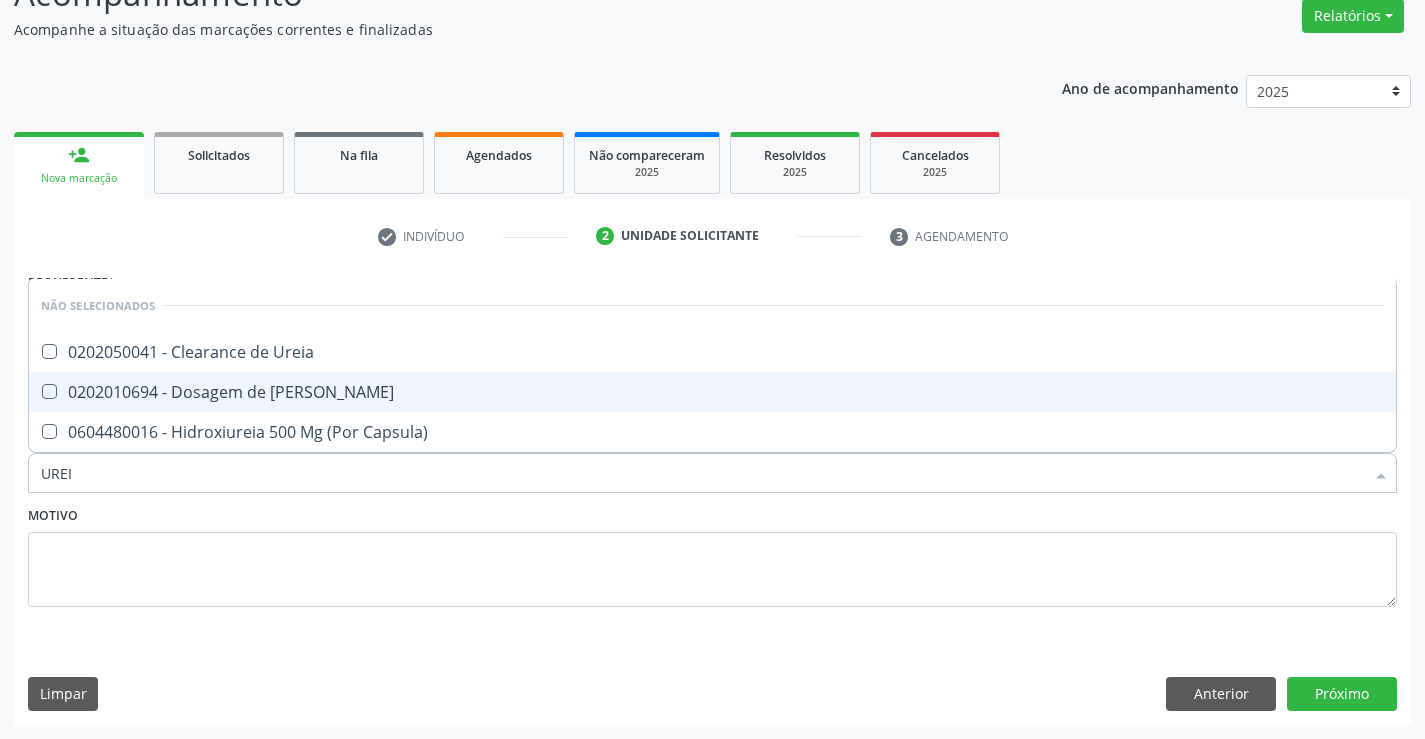 click on "0202010694 - Dosagem de Ureia" at bounding box center (712, 392) 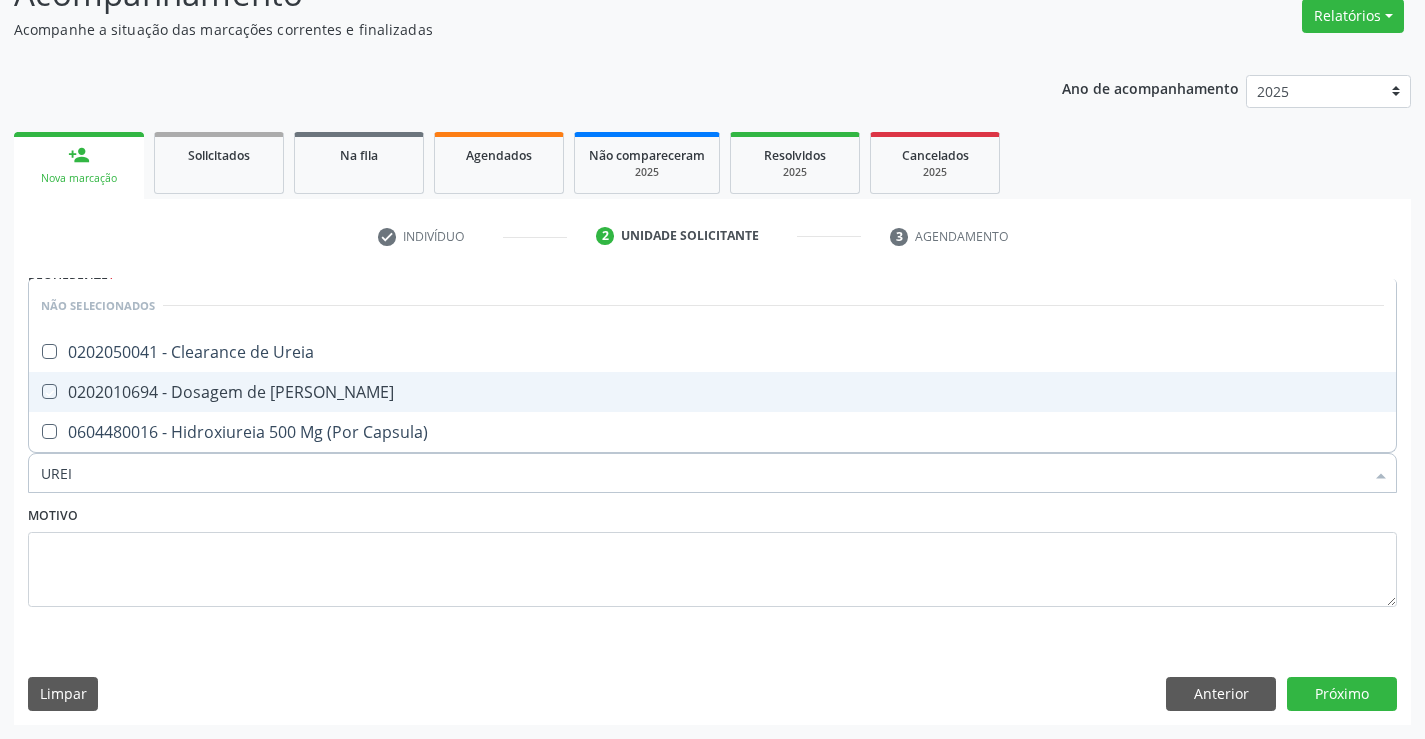 checkbox on "true" 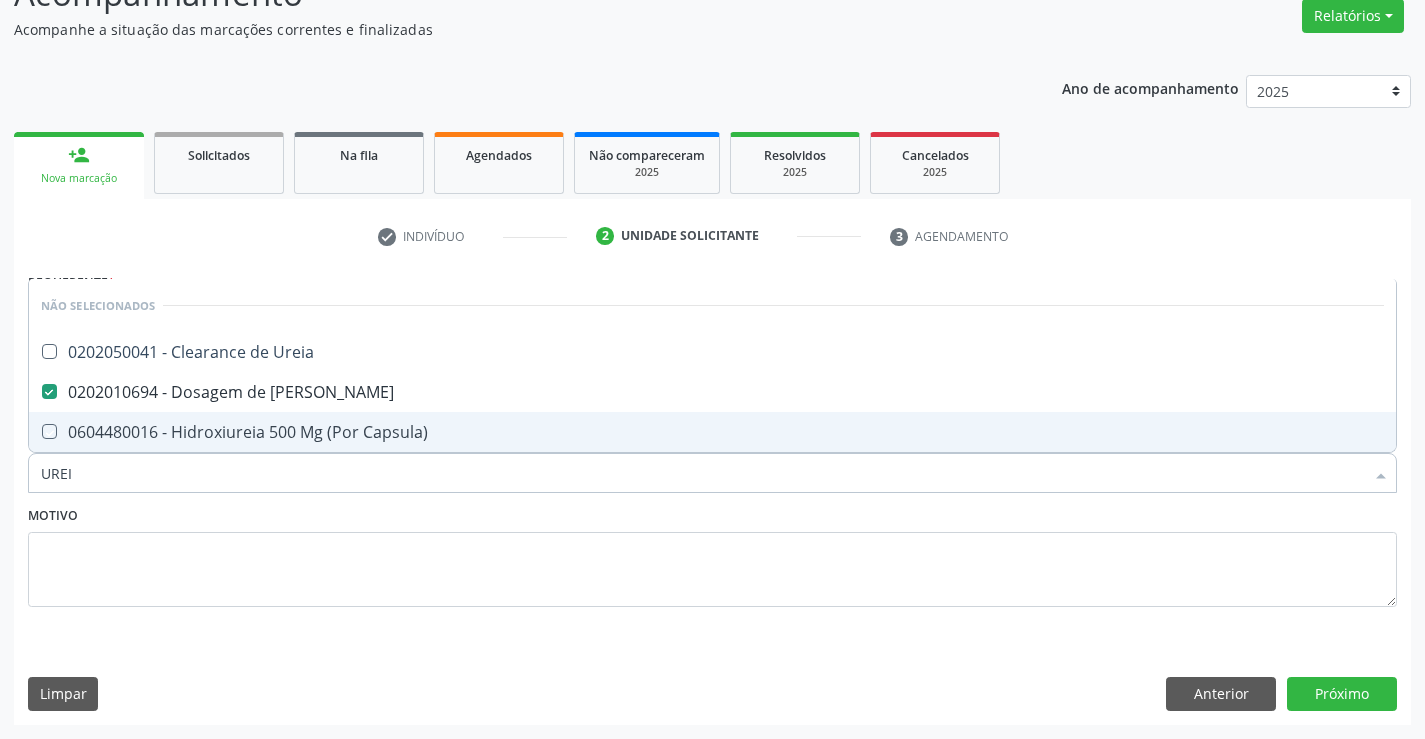 click on "Motivo" at bounding box center [712, 554] 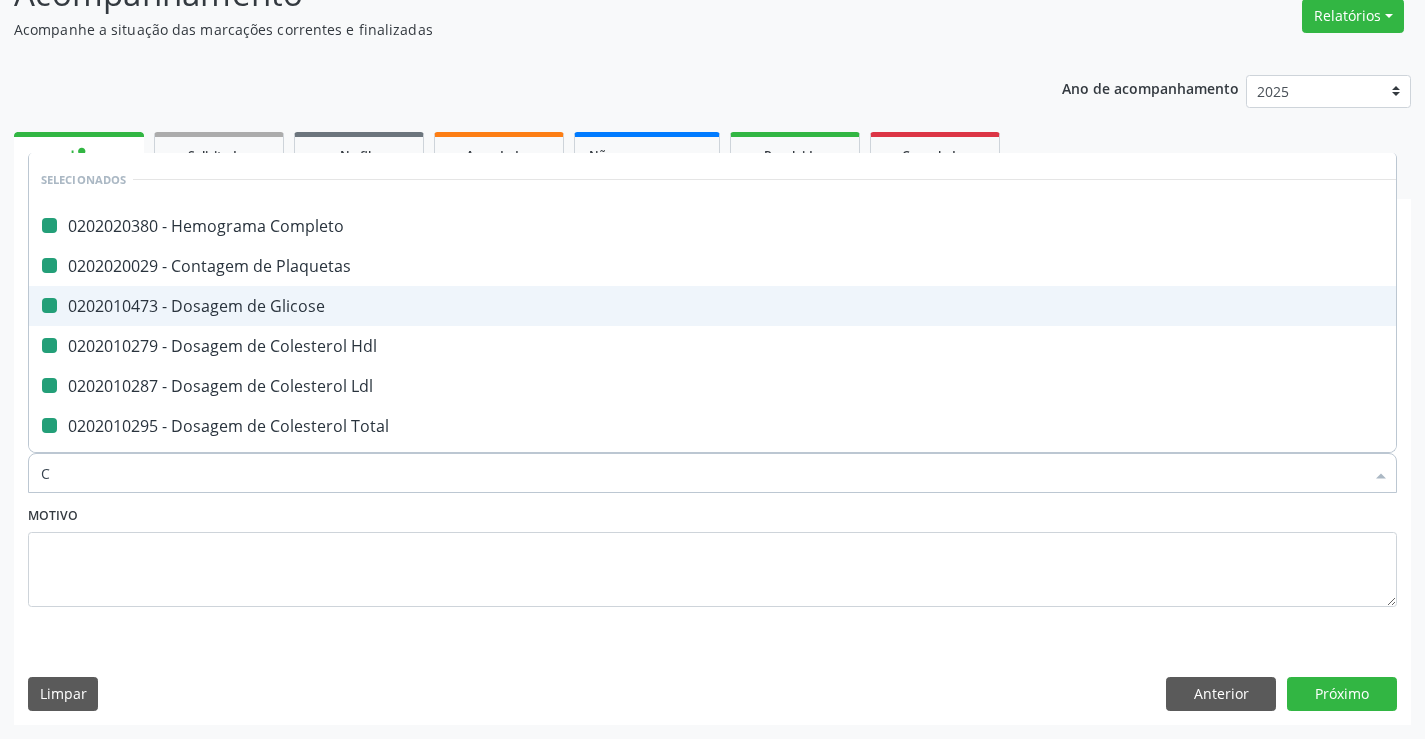 type on "CR" 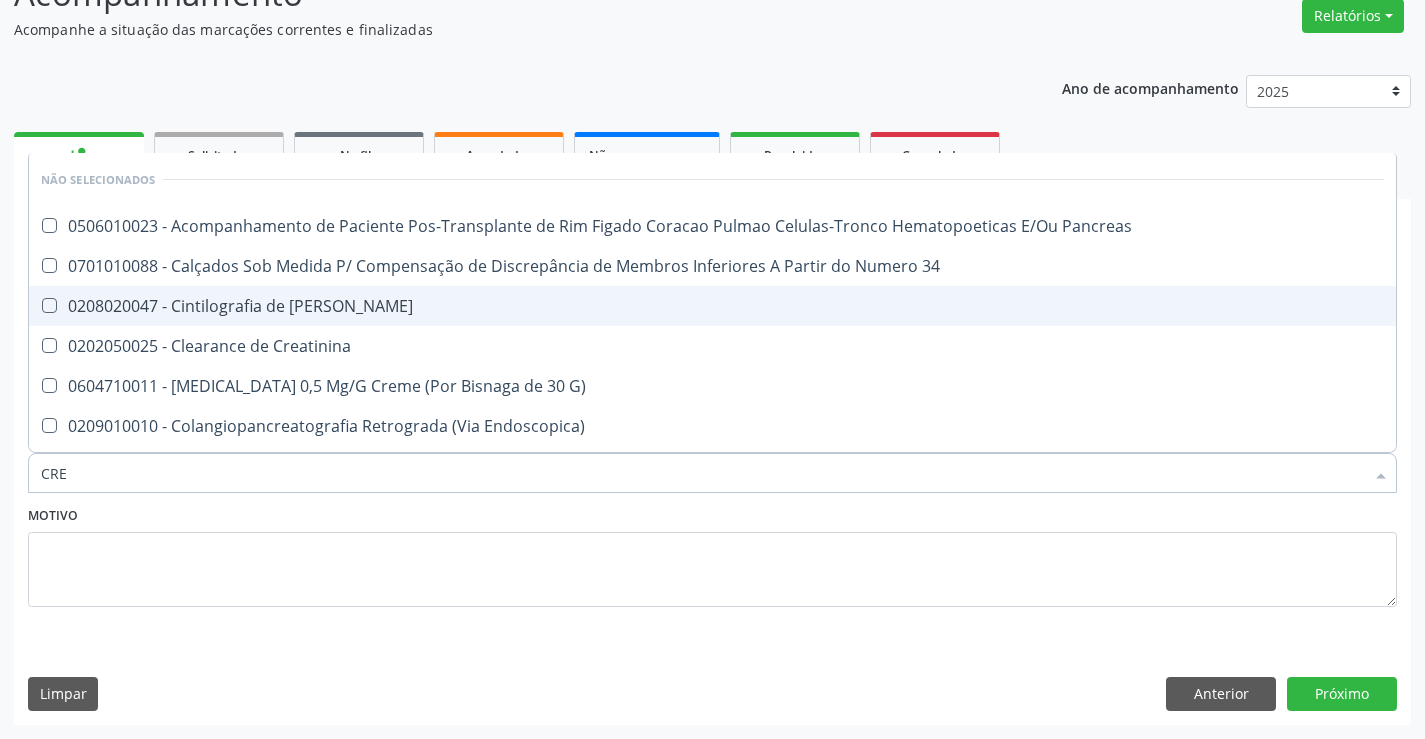 type on "CREA" 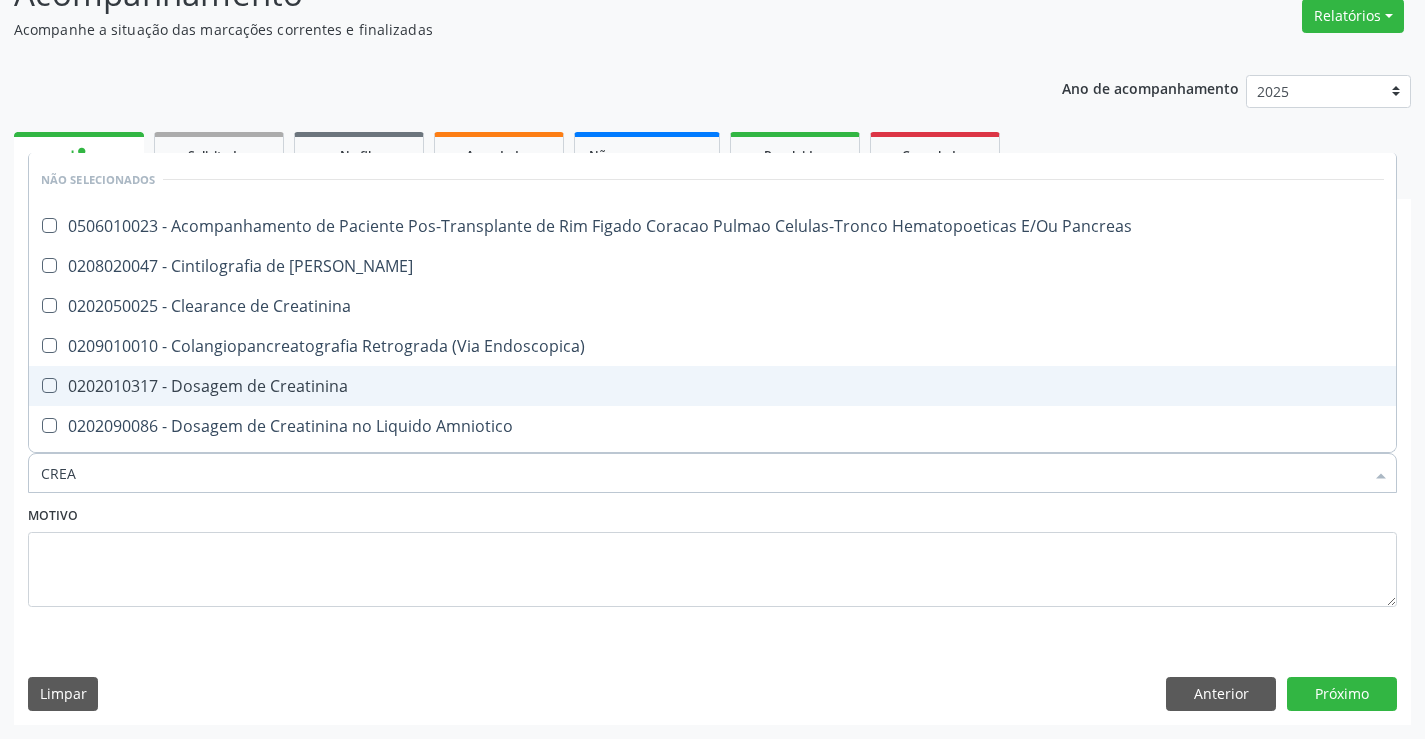 click on "0202010317 - Dosagem de Creatinina" at bounding box center (712, 386) 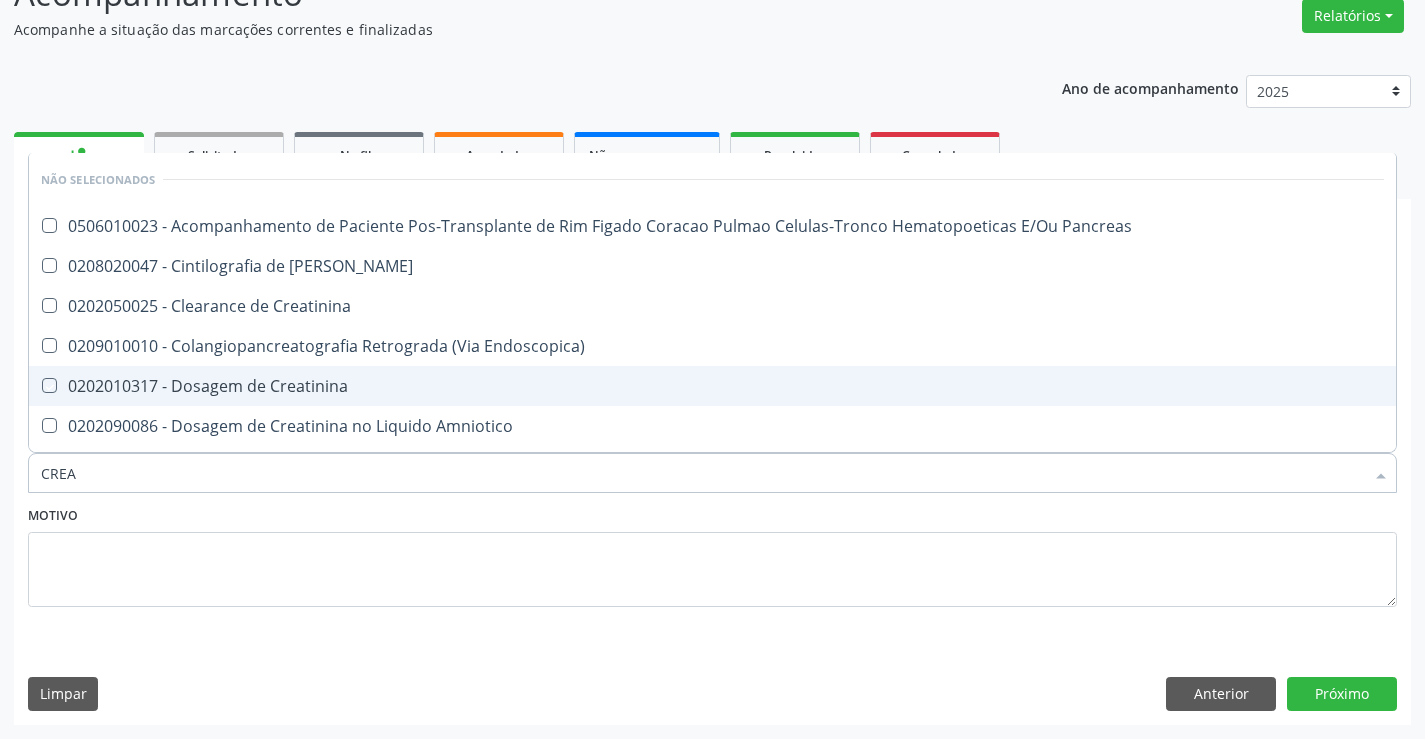 checkbox on "true" 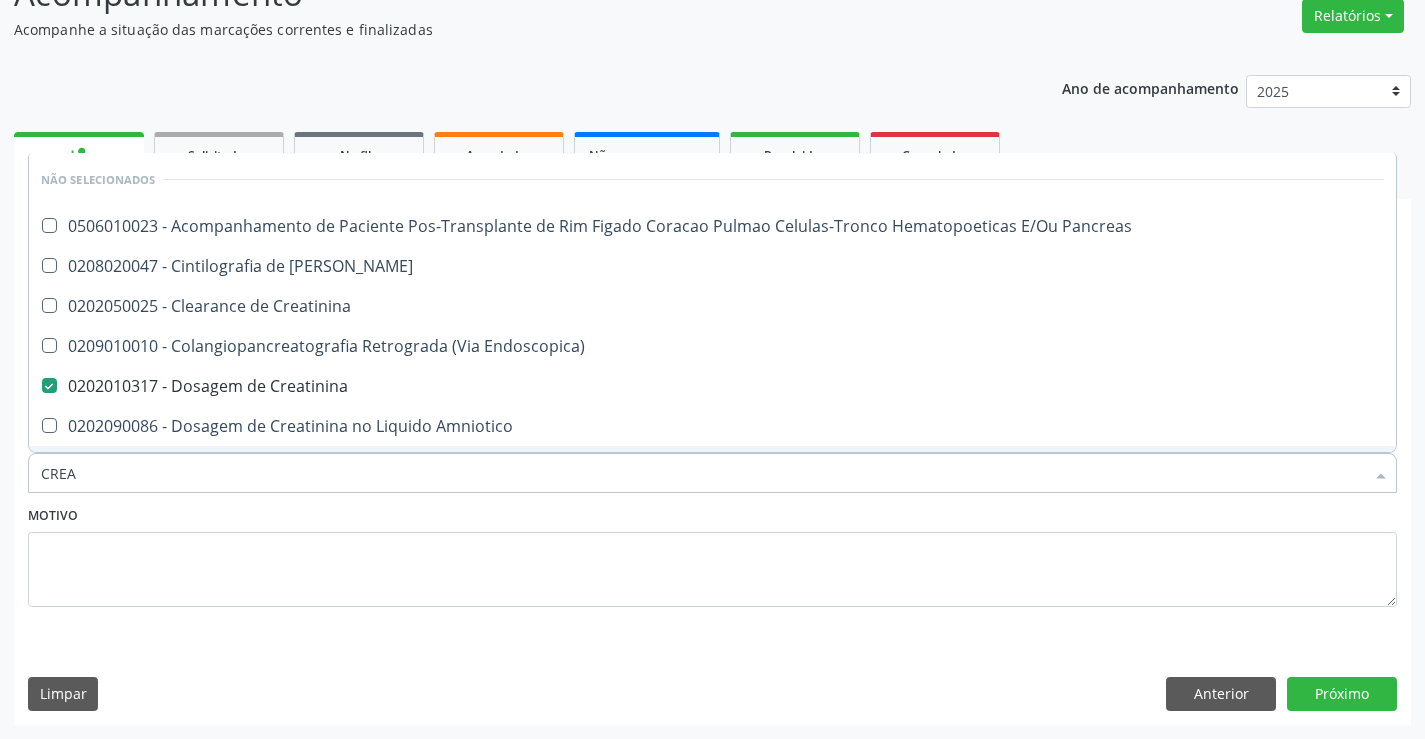 click on "Motivo" at bounding box center [712, 554] 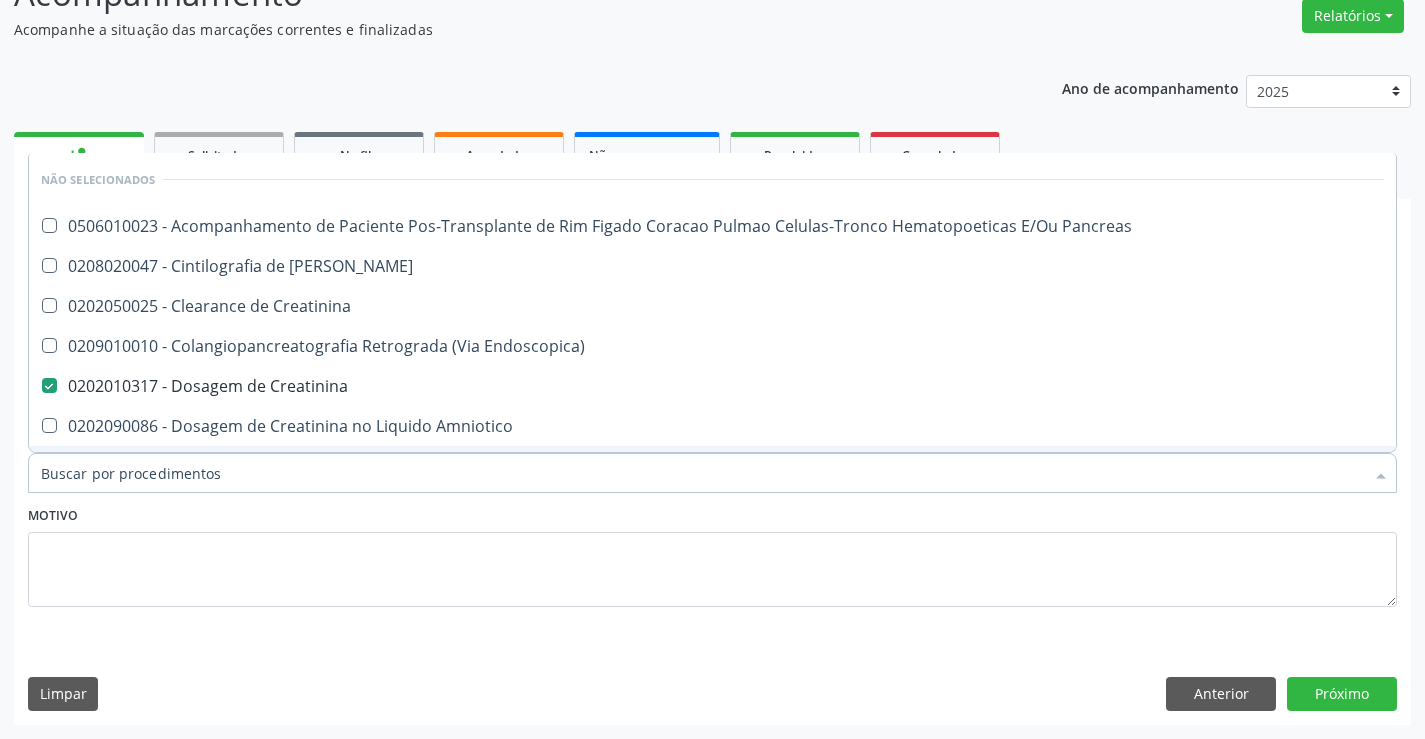 checkbox on "true" 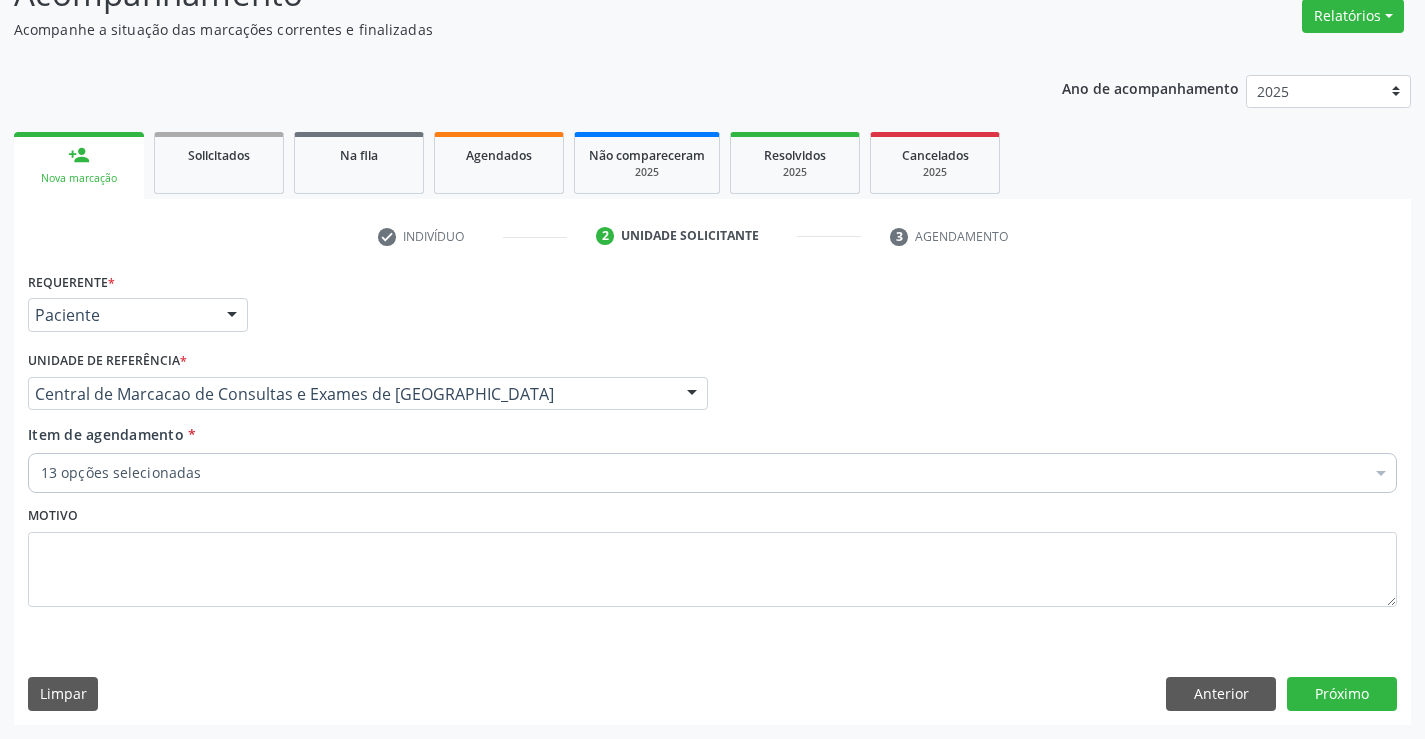 click on "13 opções selecionadas" at bounding box center [712, 473] 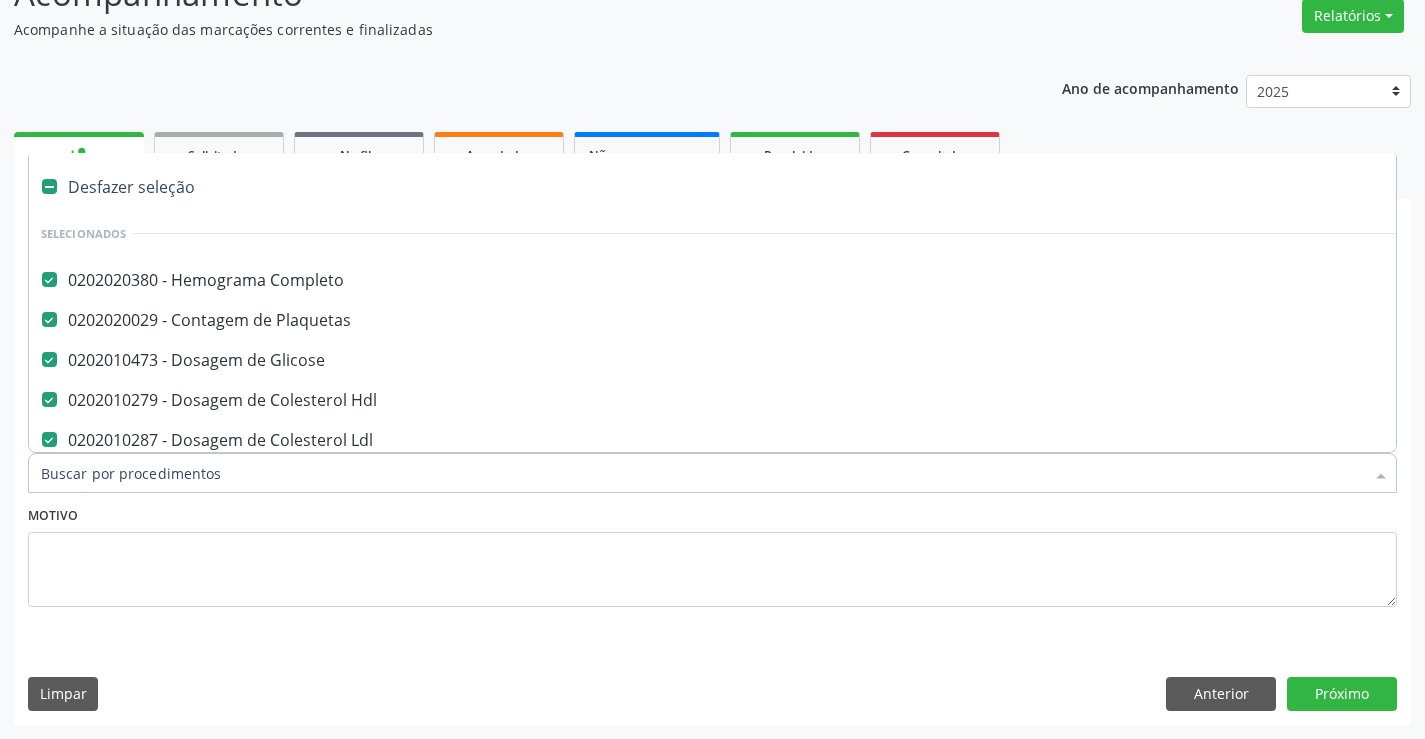 type on "T" 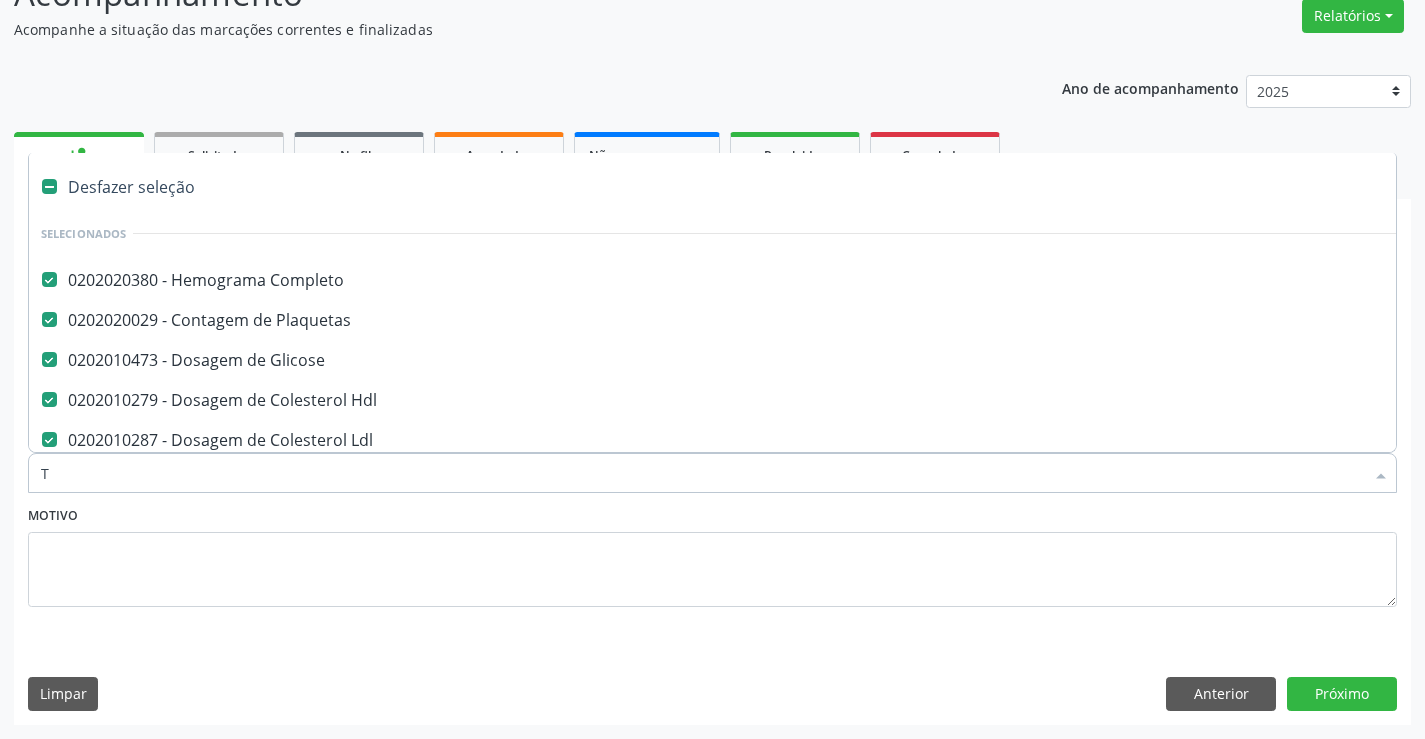 checkbox on "false" 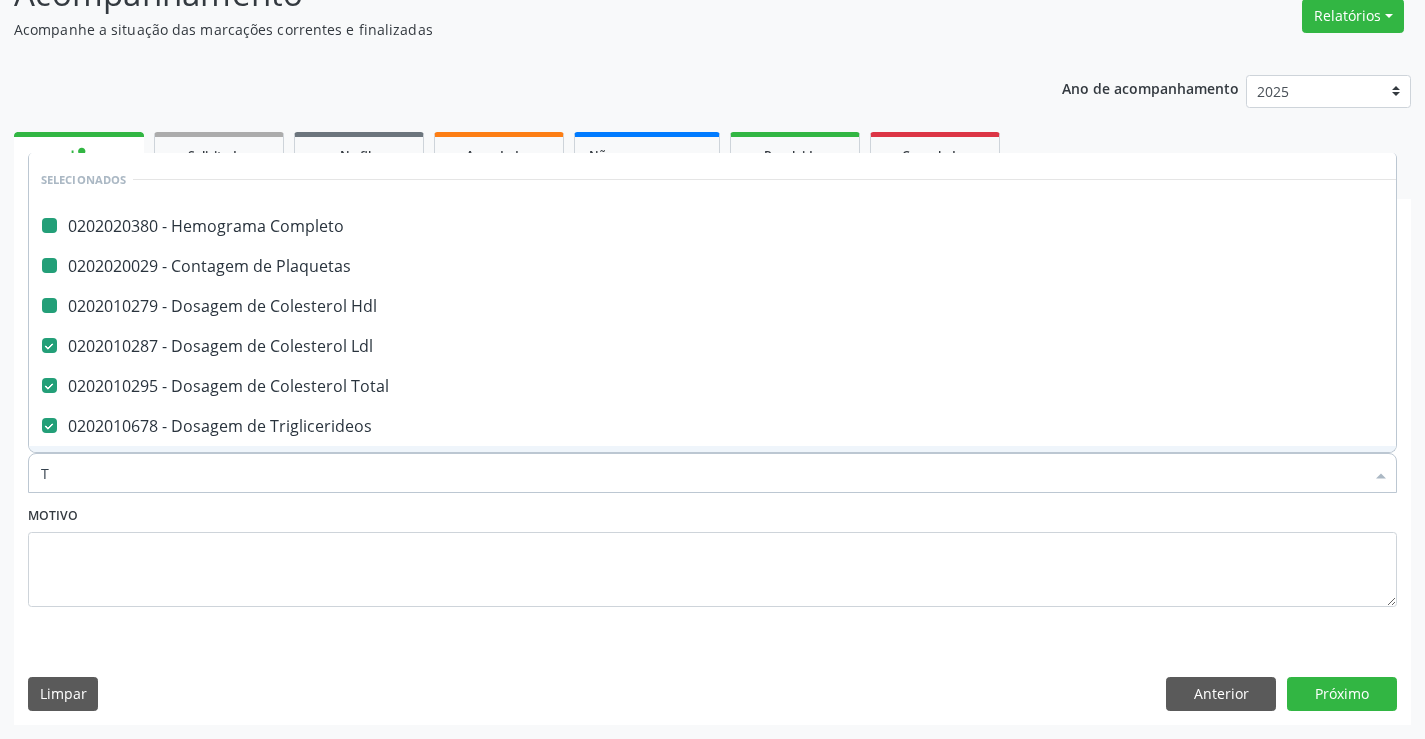 type on "TG" 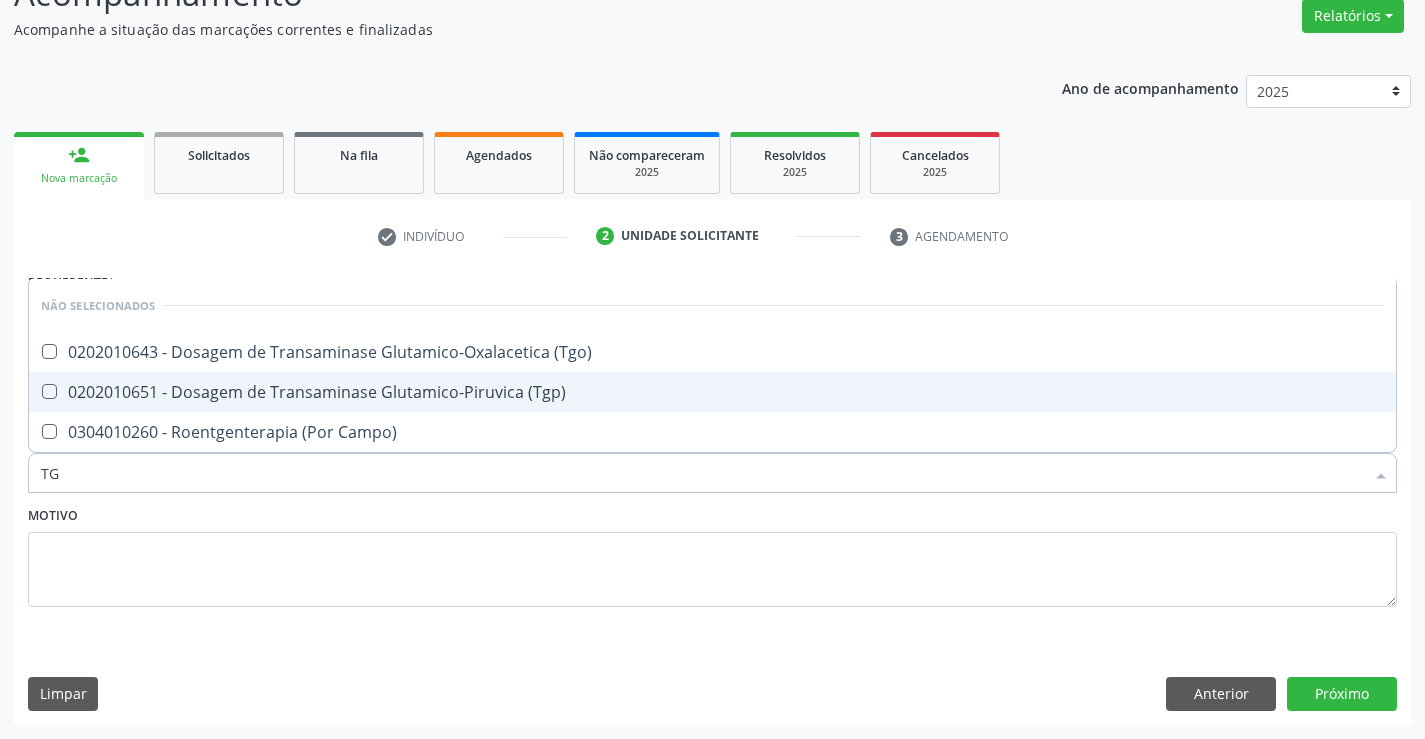 click on "0202010651 - Dosagem de Transaminase Glutamico-Piruvica (Tgp)" at bounding box center (712, 392) 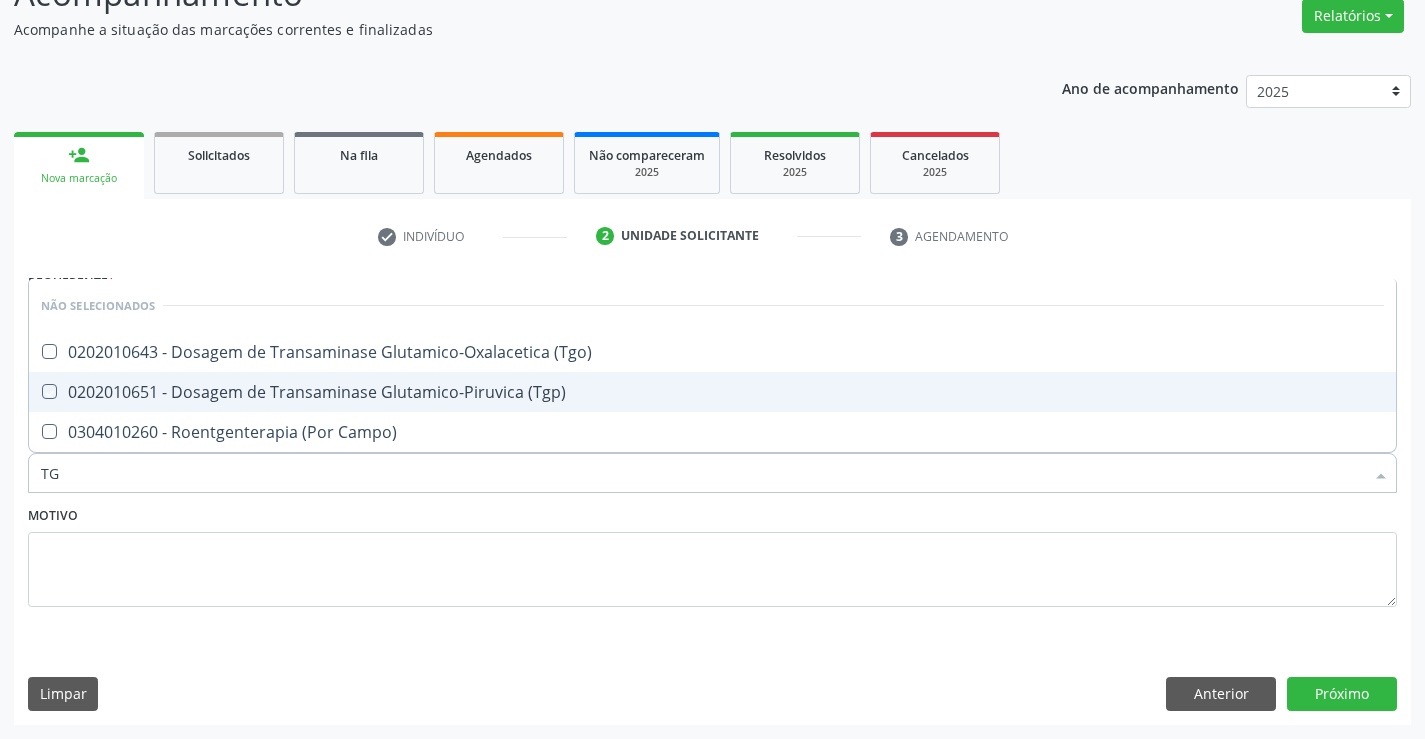 checkbox on "true" 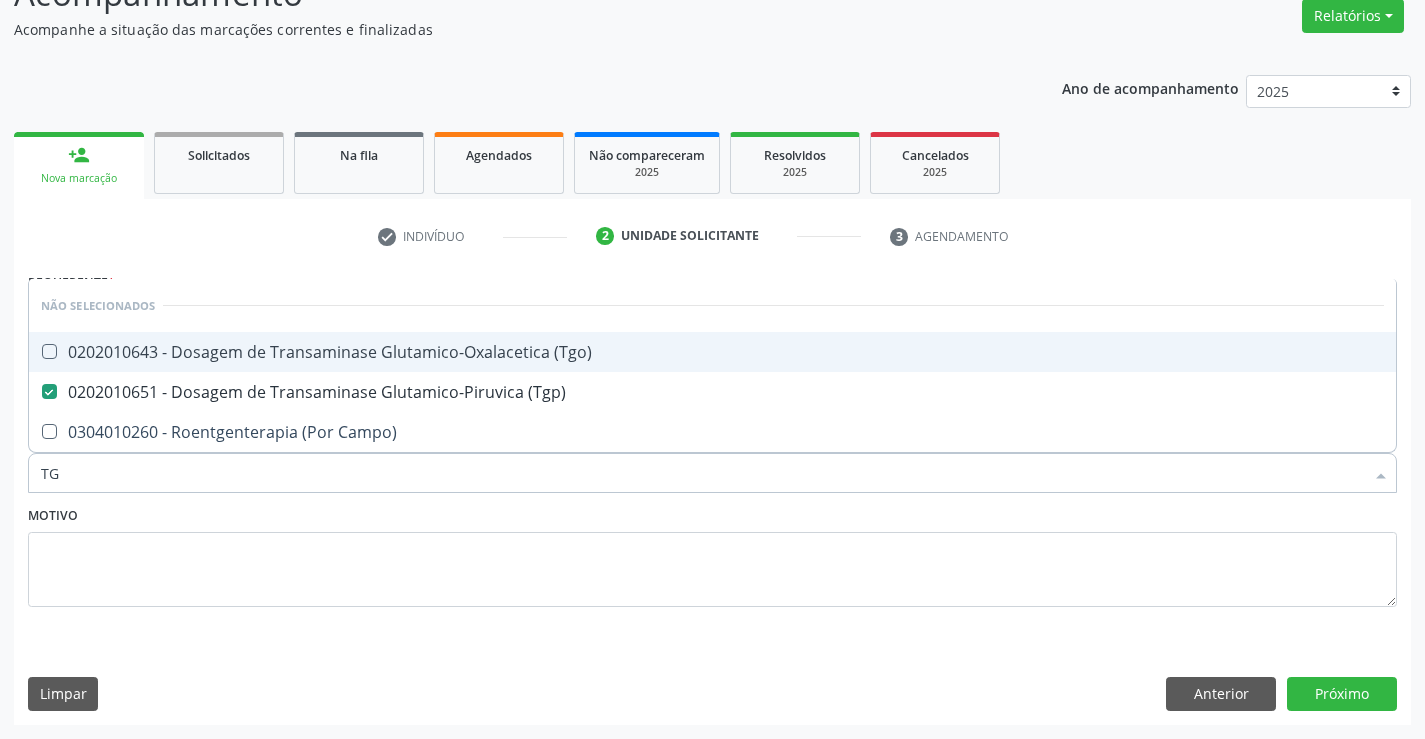 click on "0202010643 - Dosagem de Transaminase Glutamico-Oxalacetica (Tgo)" at bounding box center [712, 352] 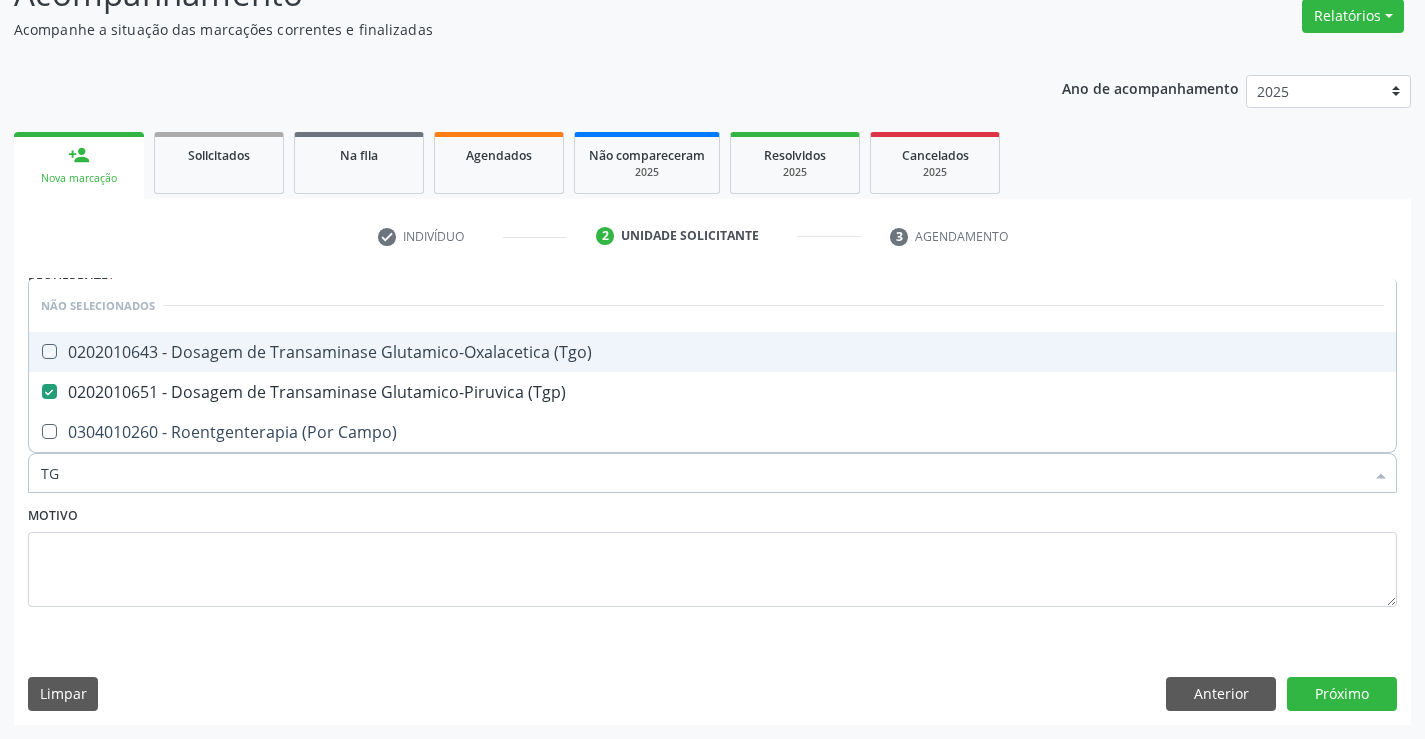 checkbox on "true" 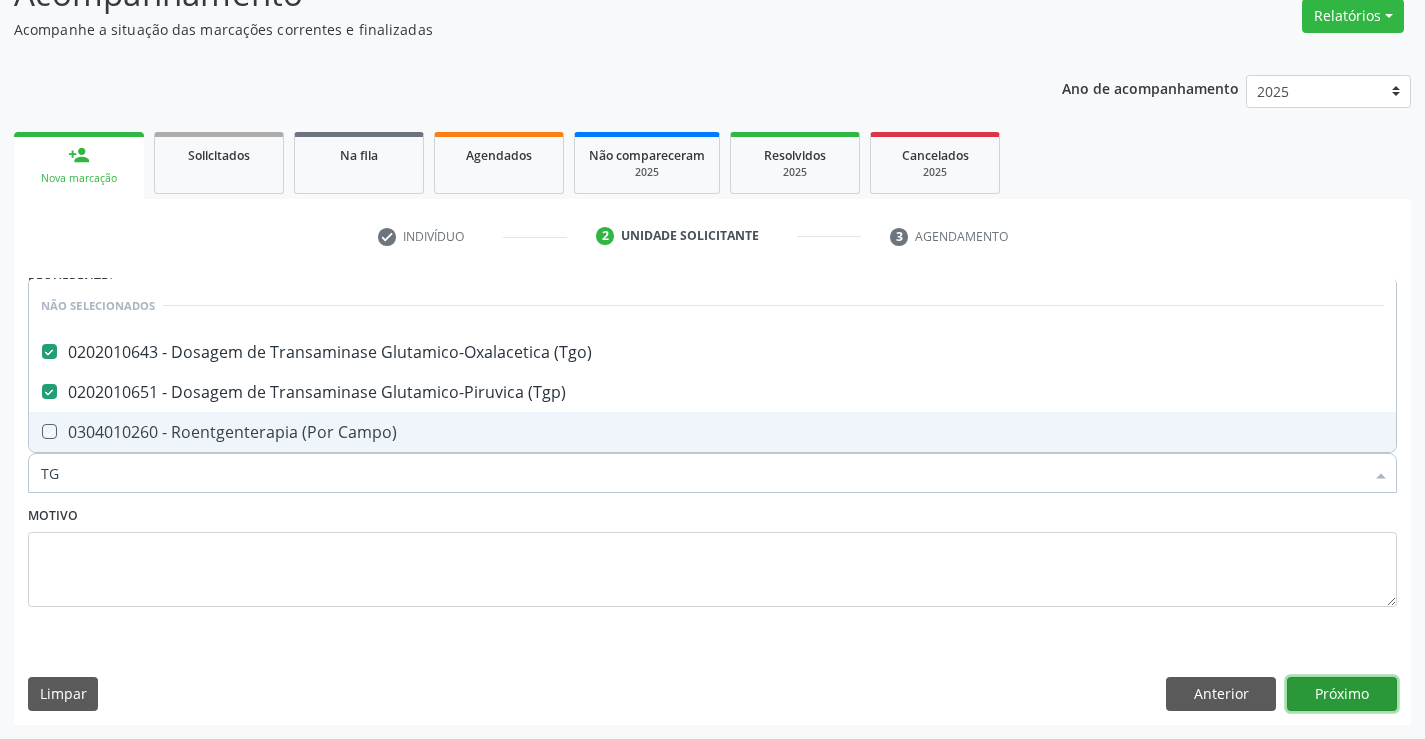 click on "Próximo" at bounding box center [1342, 694] 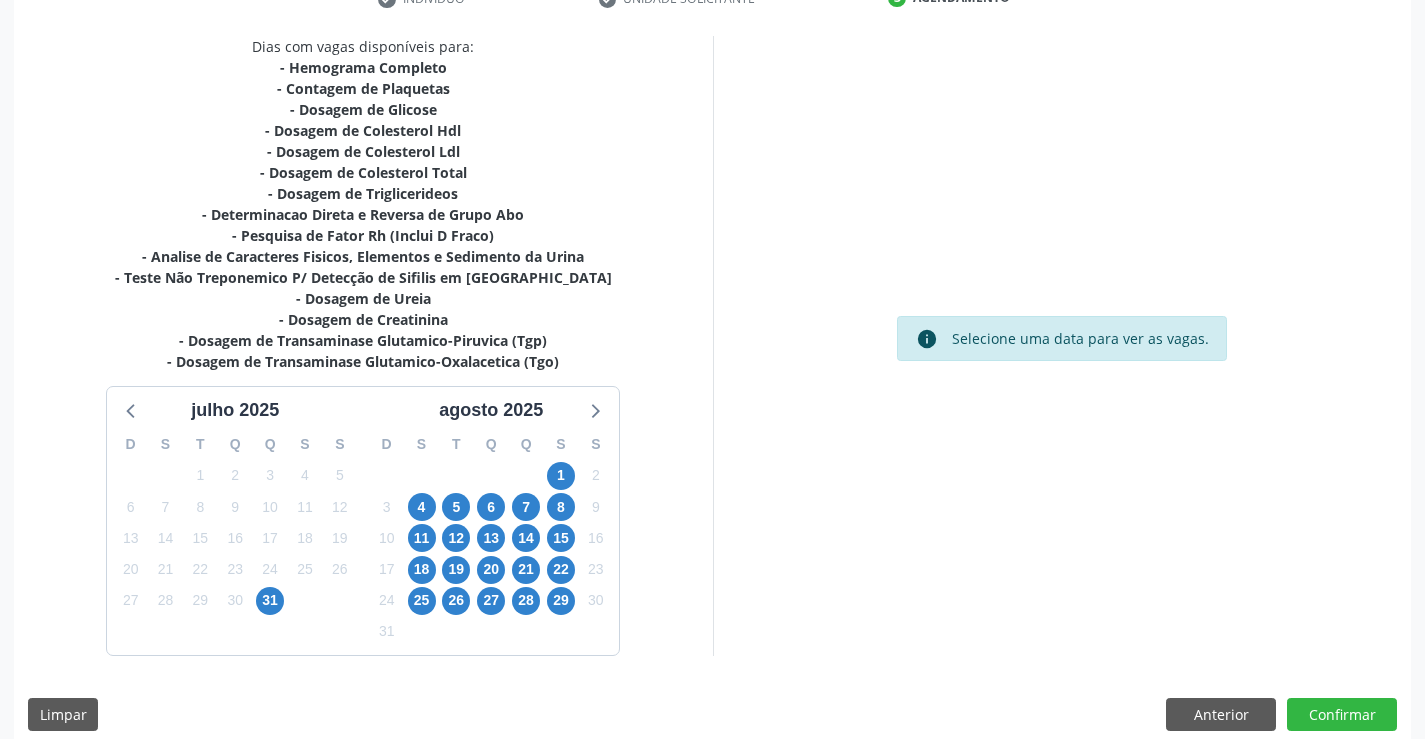 scroll, scrollTop: 425, scrollLeft: 0, axis: vertical 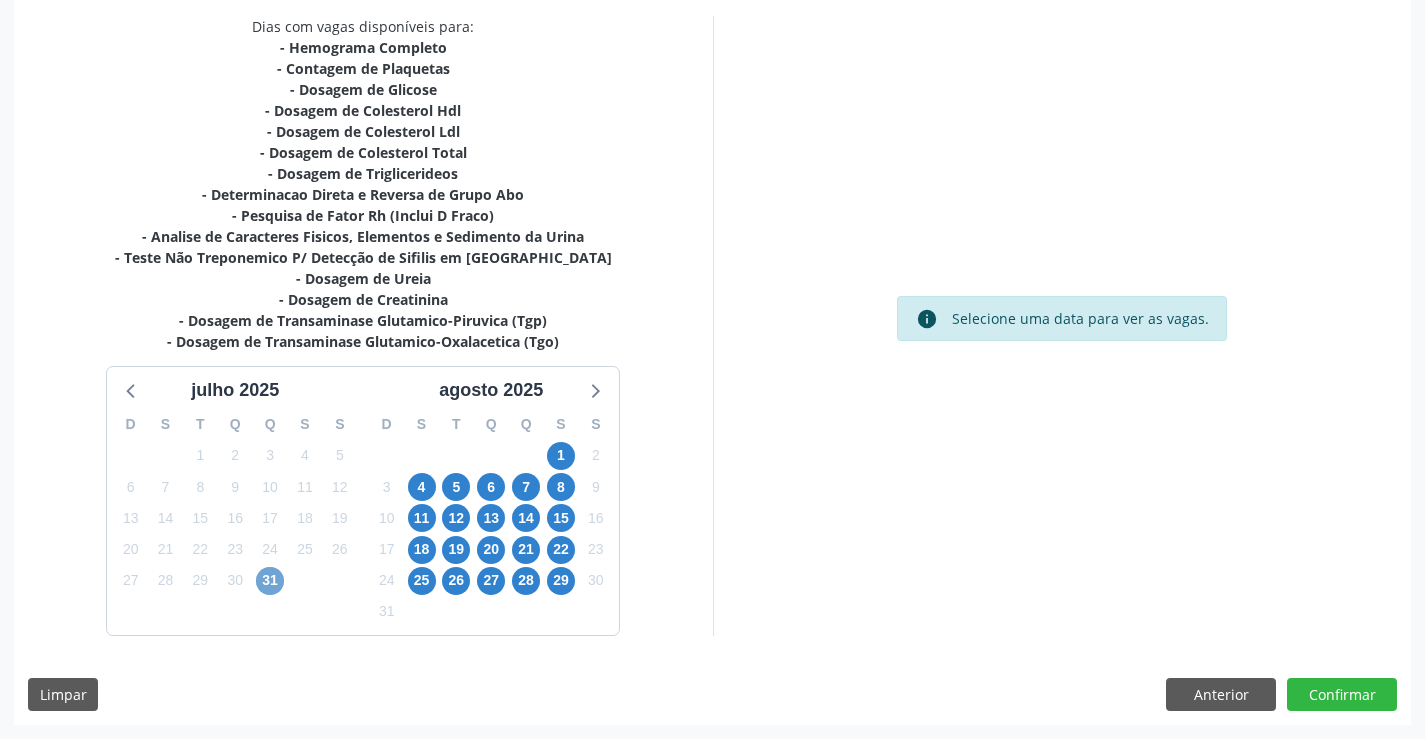 click on "31" at bounding box center (270, 581) 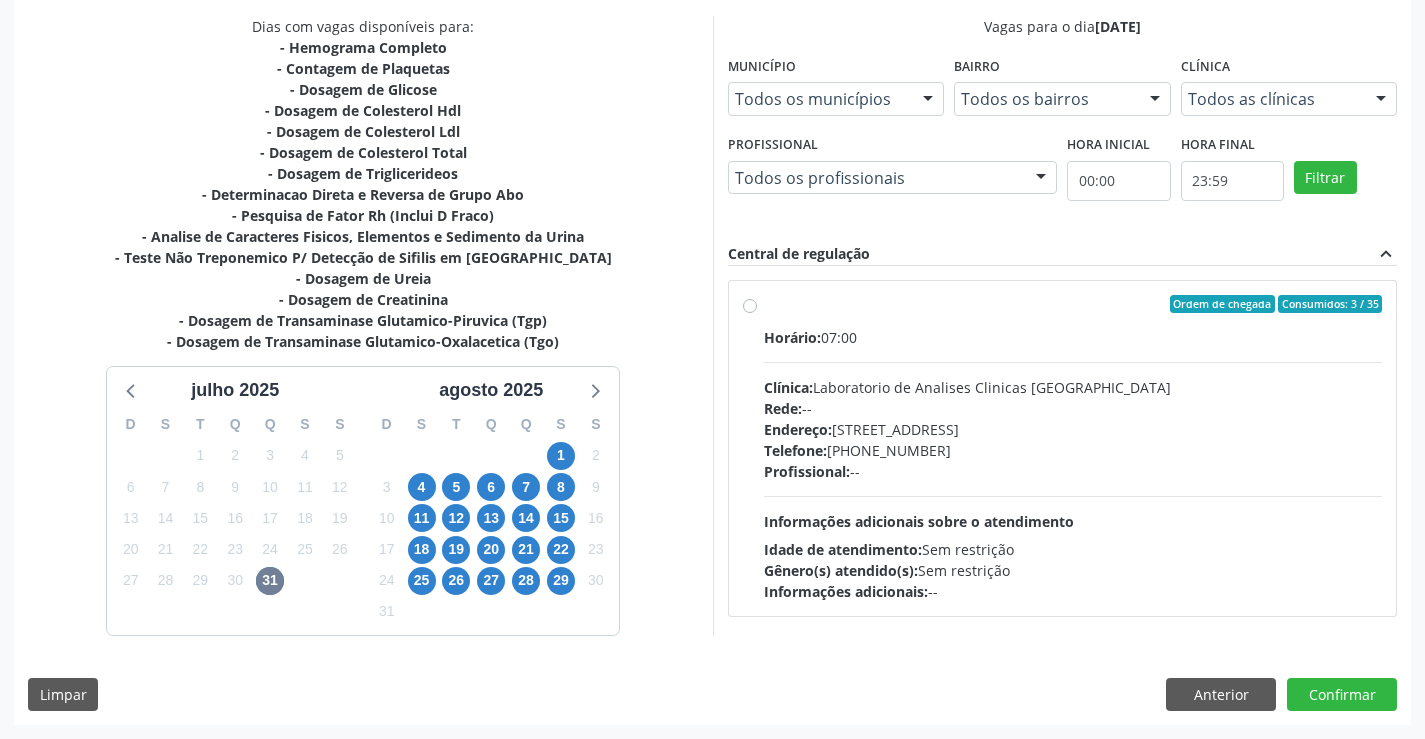 click on "Profissional:
--" at bounding box center [1073, 471] 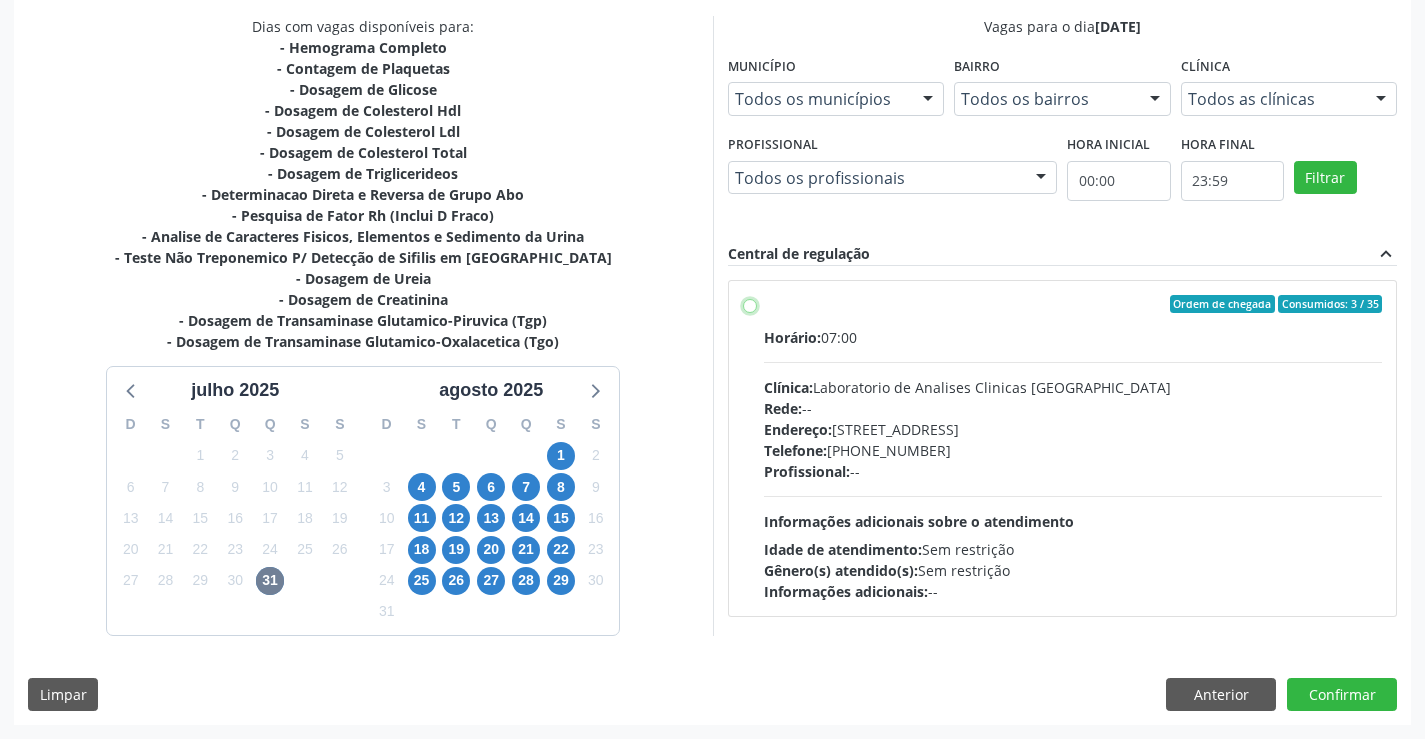 click on "Ordem de chegada
Consumidos: 3 / 35
Horário:   07:00
Clínica:  Laboratorio de Analises Clinicas Sao Francisco
Rede:
--
Endereço:   Terreo, nº 258, Centro, Campo Formoso - BA
Telefone:   (74) 36453588
Profissional:
--
Informações adicionais sobre o atendimento
Idade de atendimento:
Sem restrição
Gênero(s) atendido(s):
Sem restrição
Informações adicionais:
--" at bounding box center [750, 304] 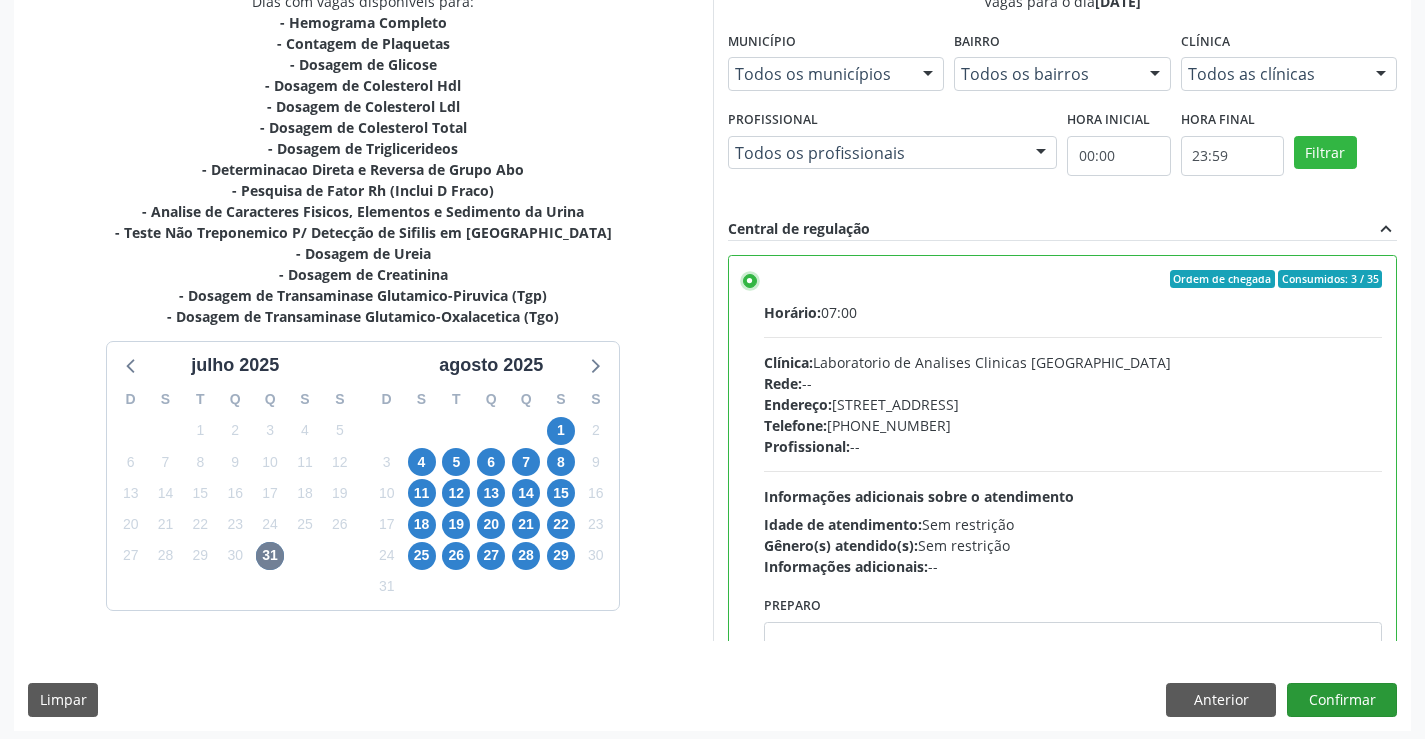scroll, scrollTop: 456, scrollLeft: 0, axis: vertical 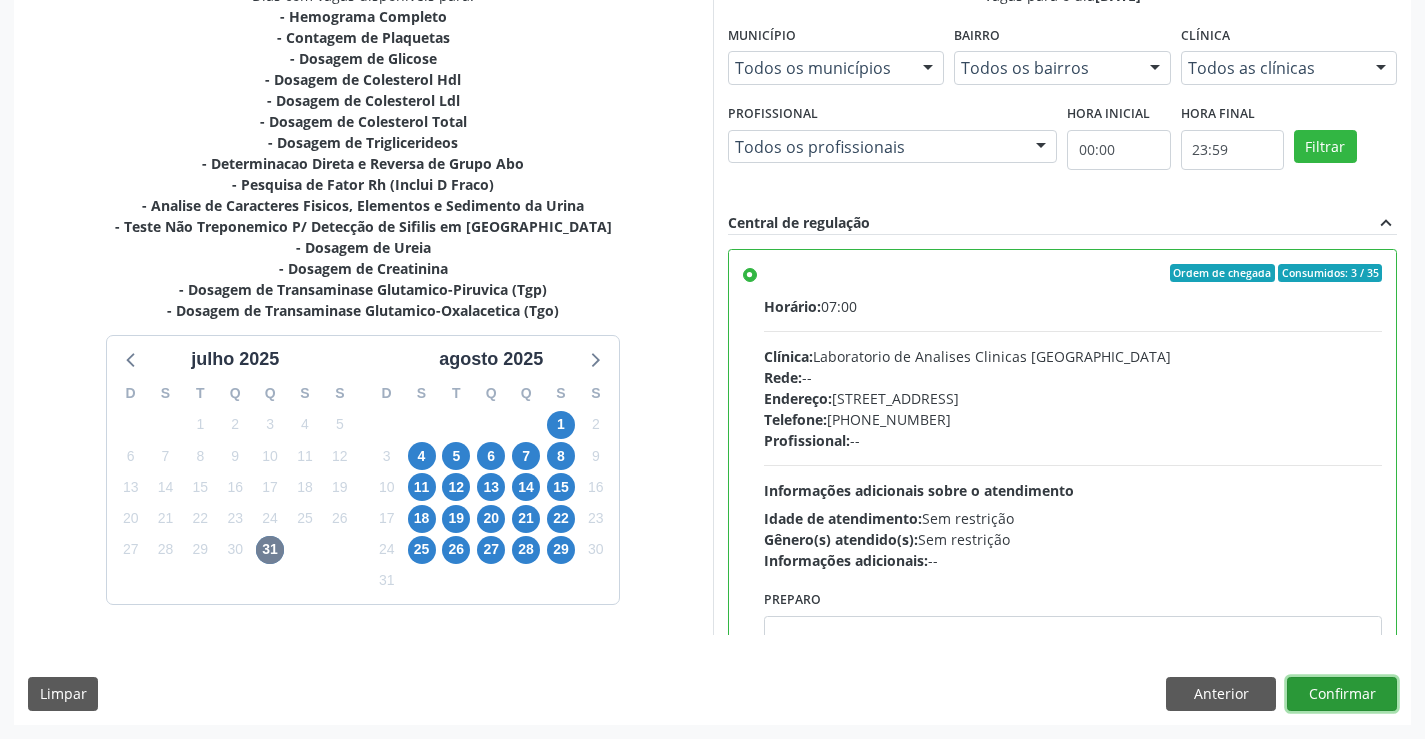 click on "Confirmar" at bounding box center [1342, 694] 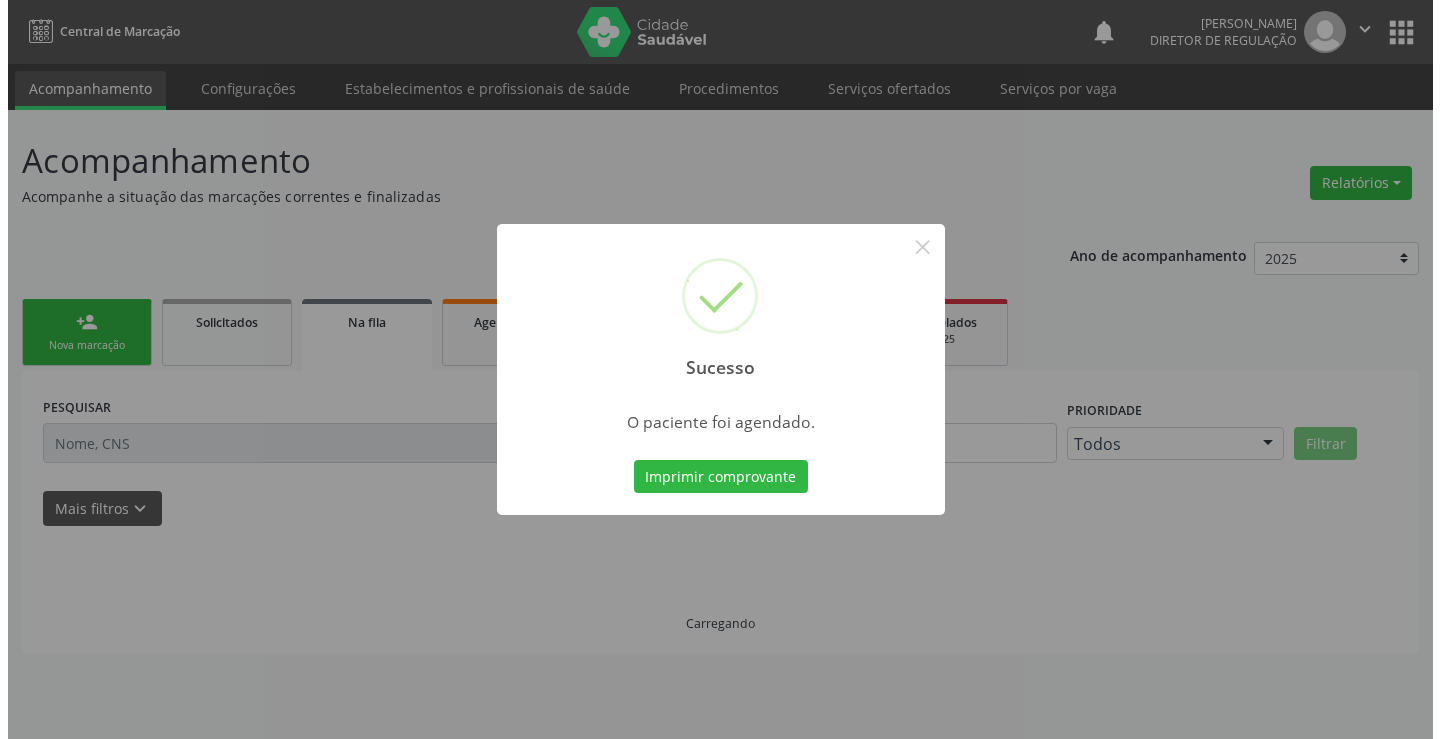scroll, scrollTop: 0, scrollLeft: 0, axis: both 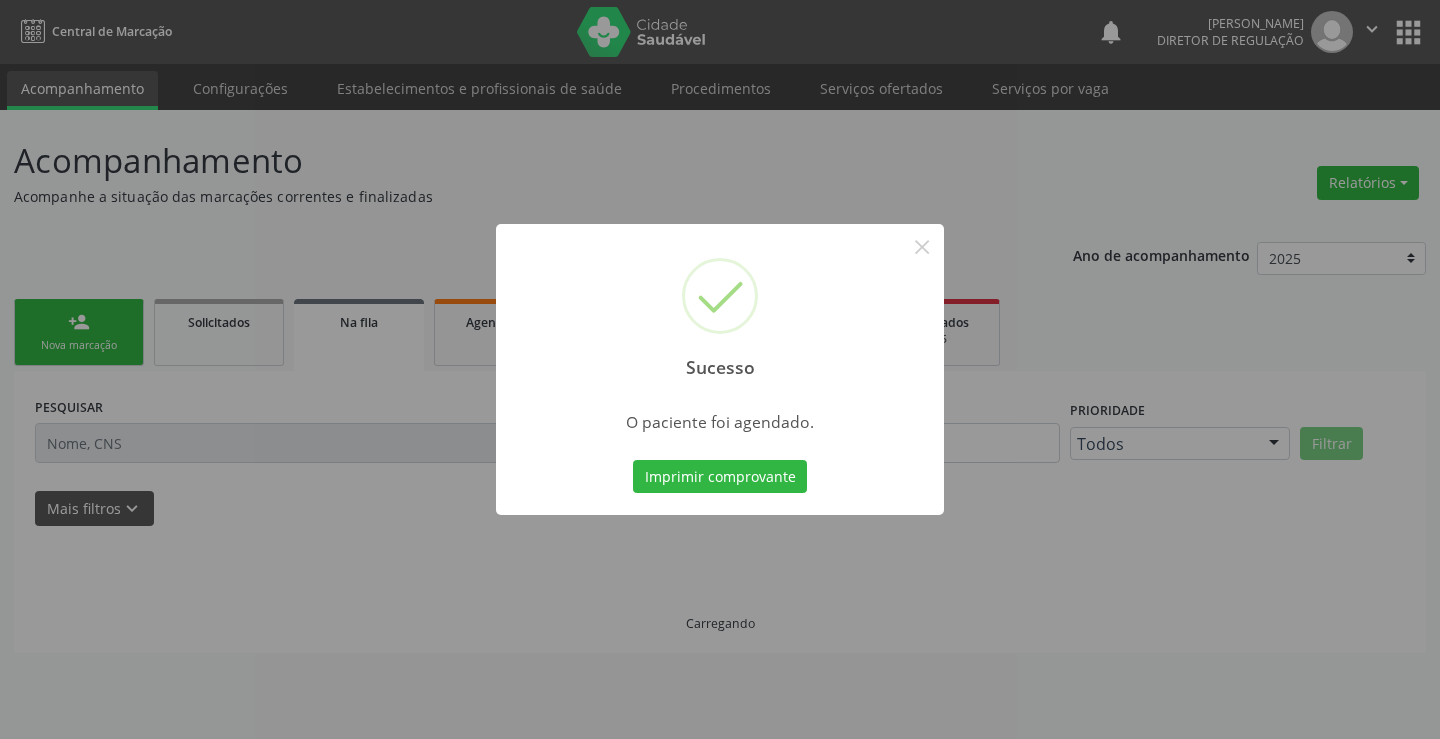 type 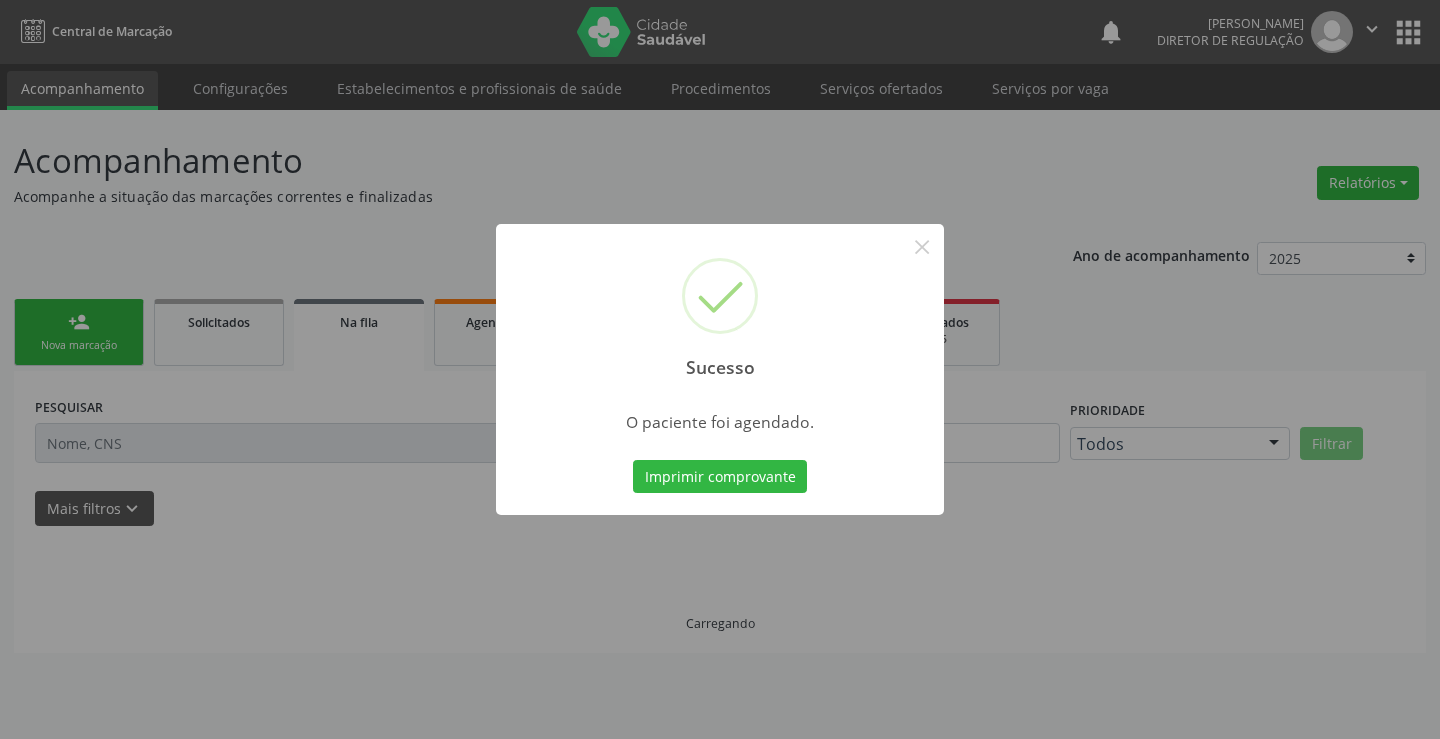 click on "Imprimir comprovante" at bounding box center [720, 477] 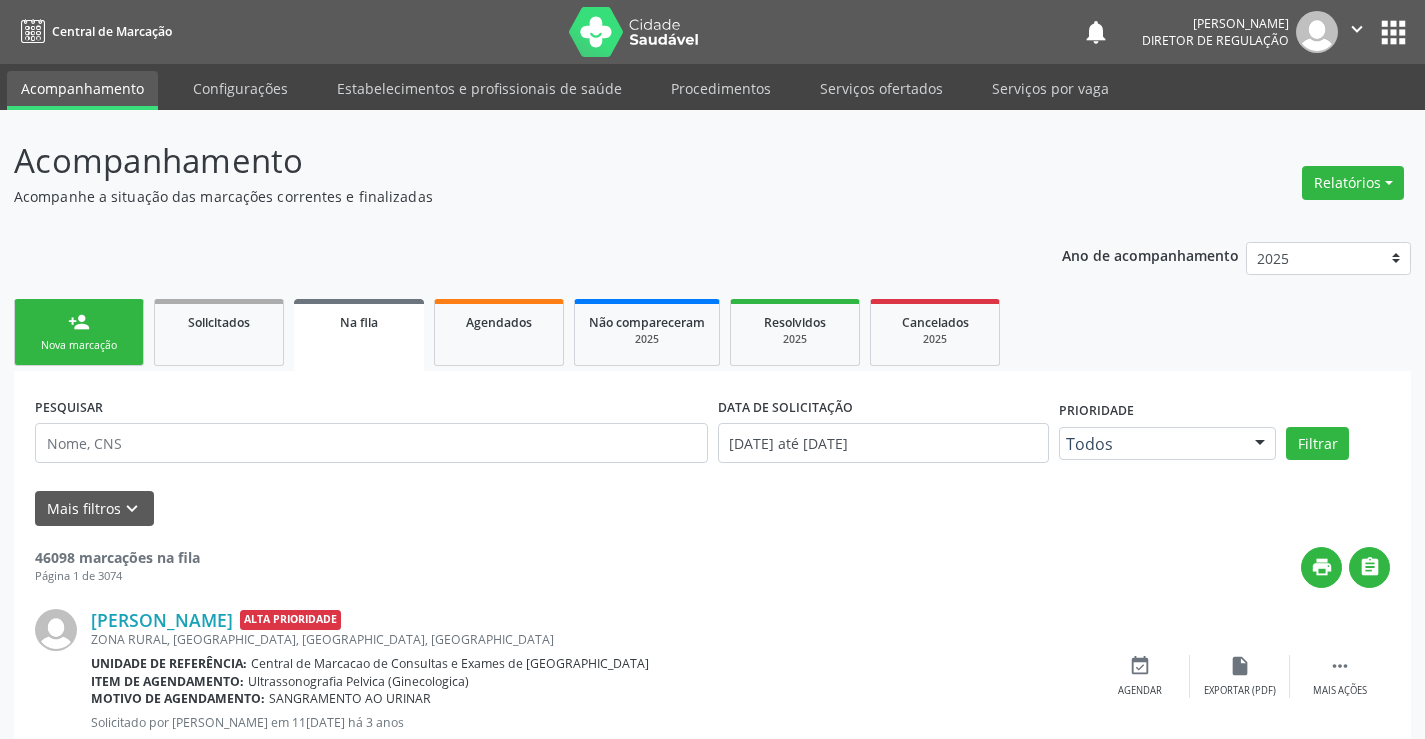 scroll, scrollTop: 0, scrollLeft: 0, axis: both 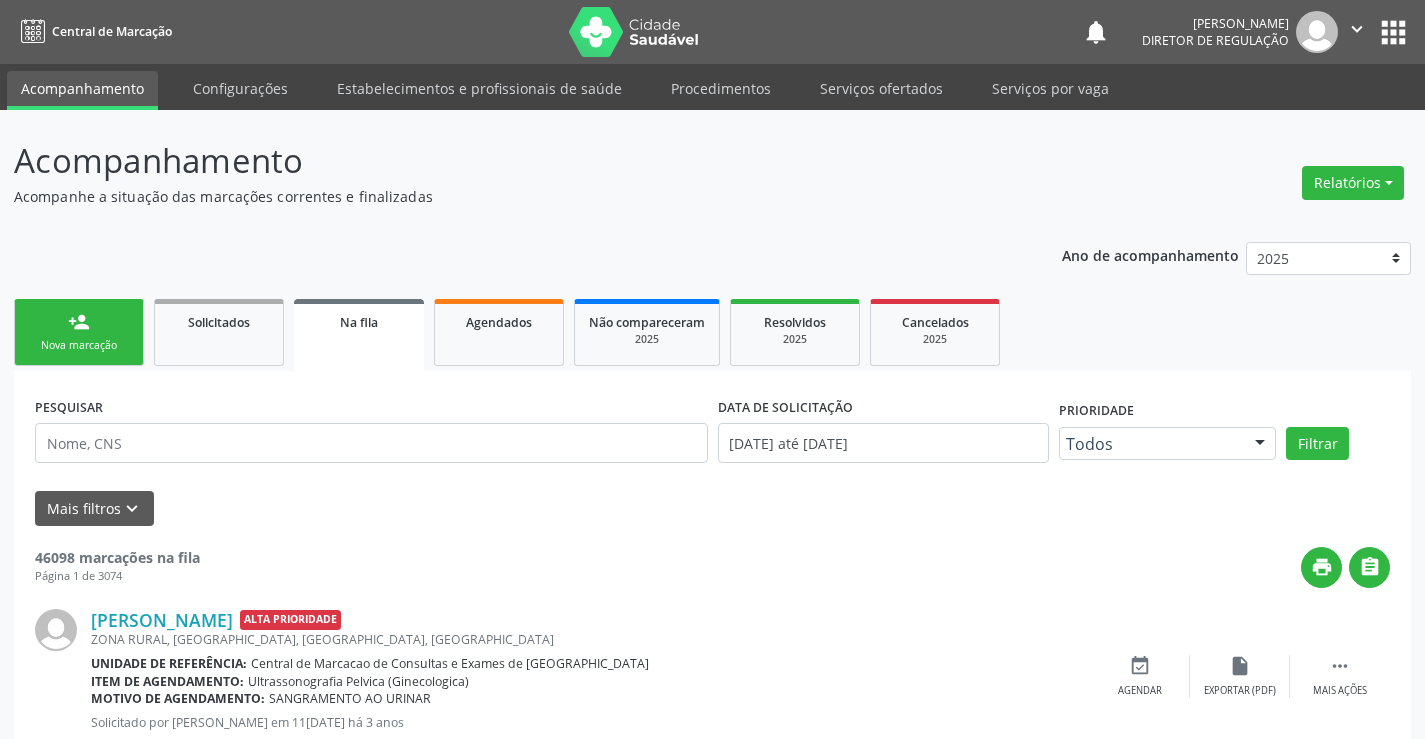 click on "person_add
Nova marcação" at bounding box center [79, 332] 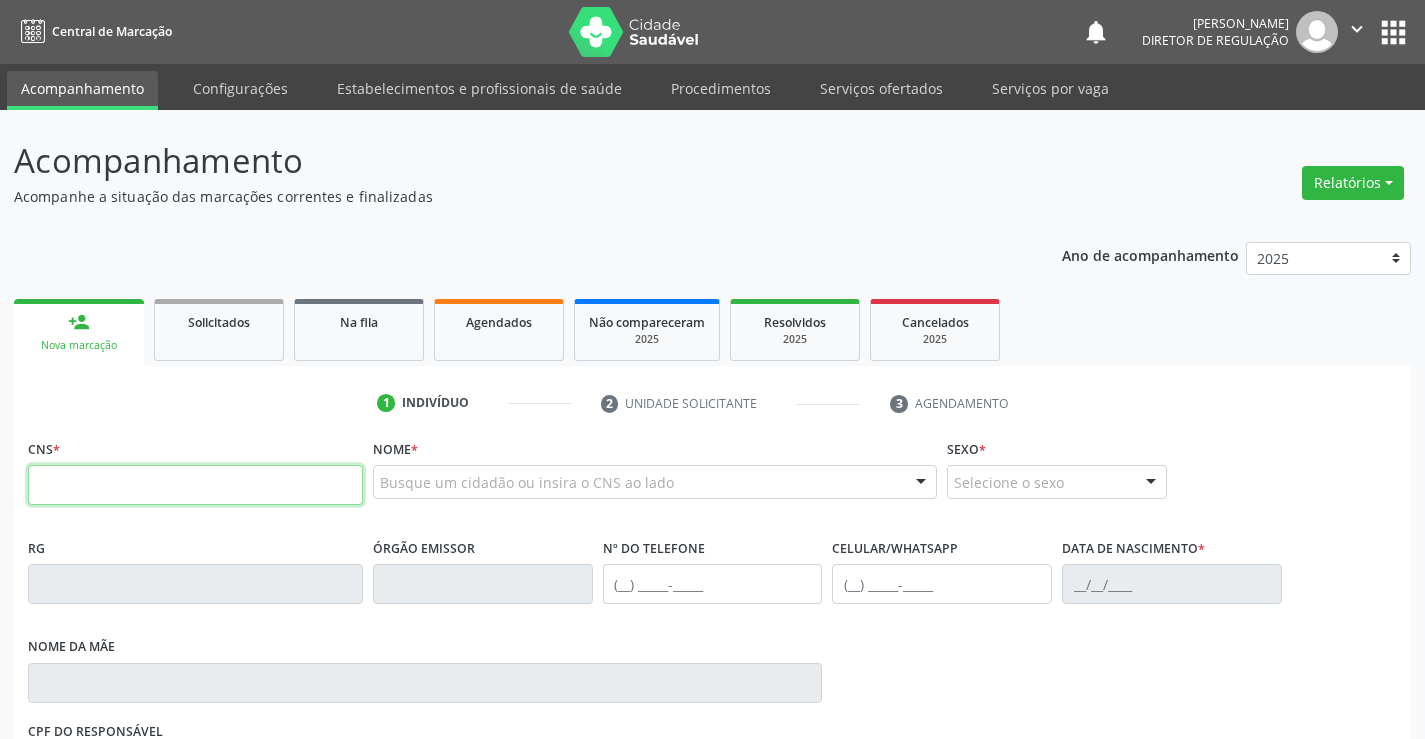 click at bounding box center (195, 485) 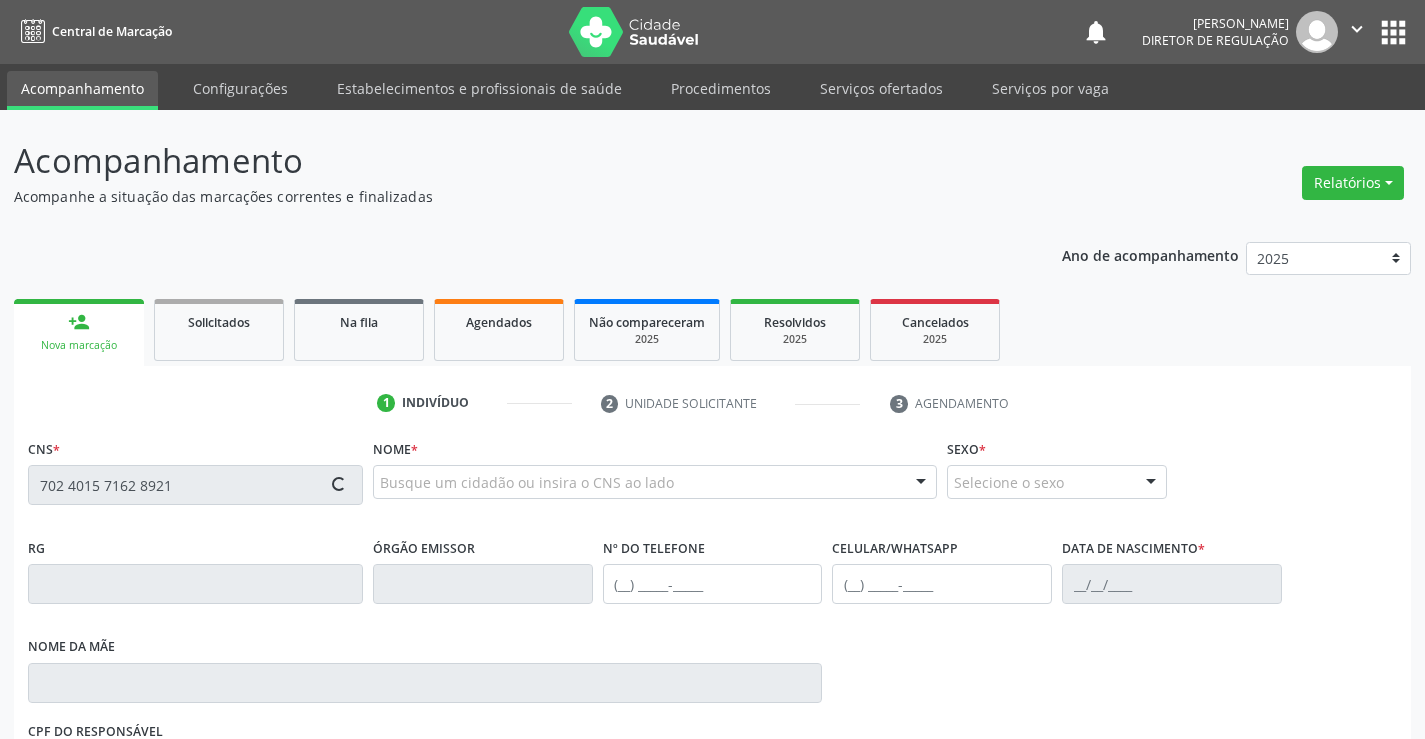 type on "702 4015 7162 8921" 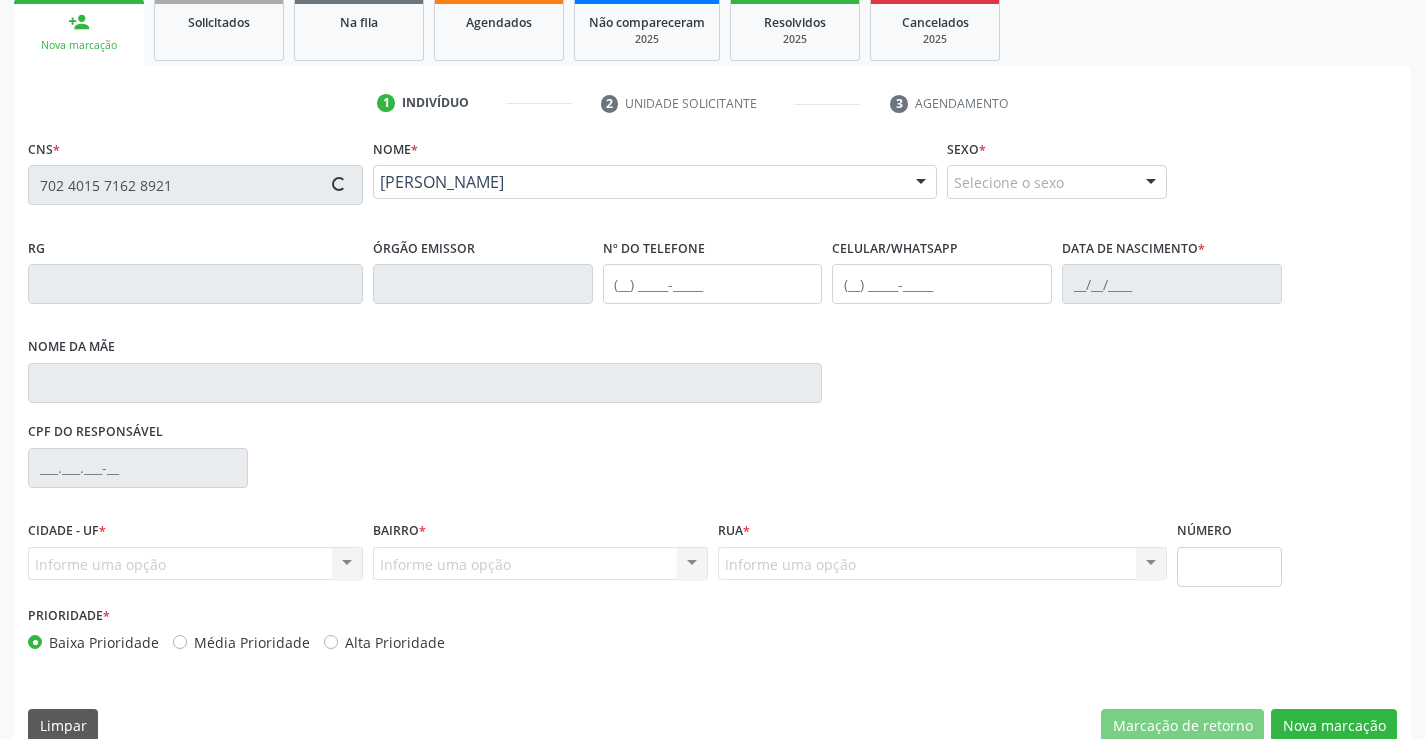 type on "(74) 99191-3595" 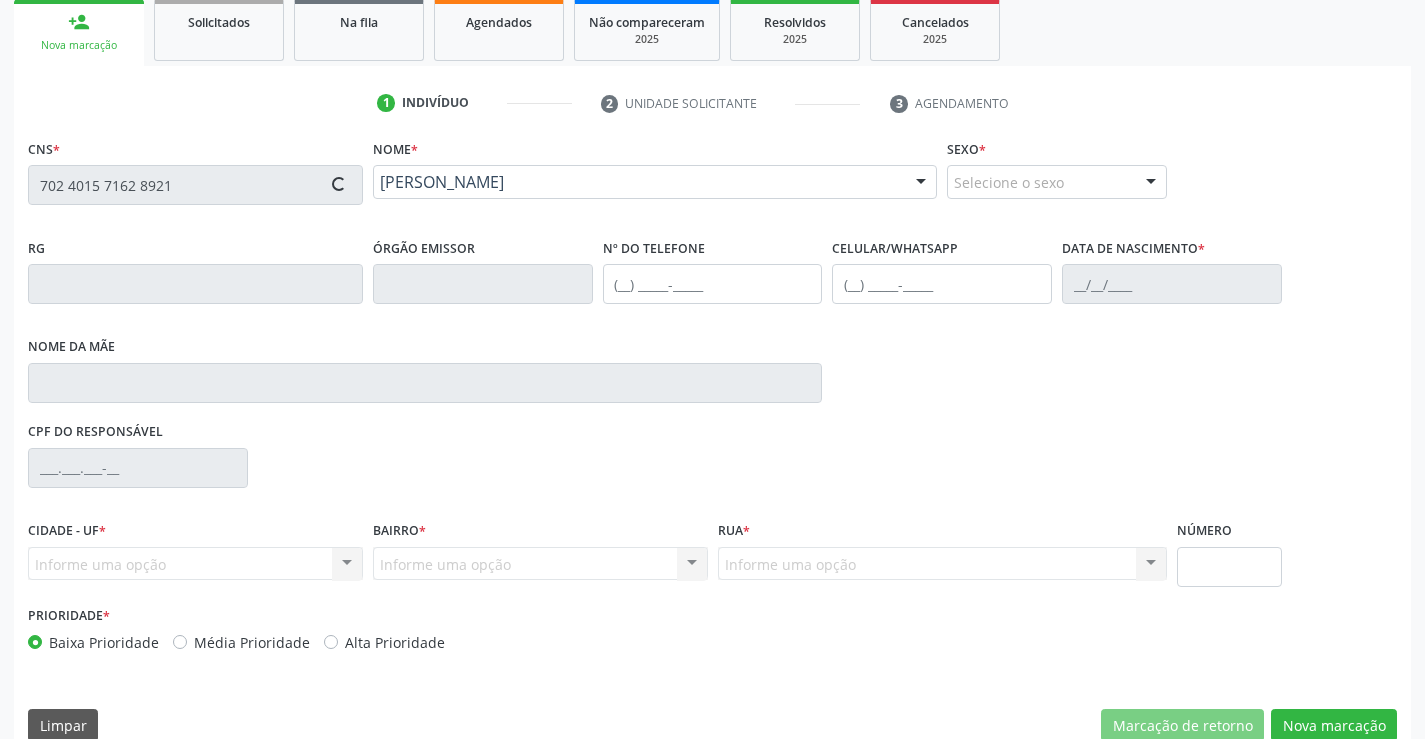 type on "07/10/2010" 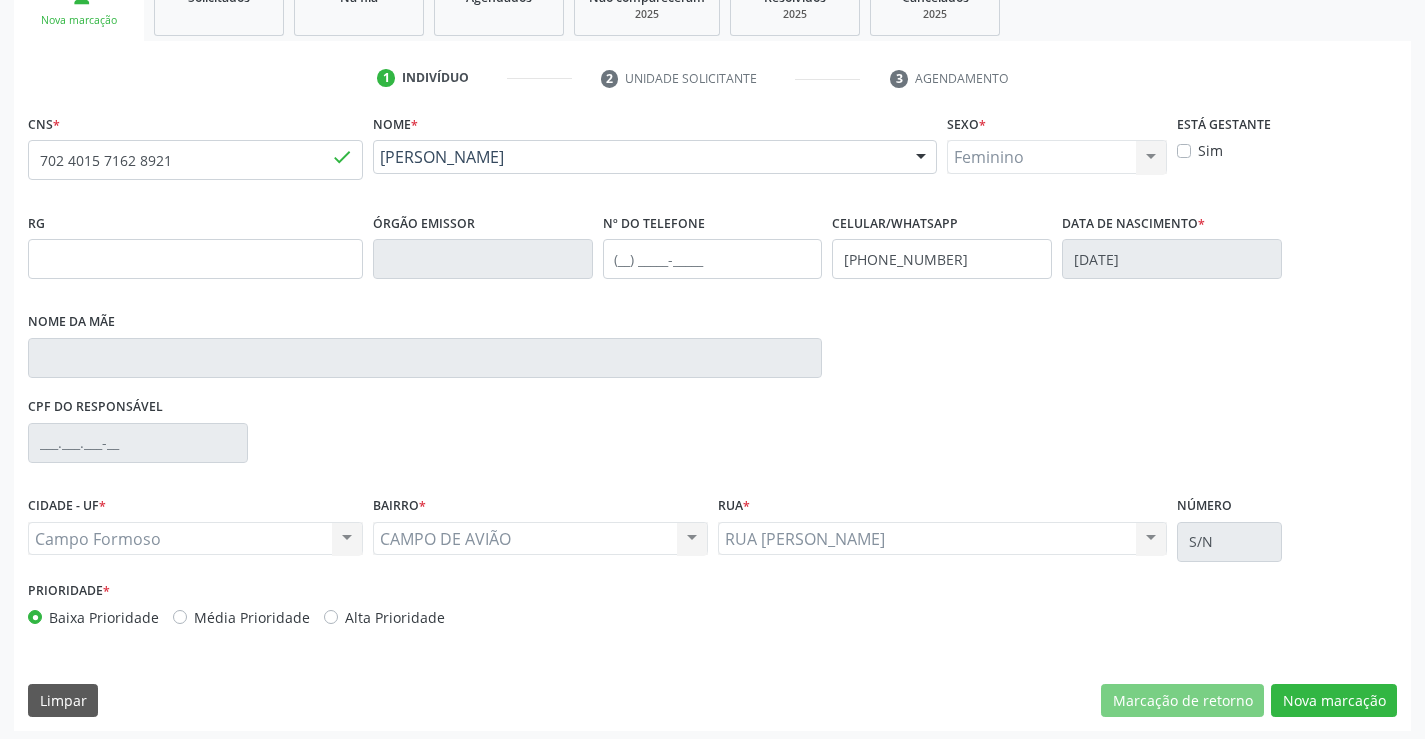 scroll, scrollTop: 331, scrollLeft: 0, axis: vertical 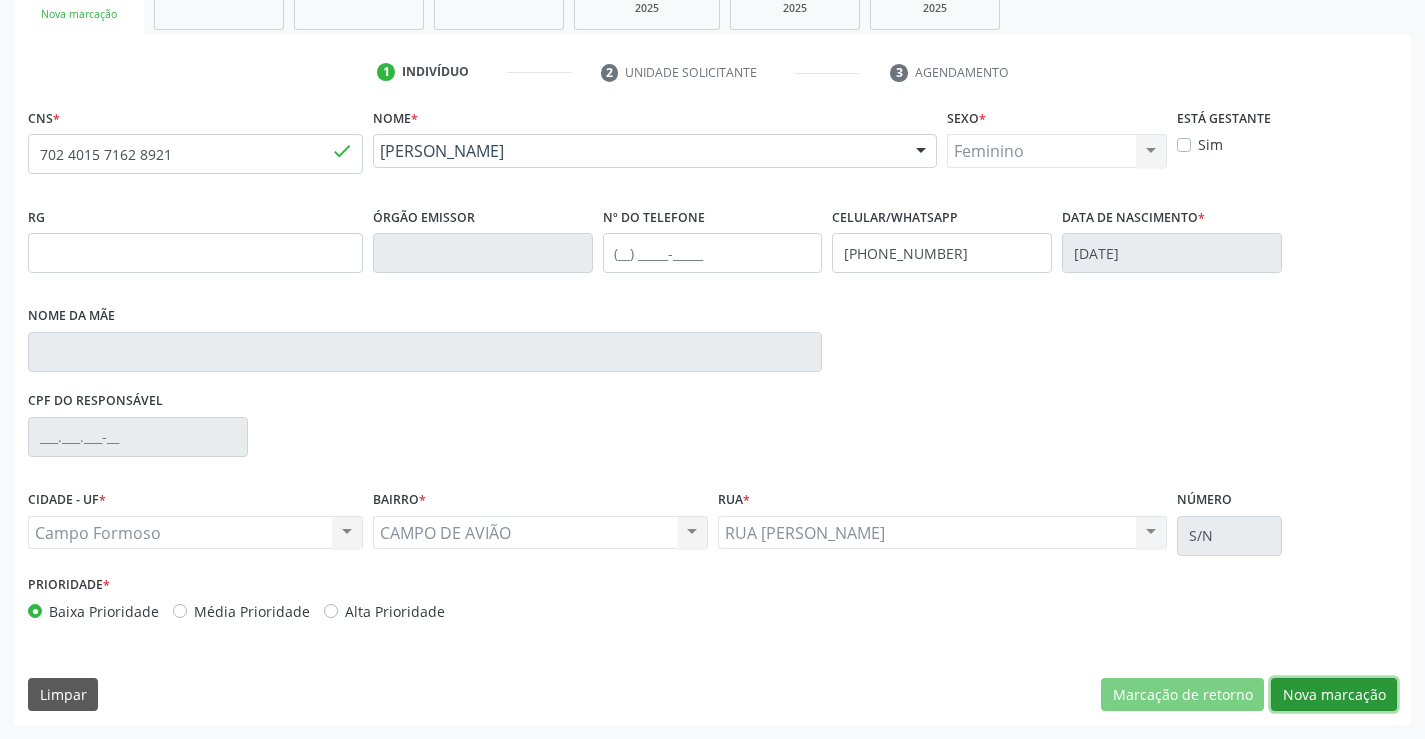 click on "Nova marcação" at bounding box center (1334, 695) 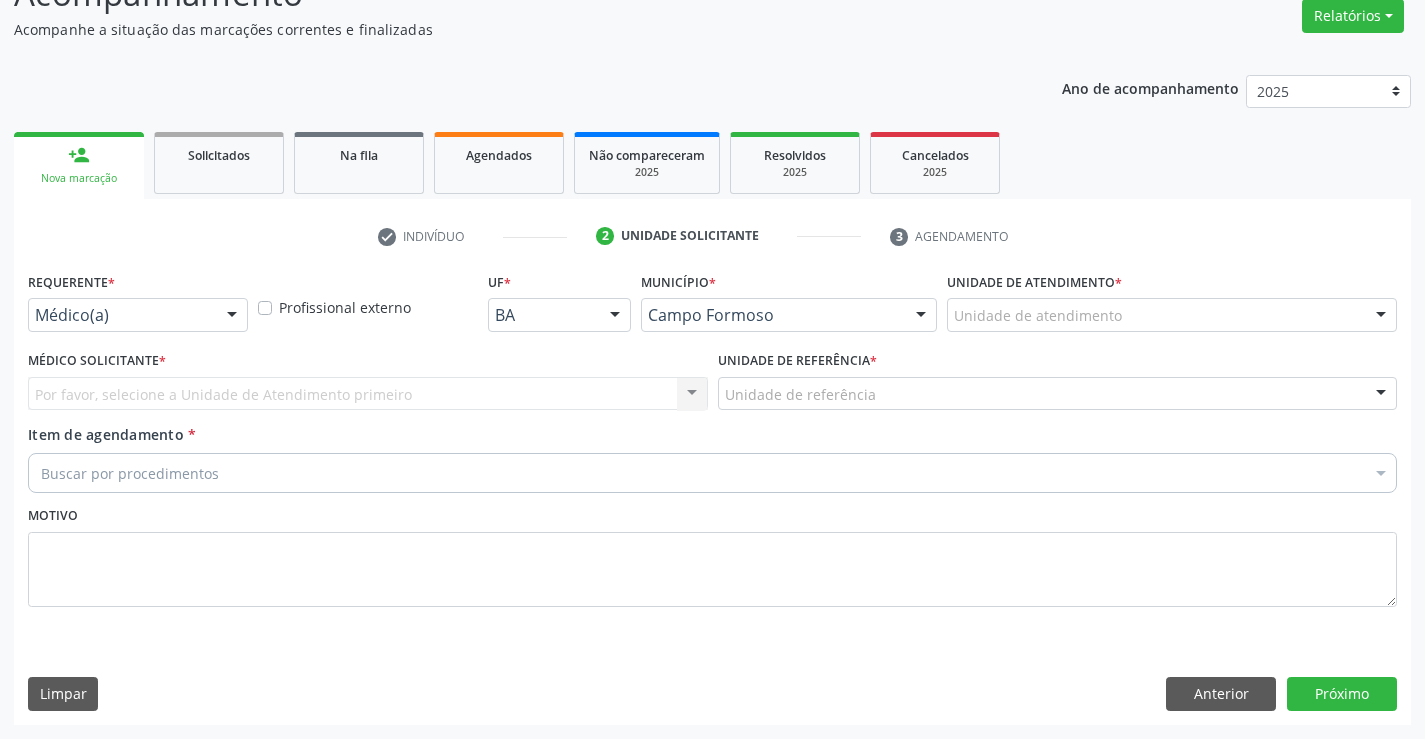 scroll, scrollTop: 167, scrollLeft: 0, axis: vertical 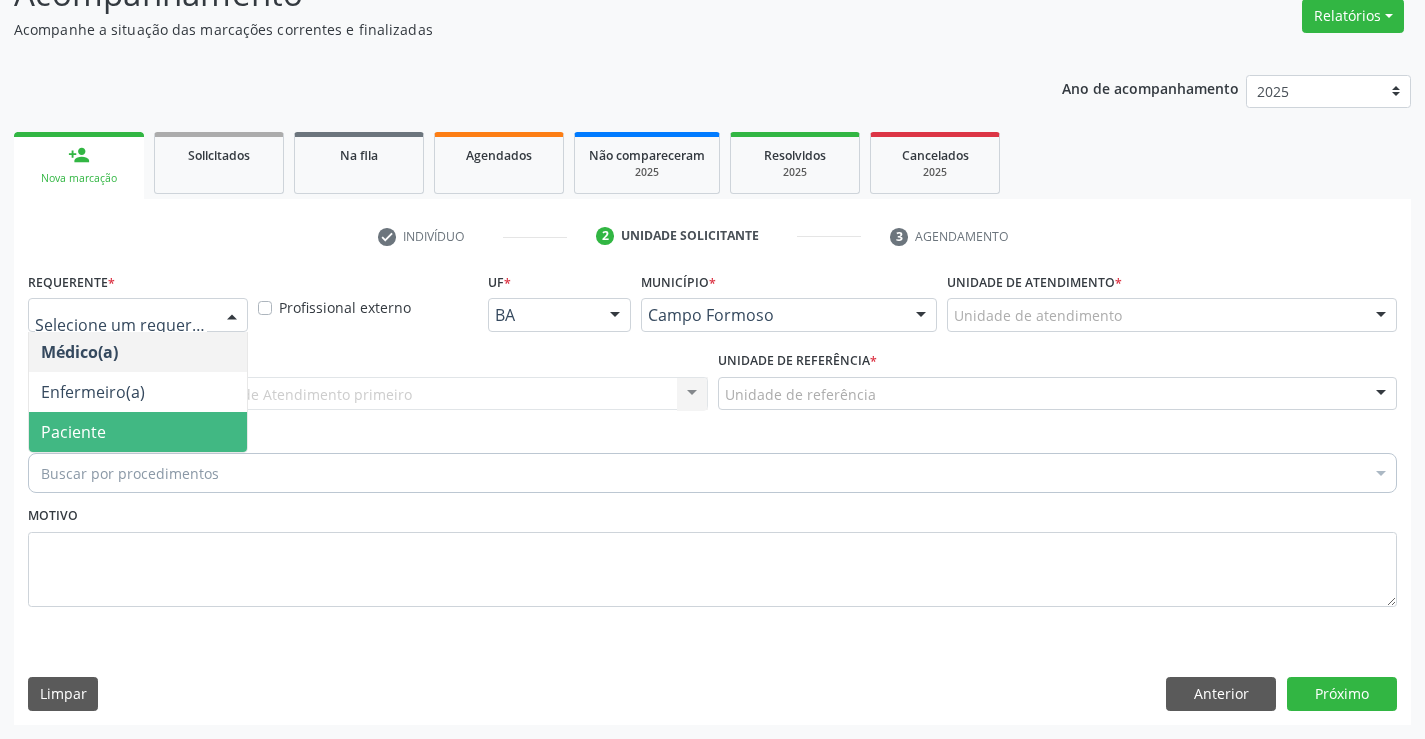 click on "Paciente" at bounding box center [138, 432] 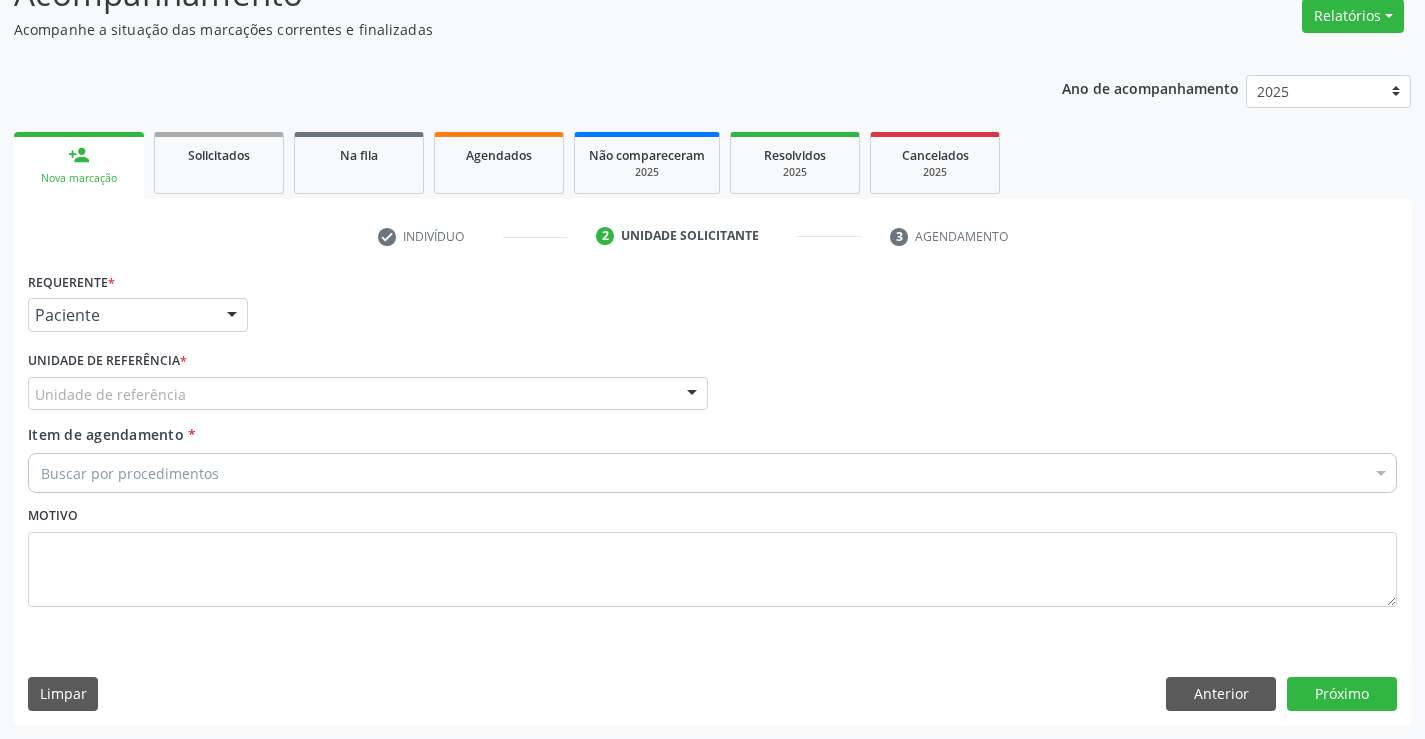click on "Unidade de referência" at bounding box center (368, 394) 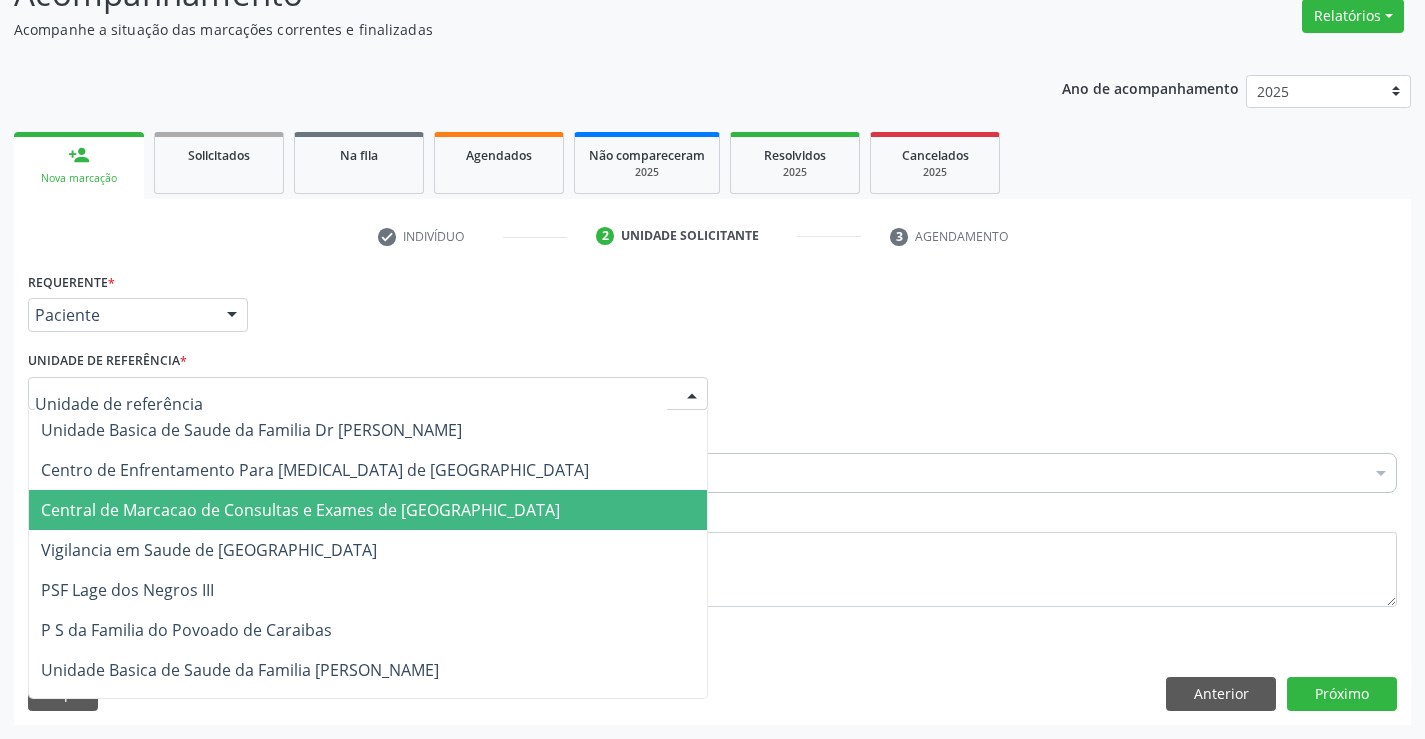 drag, startPoint x: 365, startPoint y: 494, endPoint x: 451, endPoint y: 456, distance: 94.02127 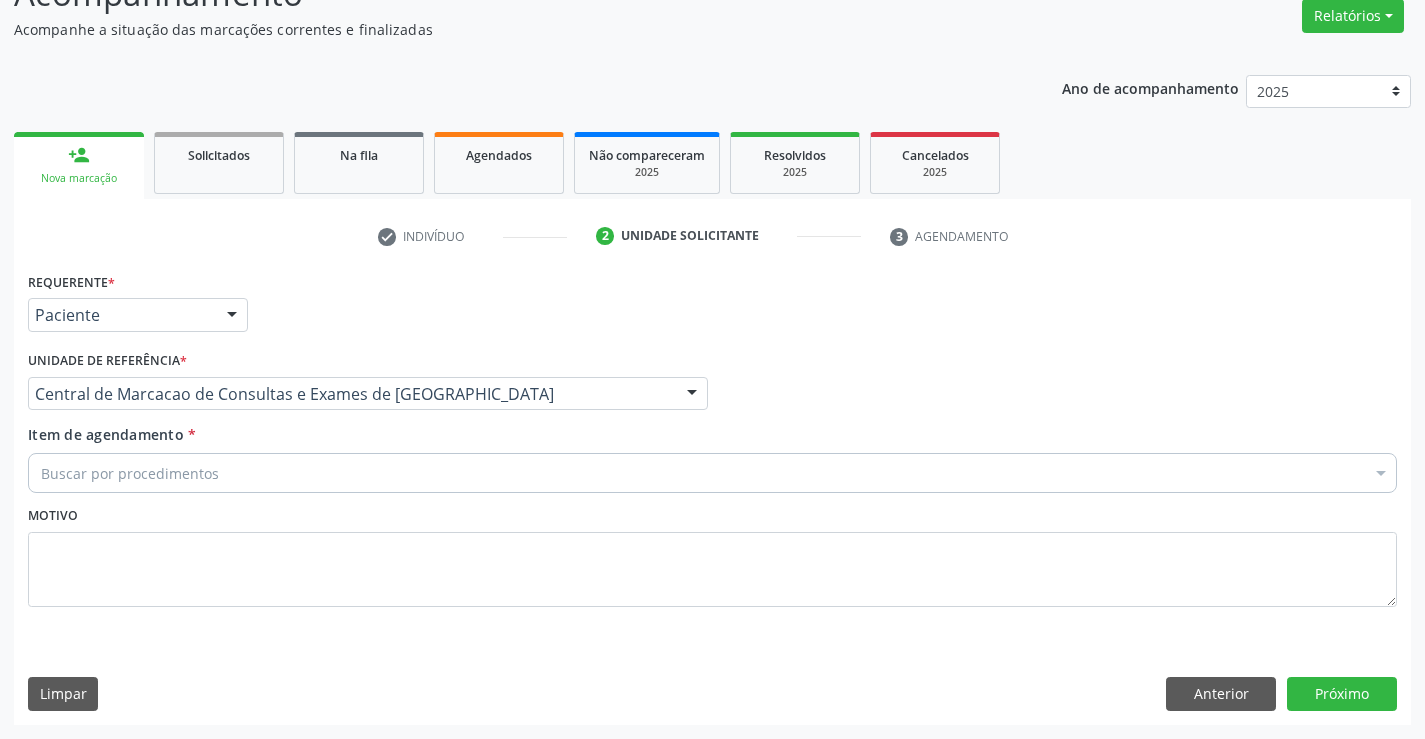 click on "Buscar por procedimentos" at bounding box center [712, 473] 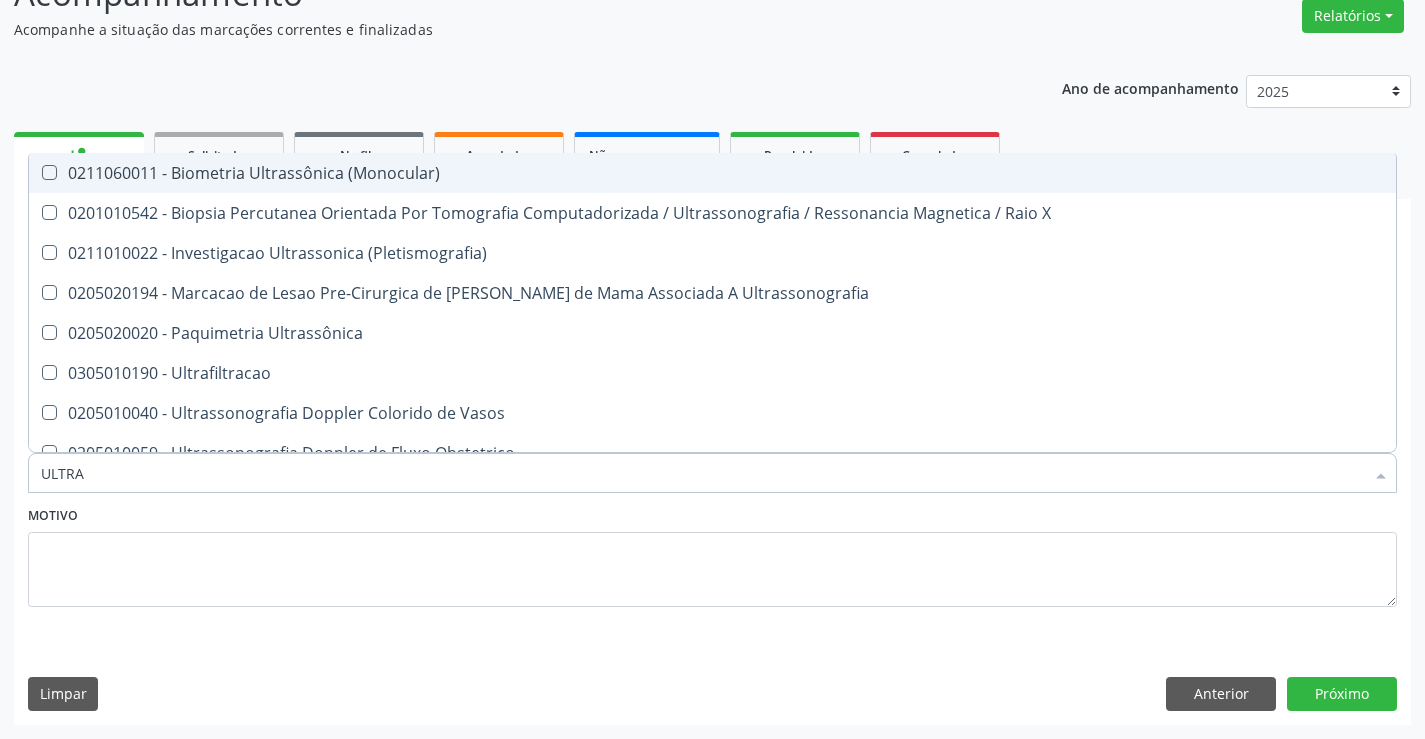 type on "ULTRAS" 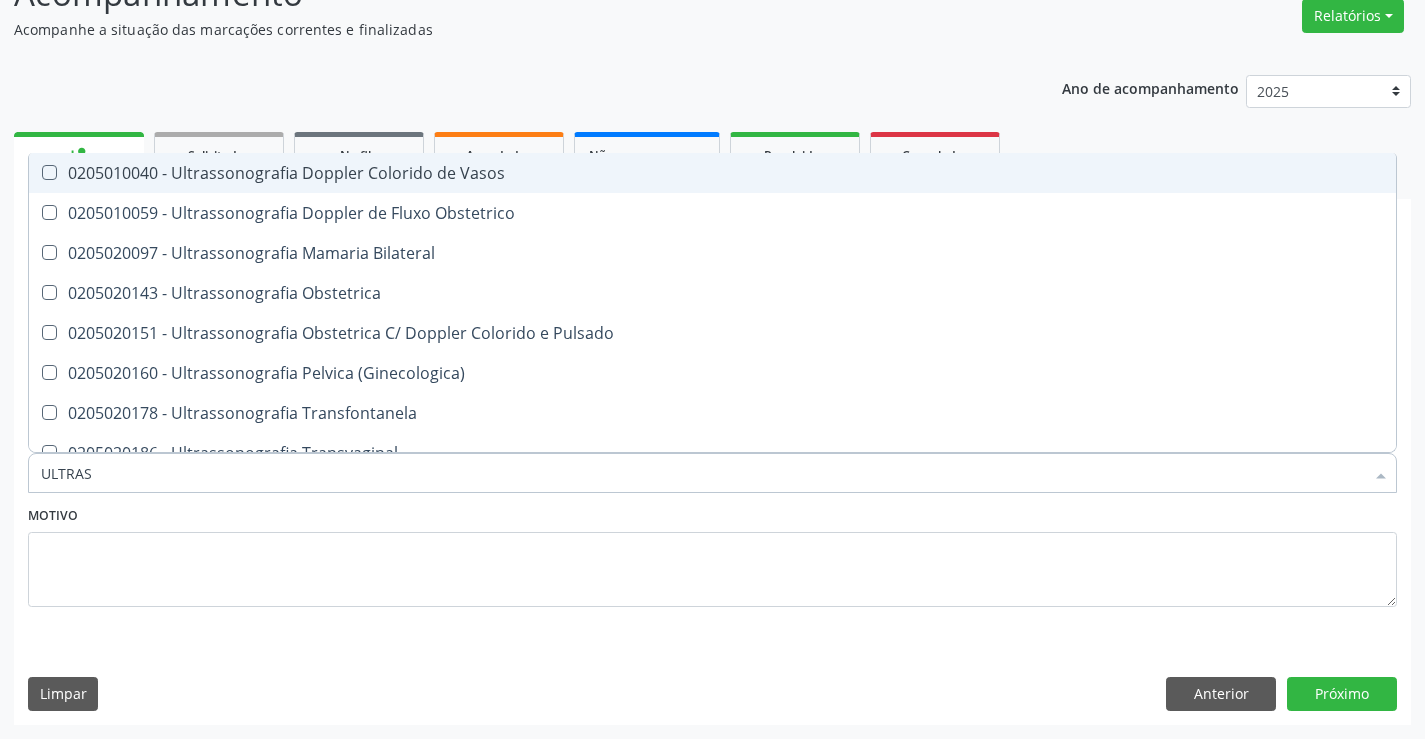 scroll, scrollTop: 300, scrollLeft: 0, axis: vertical 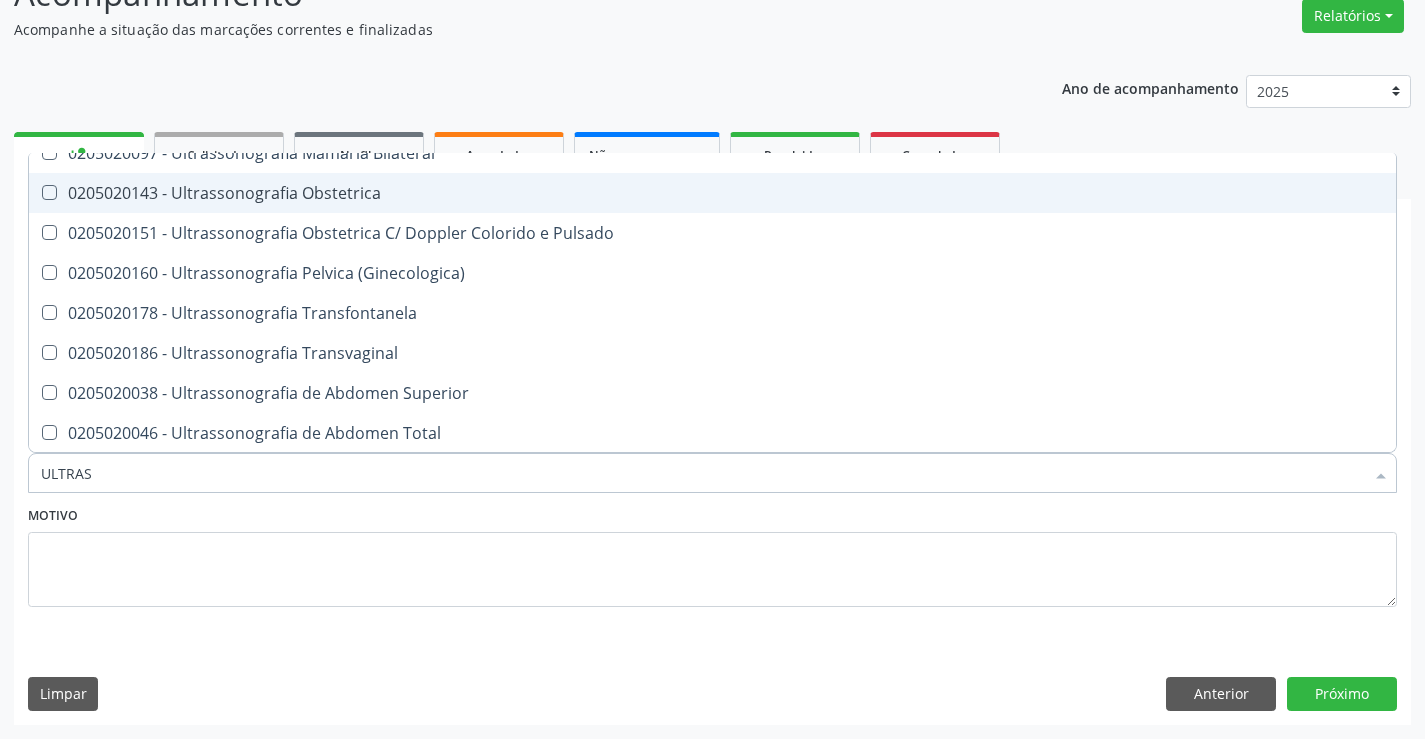 click on "0205020143 - Ultrassonografia Obstetrica" at bounding box center (712, 193) 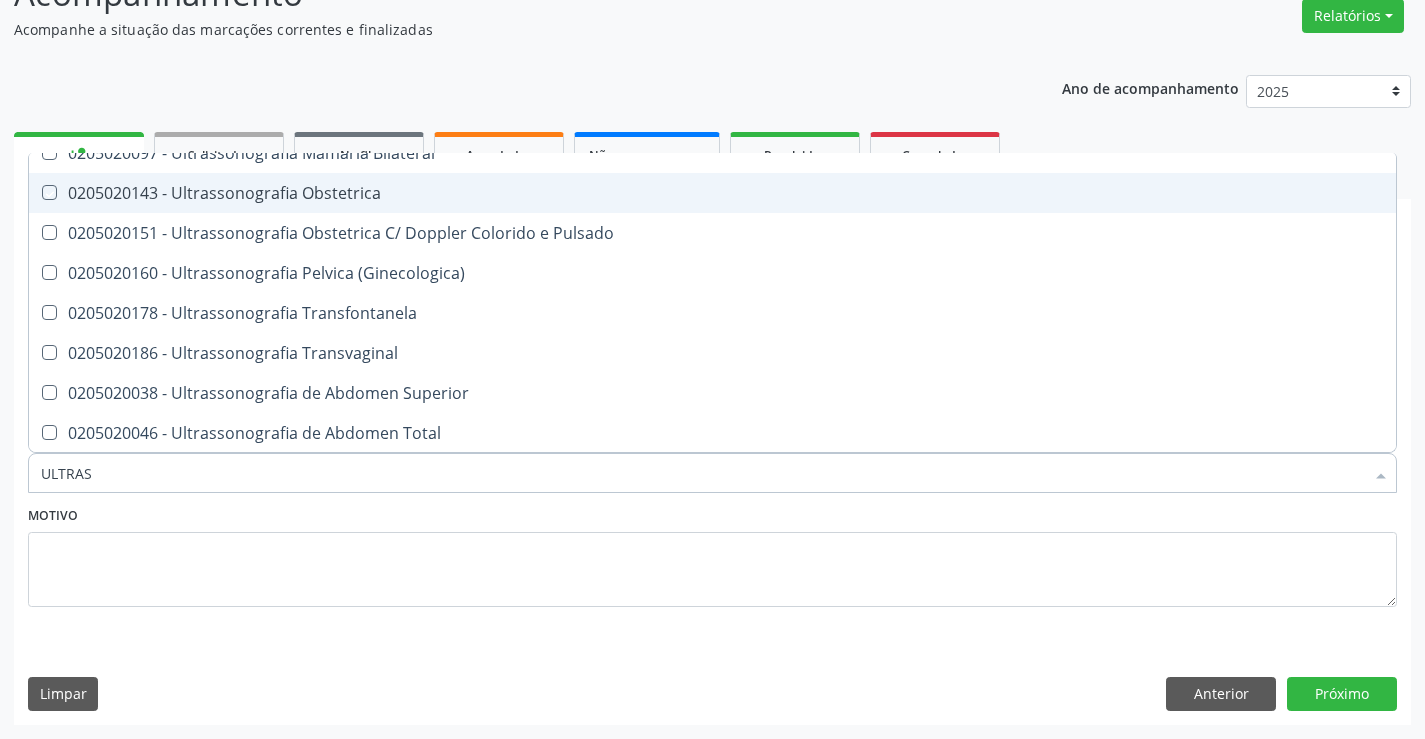 checkbox on "true" 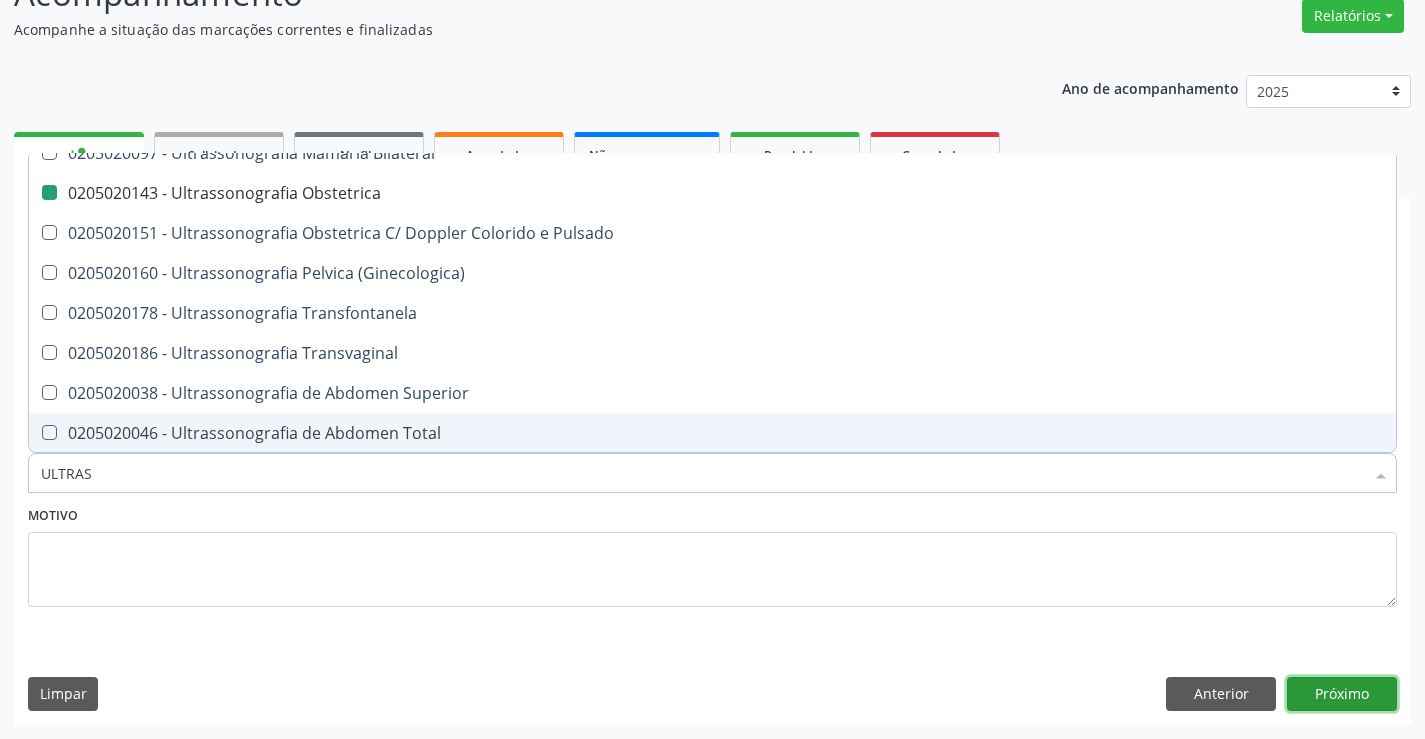 click on "Próximo" at bounding box center (1342, 694) 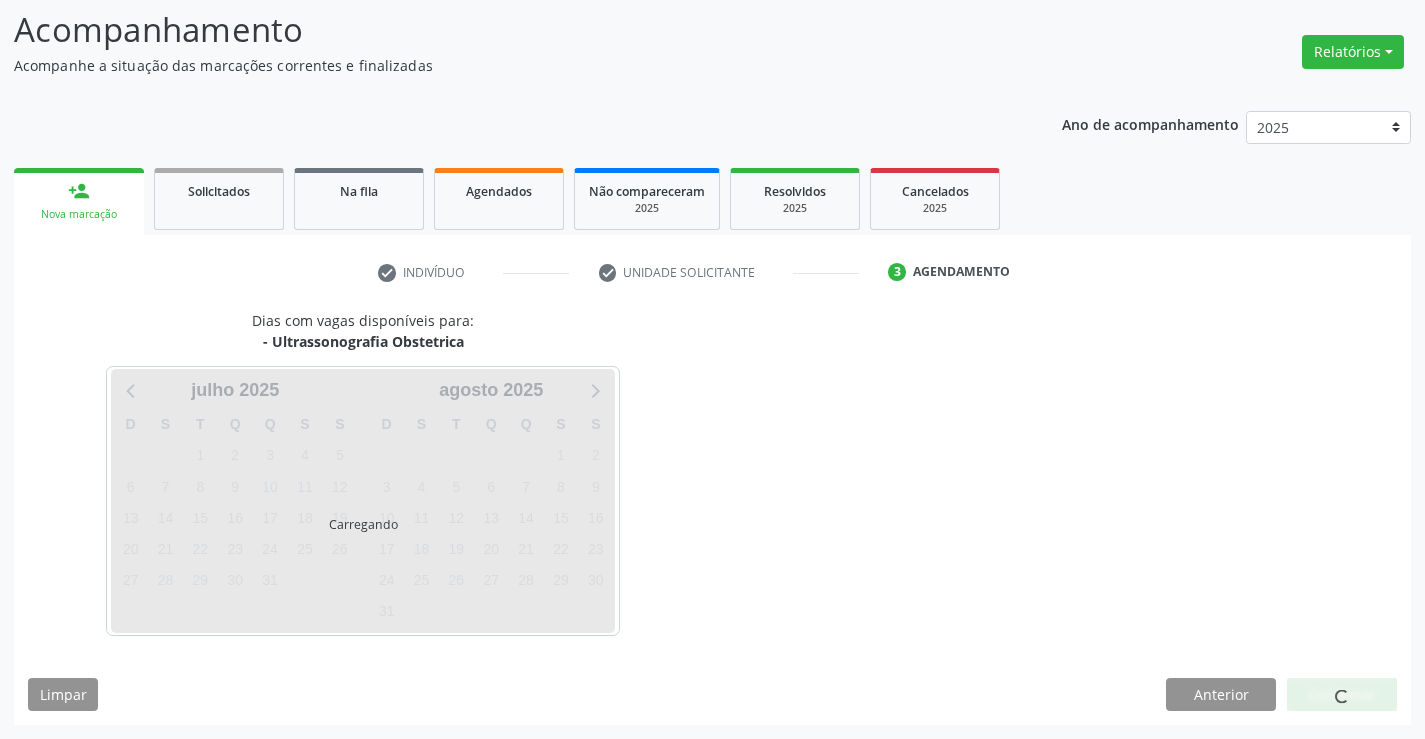 scroll, scrollTop: 131, scrollLeft: 0, axis: vertical 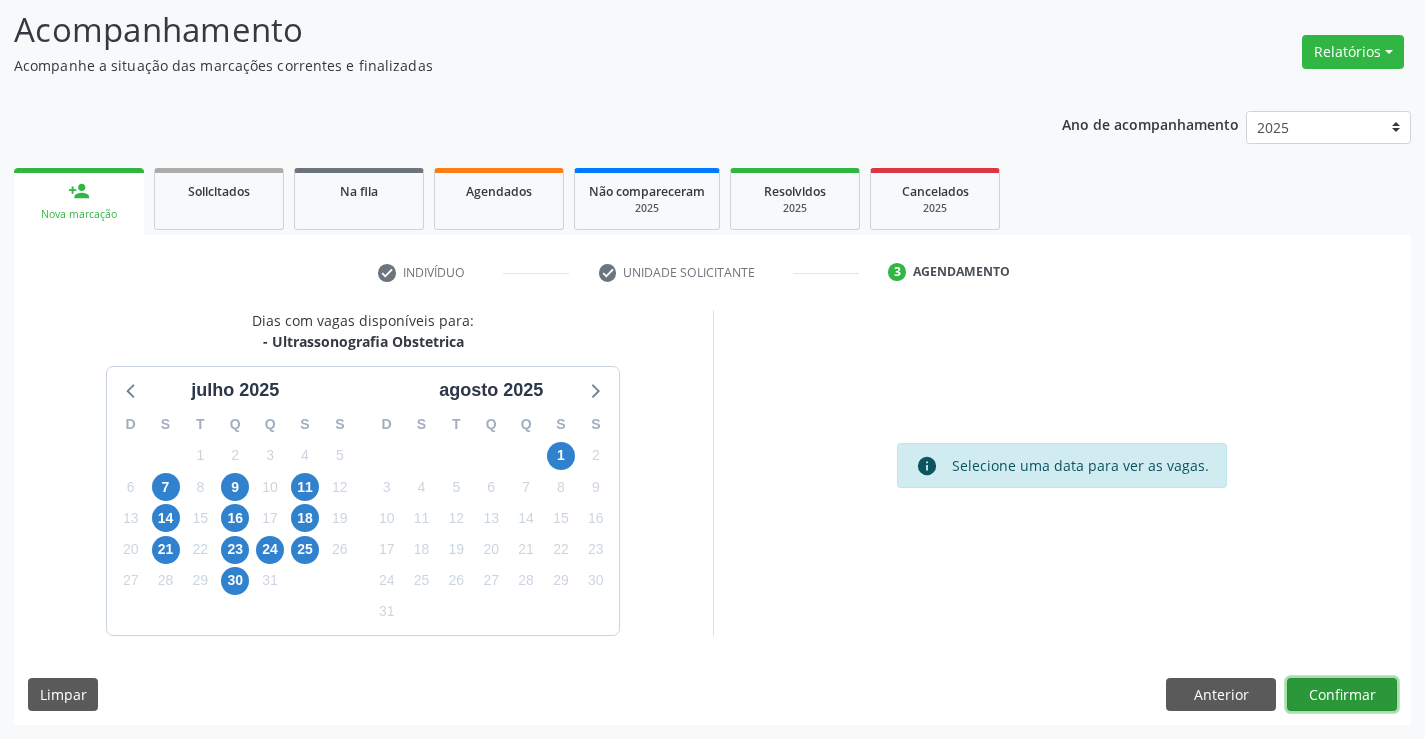 click on "Confirmar" at bounding box center [1342, 695] 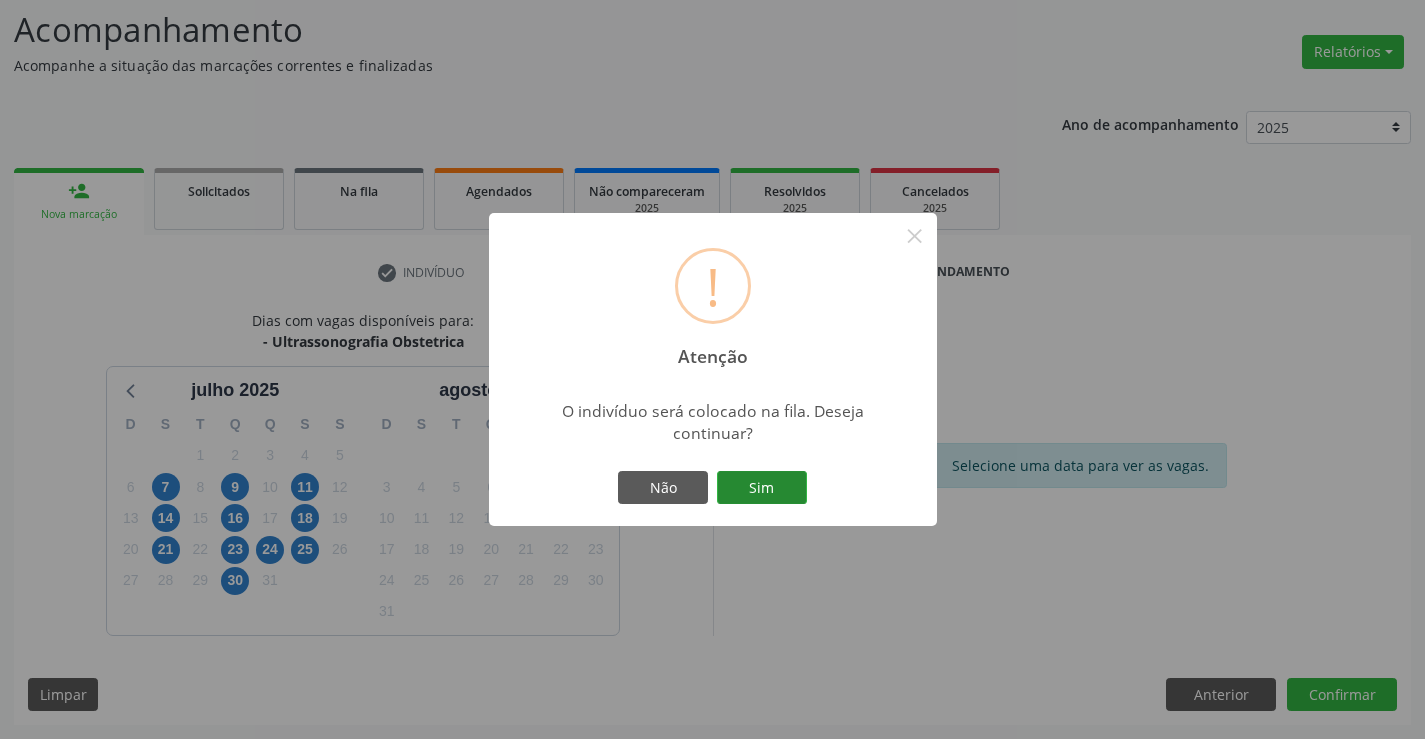 click on "Sim" at bounding box center [762, 488] 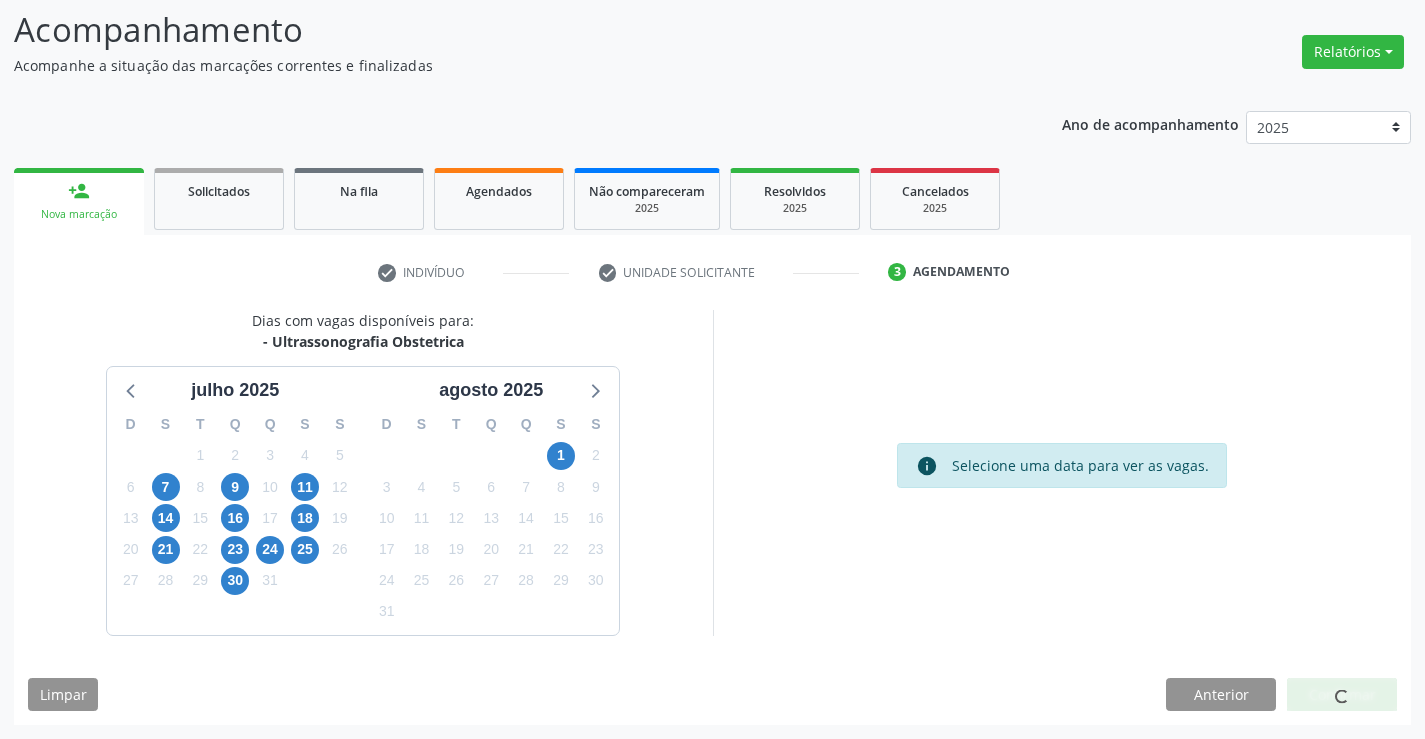 scroll, scrollTop: 0, scrollLeft: 0, axis: both 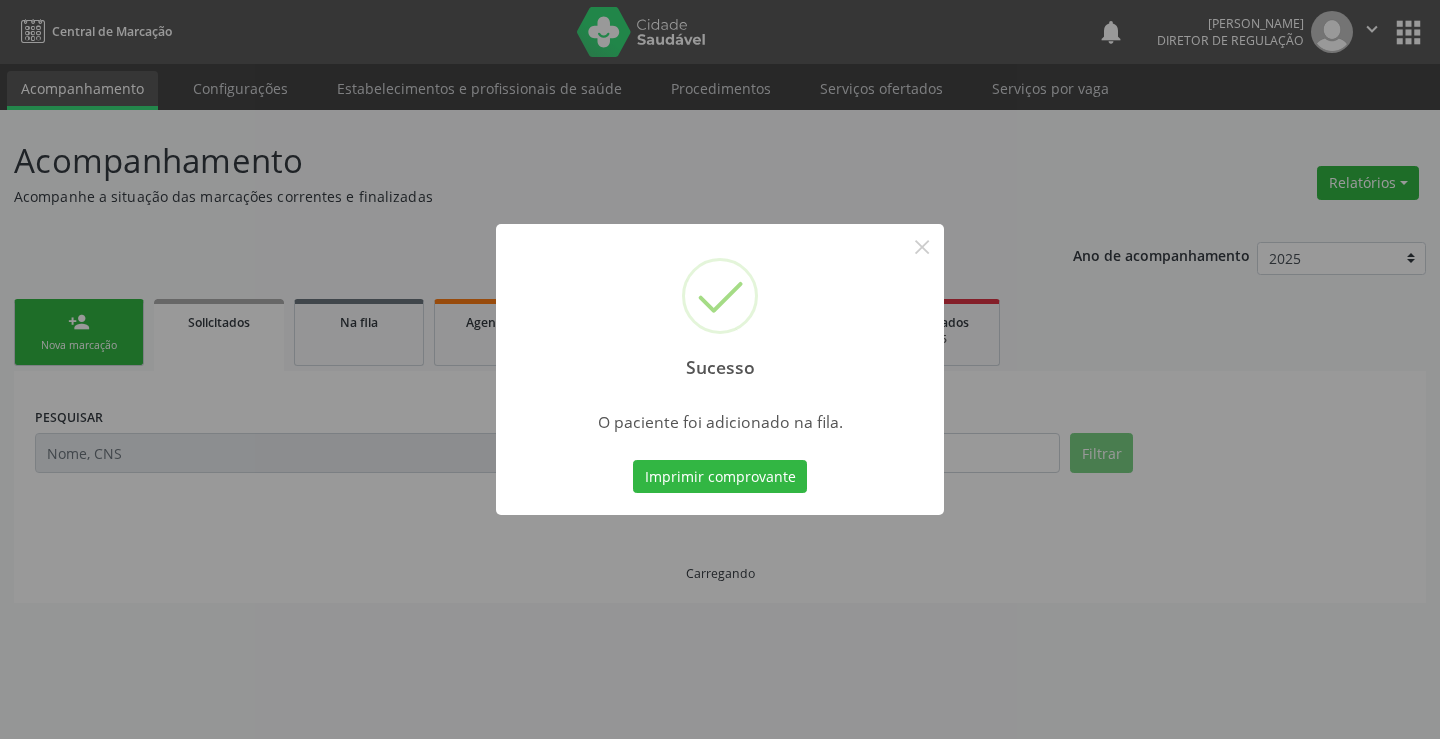 type 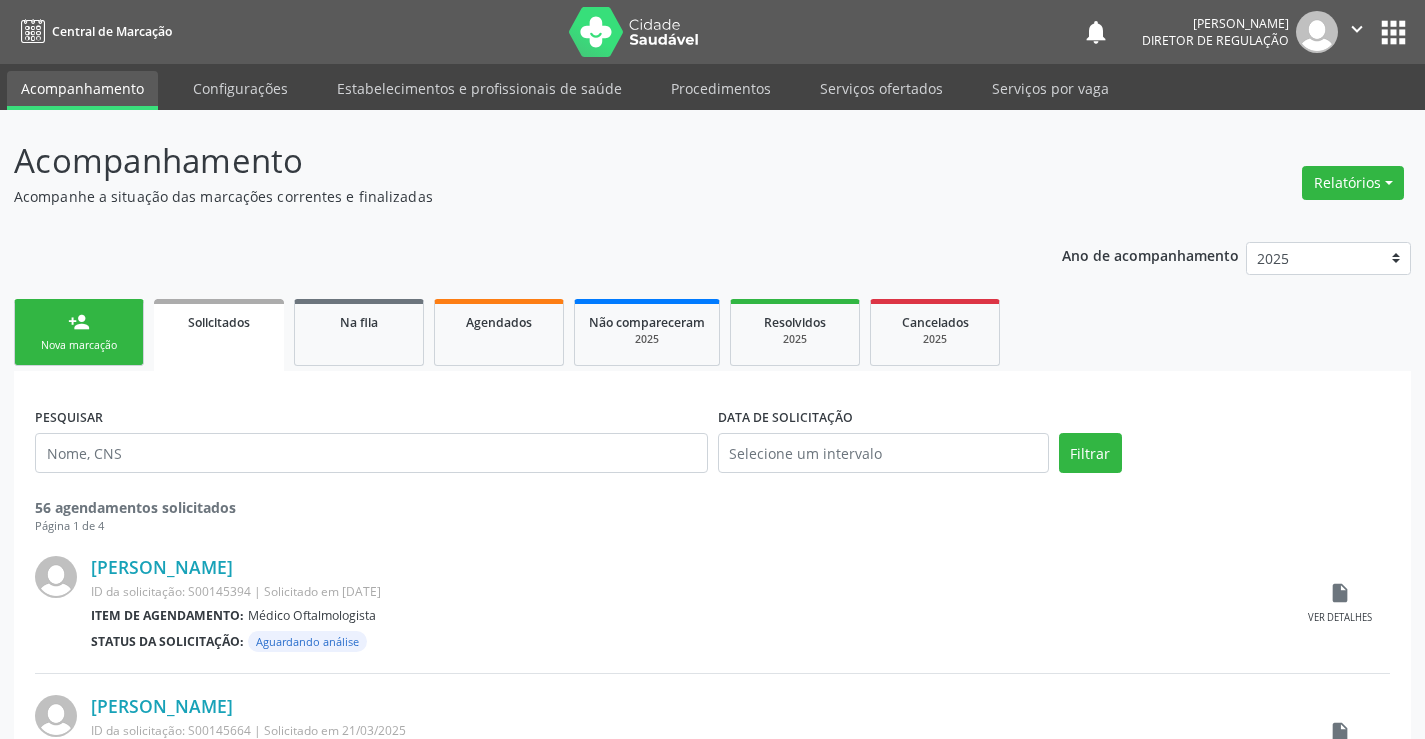 click on "Nova marcação" at bounding box center (79, 345) 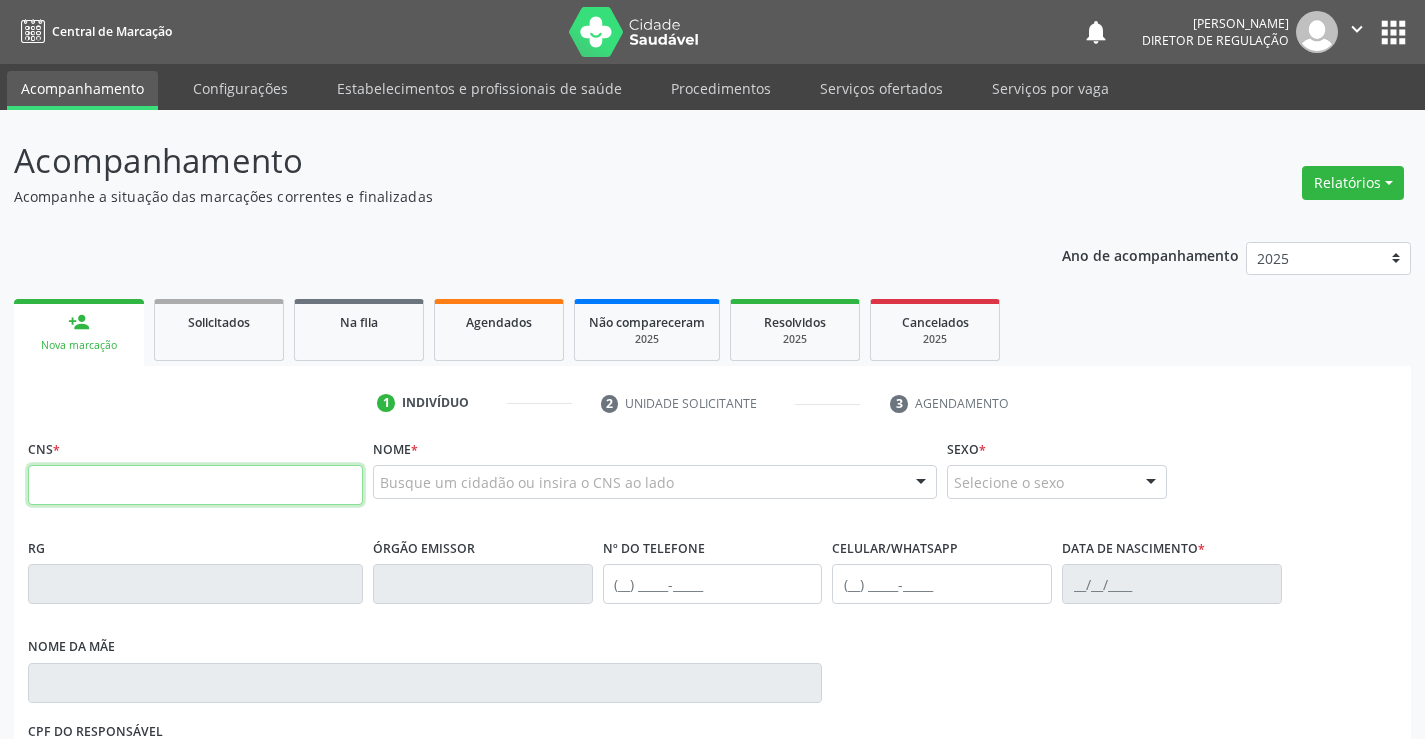 click at bounding box center (195, 485) 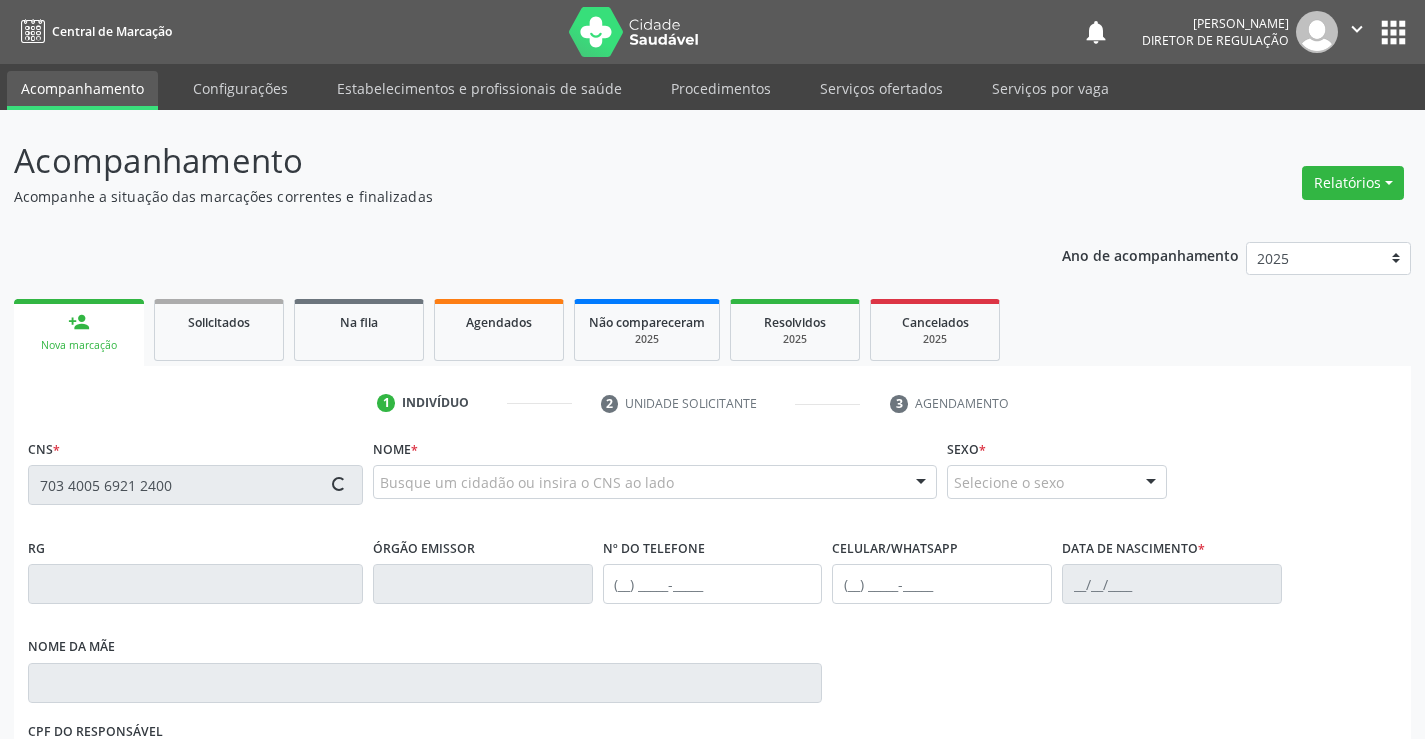 type on "703 4005 6921 2400" 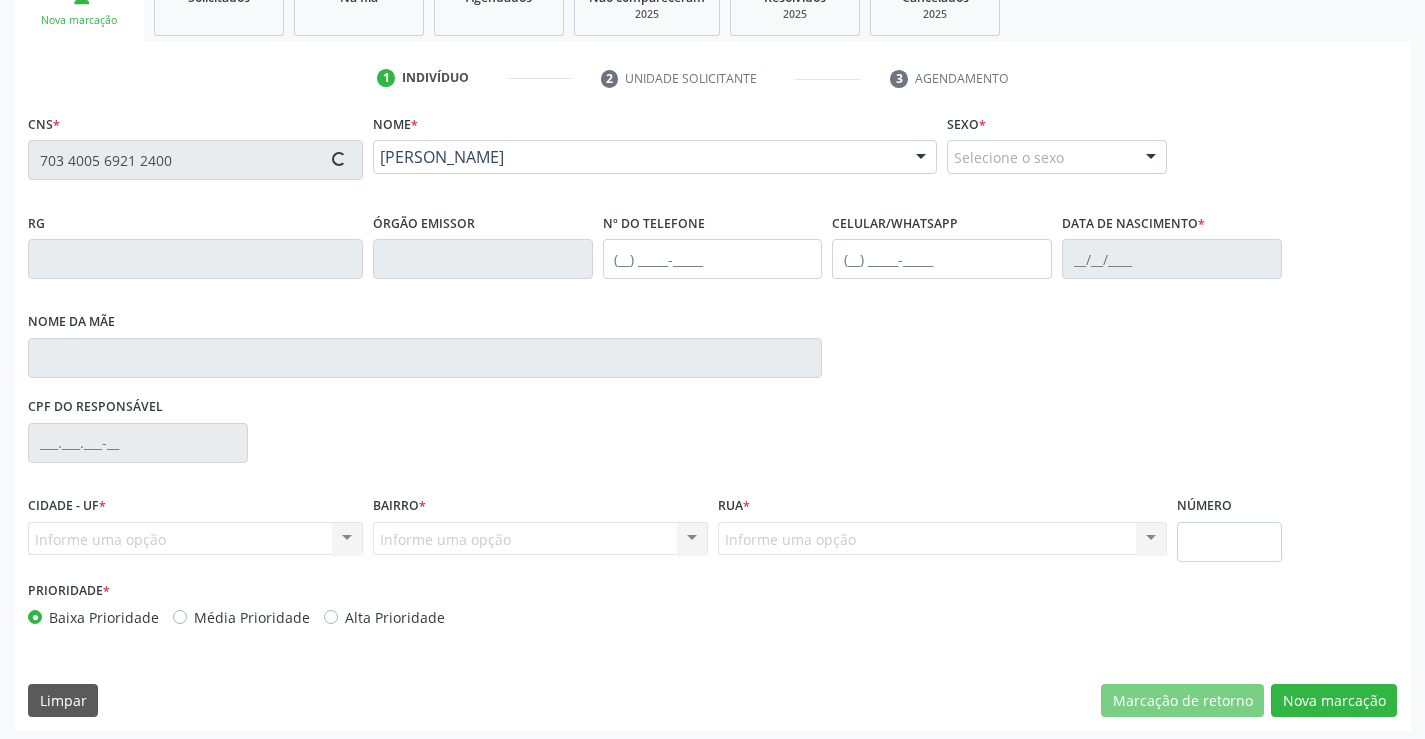 scroll, scrollTop: 331, scrollLeft: 0, axis: vertical 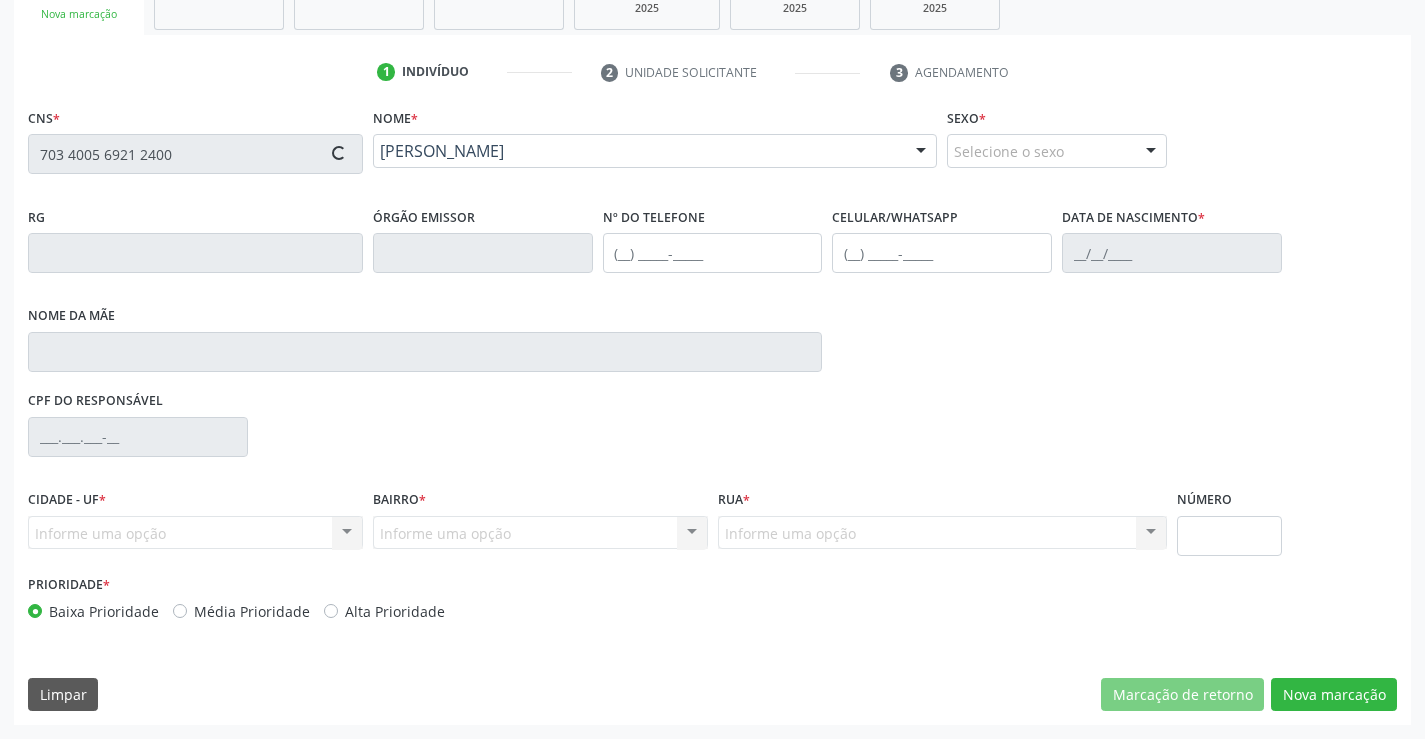 type on "0795200650" 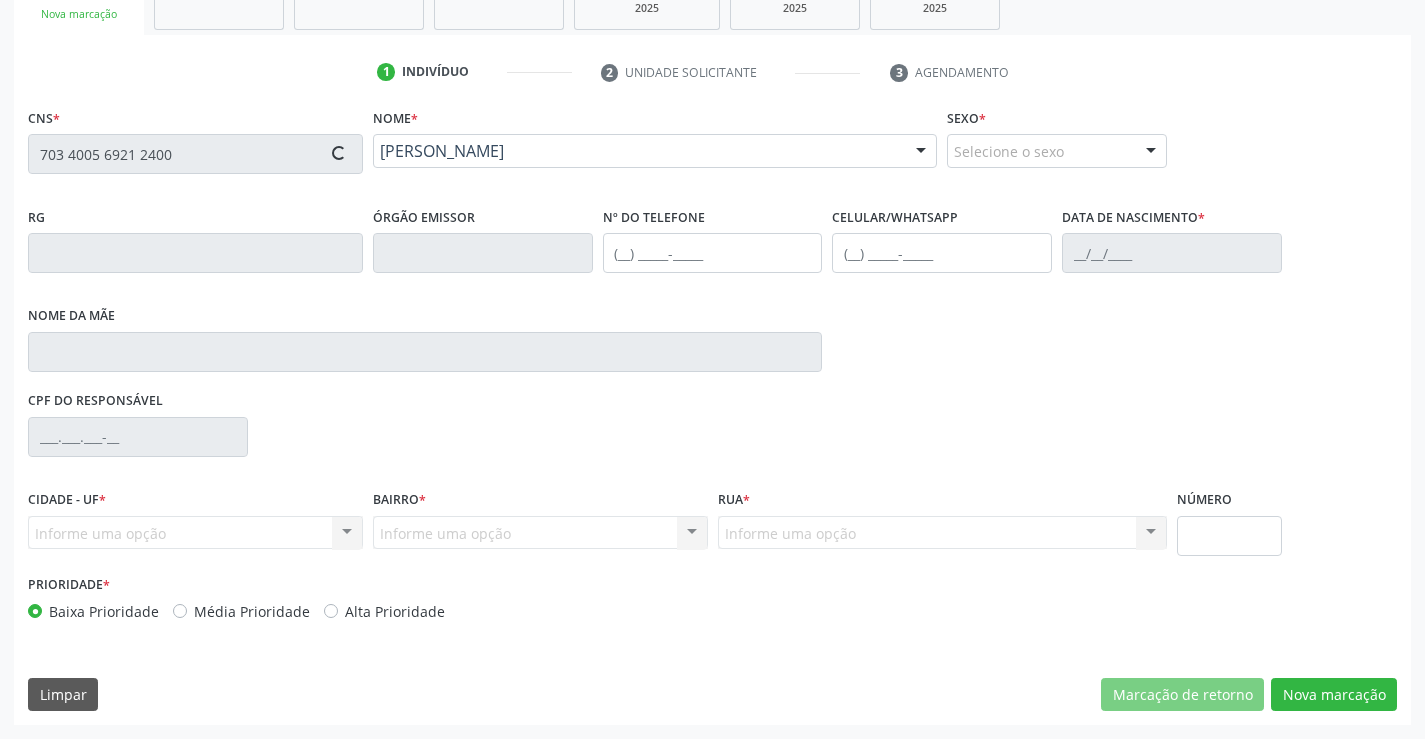 type on "20/01/1973" 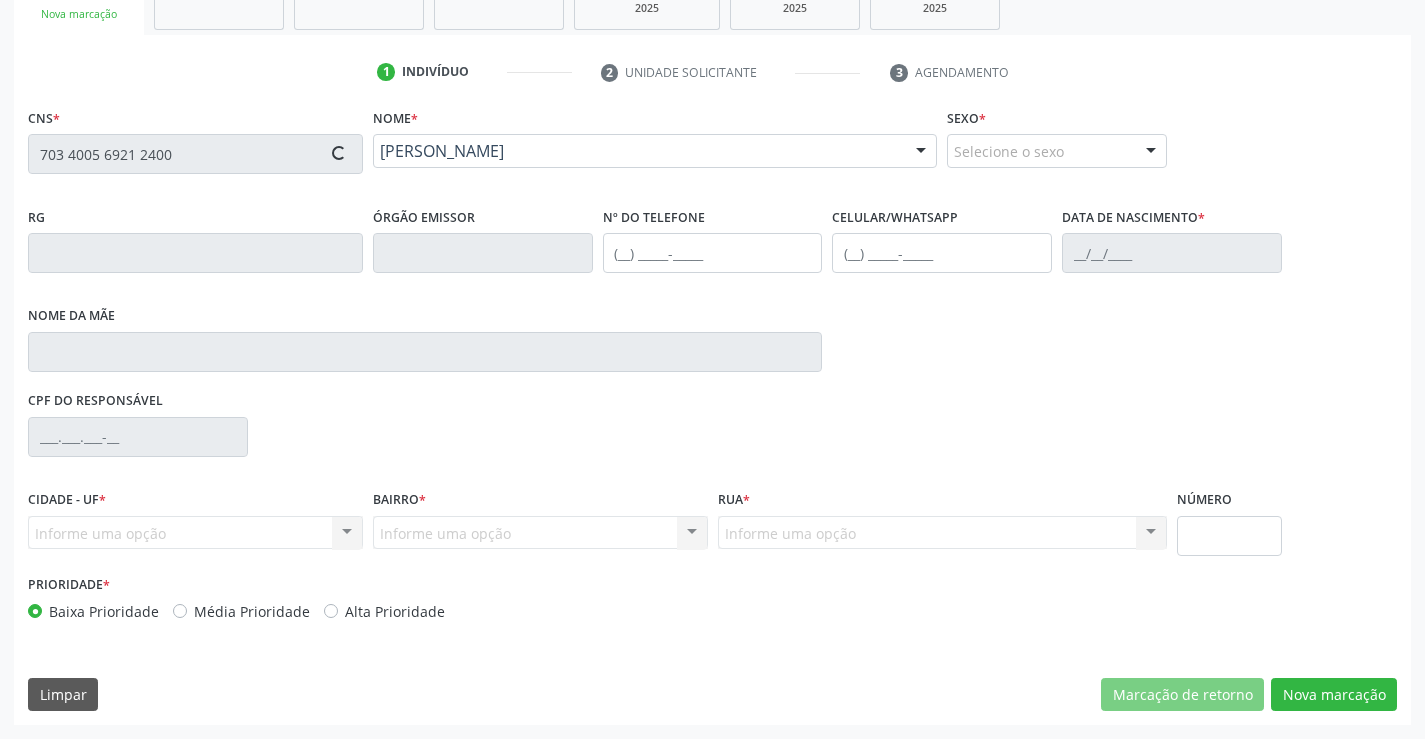 type on "888.160.365-91" 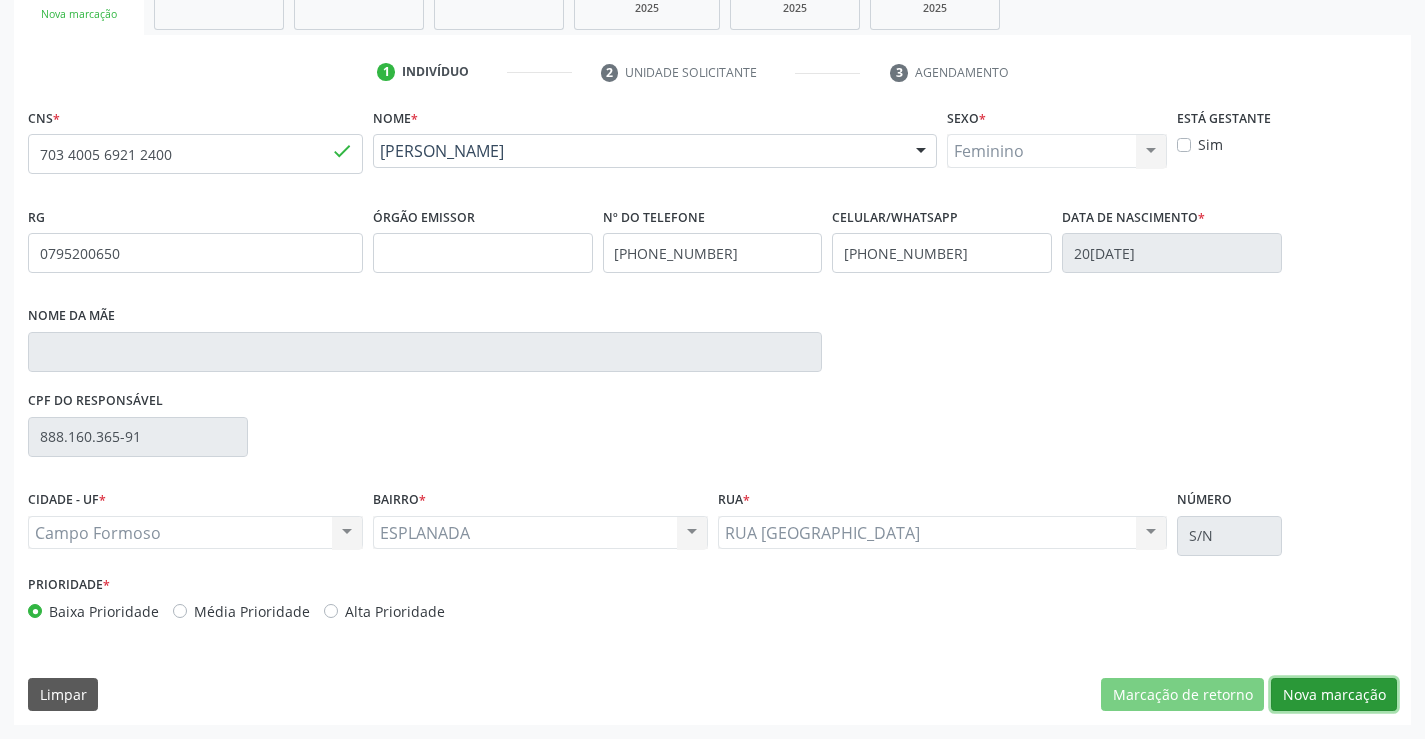 click on "Nova marcação" at bounding box center [1334, 695] 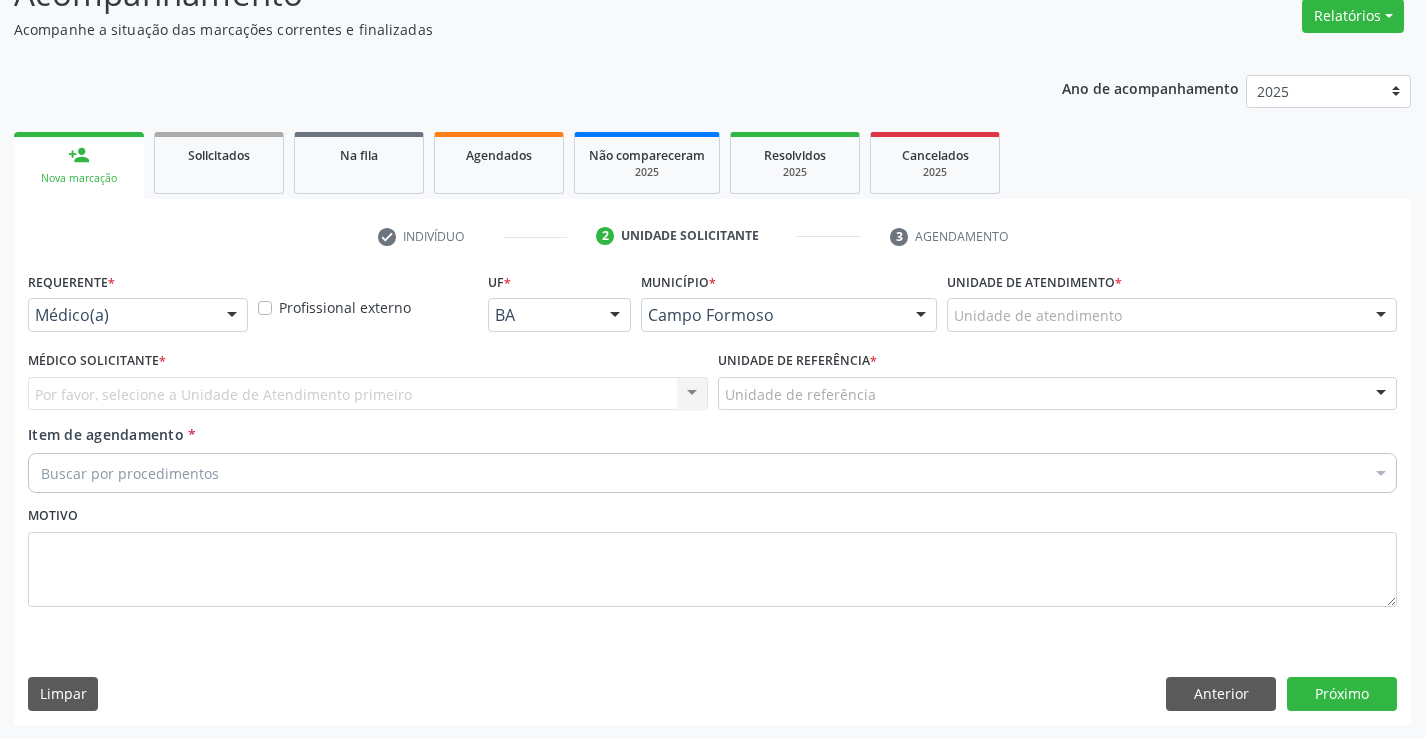 scroll, scrollTop: 167, scrollLeft: 0, axis: vertical 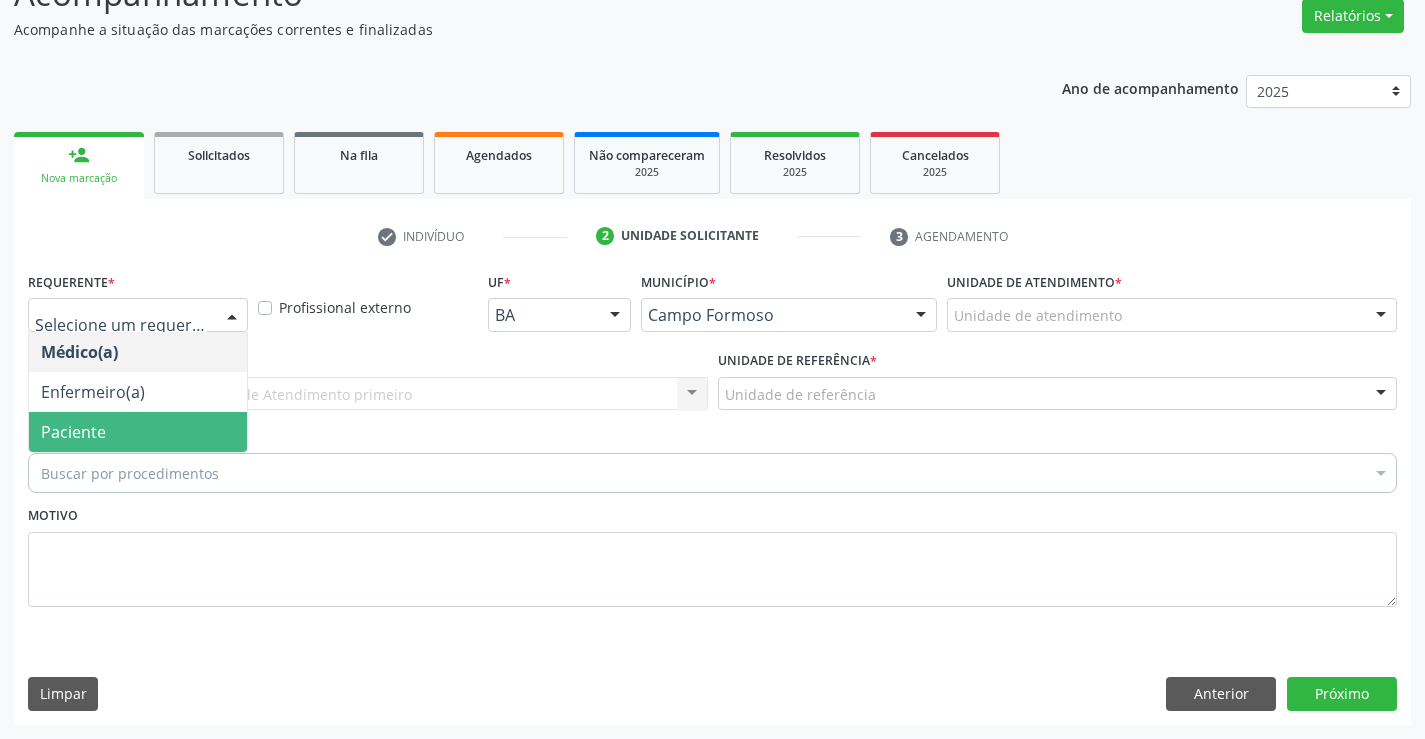drag, startPoint x: 150, startPoint y: 410, endPoint x: 148, endPoint y: 426, distance: 16.124516 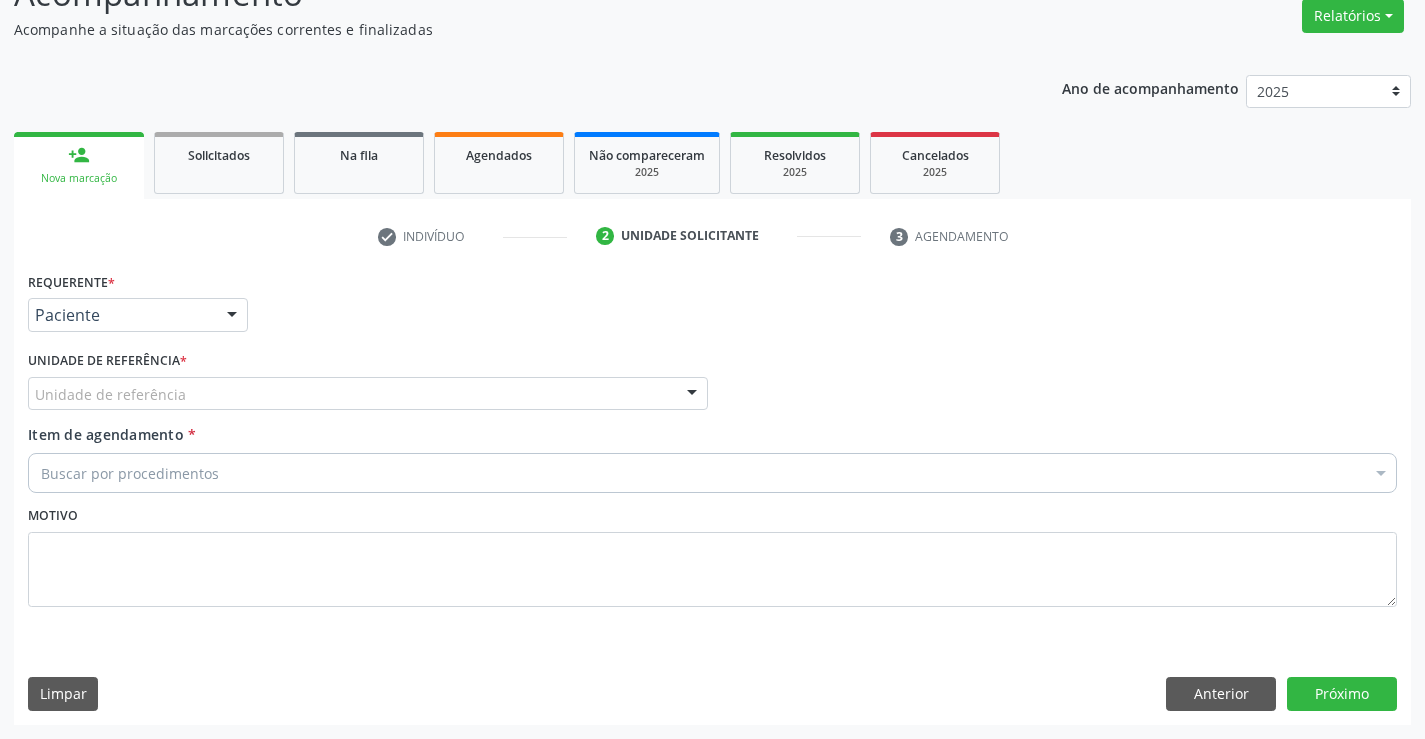 click on "Unidade de referência" at bounding box center (368, 394) 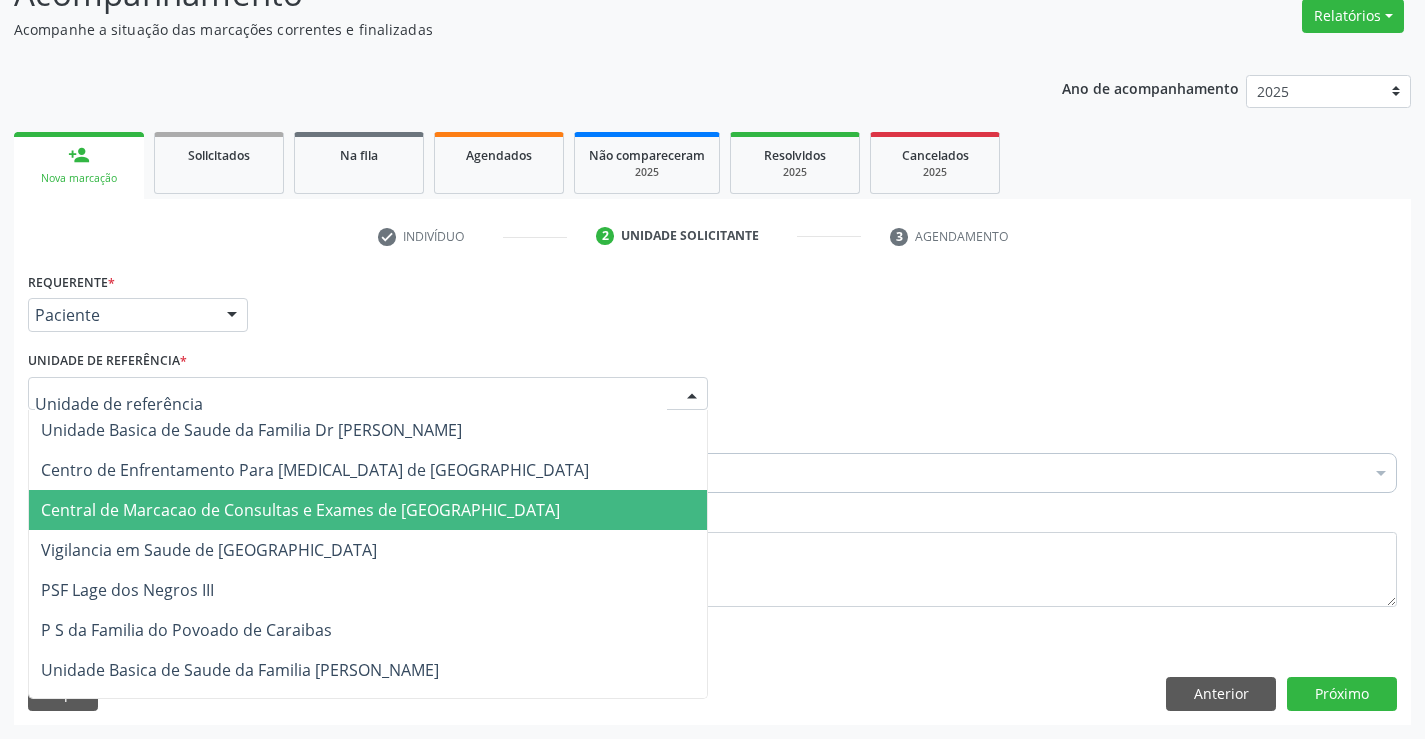 click on "Central de Marcacao de Consultas e Exames de [GEOGRAPHIC_DATA]" at bounding box center (300, 510) 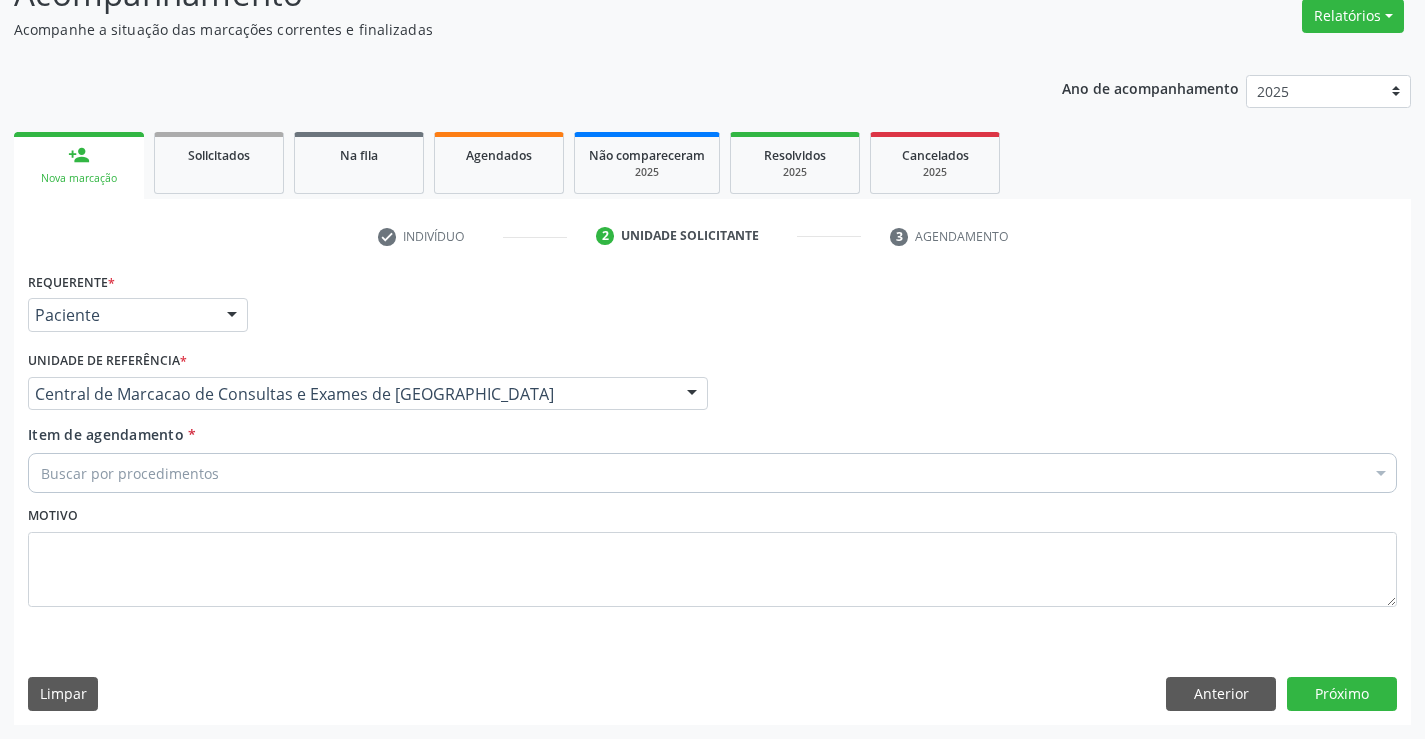 click on "Buscar por procedimentos" at bounding box center [712, 473] 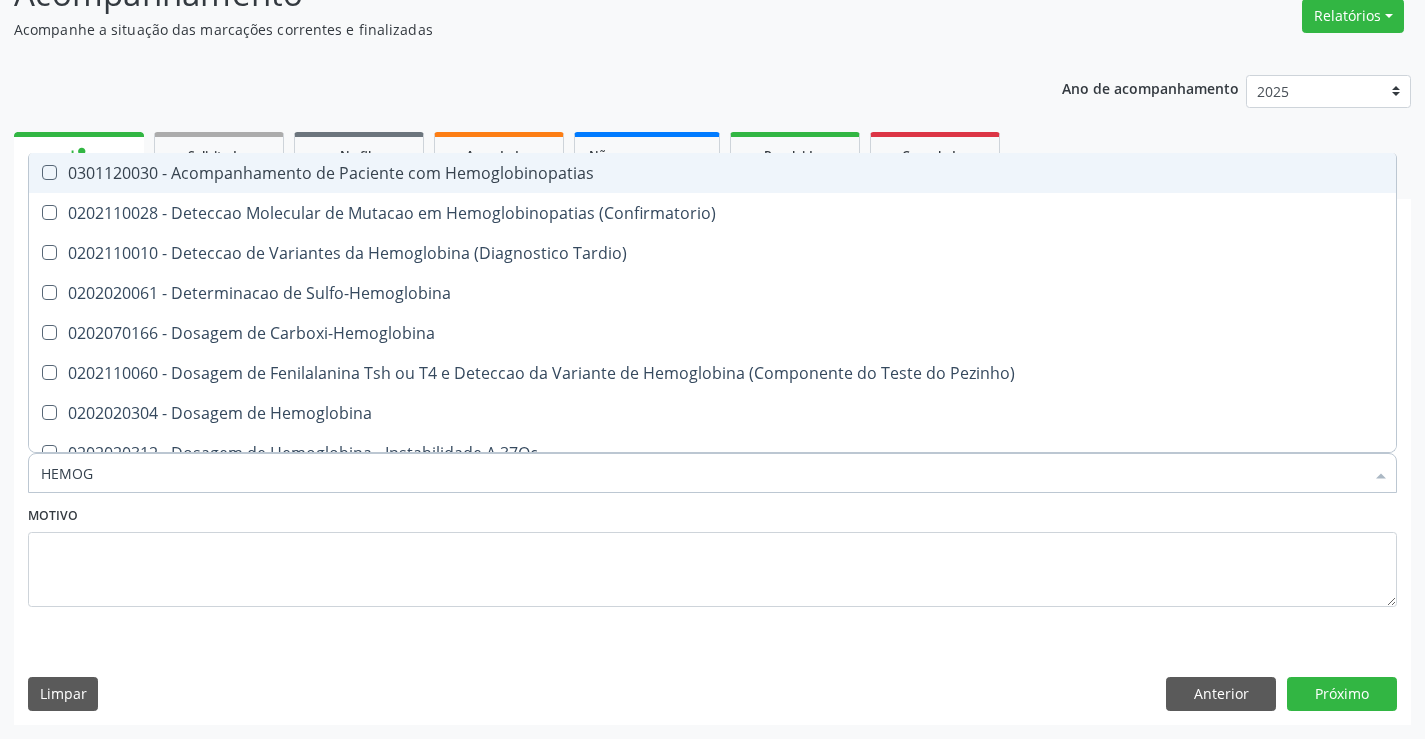 type on "HEMOGR" 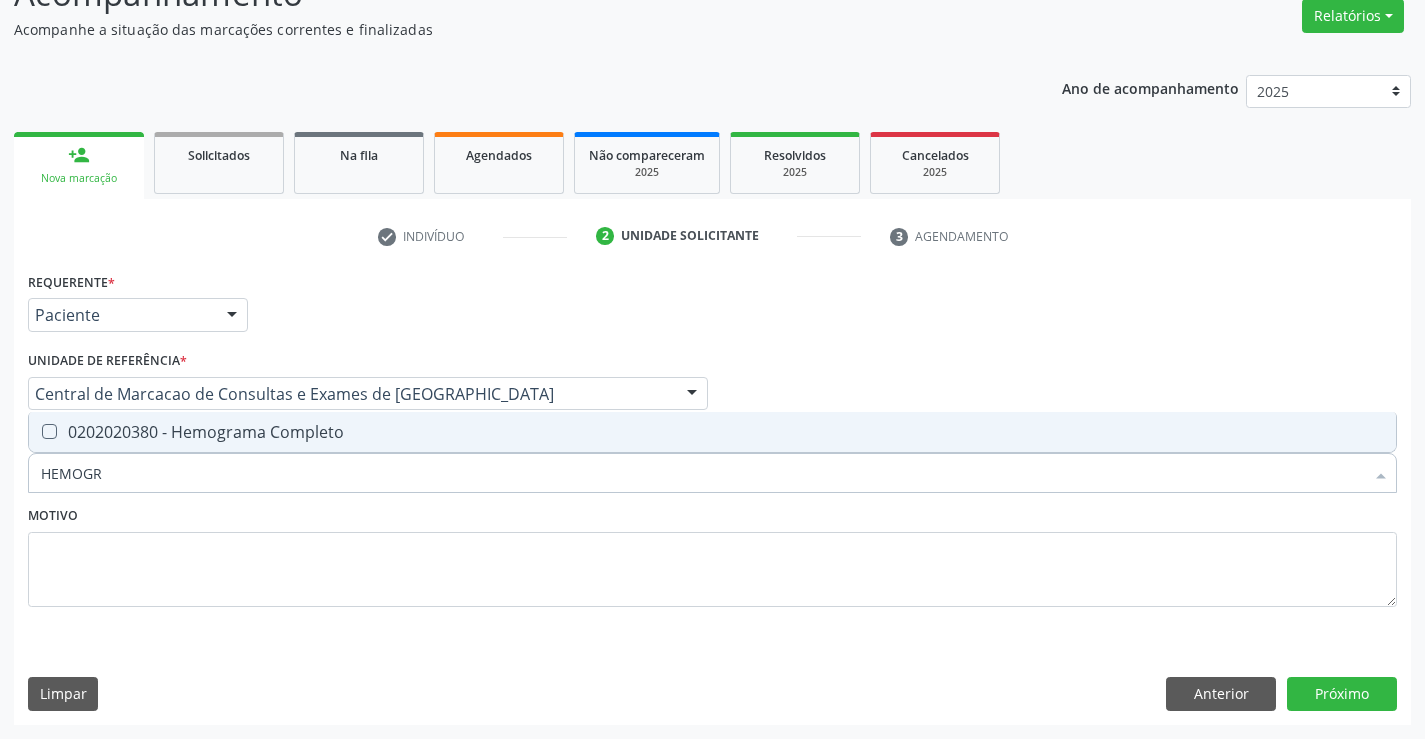 click on "0202020380 - Hemograma Completo" at bounding box center (712, 432) 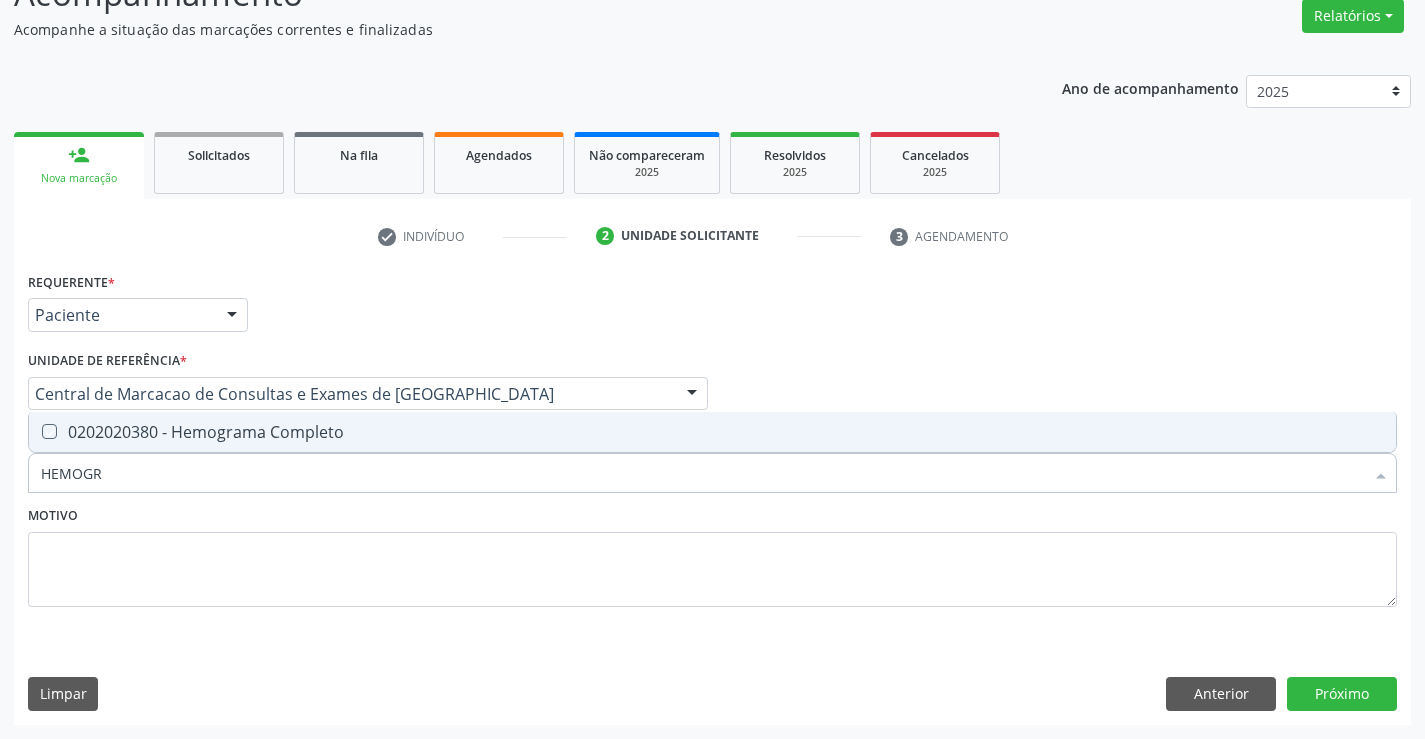 checkbox on "true" 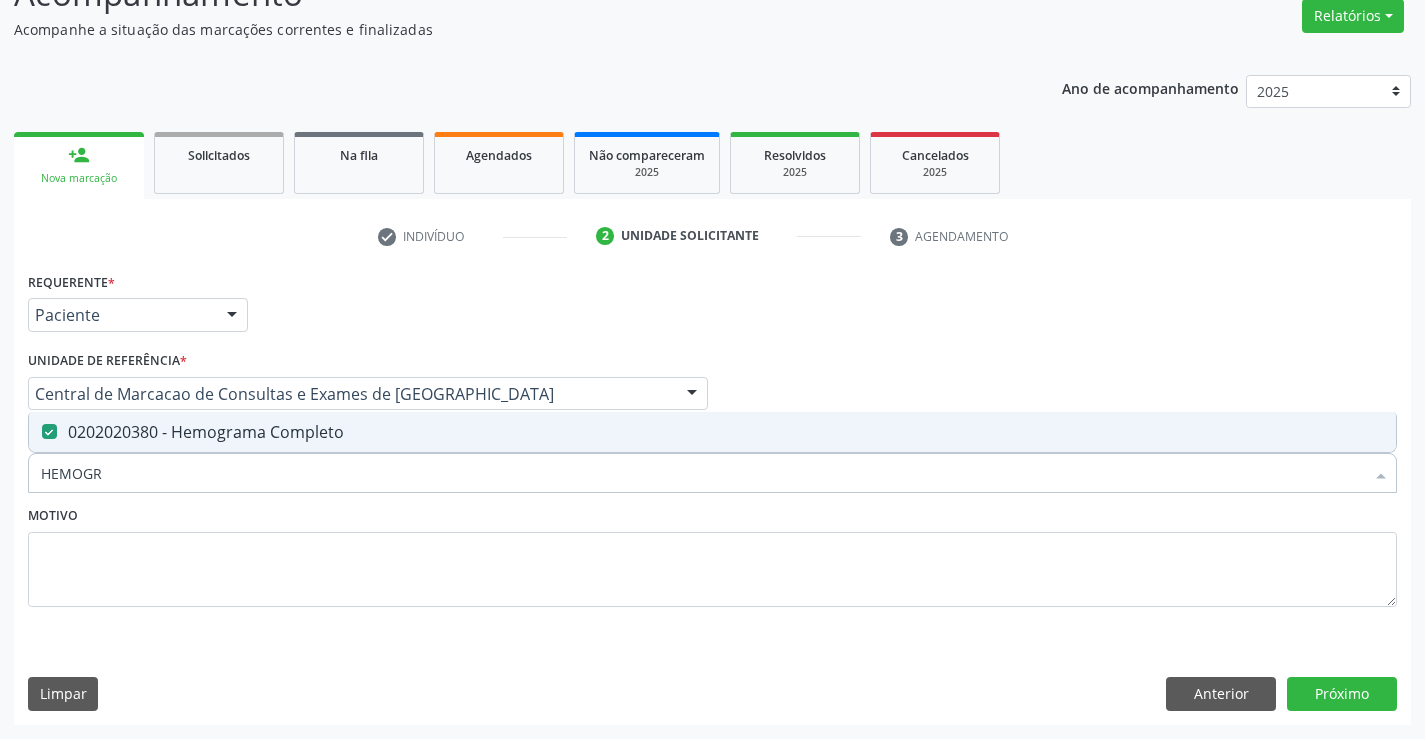 type on "HEMOGR" 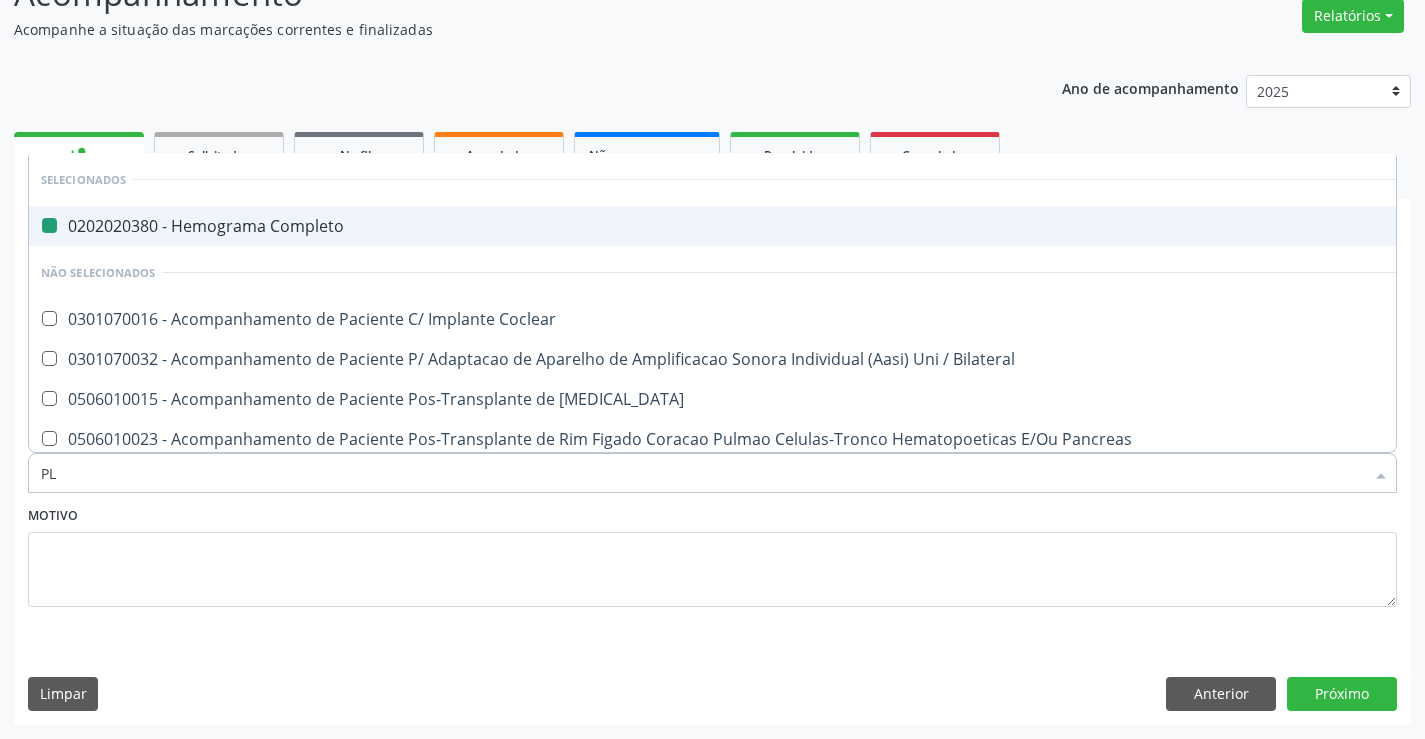 type on "PLA" 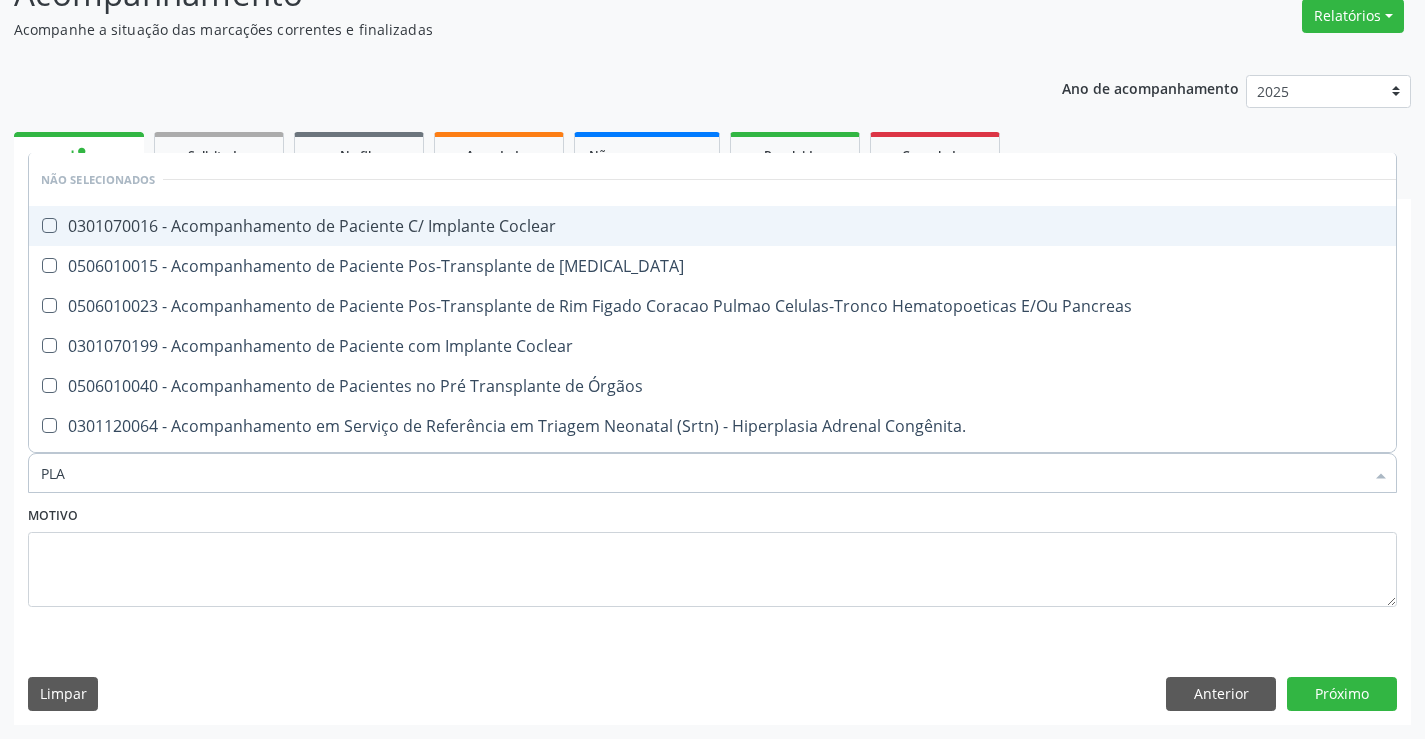 type on "PLAQ" 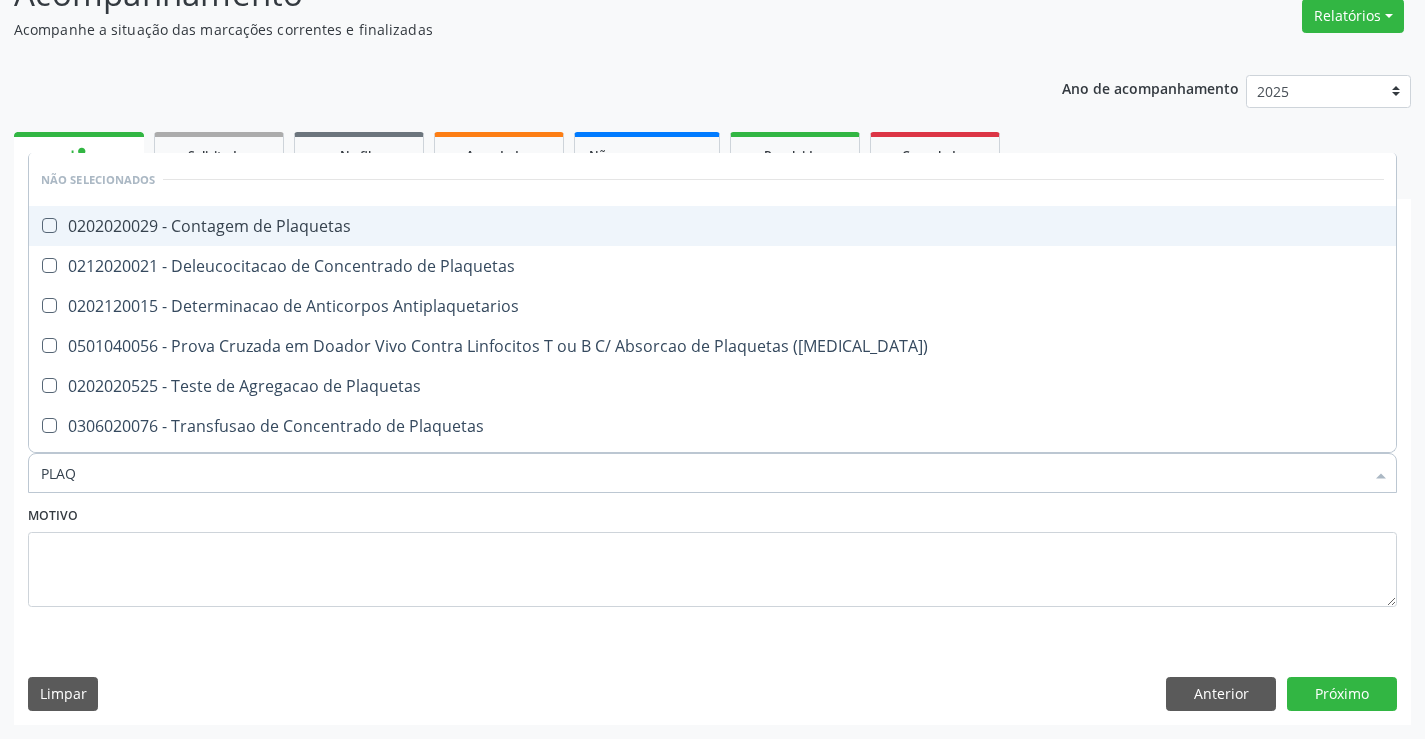 click on "0202020029 - Contagem de Plaquetas" at bounding box center (712, 226) 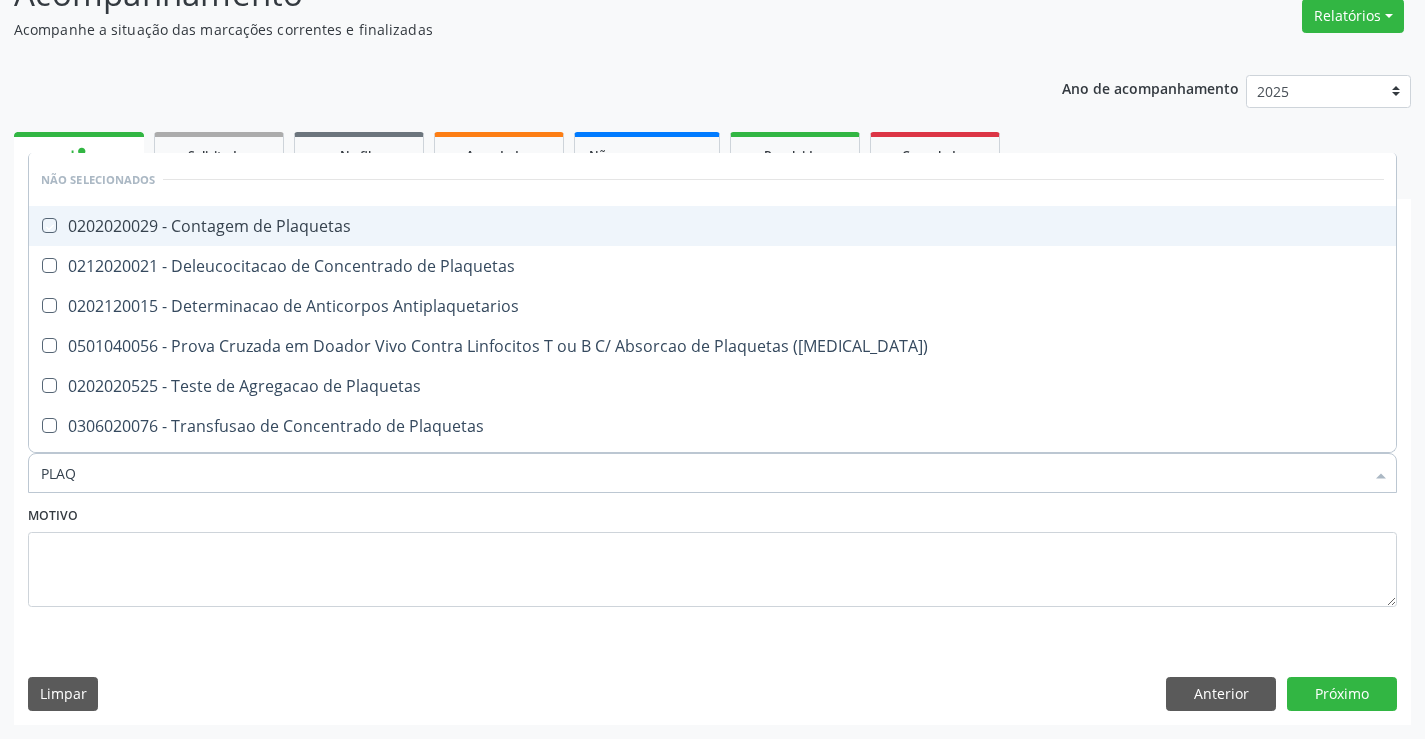 checkbox on "true" 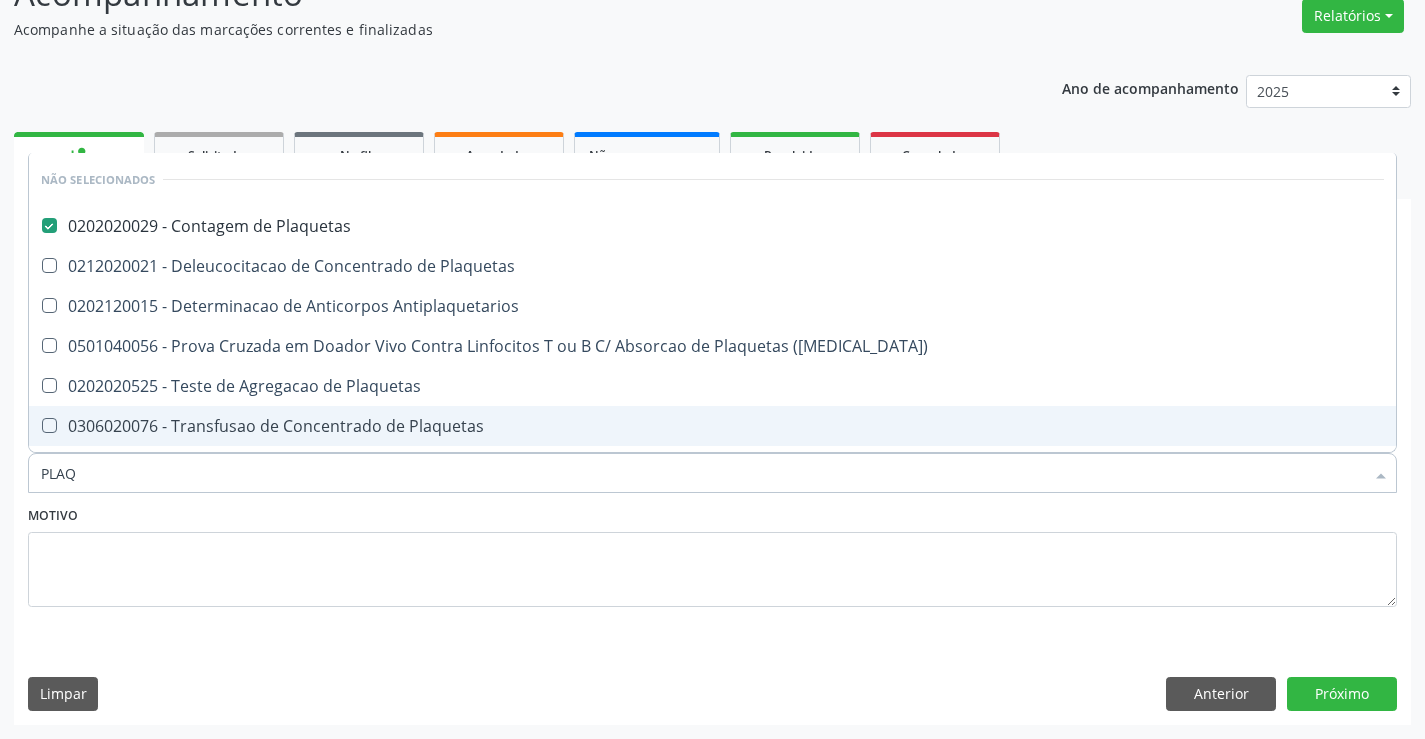 click on "Motivo" at bounding box center (712, 554) 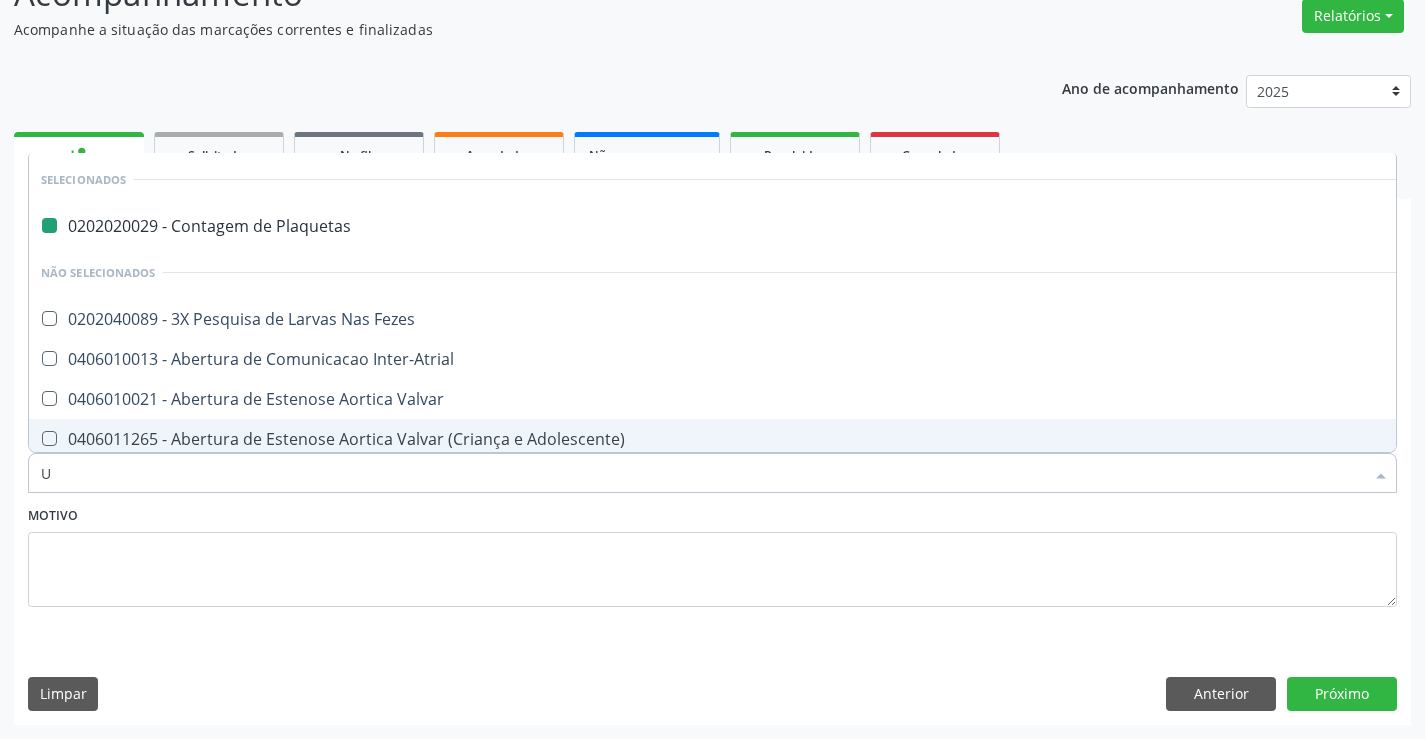 type on "UR" 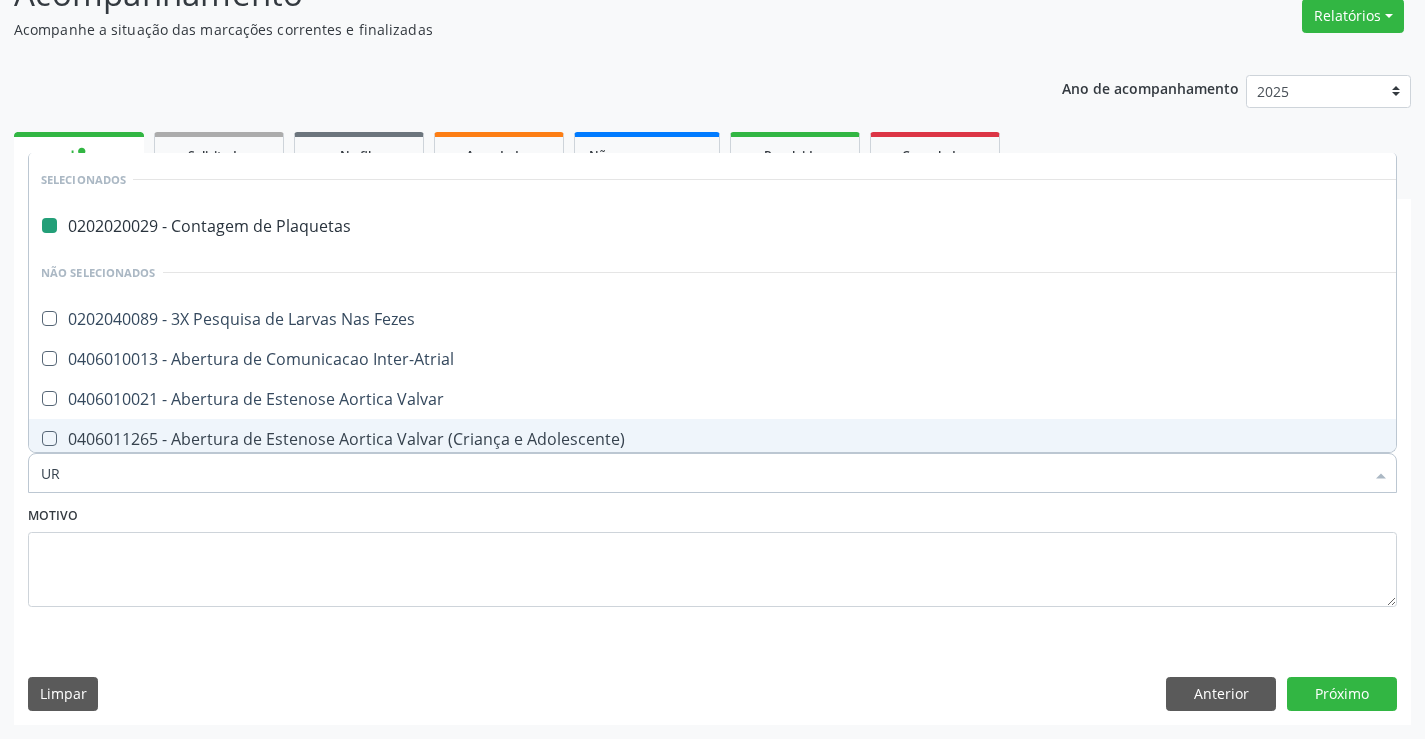 checkbox on "false" 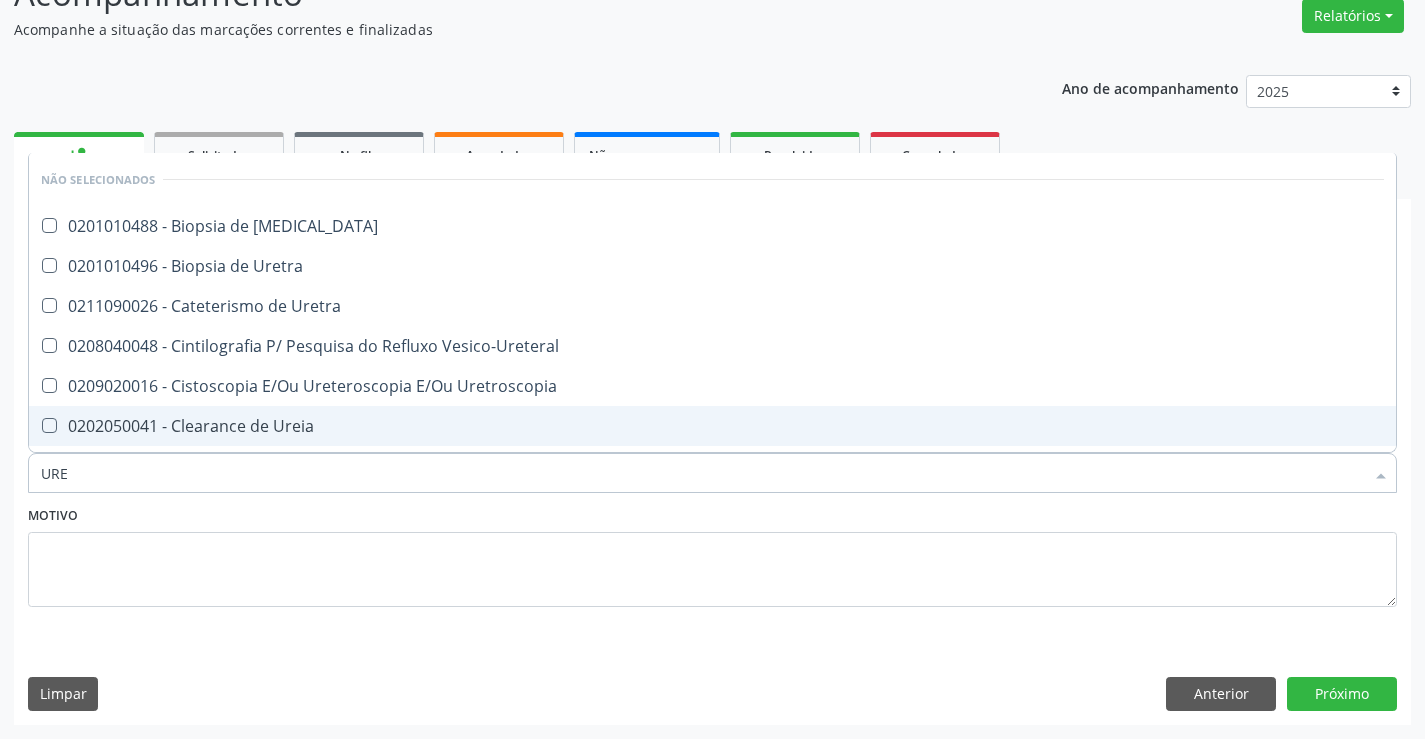 type on "UREI" 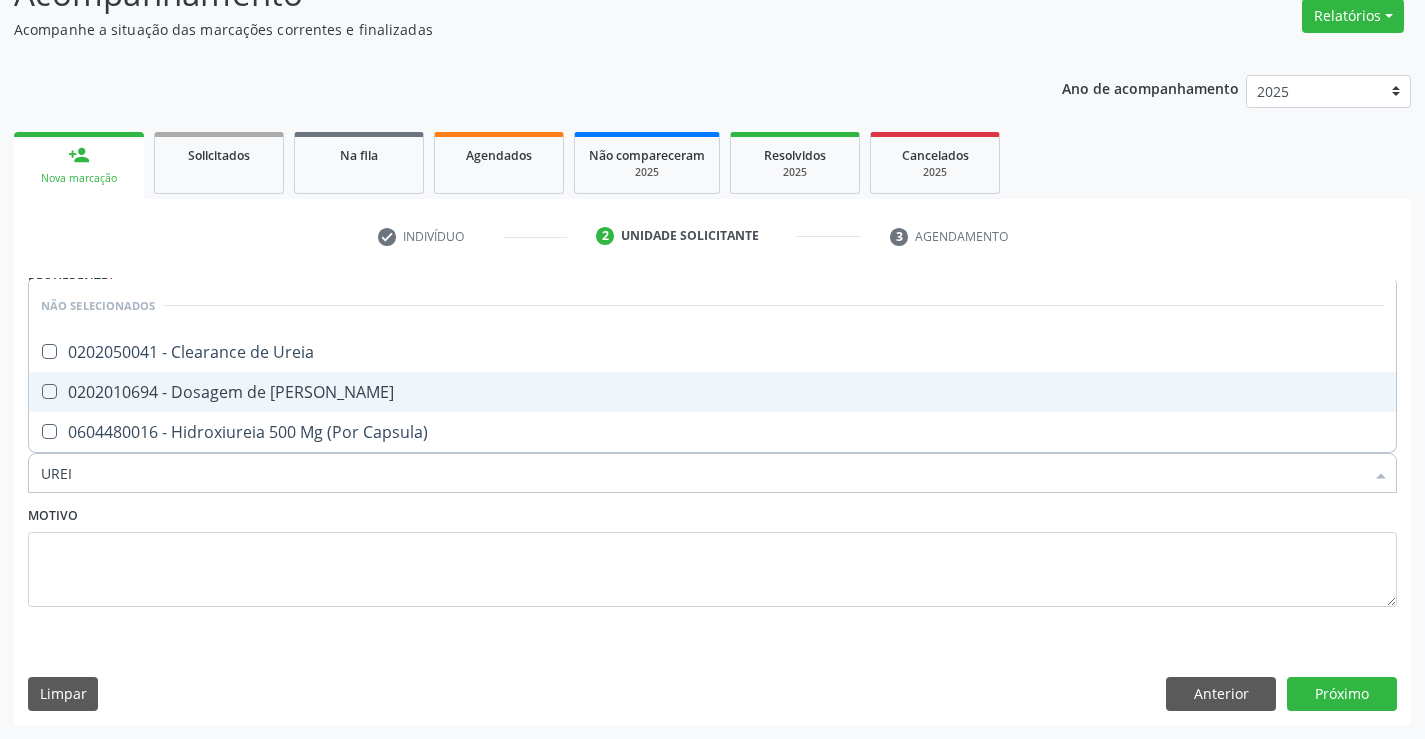 click on "0202010694 - Dosagem de [PERSON_NAME]" at bounding box center [712, 392] 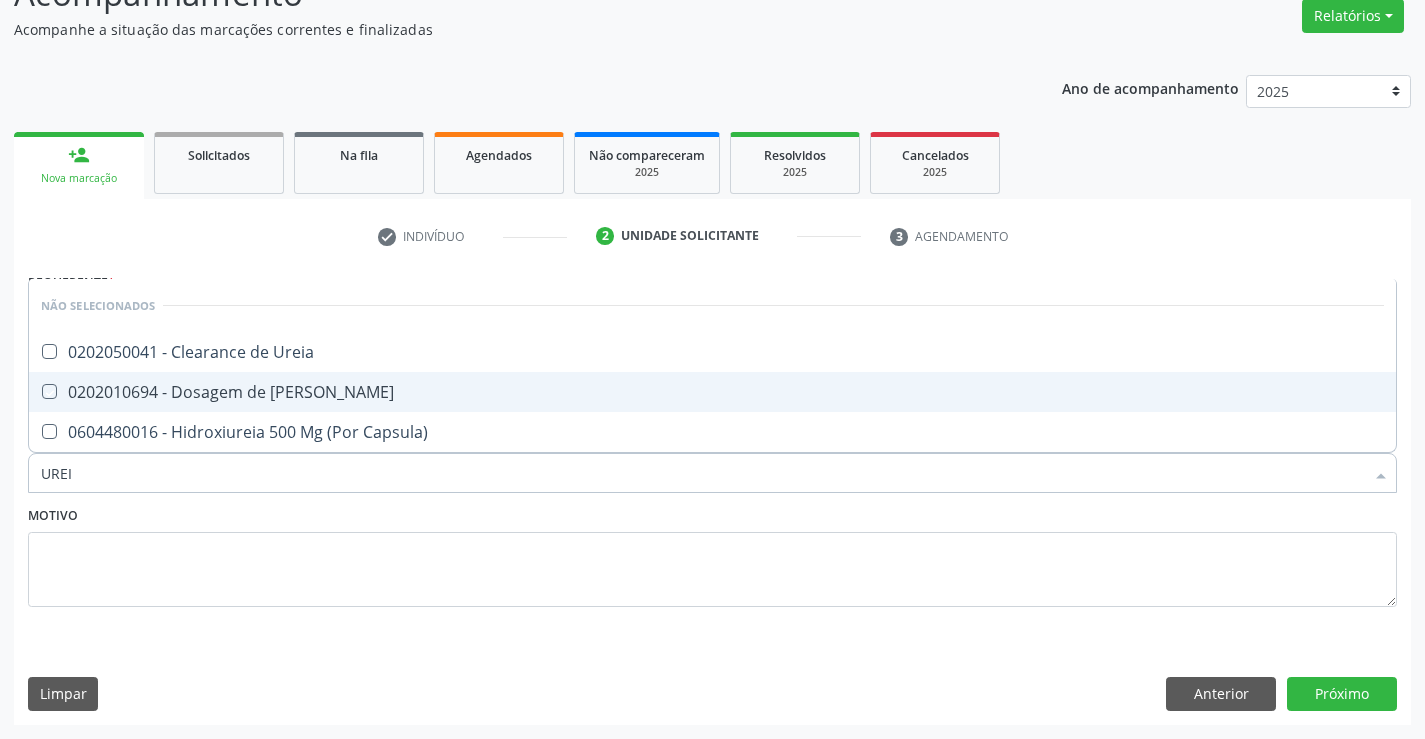 checkbox on "true" 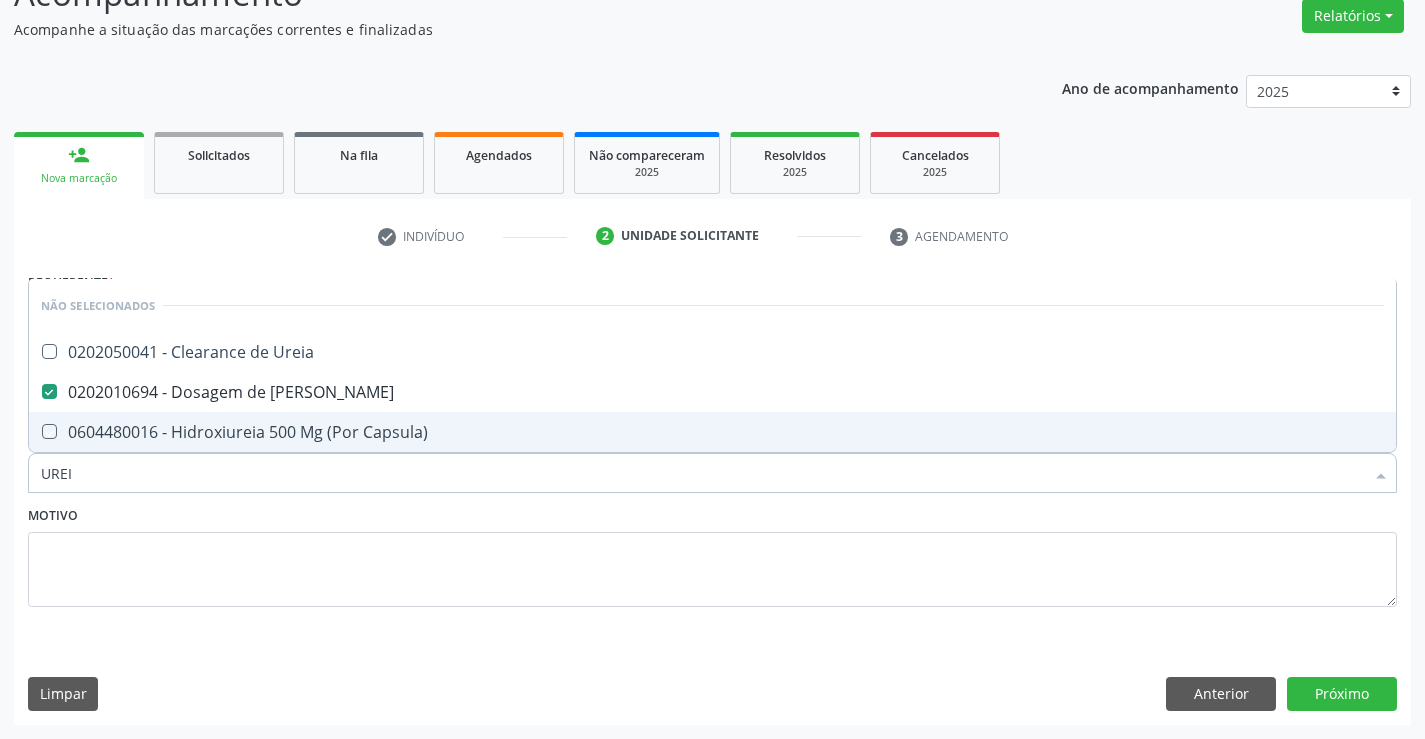 click on "Motivo" at bounding box center (712, 554) 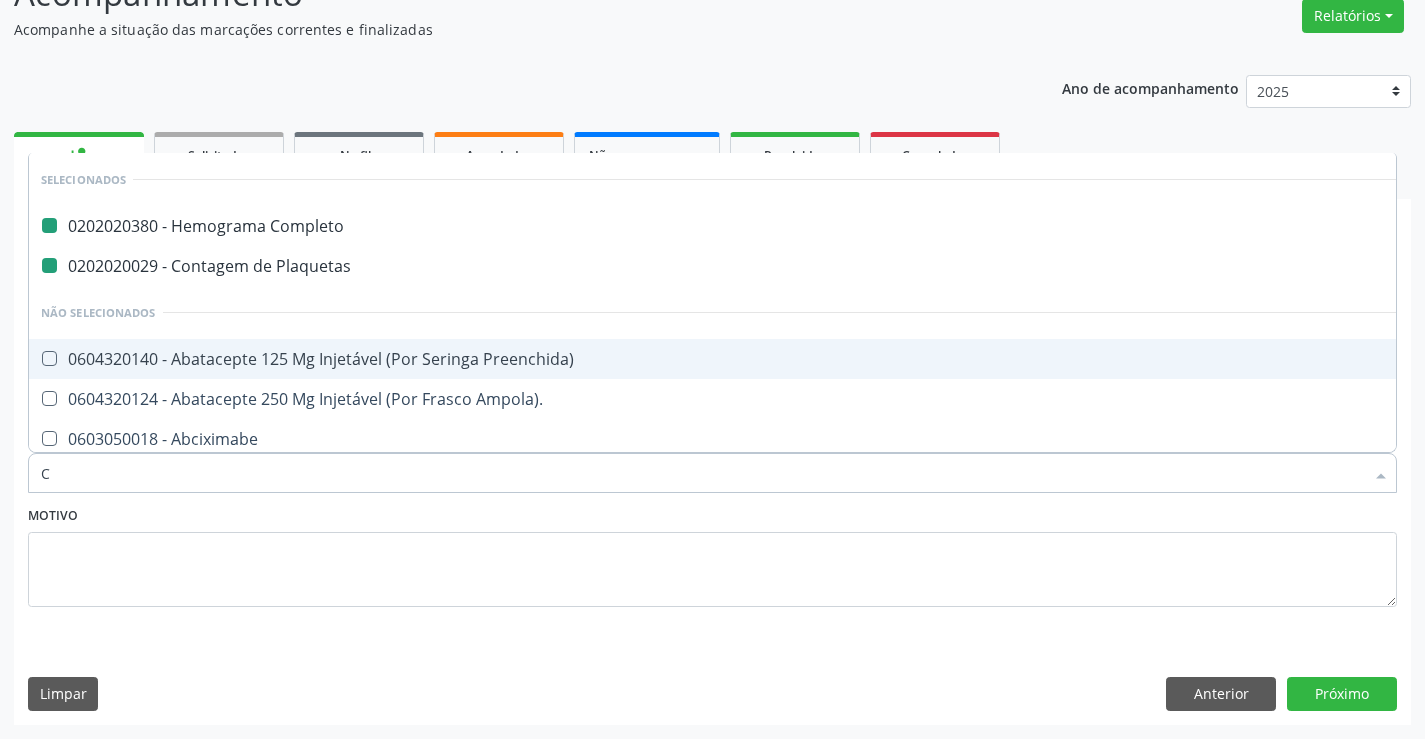 type on "CR" 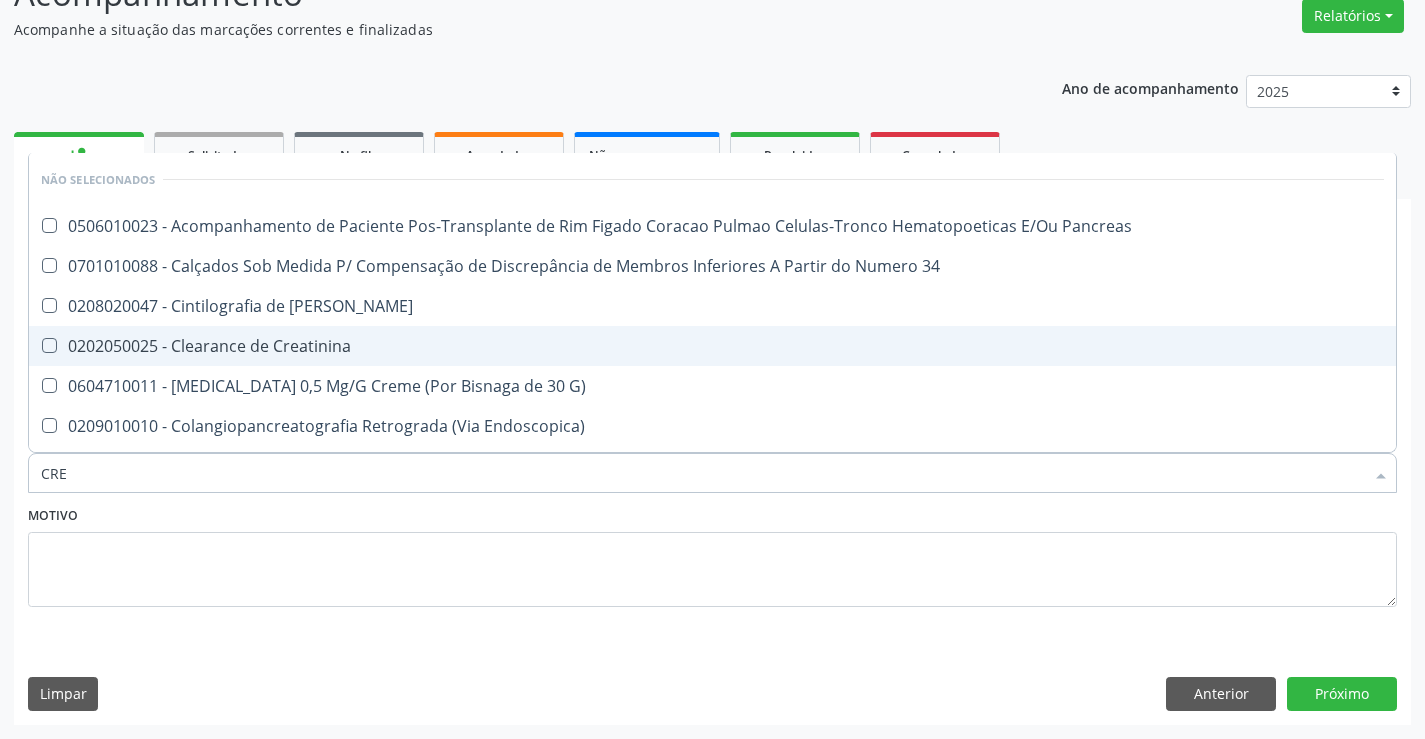 type on "CREA" 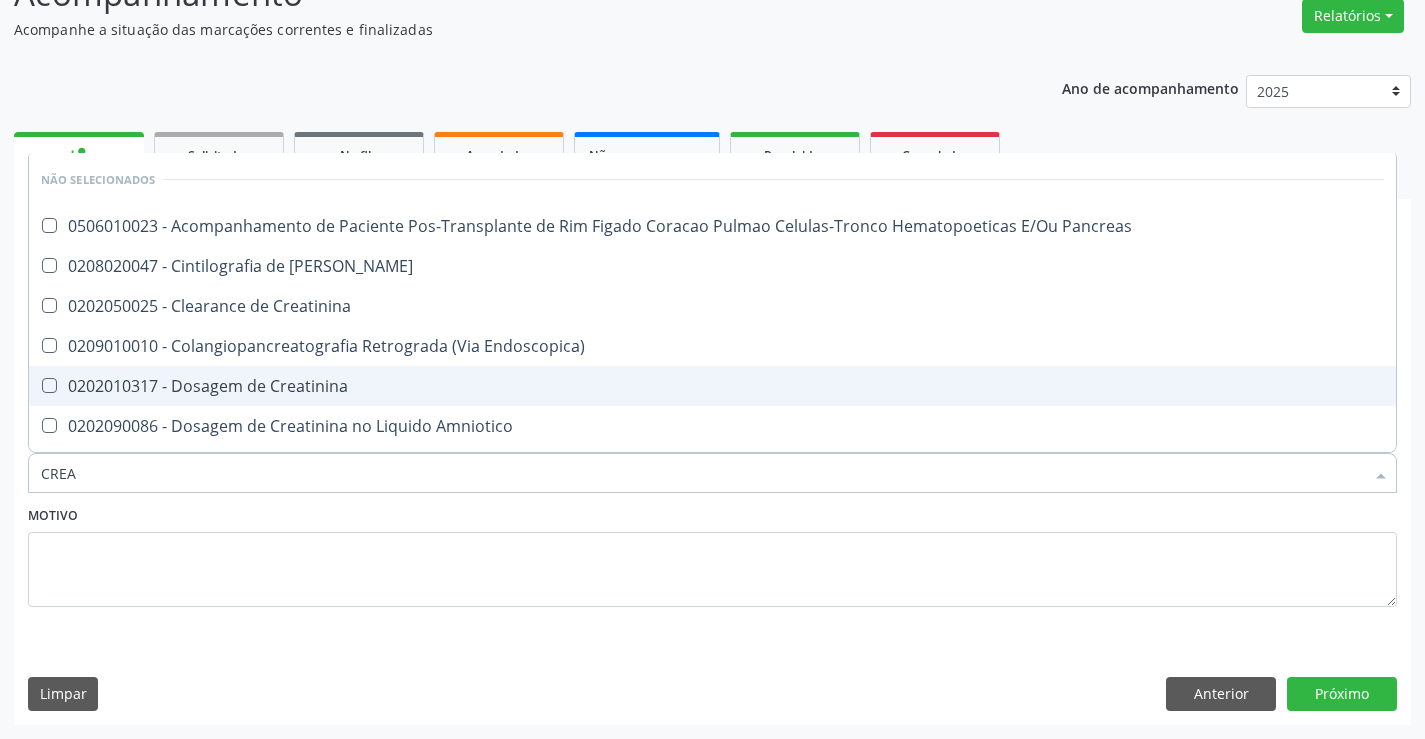 click on "0202010317 - Dosagem de Creatinina" at bounding box center (712, 386) 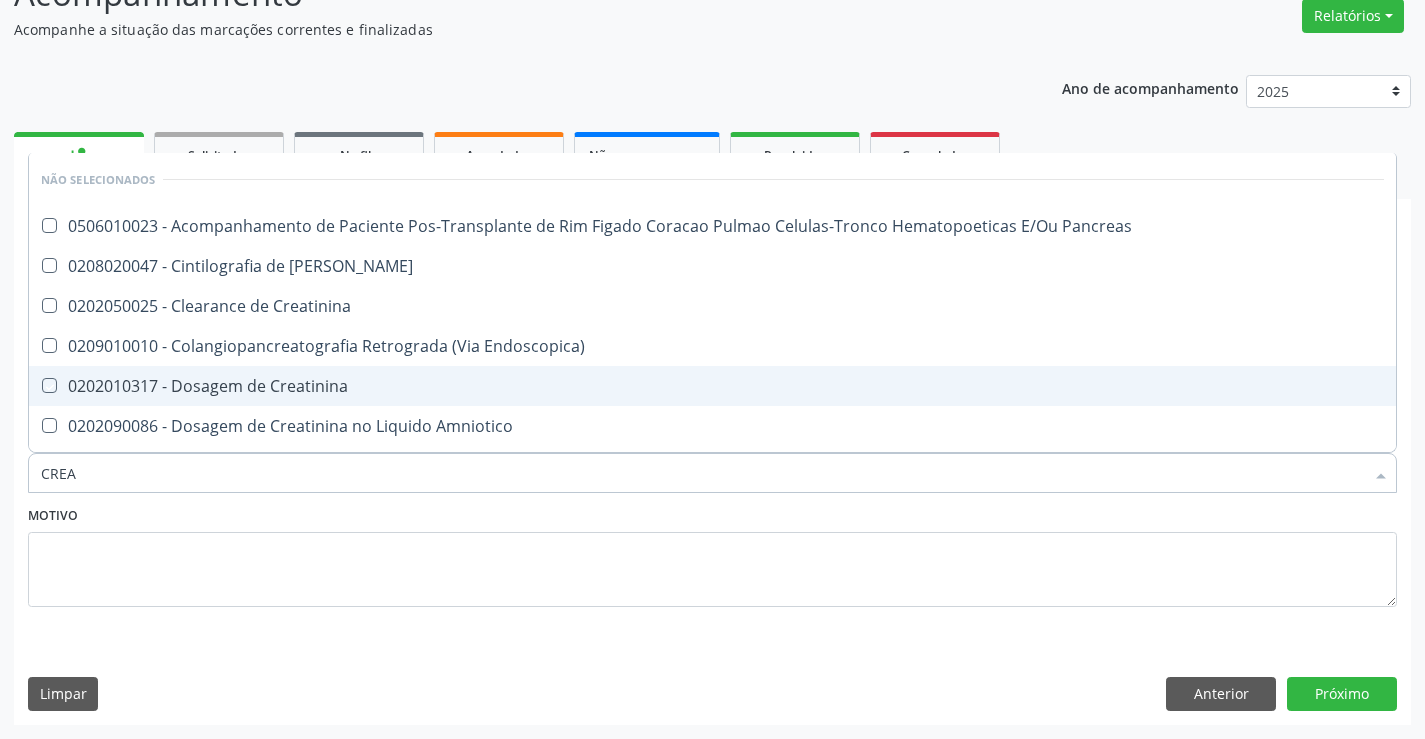 checkbox on "true" 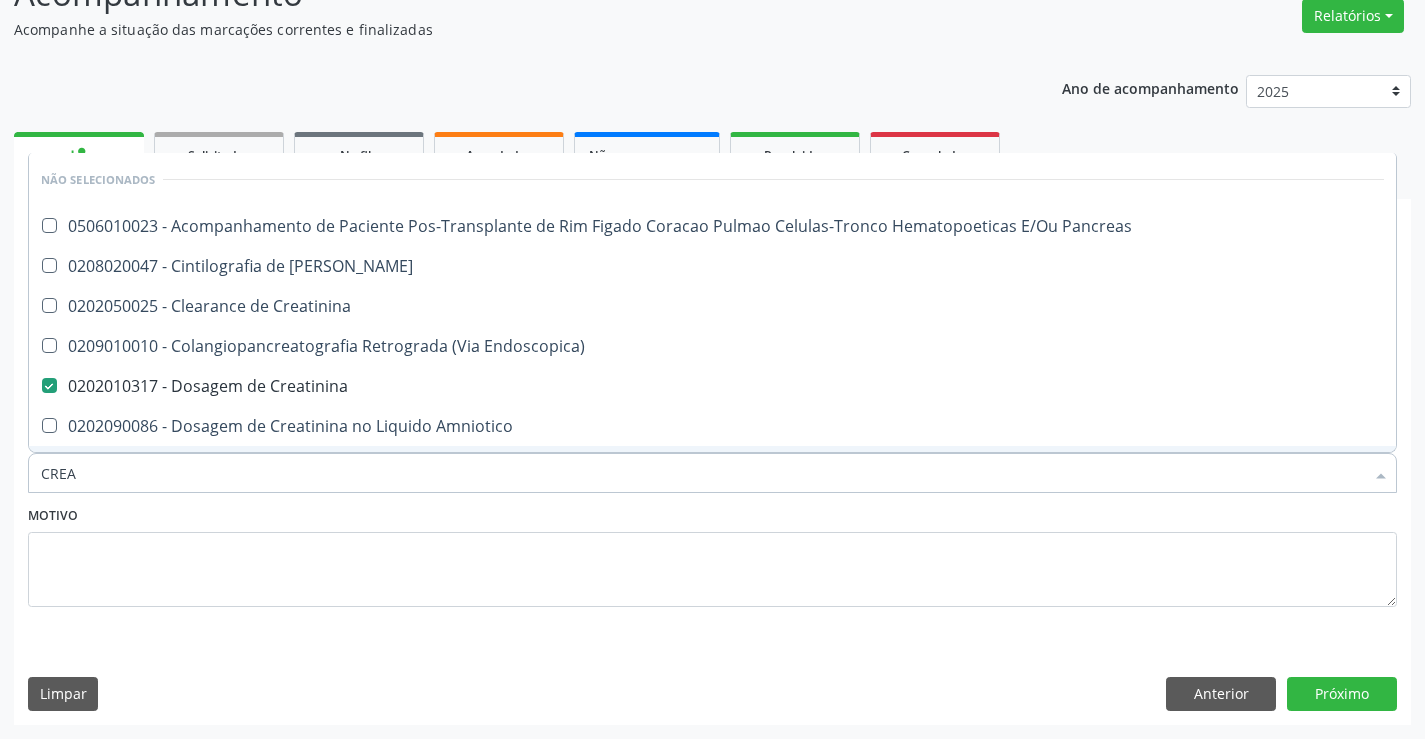 click on "Motivo" at bounding box center (712, 554) 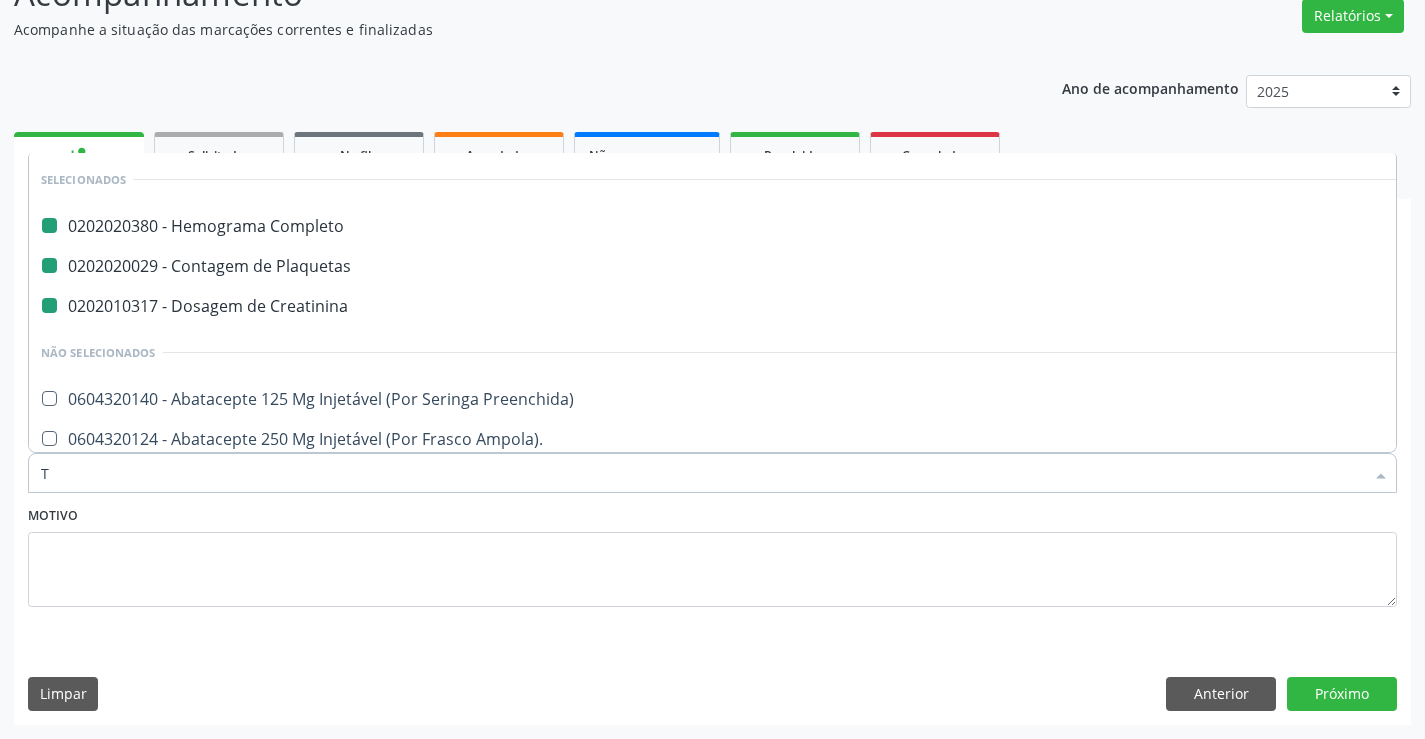 type on "TG" 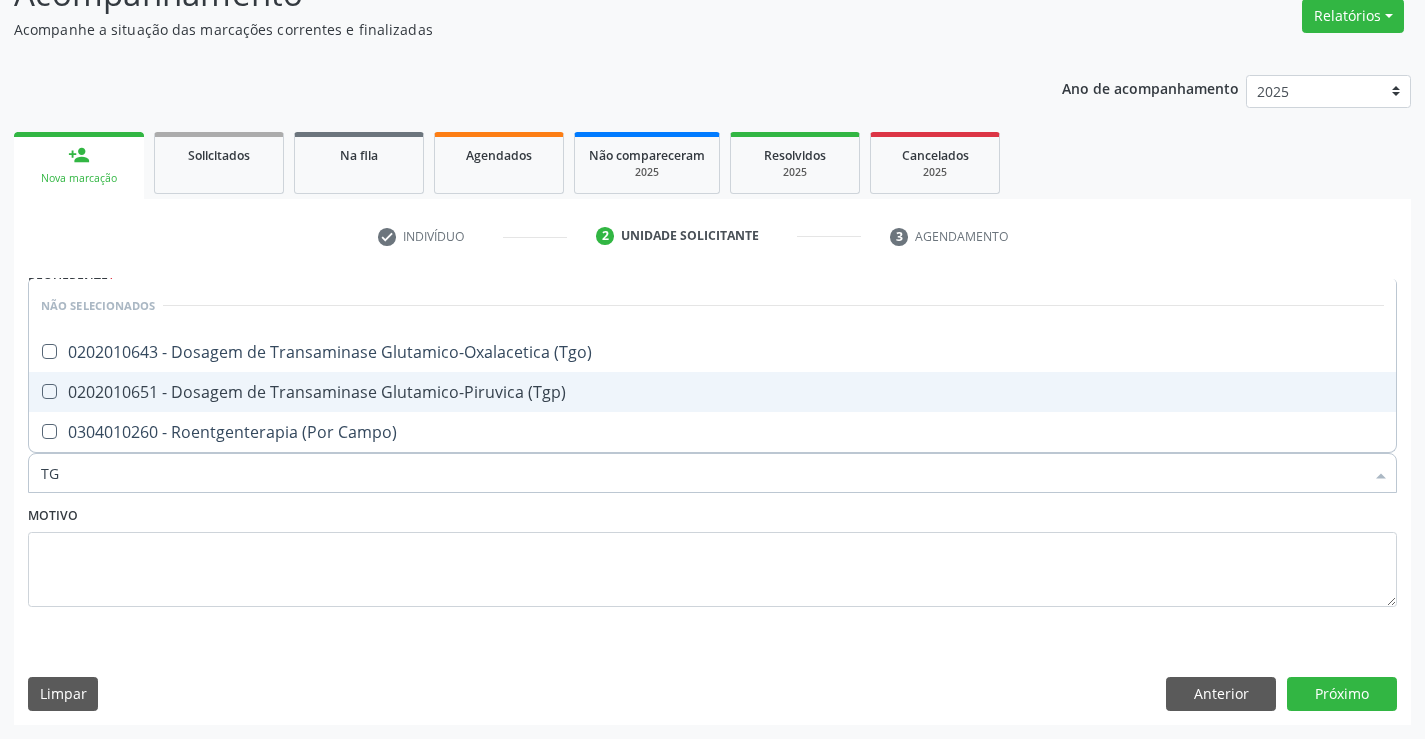 click on "0202010651 - Dosagem de Transaminase Glutamico-Piruvica (Tgp)" at bounding box center (712, 392) 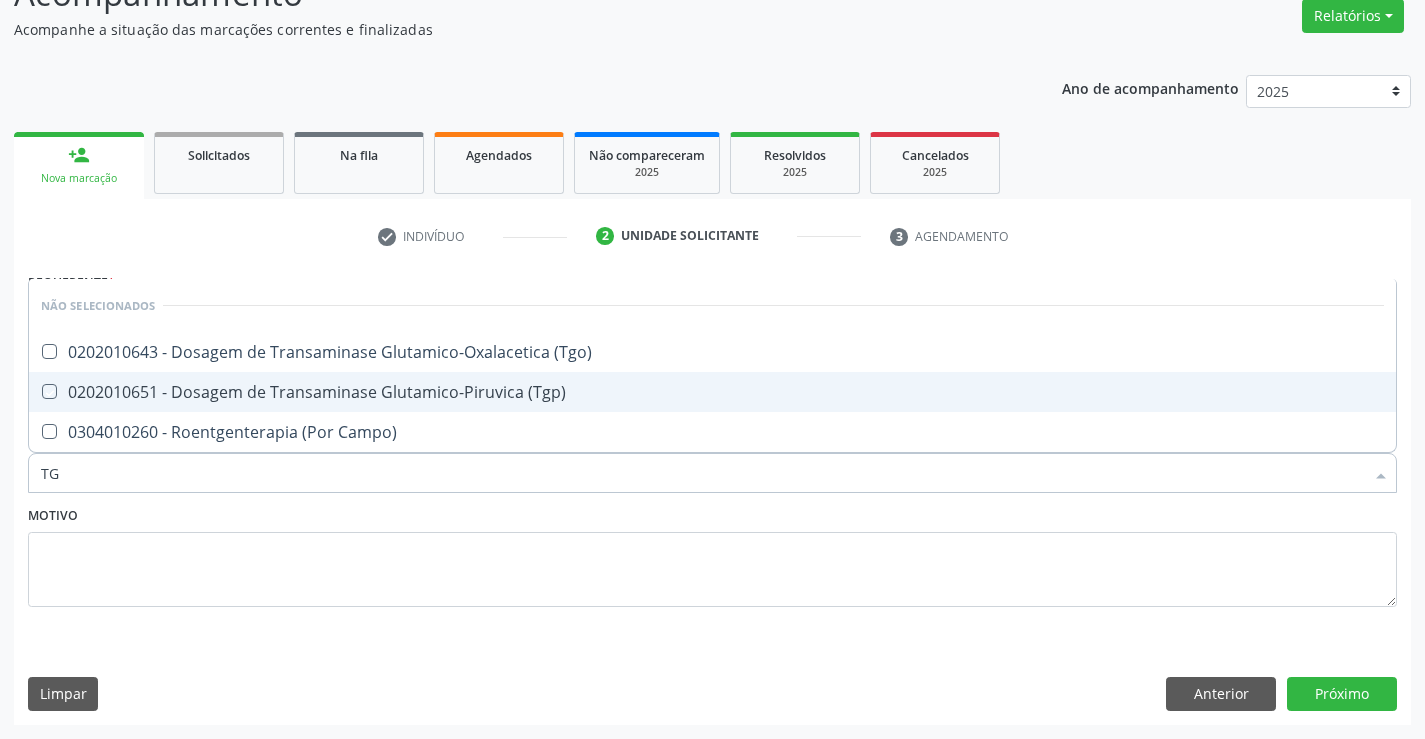 checkbox on "true" 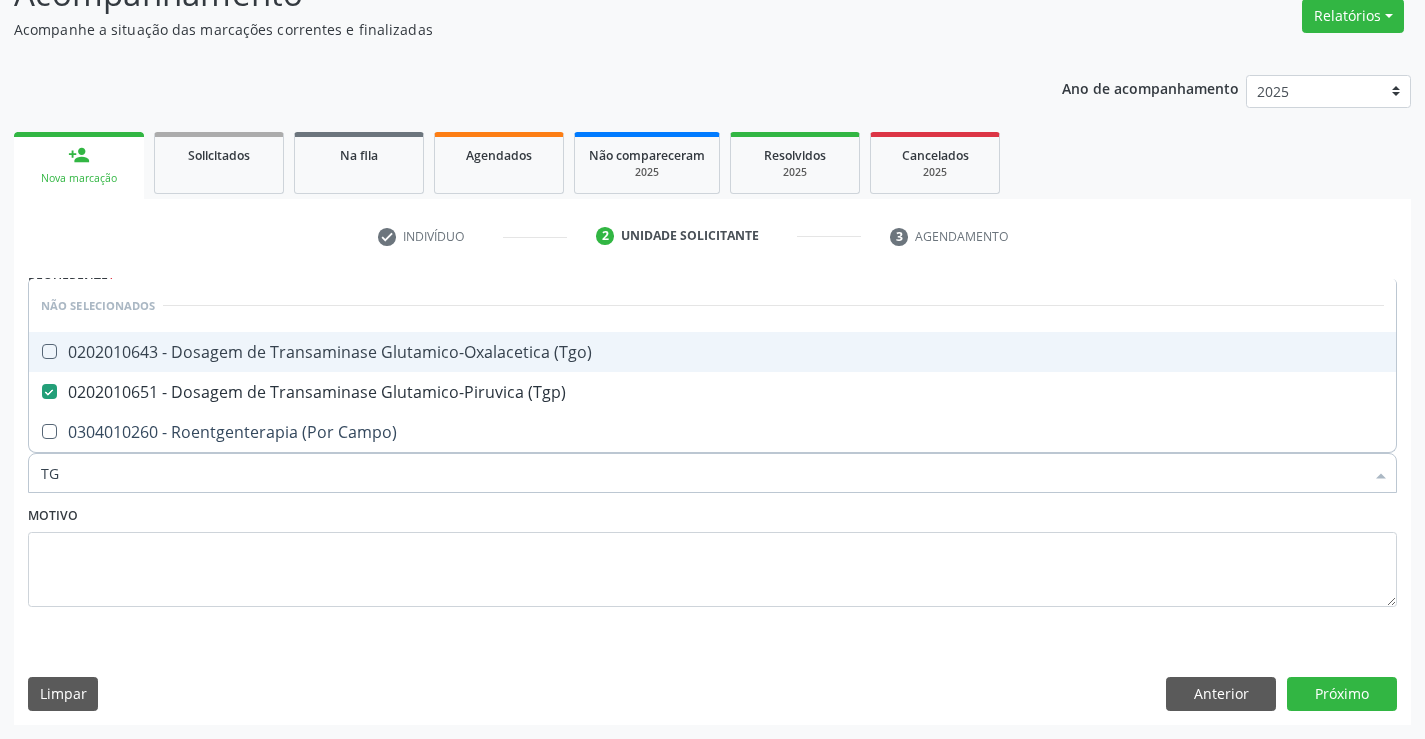 click on "0202010643 - Dosagem de Transaminase Glutamico-Oxalacetica (Tgo)" at bounding box center (712, 352) 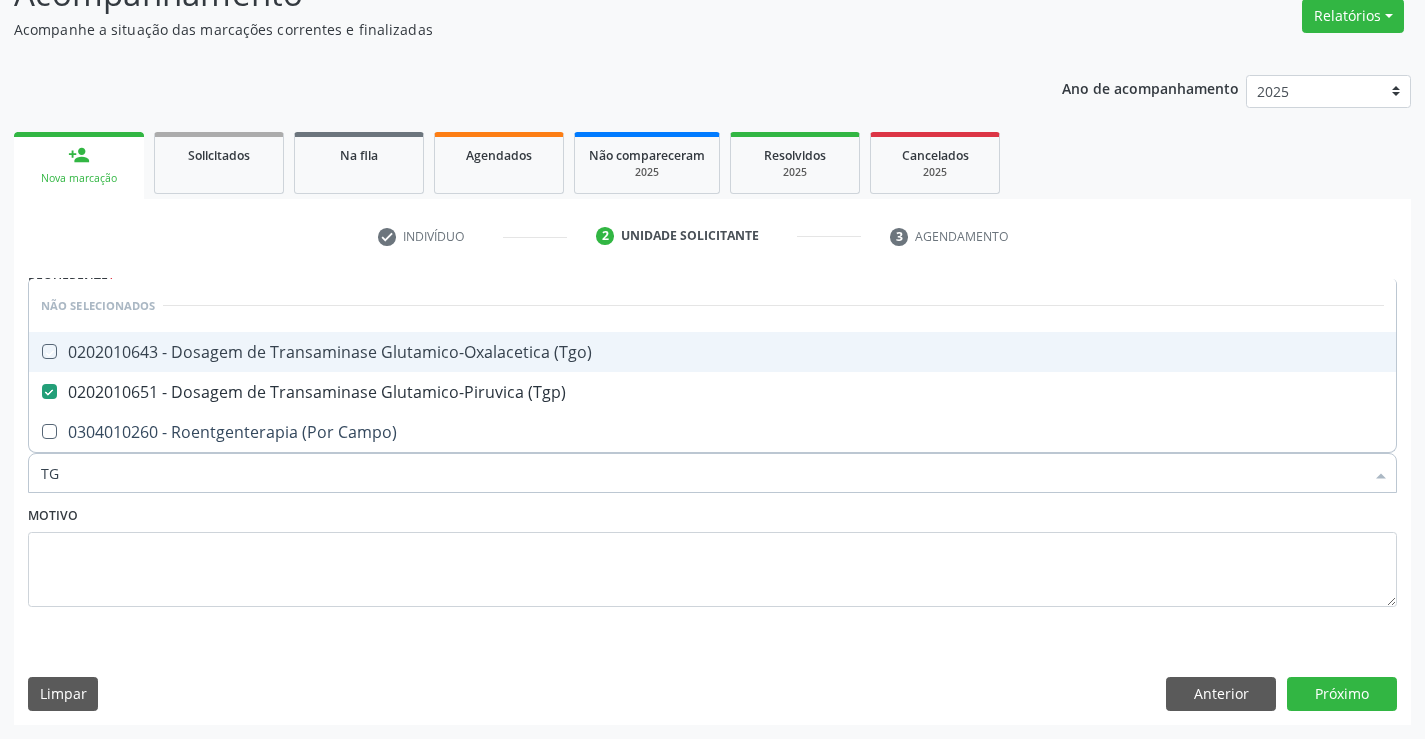 checkbox on "true" 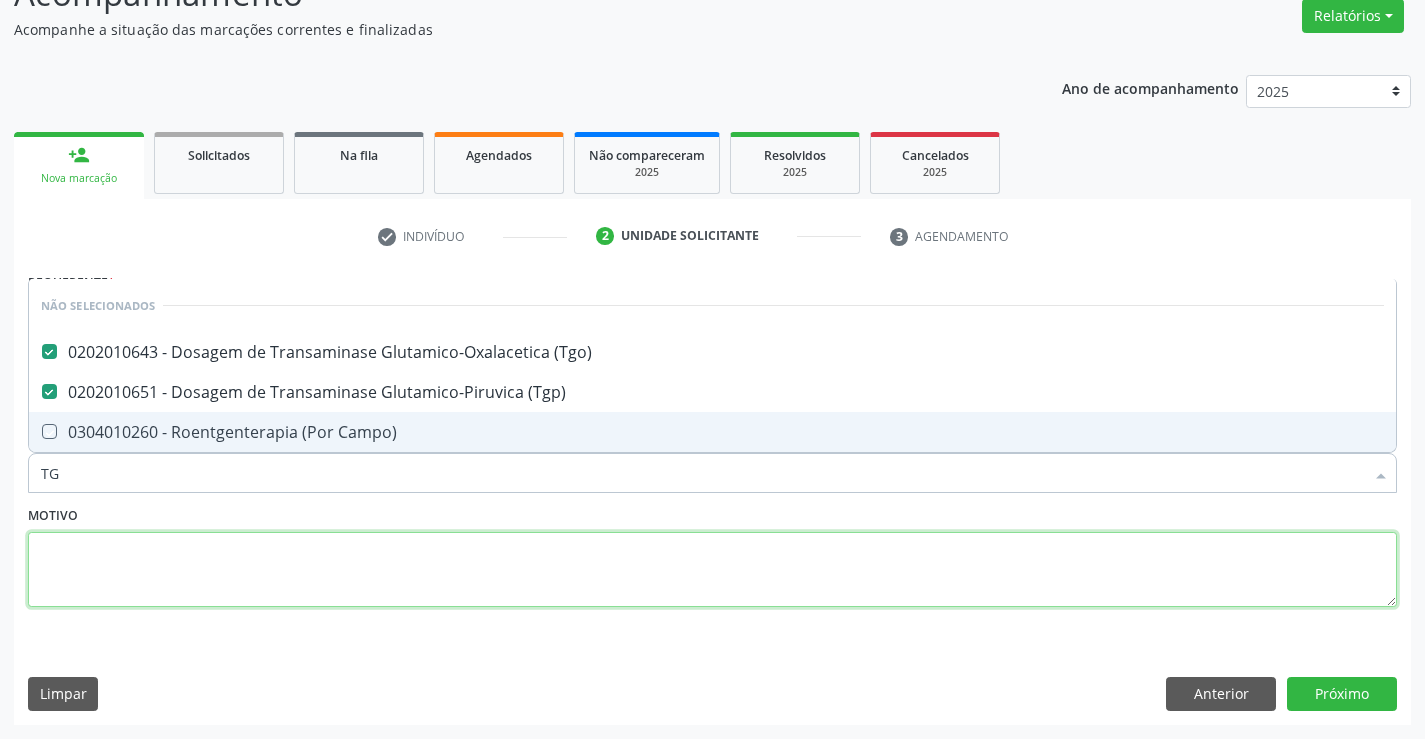 click at bounding box center (712, 570) 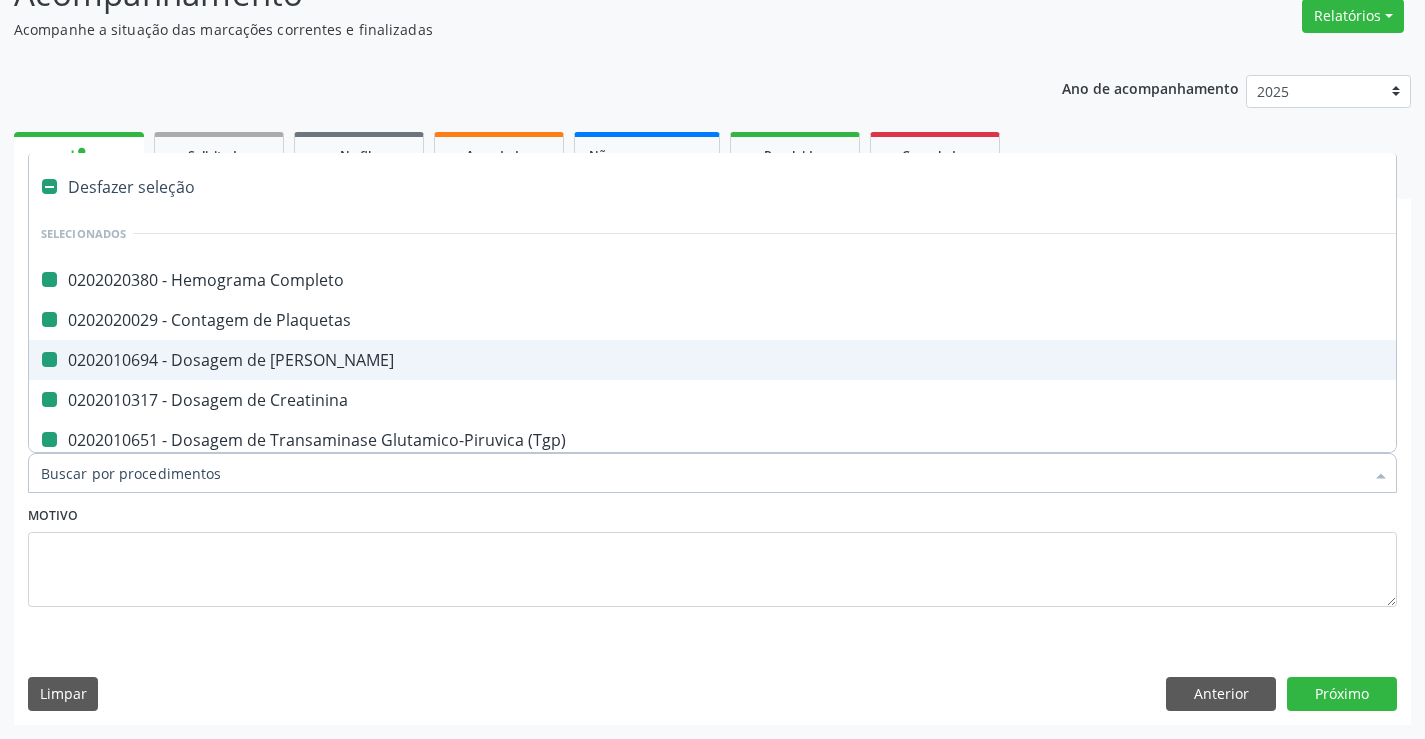 type on "F" 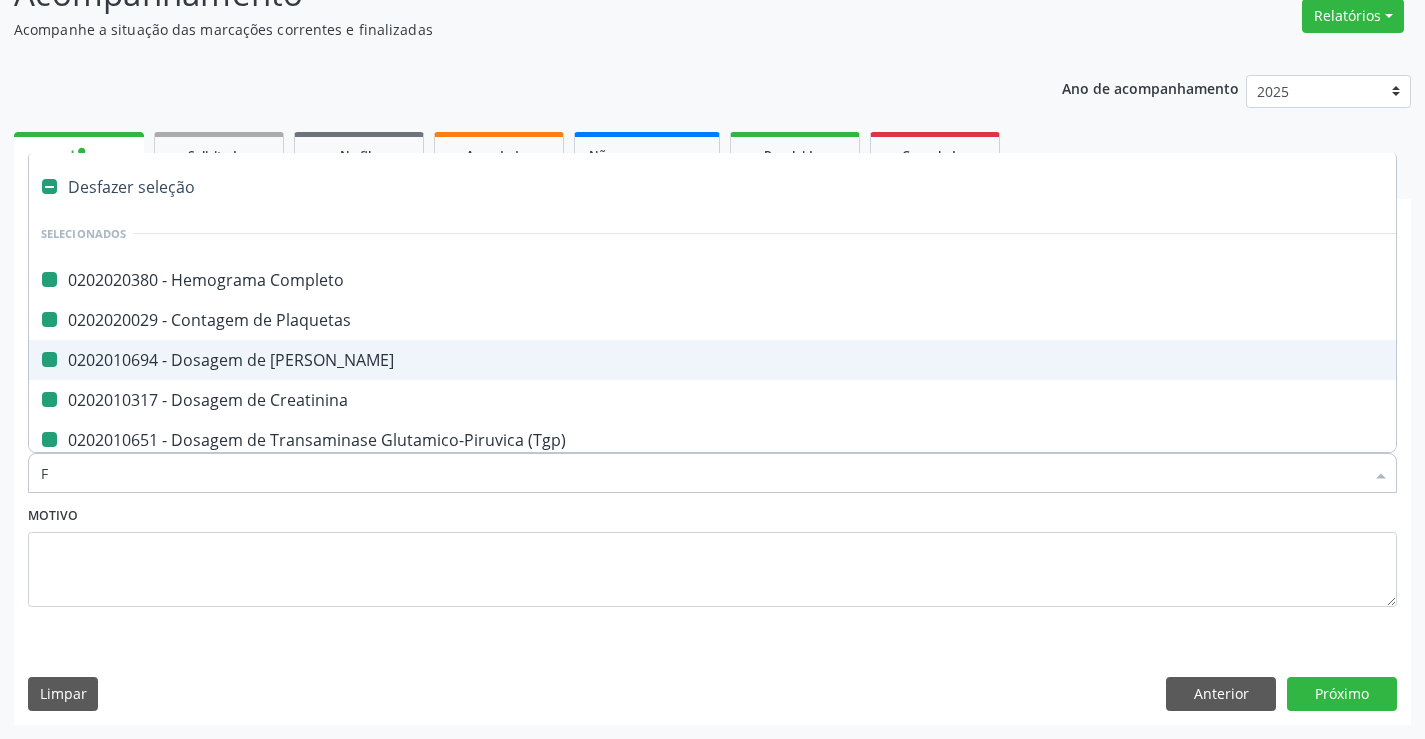 checkbox on "false" 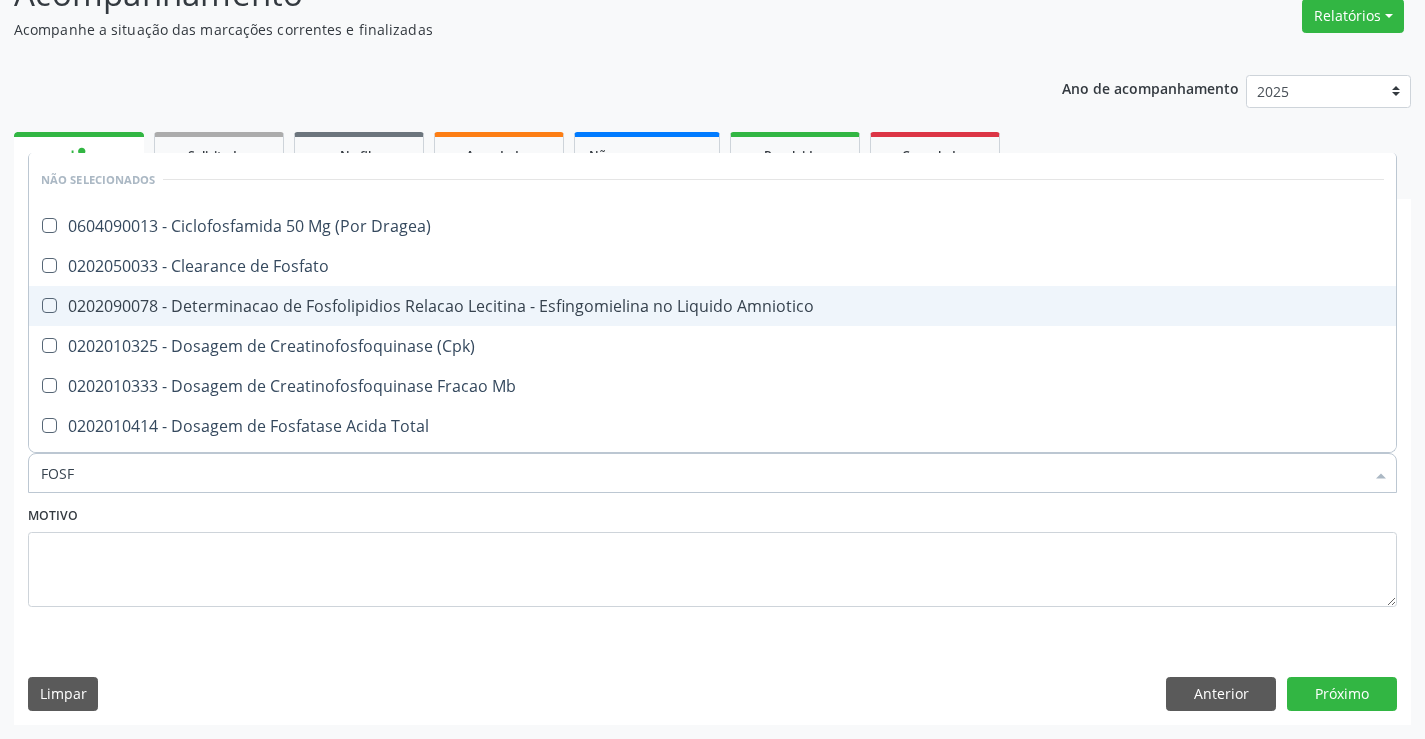 type on "FOSFA" 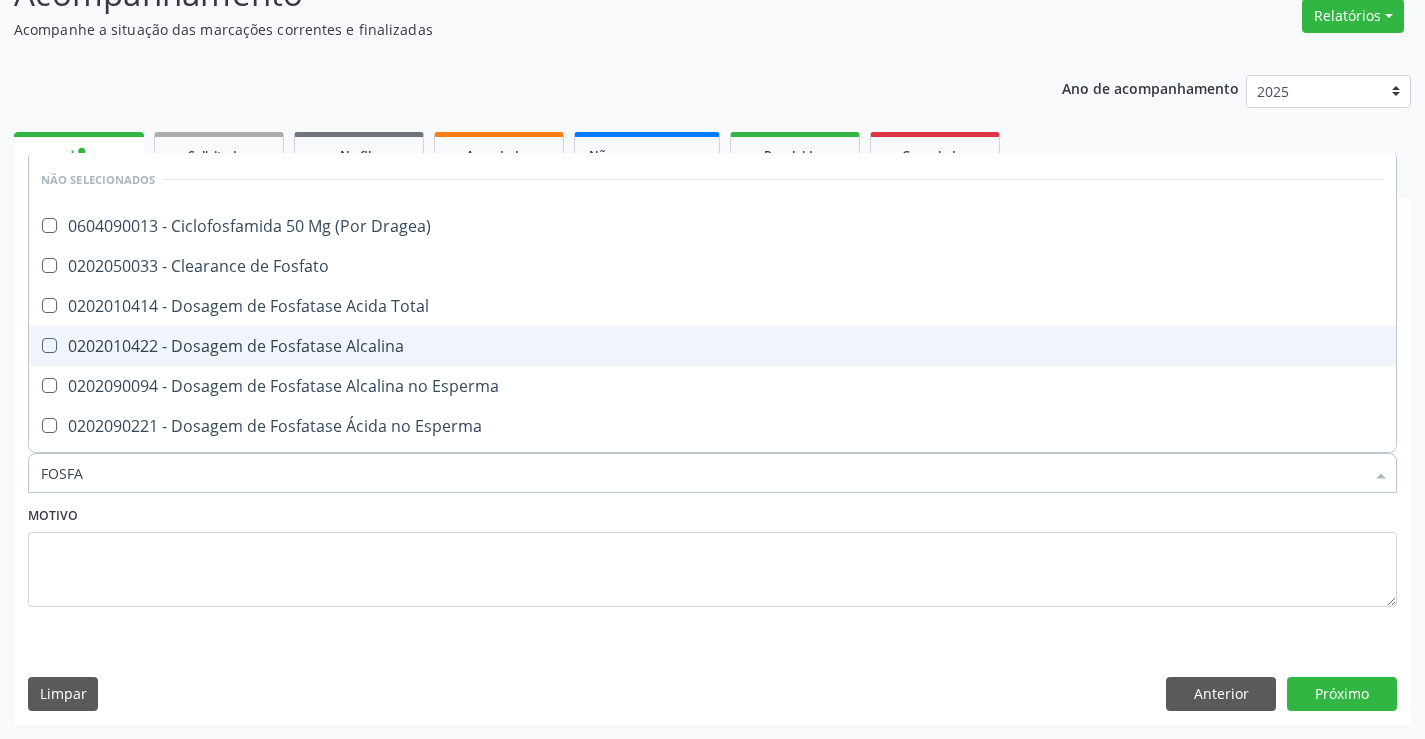 click on "0202010422 - Dosagem de Fosfatase Alcalina" at bounding box center [712, 346] 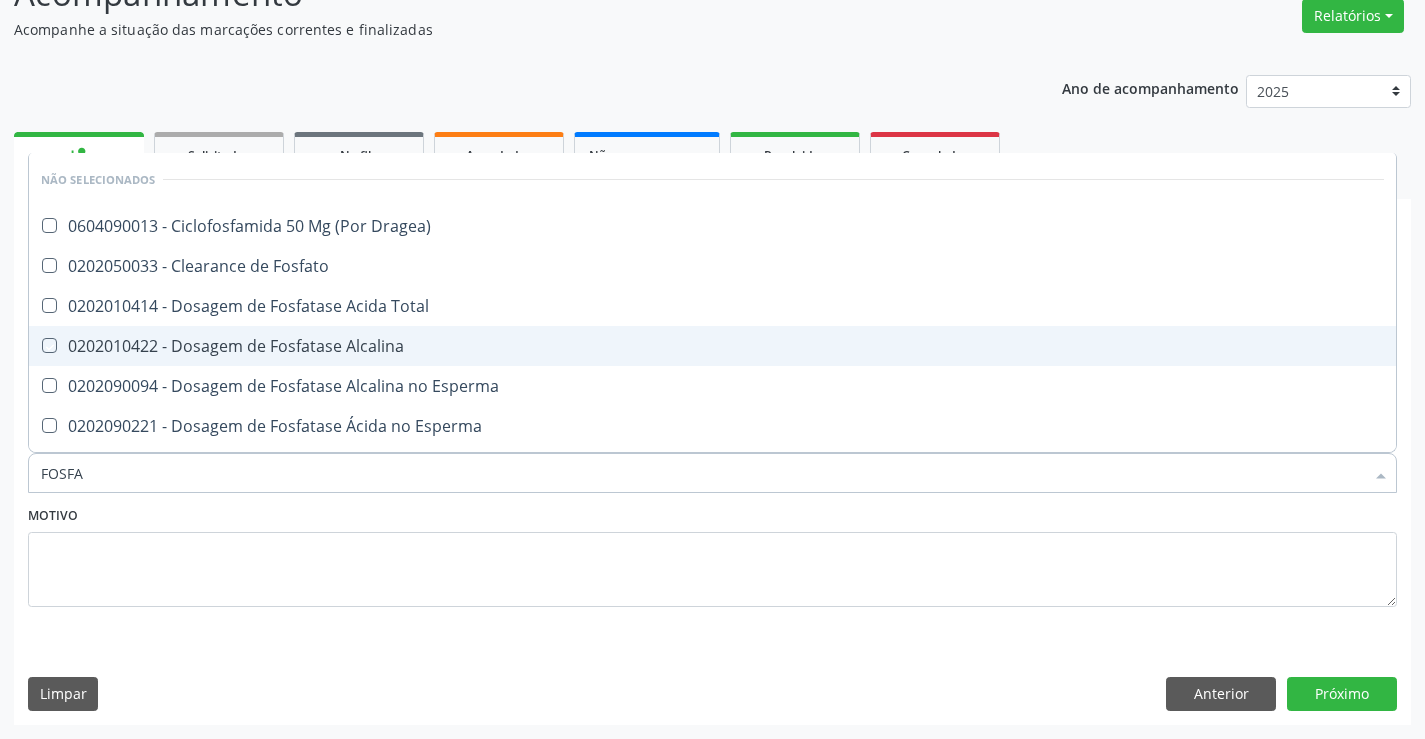 checkbox on "true" 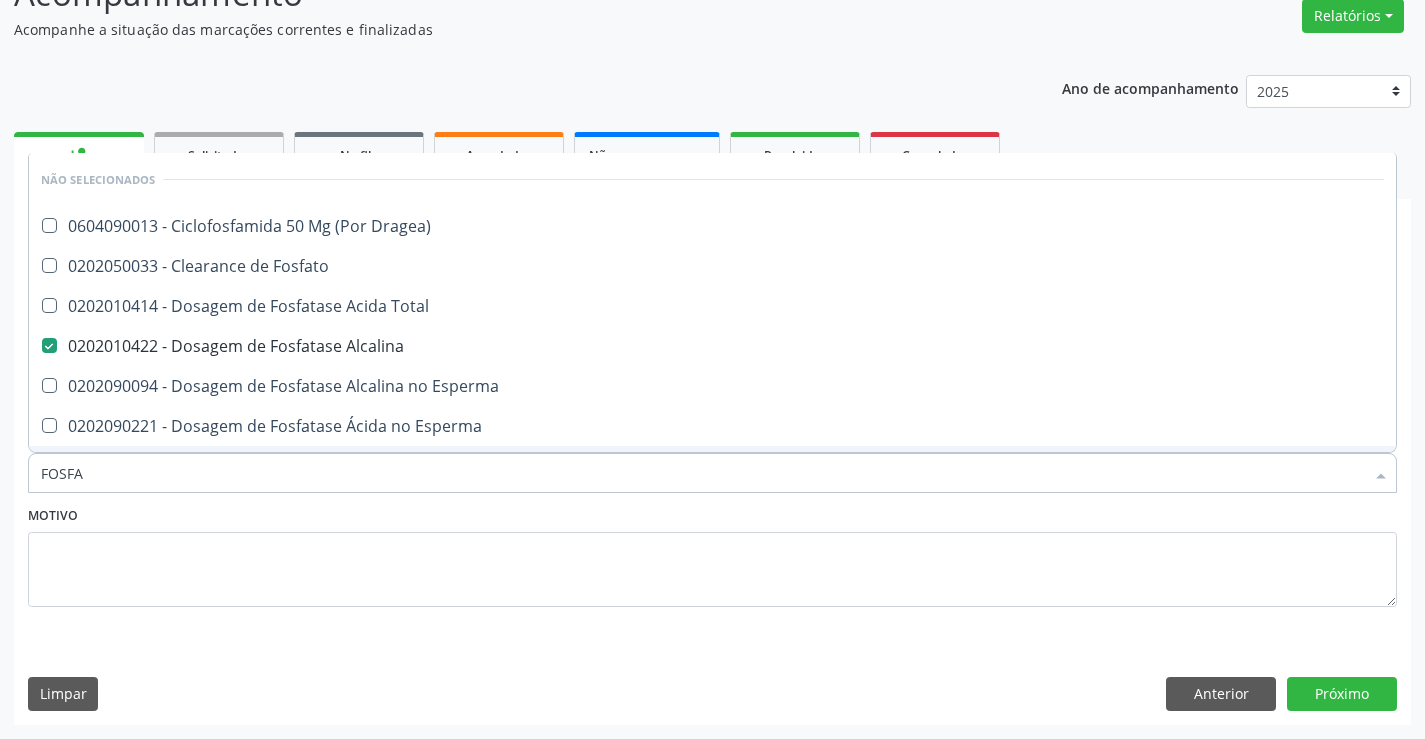 click on "Motivo" at bounding box center [712, 554] 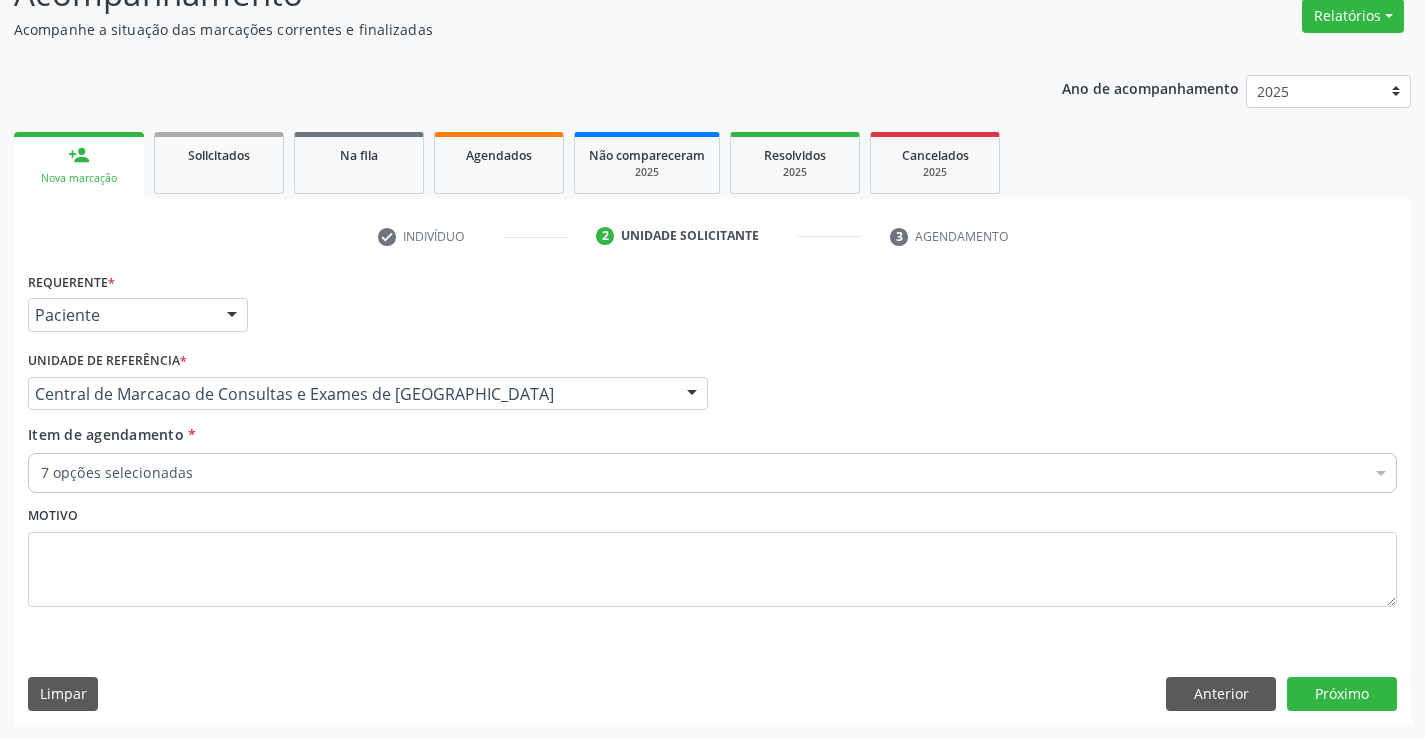 click on "7 opções selecionadas" at bounding box center [712, 473] 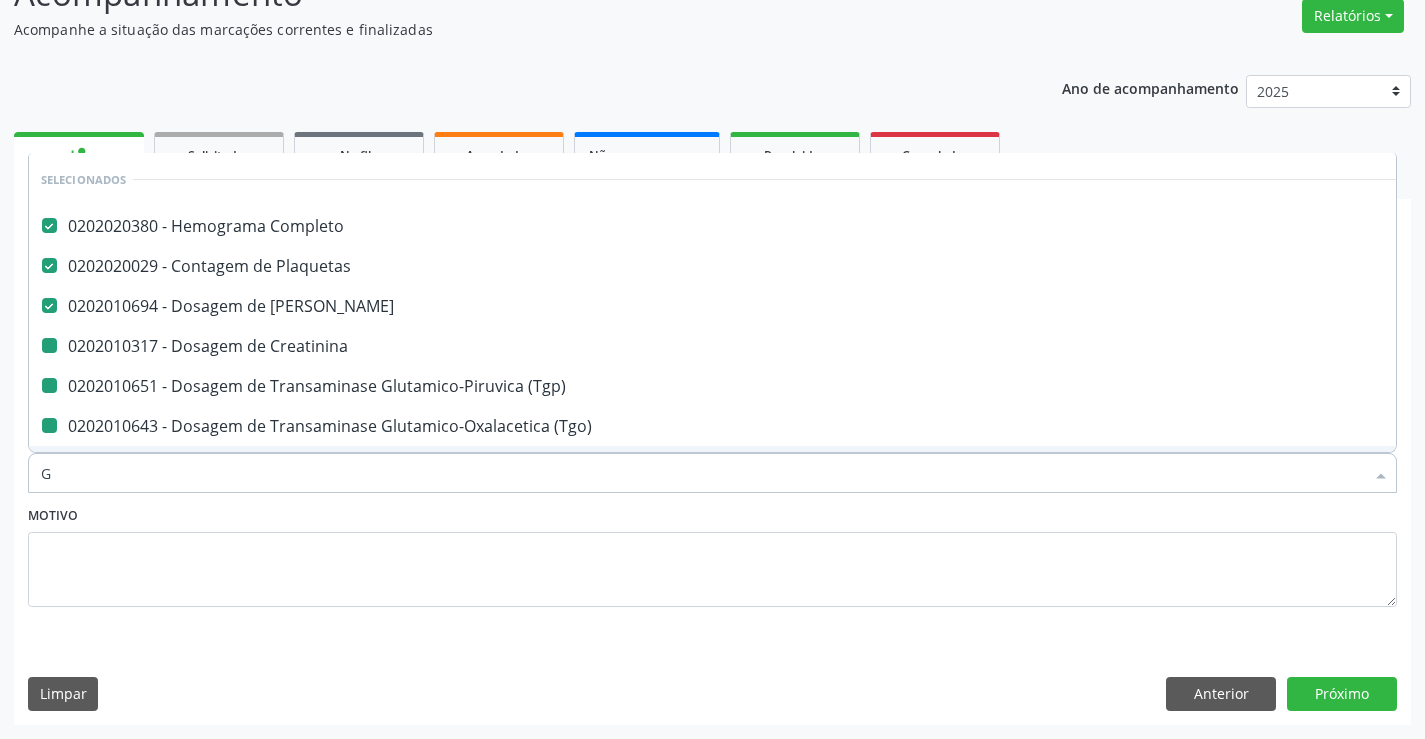 type on "GL" 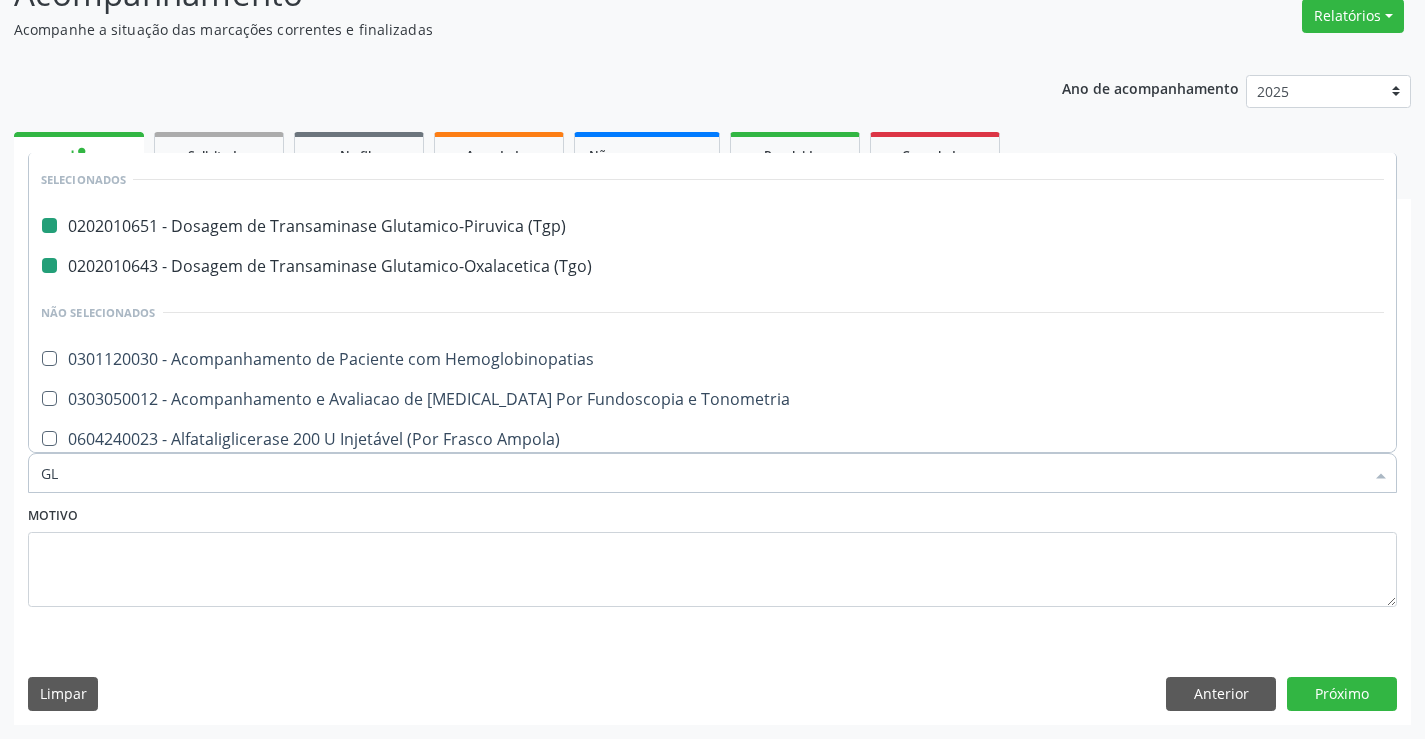 type on "GLI" 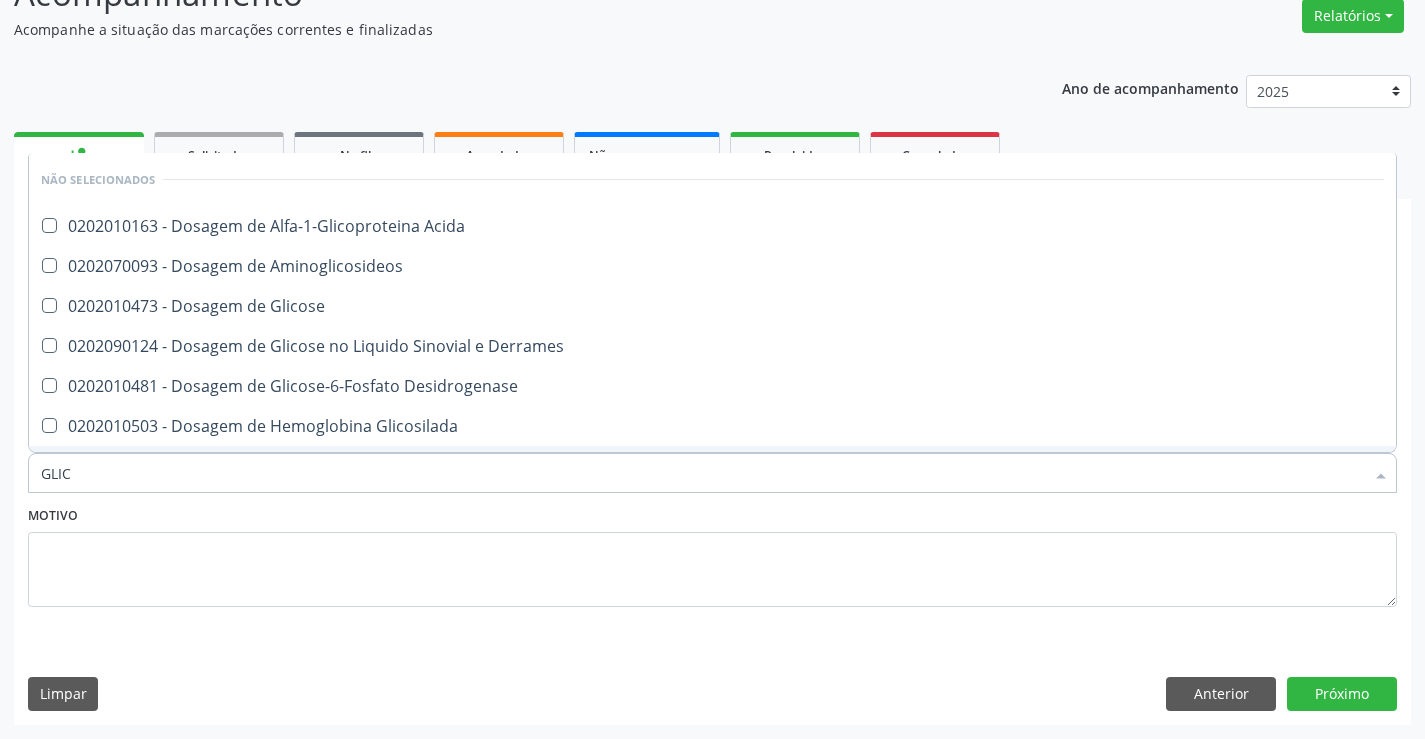 type on "GLICO" 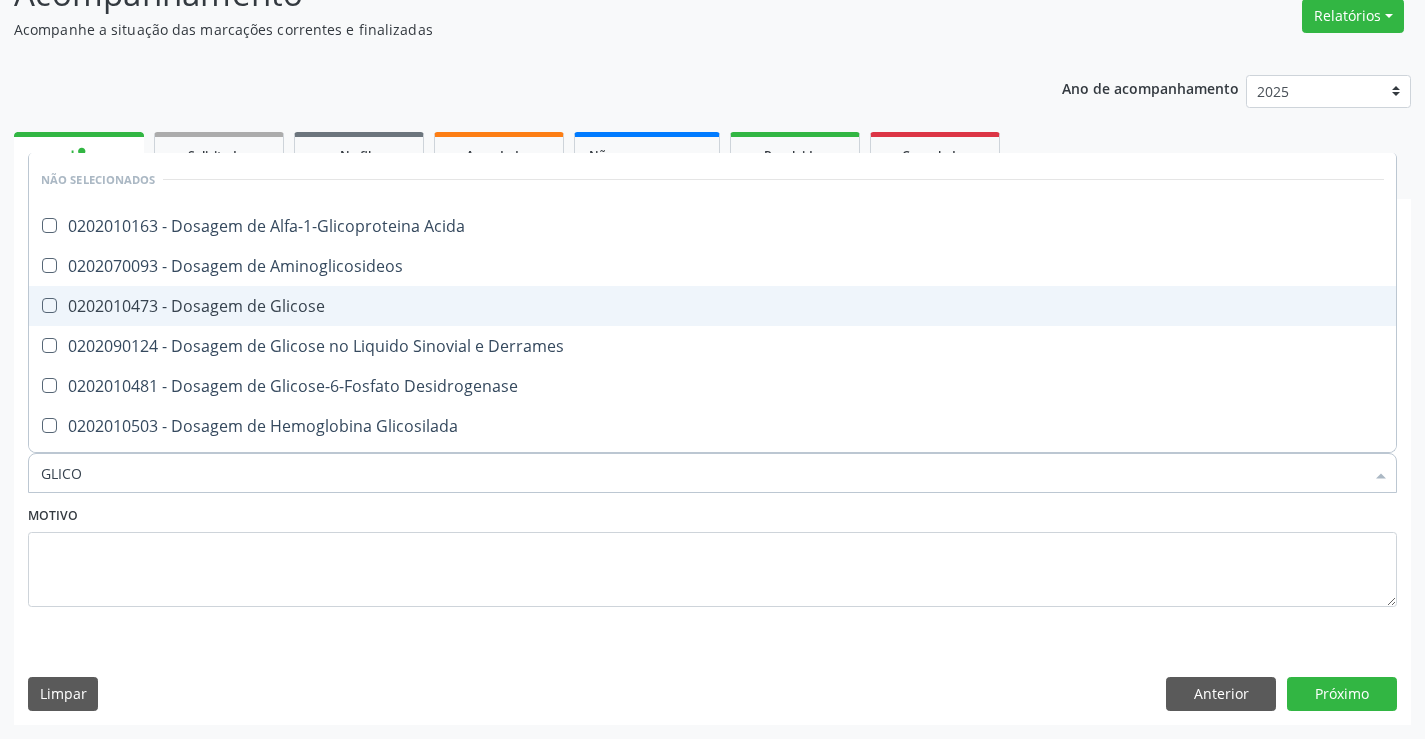 click on "0202010473 - Dosagem de Glicose" at bounding box center (712, 306) 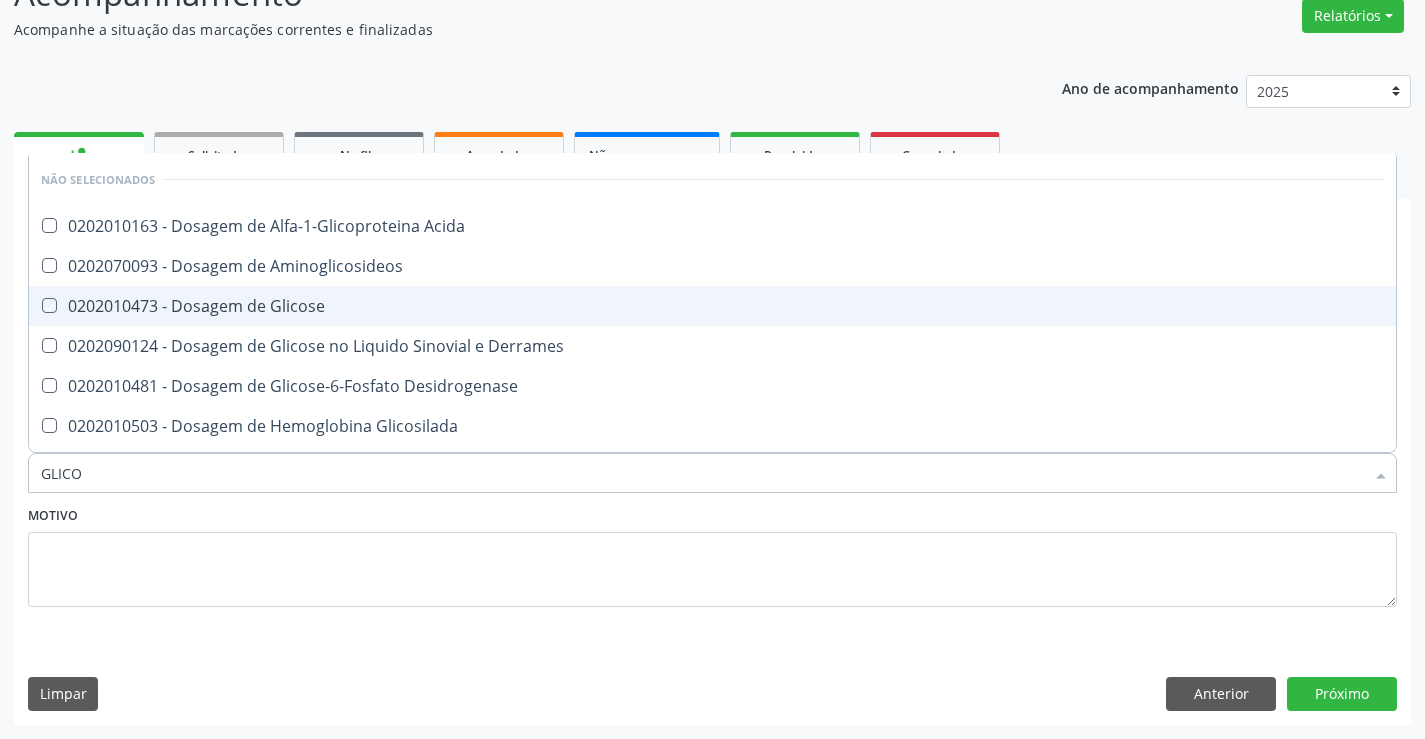 checkbox on "true" 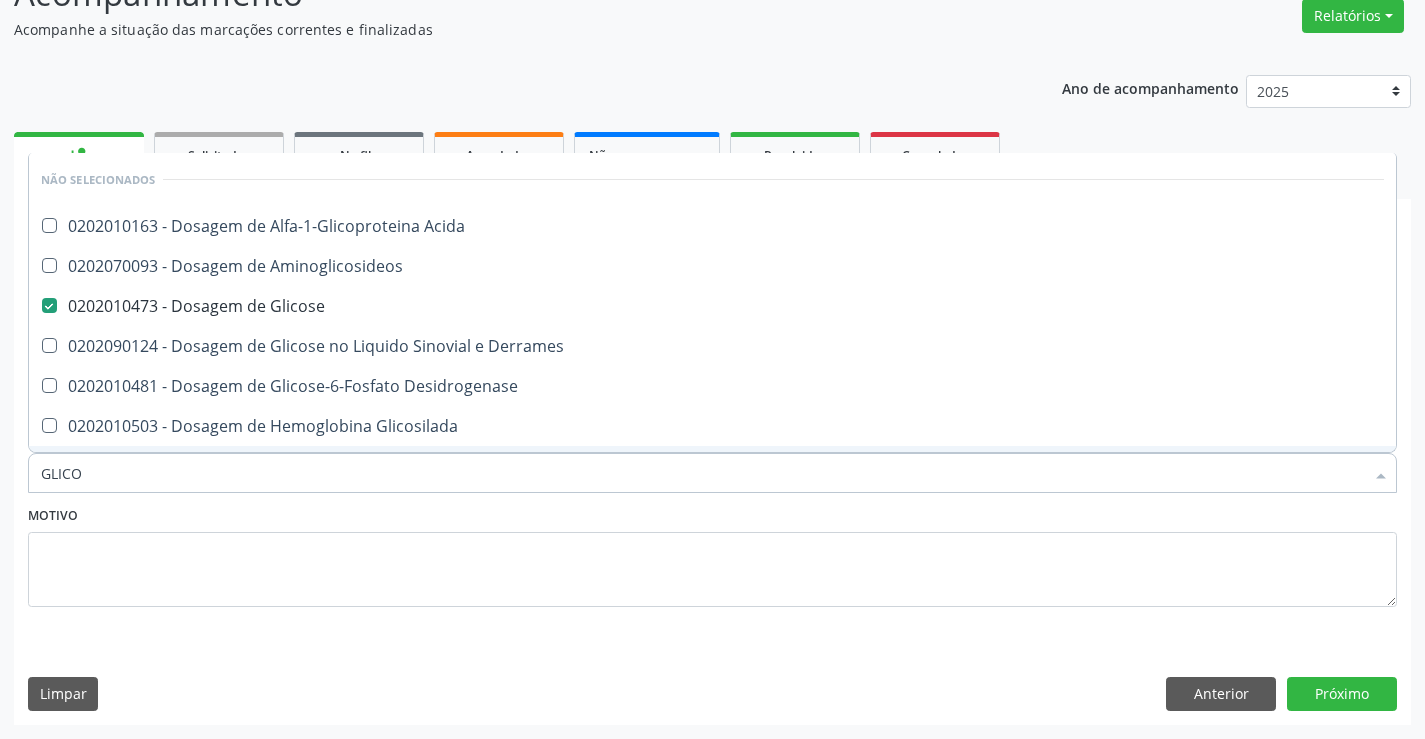 click on "Motivo" at bounding box center (712, 554) 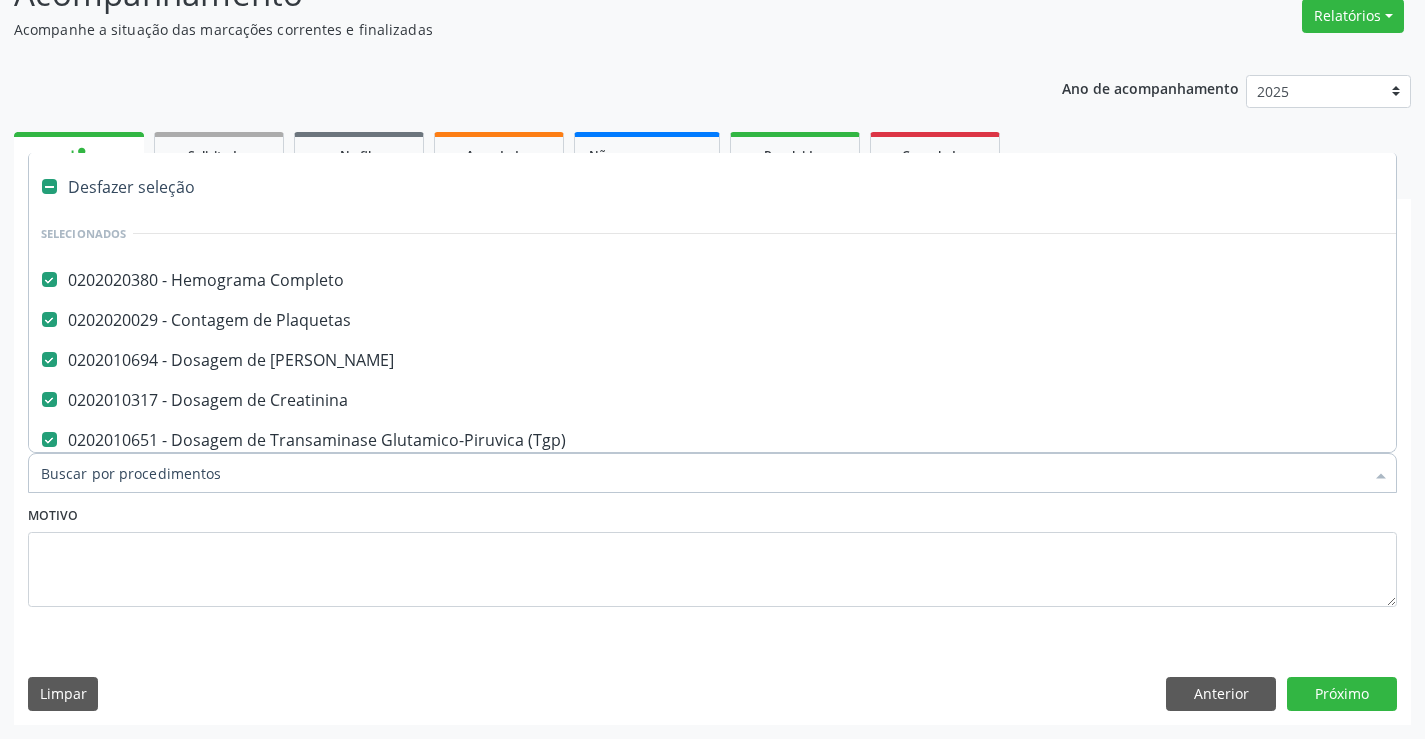 type on "T" 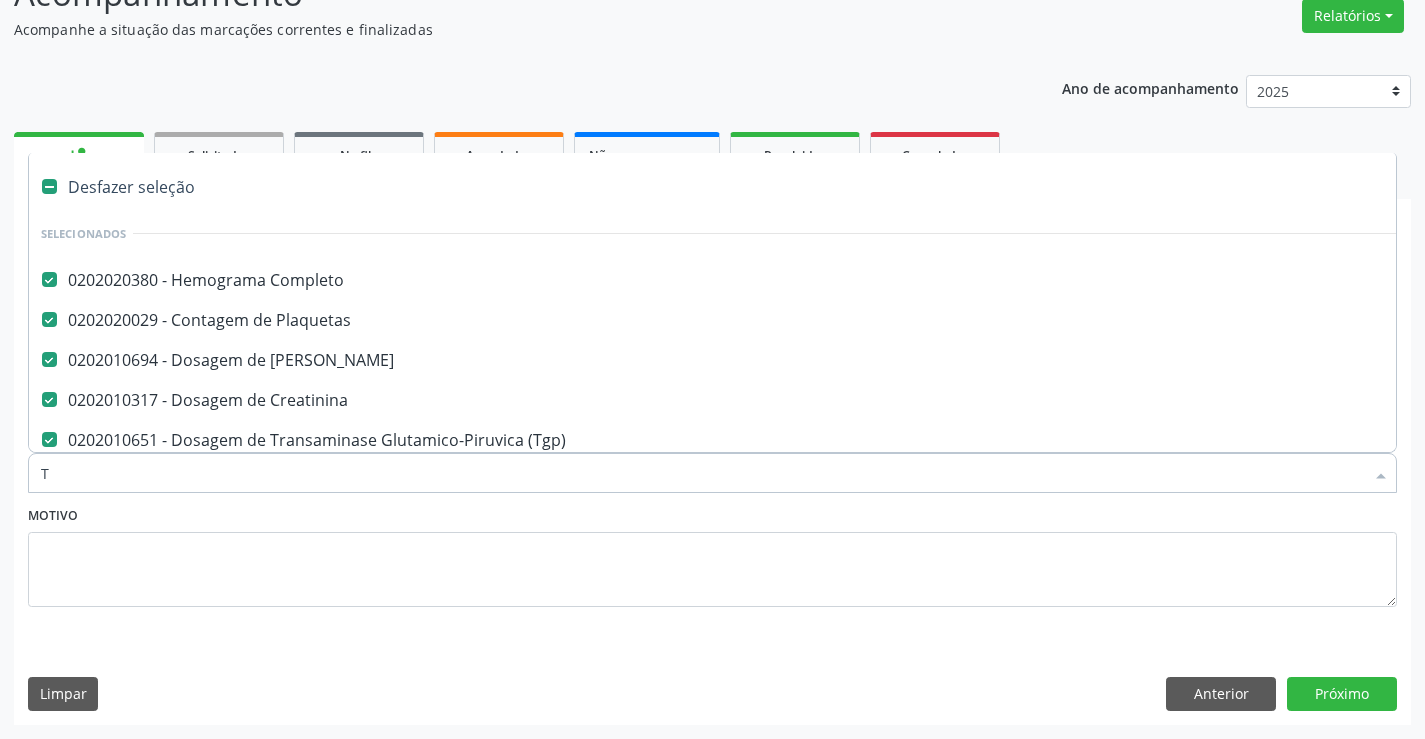 checkbox on "false" 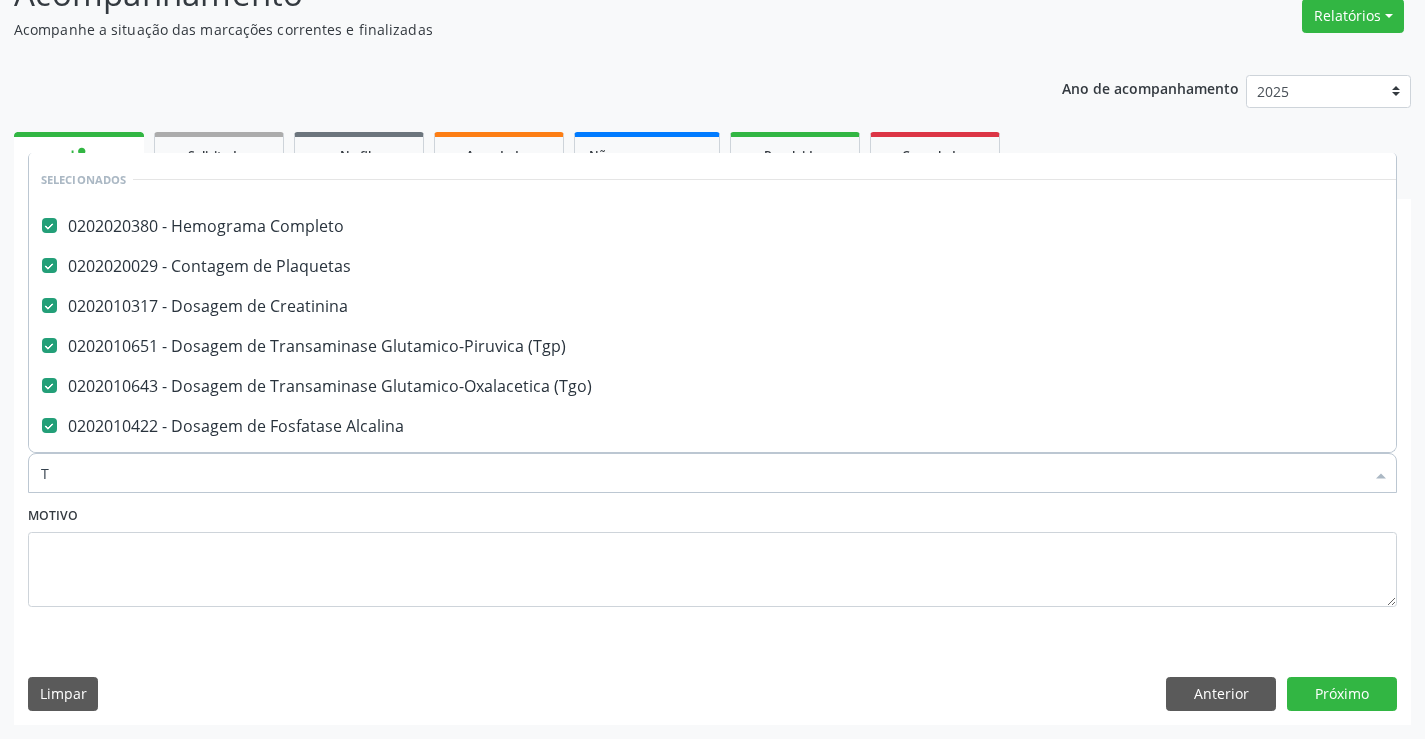 scroll, scrollTop: 0, scrollLeft: 0, axis: both 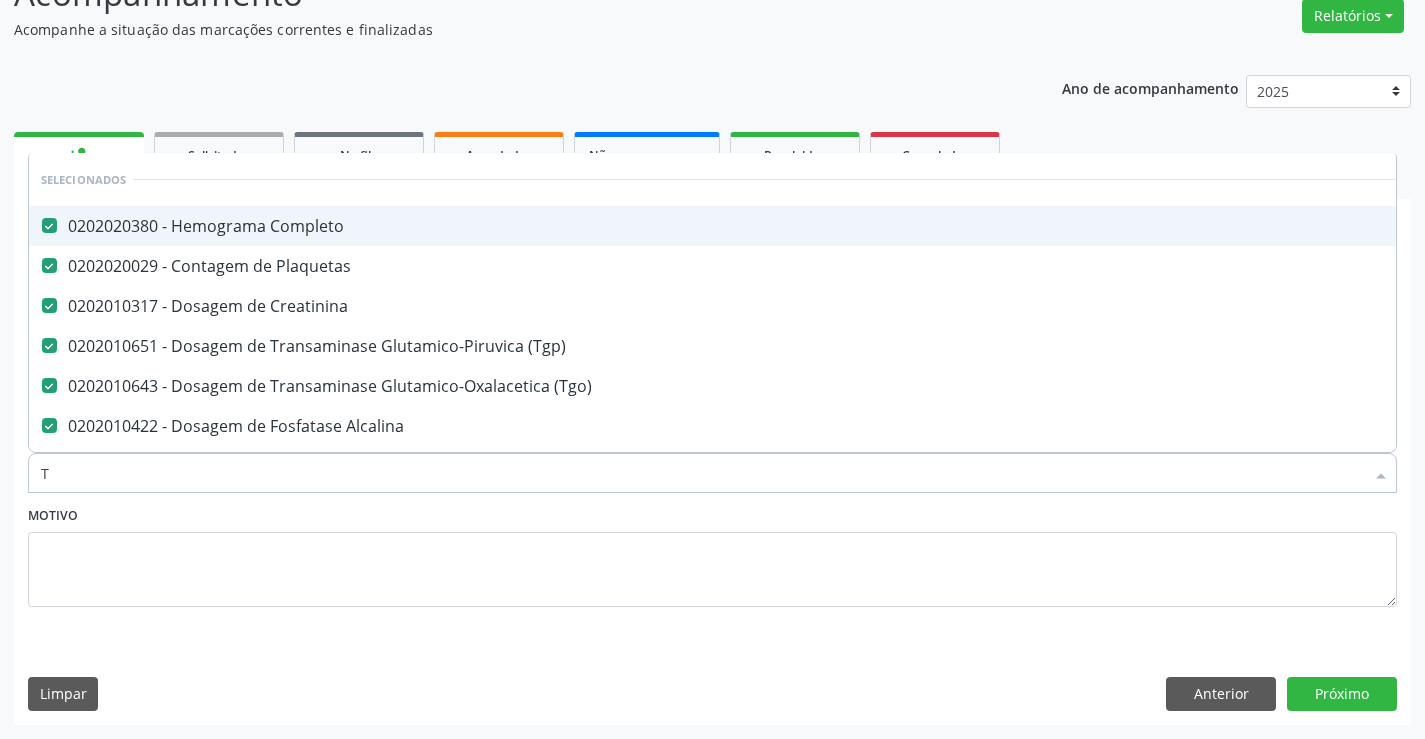 type on "TE" 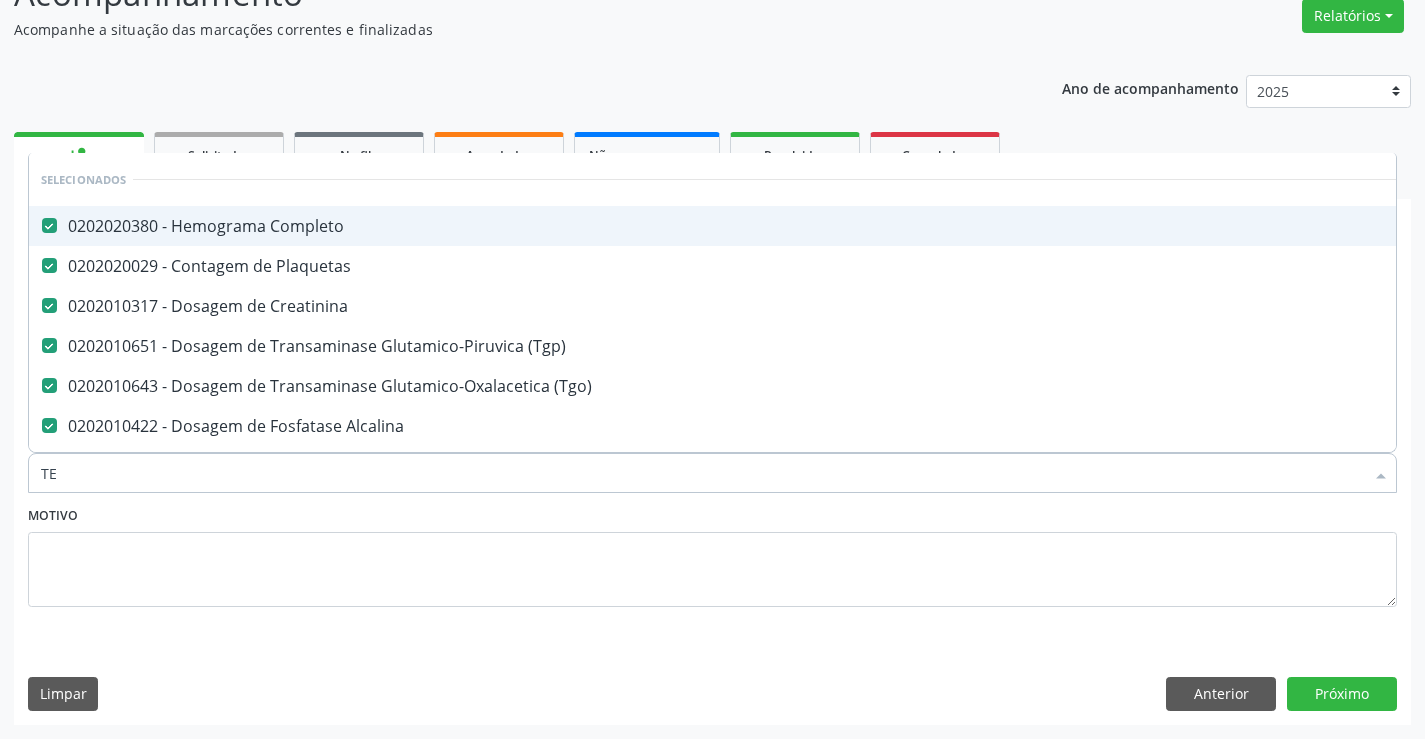 checkbox on "false" 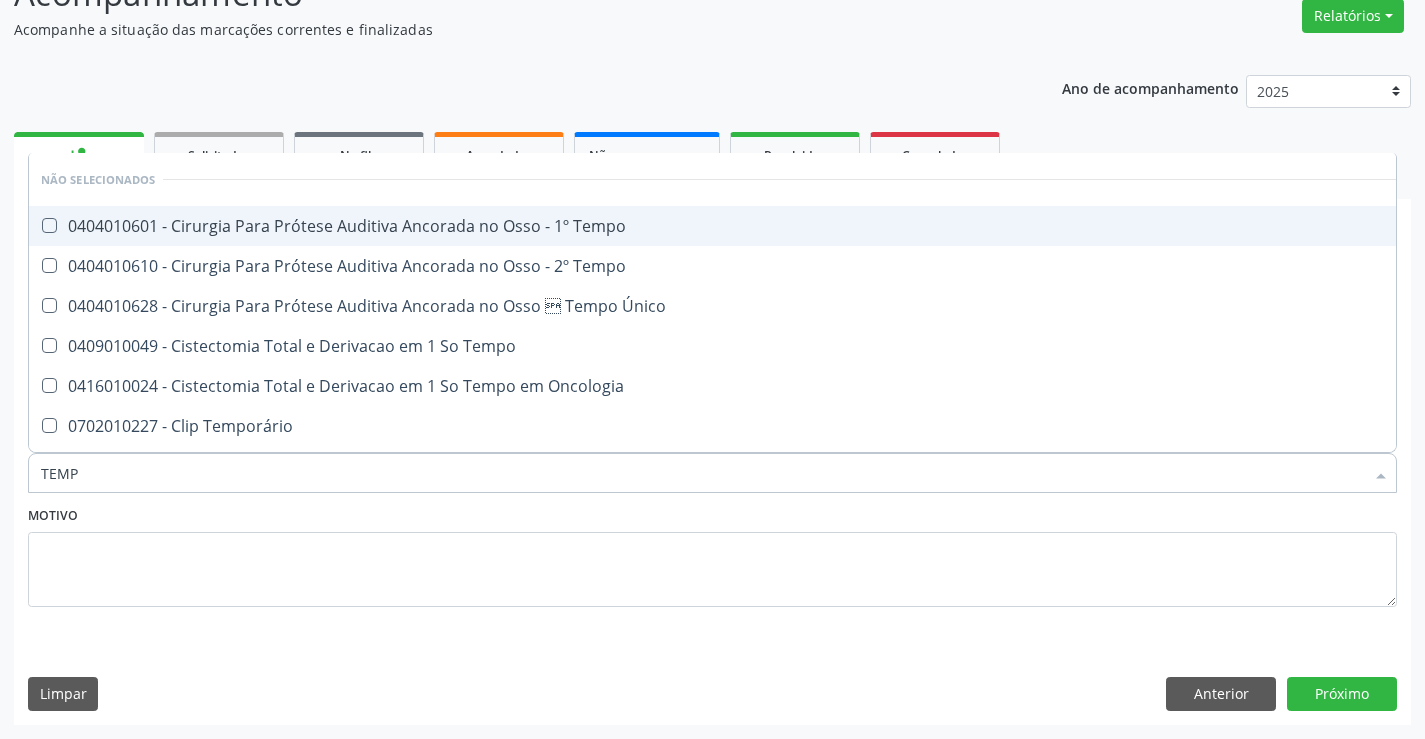 type on "TEMPO" 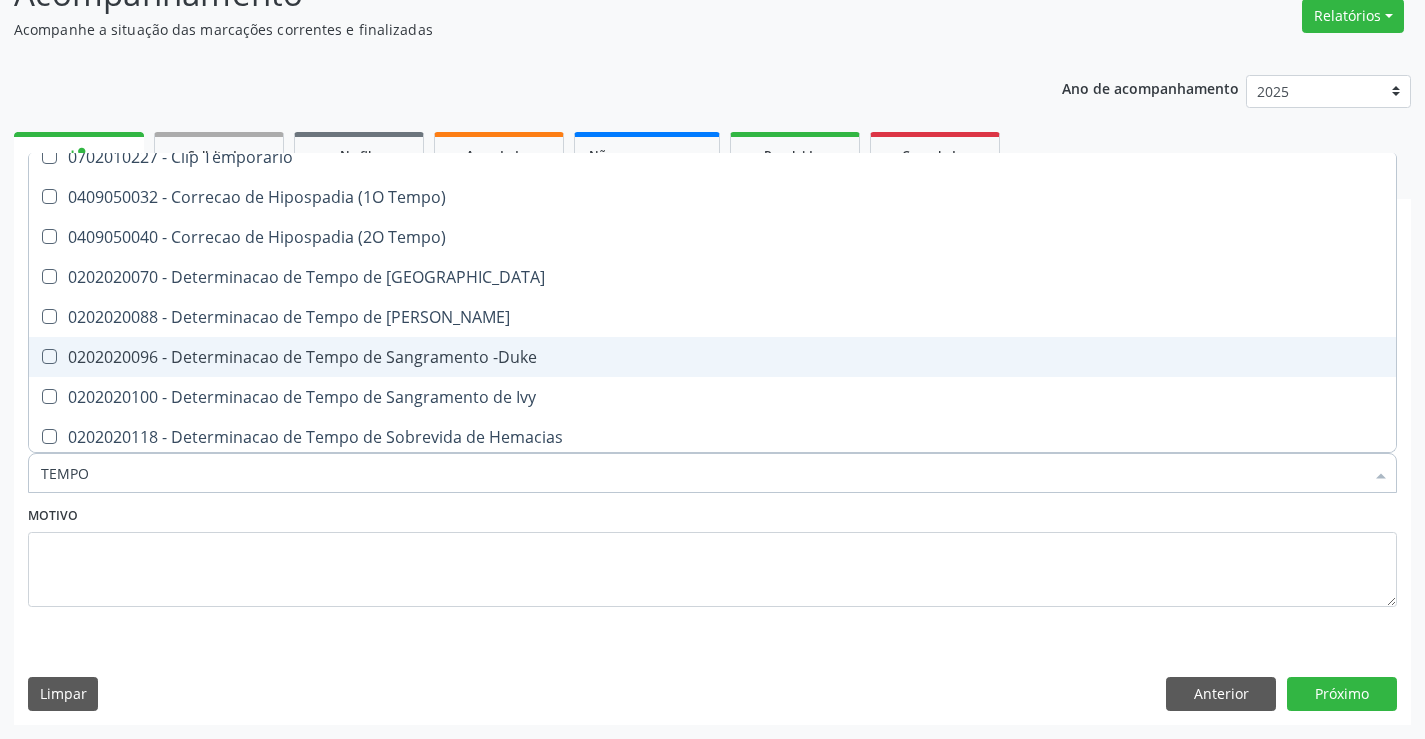 scroll, scrollTop: 300, scrollLeft: 0, axis: vertical 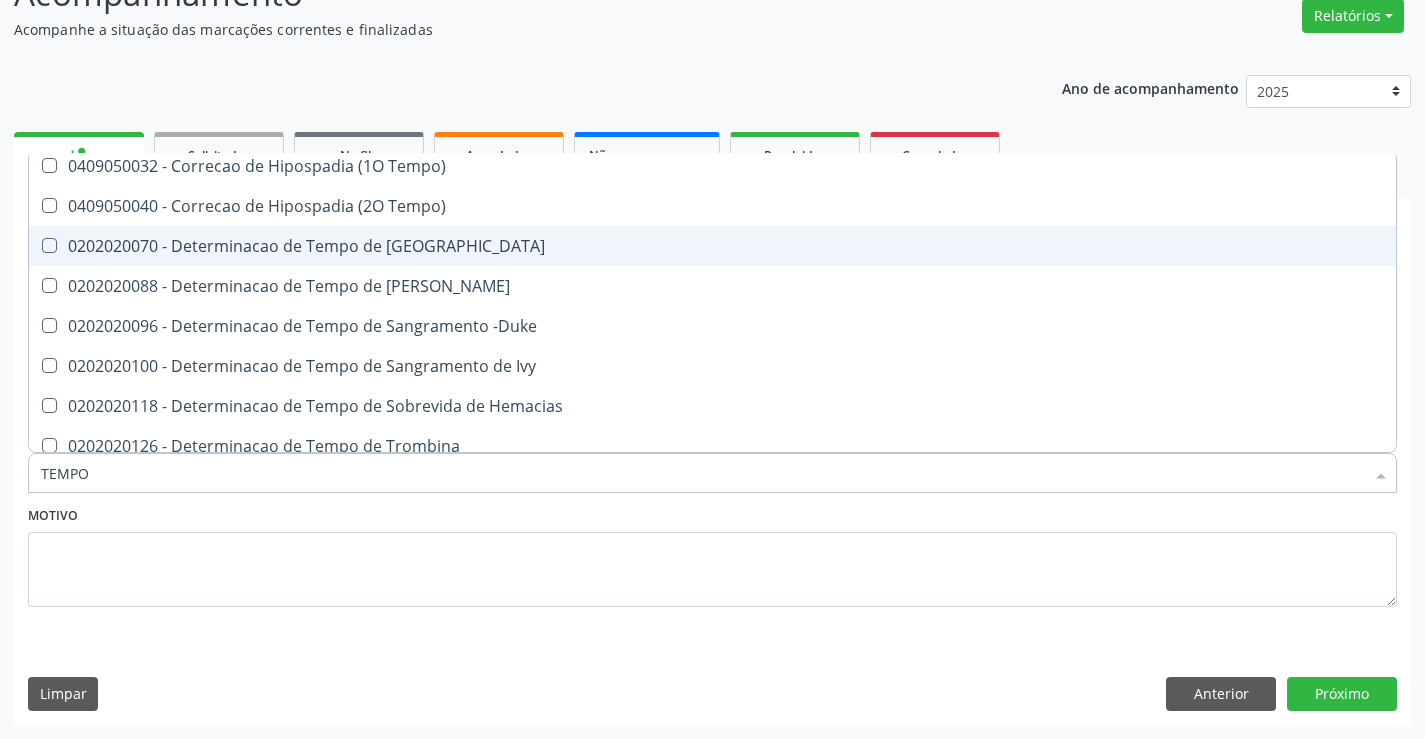 click on "0202020070 - Determinacao de Tempo de [GEOGRAPHIC_DATA]" at bounding box center (756, 246) 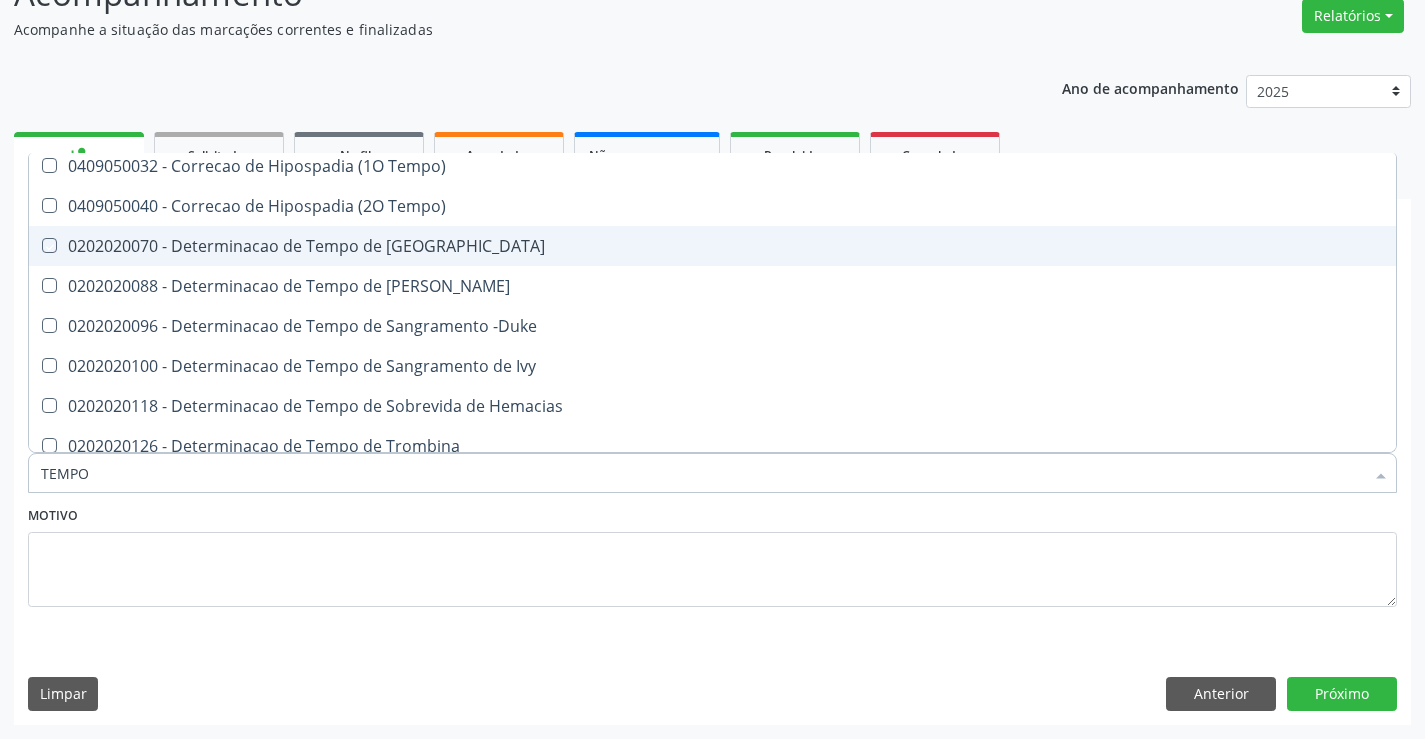 checkbox on "true" 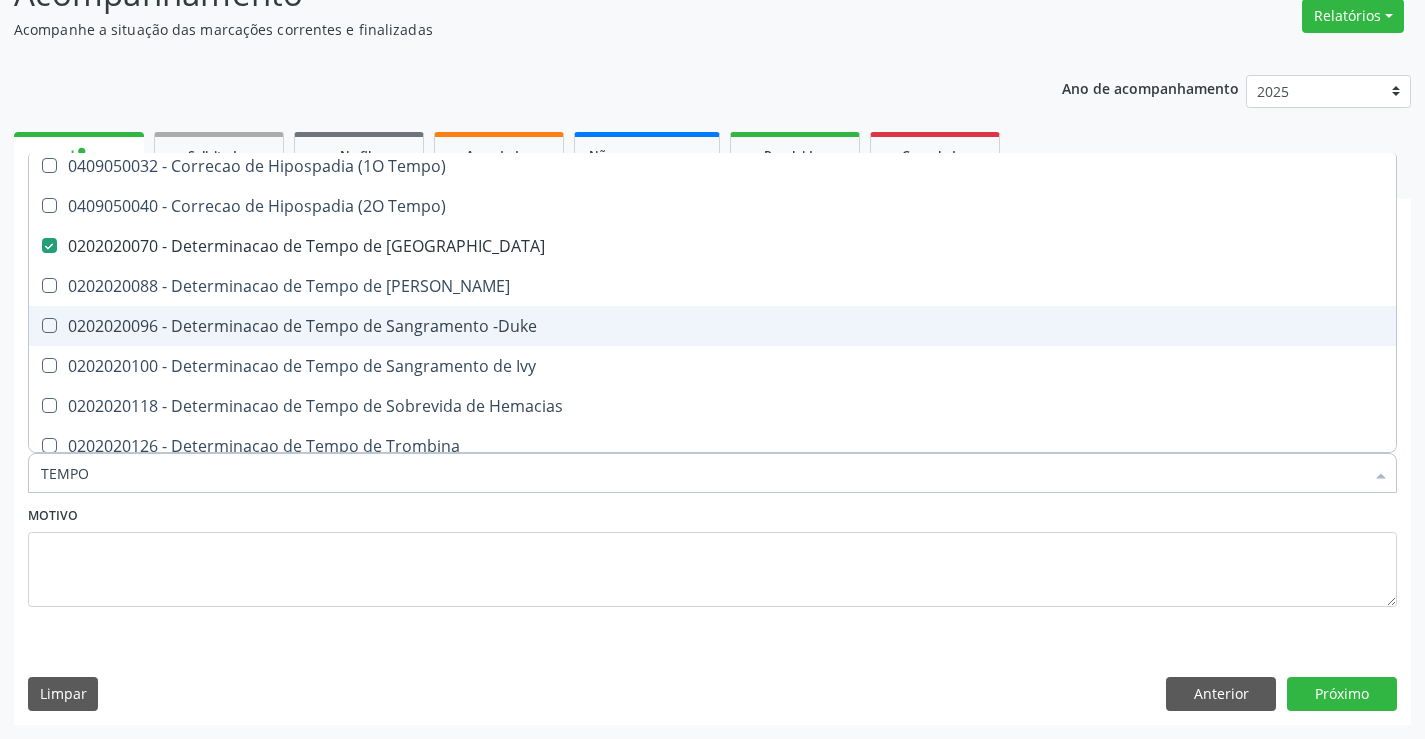 click on "0202020096 - Determinacao de Tempo de Sangramento -Duke" at bounding box center [756, 326] 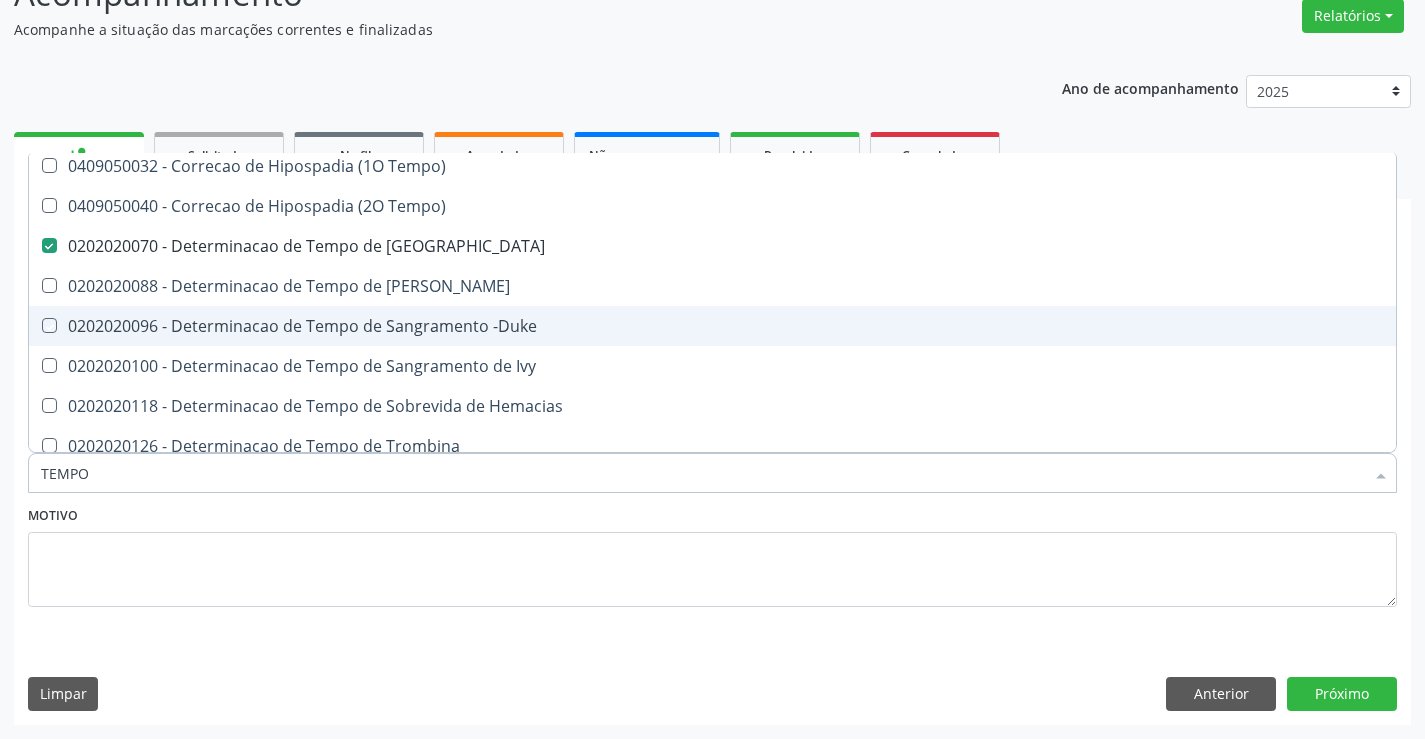 checkbox on "true" 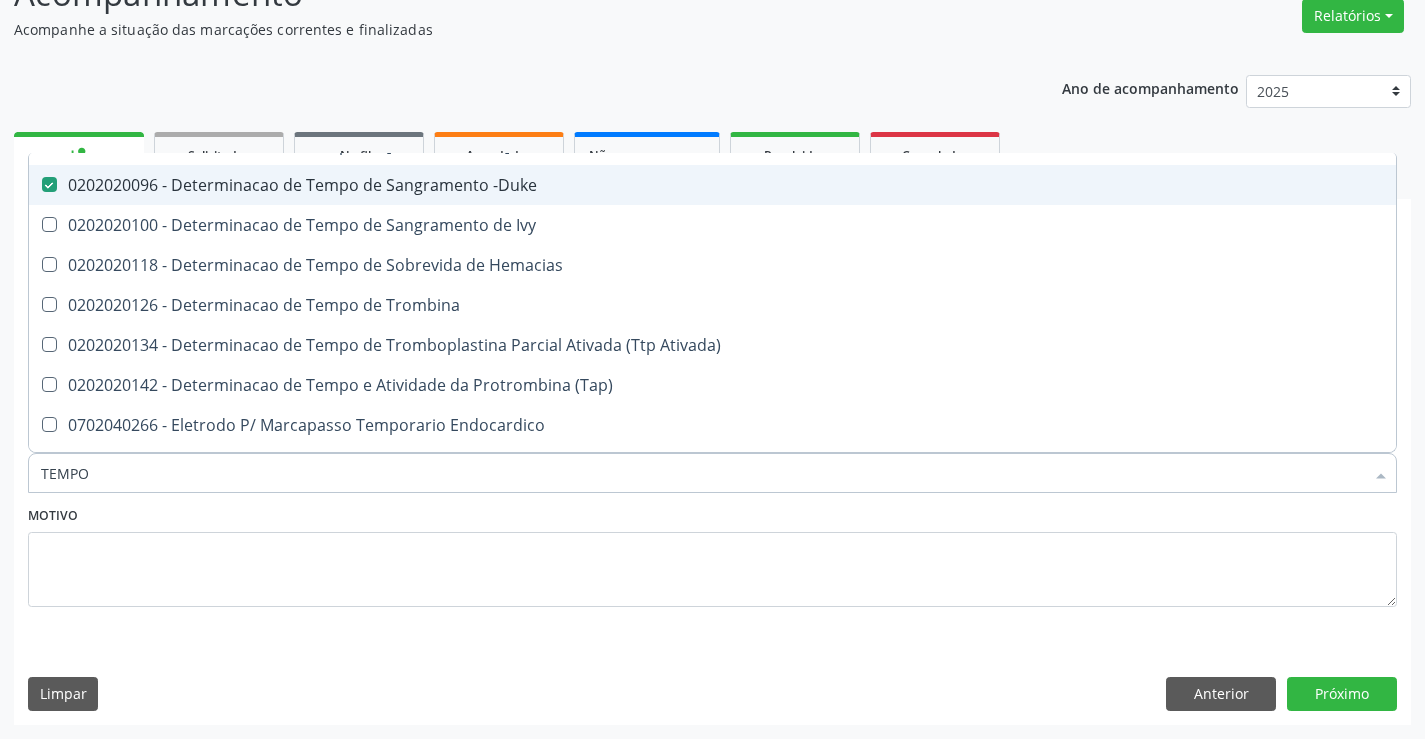 scroll, scrollTop: 500, scrollLeft: 0, axis: vertical 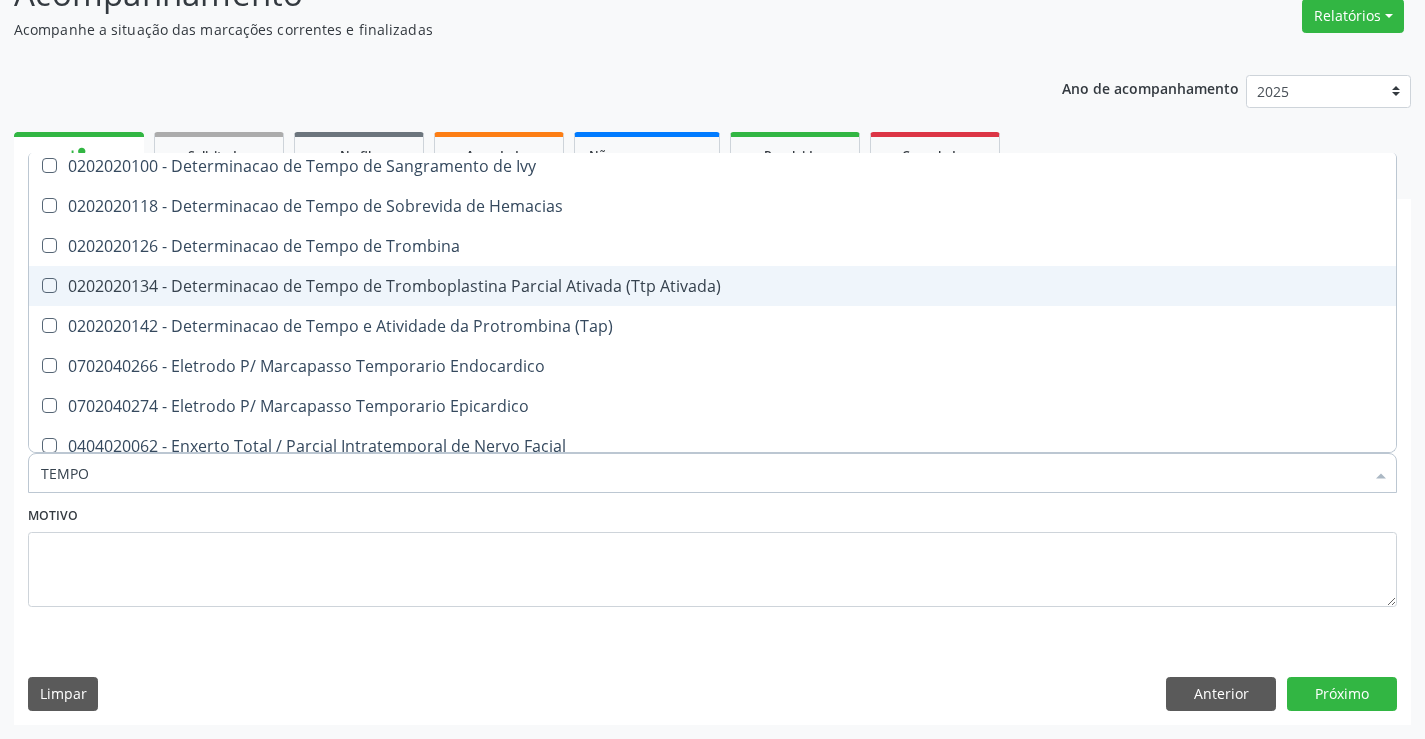 click on "0202020134 - Determinacao de Tempo de Tromboplastina Parcial Ativada (Ttp Ativada)" at bounding box center (756, 286) 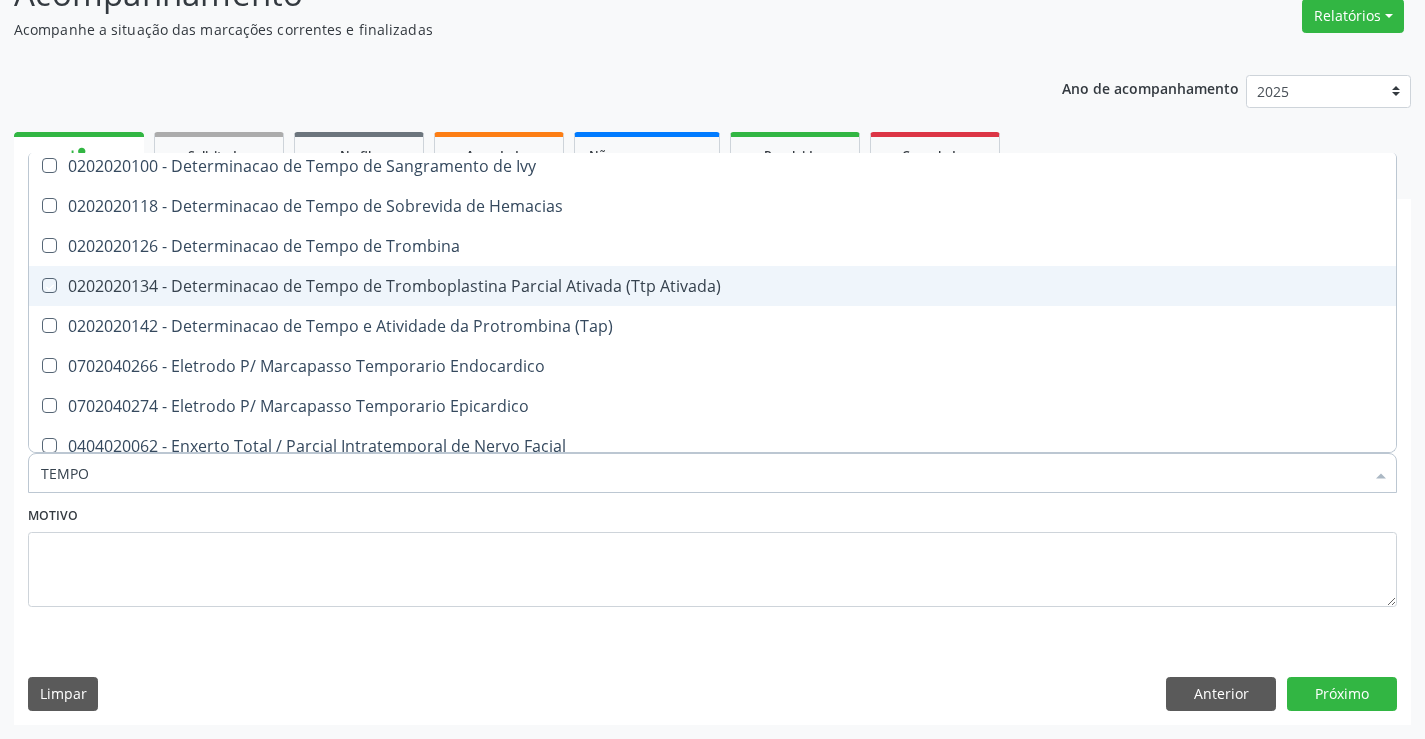 checkbox on "true" 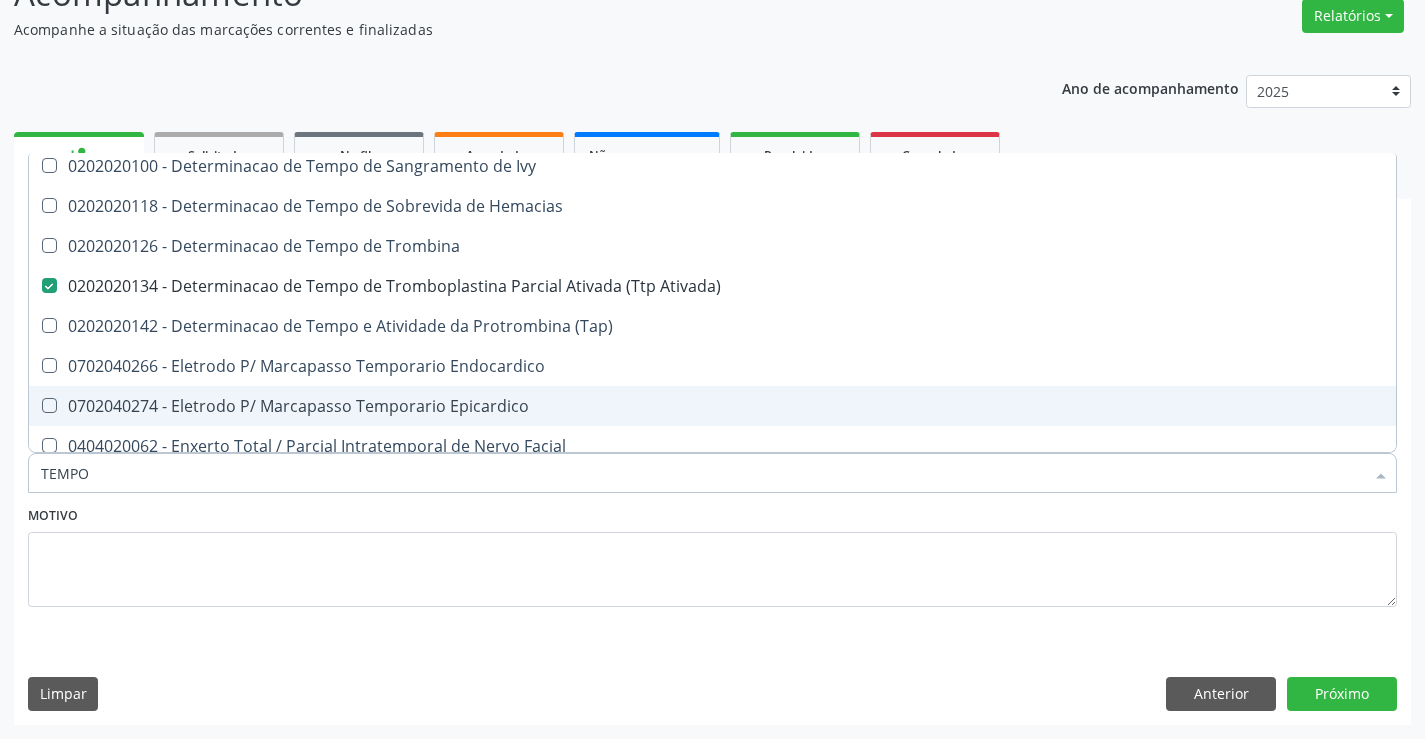 click on "Motivo" at bounding box center [712, 554] 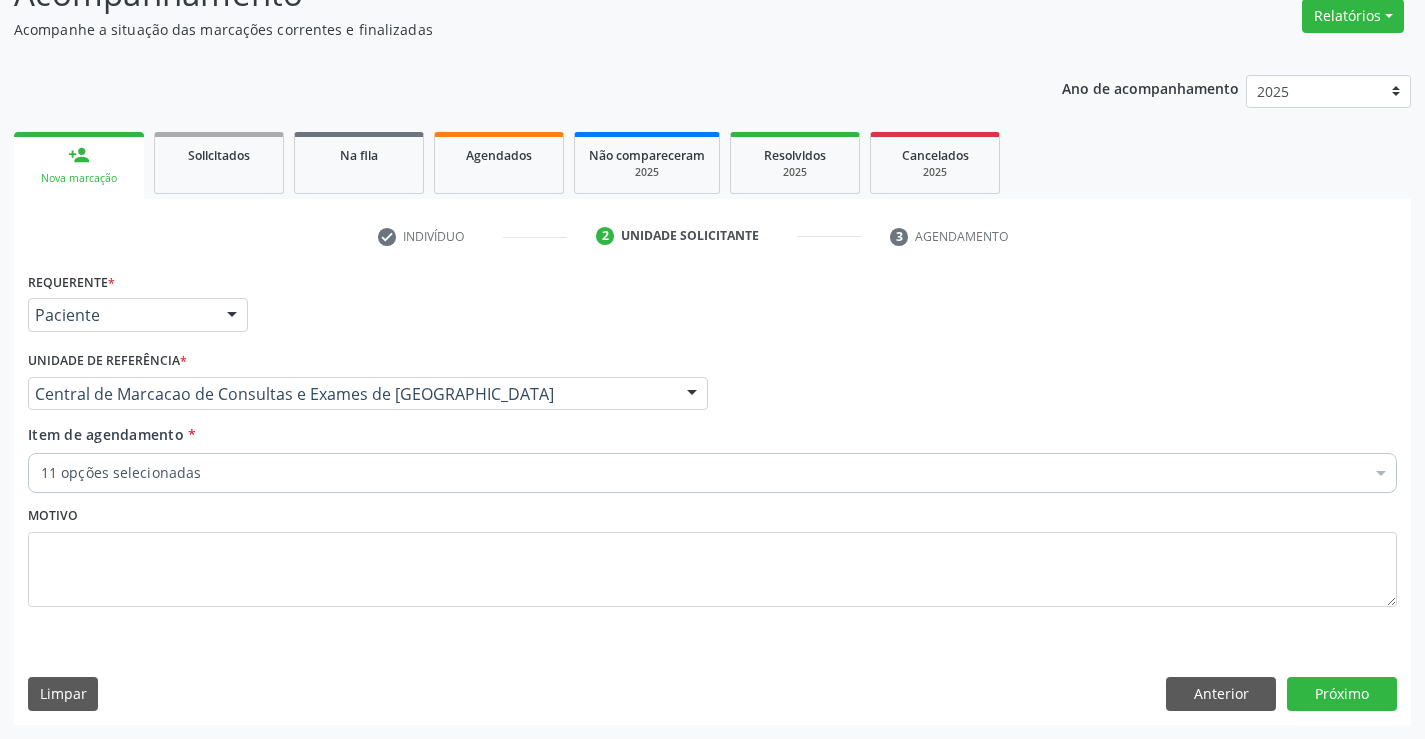 scroll, scrollTop: 0, scrollLeft: 0, axis: both 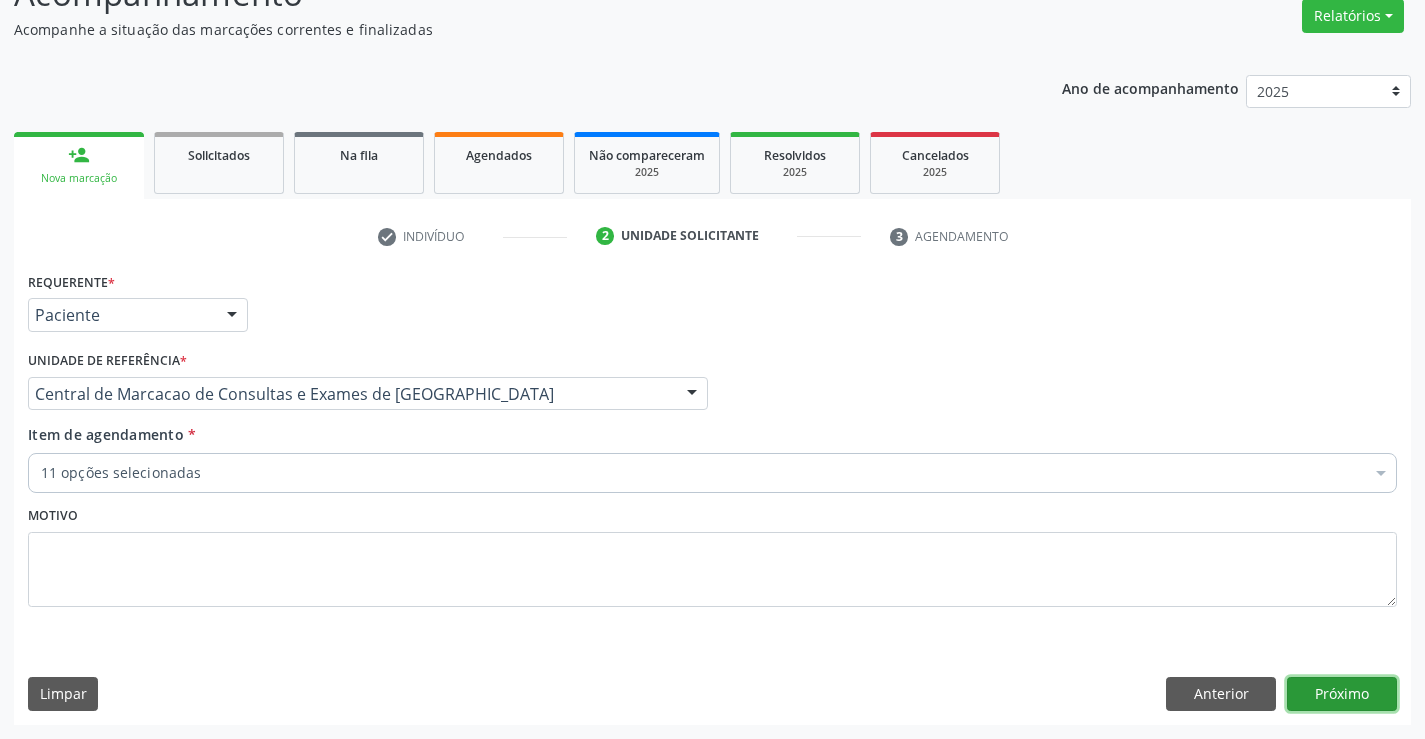 click on "Próximo" at bounding box center [1342, 694] 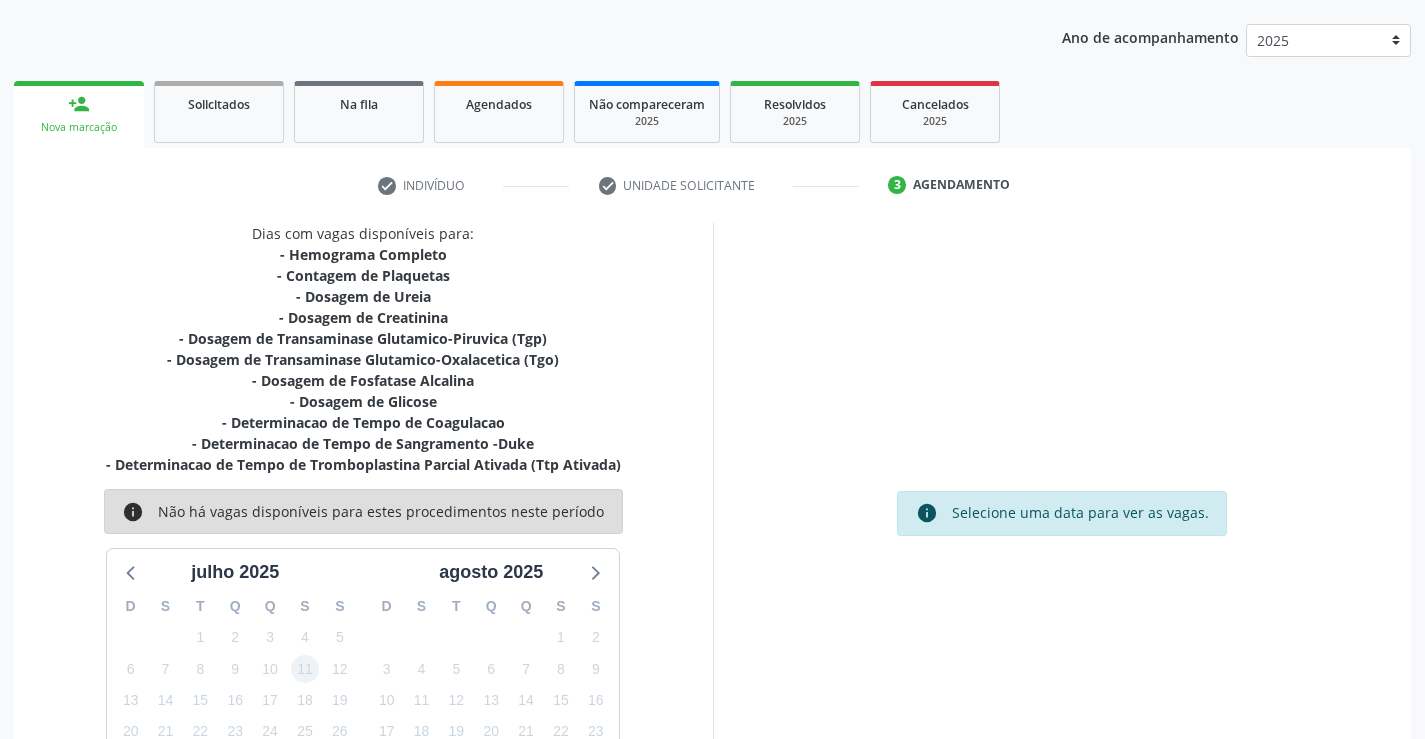 scroll, scrollTop: 341, scrollLeft: 0, axis: vertical 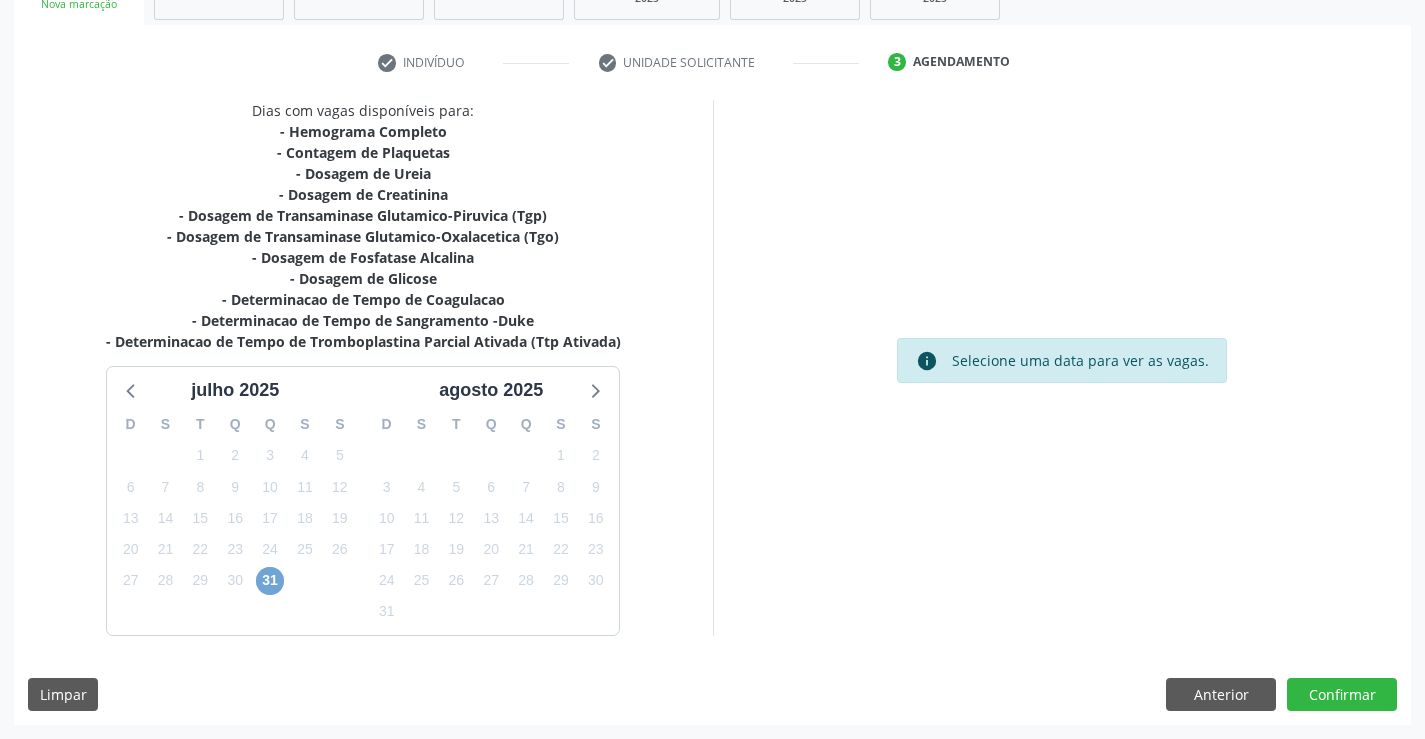 click on "31" at bounding box center [270, 581] 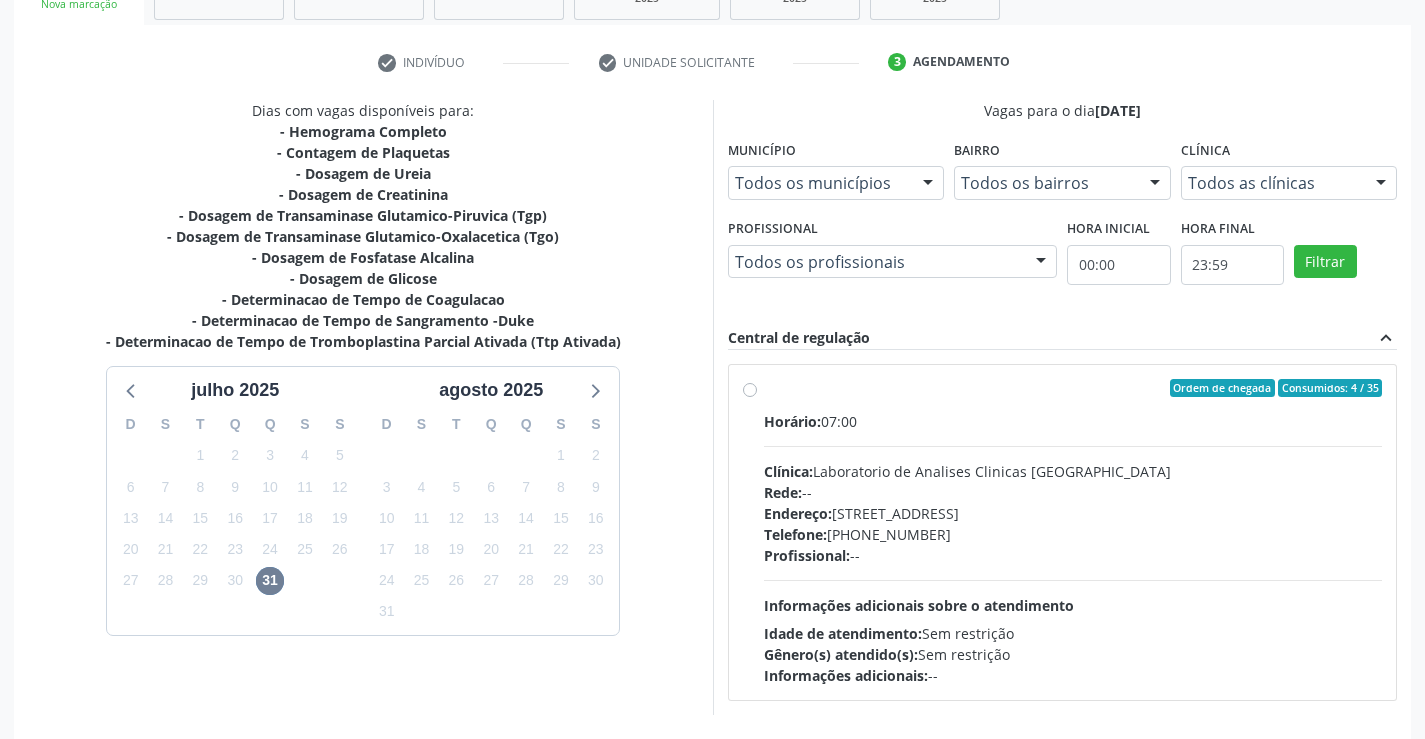 click on "Horário:   07:00
Clínica:  Laboratorio de Analises Clinicas Sao Francisco
Rede:
--
Endereço:   Terreo, nº 258, Centro, Campo Formoso - BA
Telefone:   (74) 36453588
Profissional:
--
Informações adicionais sobre o atendimento
Idade de atendimento:
Sem restrição
Gênero(s) atendido(s):
Sem restrição
Informações adicionais:
--" at bounding box center [1073, 548] 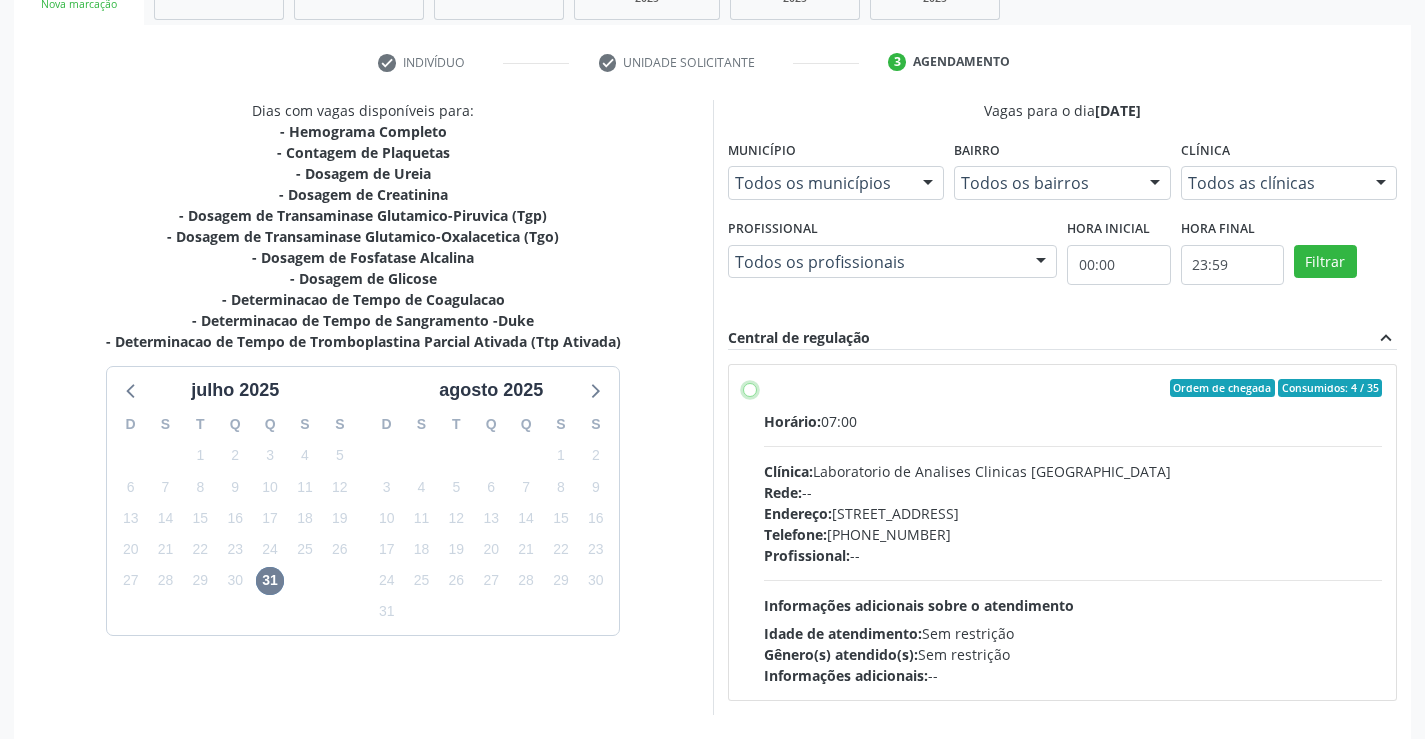 click on "Ordem de chegada
Consumidos: 4 / 35
Horário:   07:00
Clínica:  Laboratorio de Analises Clinicas Sao Francisco
Rede:
--
Endereço:   Terreo, nº 258, Centro, Campo Formoso - BA
Telefone:   (74) 36453588
Profissional:
--
Informações adicionais sobre o atendimento
Idade de atendimento:
Sem restrição
Gênero(s) atendido(s):
Sem restrição
Informações adicionais:
--" at bounding box center [750, 388] 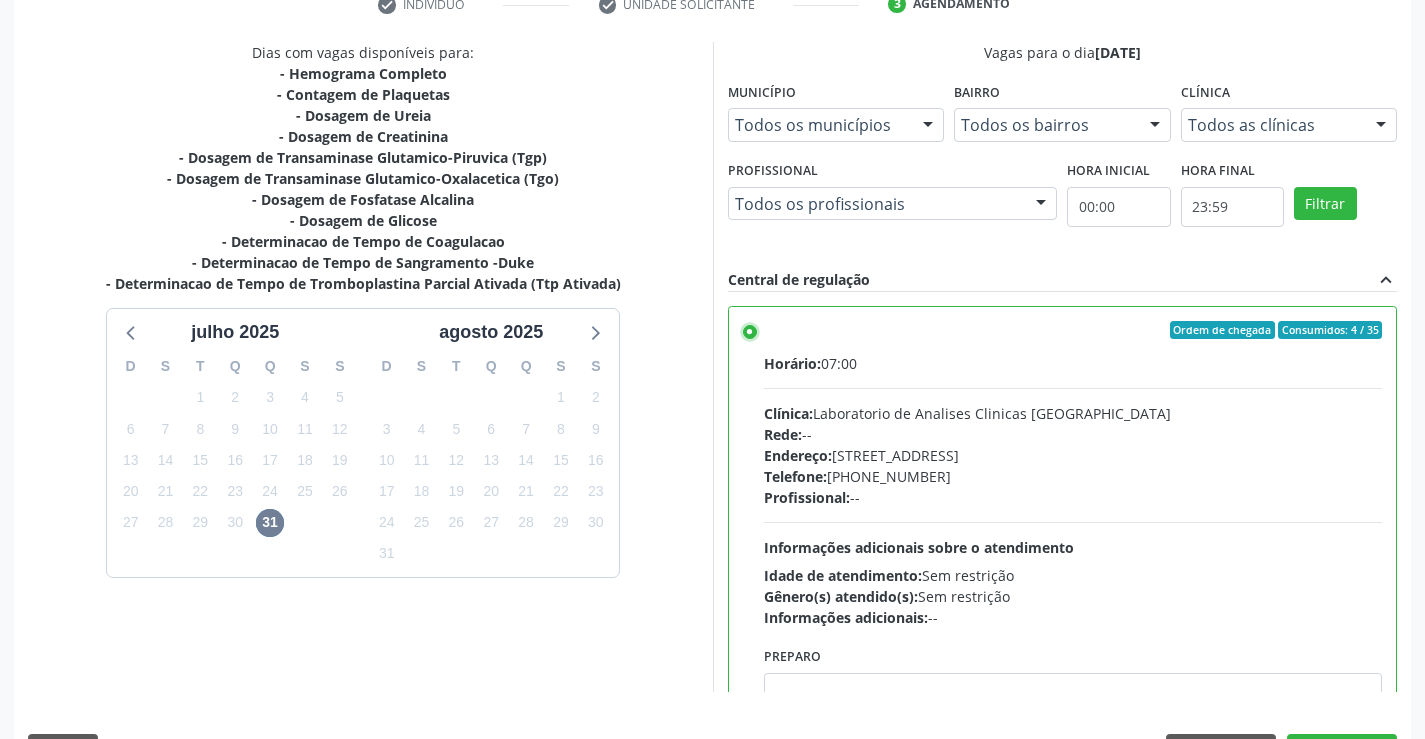 scroll, scrollTop: 456, scrollLeft: 0, axis: vertical 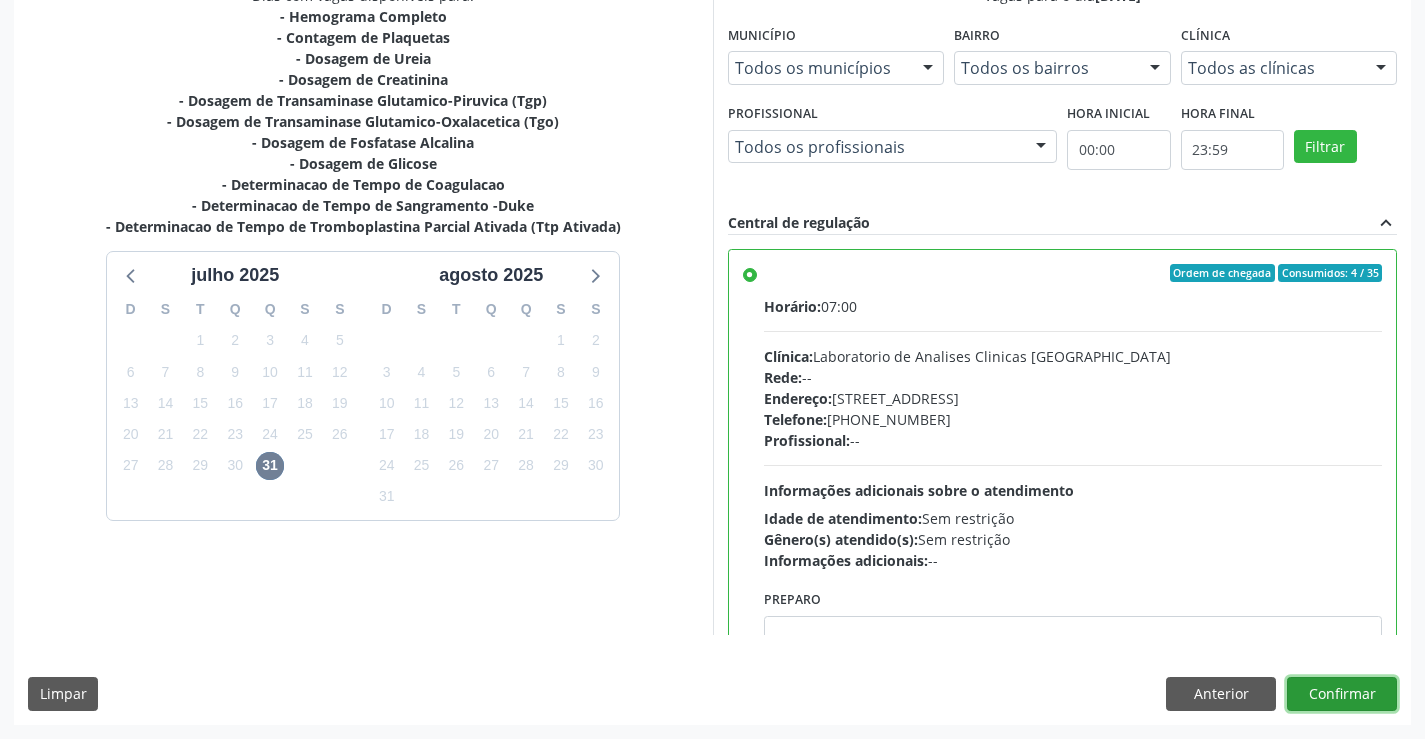 click on "Confirmar" at bounding box center (1342, 694) 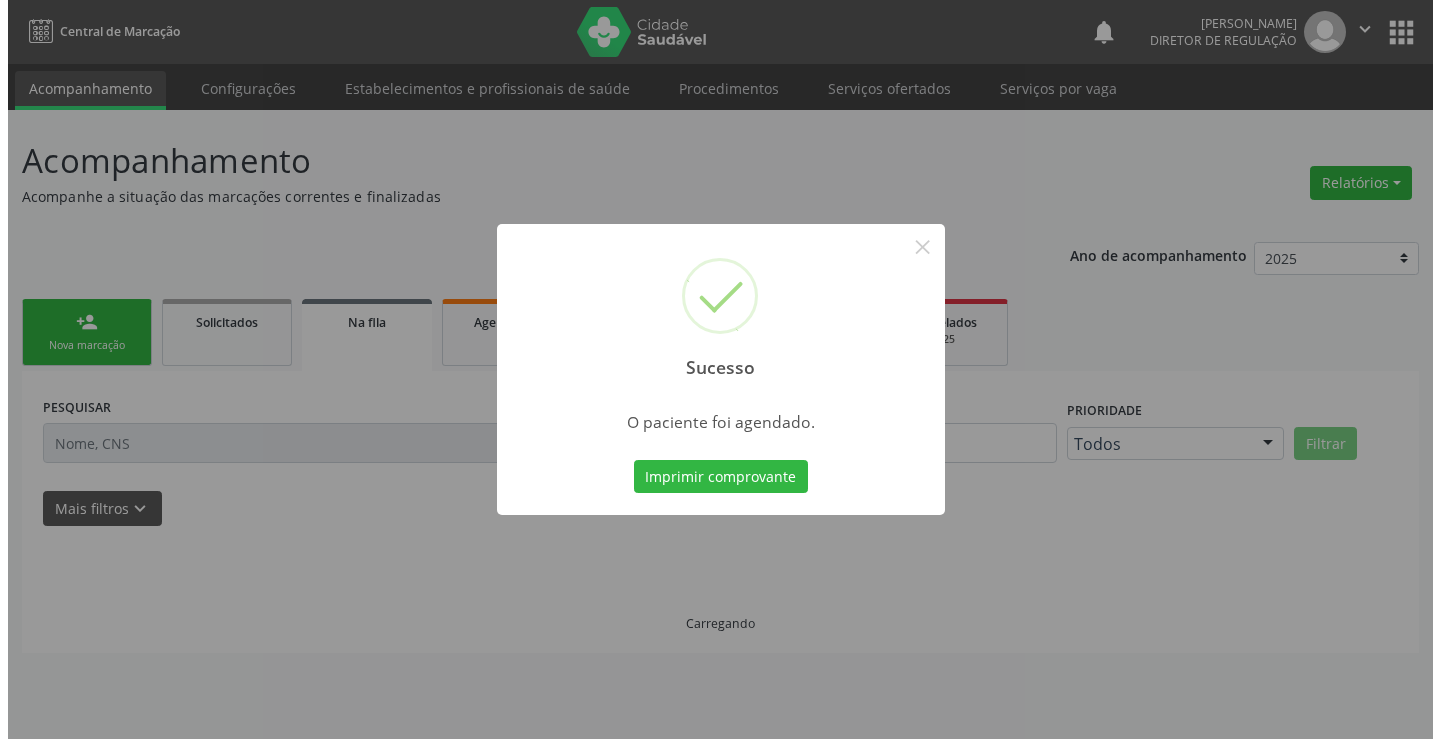 scroll, scrollTop: 0, scrollLeft: 0, axis: both 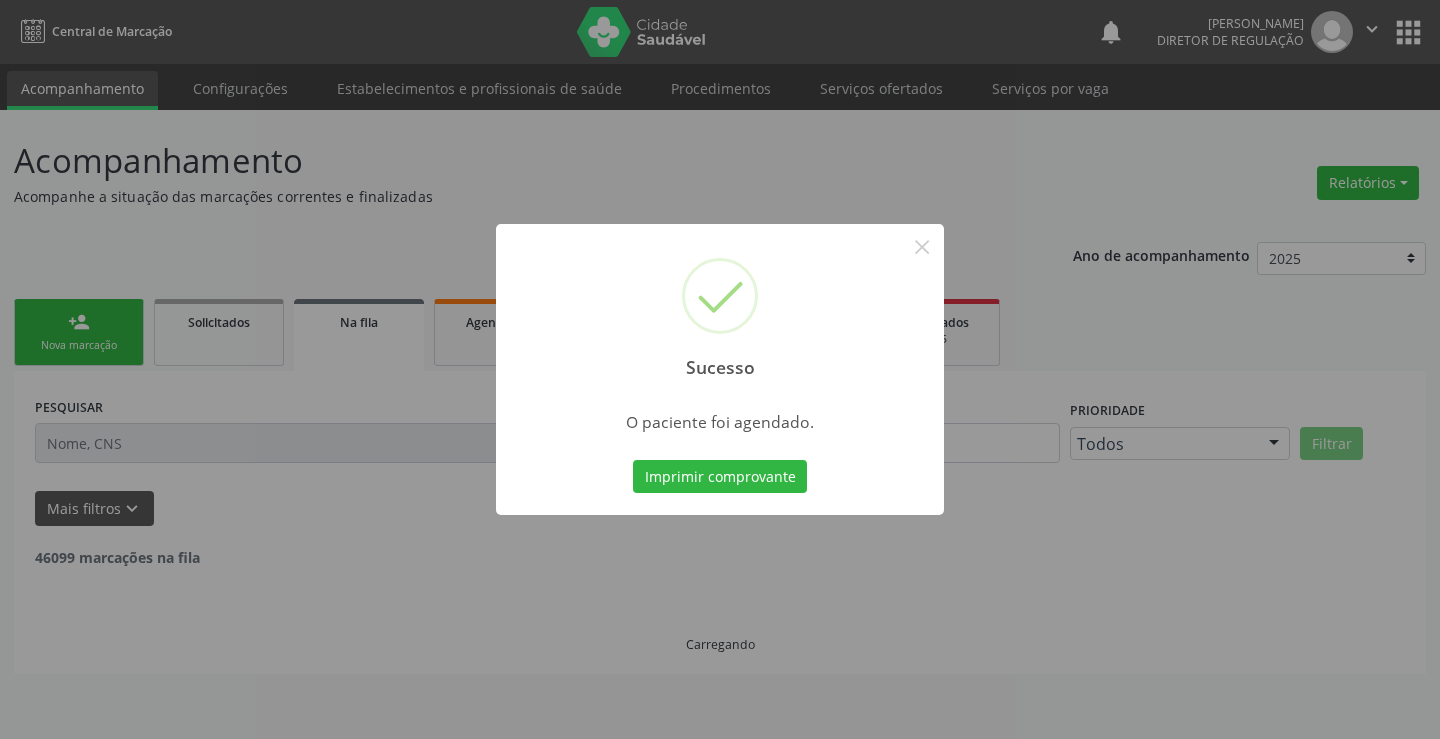 type 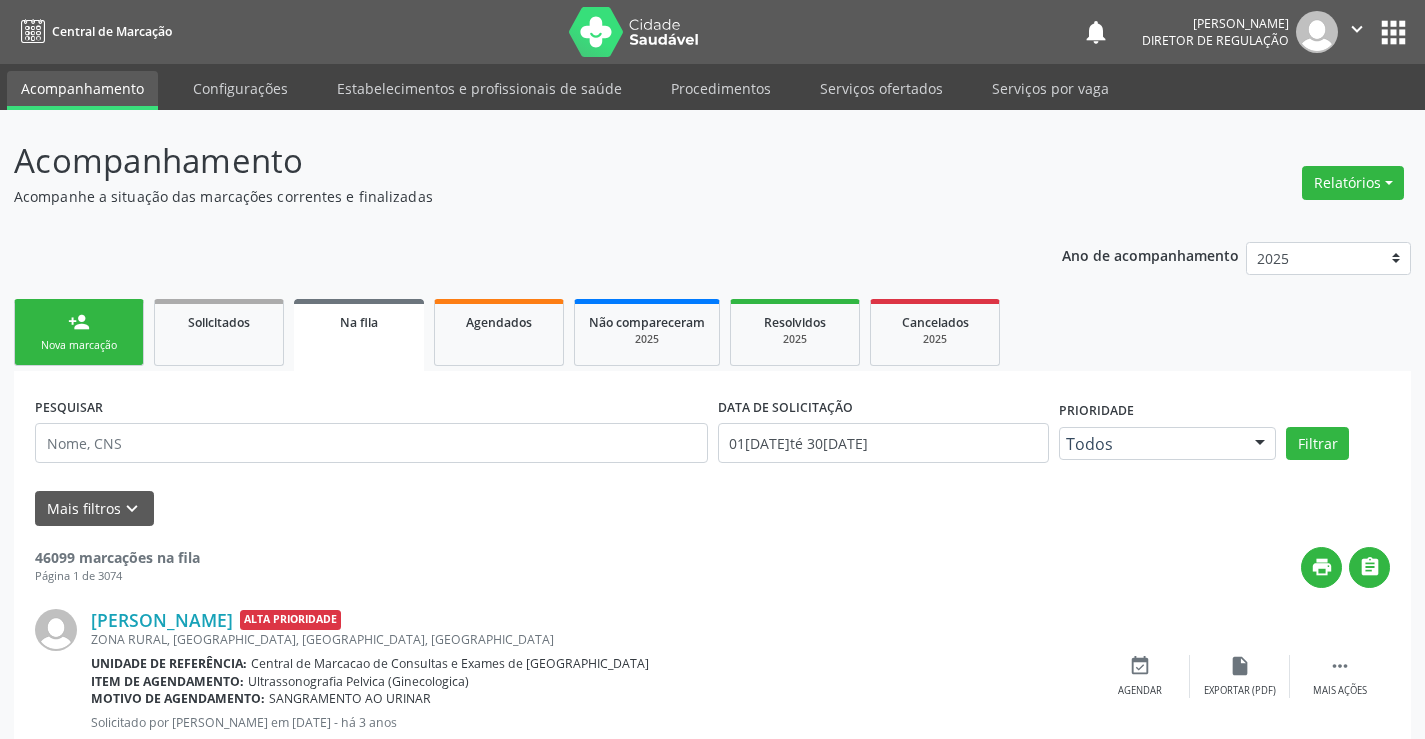 scroll, scrollTop: 0, scrollLeft: 0, axis: both 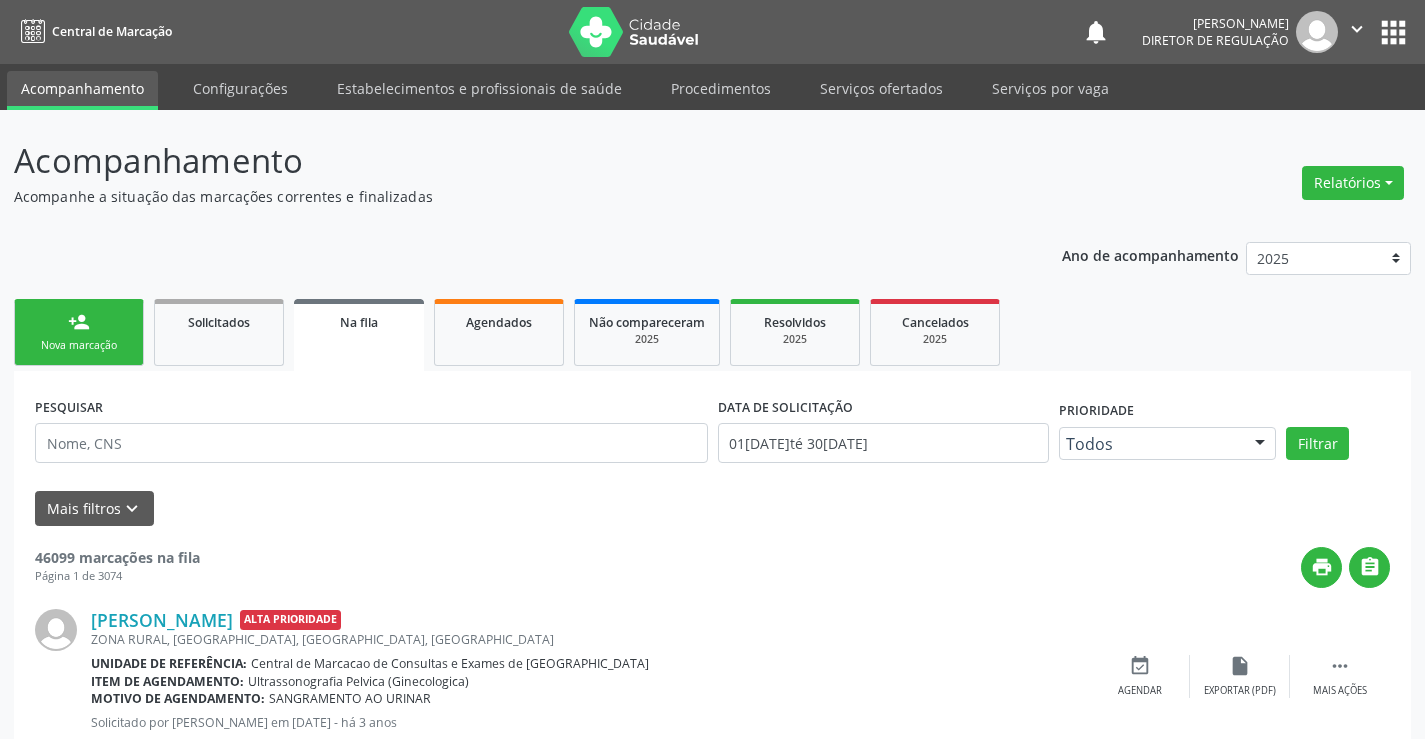 click on "Nova marcação" at bounding box center (79, 345) 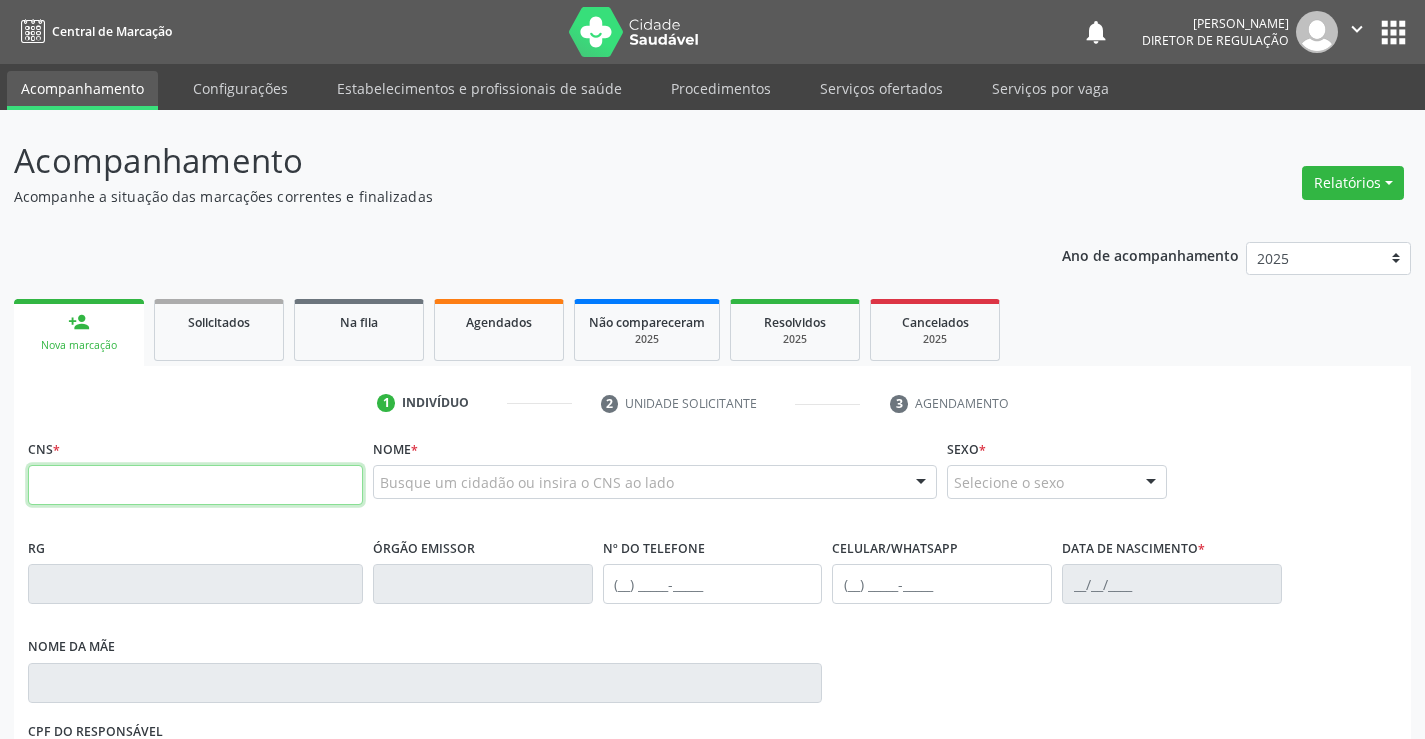 click at bounding box center [195, 485] 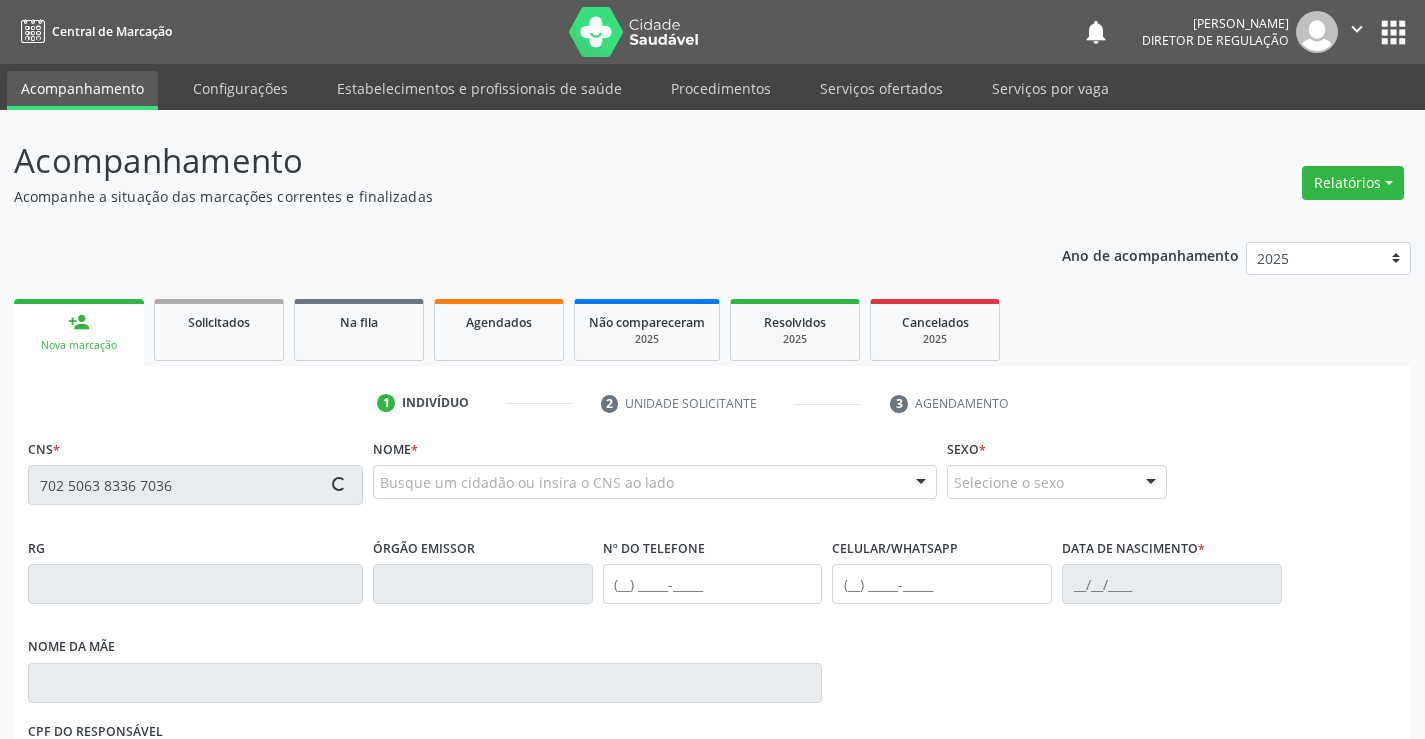 type on "702 5063 8336 7036" 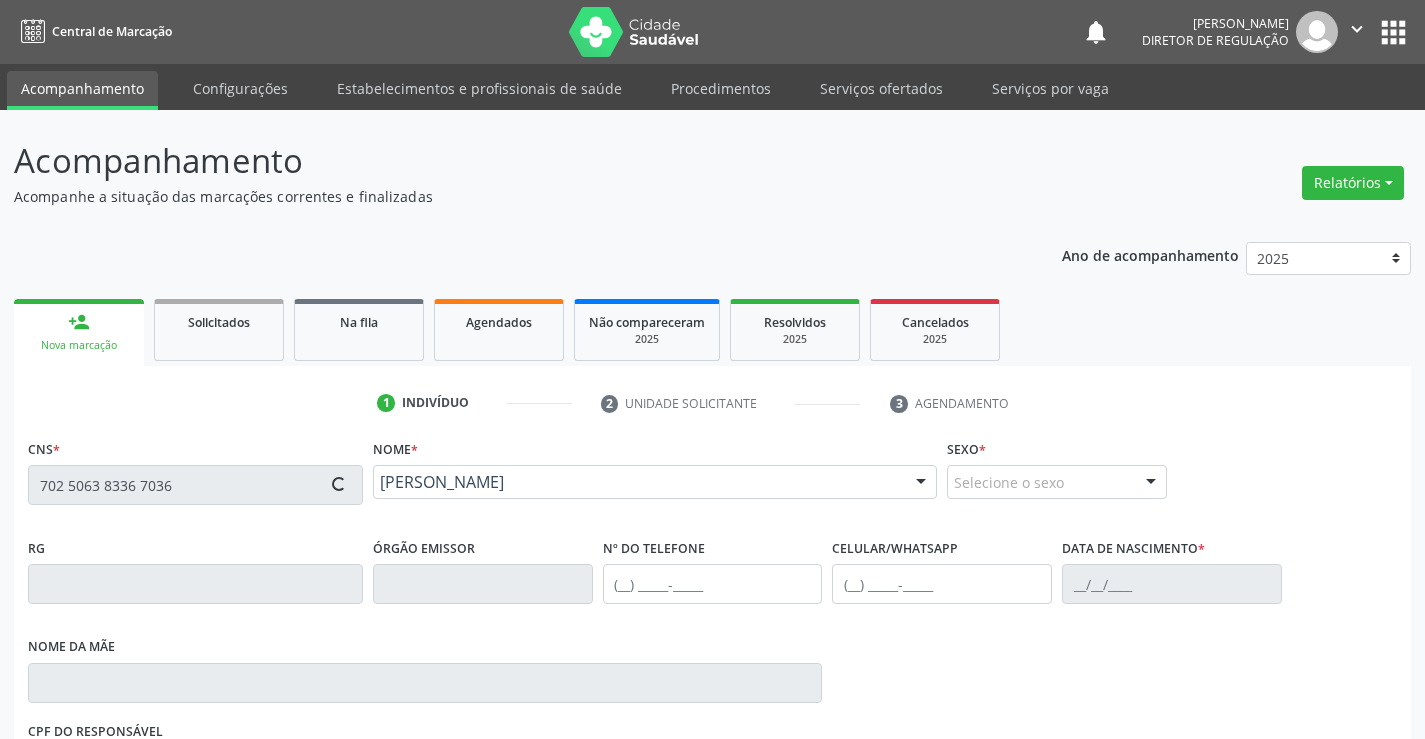 type on "0824389000" 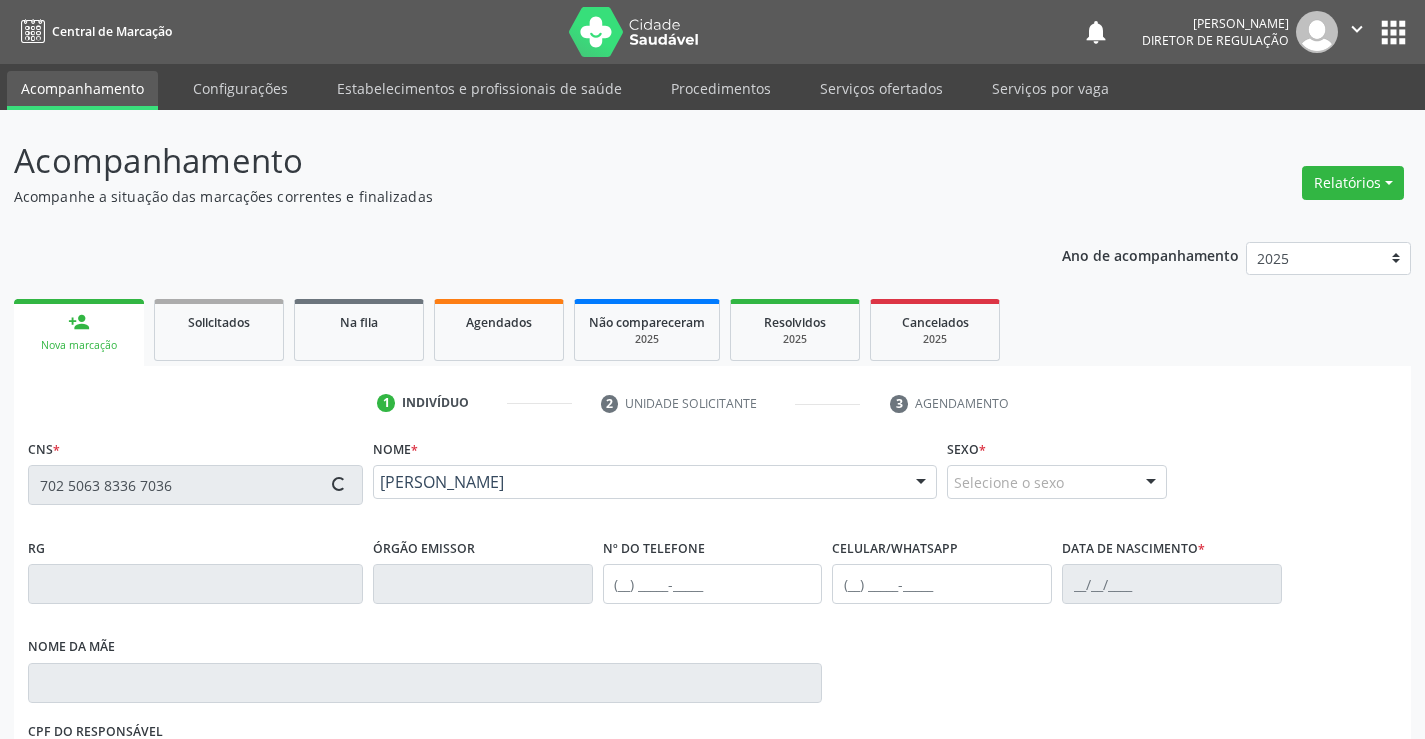 type on "[PHONE_NUMBER]" 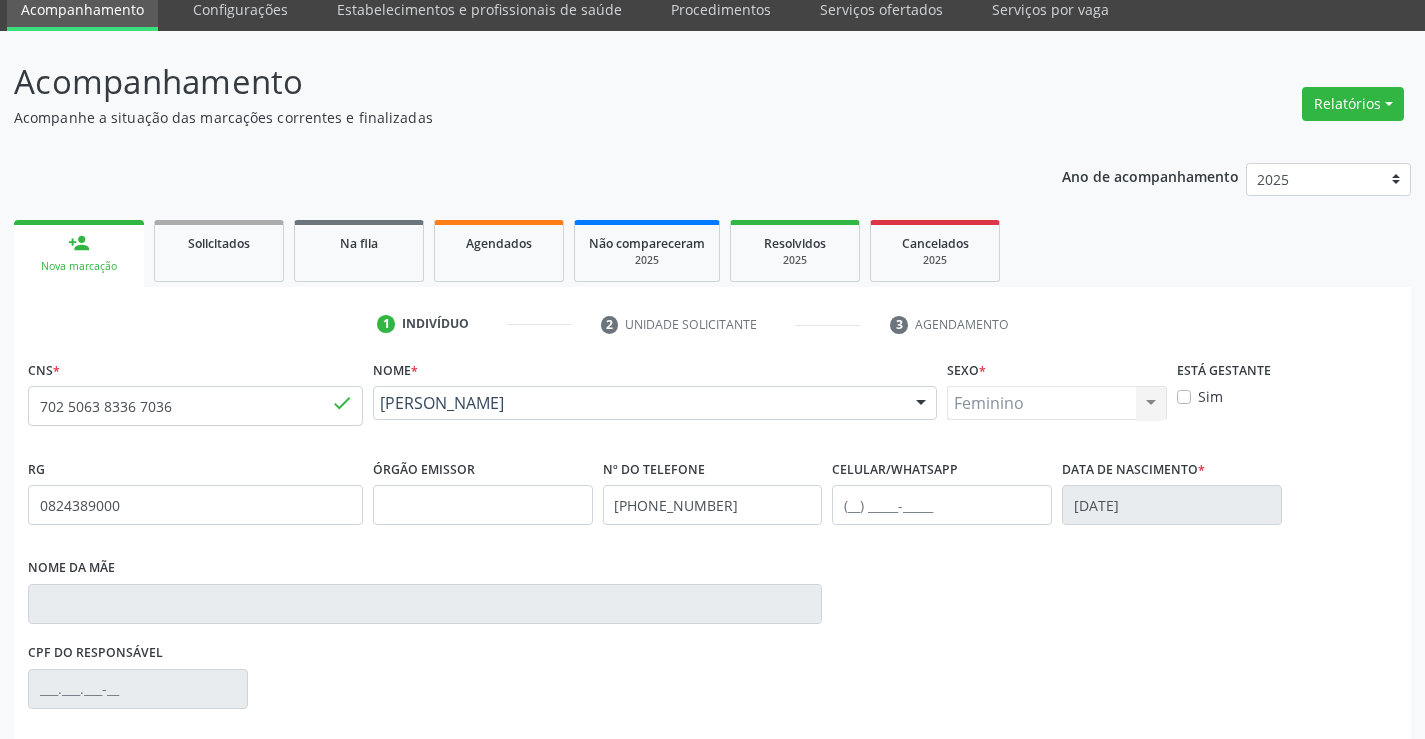 scroll, scrollTop: 300, scrollLeft: 0, axis: vertical 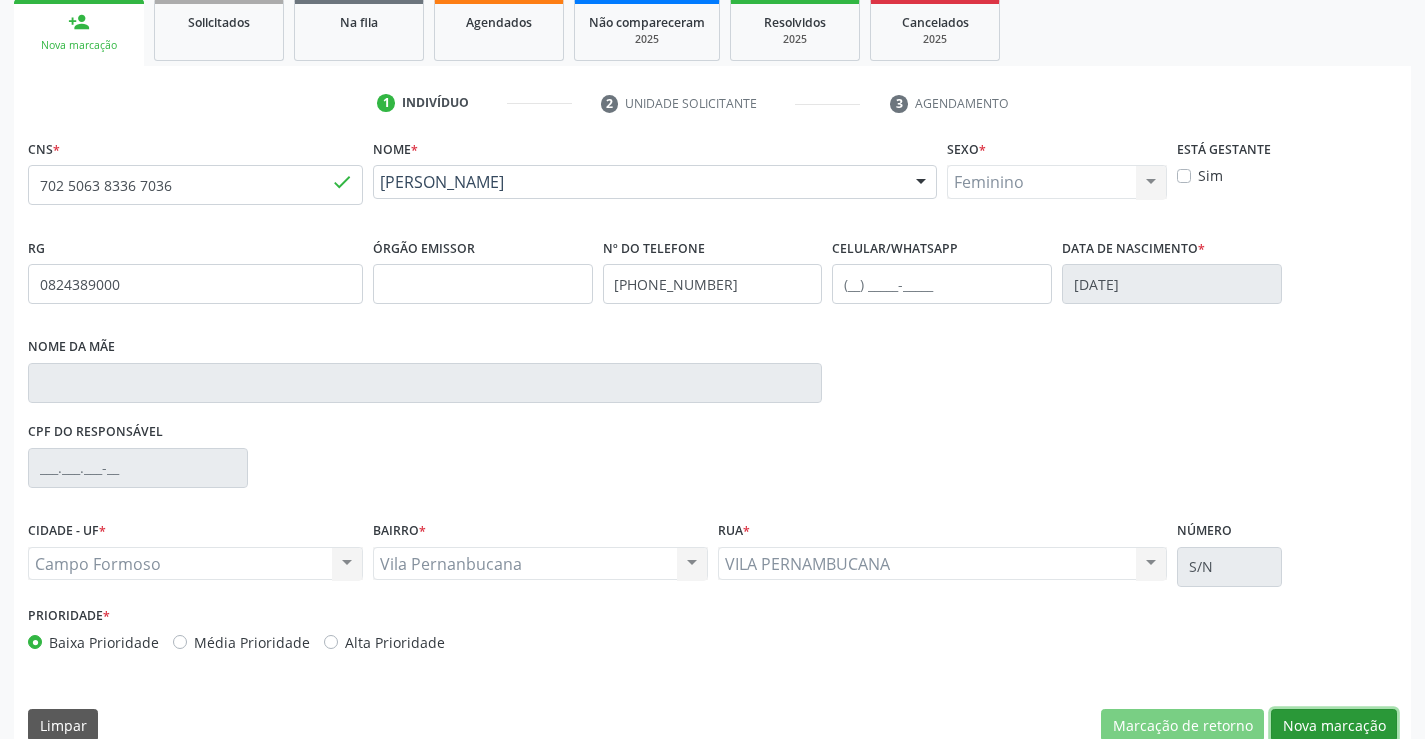 click on "Nova marcação" at bounding box center (1334, 726) 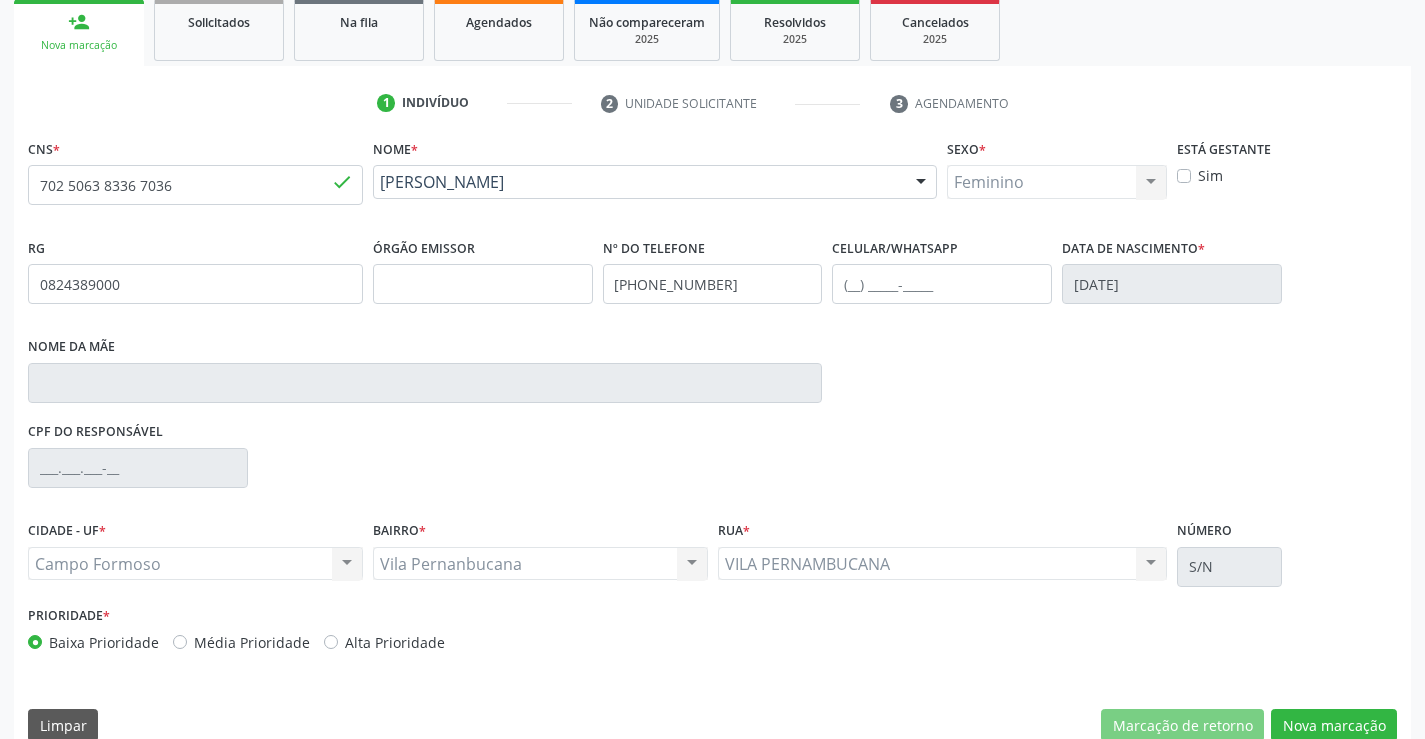 scroll, scrollTop: 167, scrollLeft: 0, axis: vertical 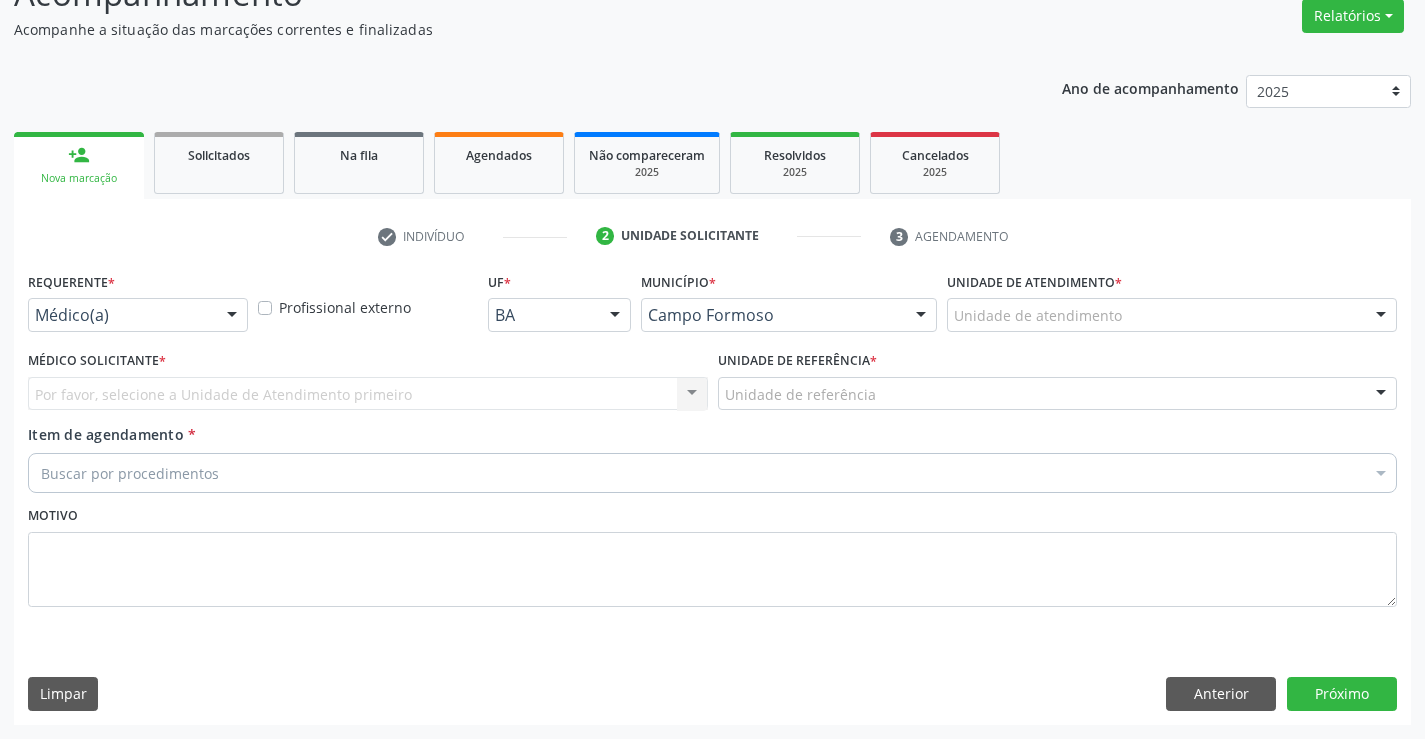click at bounding box center [232, 316] 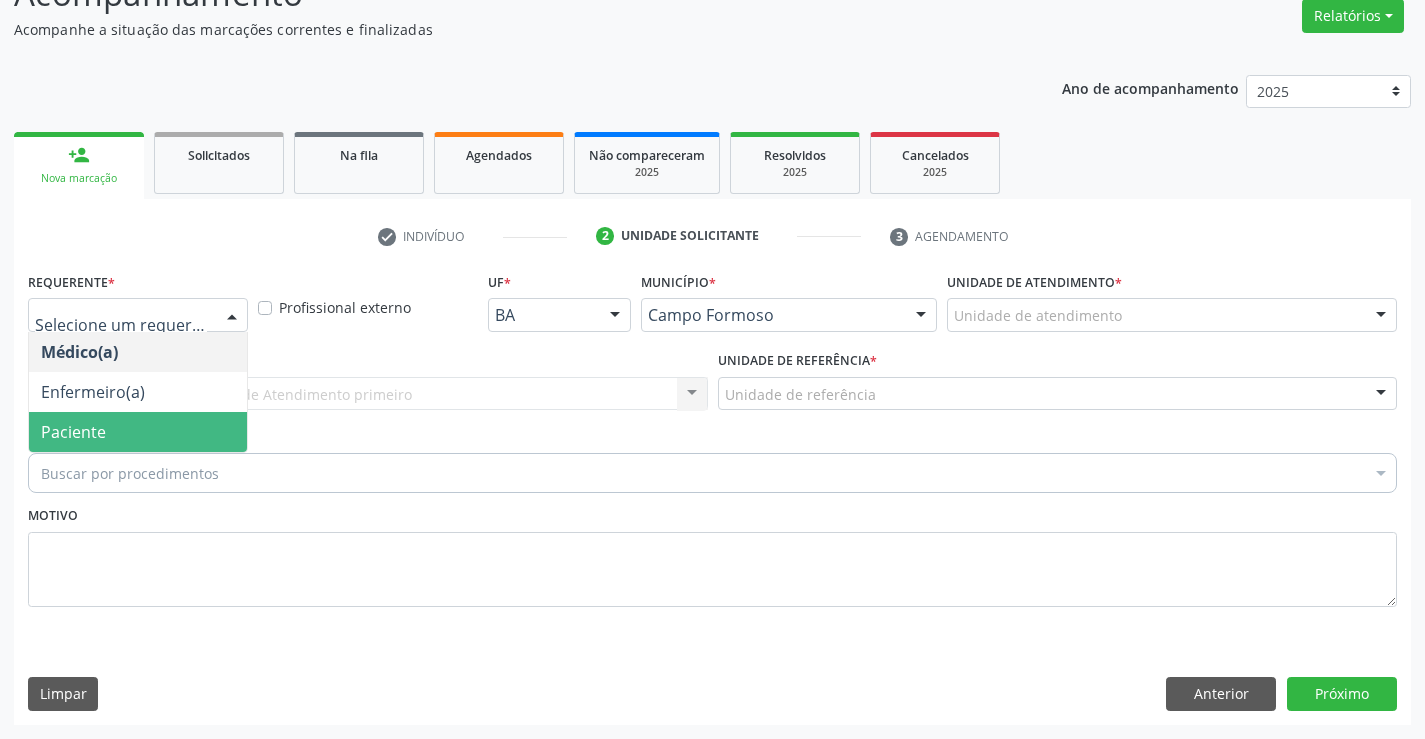 drag, startPoint x: 148, startPoint y: 433, endPoint x: 357, endPoint y: 390, distance: 213.3776 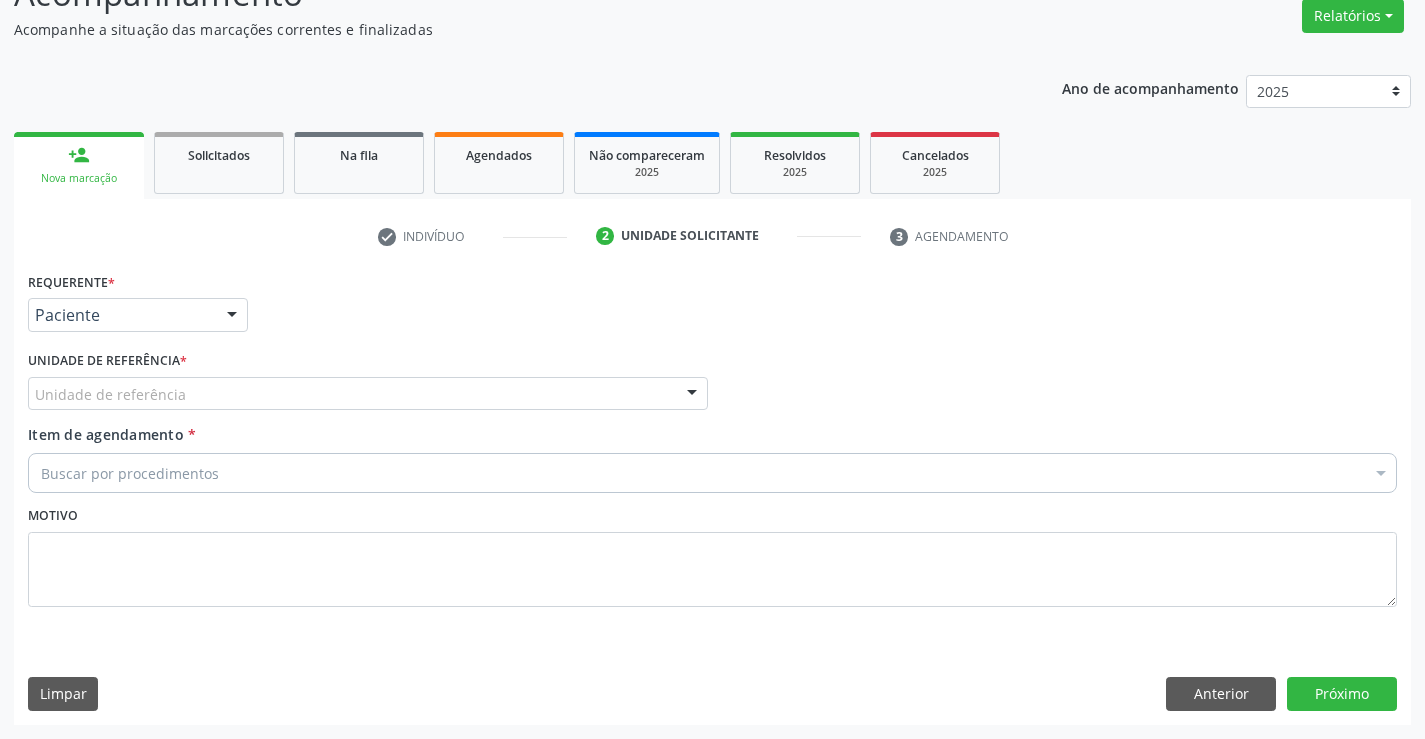click on "Unidade de referência" at bounding box center (368, 394) 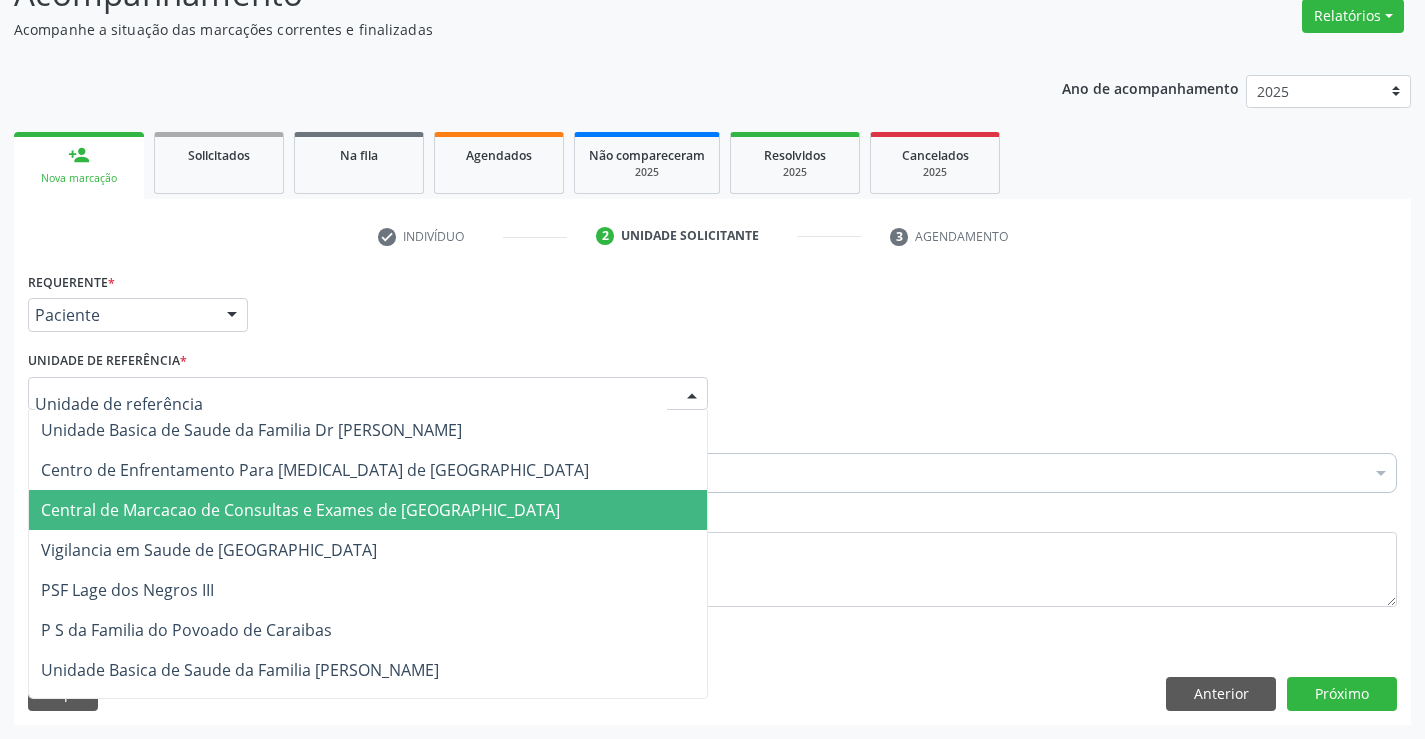click on "Central de Marcacao de Consultas e Exames de [GEOGRAPHIC_DATA]" at bounding box center (368, 510) 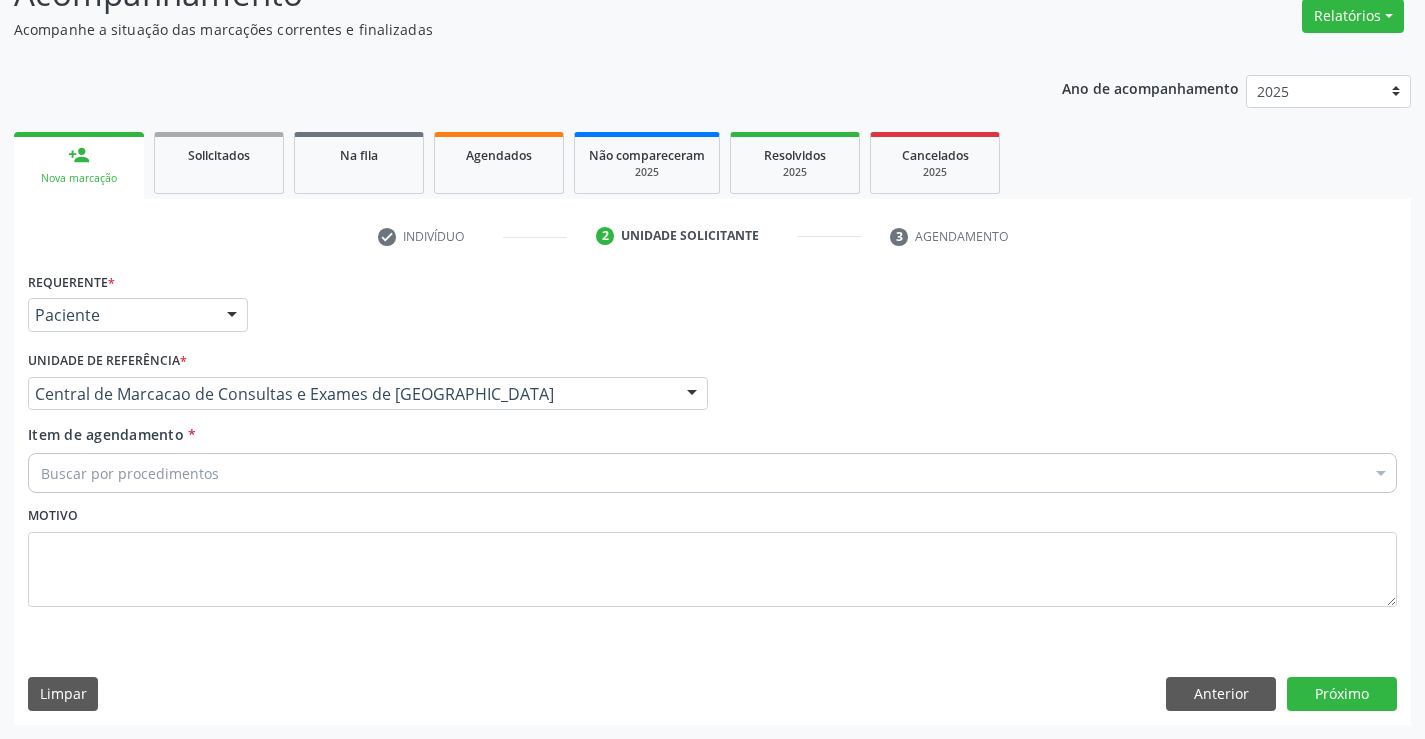 click on "Buscar por procedimentos" at bounding box center [712, 473] 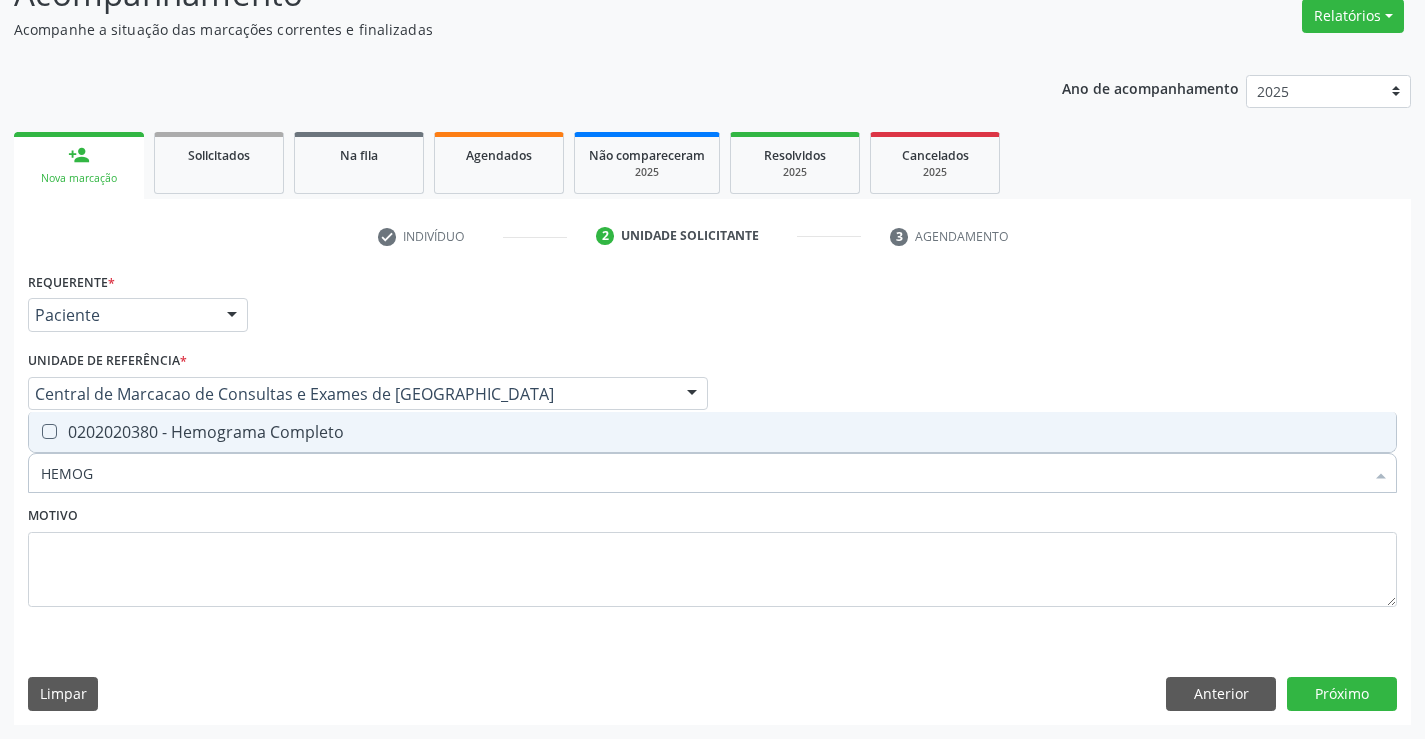 type on "HEMOGR" 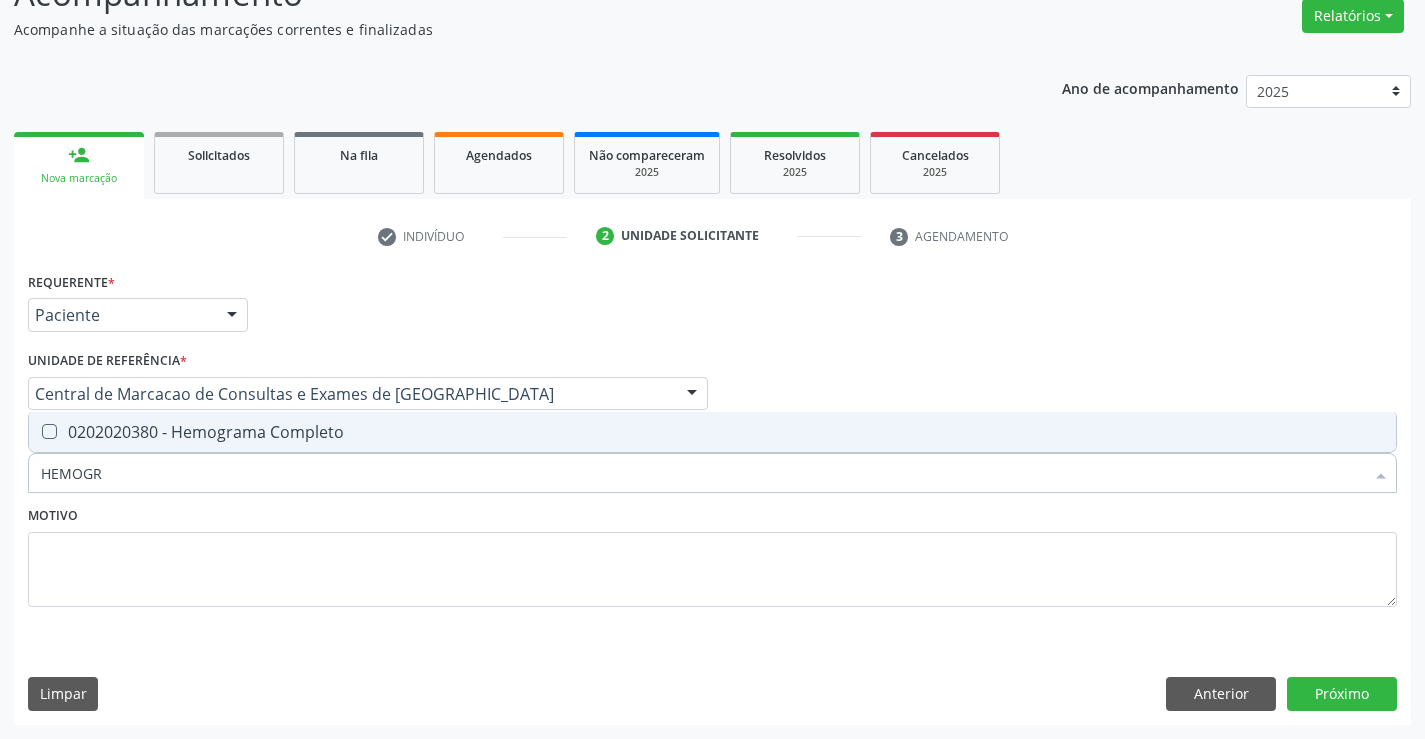 click on "0202020380 - Hemograma Completo" at bounding box center (712, 432) 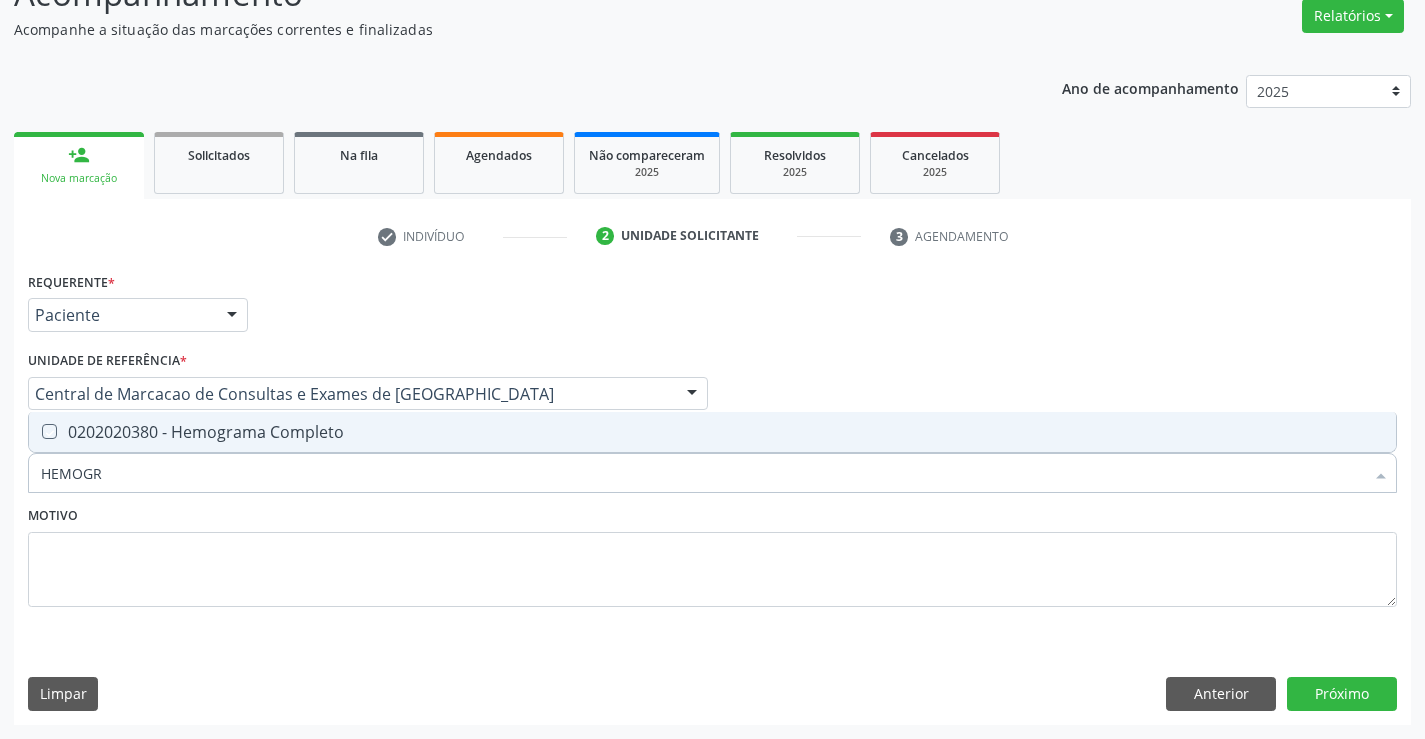 checkbox on "true" 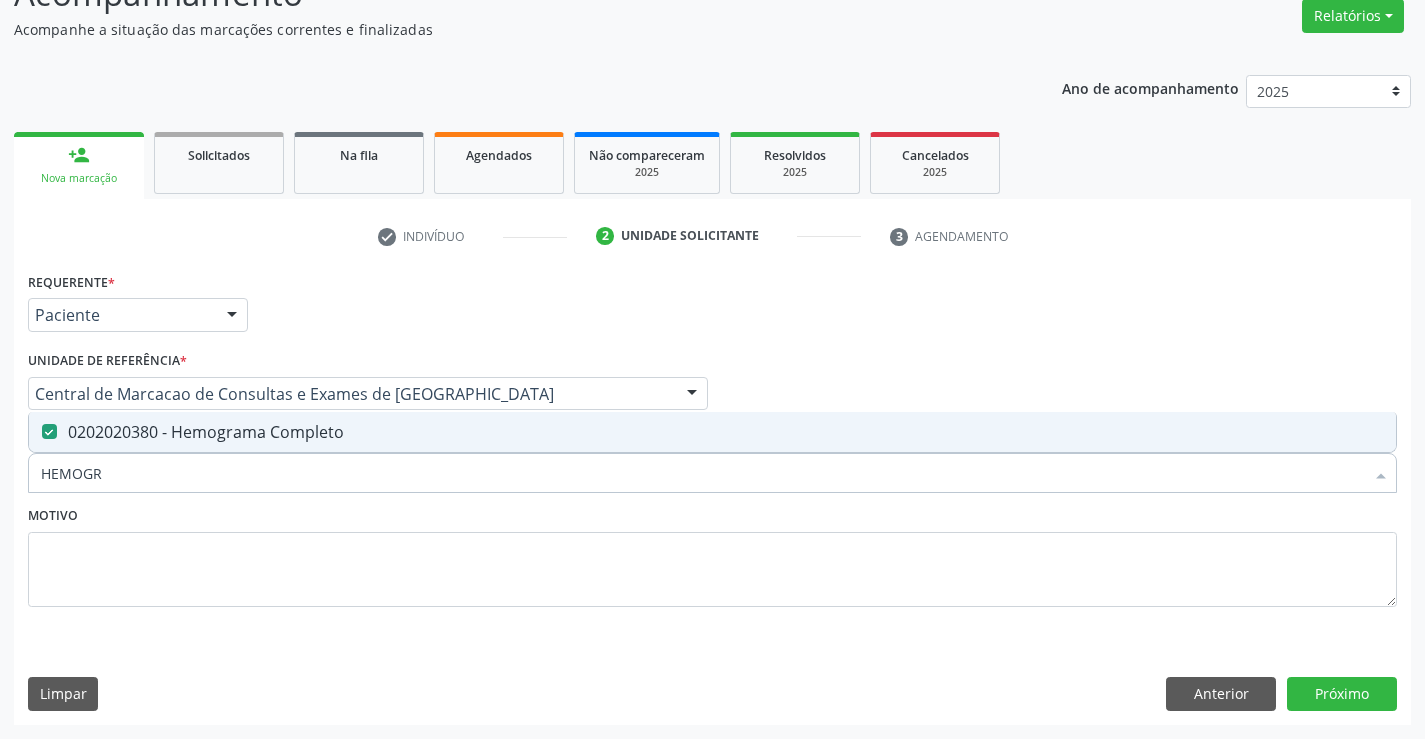 type on "HEMOGR" 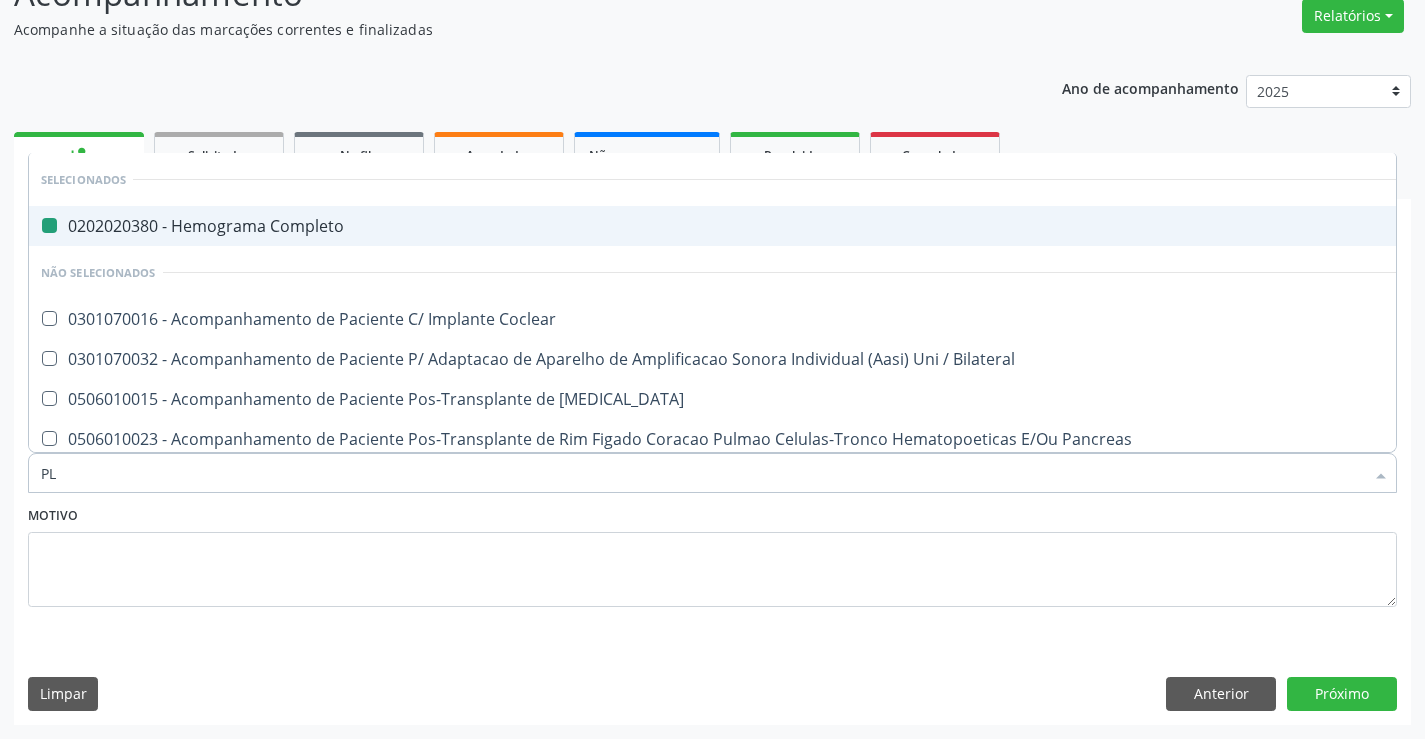 type on "PLA" 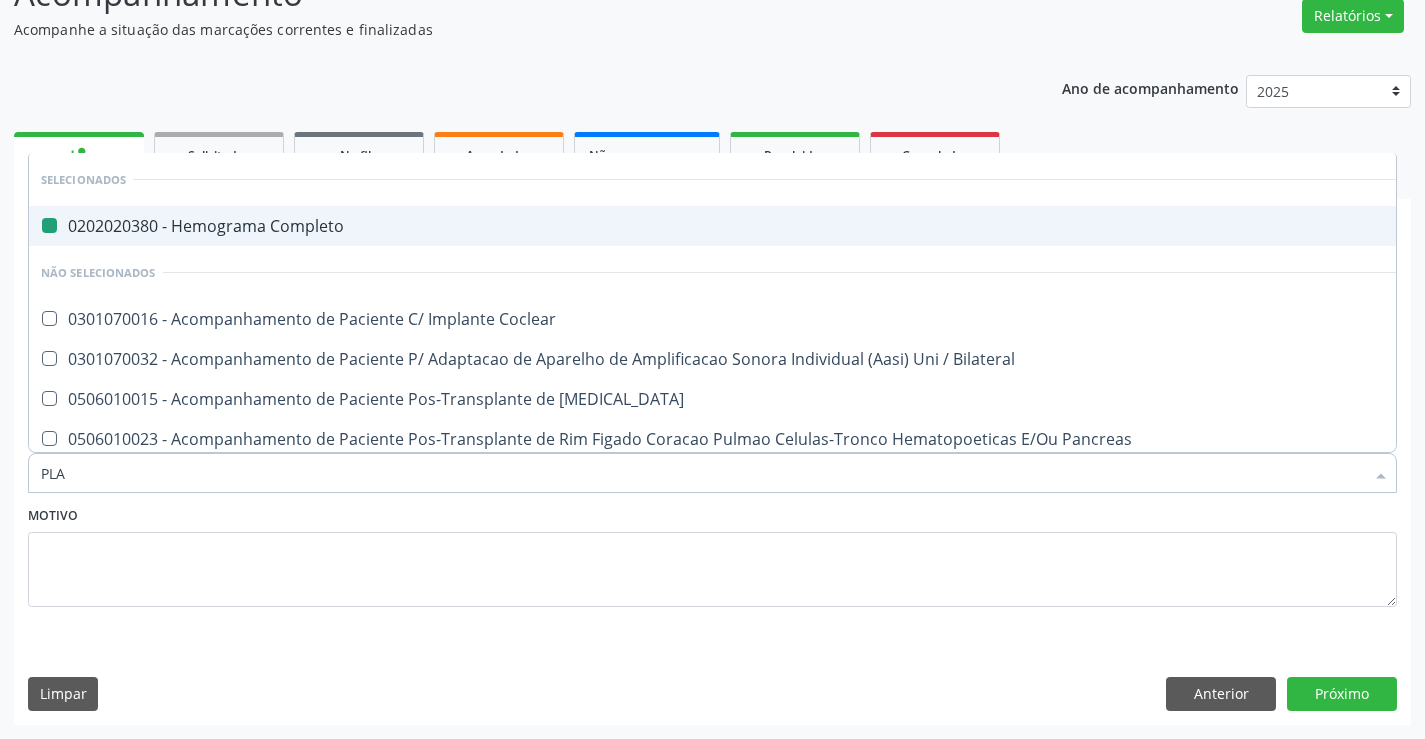 type on "PLAQ" 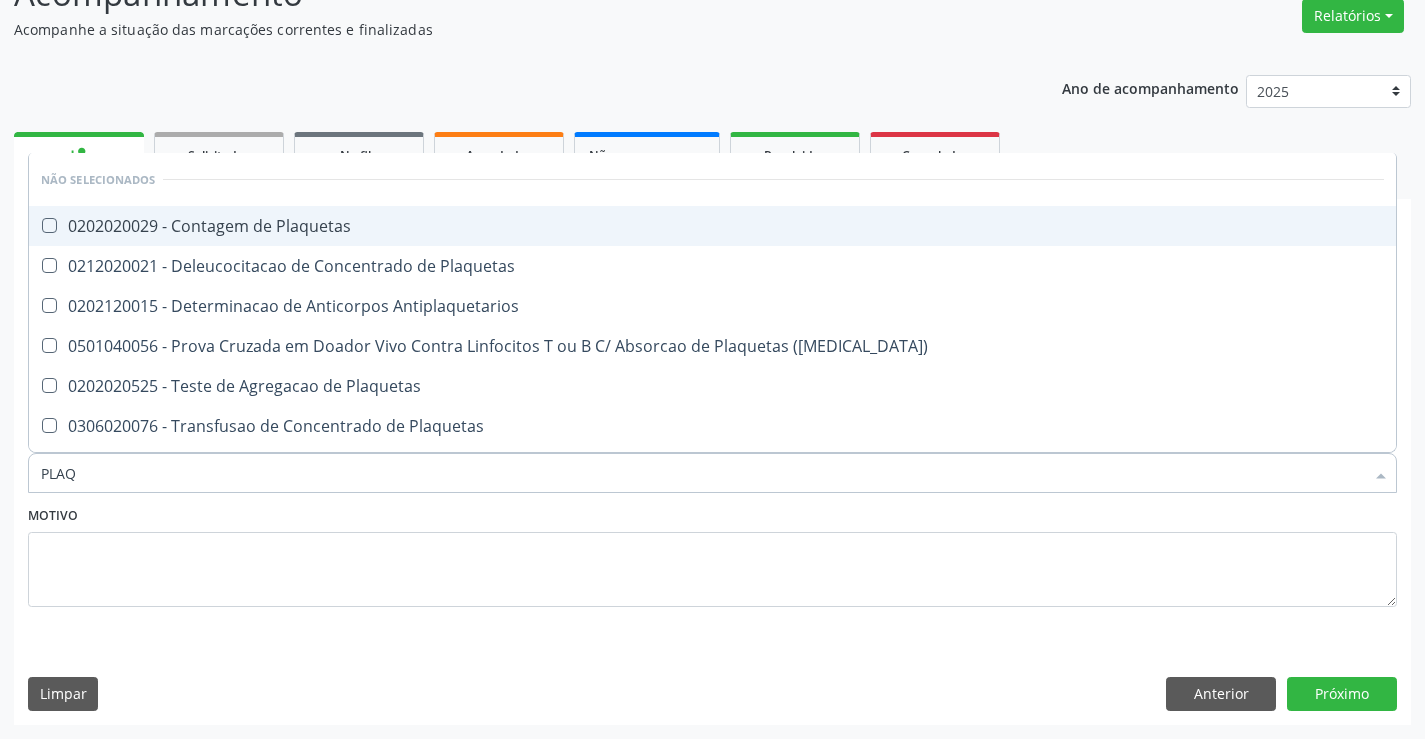 click on "0202020029 - Contagem de Plaquetas" at bounding box center (712, 226) 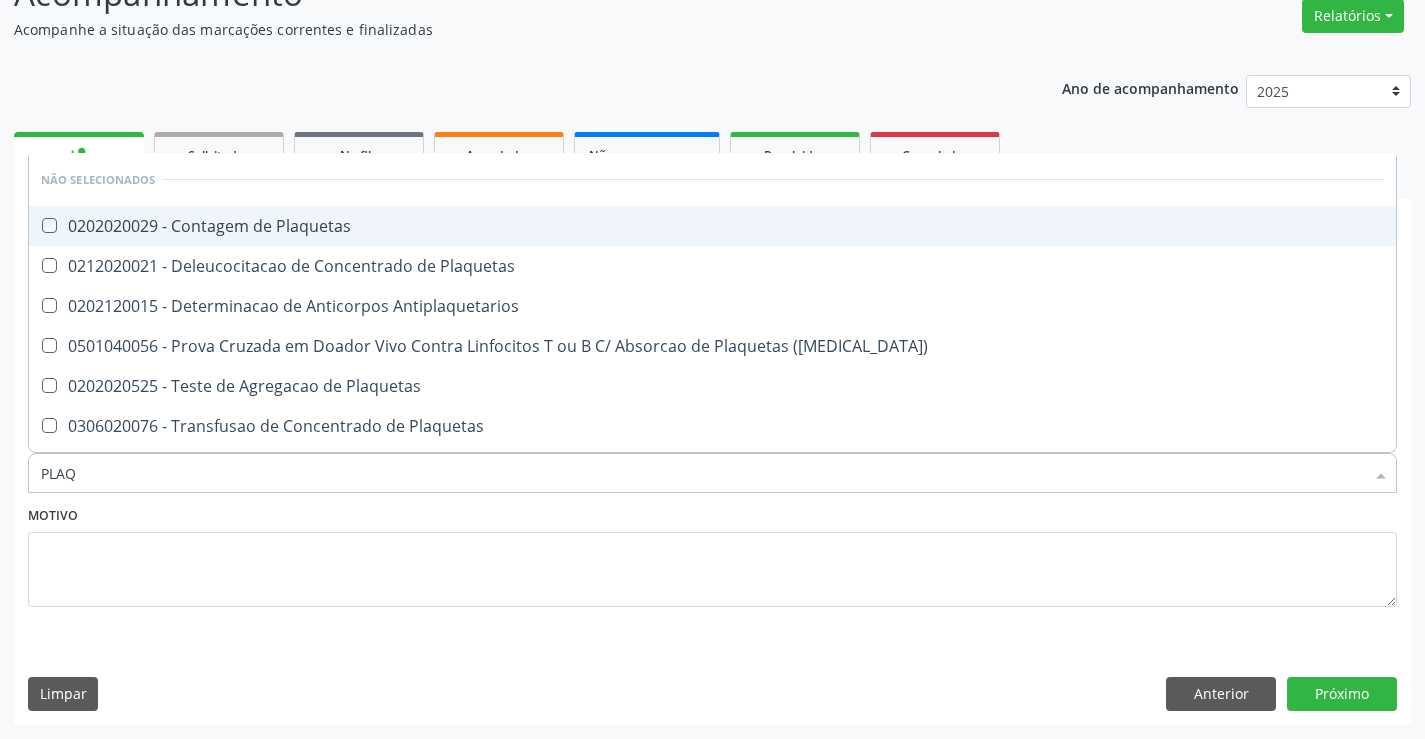 checkbox on "true" 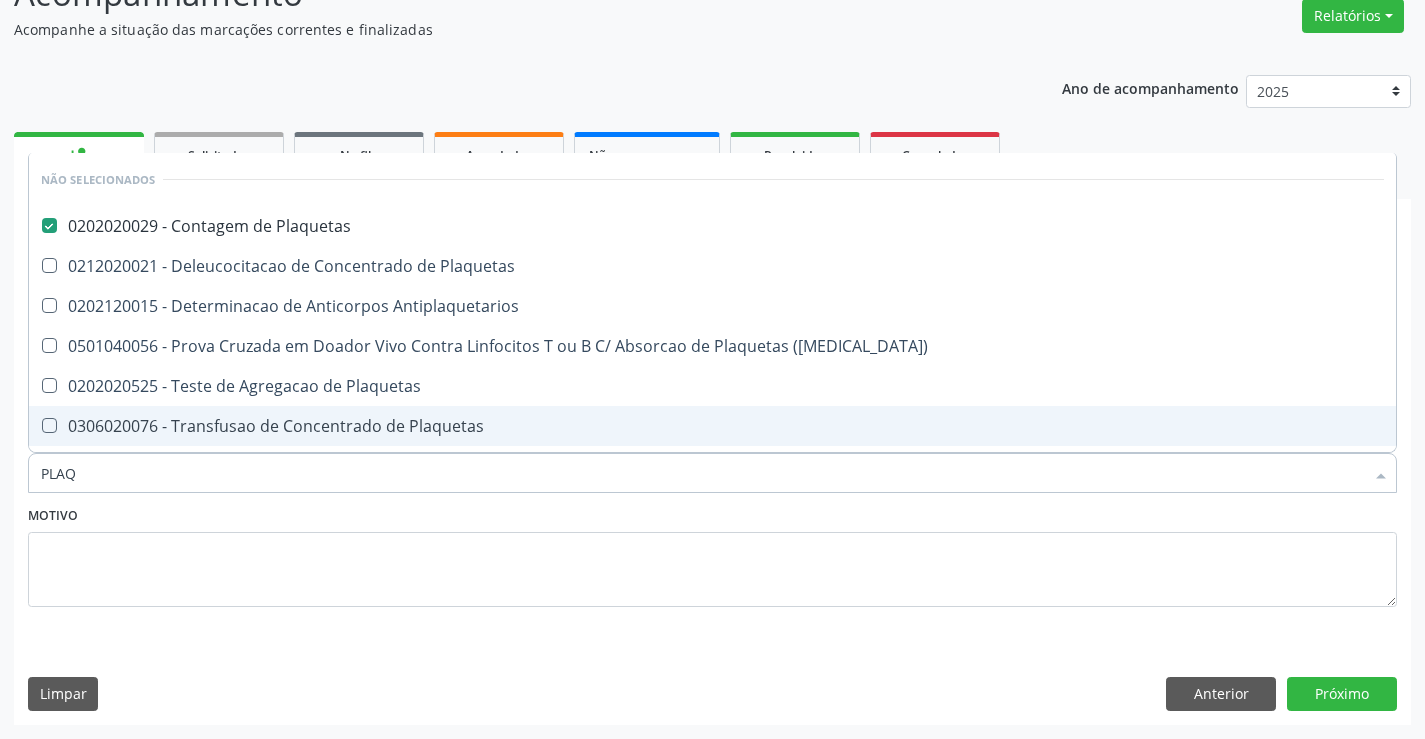 type on "PLAQ" 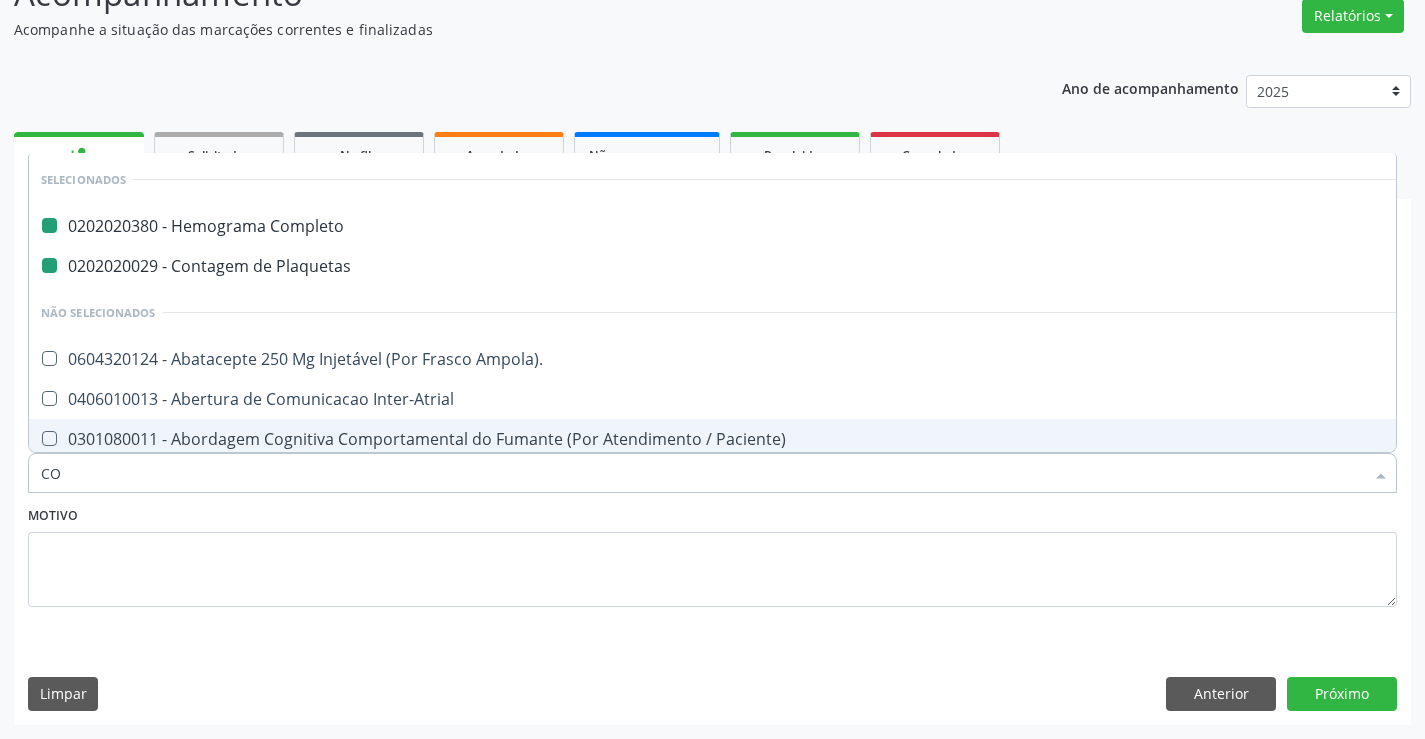 type on "COL" 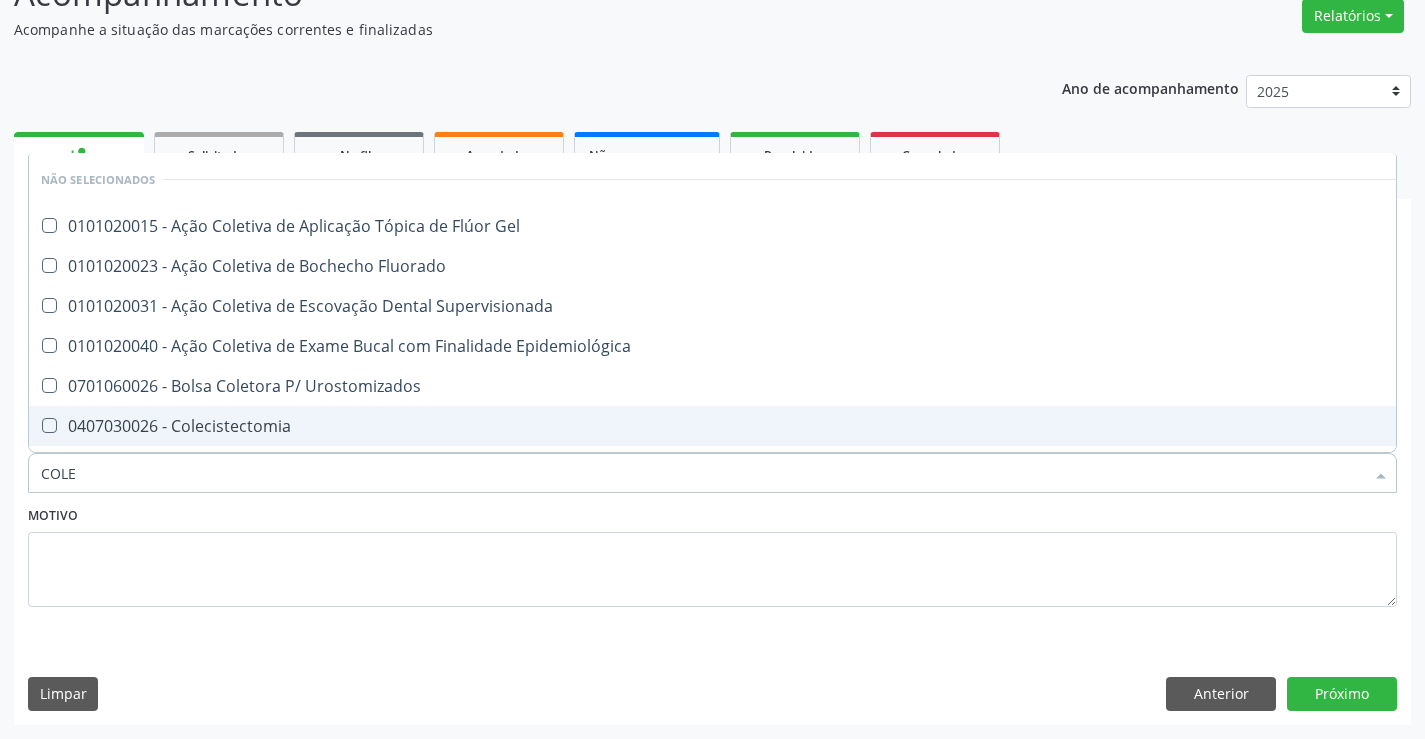 type on "COLES" 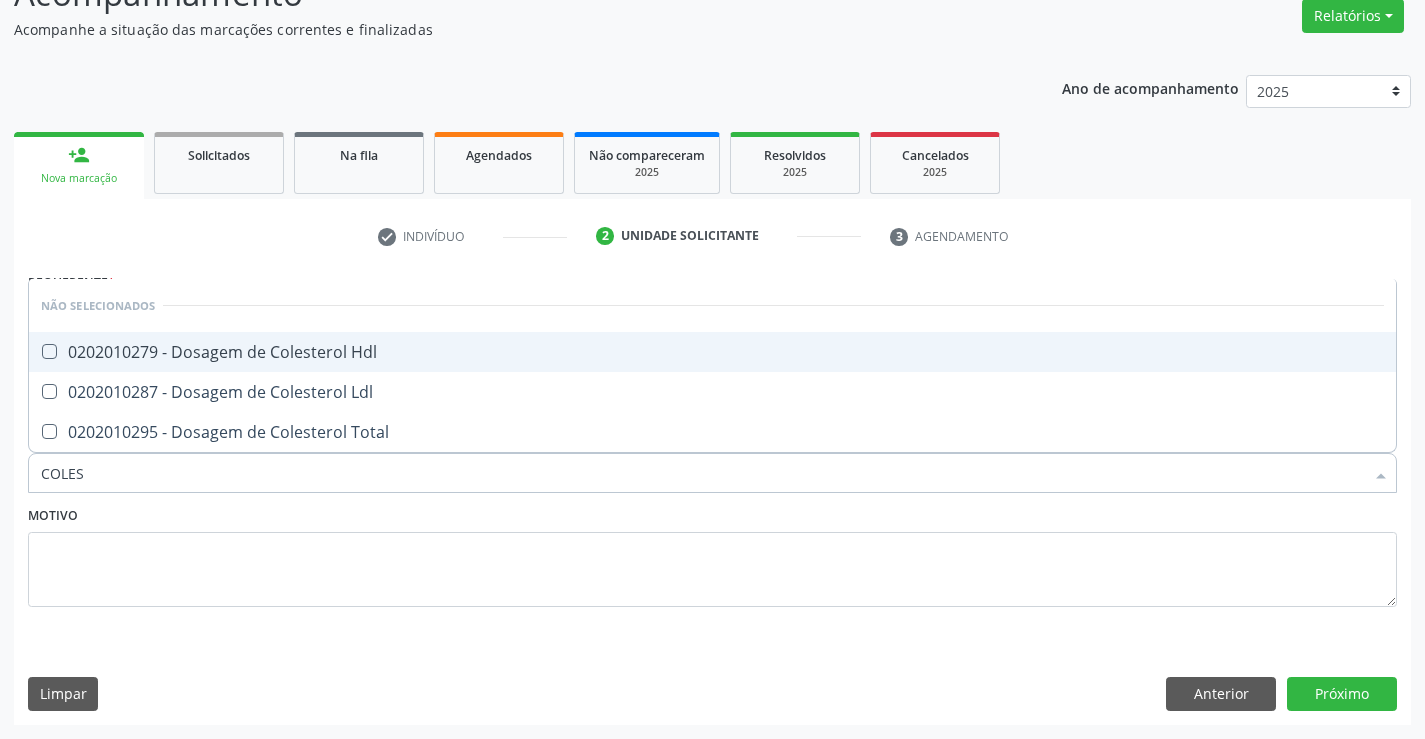 click on "0202010279 - Dosagem de Colesterol Hdl" at bounding box center (712, 352) 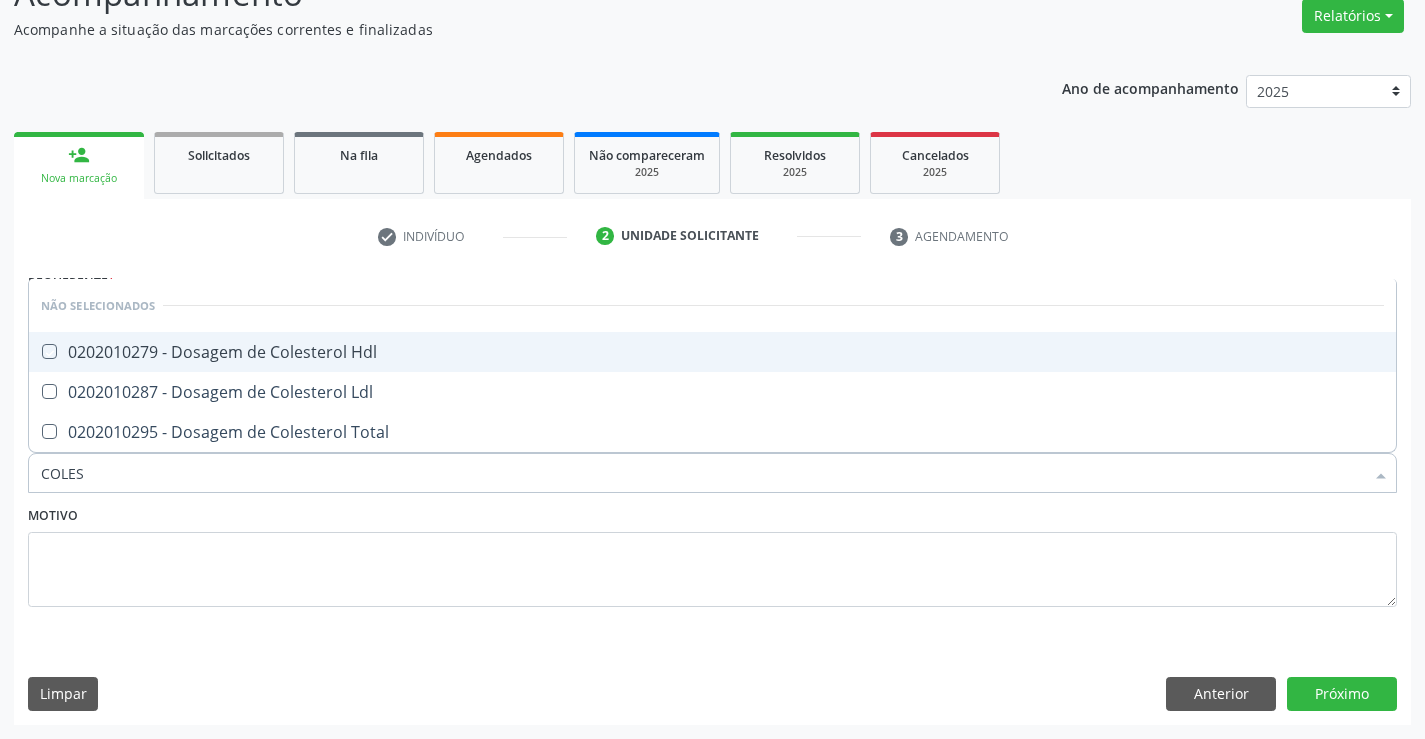 checkbox on "true" 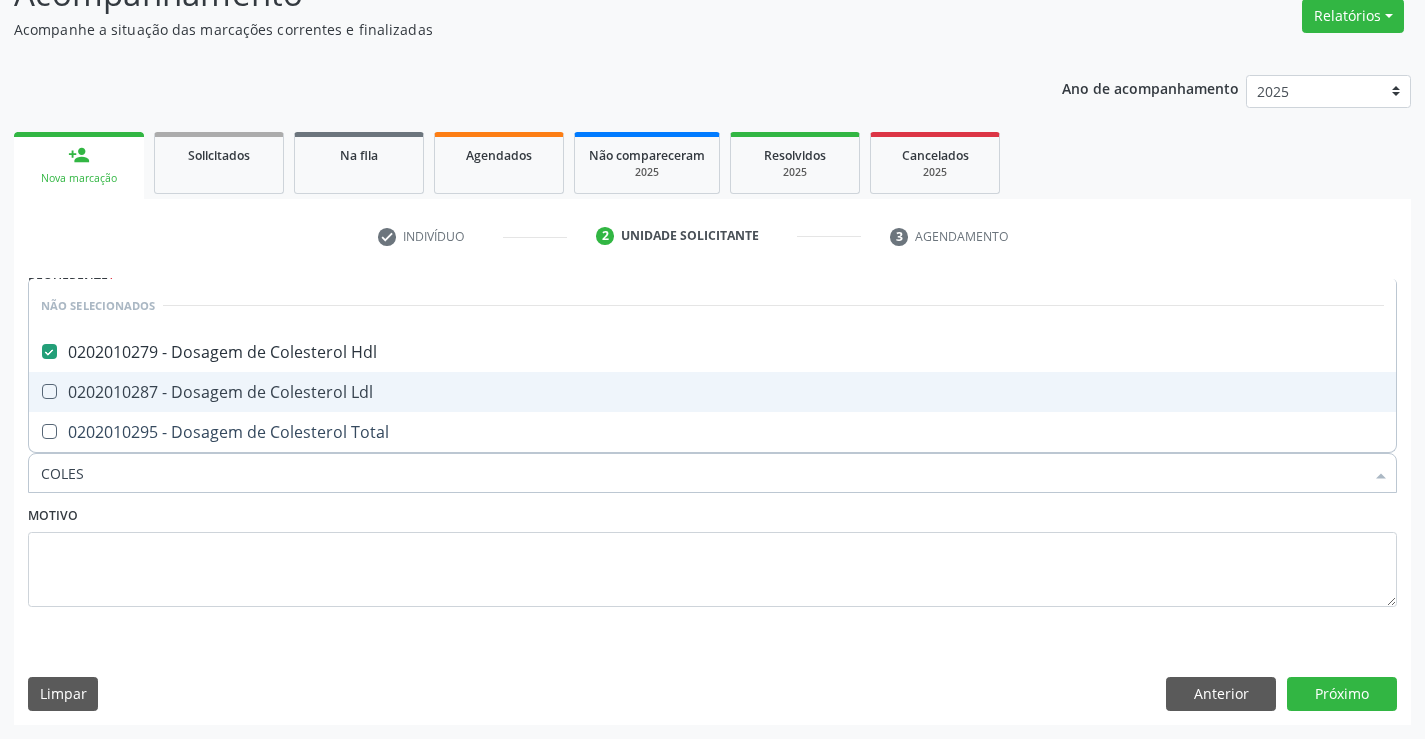 click on "0202010287 - Dosagem de Colesterol Ldl" at bounding box center [712, 392] 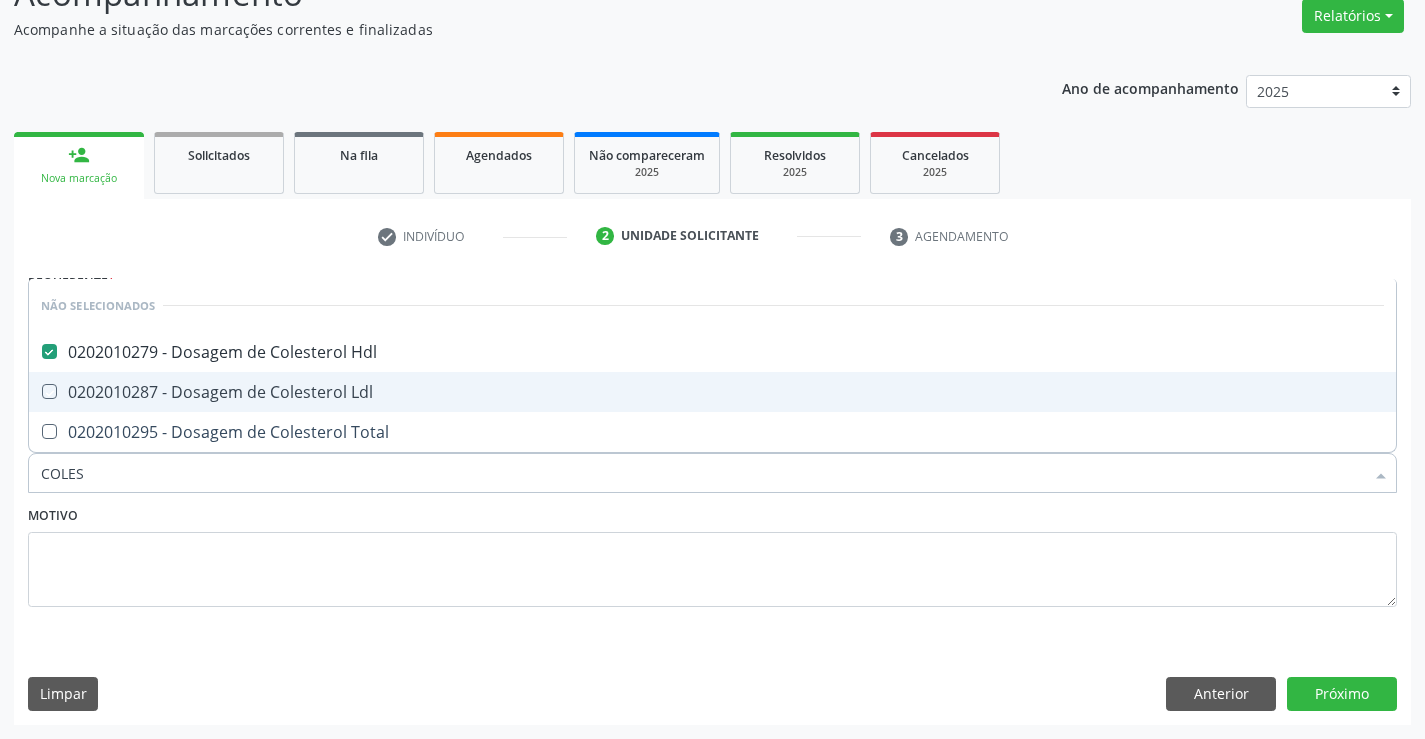 checkbox on "true" 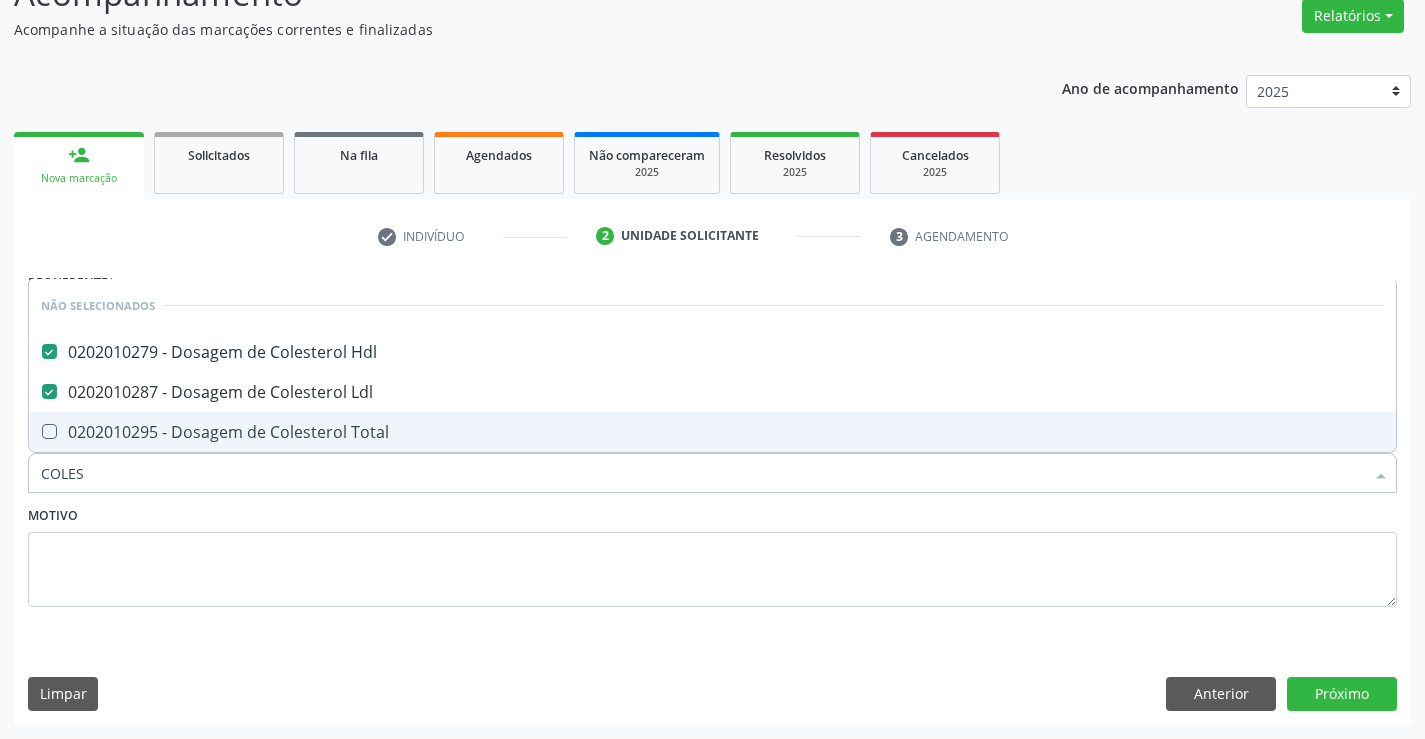 click on "0202010295 - Dosagem de Colesterol Total" at bounding box center (712, 432) 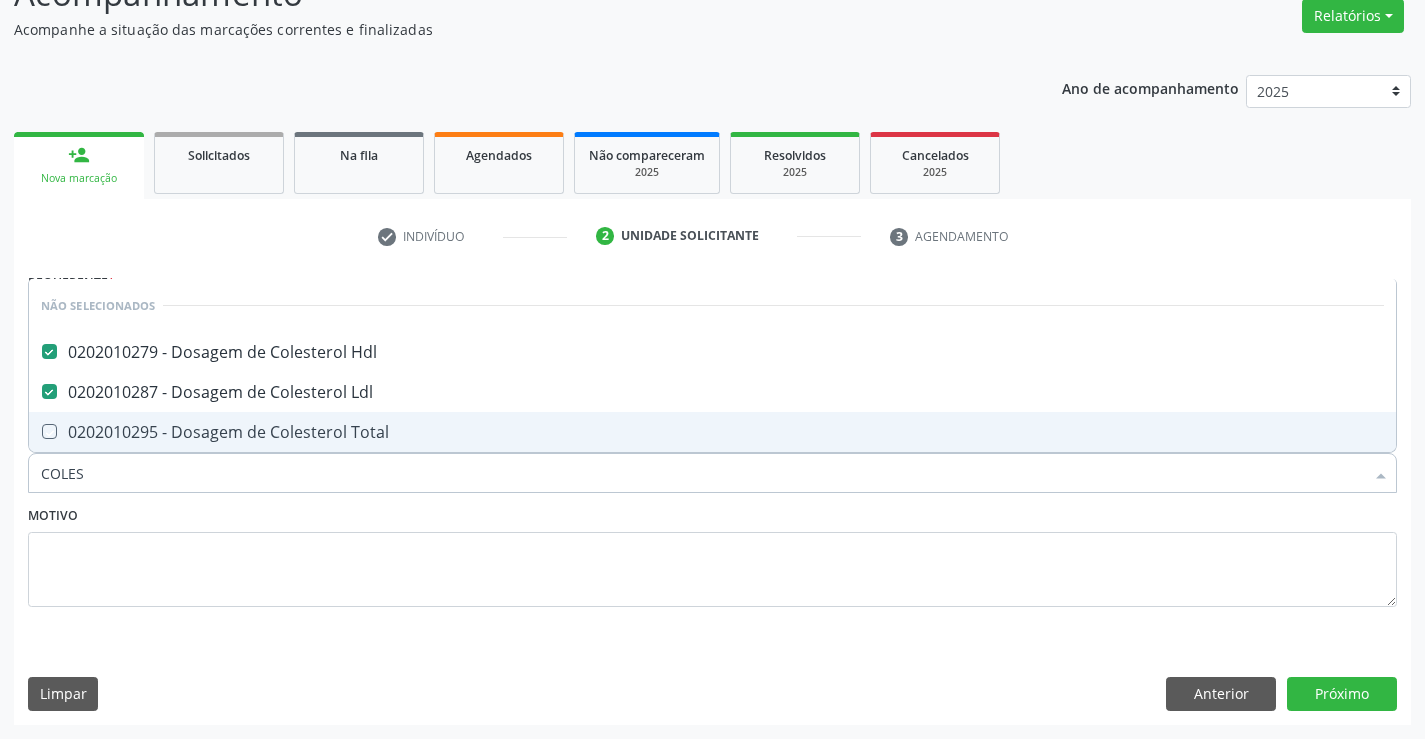 checkbox on "true" 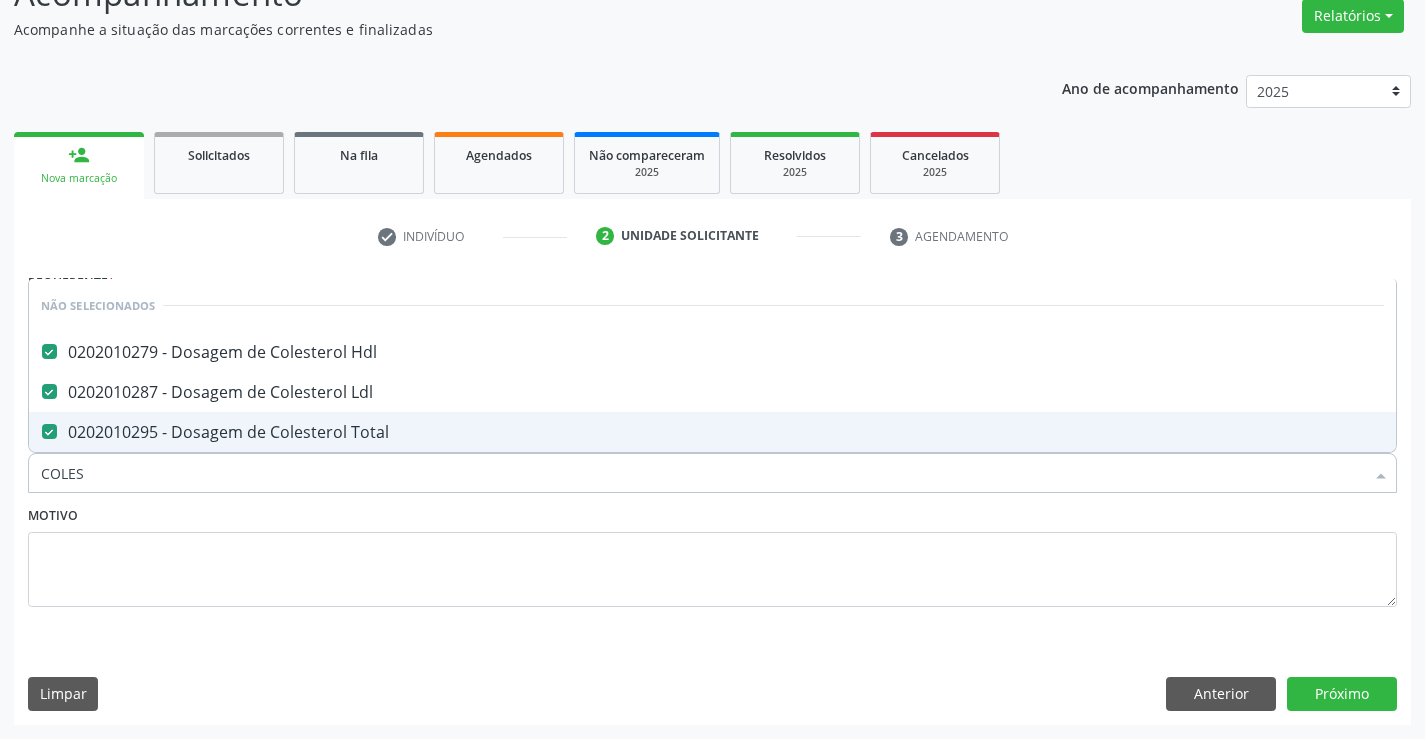 click on "Motivo" at bounding box center [712, 554] 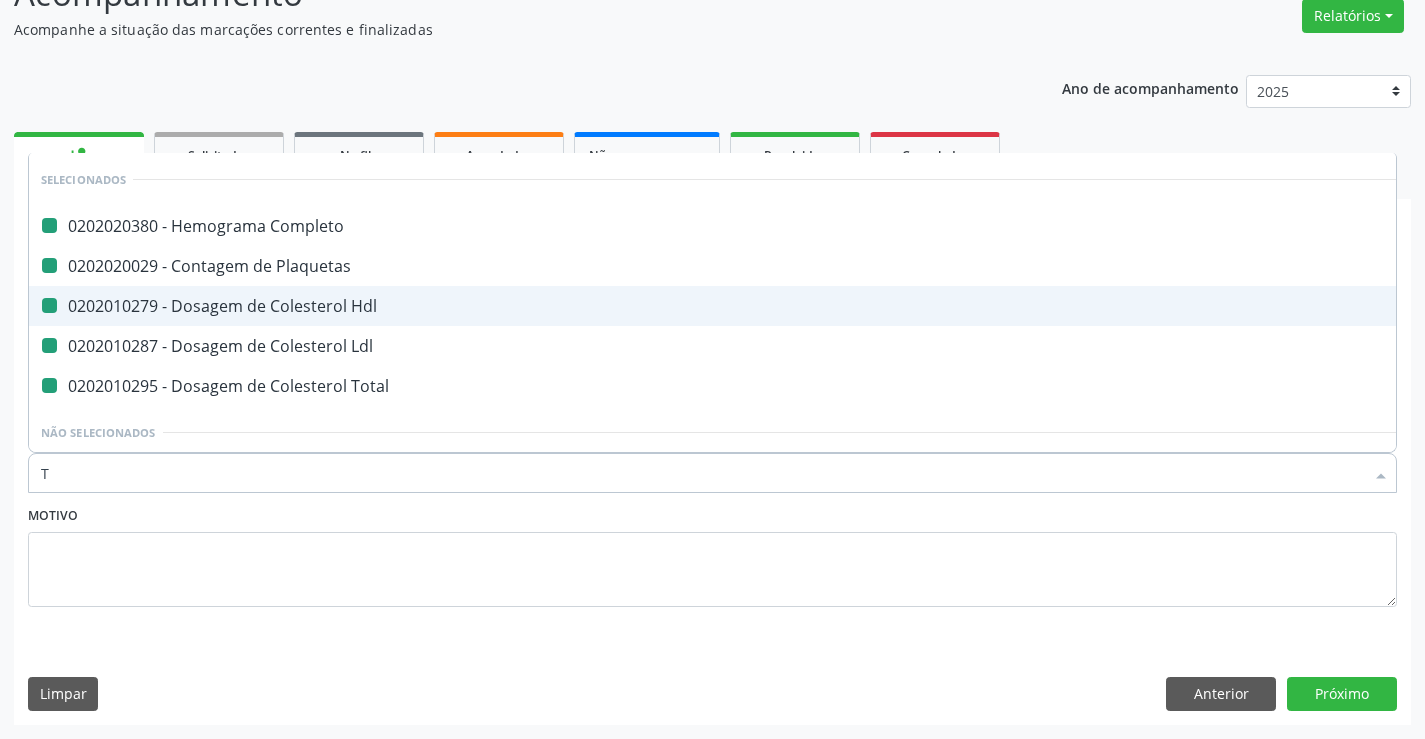 type on "TR" 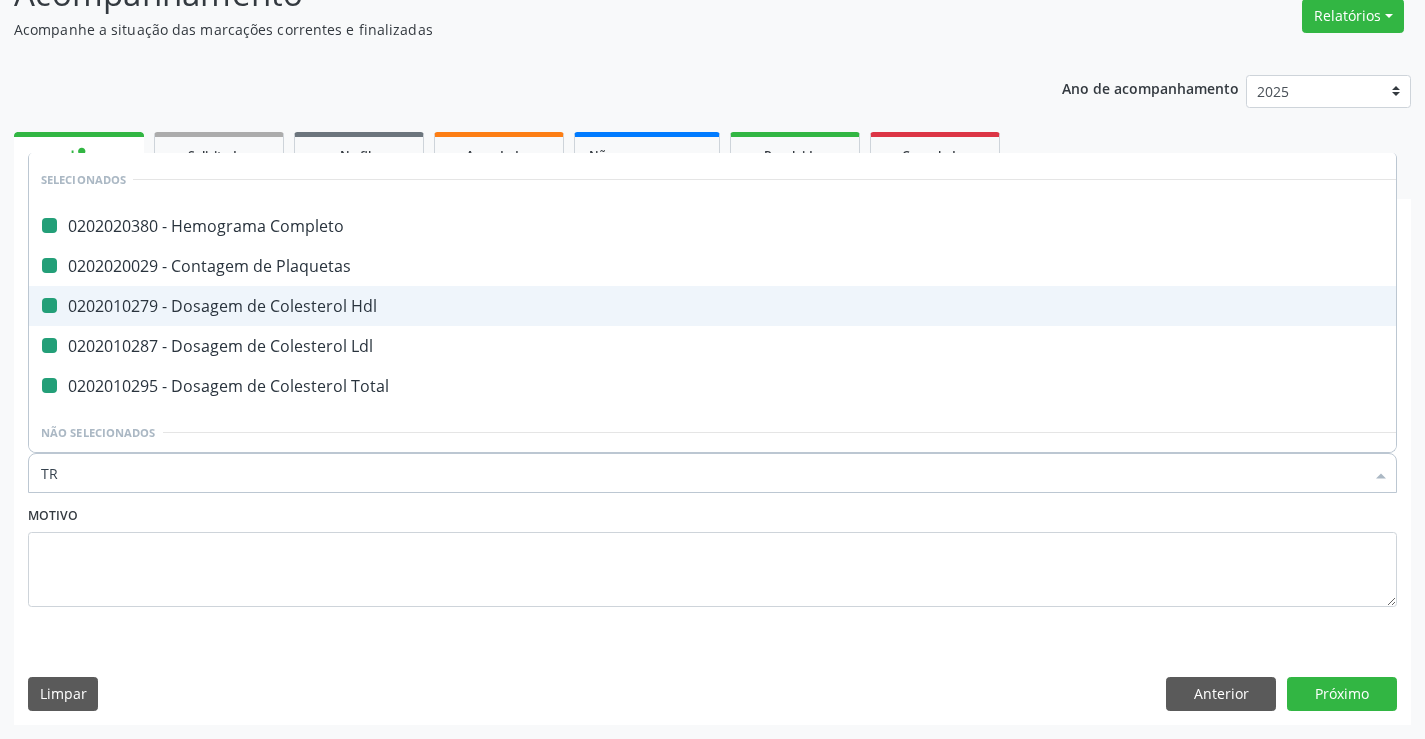checkbox on "false" 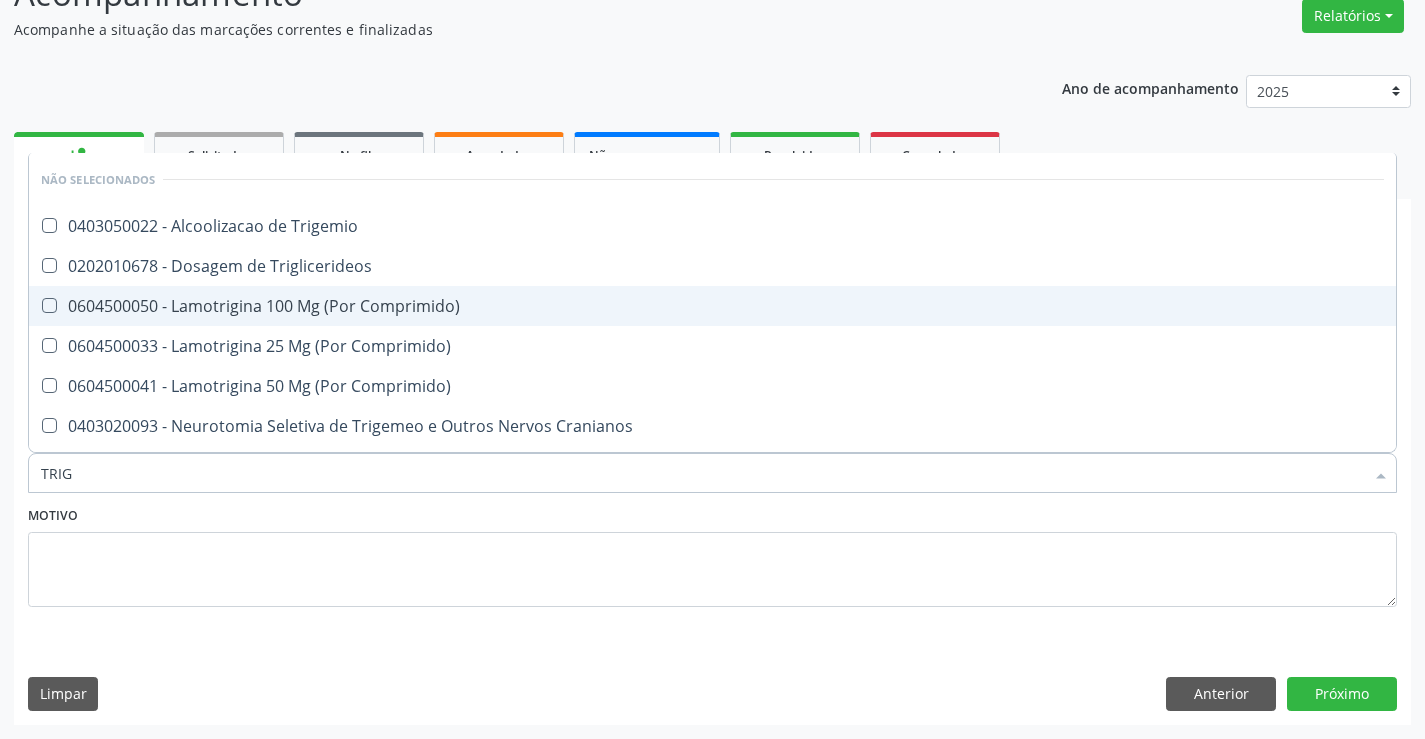 type on "TRIGL" 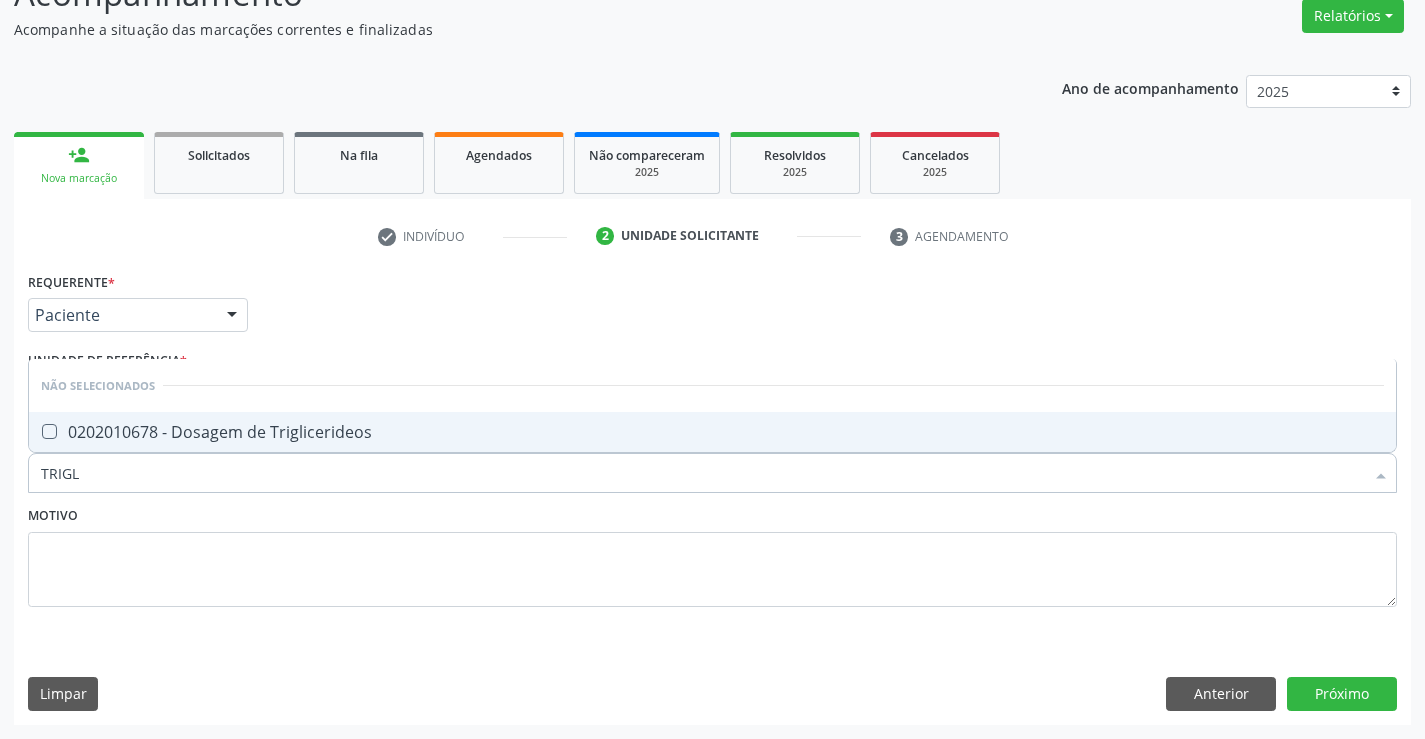 click on "0202010678 - Dosagem de Triglicerideos" at bounding box center (712, 432) 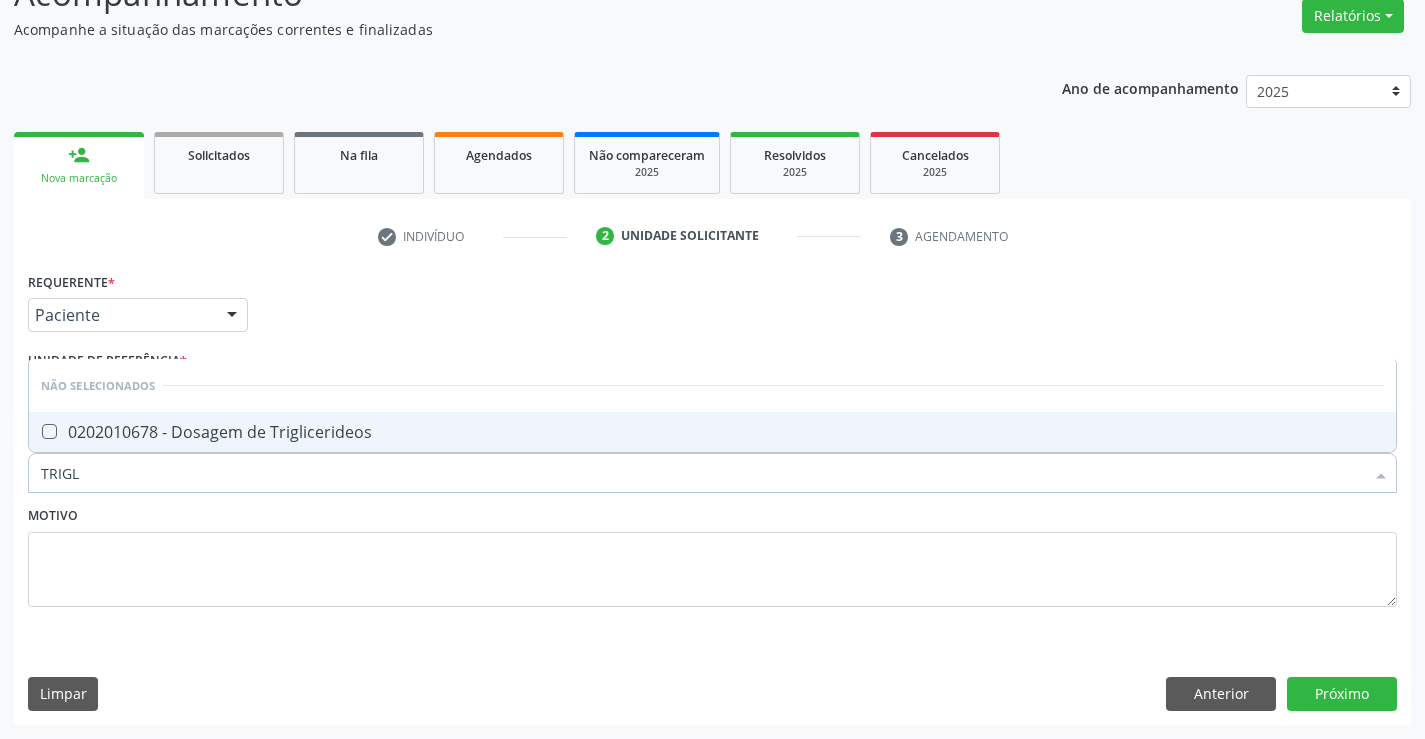 checkbox on "true" 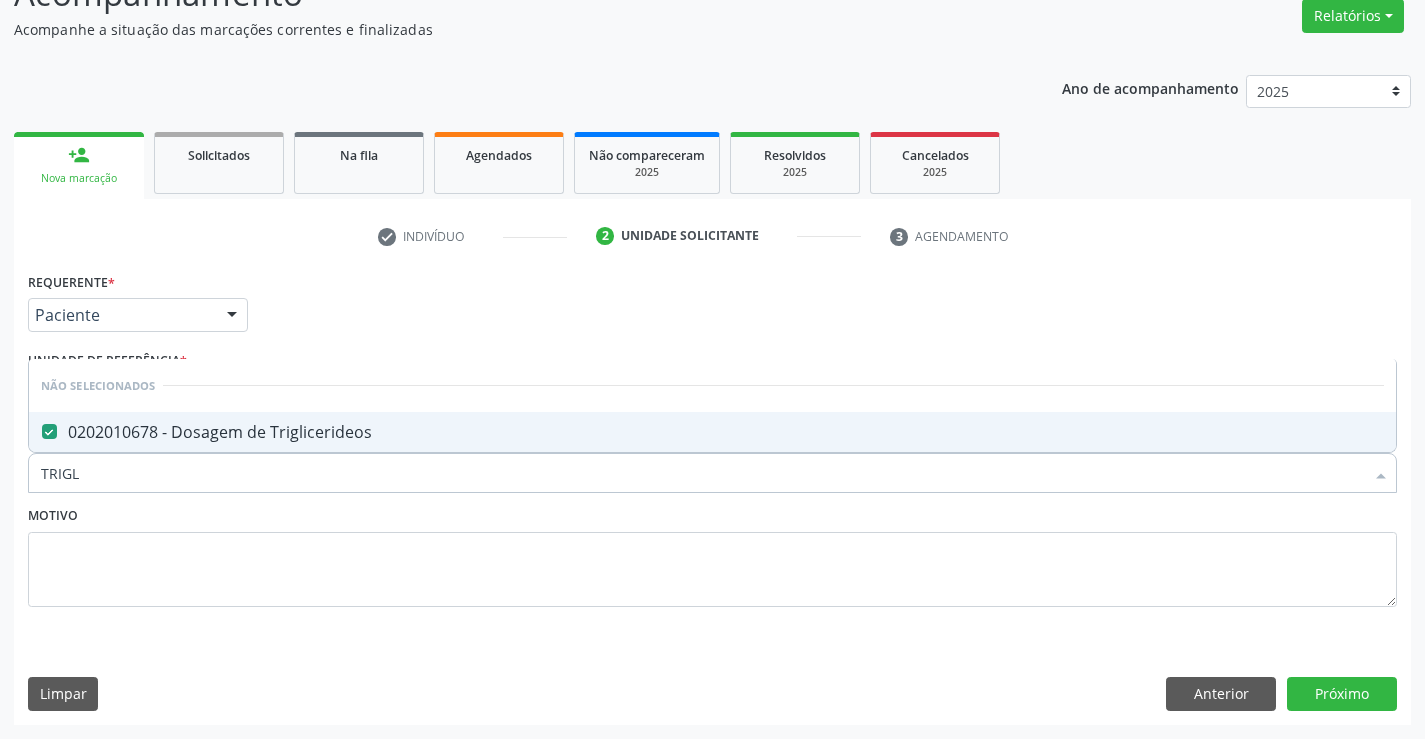 click on "Motivo" at bounding box center (712, 554) 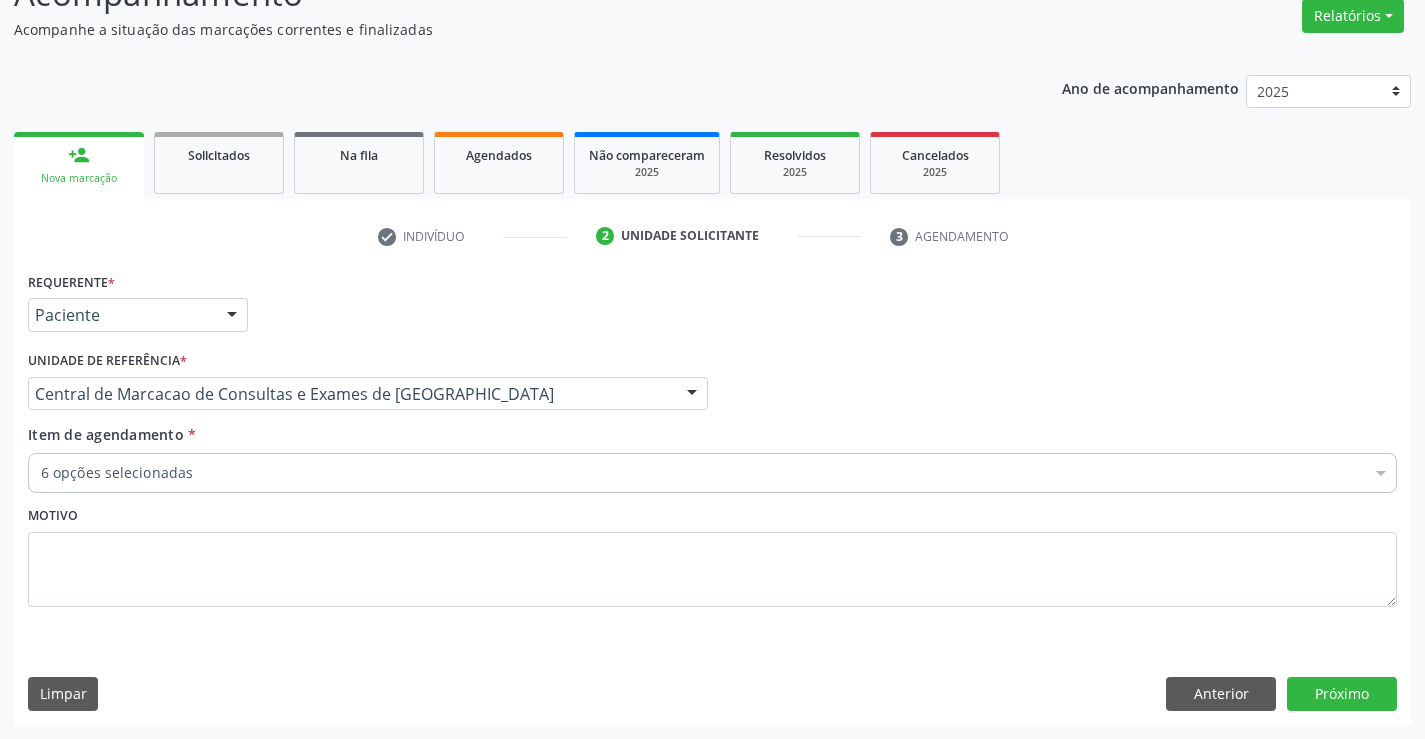 click on "6 opções selecionadas" at bounding box center [712, 473] 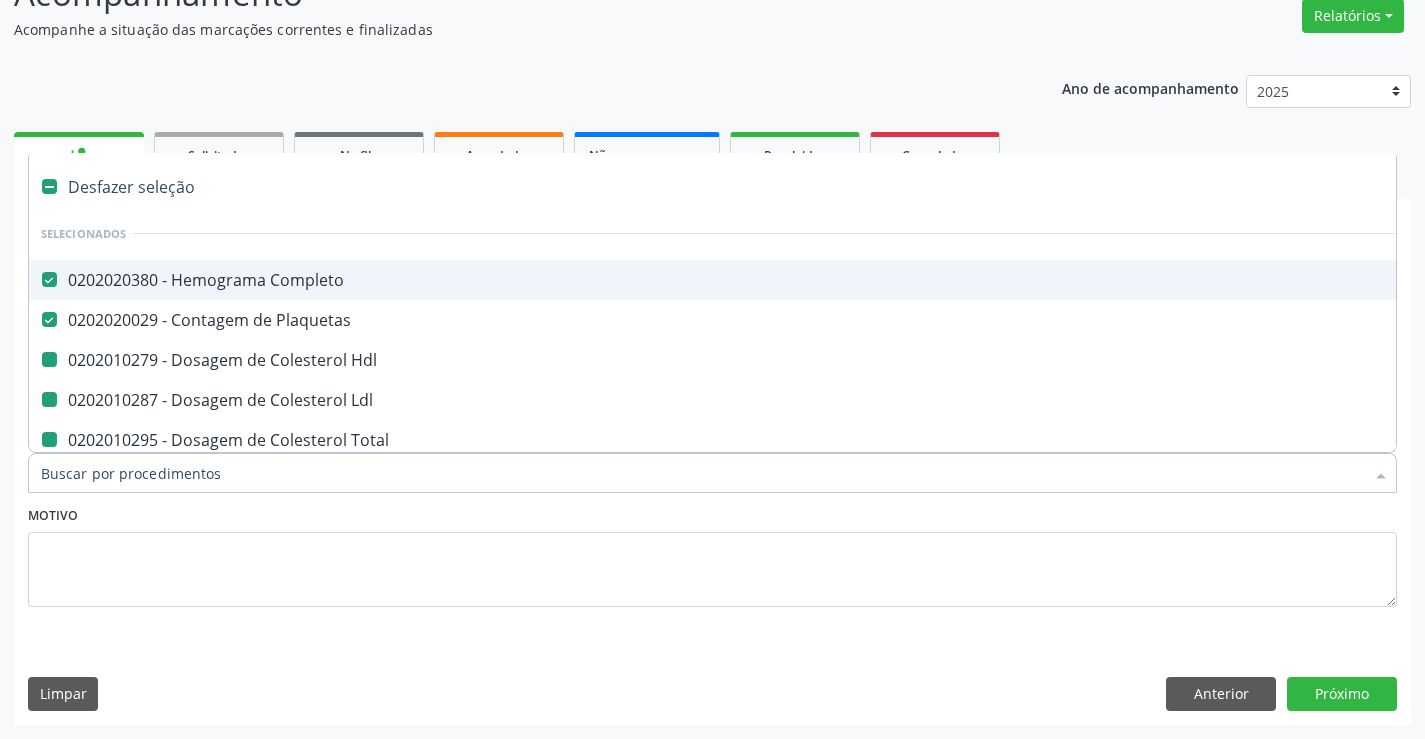 type on "U" 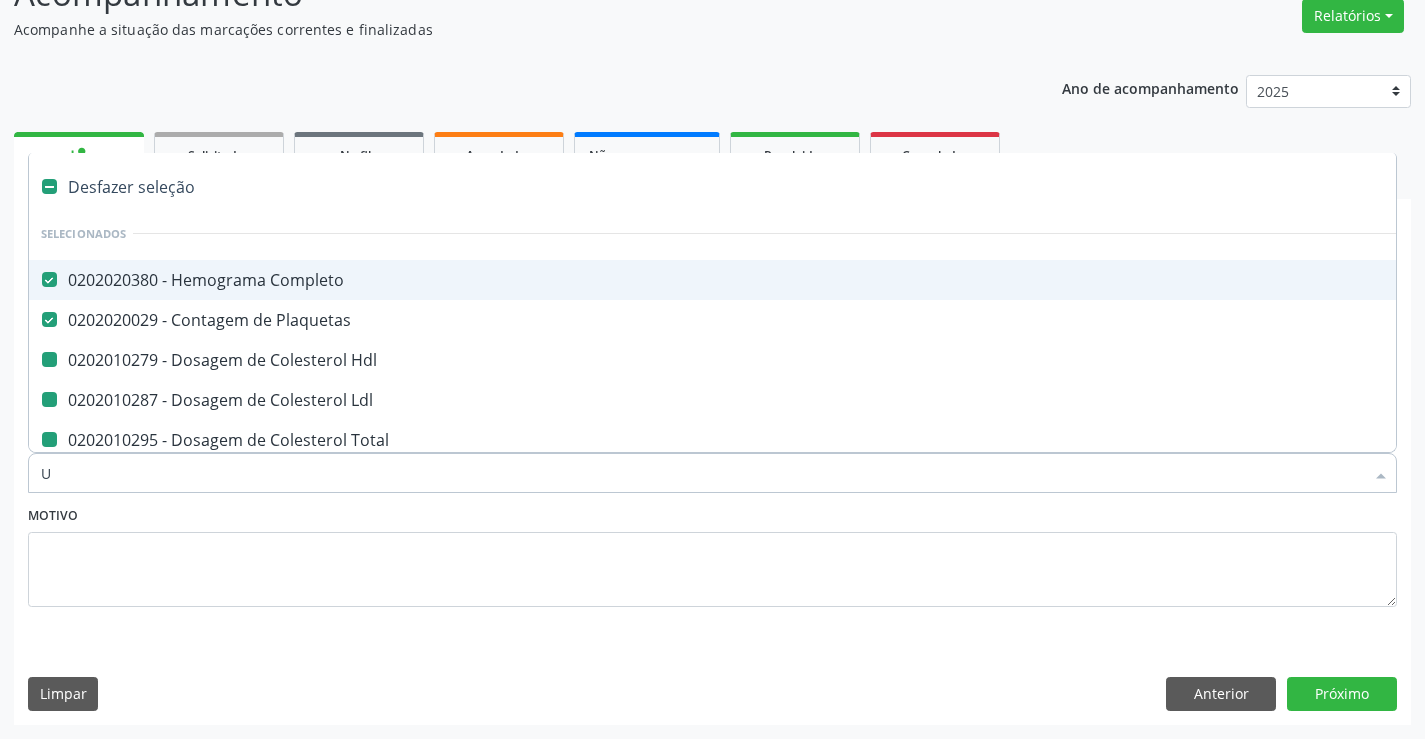 checkbox on "false" 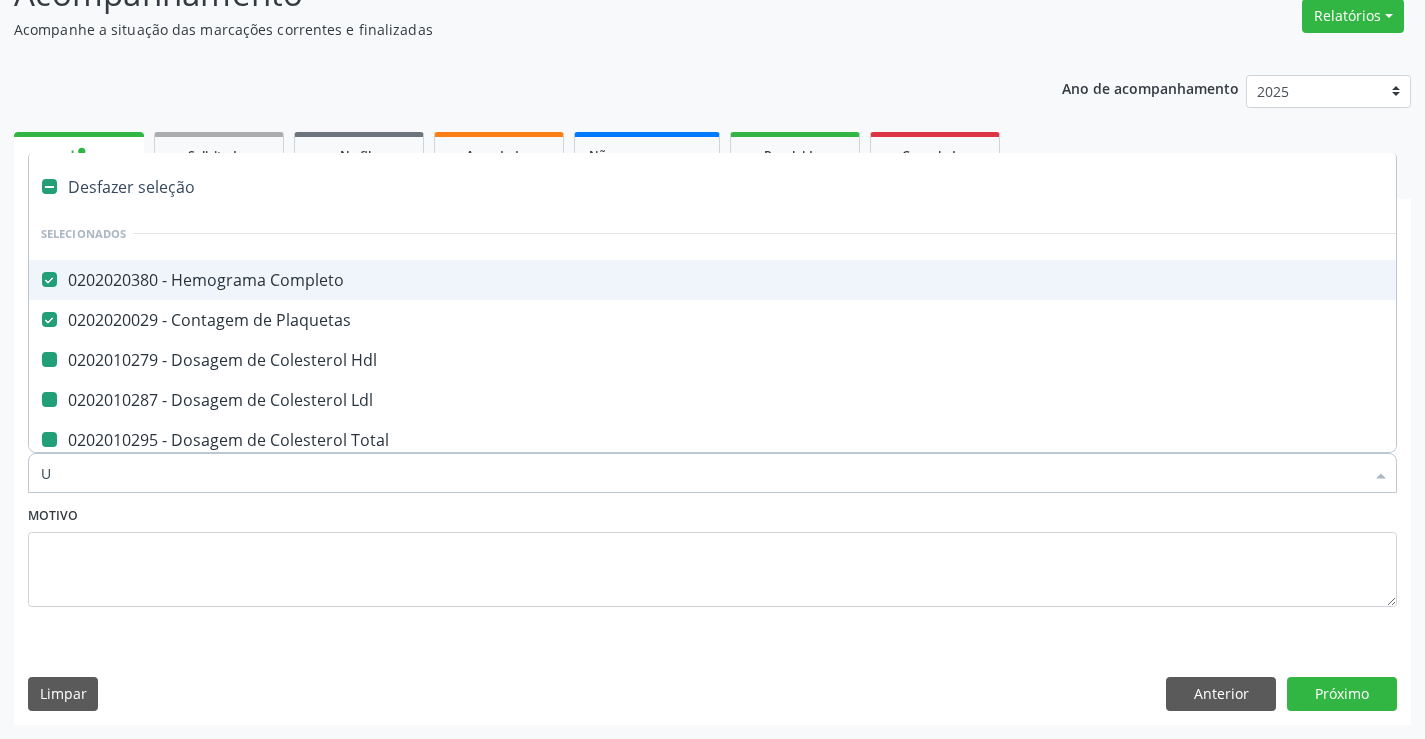 checkbox on "false" 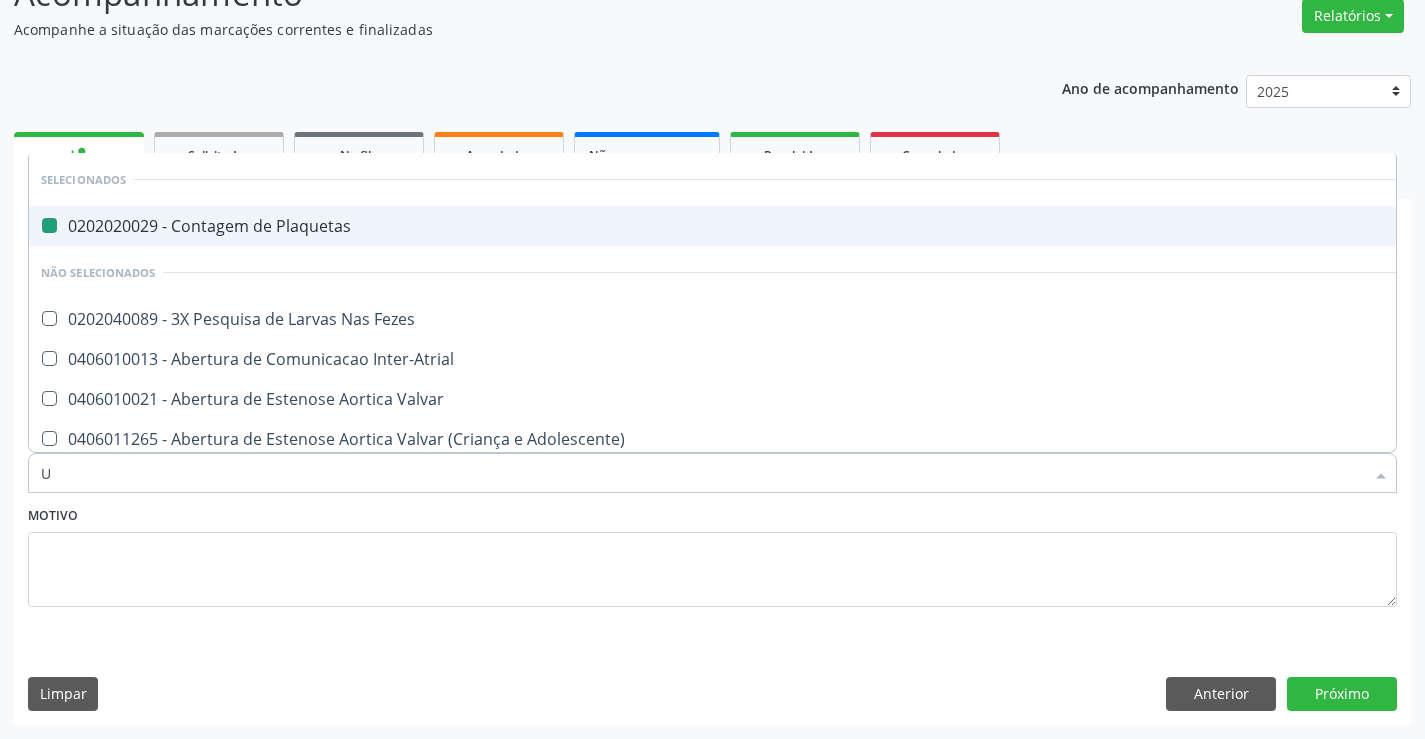 type on "UR" 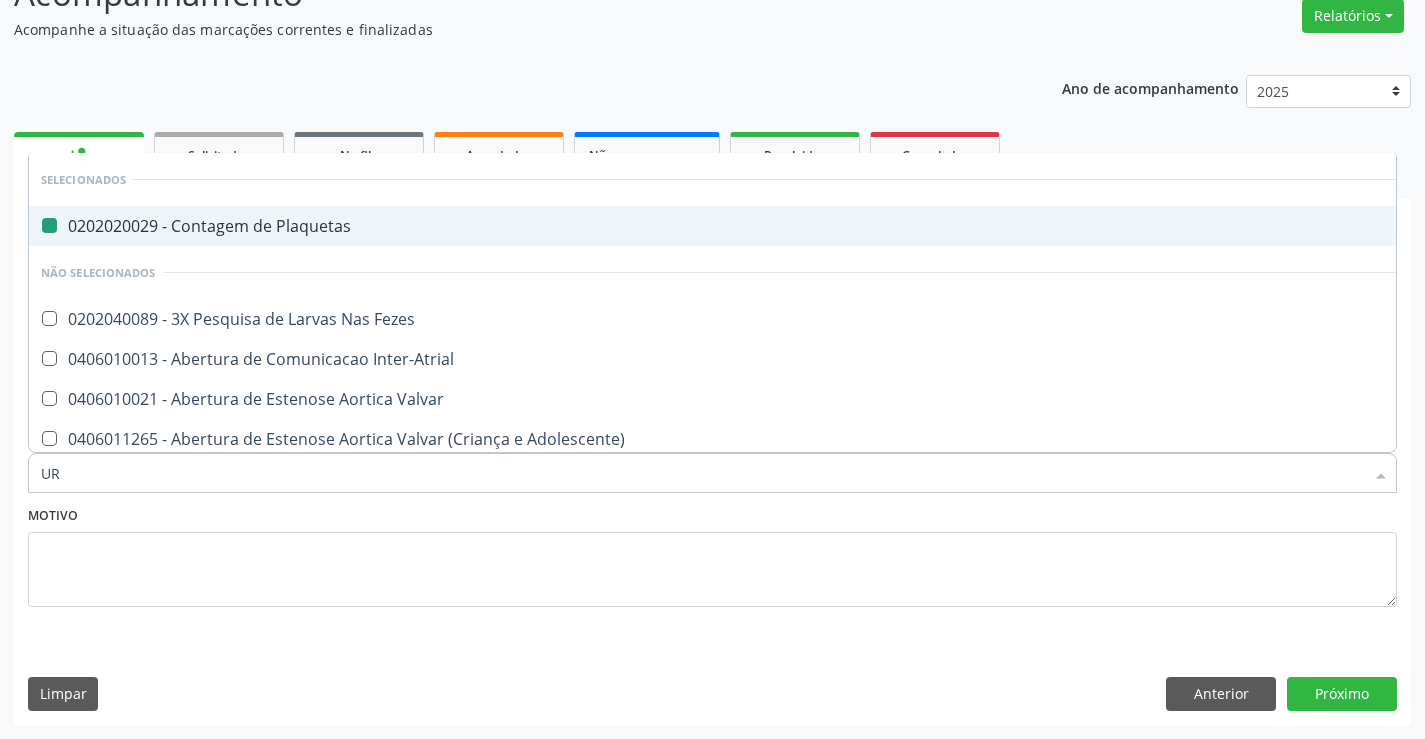 checkbox on "false" 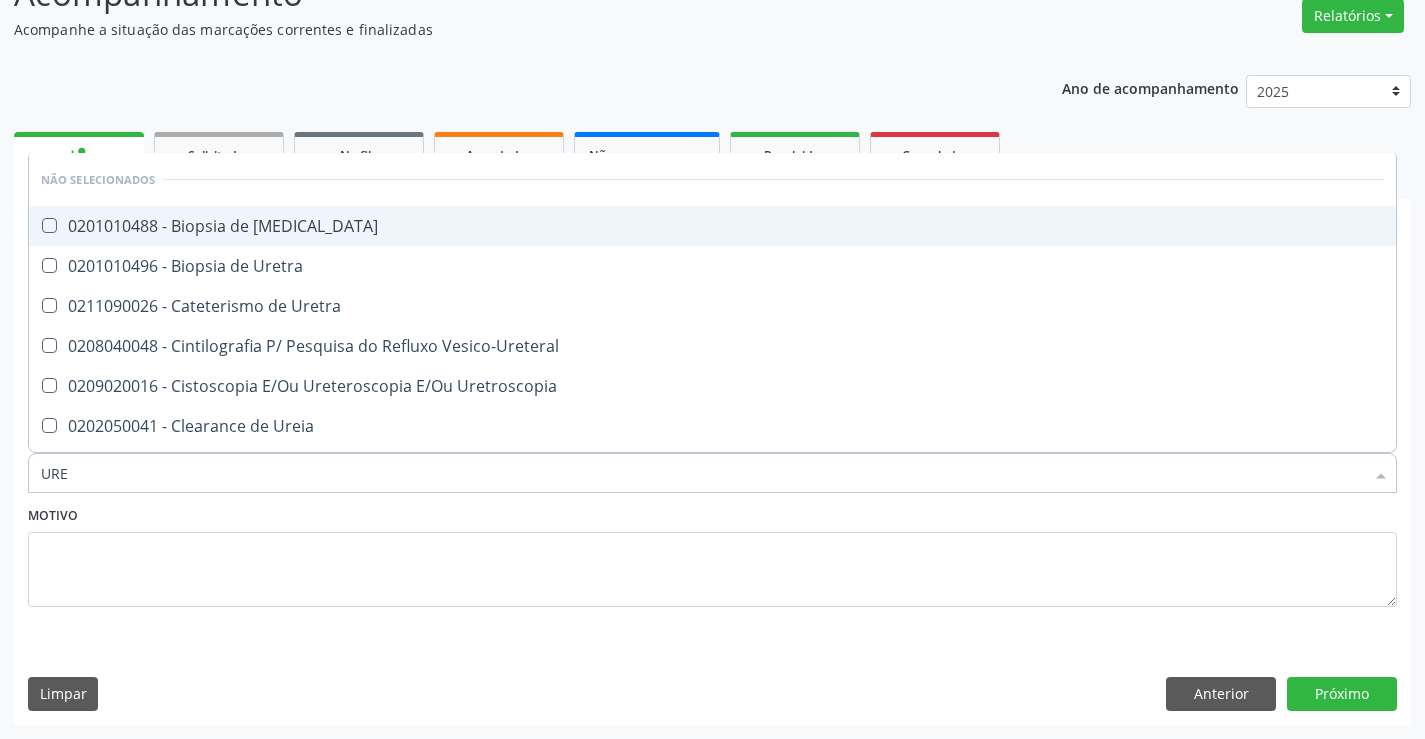 type on "UREI" 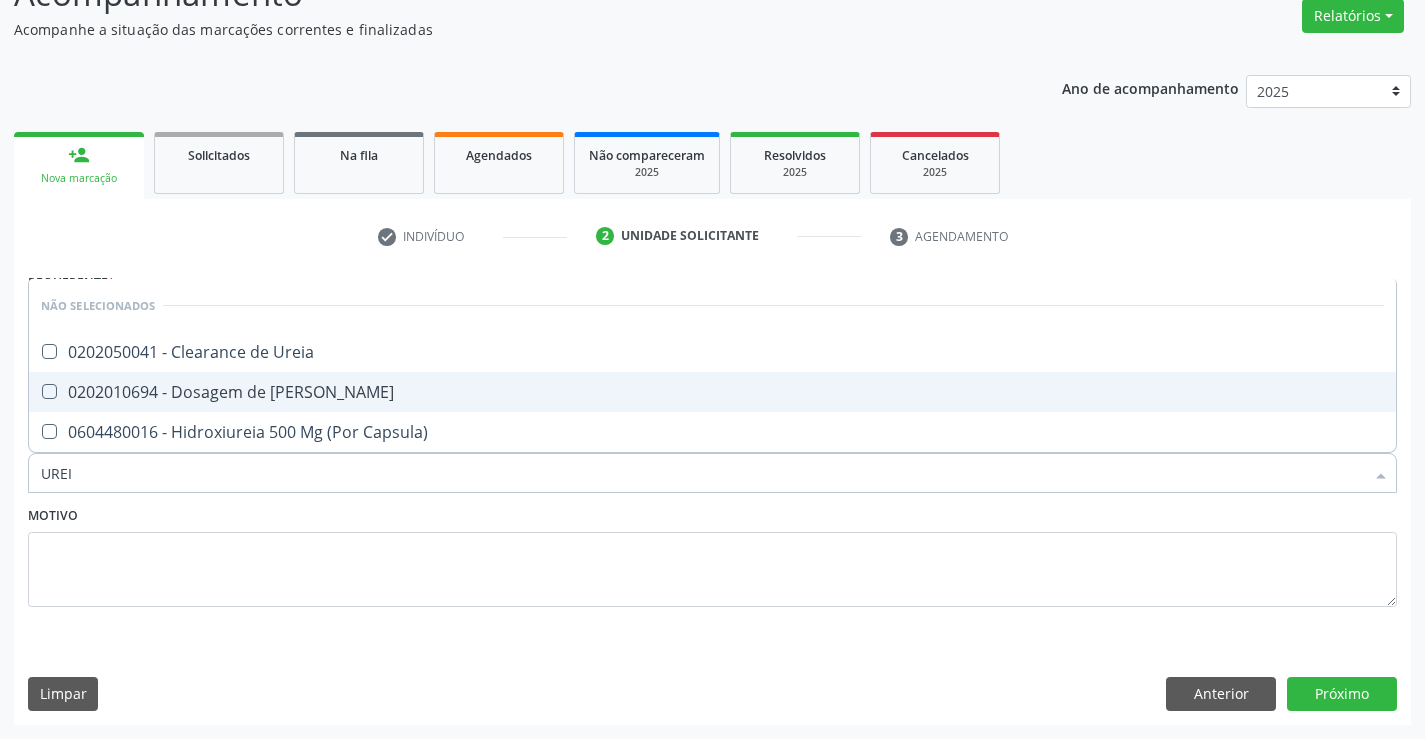 click on "0202010694 - Dosagem de [PERSON_NAME]" at bounding box center [712, 392] 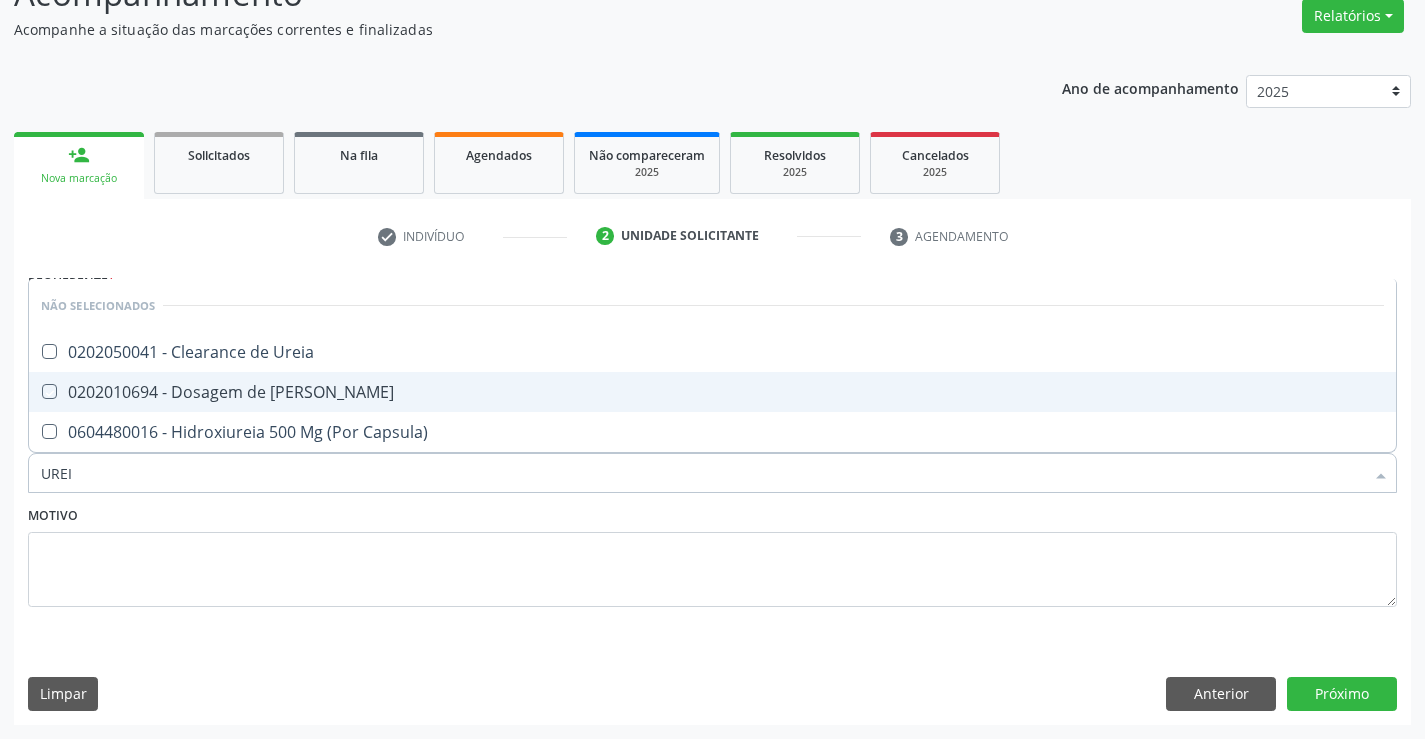 checkbox on "true" 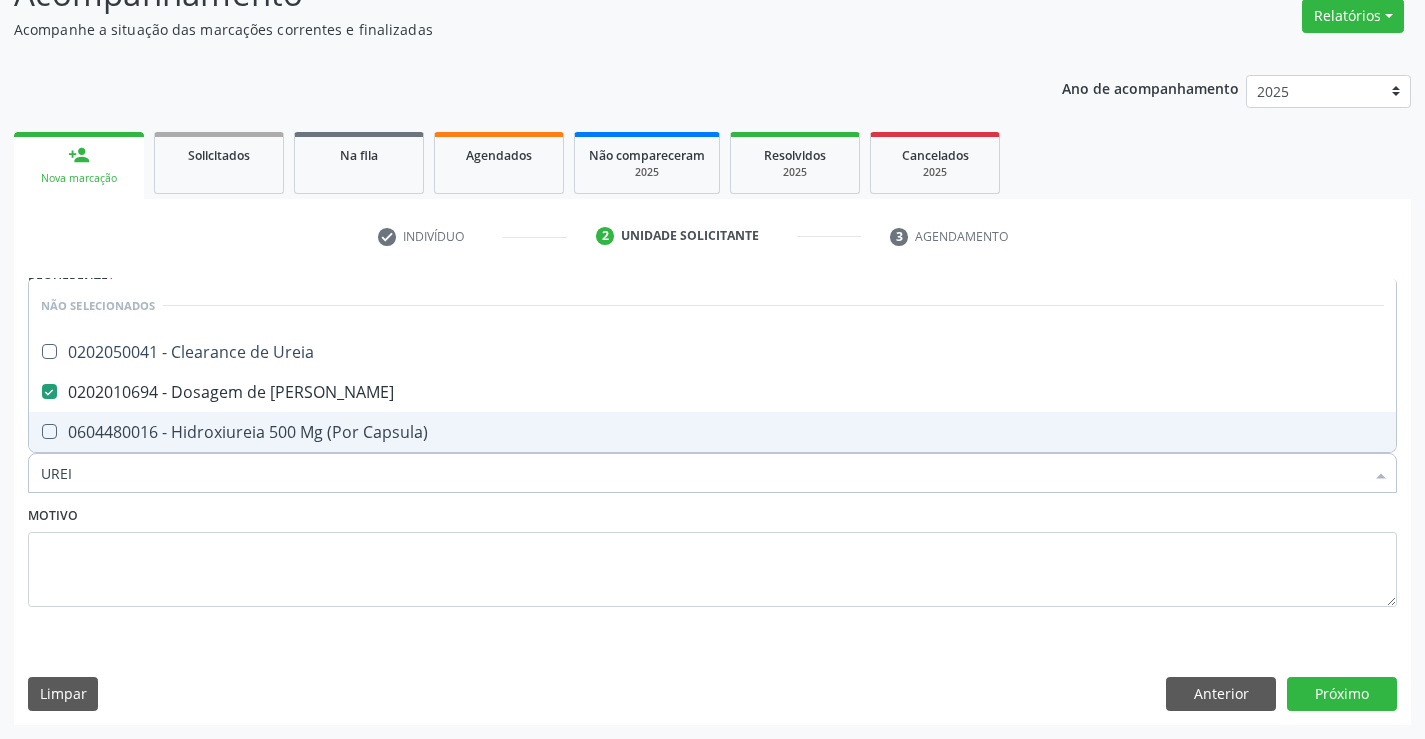type on "UREI" 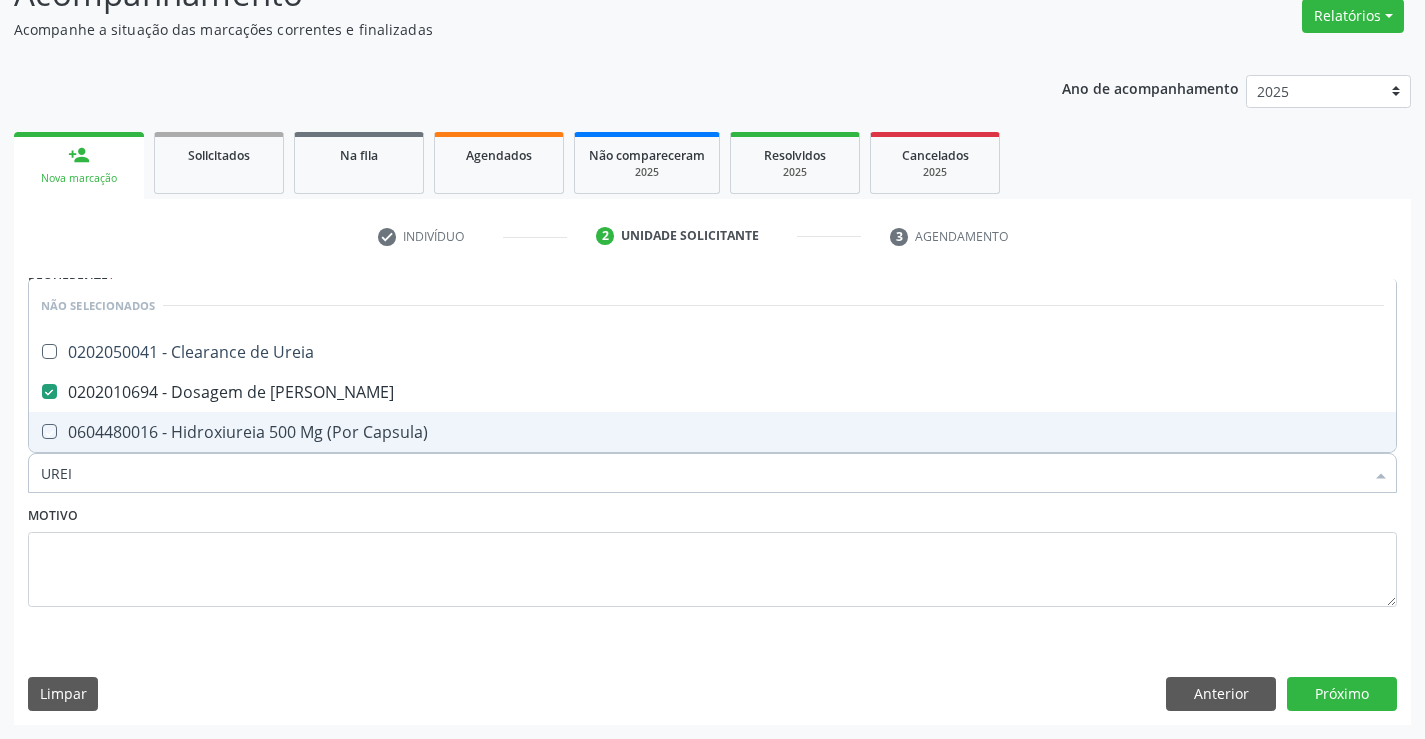 click on "Motivo" at bounding box center (712, 554) 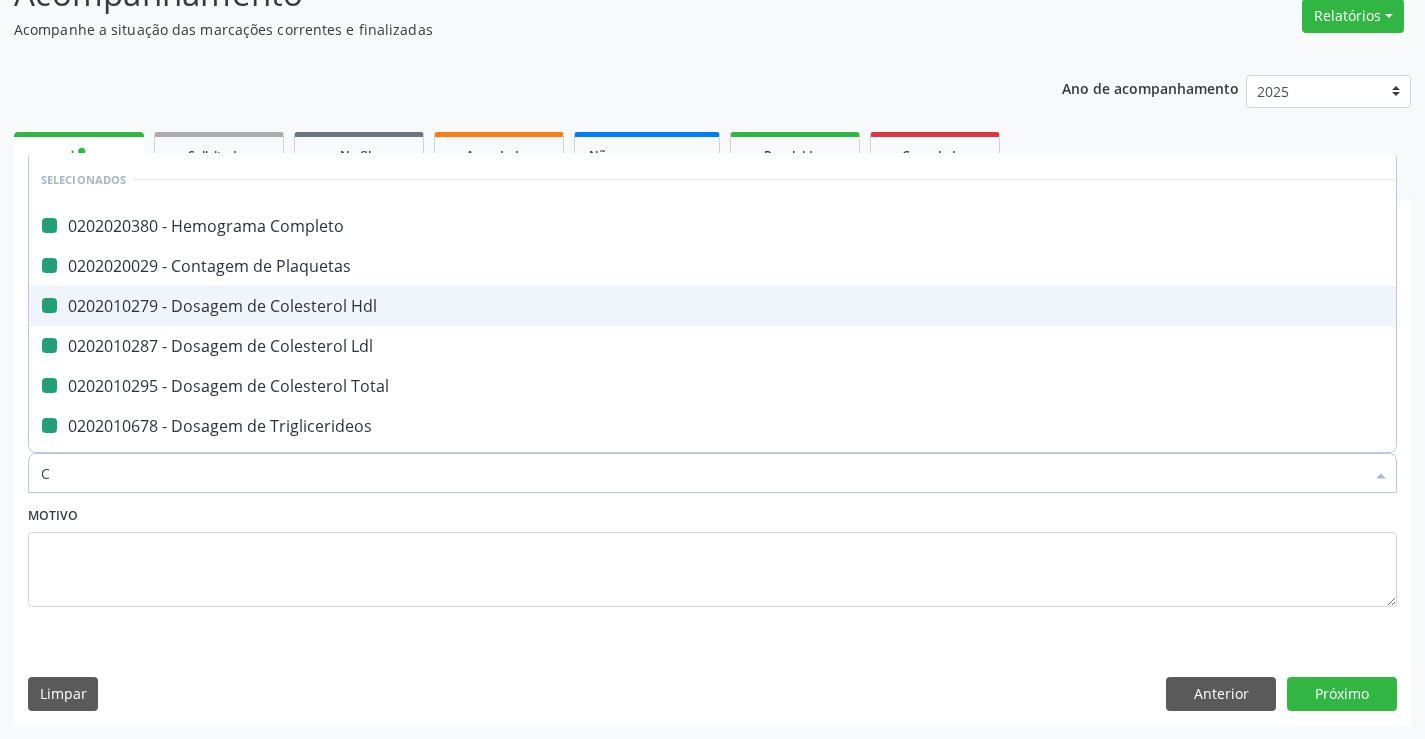 type on "CR" 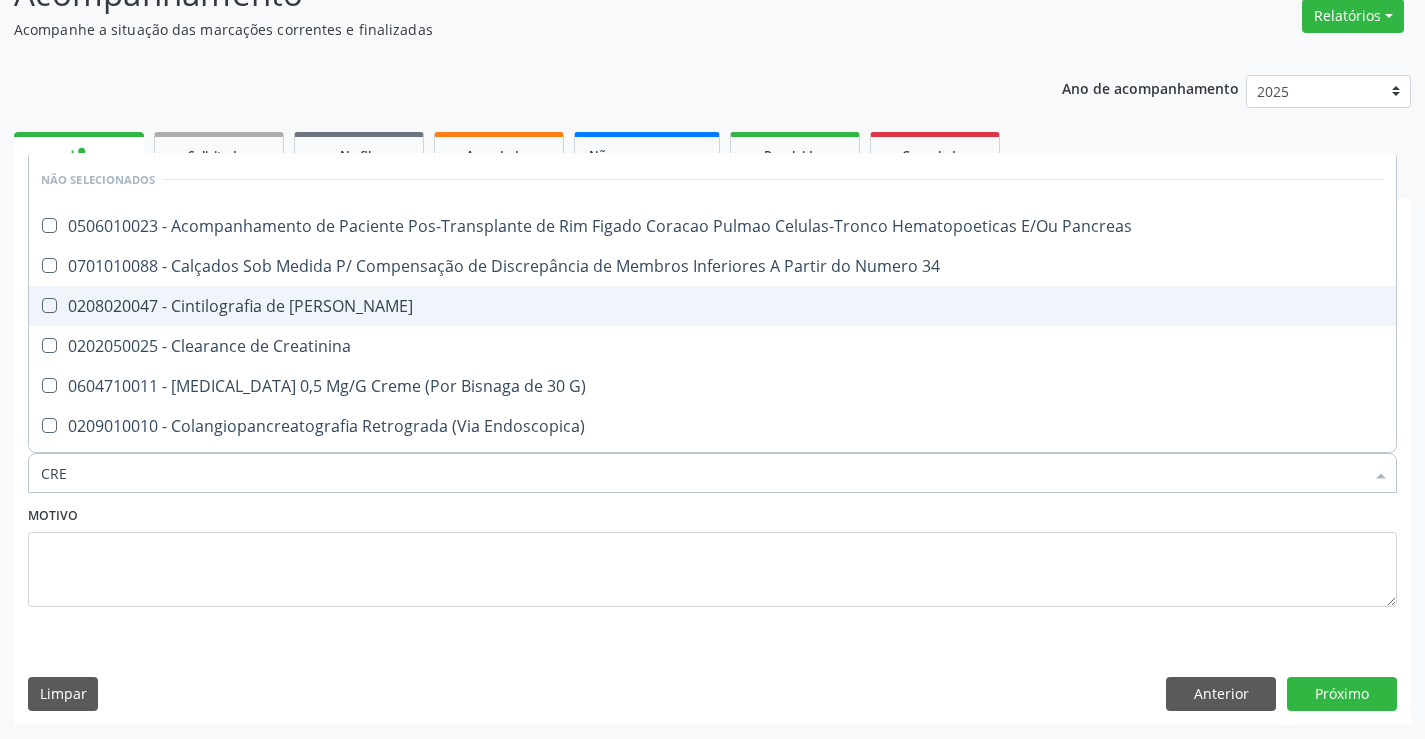 type on "CREA" 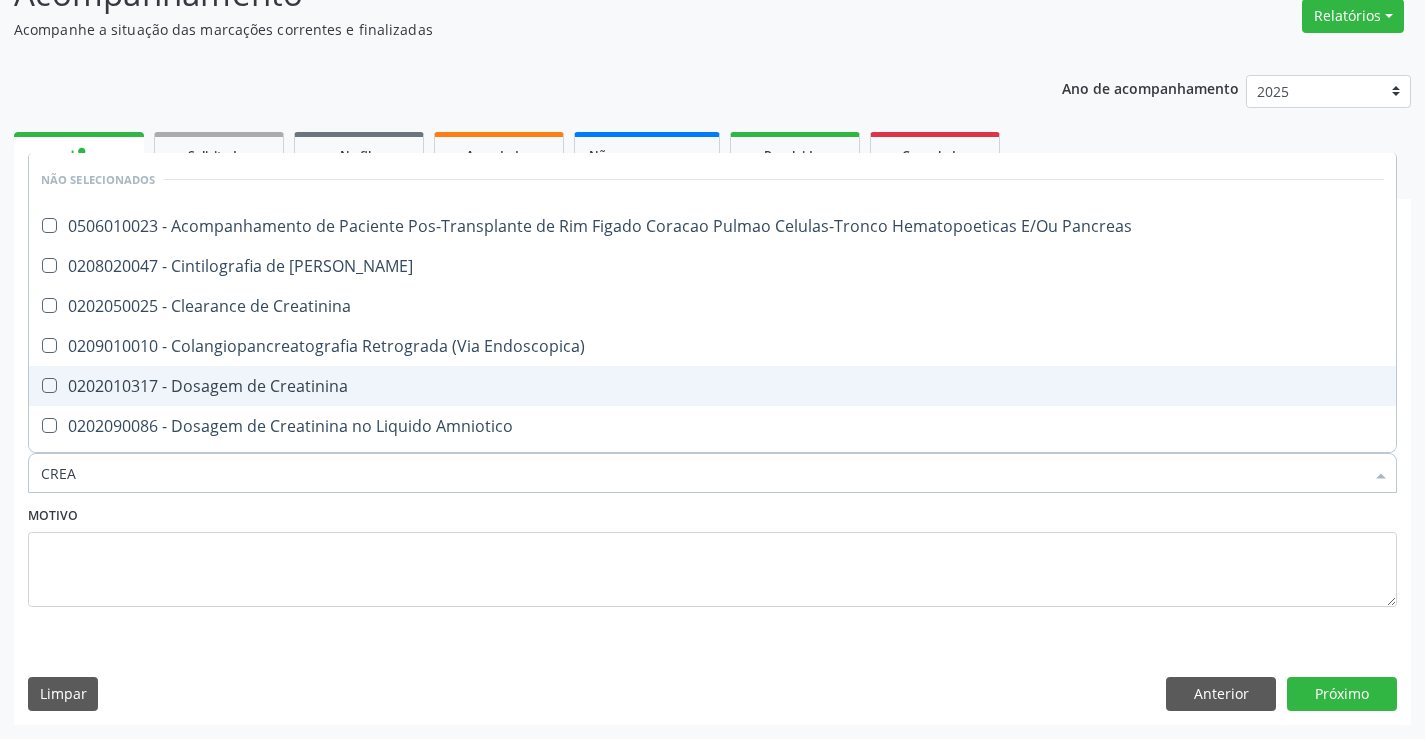click on "0202010317 - Dosagem de Creatinina" at bounding box center (712, 386) 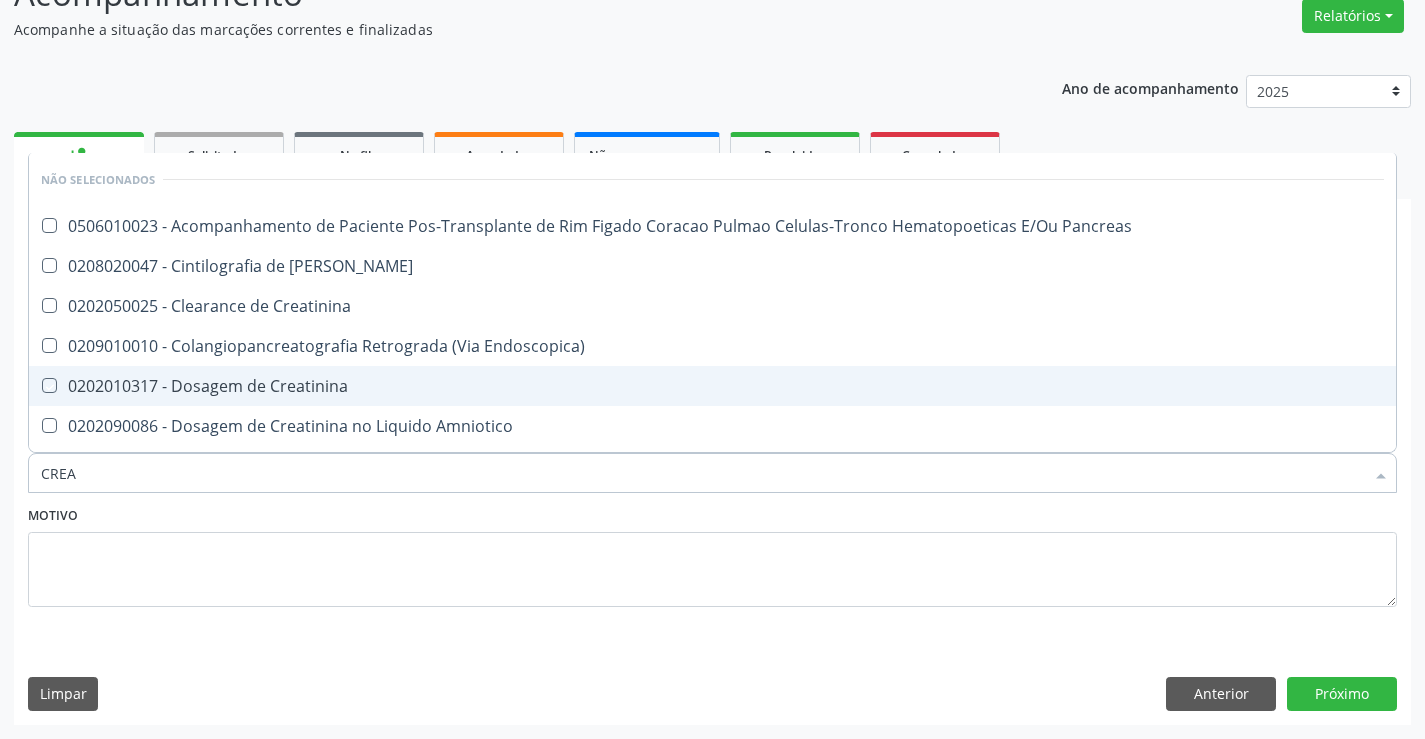 checkbox on "true" 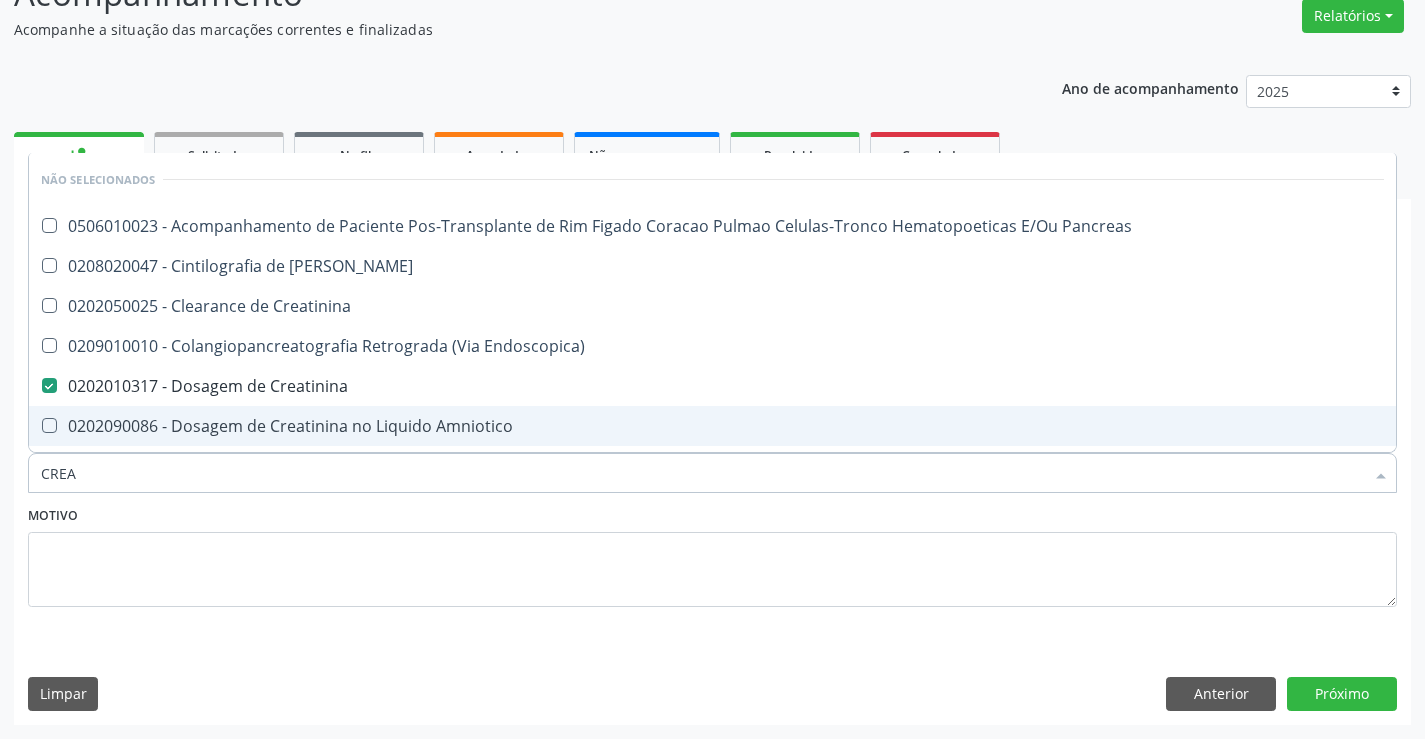 click on "CREA" at bounding box center [702, 473] 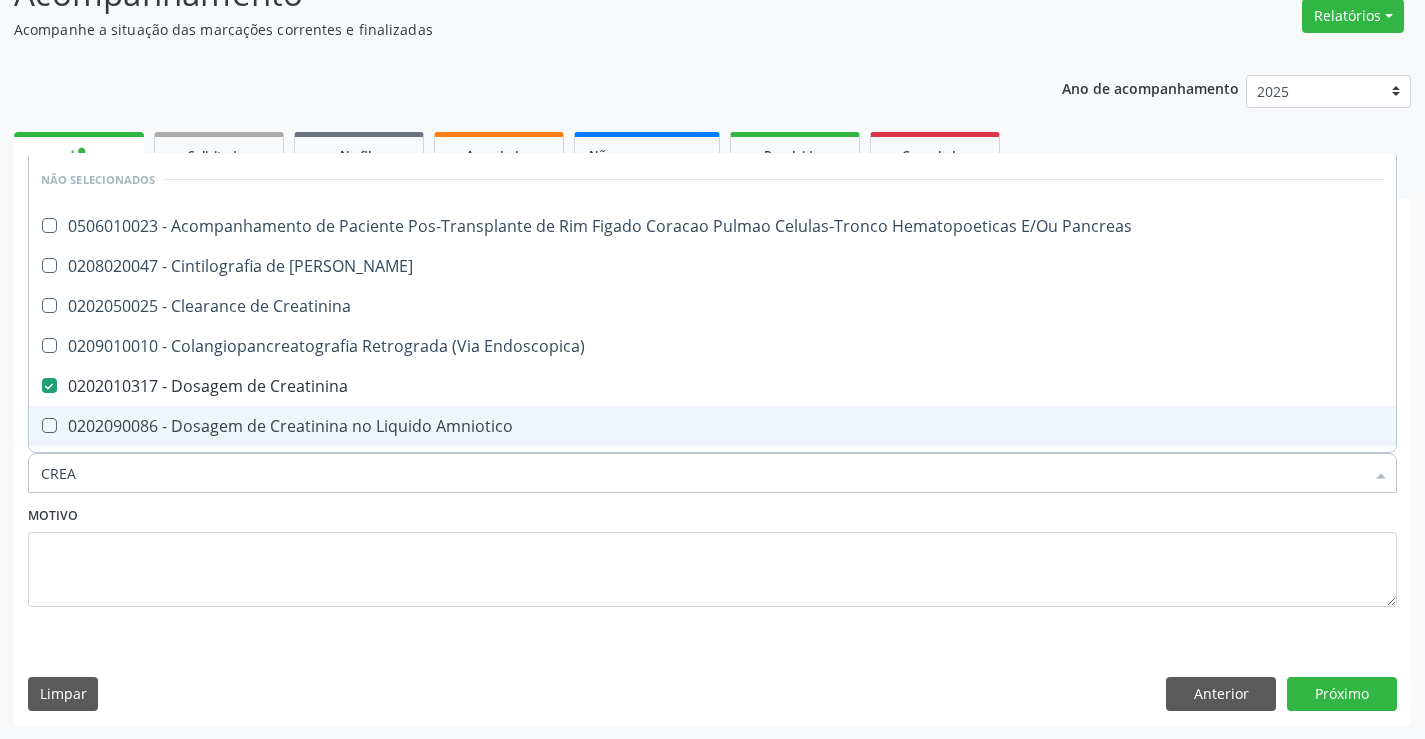 click on "Motivo" at bounding box center (712, 554) 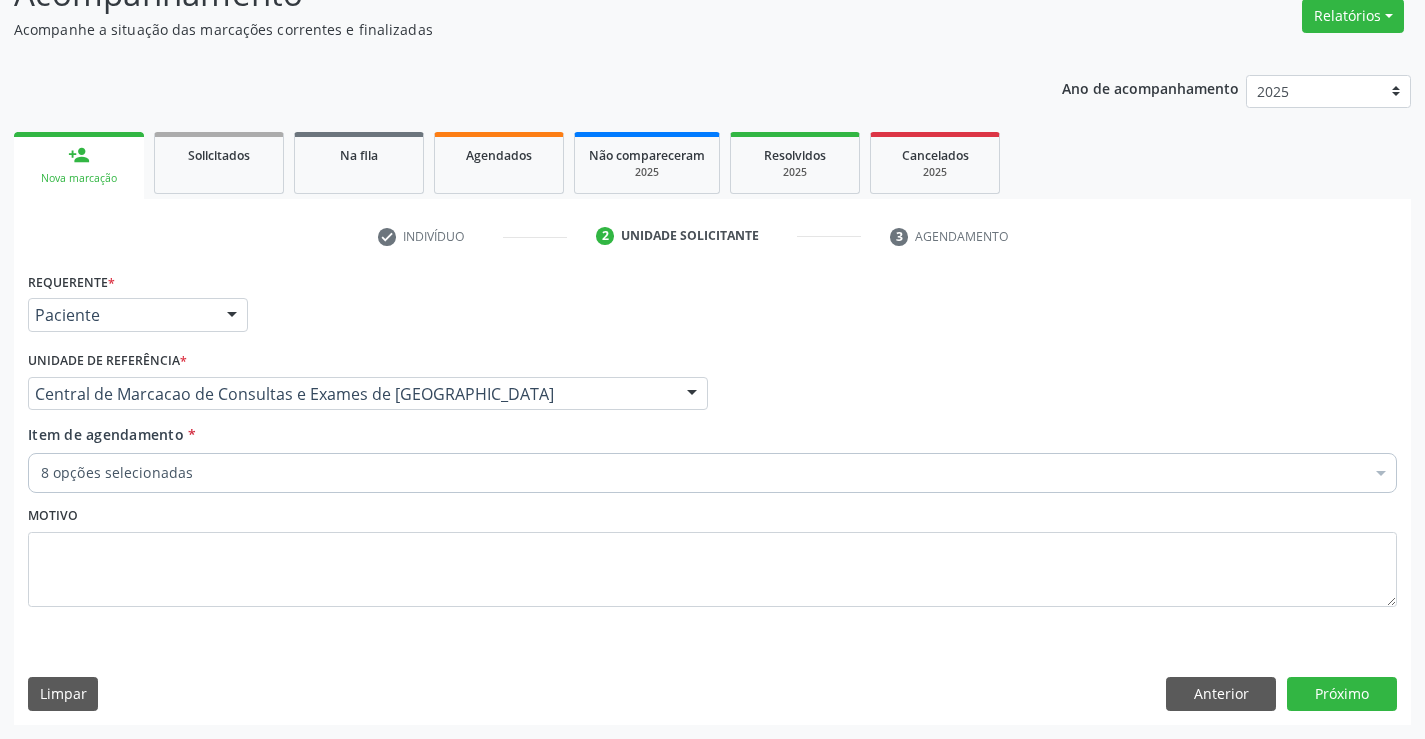 click on "8 opções selecionadas" at bounding box center [712, 473] 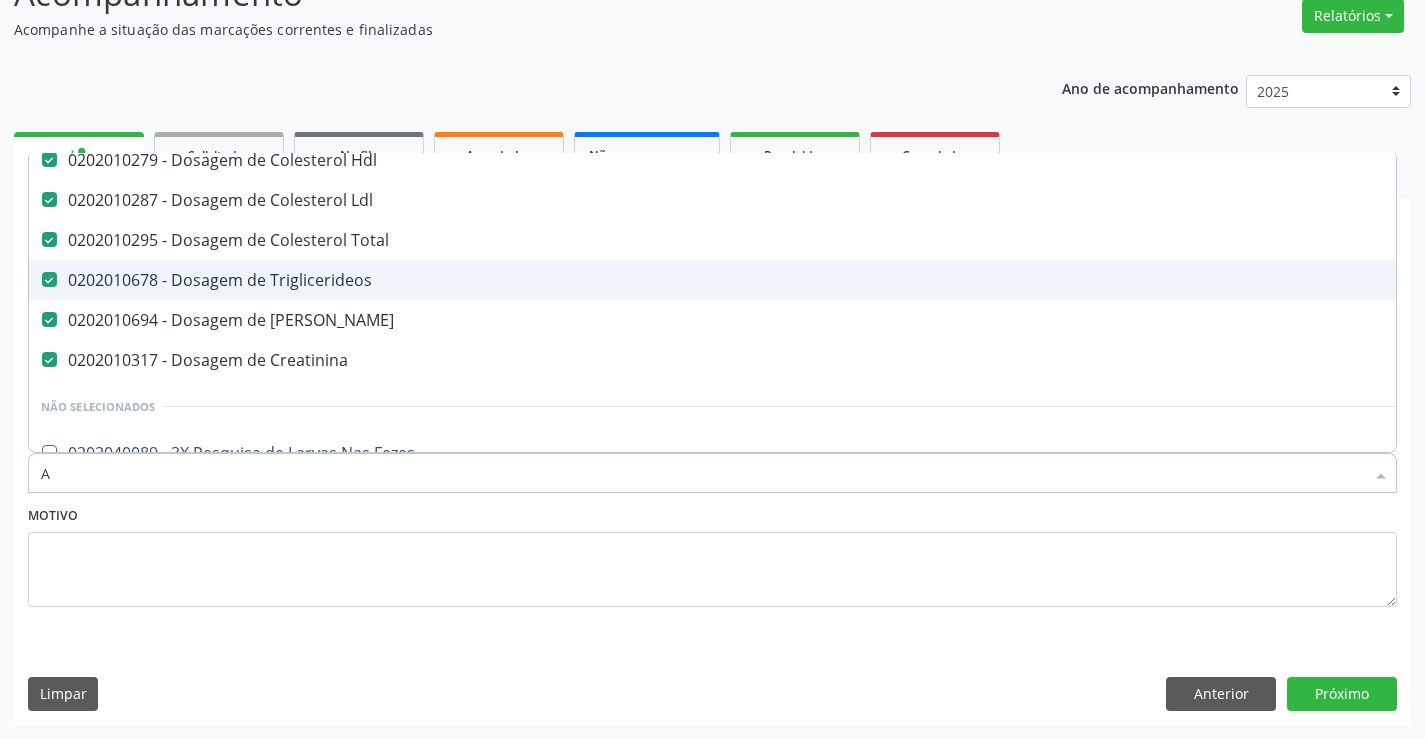 scroll, scrollTop: 146, scrollLeft: 0, axis: vertical 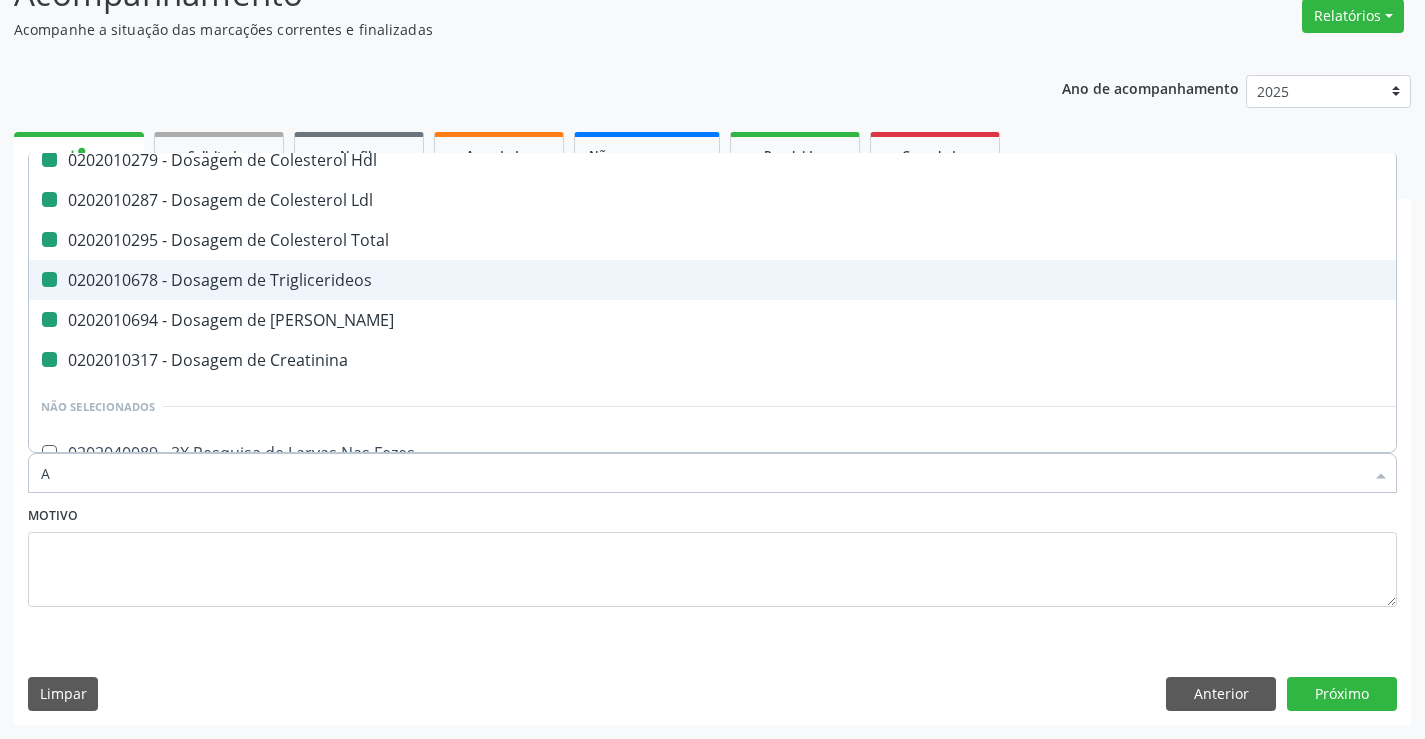 type on "AC" 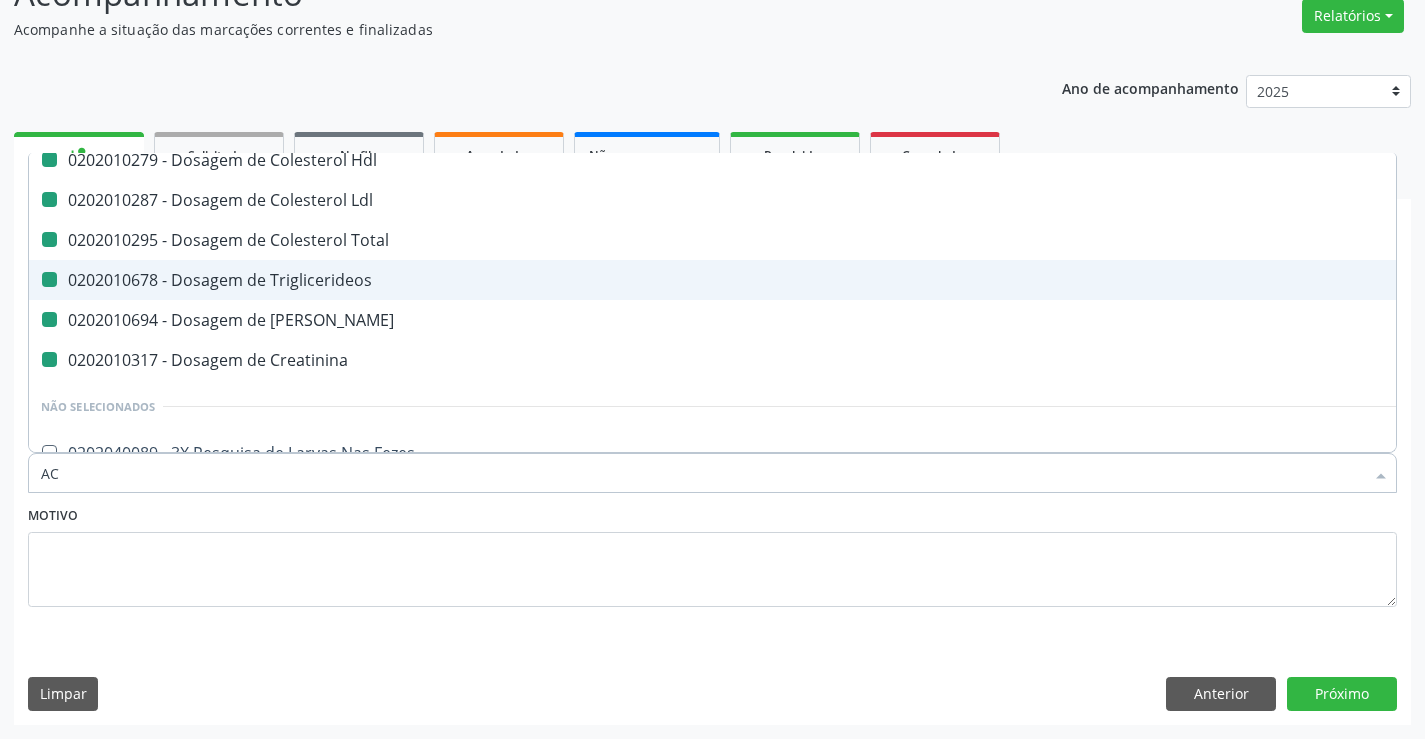 checkbox on "false" 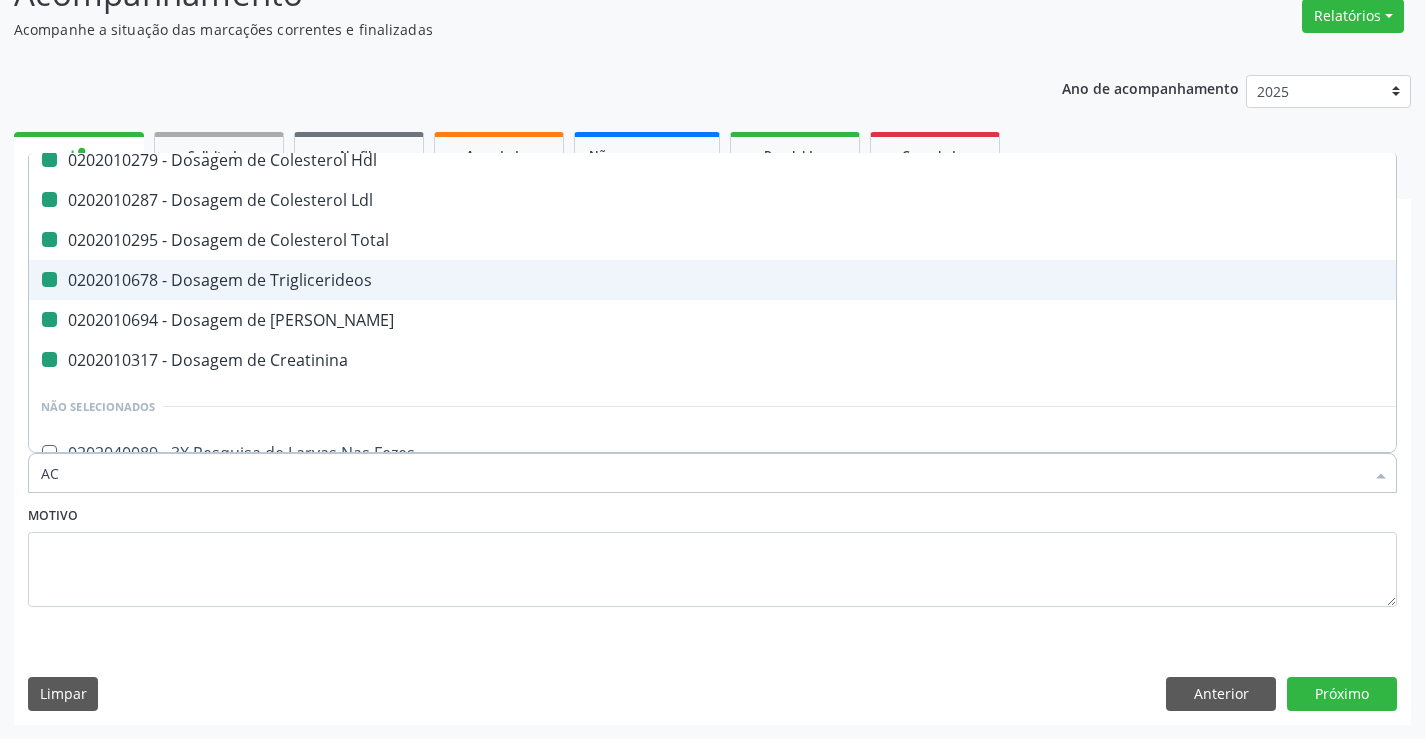 checkbox on "false" 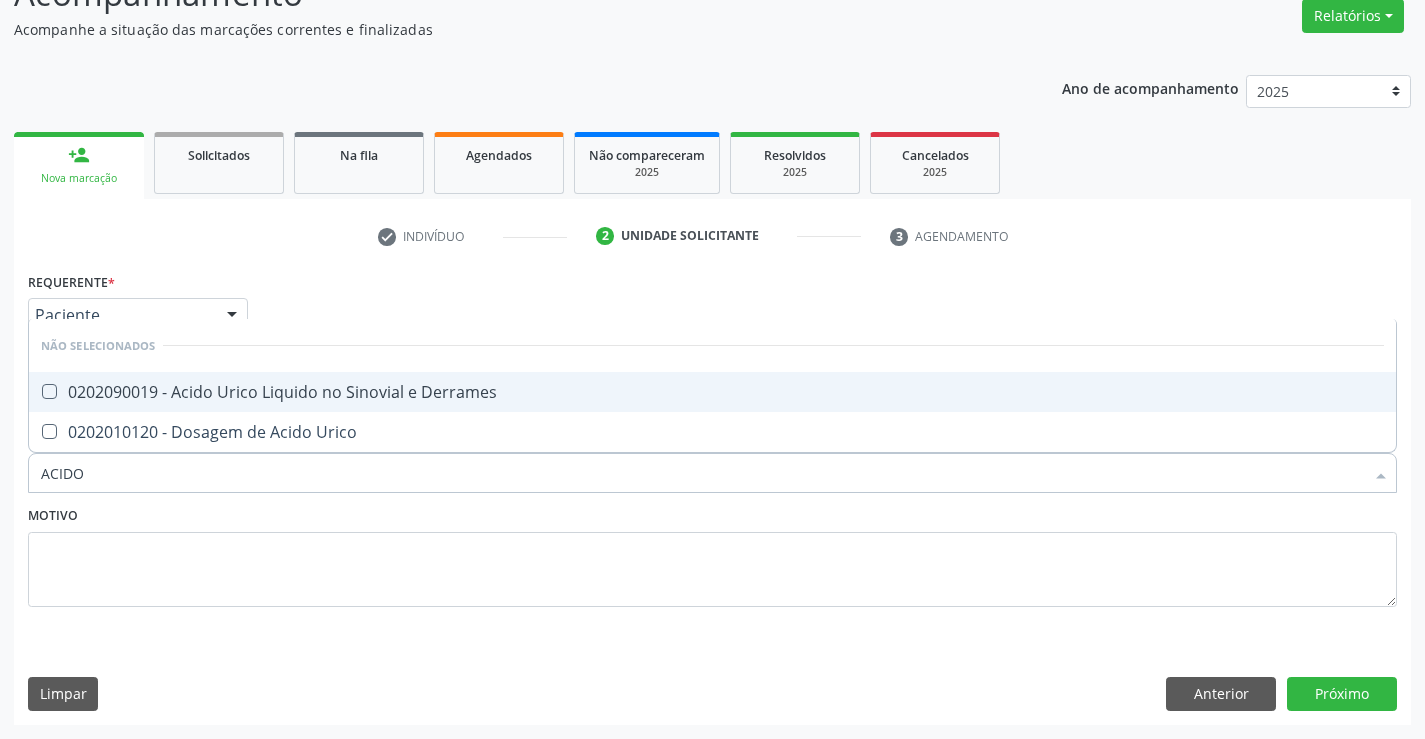 type on "ACIDO U" 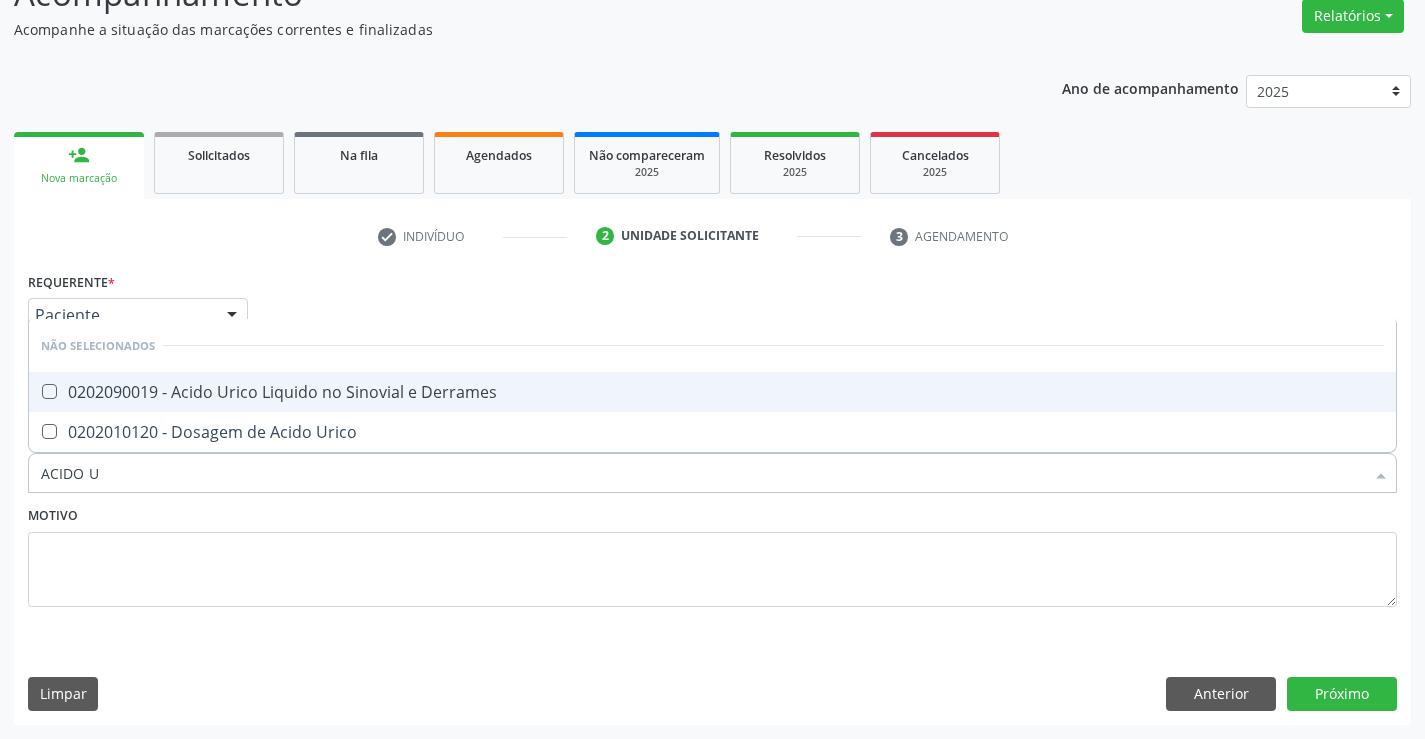 scroll, scrollTop: 0, scrollLeft: 0, axis: both 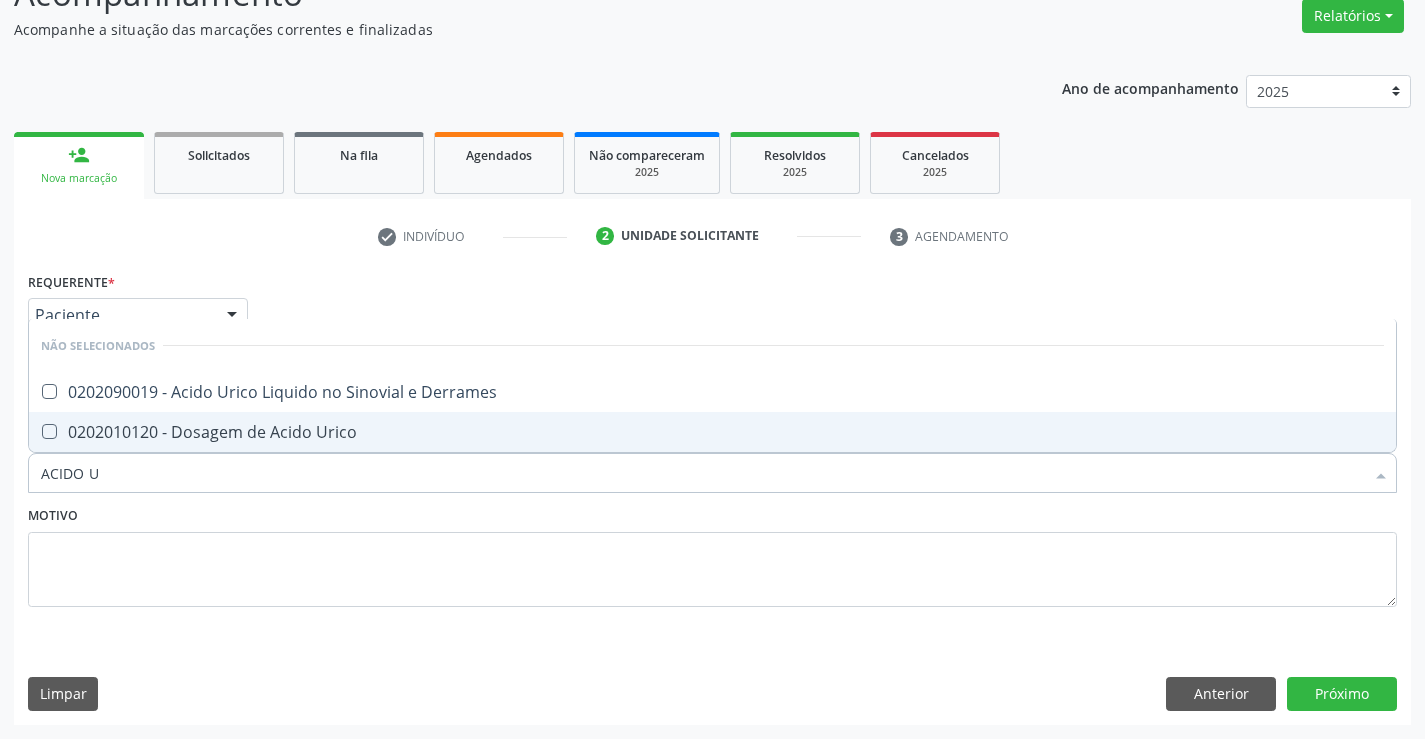 click on "0202010120 - Dosagem de Acido Urico" at bounding box center [712, 432] 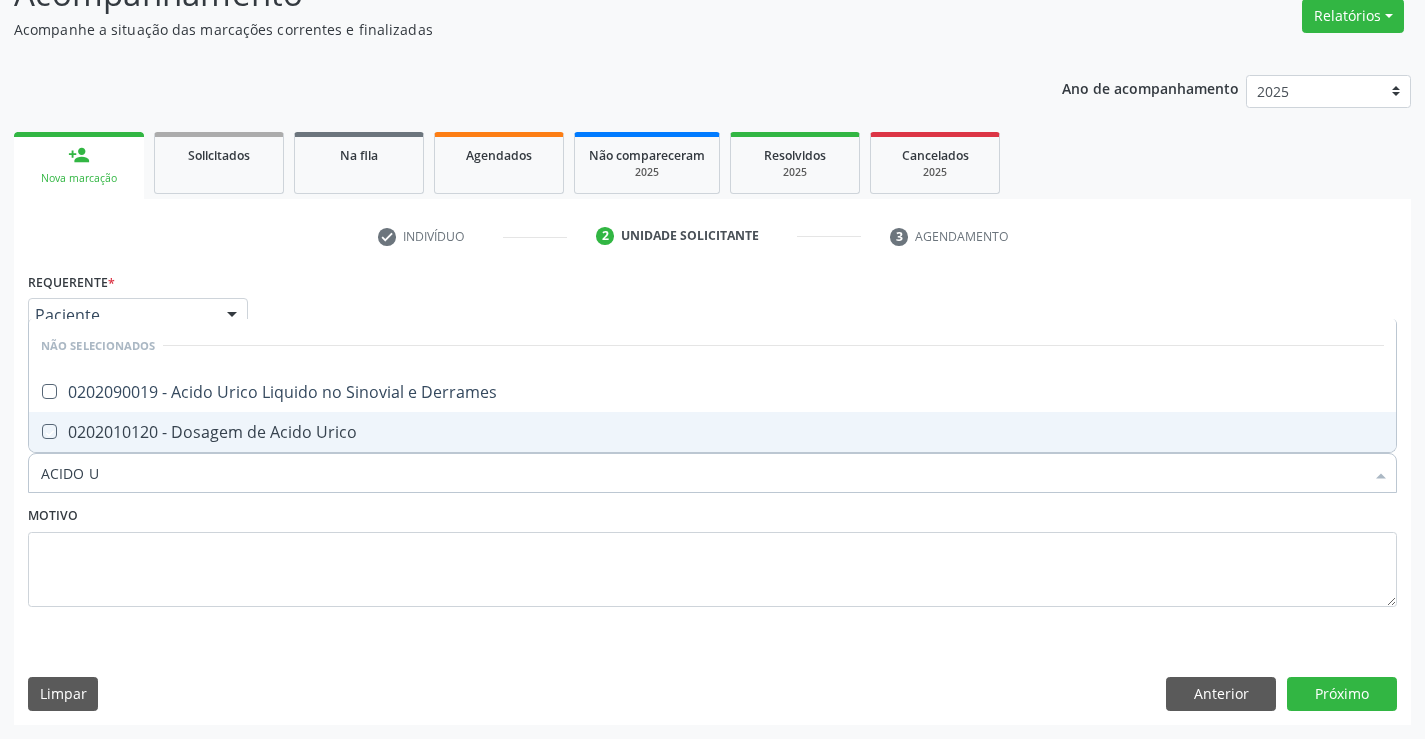 checkbox on "true" 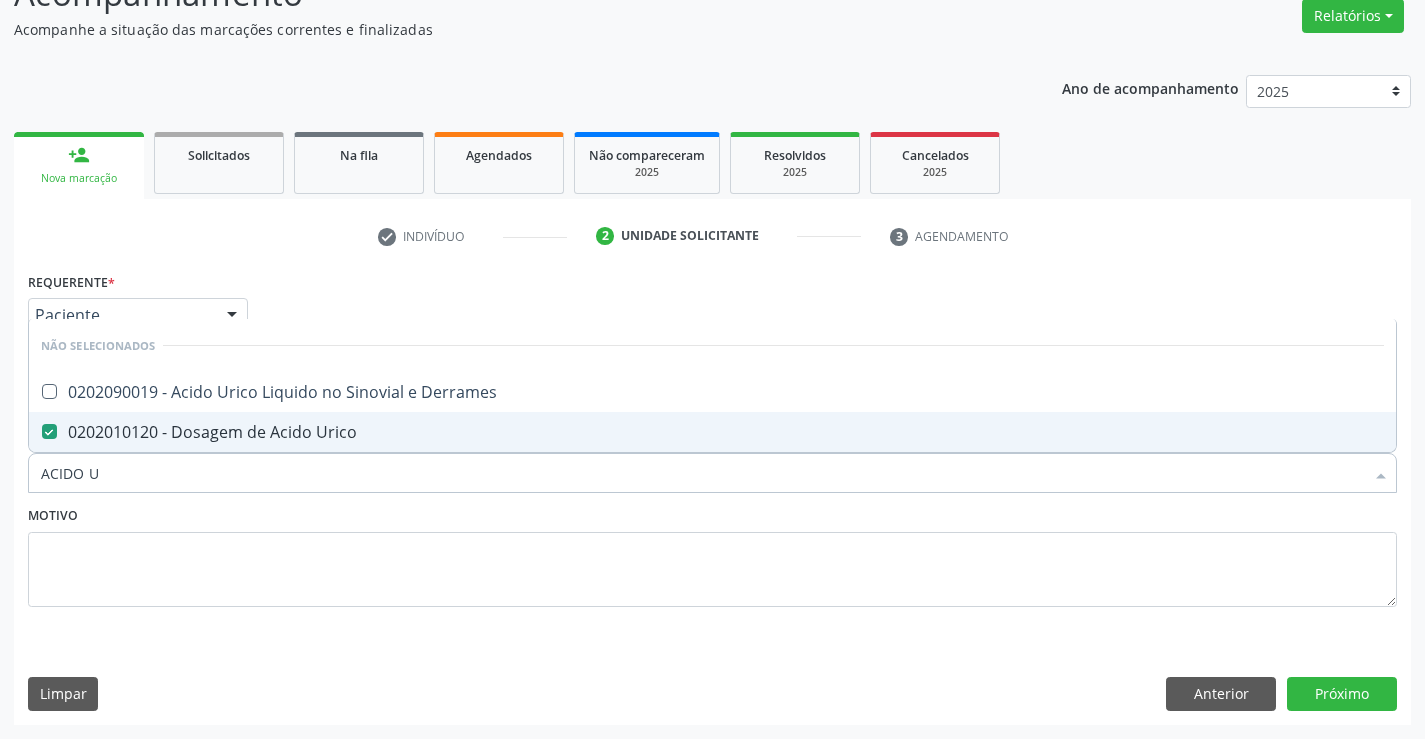 click on "Motivo" at bounding box center (712, 554) 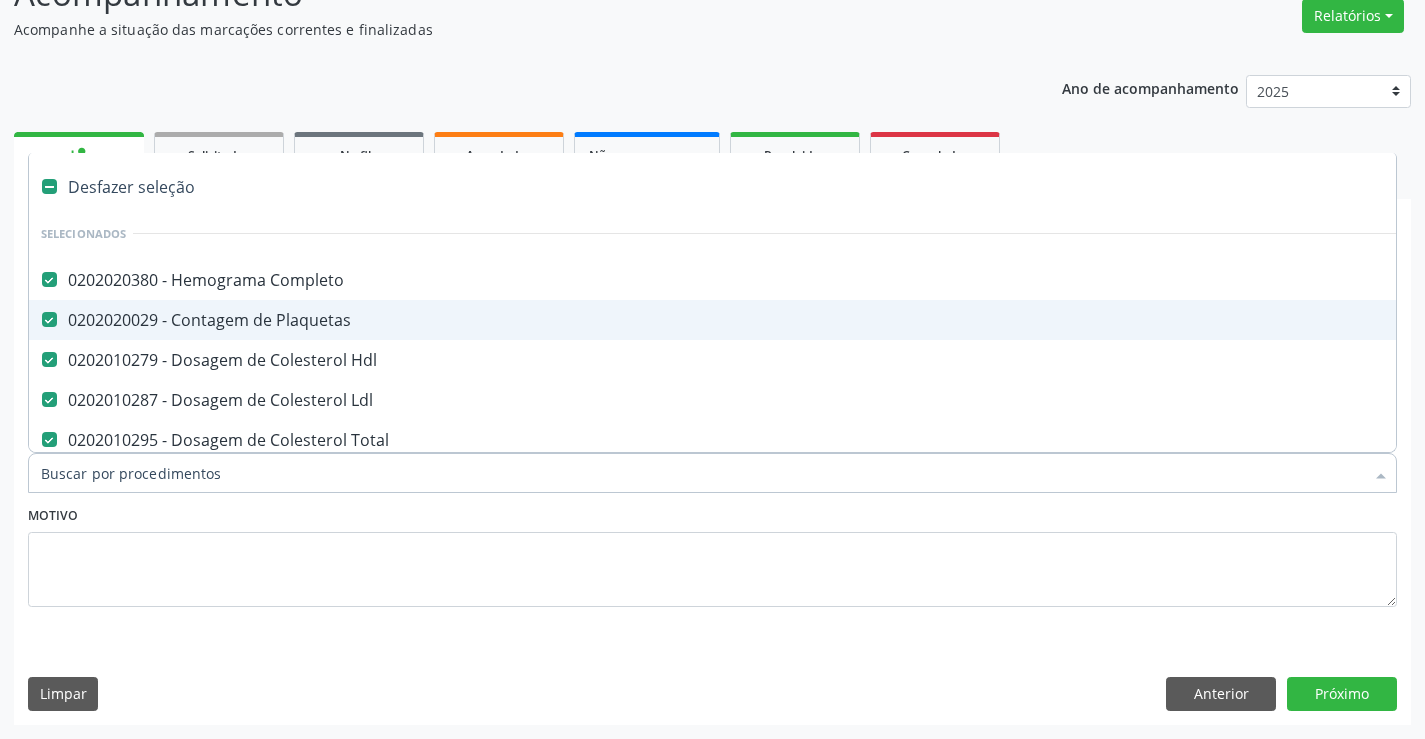 type on "T" 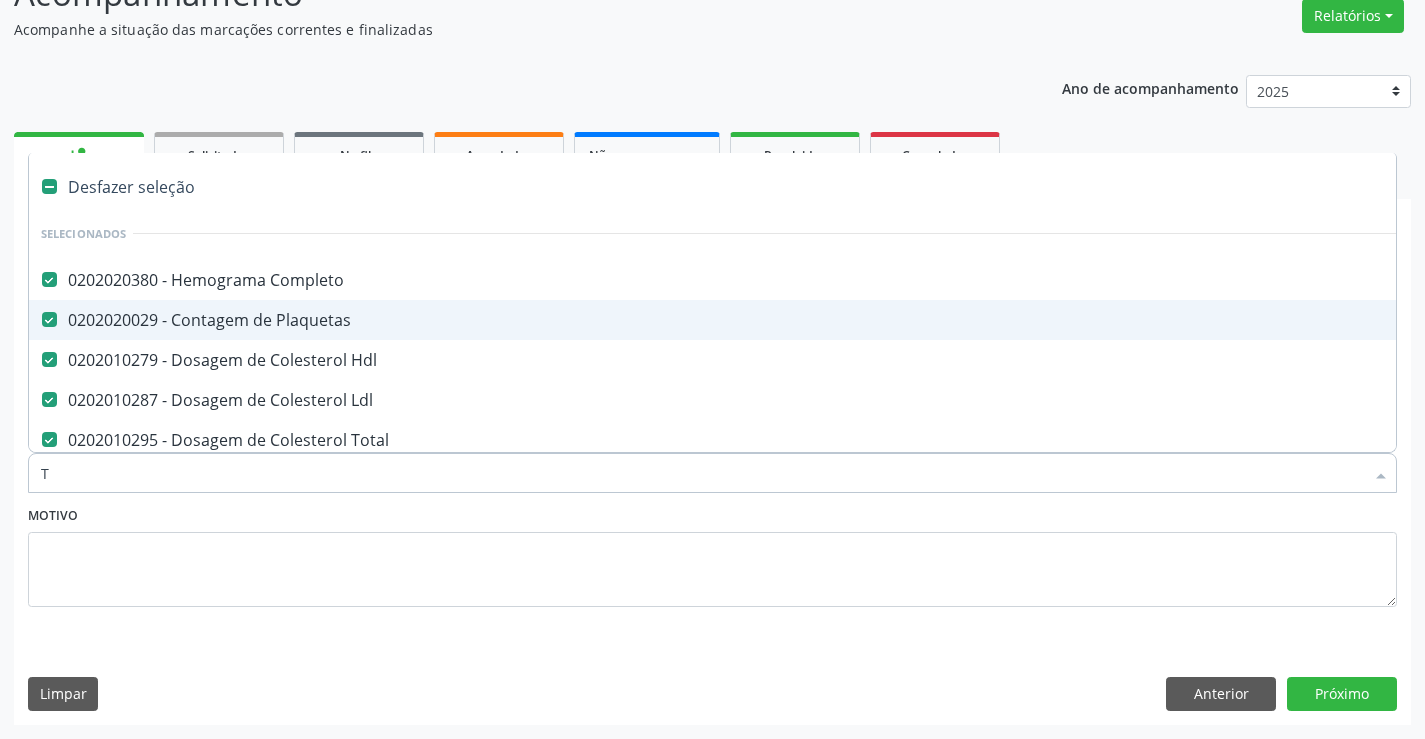 checkbox on "false" 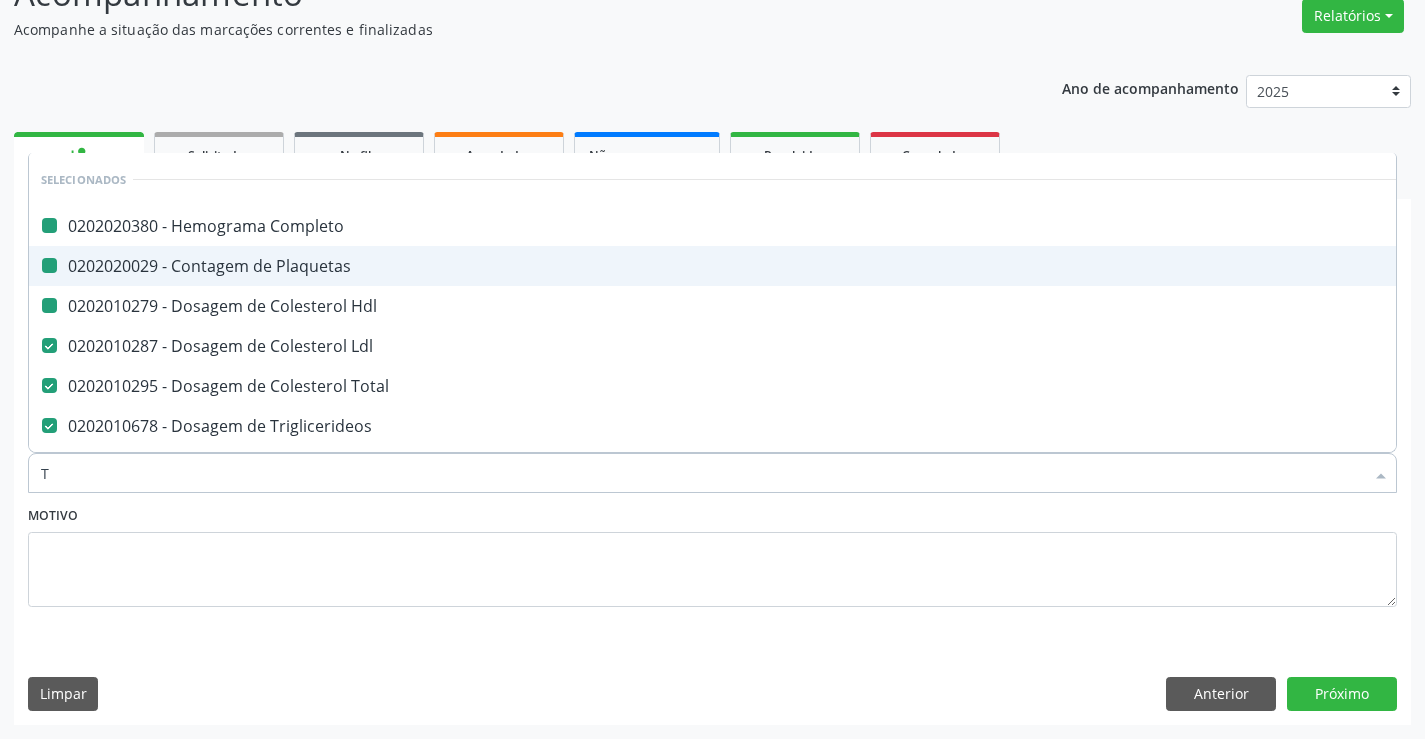 type on "TG" 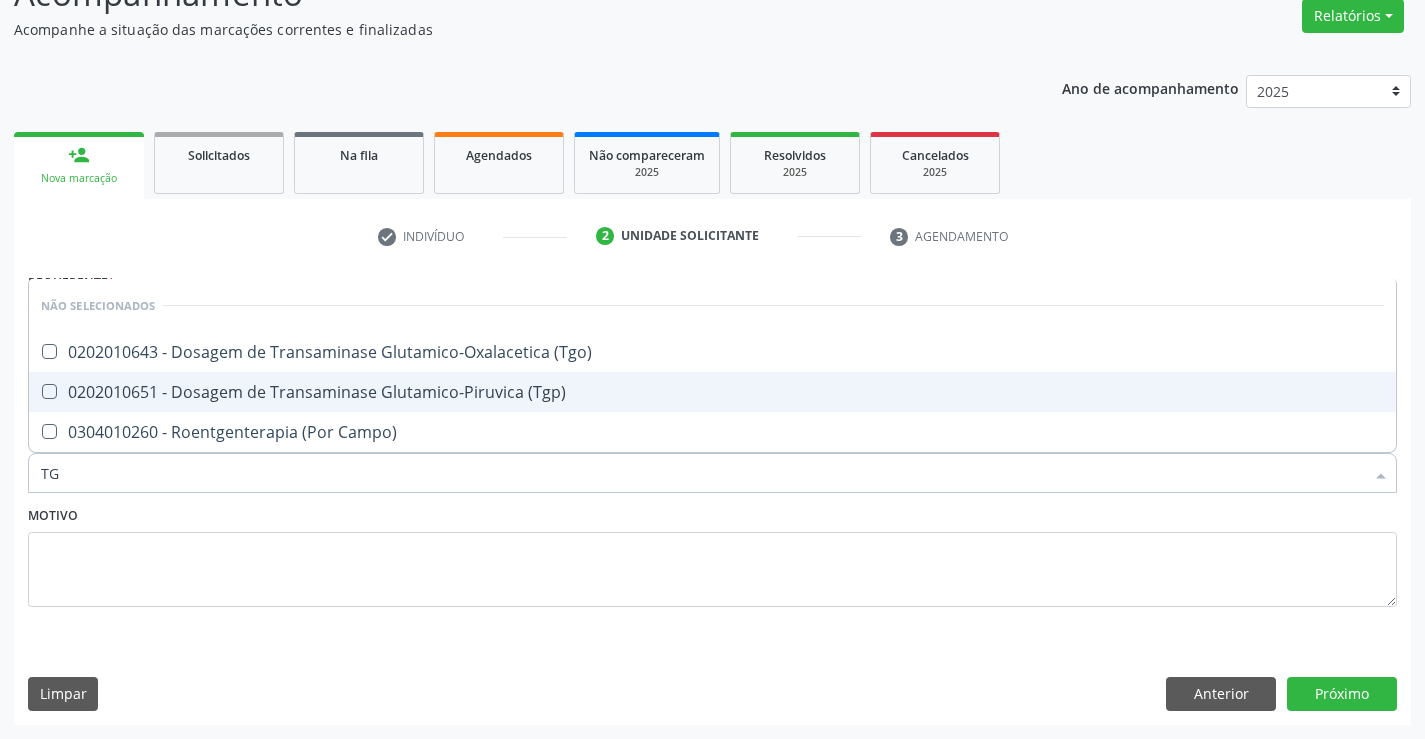 click on "0202010651 - Dosagem de Transaminase Glutamico-Piruvica (Tgp)" at bounding box center [712, 392] 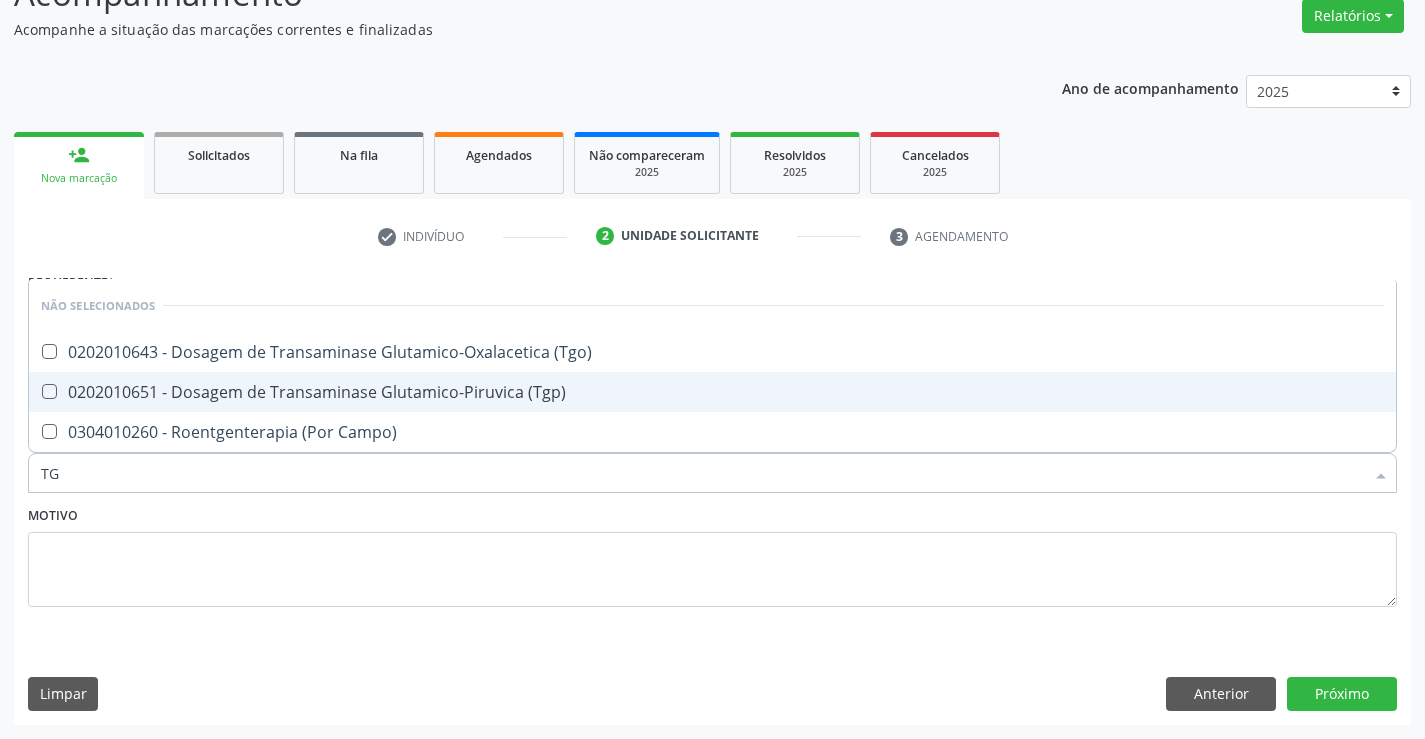 checkbox on "true" 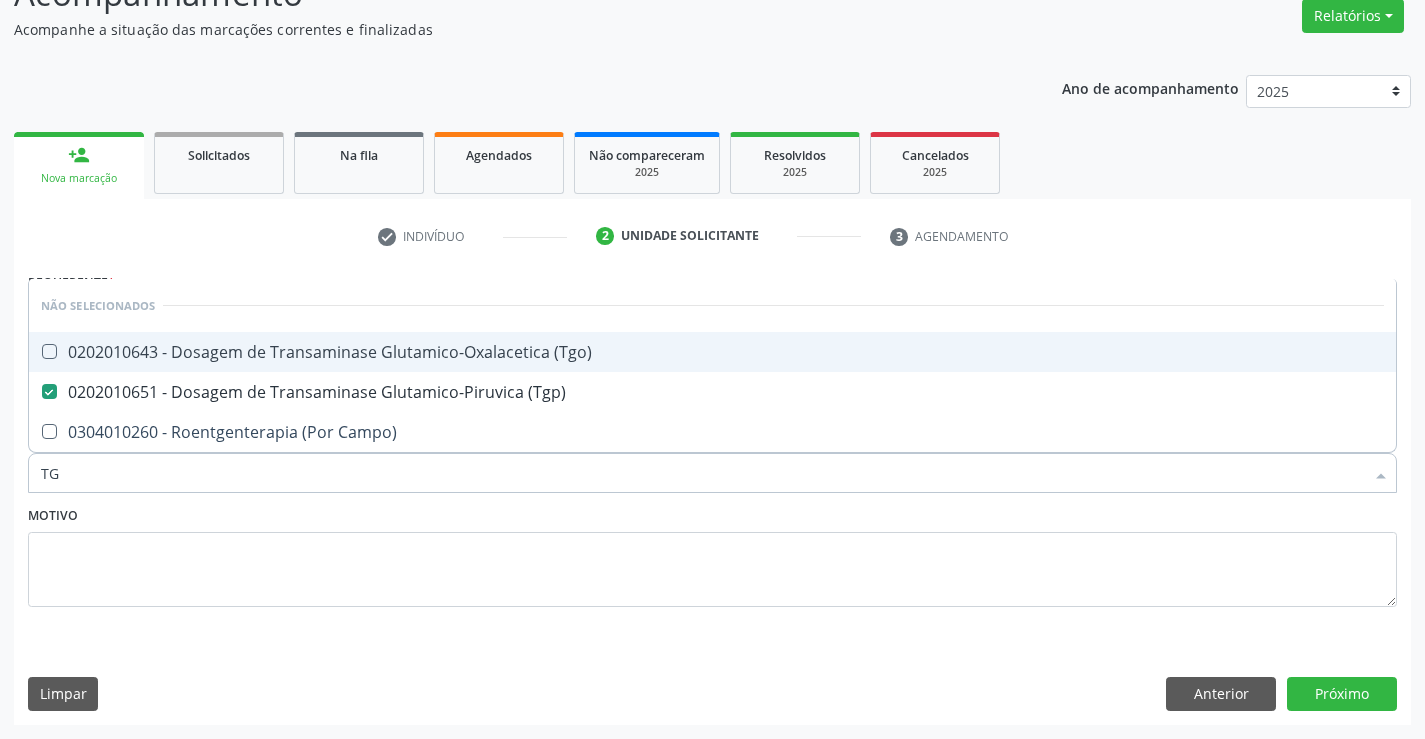click on "0202010643 - Dosagem de Transaminase Glutamico-Oxalacetica (Tgo)" at bounding box center (712, 352) 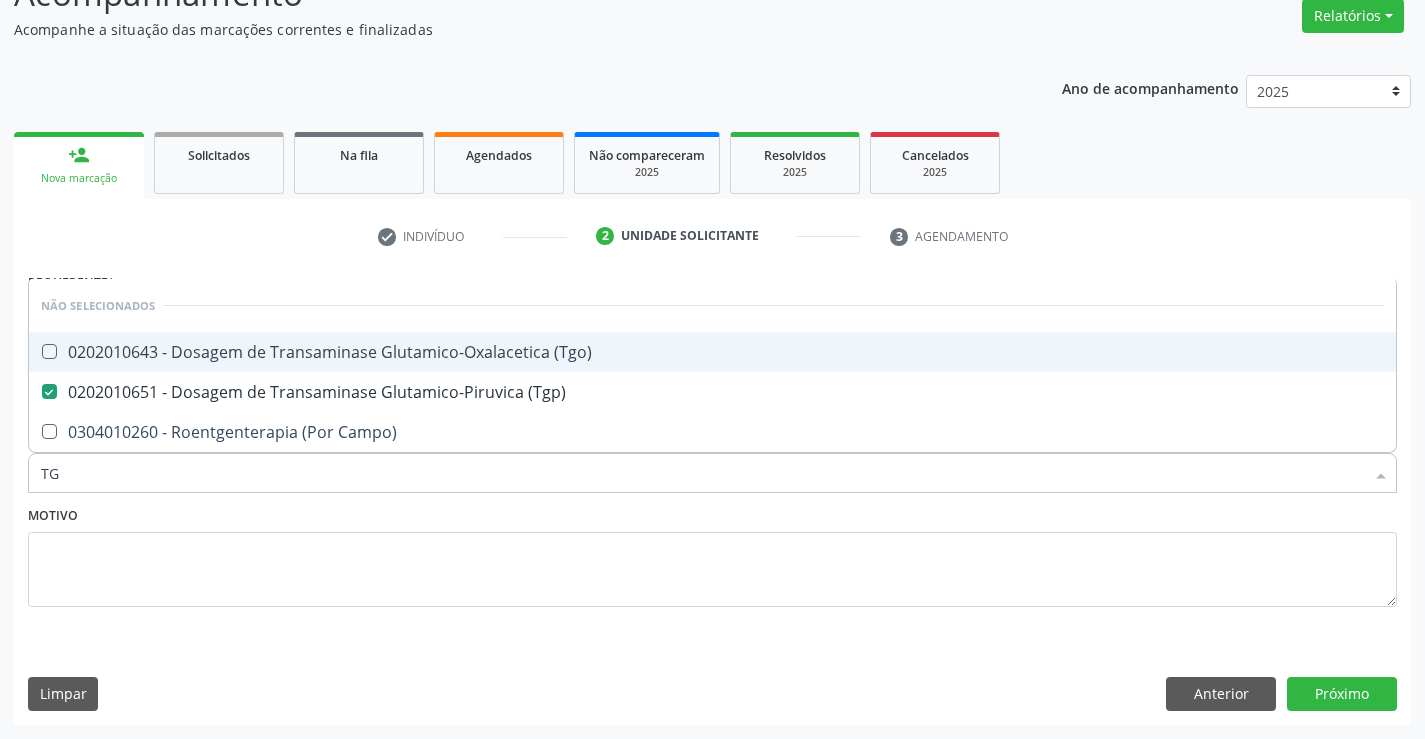 checkbox on "true" 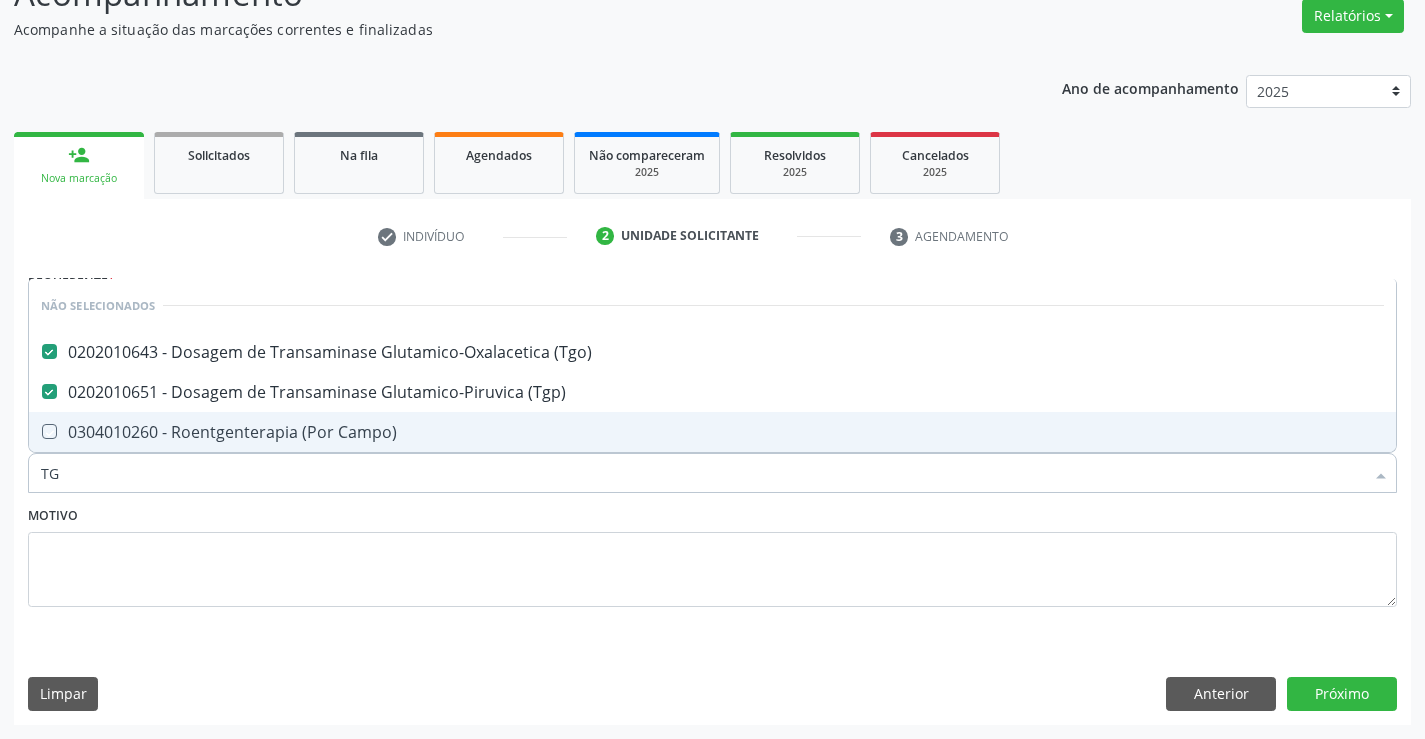 click on "Motivo" at bounding box center [712, 554] 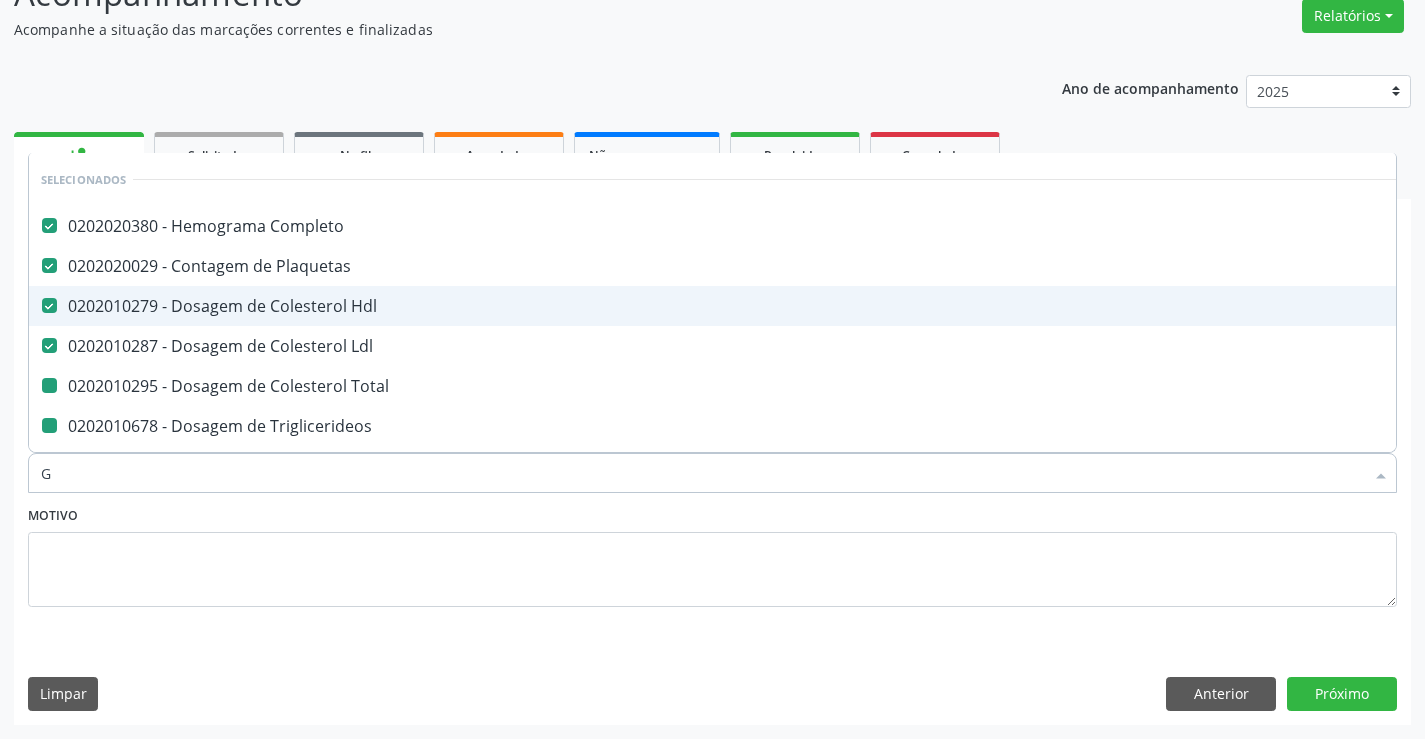 type on "GL" 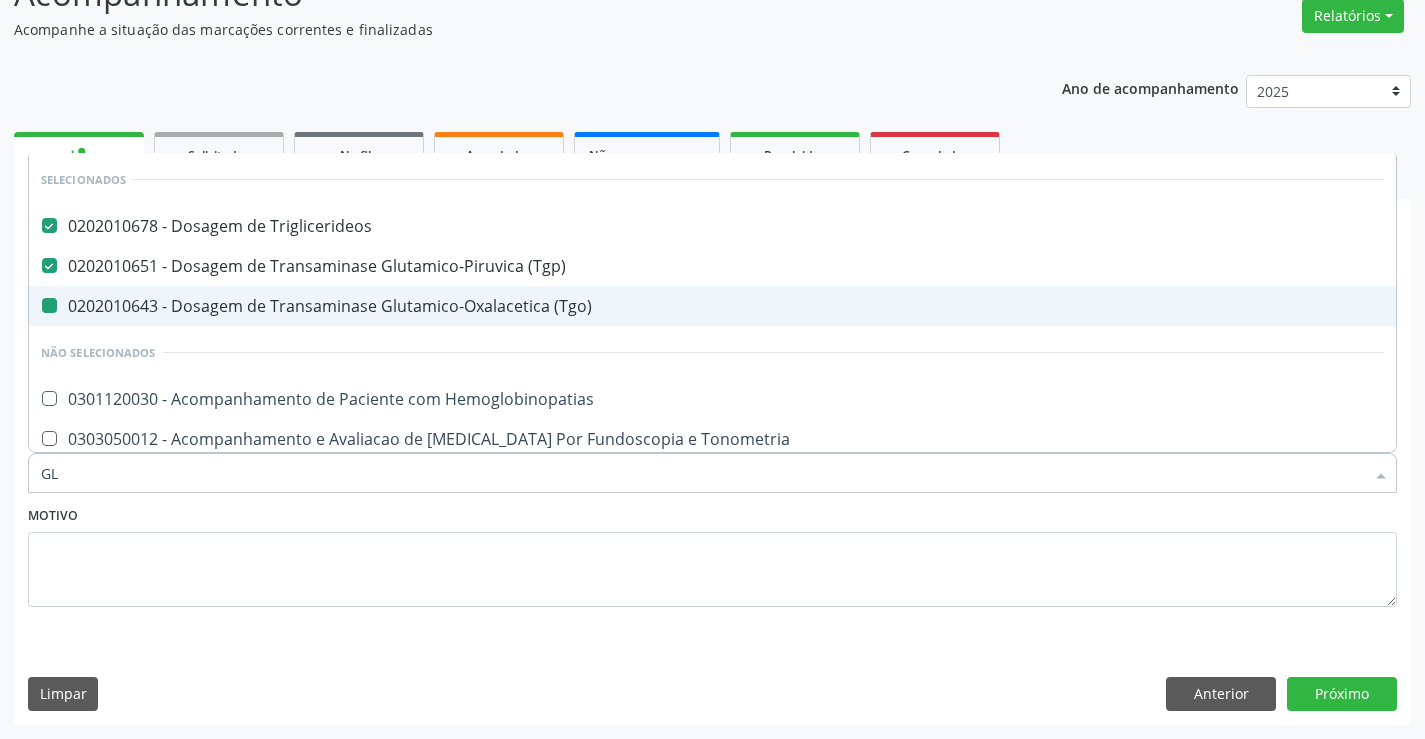 type on "GLI" 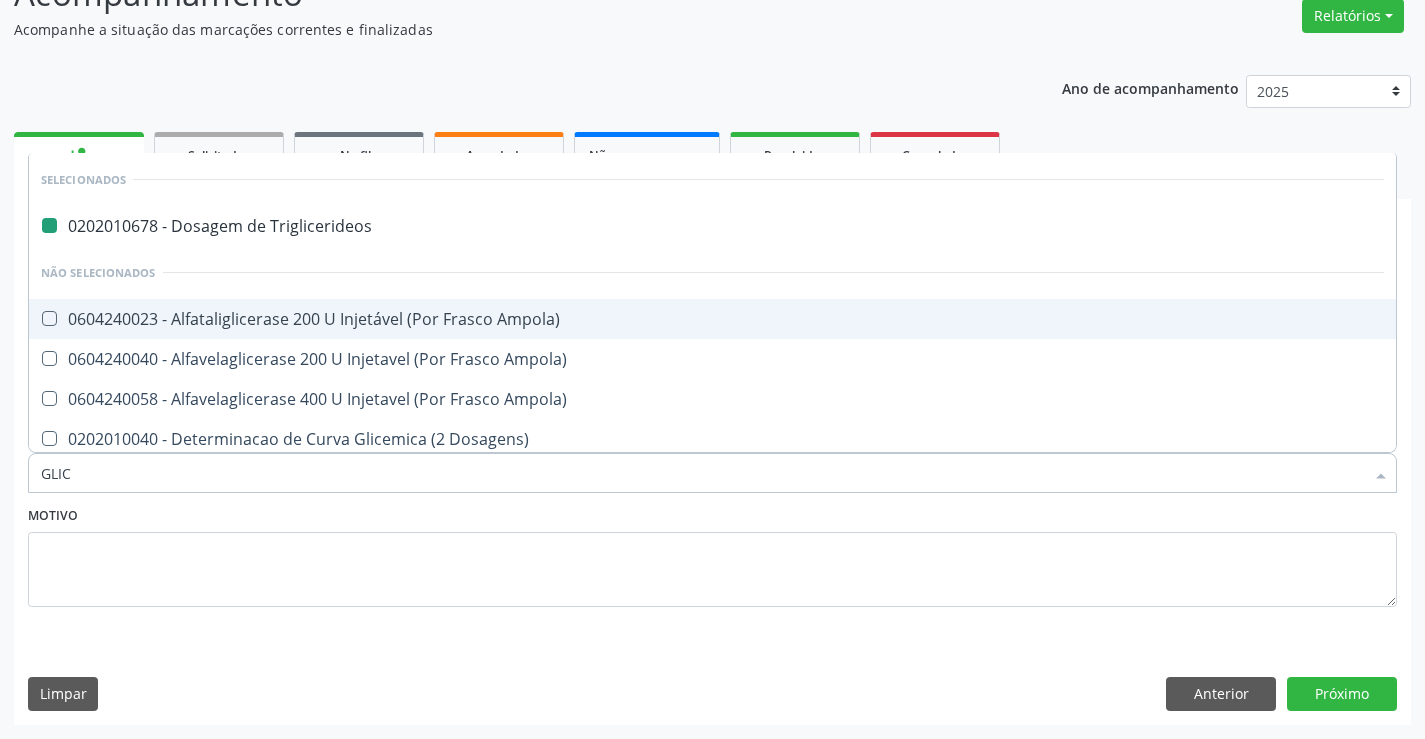 type on "GLICO" 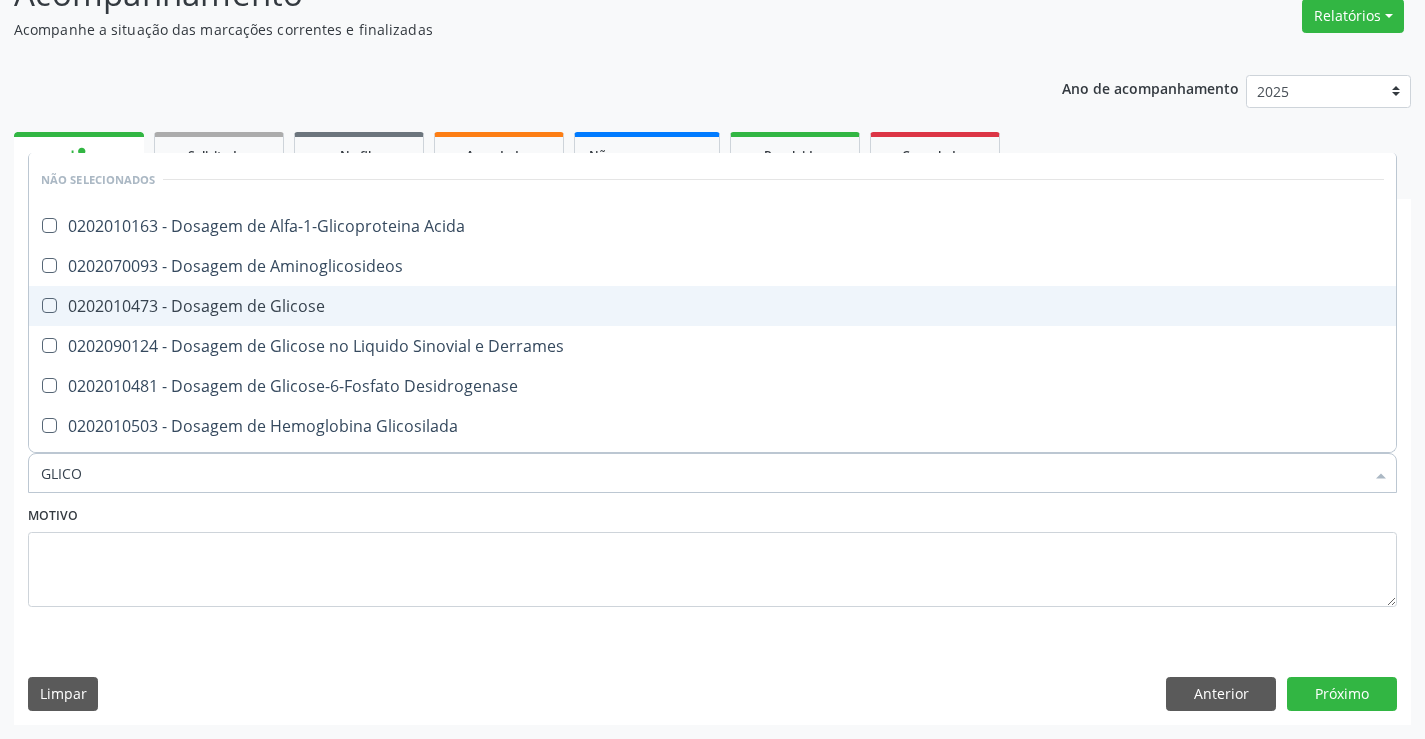 click on "0202010473 - Dosagem de Glicose" at bounding box center (712, 306) 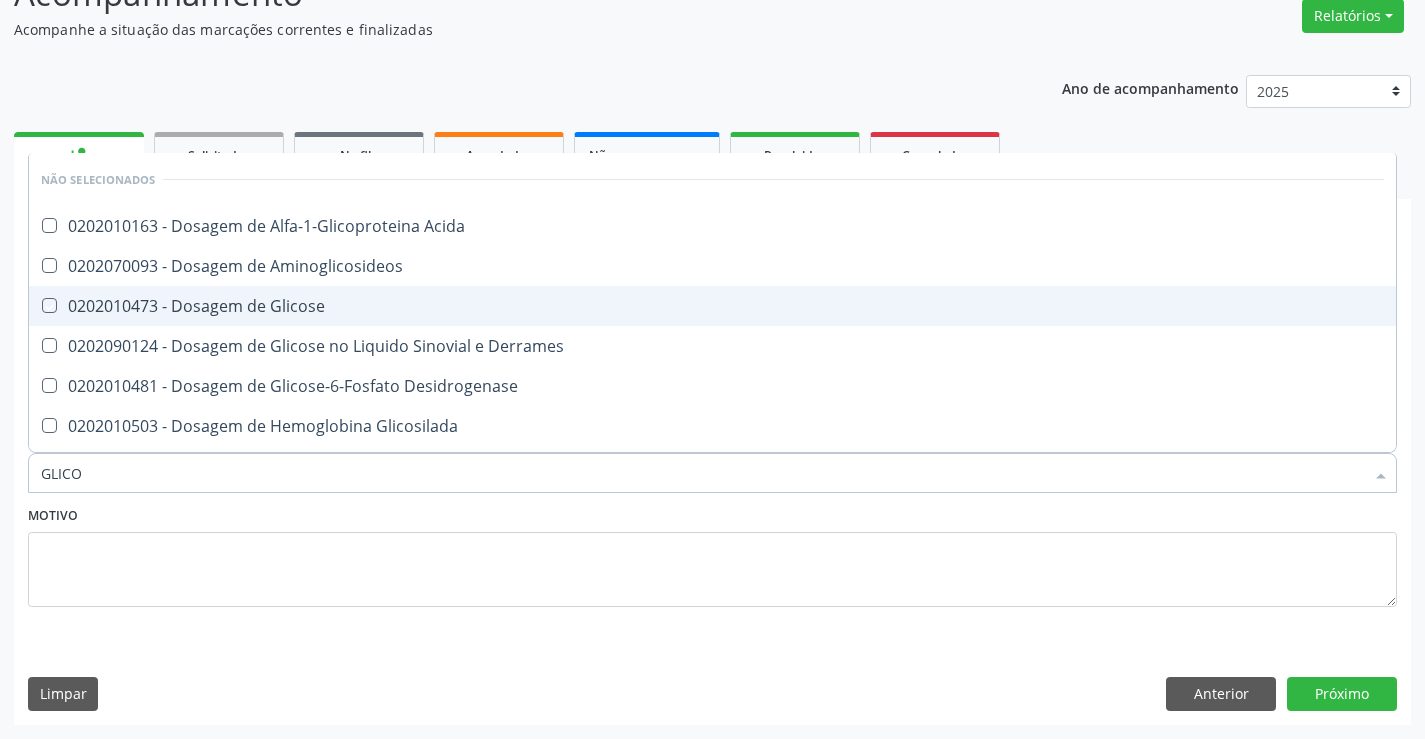 checkbox on "true" 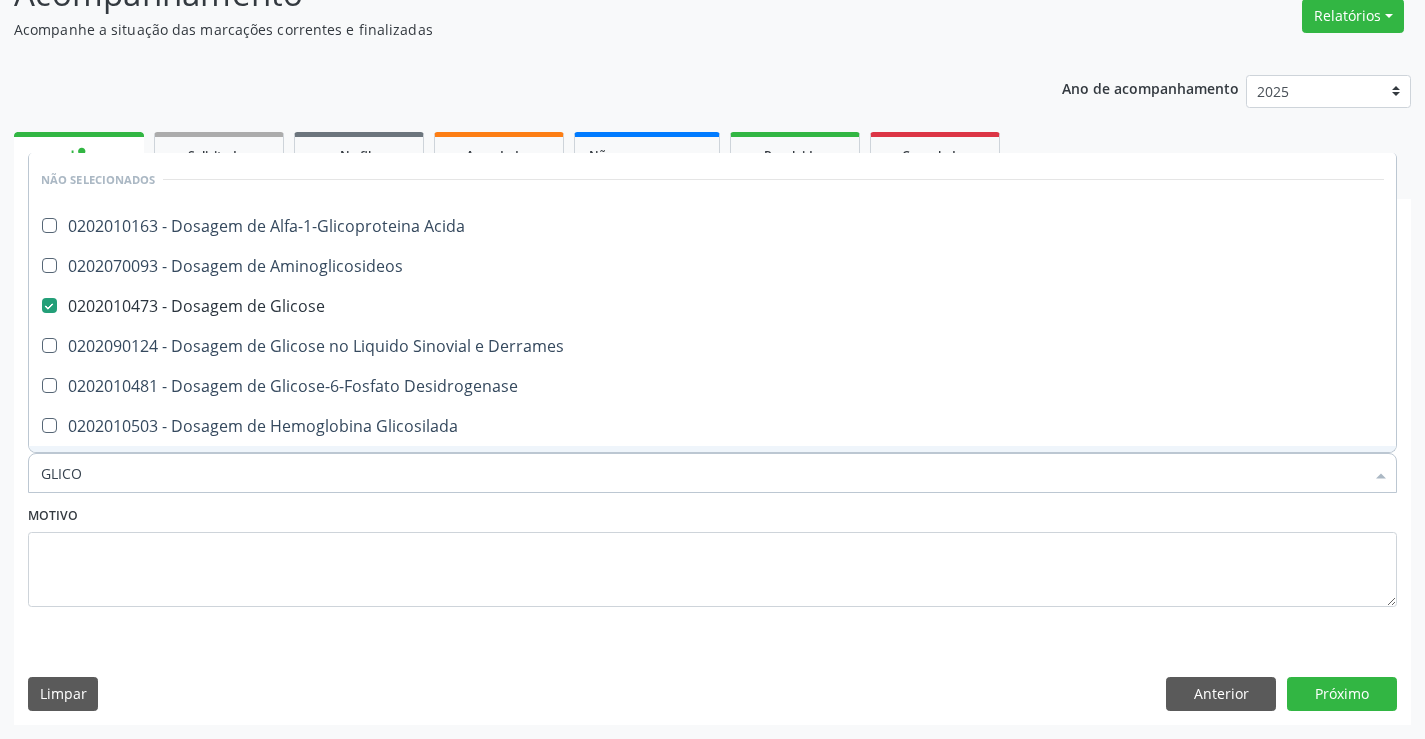 click on "Motivo" at bounding box center (712, 554) 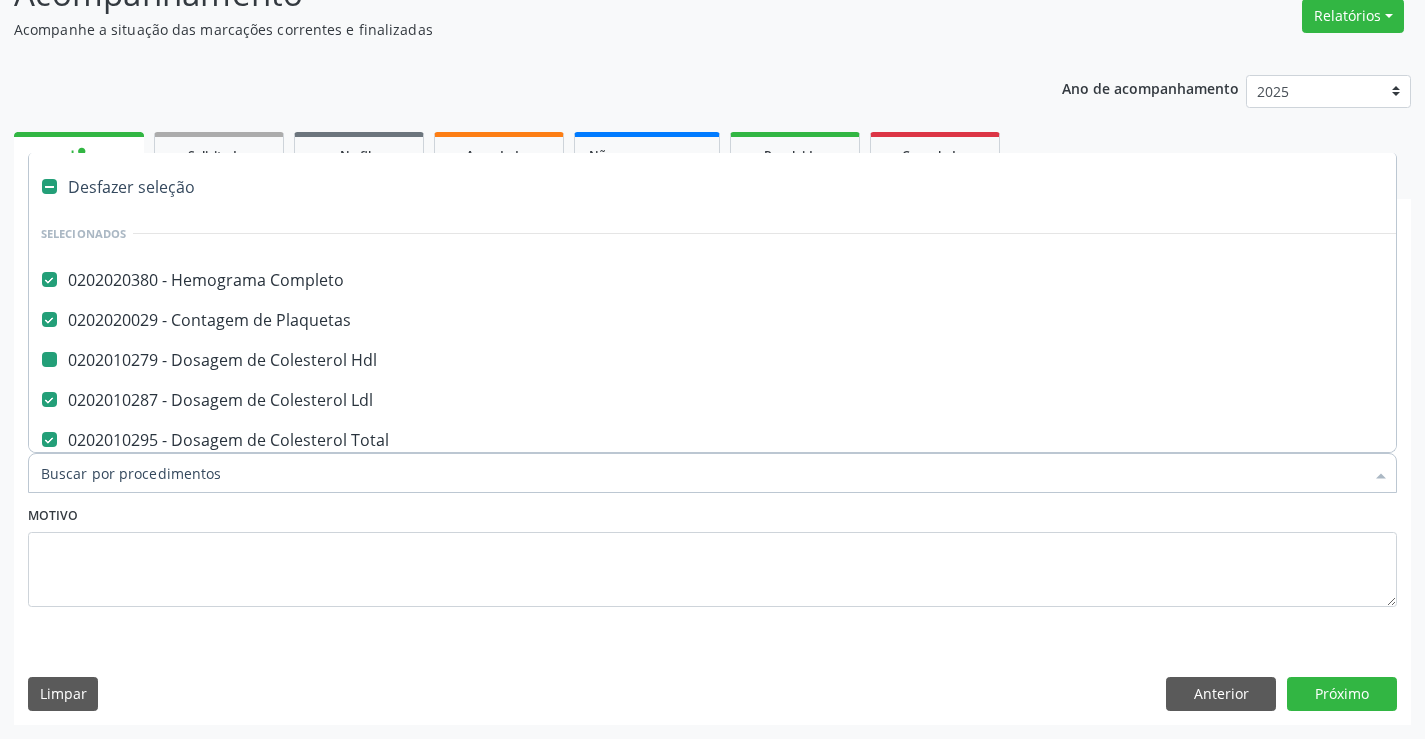 type on "F" 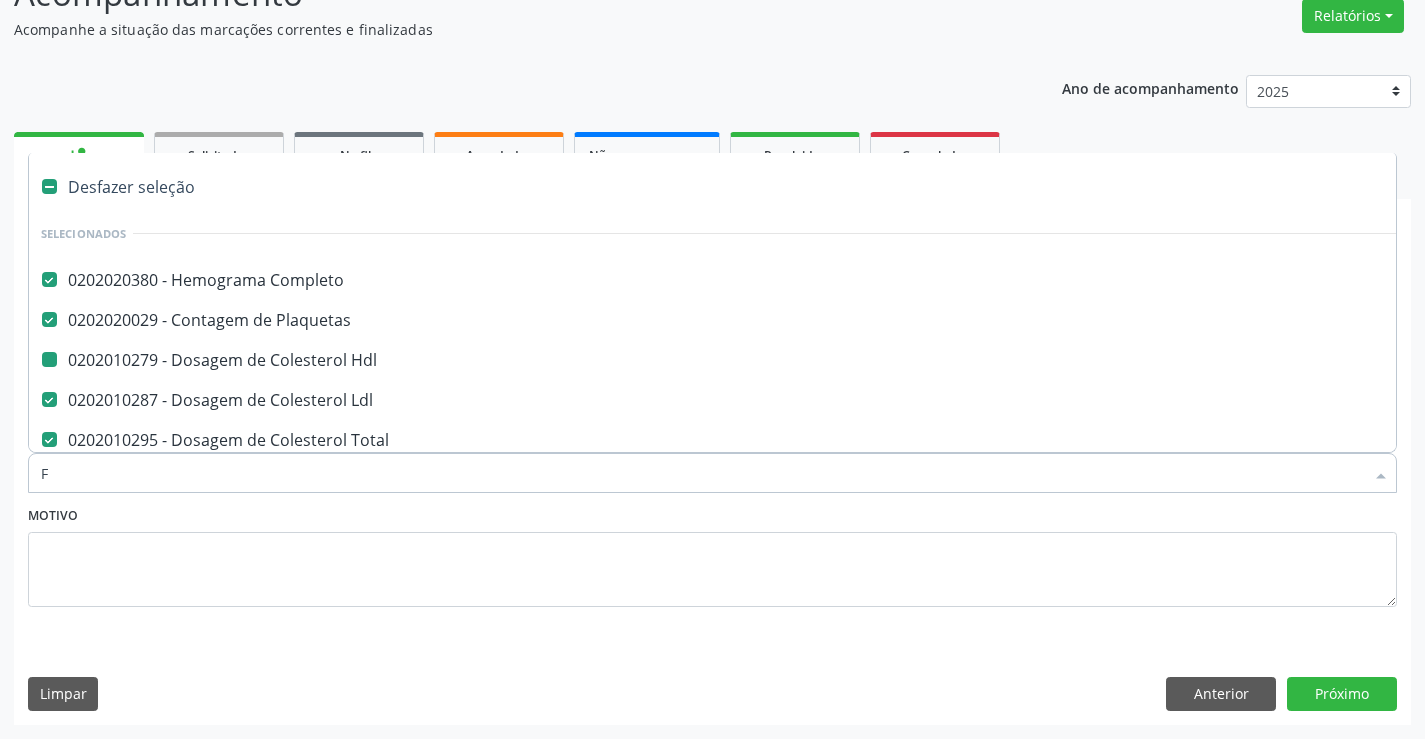 checkbox on "false" 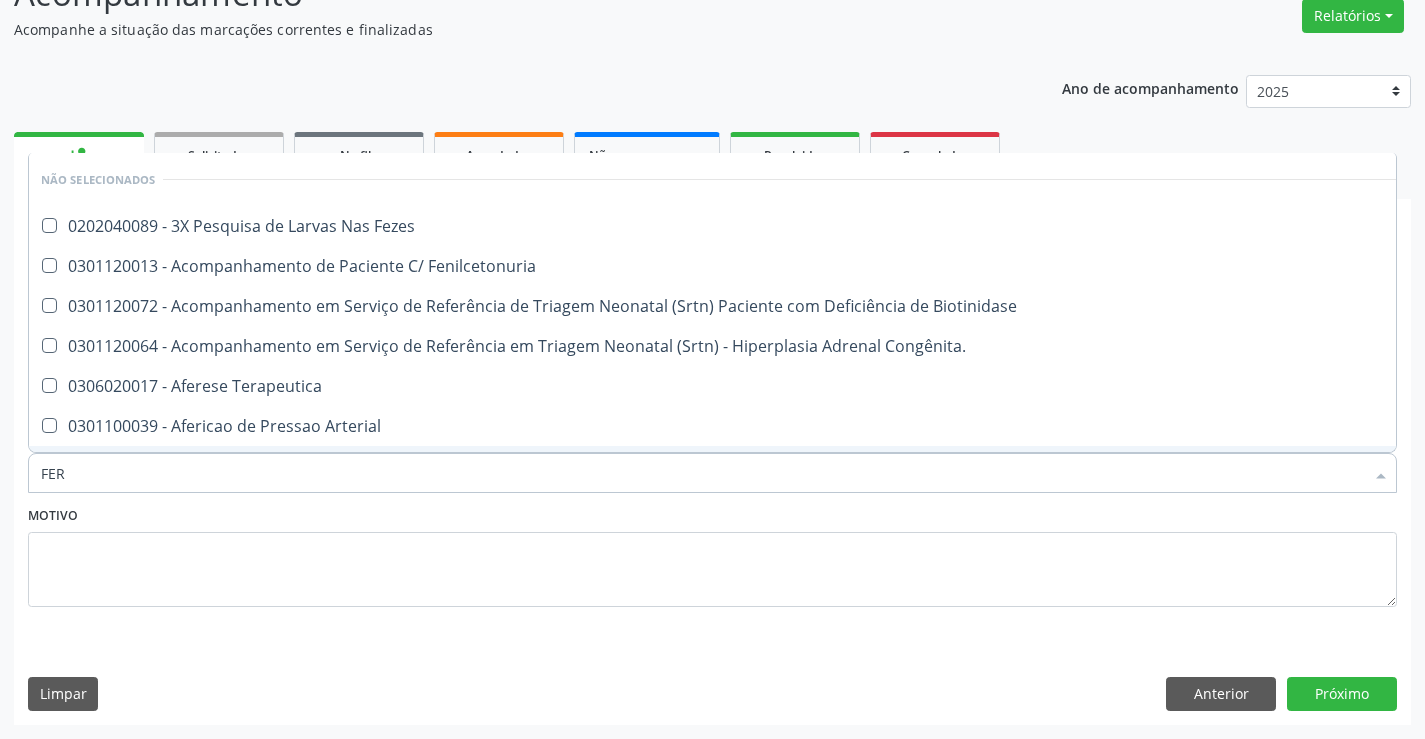 type on "FERR" 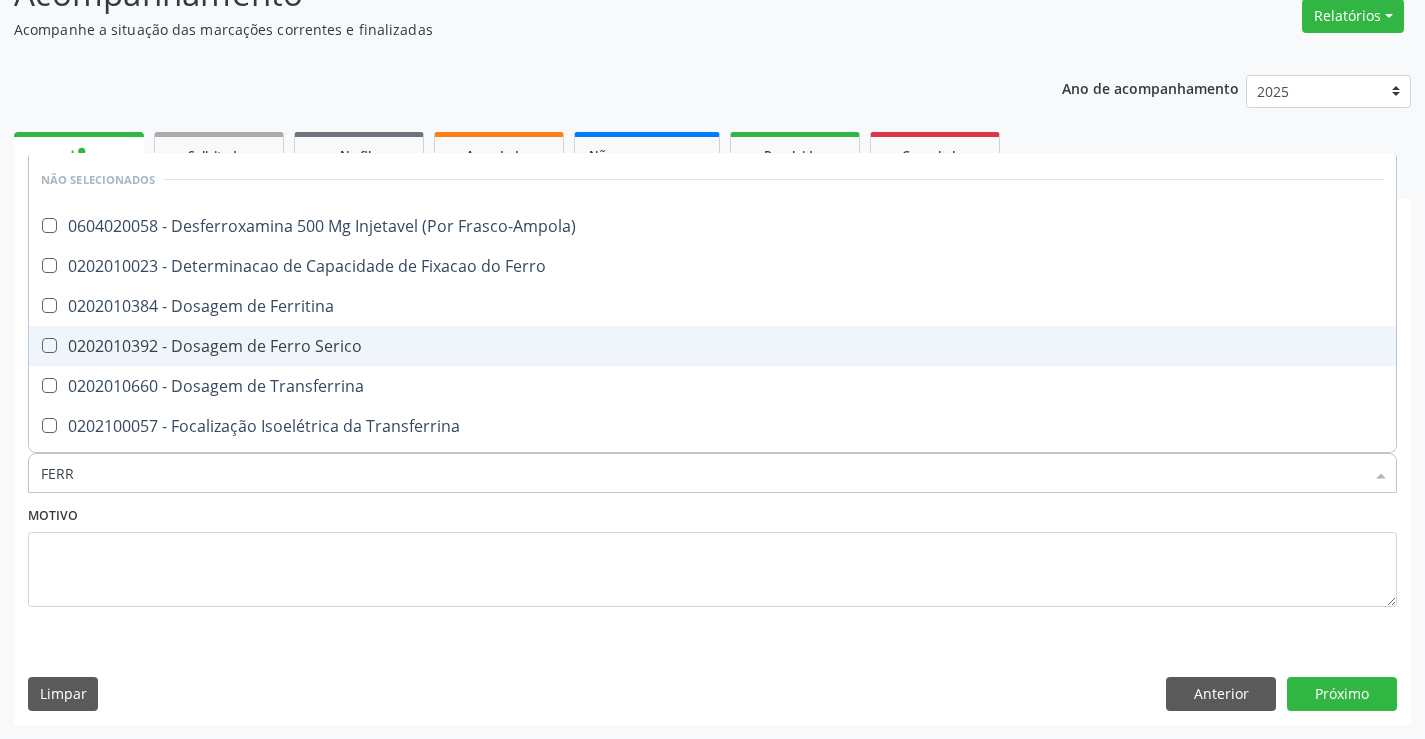 click on "0202010392 - Dosagem de Ferro Serico" at bounding box center [712, 346] 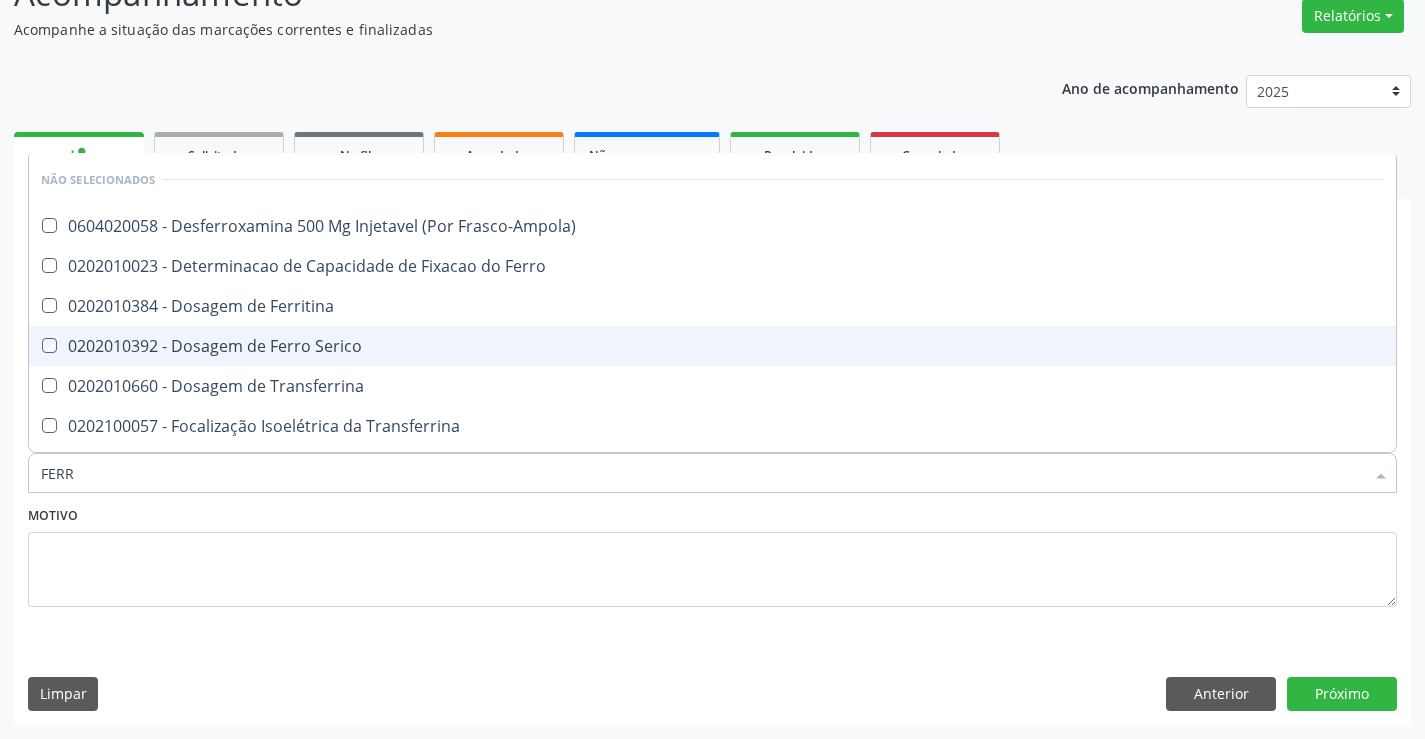 checkbox on "true" 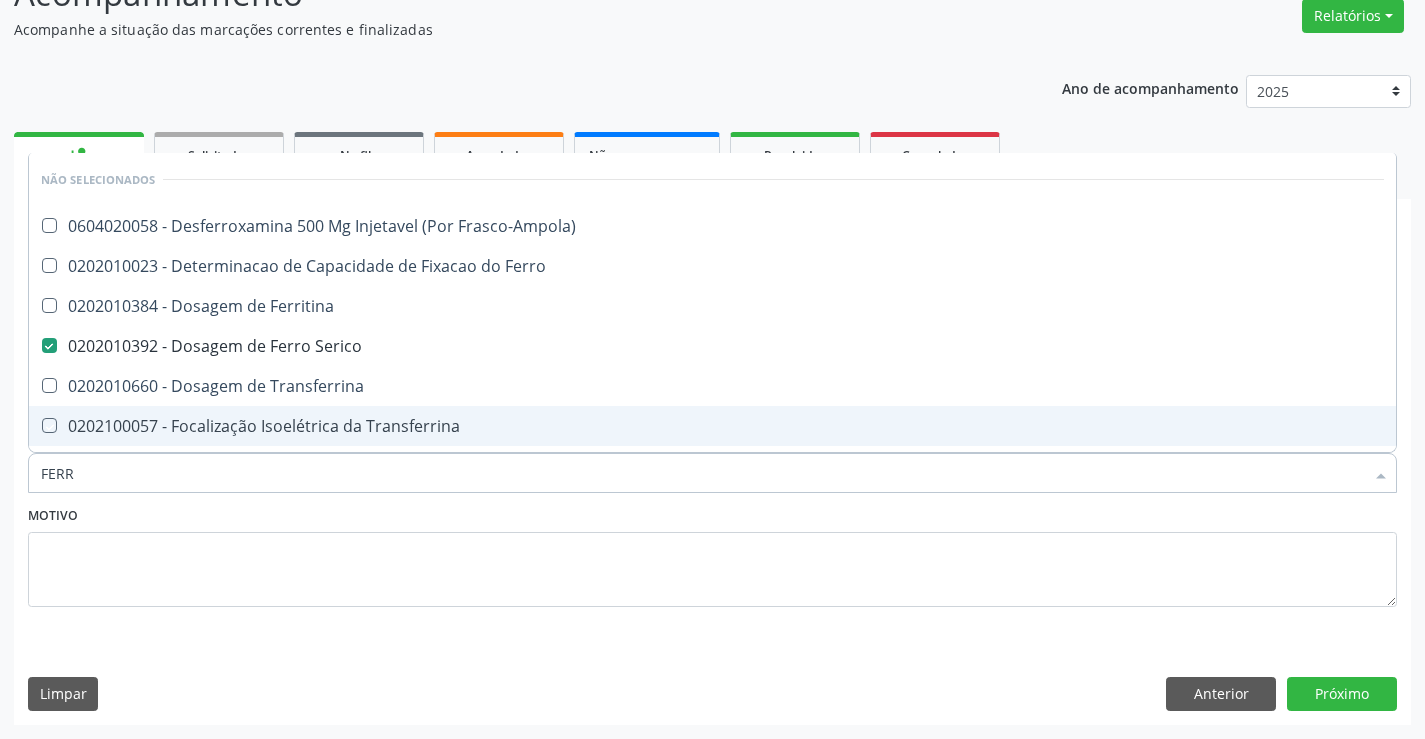 click on "Motivo" at bounding box center [712, 554] 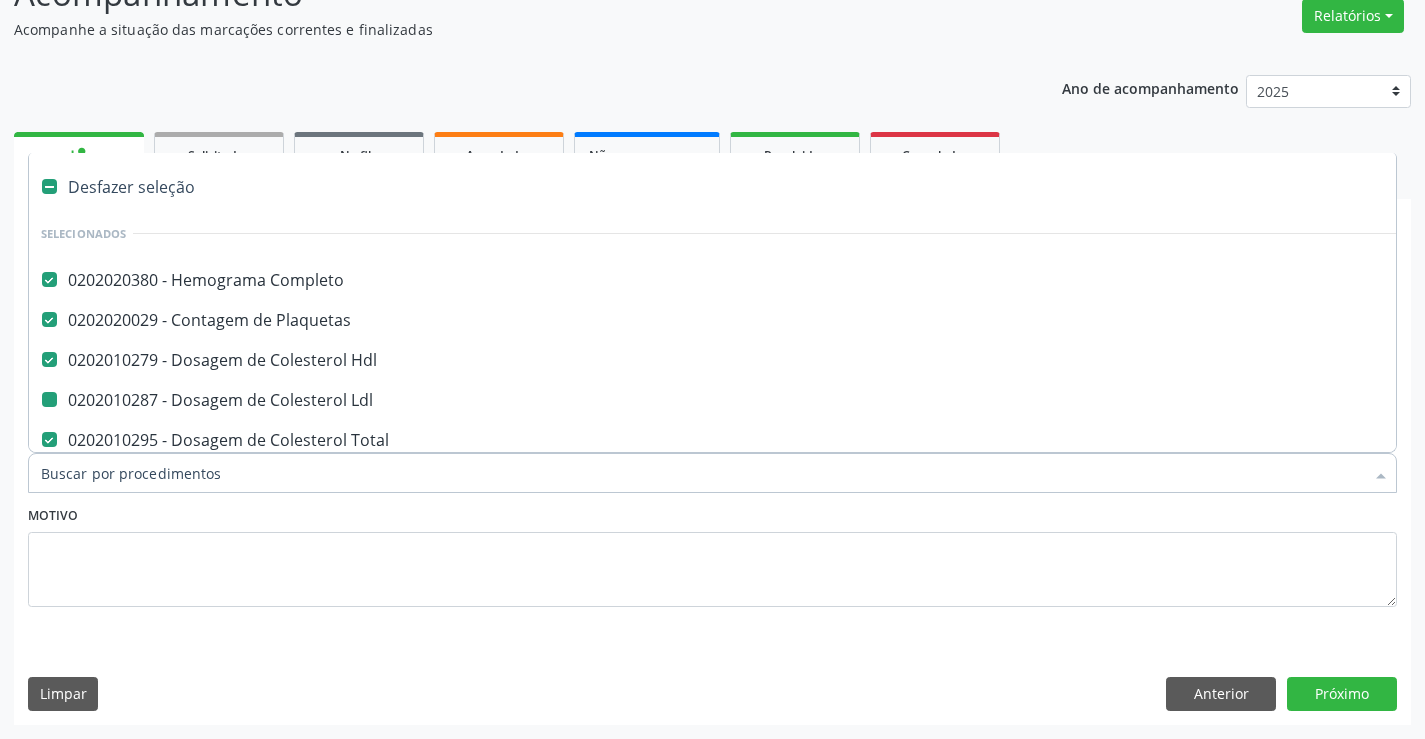 type on "B" 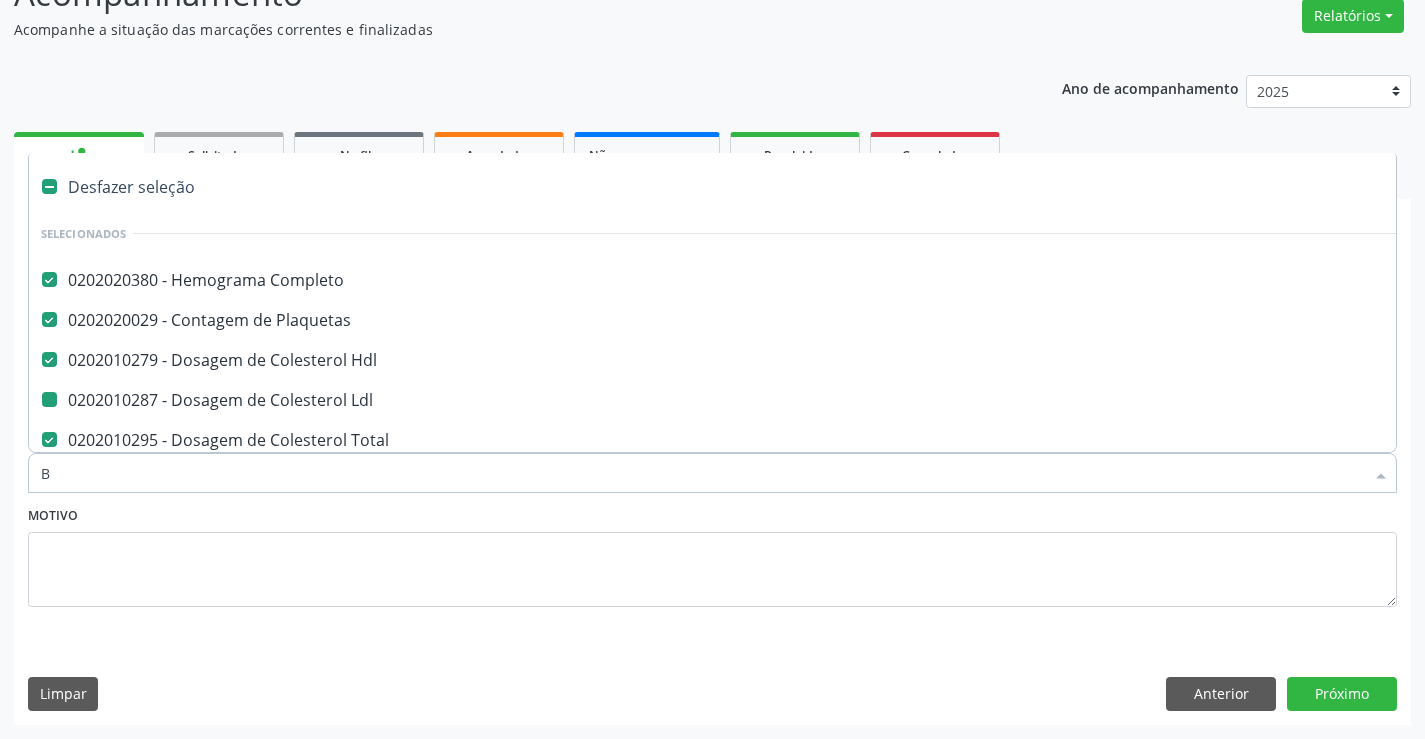checkbox on "false" 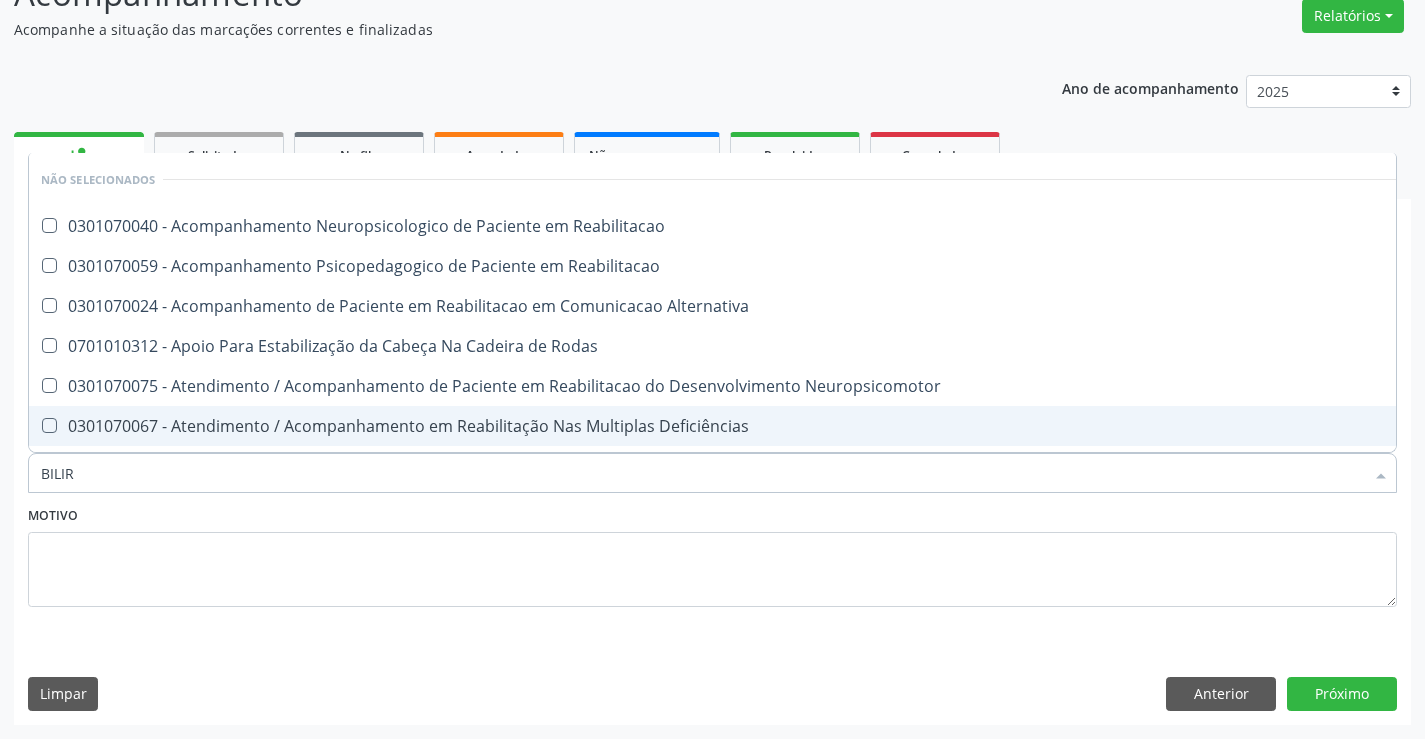 type on "BILIRR" 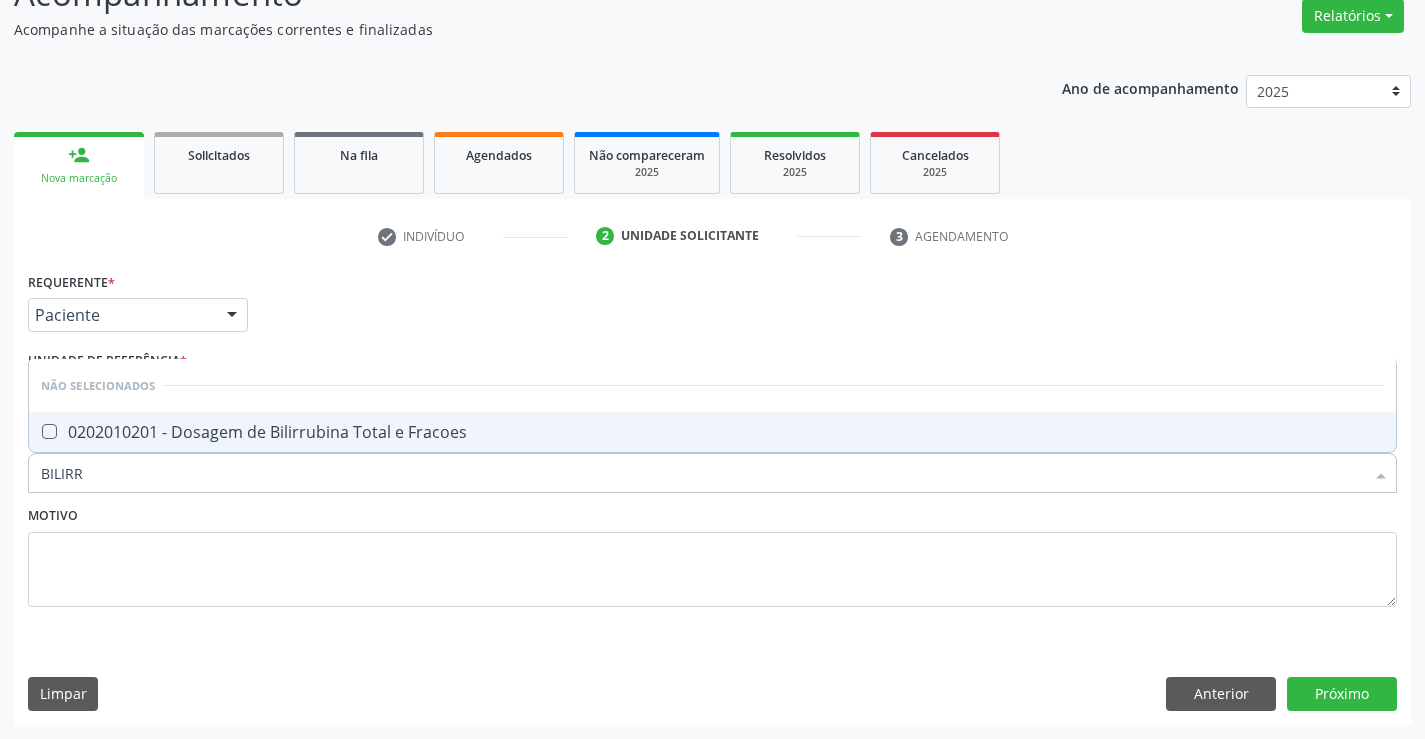 click on "0202010201 - Dosagem de Bilirrubina Total e Fracoes" at bounding box center (712, 432) 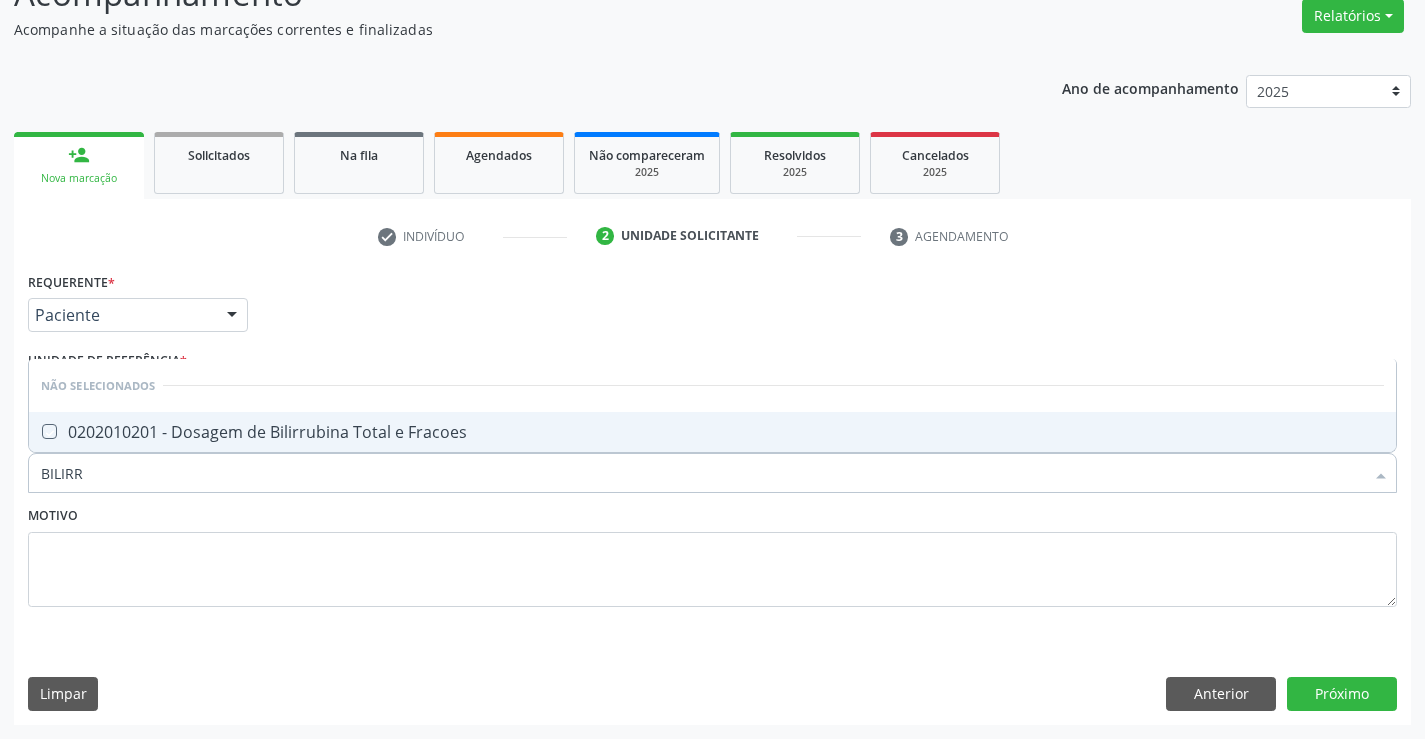 checkbox on "true" 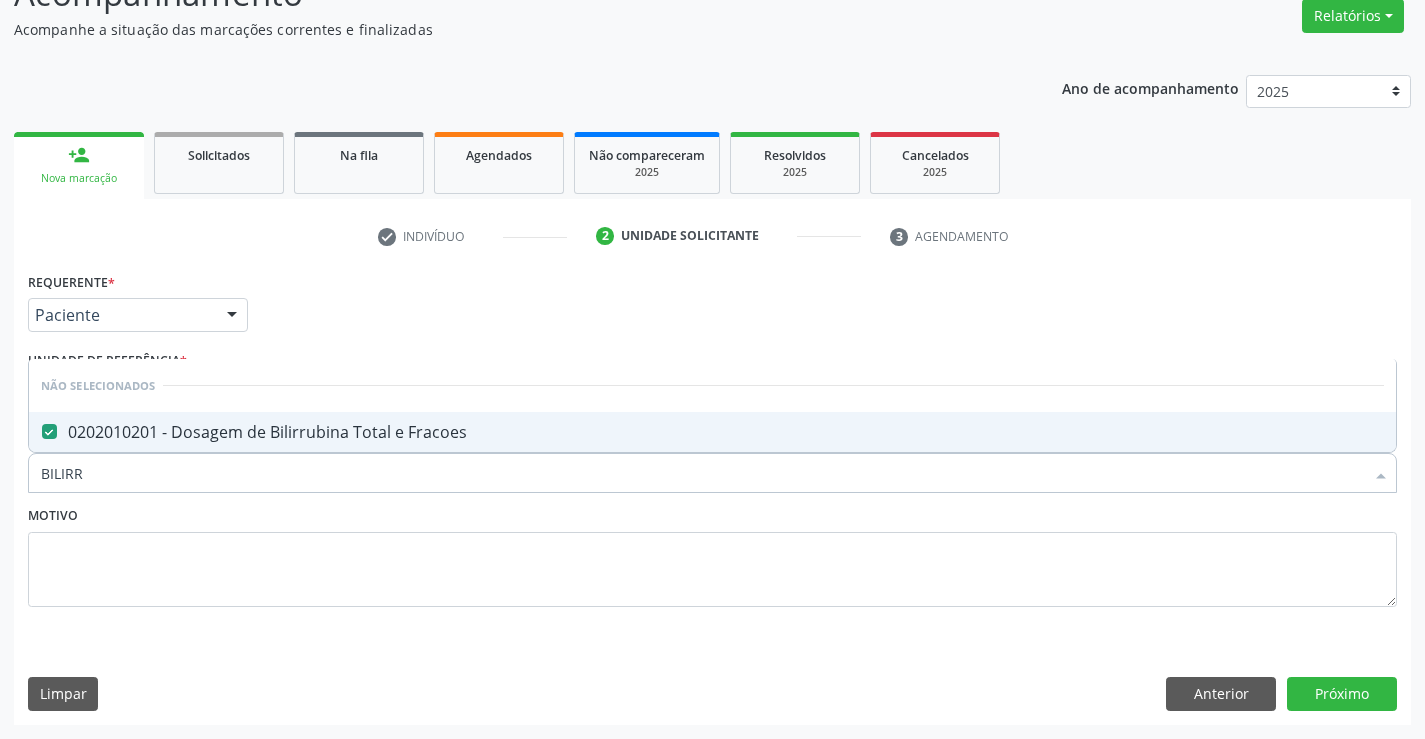 click on "Motivo" at bounding box center (712, 554) 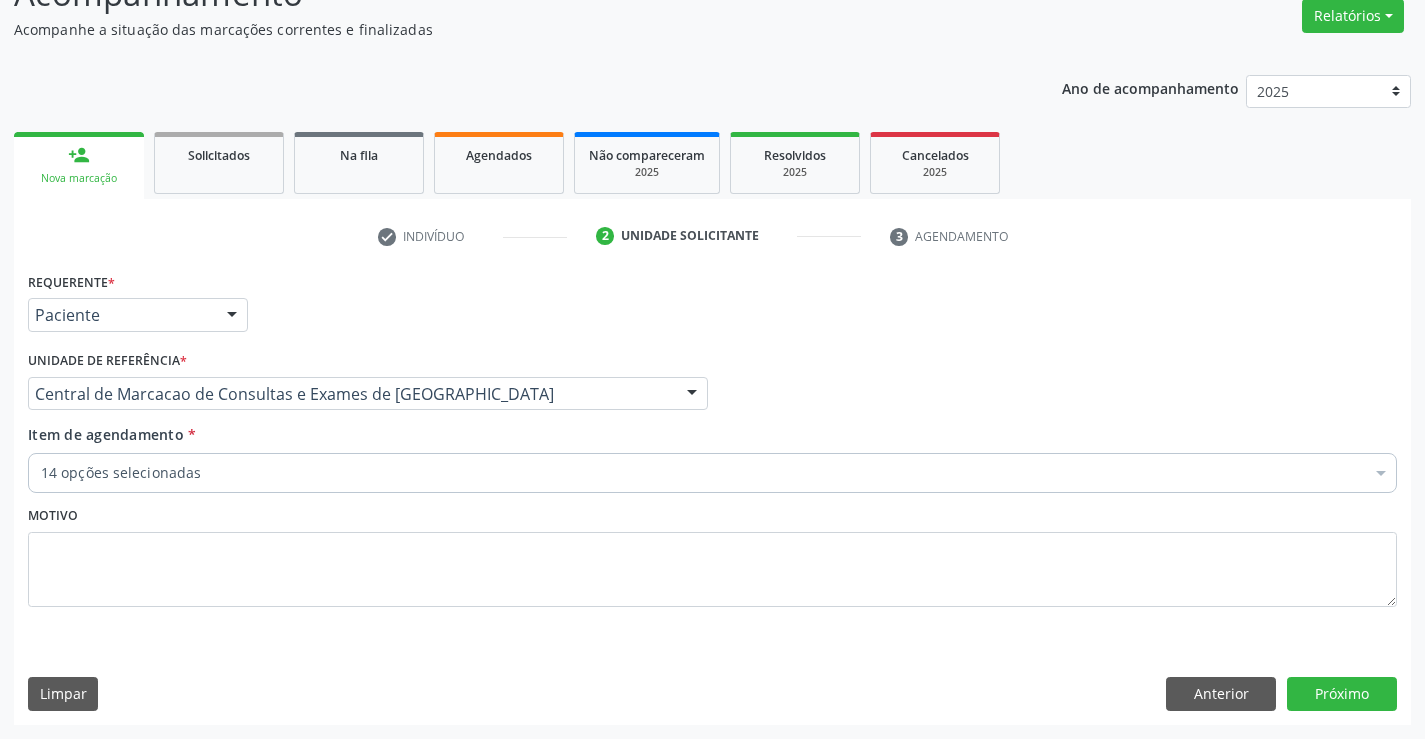 click on "14 opções selecionadas" at bounding box center (712, 473) 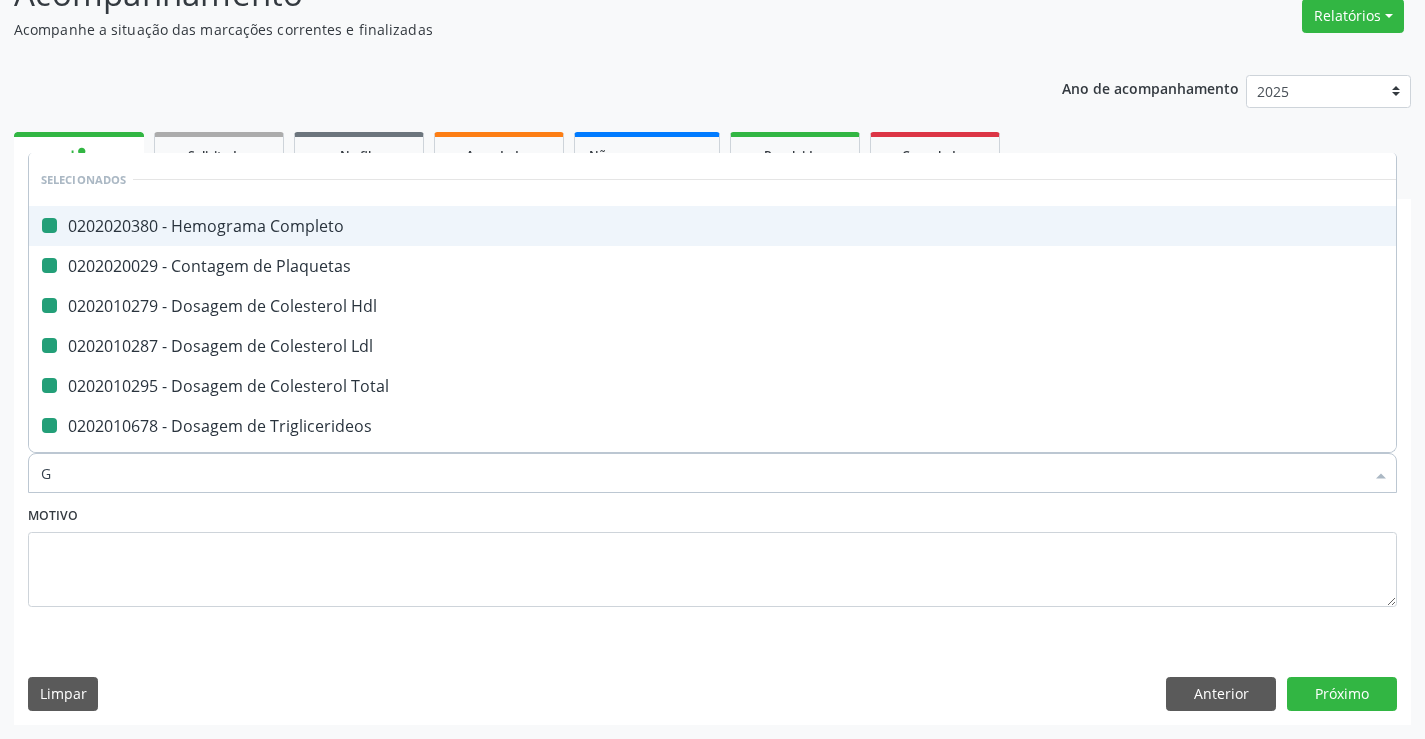 type on "GA" 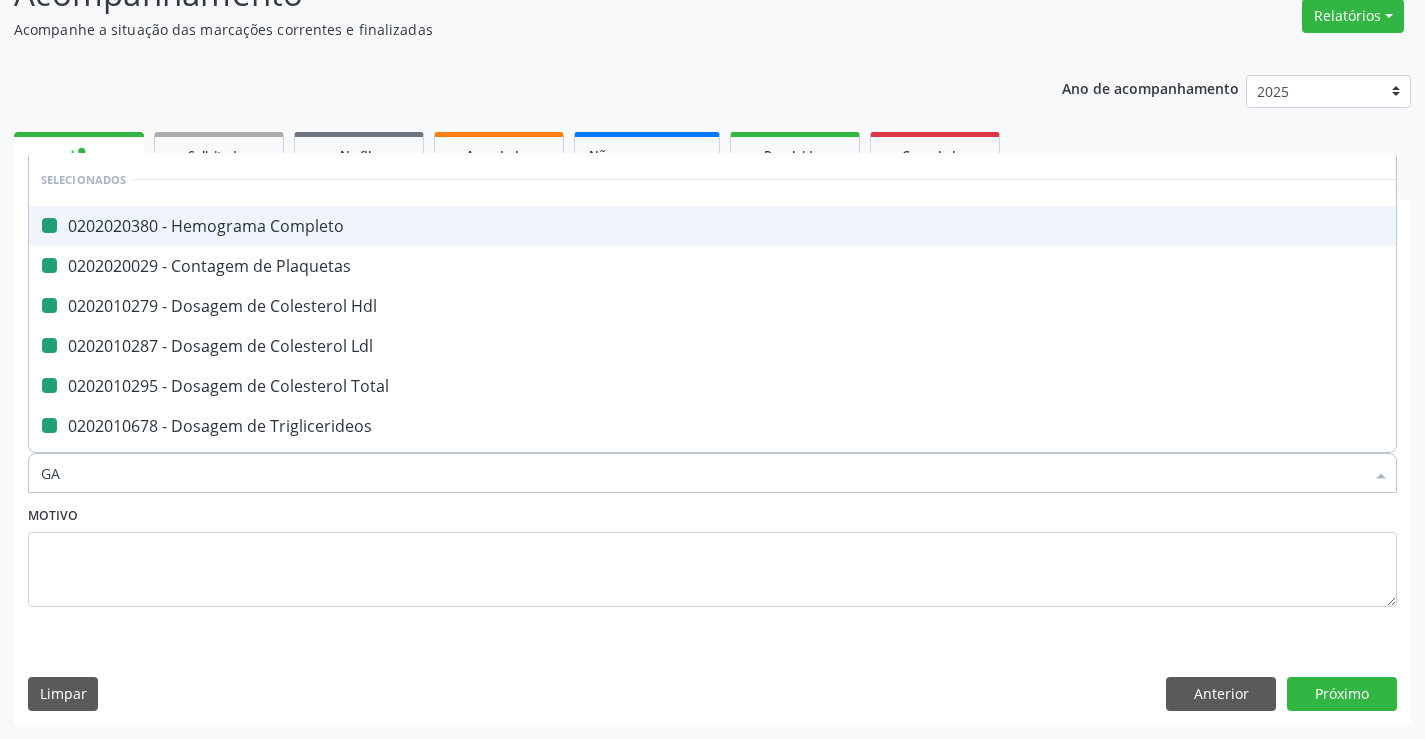checkbox on "false" 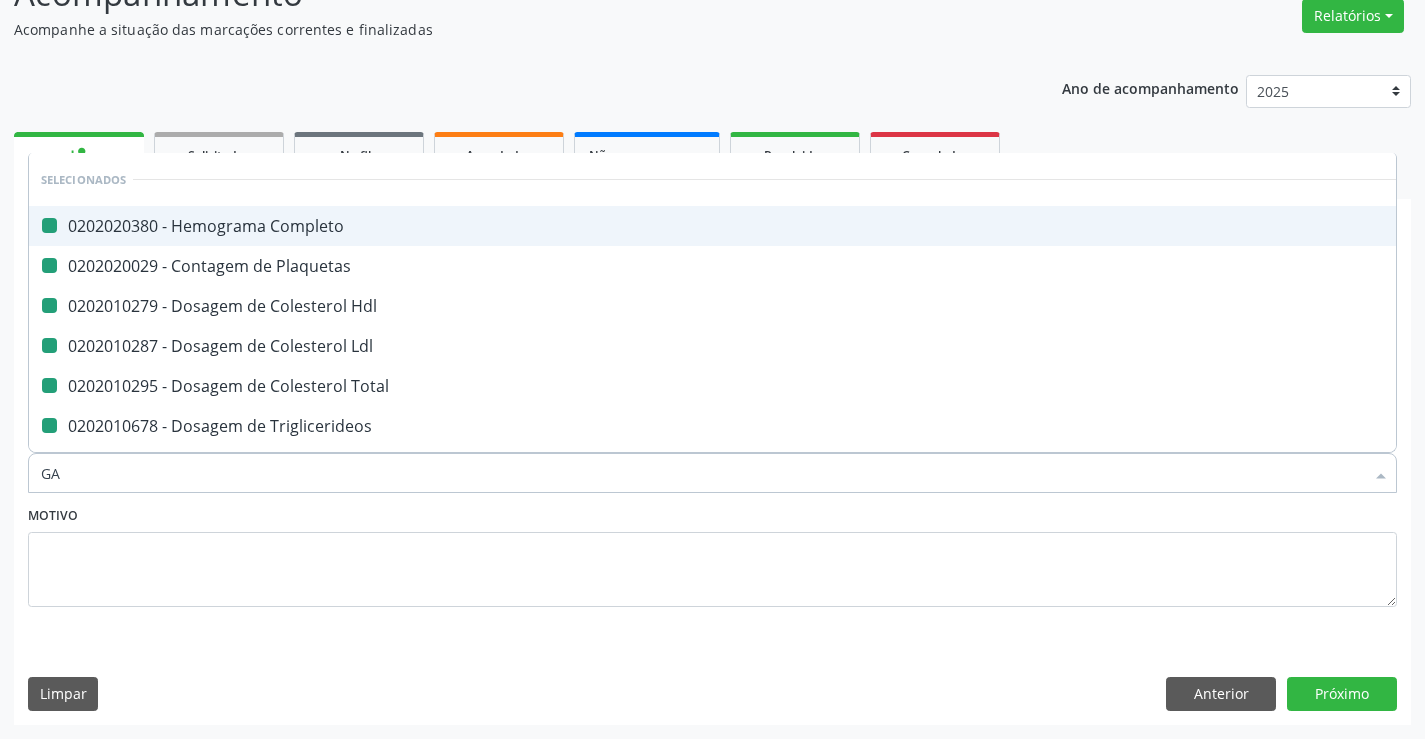 checkbox on "false" 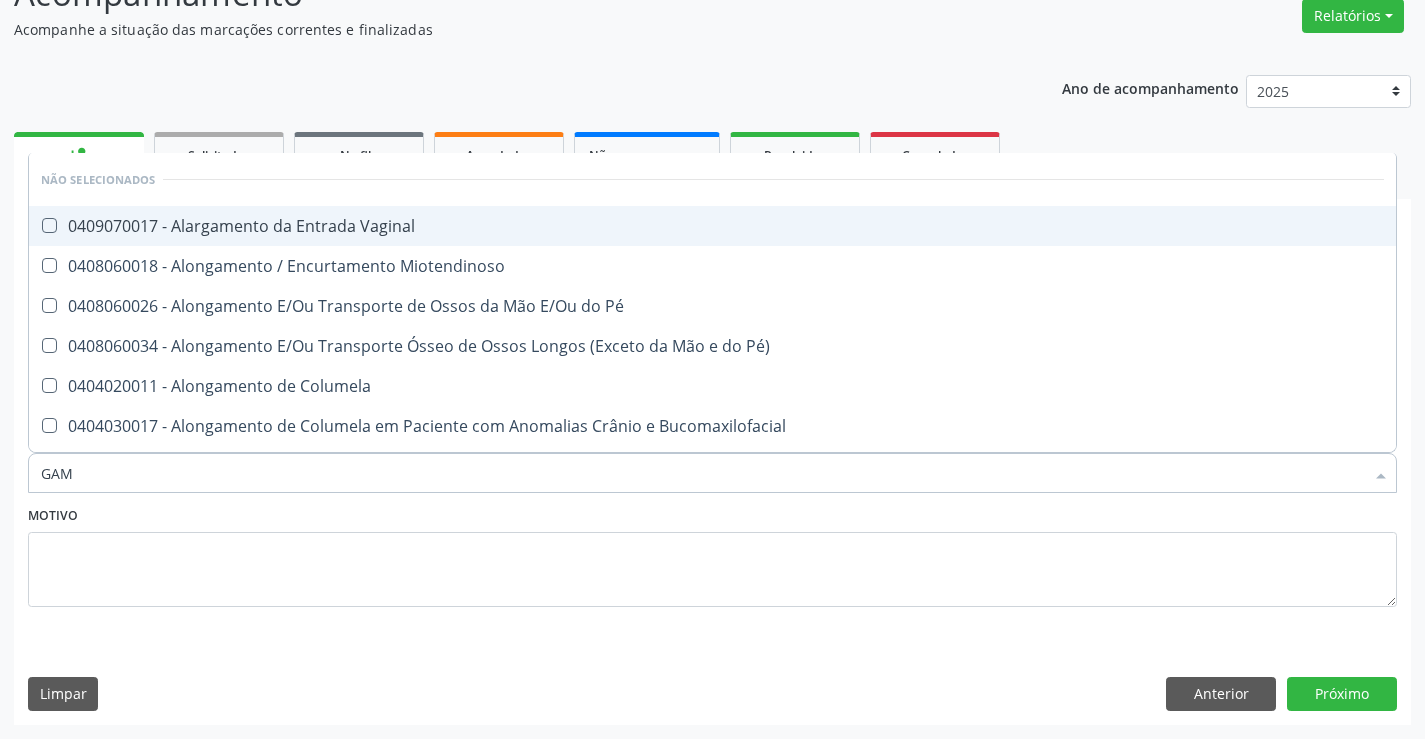 type on "GAMA" 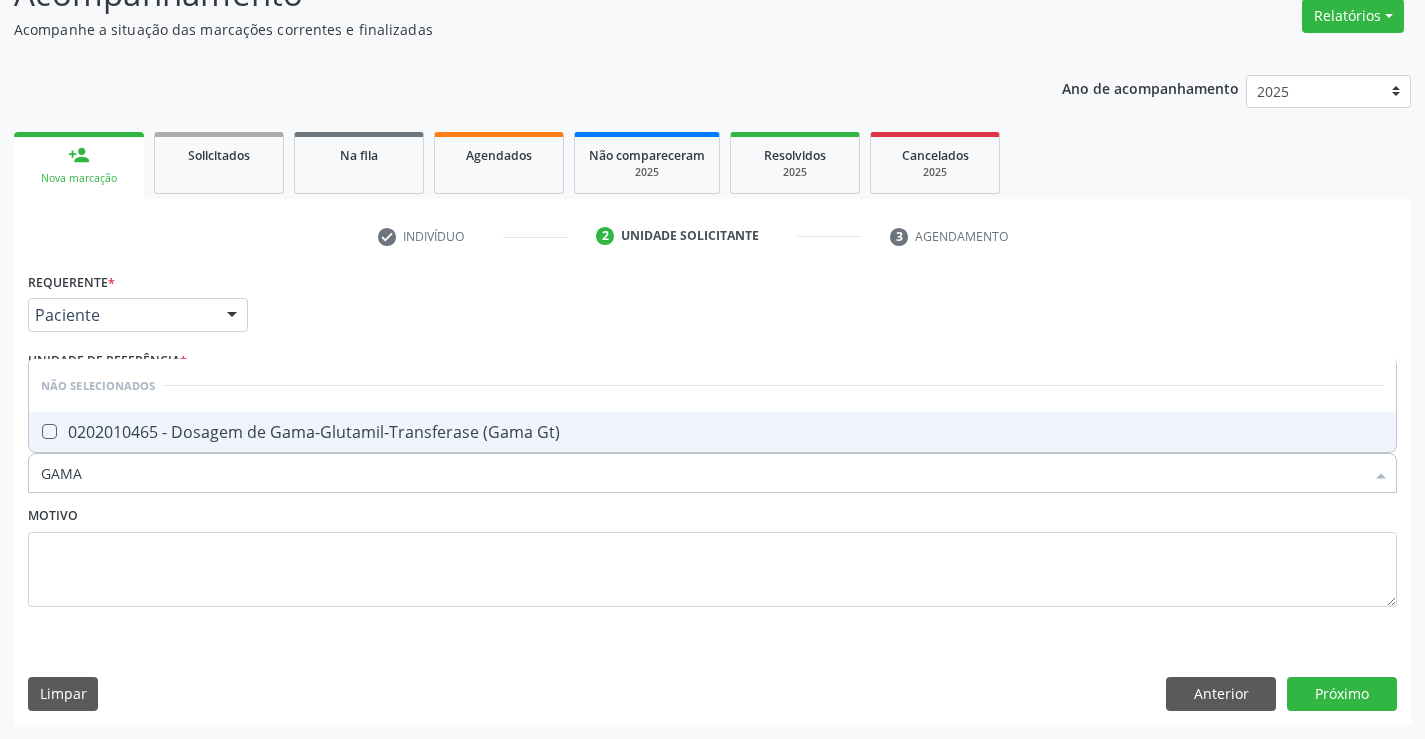 click on "0202010465 - Dosagem de Gama-Glutamil-Transferase (Gama Gt)" at bounding box center [712, 432] 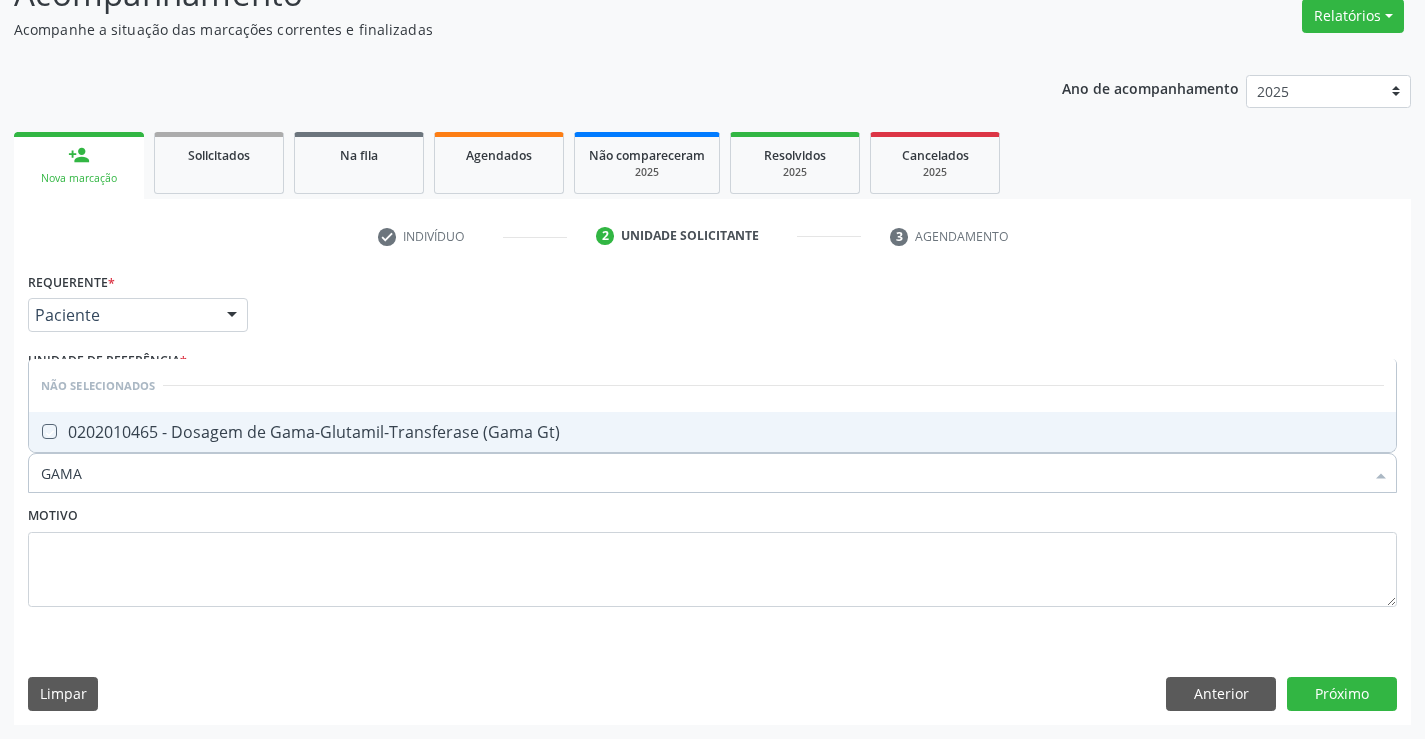 checkbox on "true" 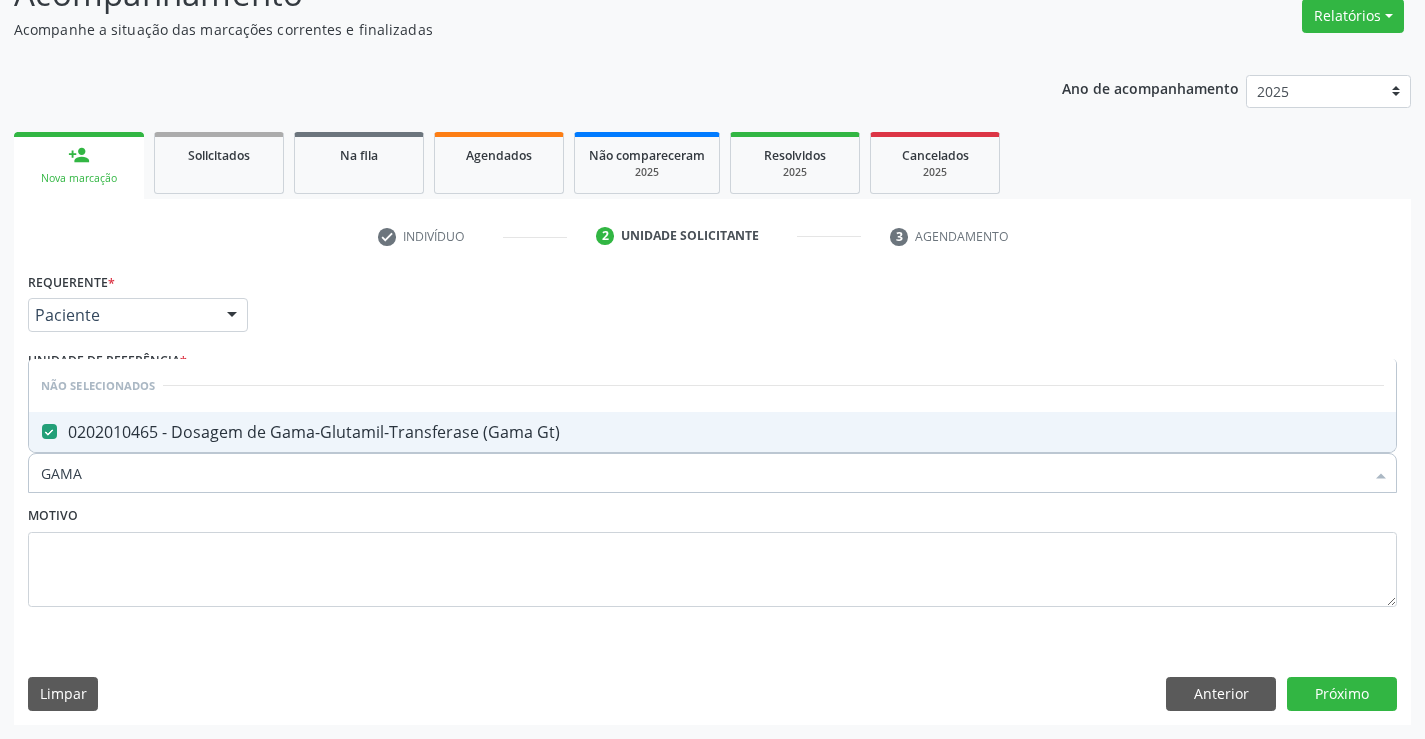 click on "Motivo" at bounding box center (712, 554) 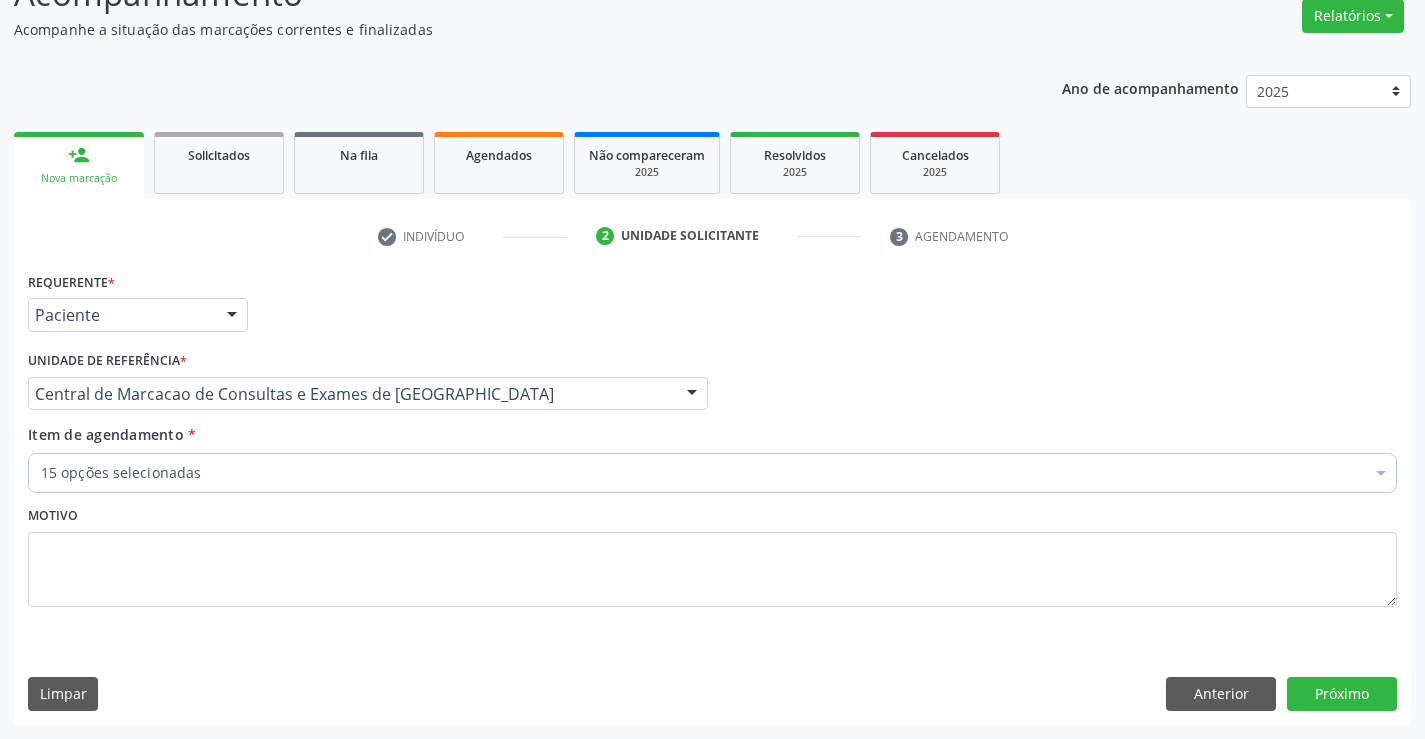 click on "15 opções selecionadas" at bounding box center [712, 473] 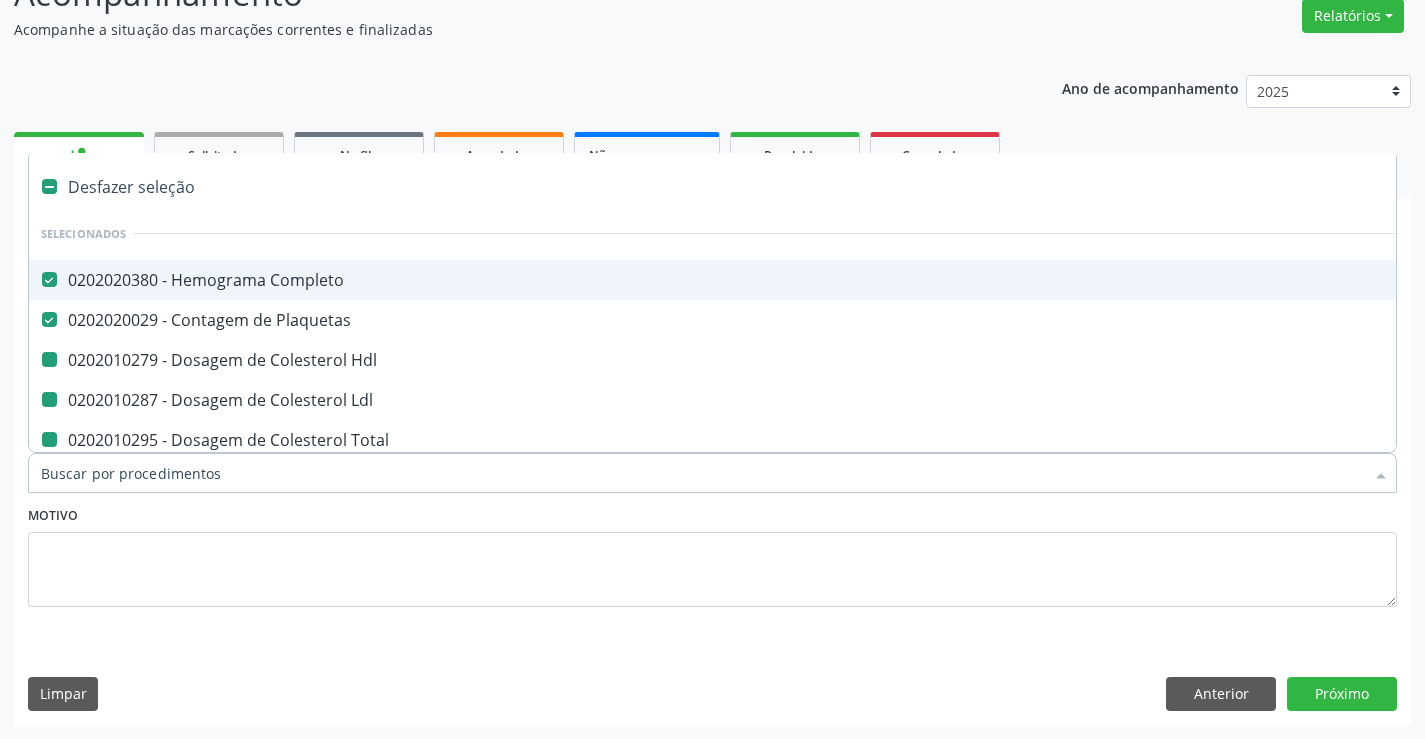 type on "V" 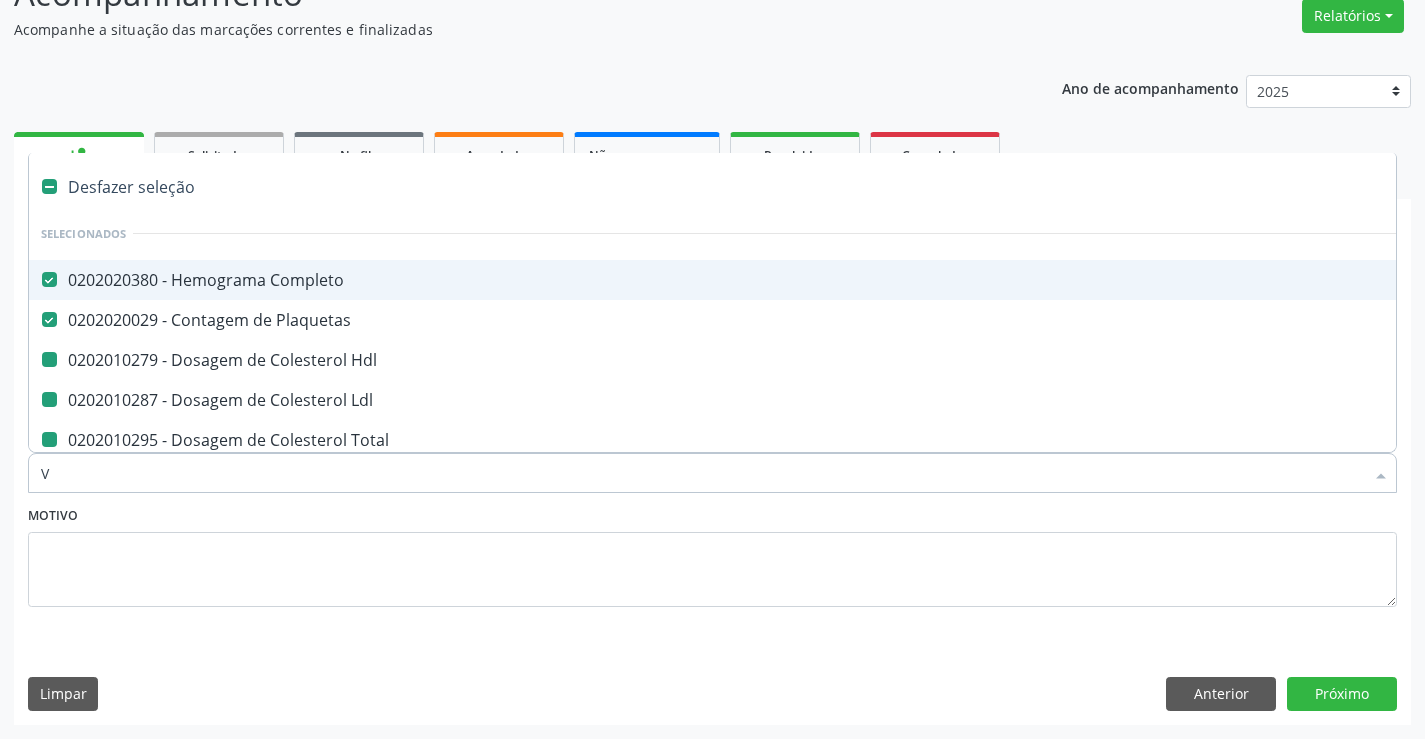 checkbox on "false" 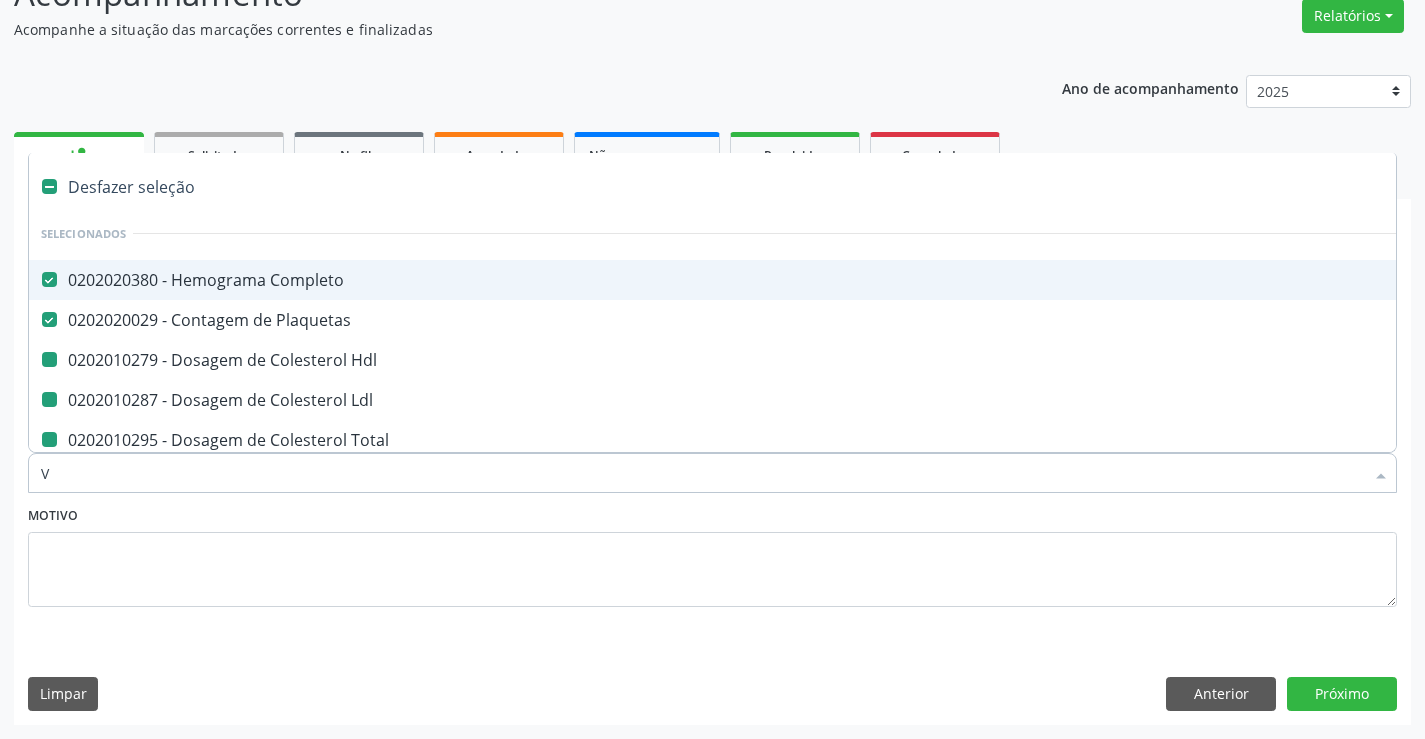 checkbox on "false" 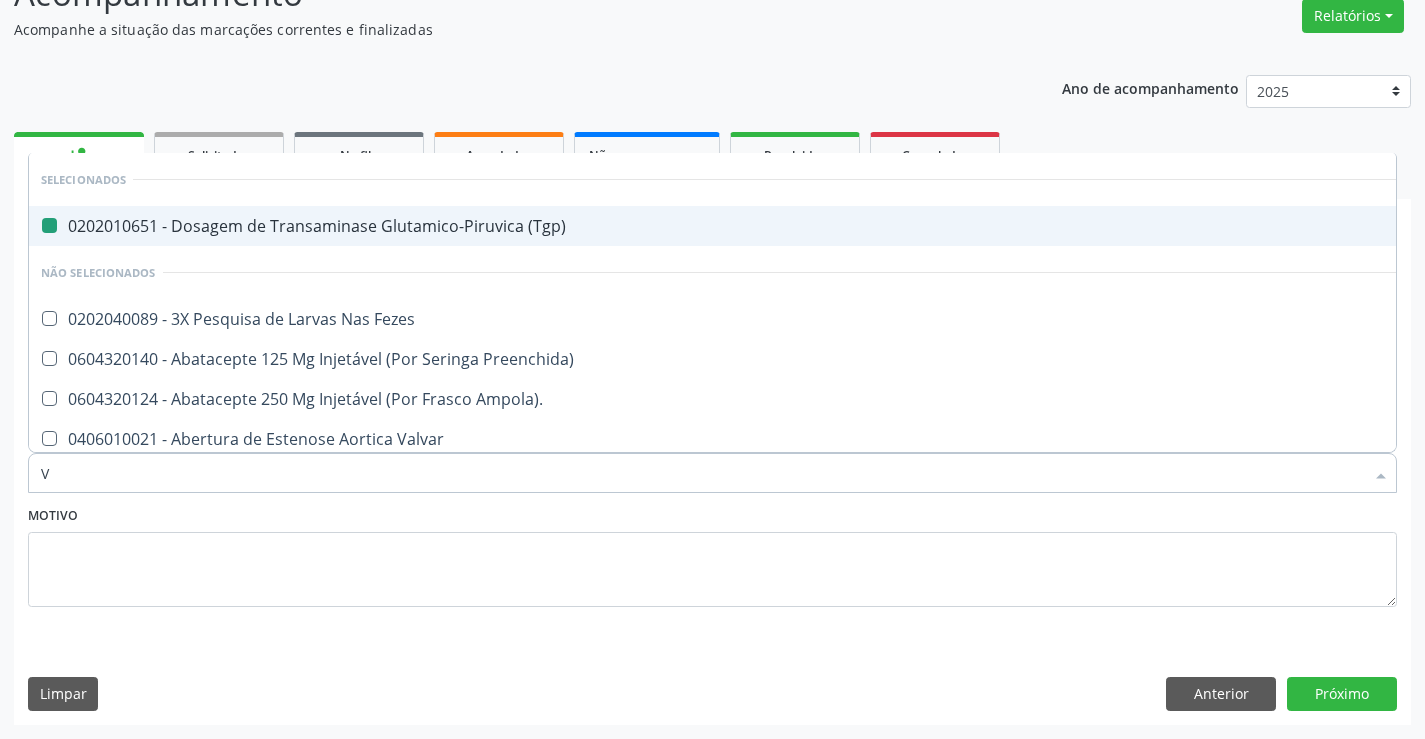 type on "VH" 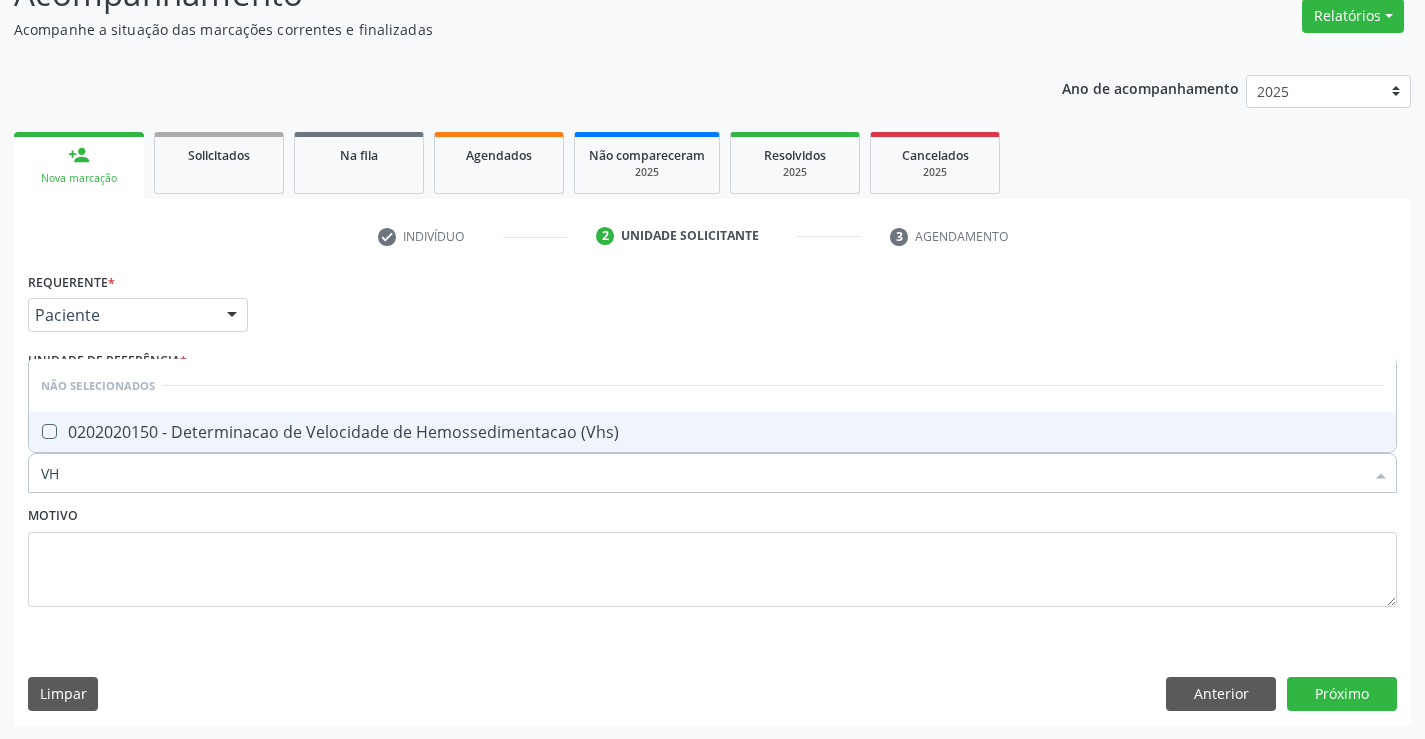 type on "VHS" 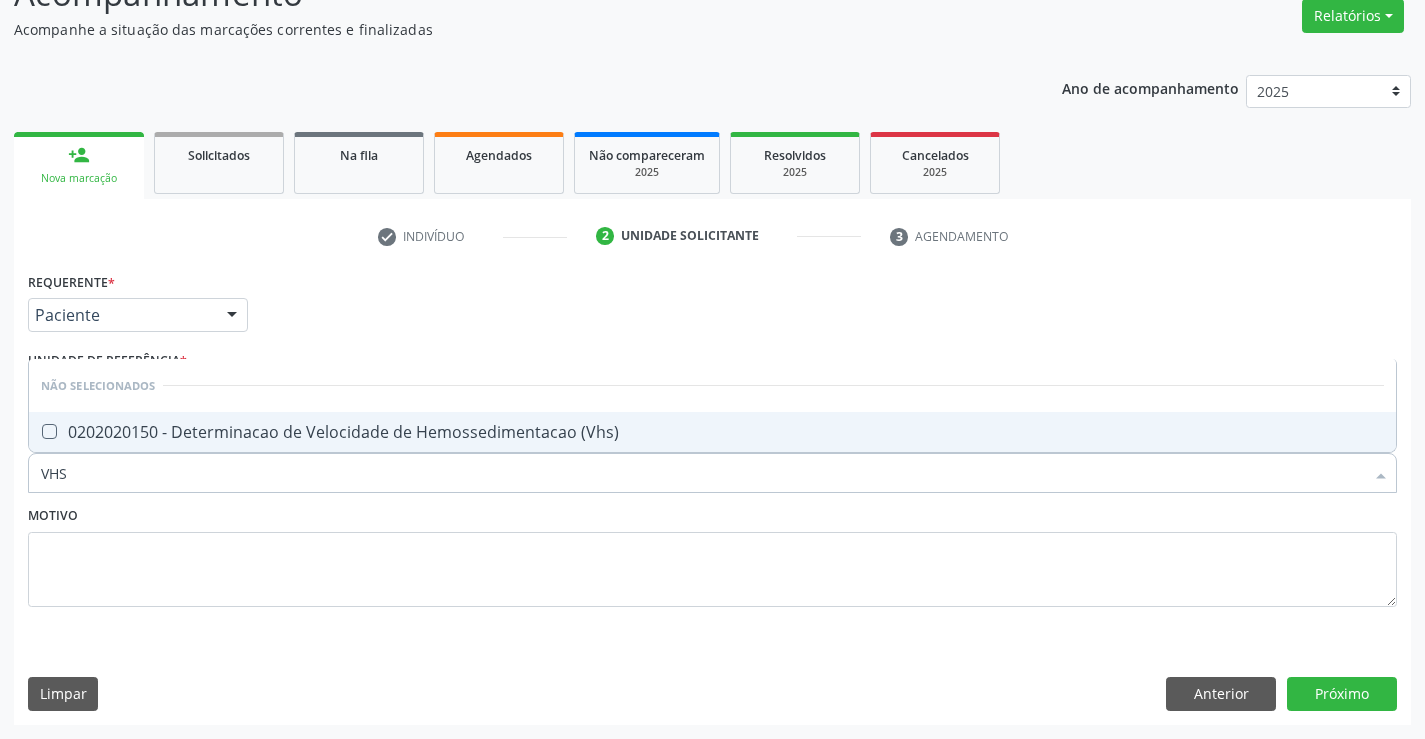 click on "0202020150 - Determinacao de Velocidade de Hemossedimentacao (Vhs)" at bounding box center [712, 432] 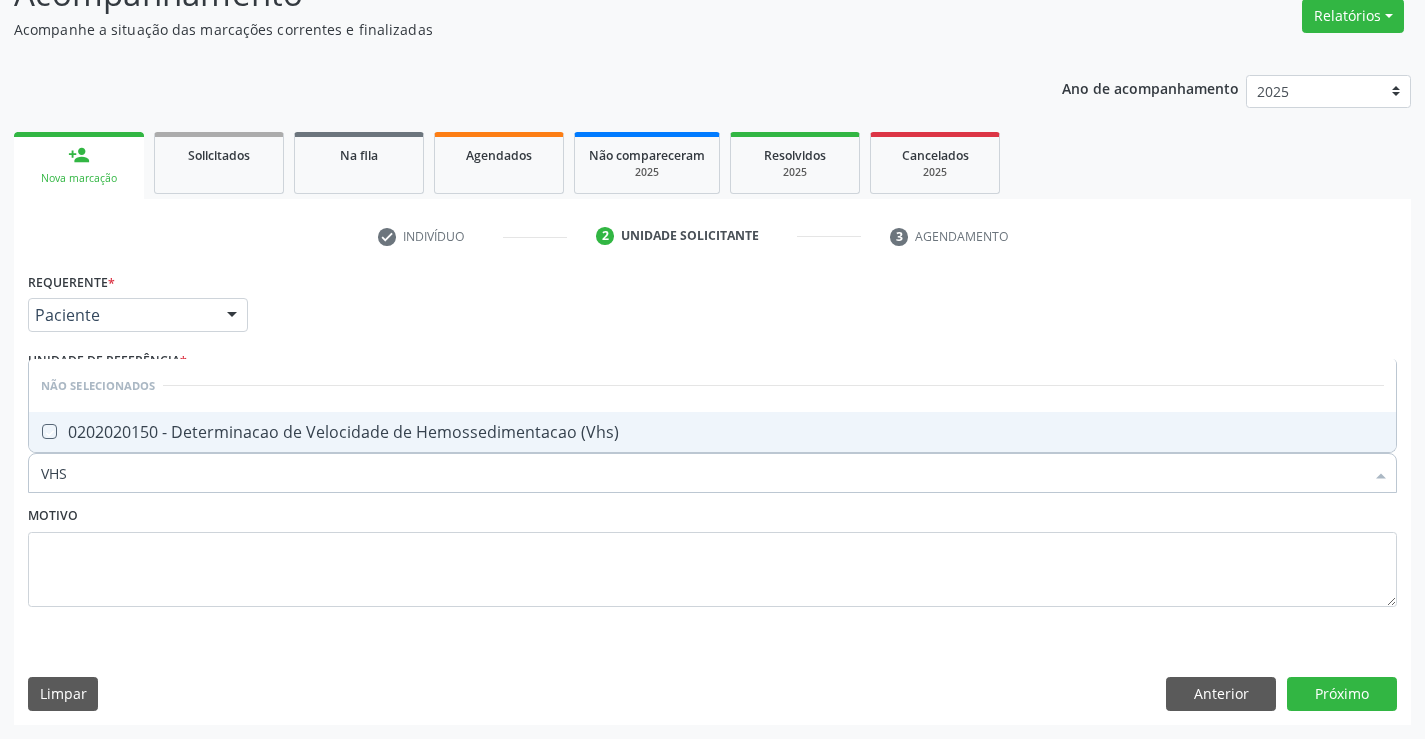 checkbox on "true" 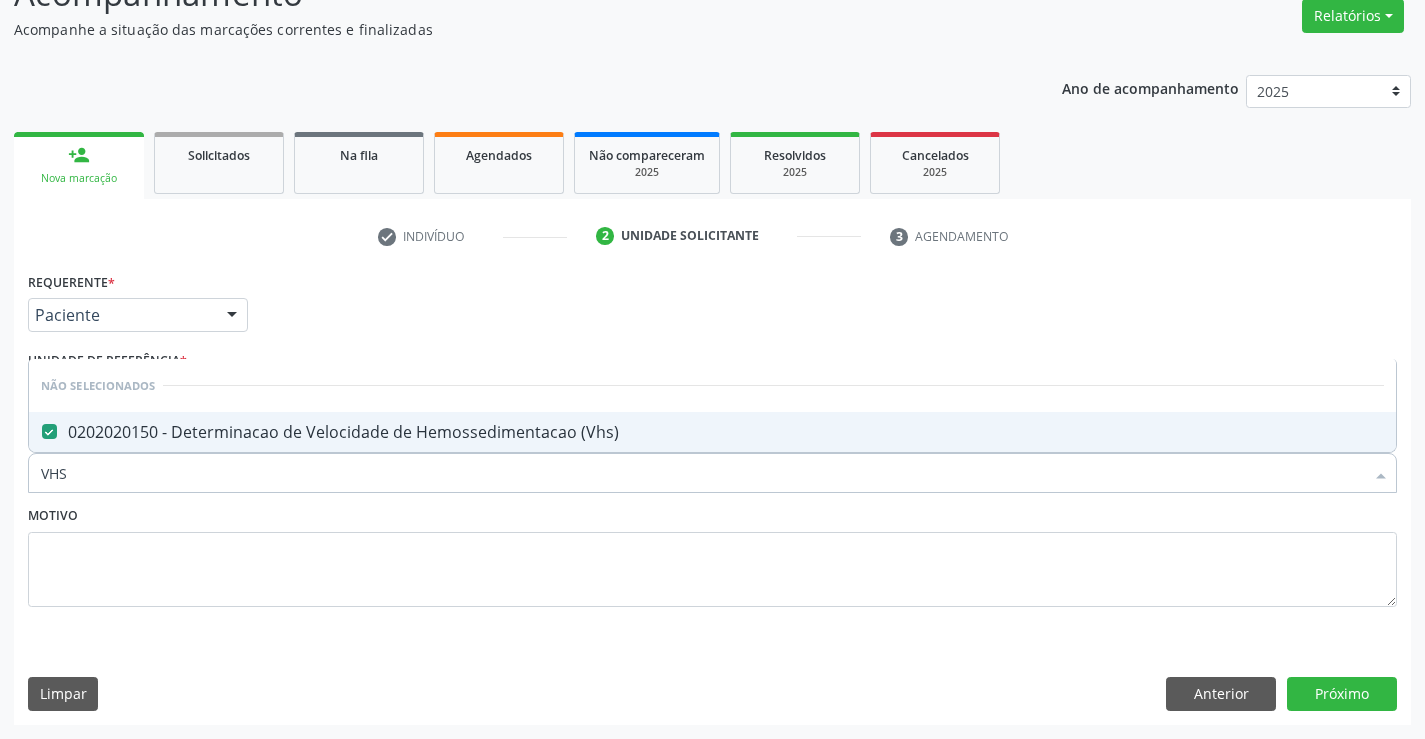 click on "Motivo" at bounding box center [712, 554] 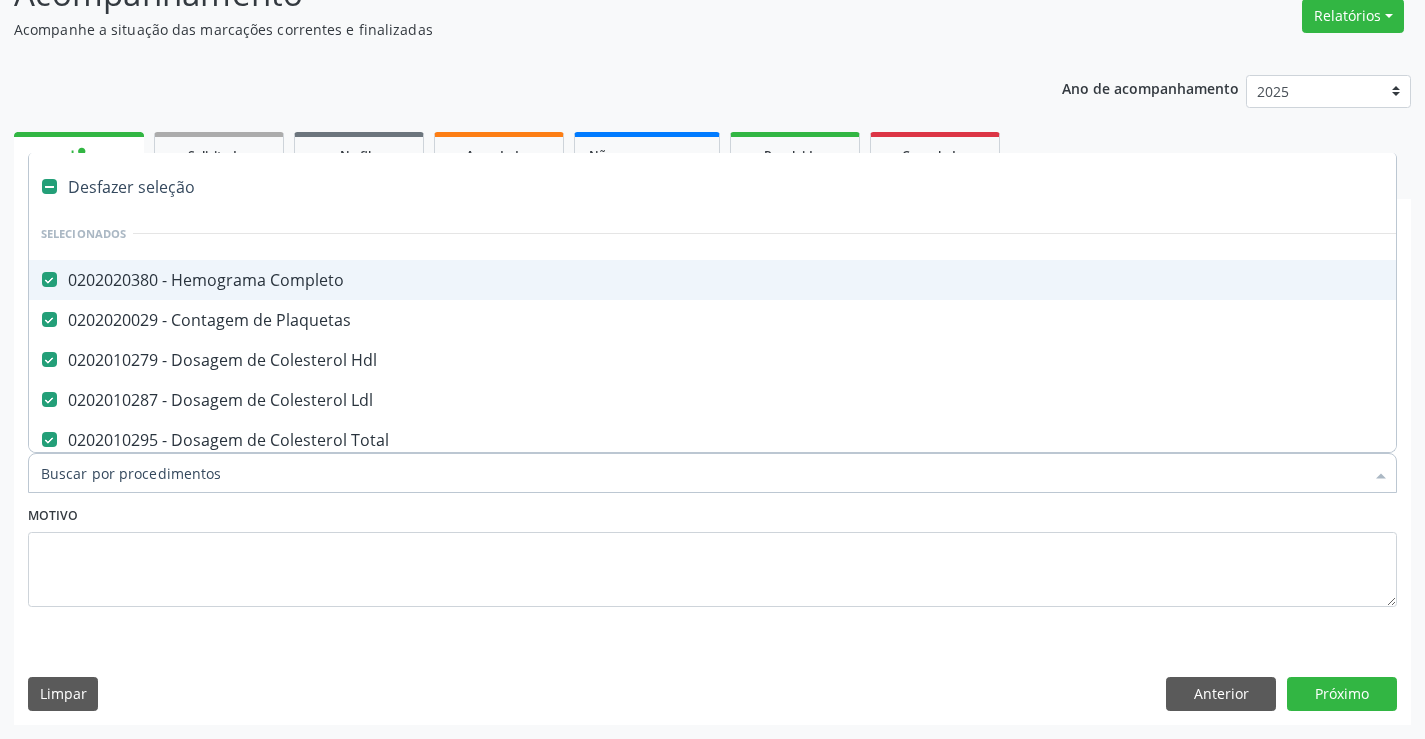 type on "R" 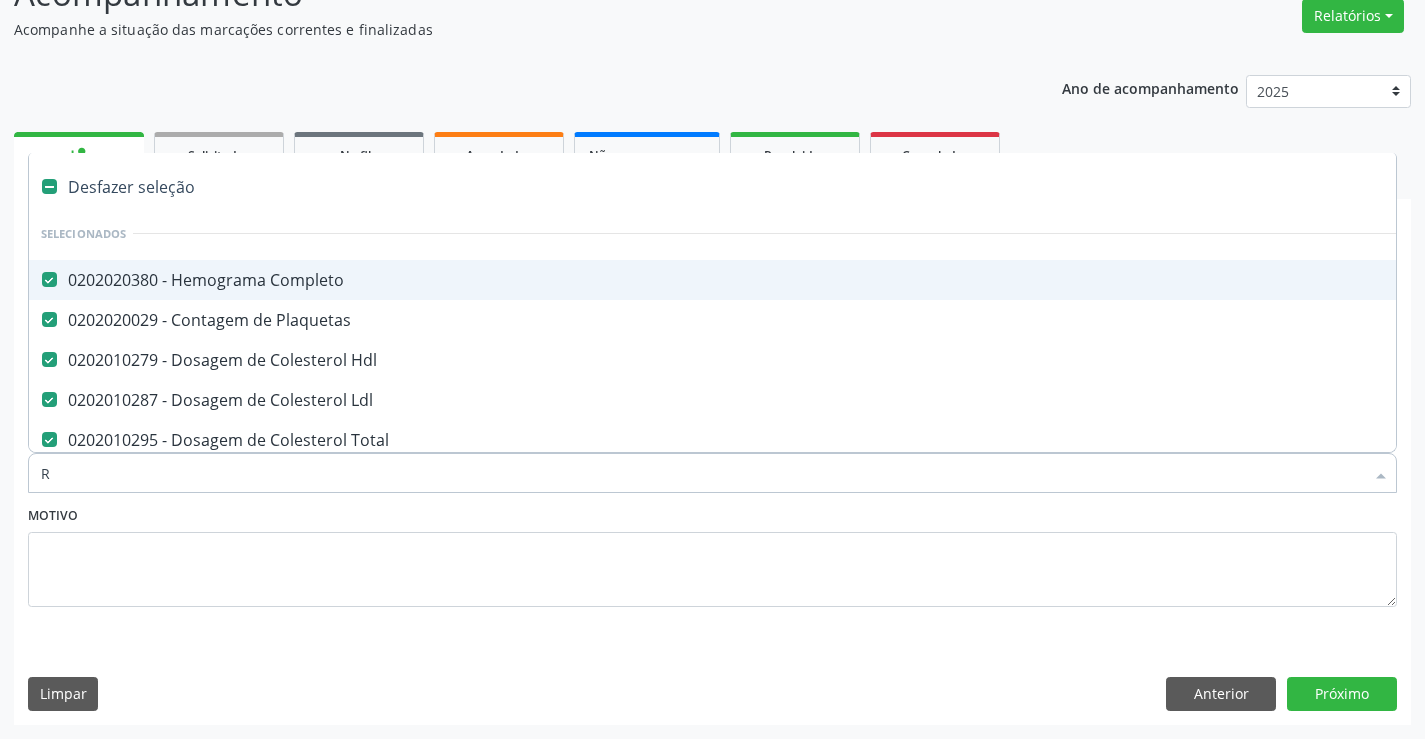 checkbox on "false" 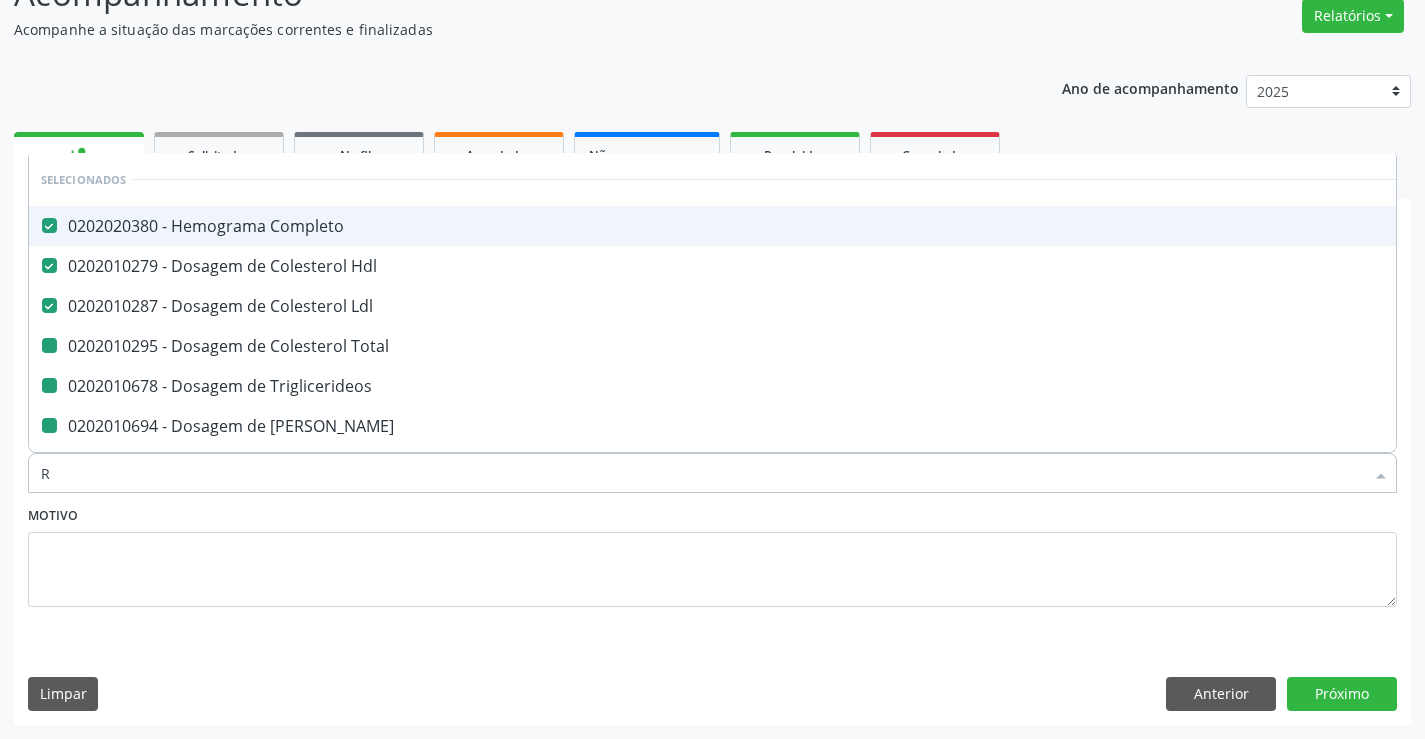 type on "RE" 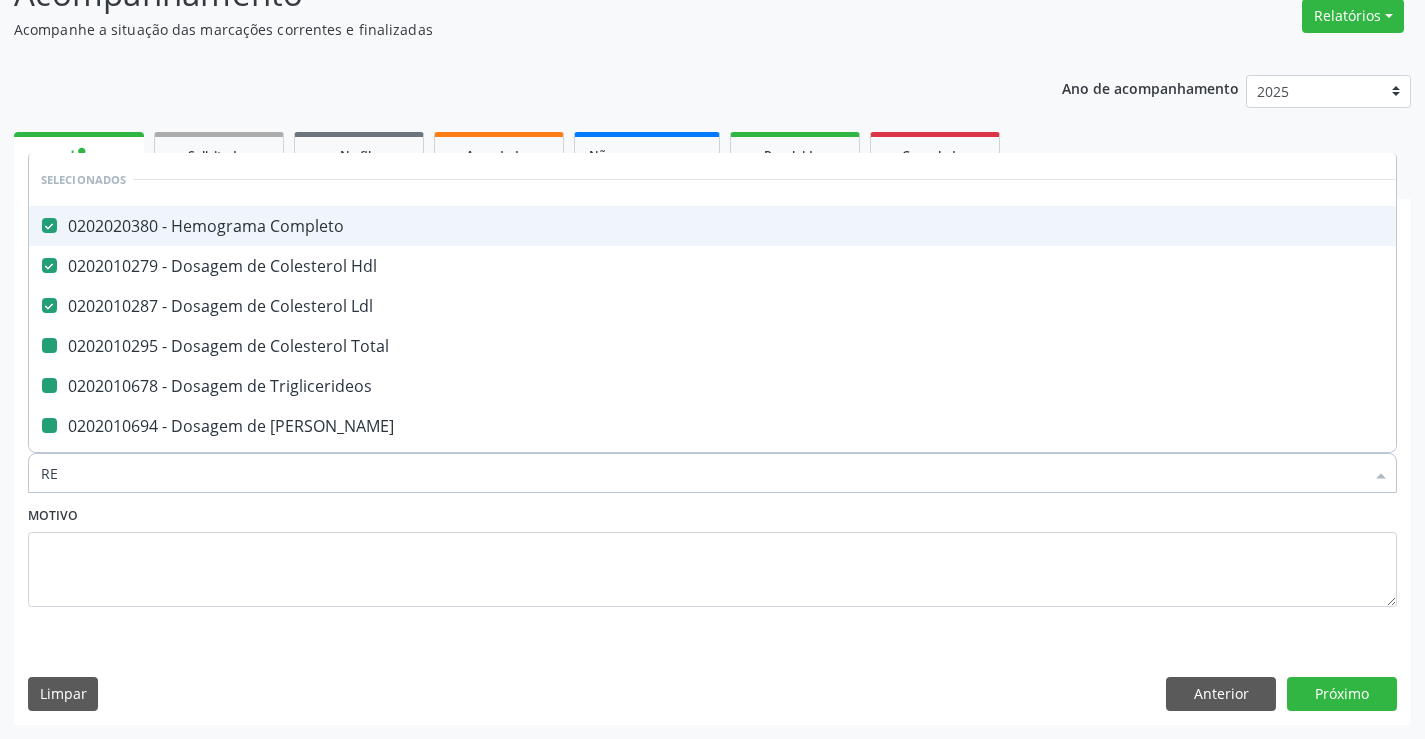 checkbox on "false" 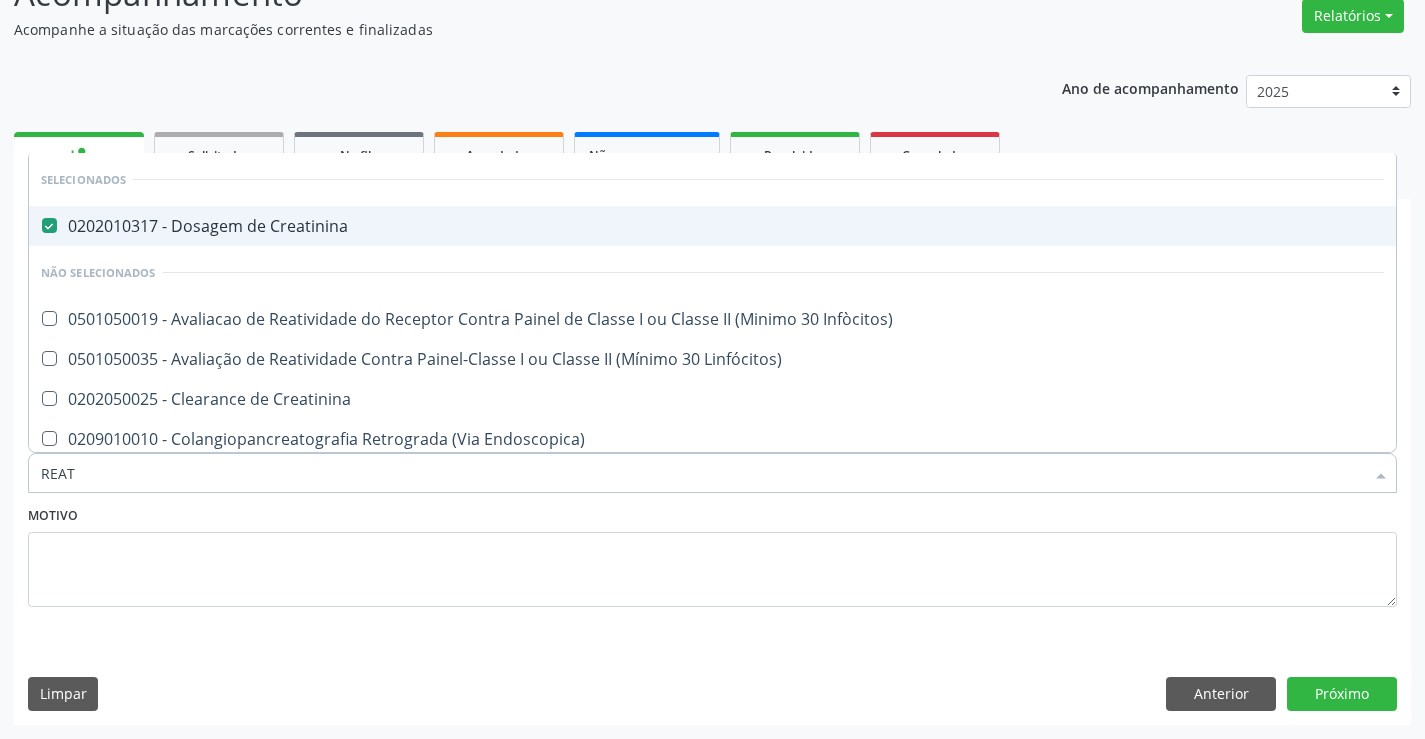 type on "REATI" 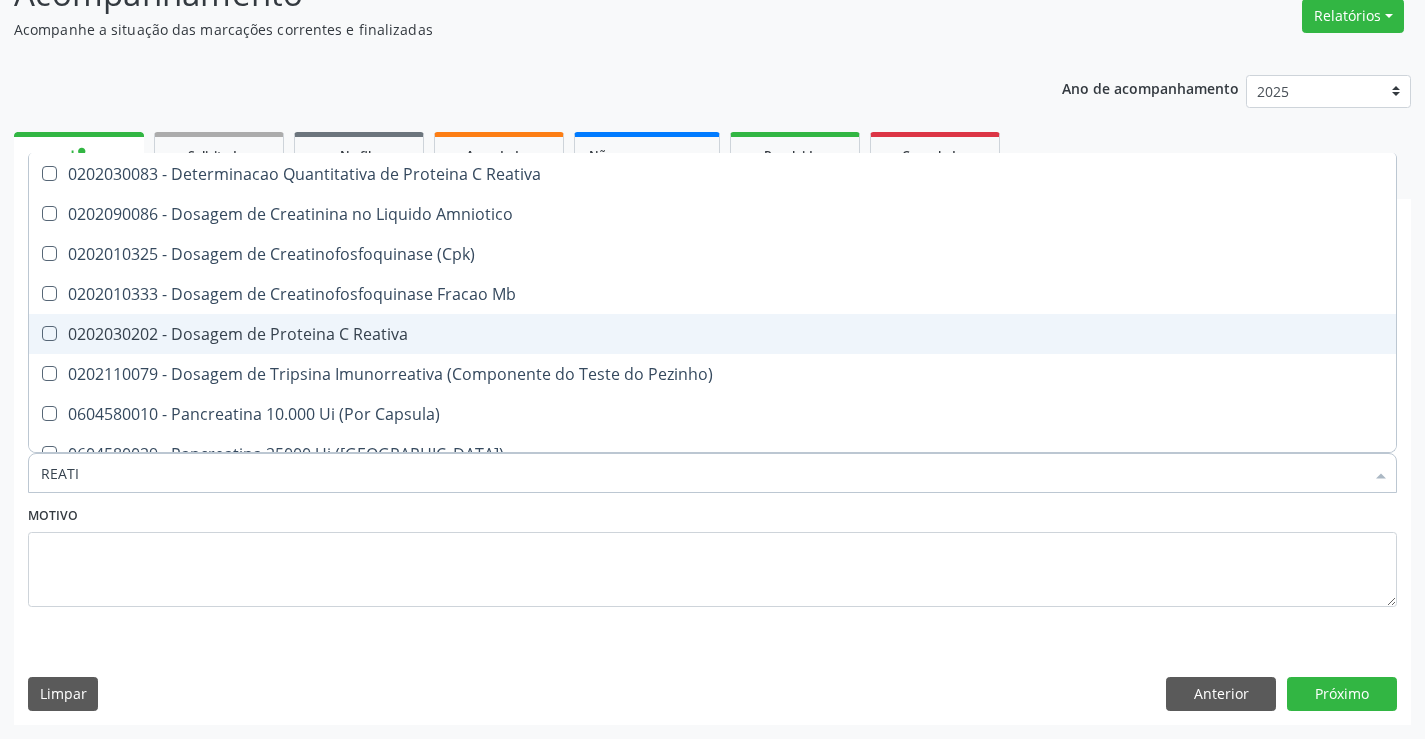 scroll, scrollTop: 300, scrollLeft: 0, axis: vertical 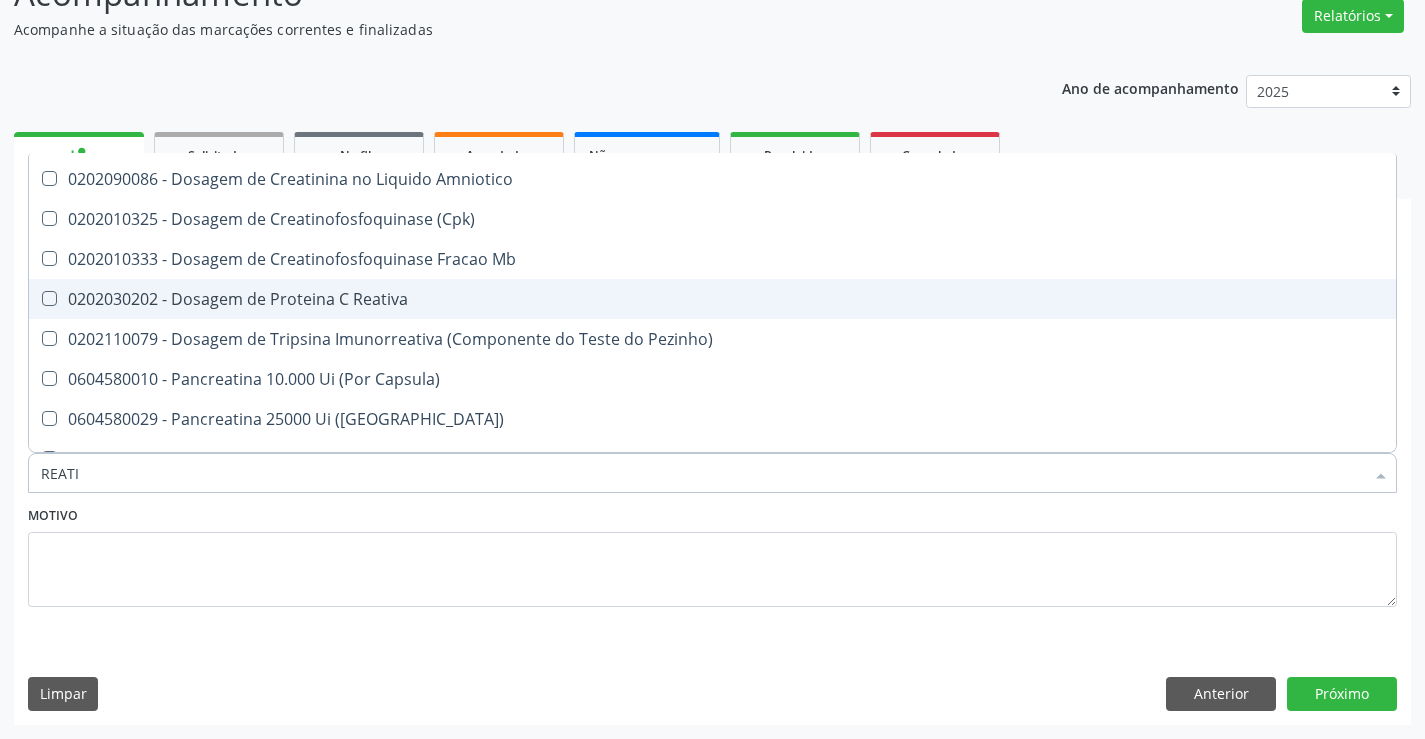 click on "0202030202 - Dosagem de Proteina C Reativa" at bounding box center (712, 299) 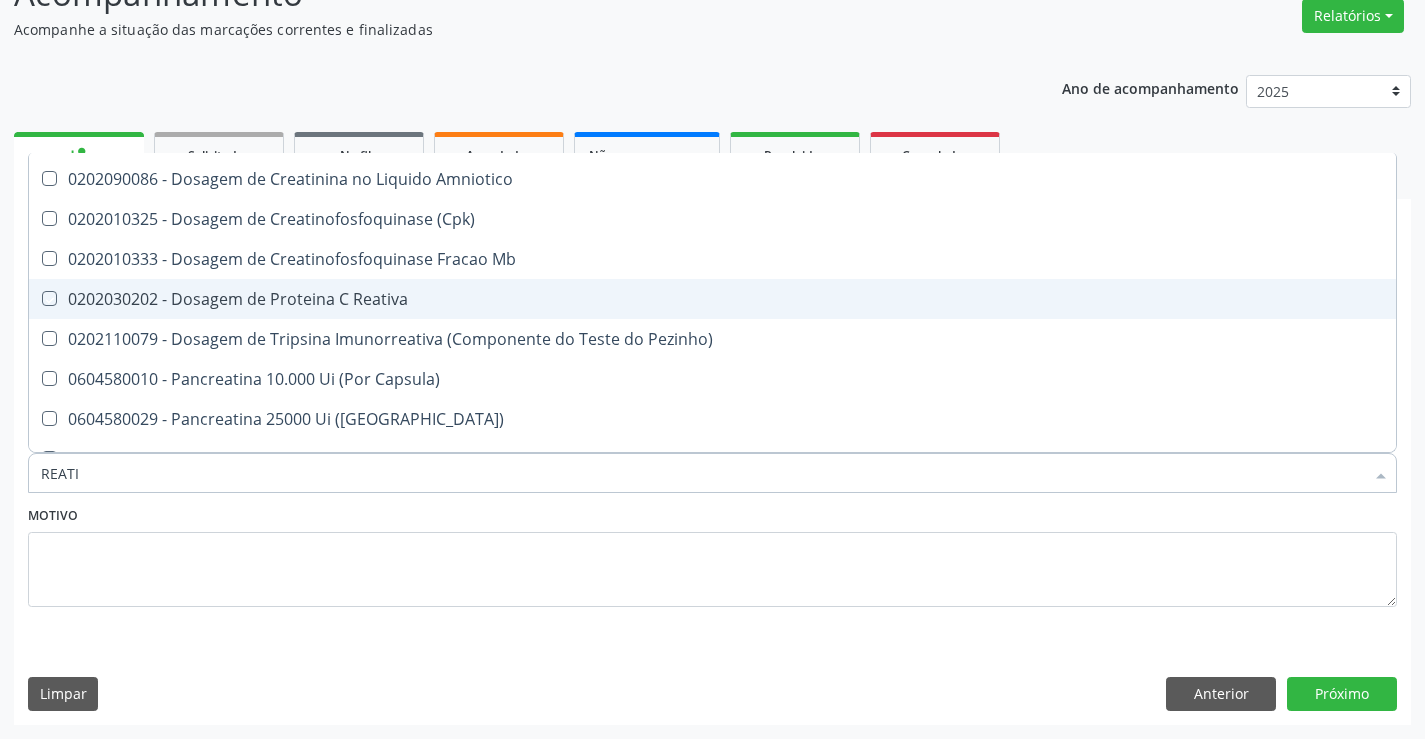 checkbox on "true" 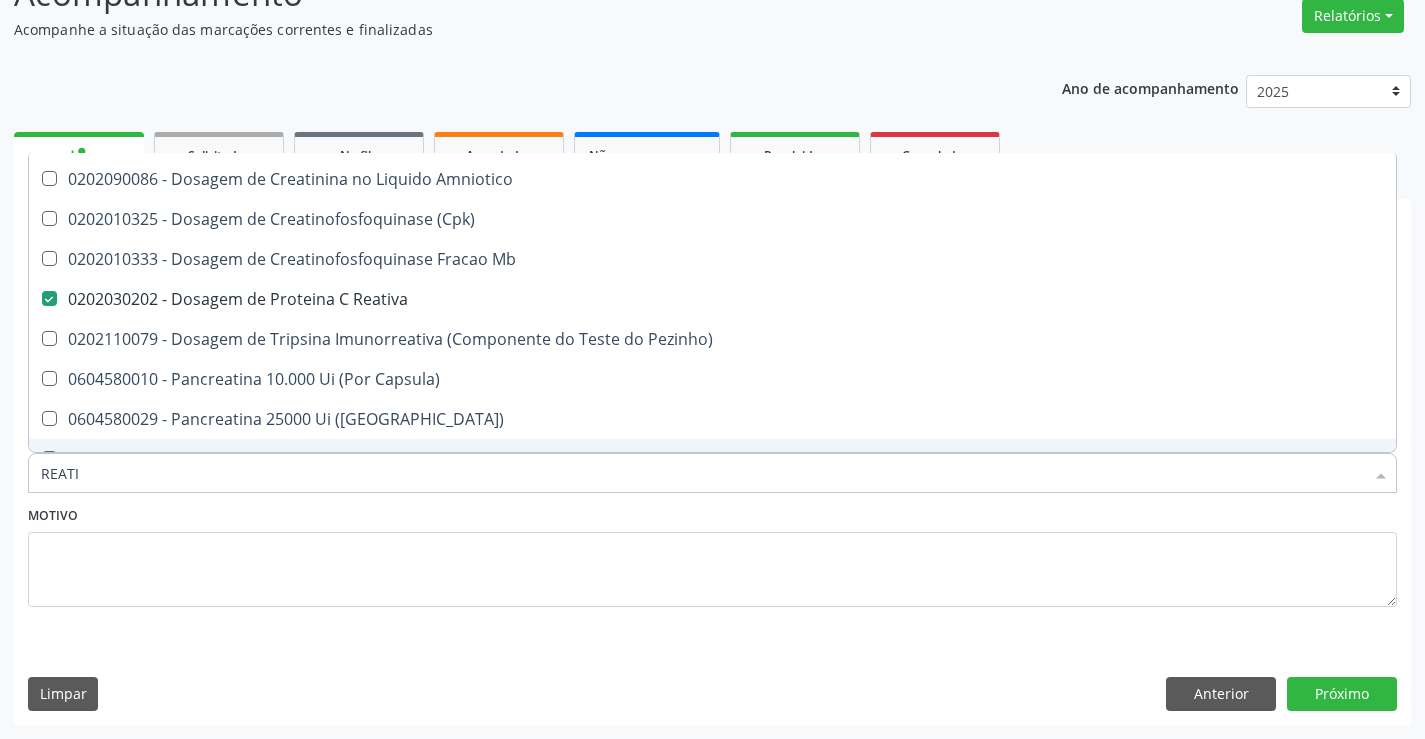 click on "Motivo" at bounding box center (712, 554) 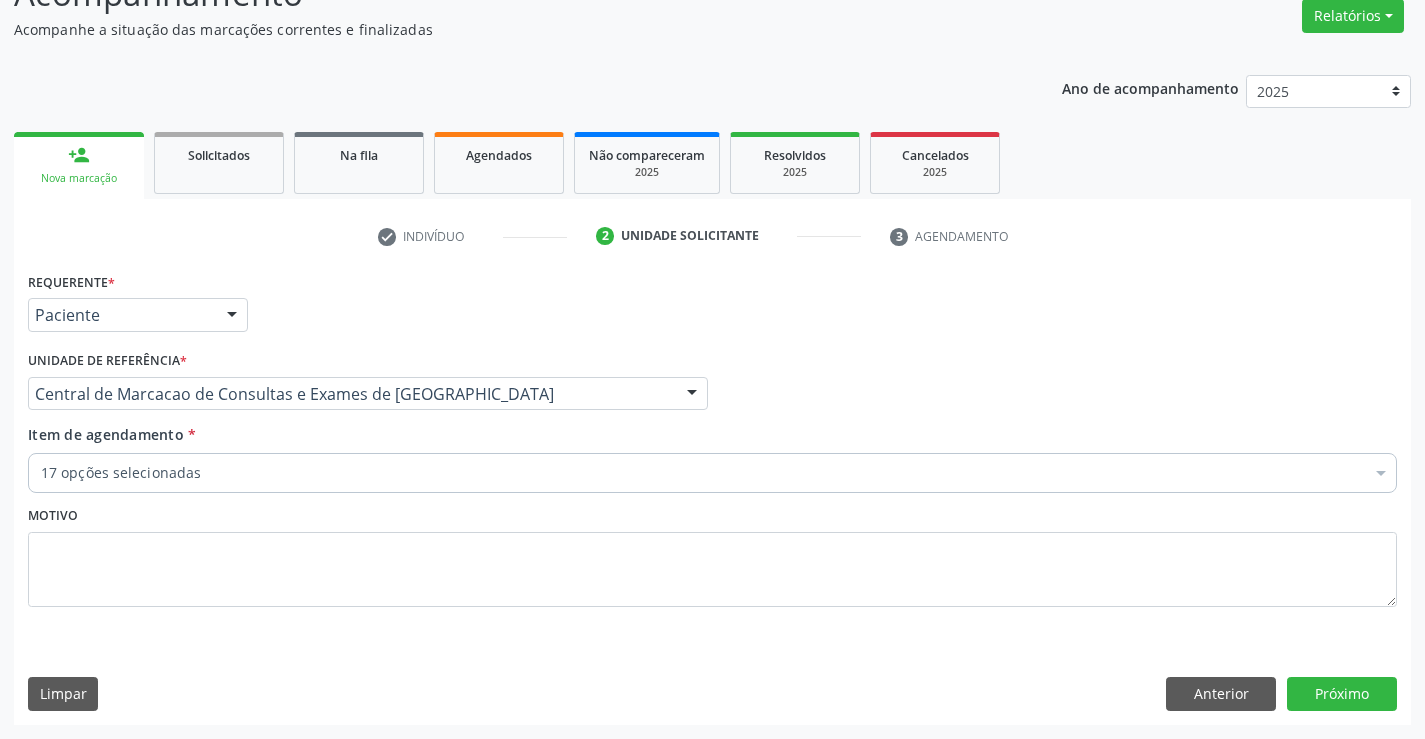 scroll, scrollTop: 0, scrollLeft: 0, axis: both 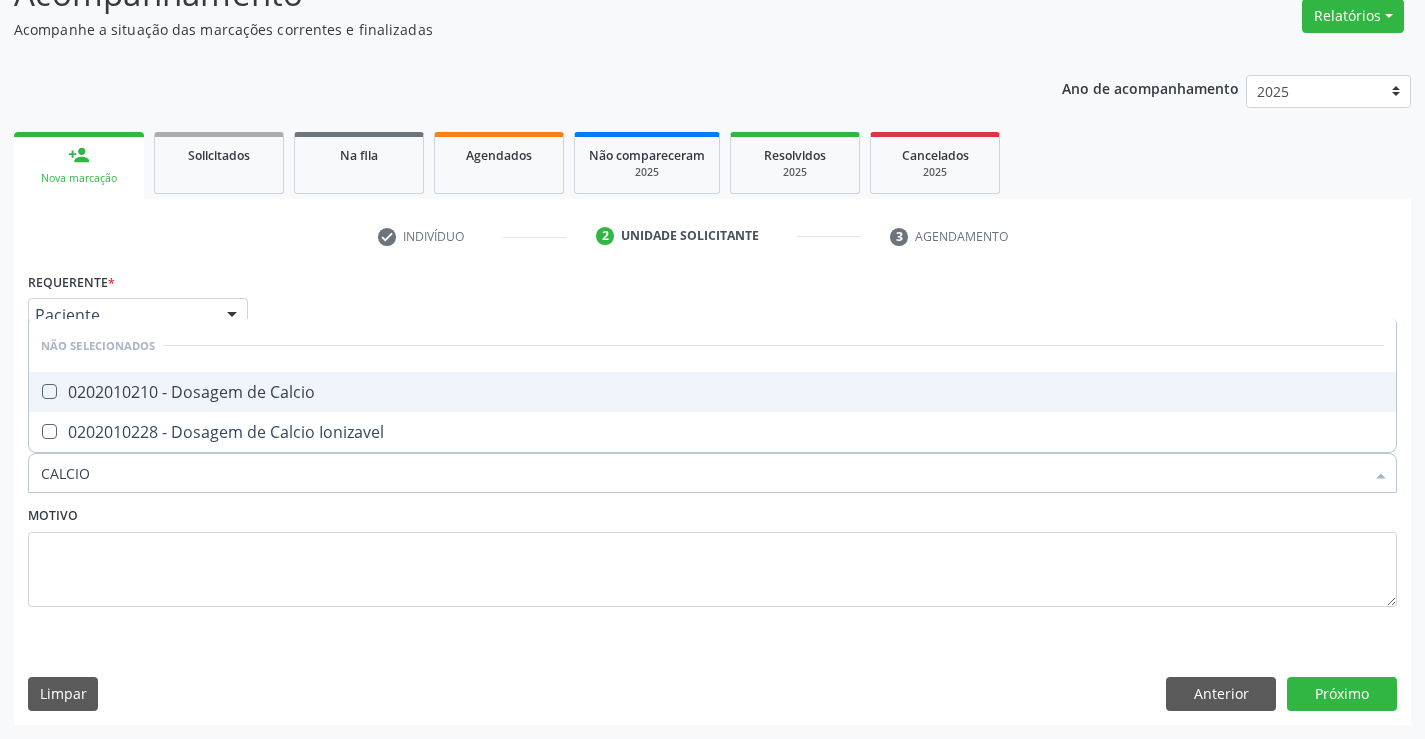 click on "0202010210 - Dosagem de Calcio" at bounding box center [712, 392] 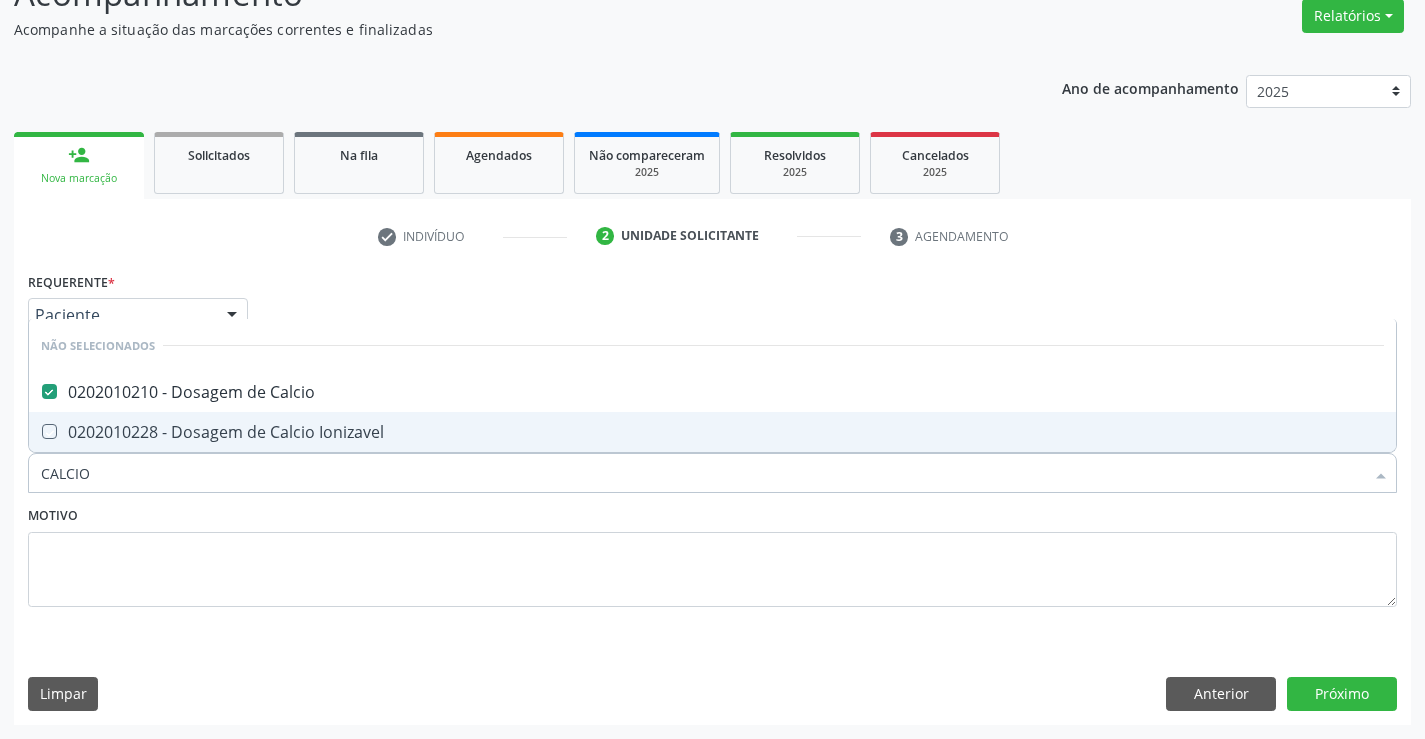 click on "Motivo" at bounding box center [712, 554] 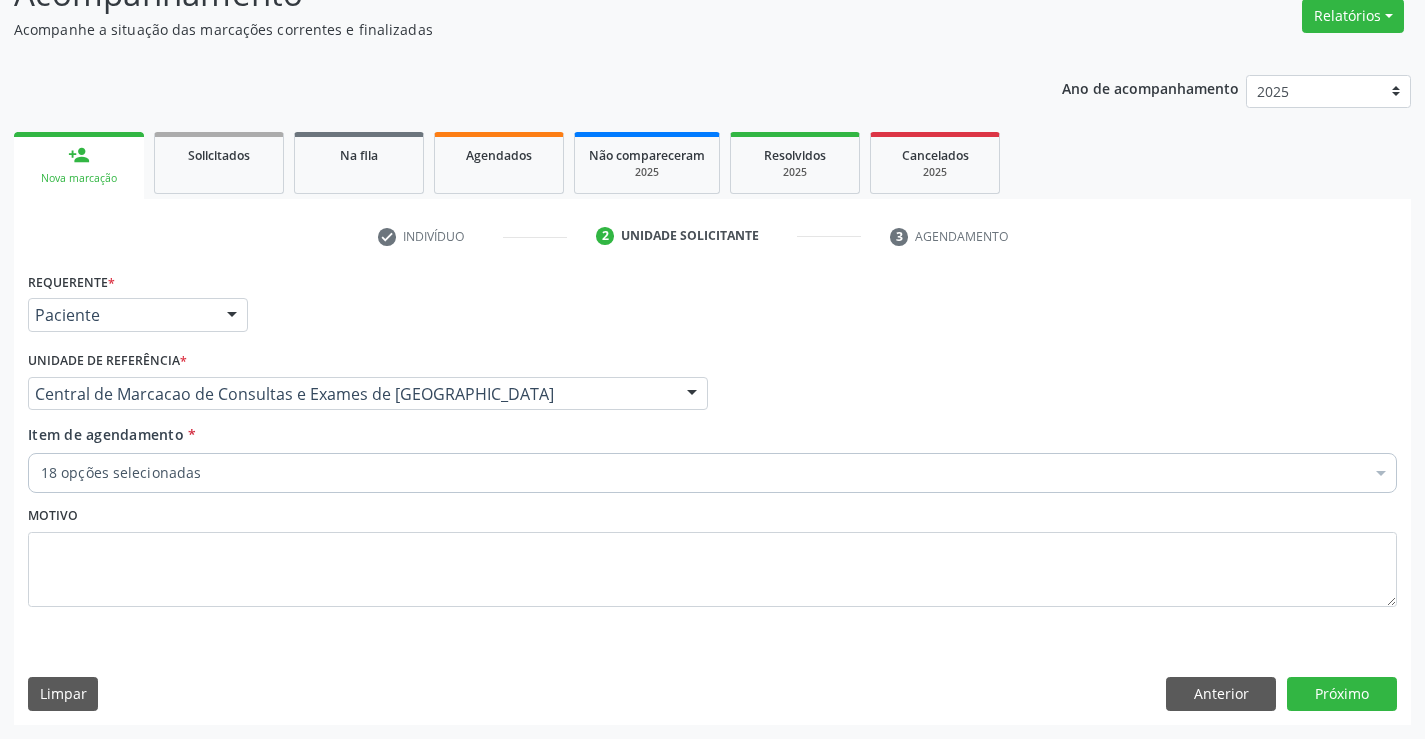 click on "18 opções selecionadas" at bounding box center [712, 473] 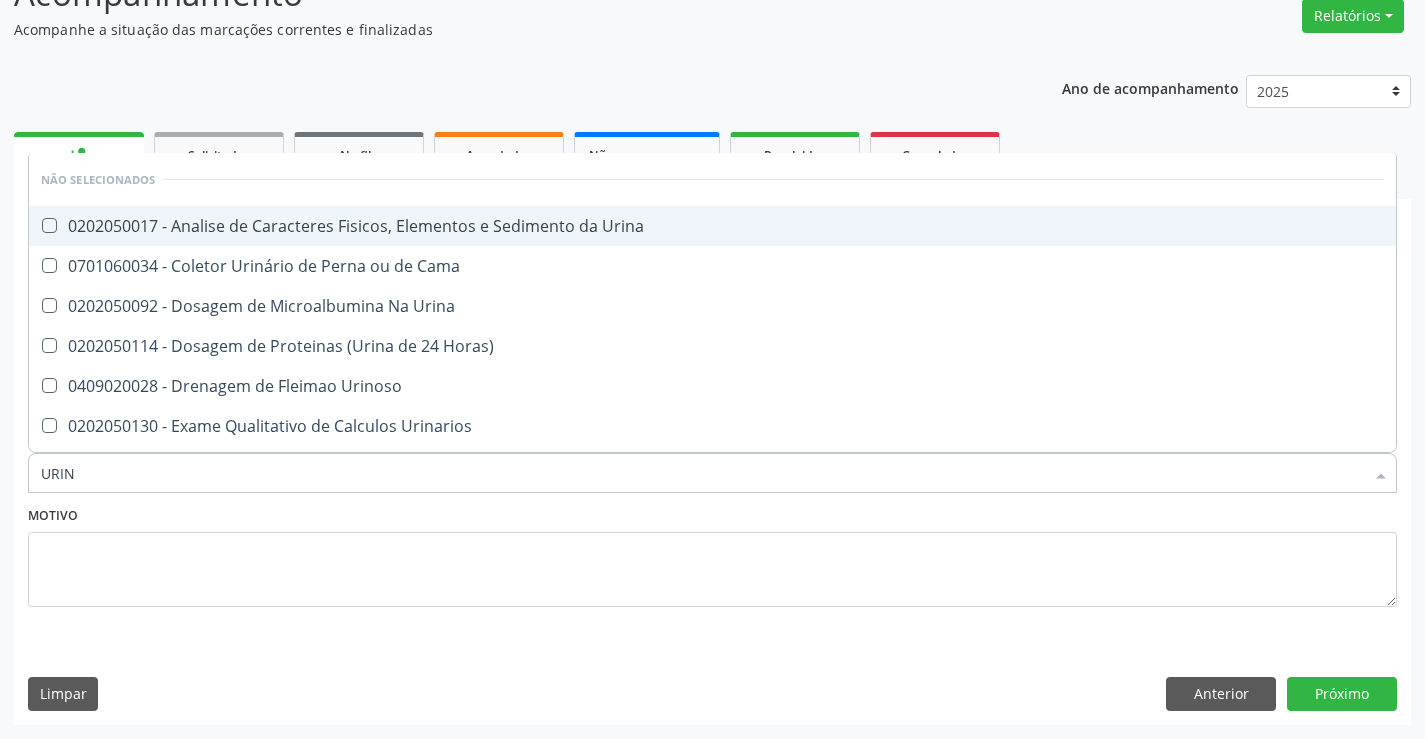 click on "0202050017 - Analise de Caracteres Fisicos, Elementos e Sedimento da Urina" at bounding box center [712, 226] 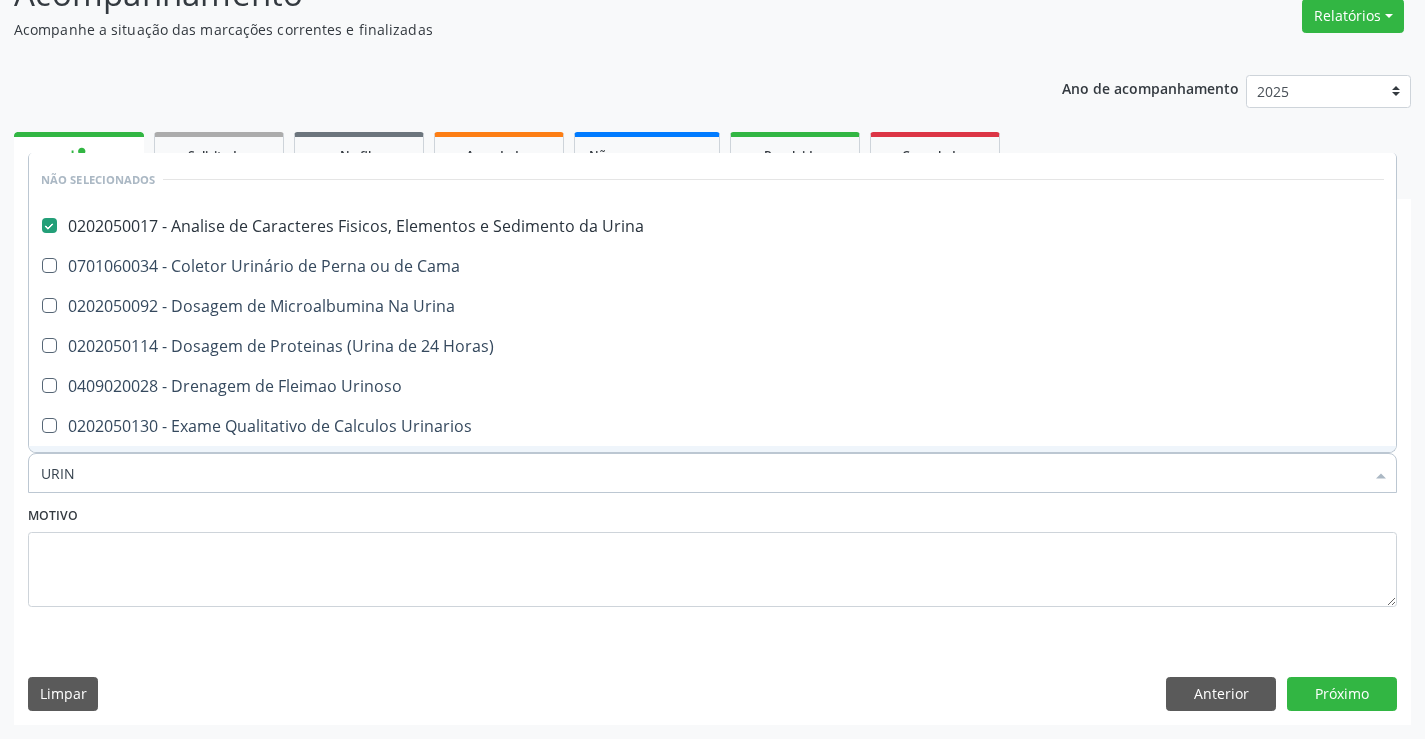 click on "Motivo" at bounding box center [712, 554] 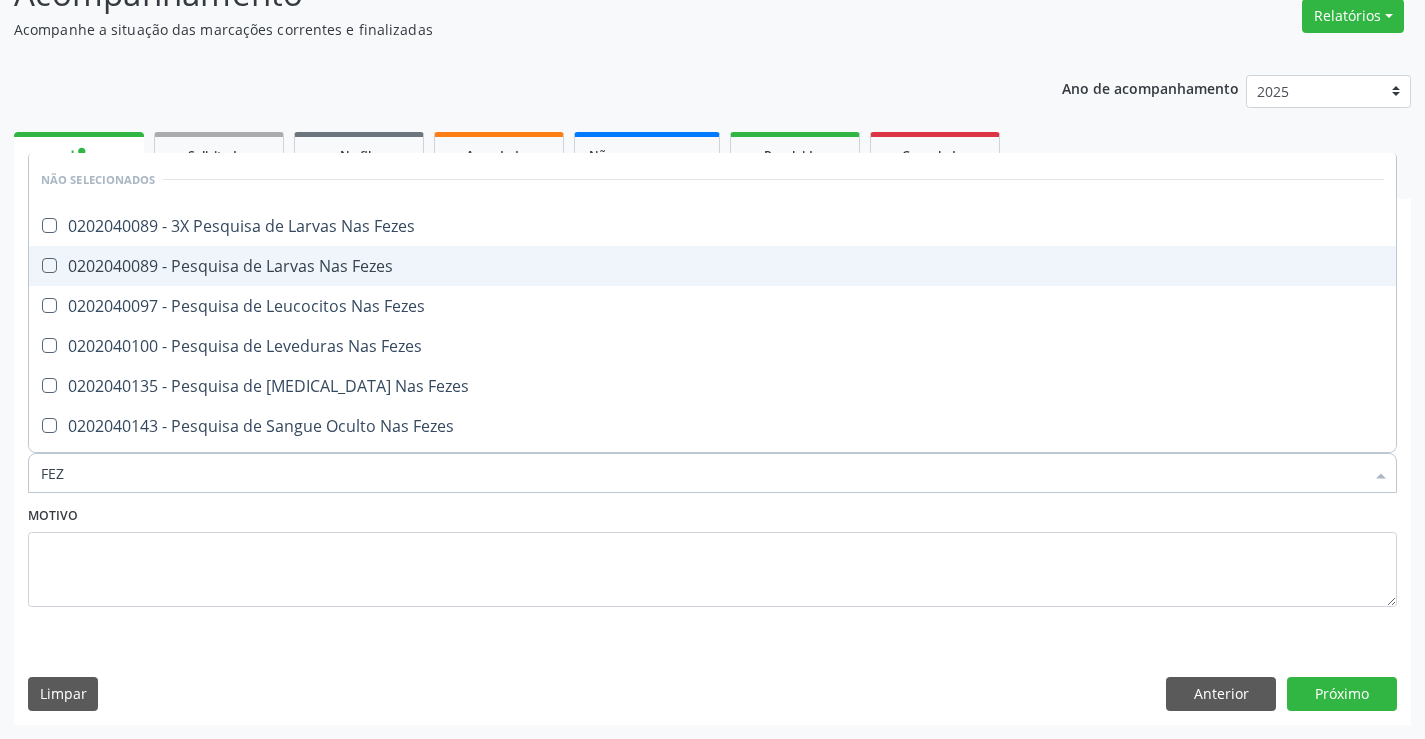 click on "0202040089 - Pesquisa de Larvas Nas Fezes" at bounding box center [712, 266] 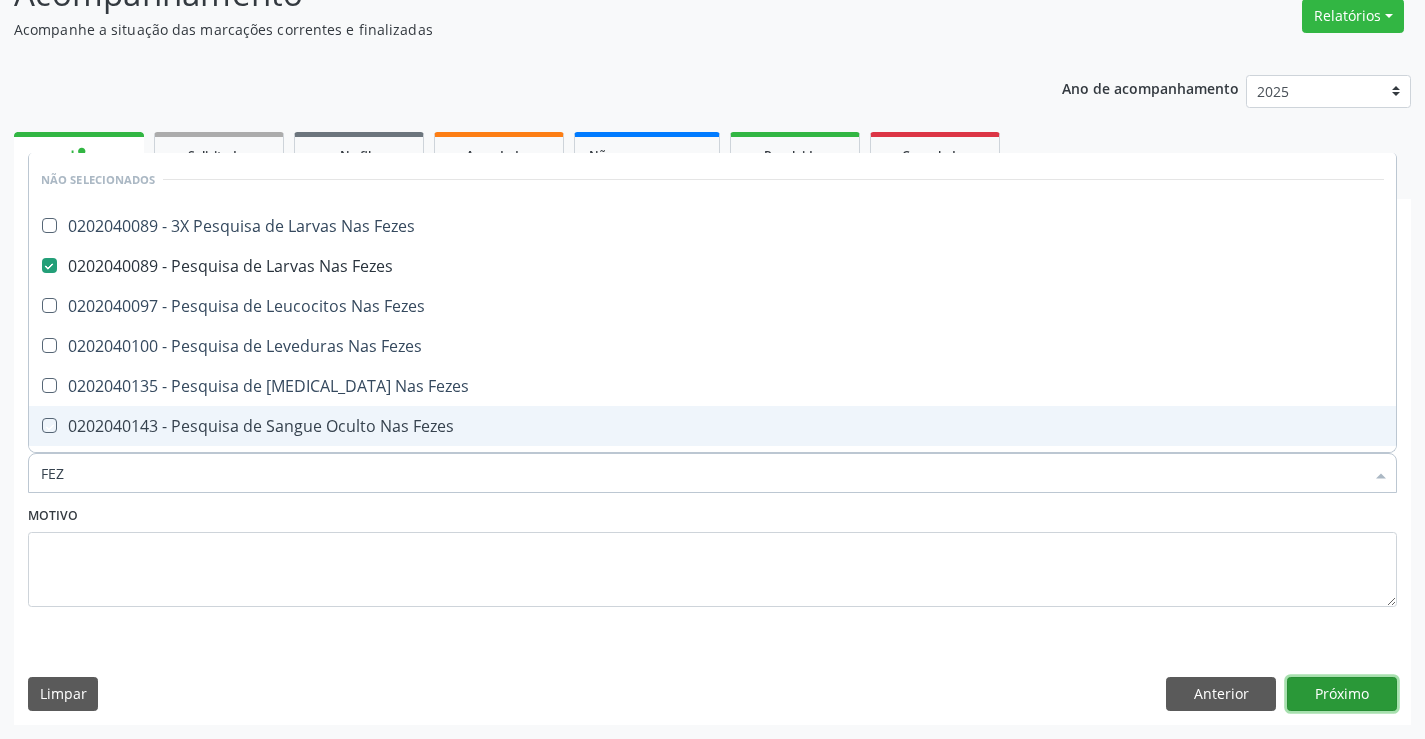 click on "Próximo" at bounding box center [1342, 694] 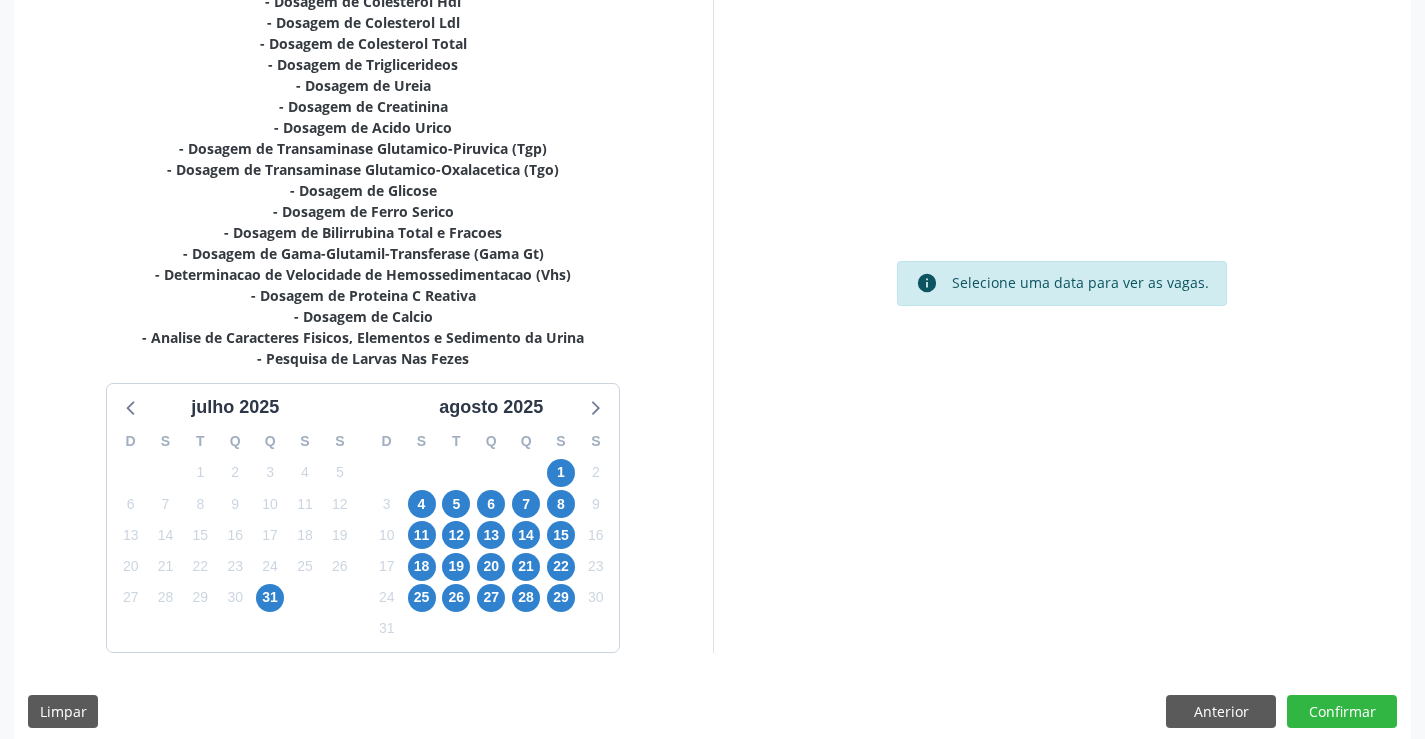 scroll, scrollTop: 530, scrollLeft: 0, axis: vertical 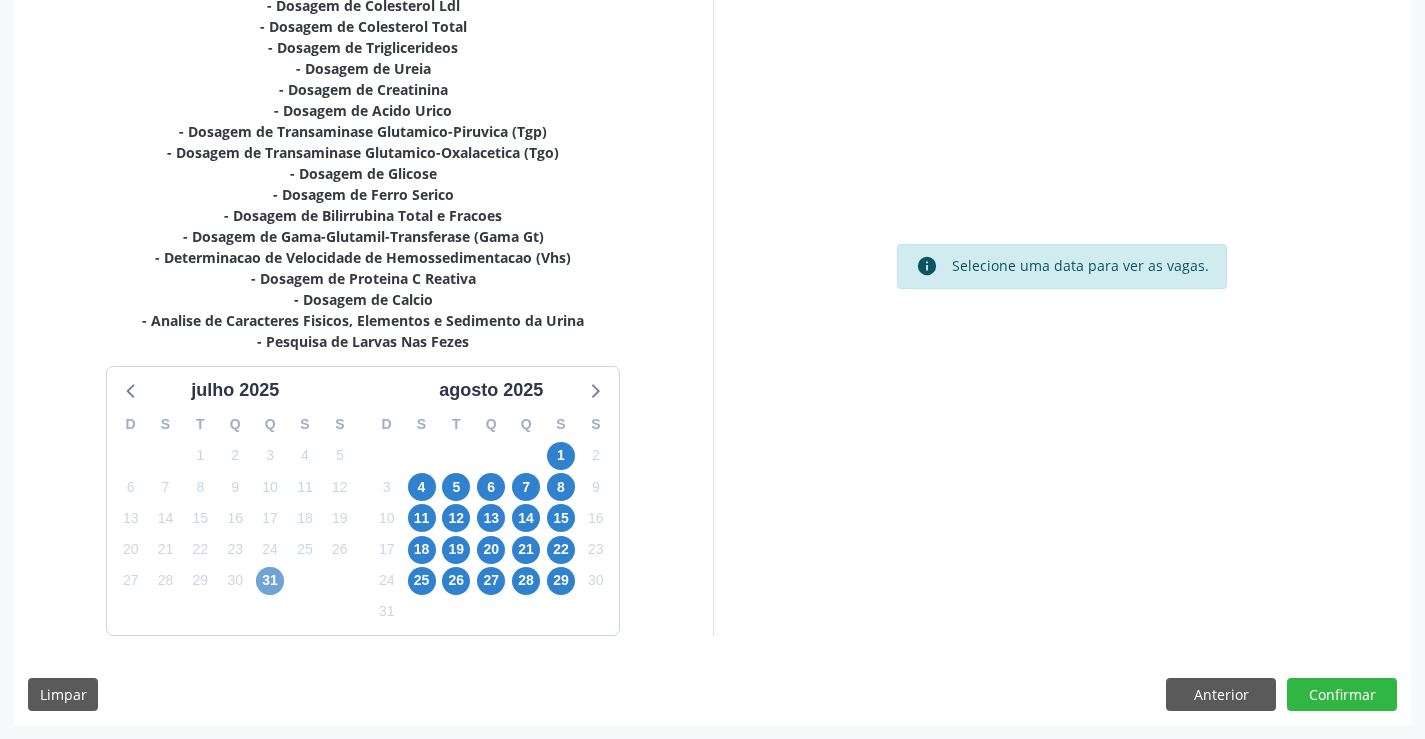 click on "31" at bounding box center [270, 581] 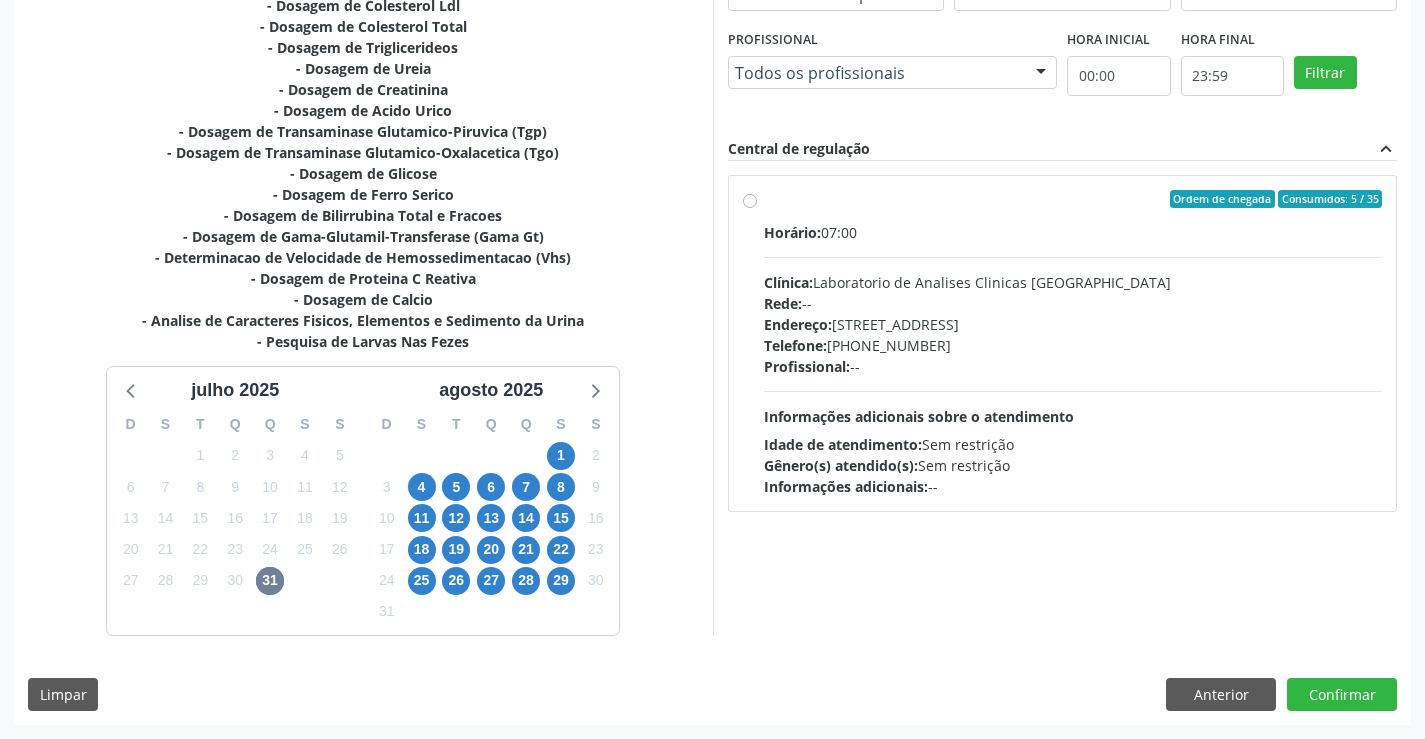 click on "Informações adicionais sobre o atendimento" at bounding box center (919, 416) 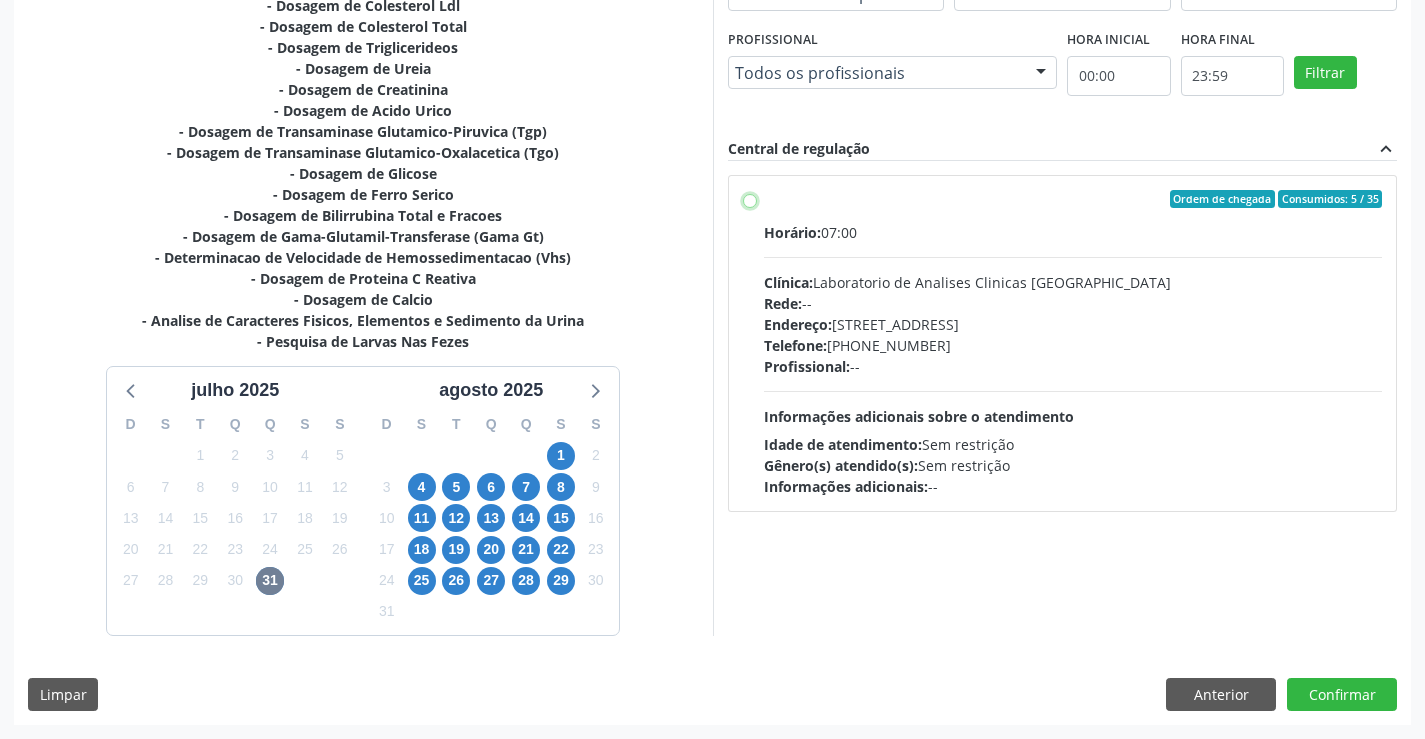 click on "Ordem de chegada
Consumidos: 5 / 35
Horário:   07:00
Clínica:  Laboratorio de Analises Clinicas Sao Francisco
Rede:
--
Endereço:   Terreo, nº 258, Centro, Campo Formoso - BA
Telefone:   (74) 36453588
Profissional:
--
Informações adicionais sobre o atendimento
Idade de atendimento:
Sem restrição
Gênero(s) atendido(s):
Sem restrição
Informações adicionais:
--" at bounding box center [750, 199] 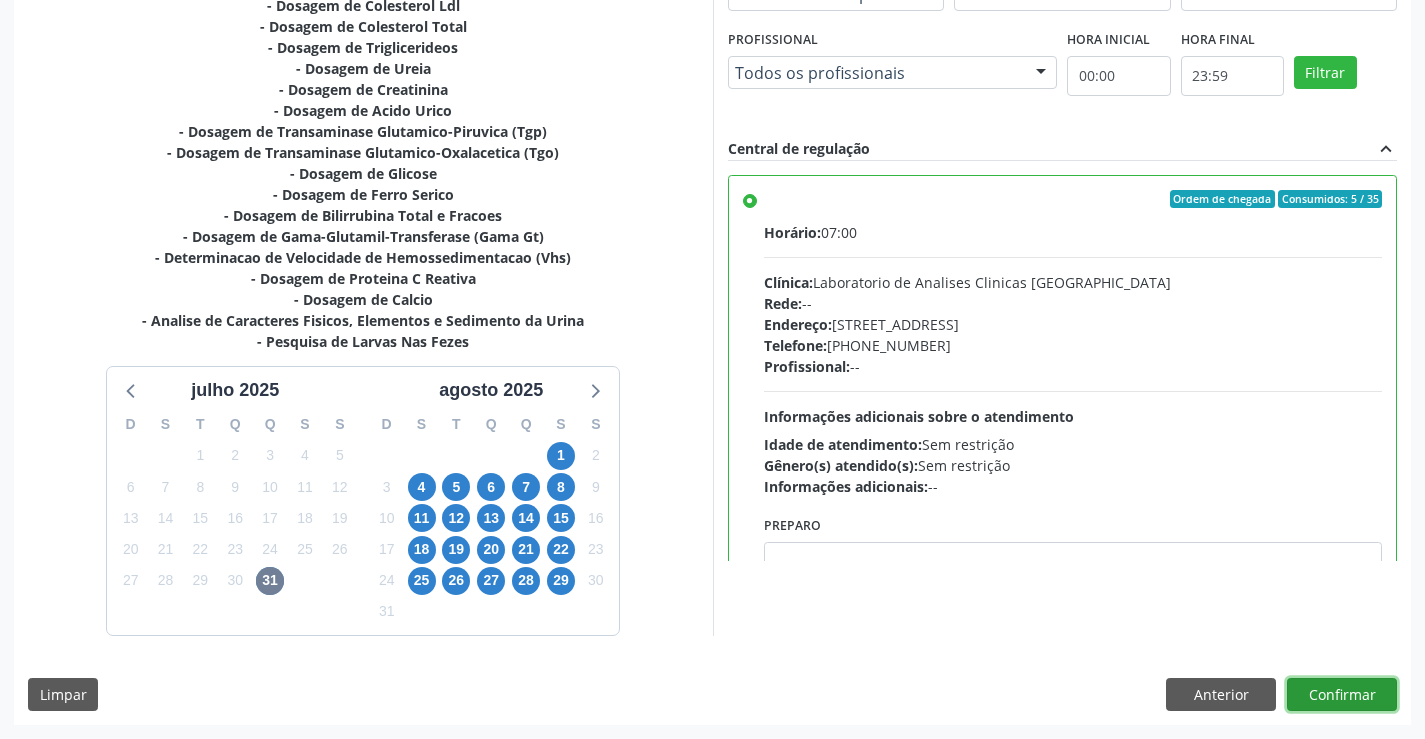 click on "Confirmar" at bounding box center (1342, 695) 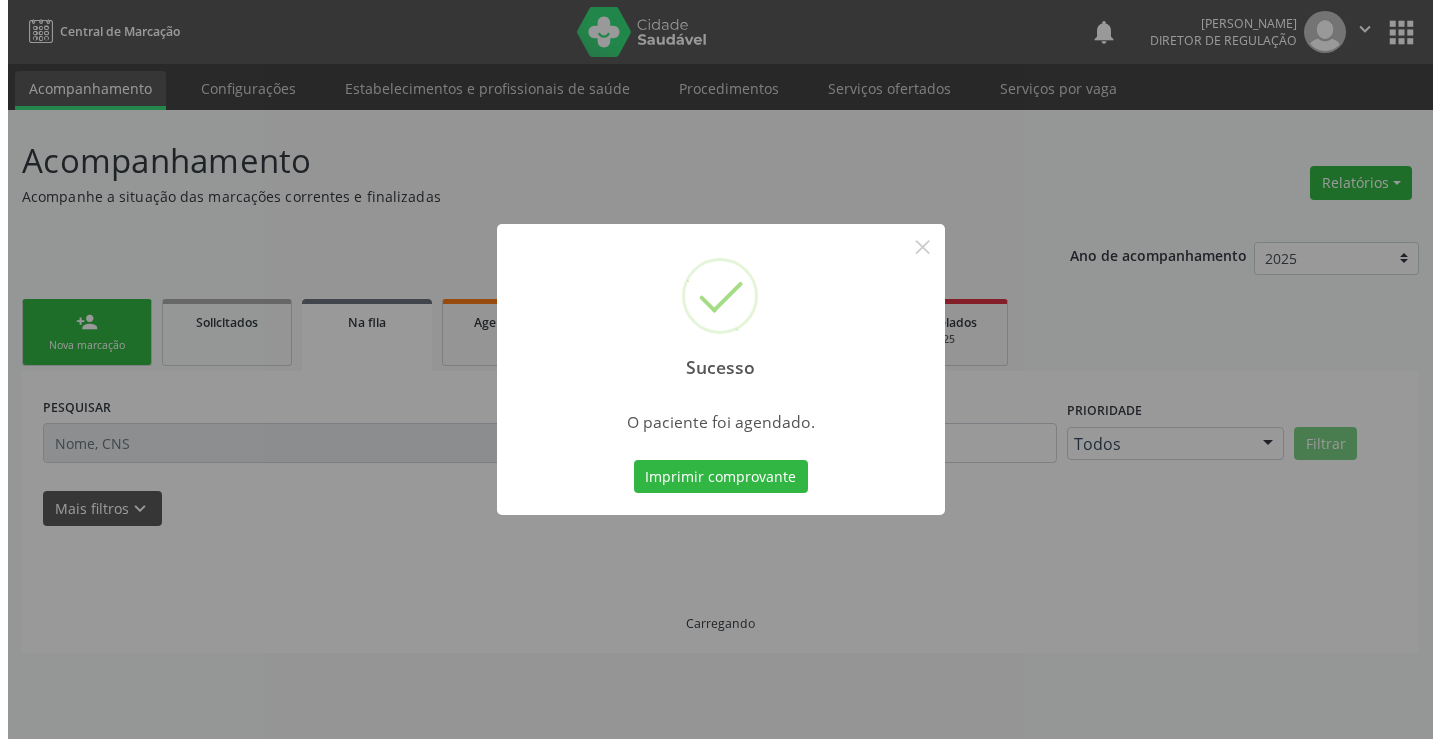 scroll, scrollTop: 0, scrollLeft: 0, axis: both 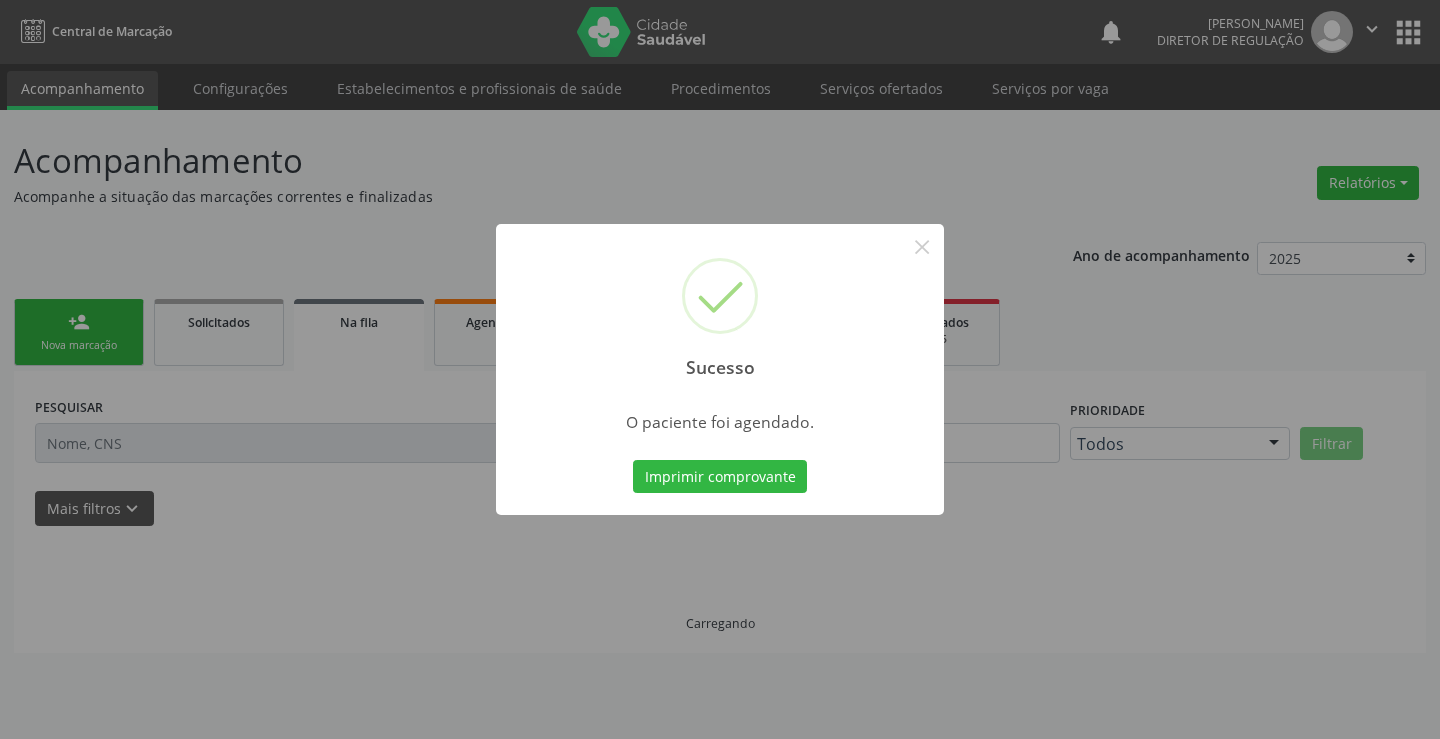 click on "Imprimir comprovante" at bounding box center (720, 477) 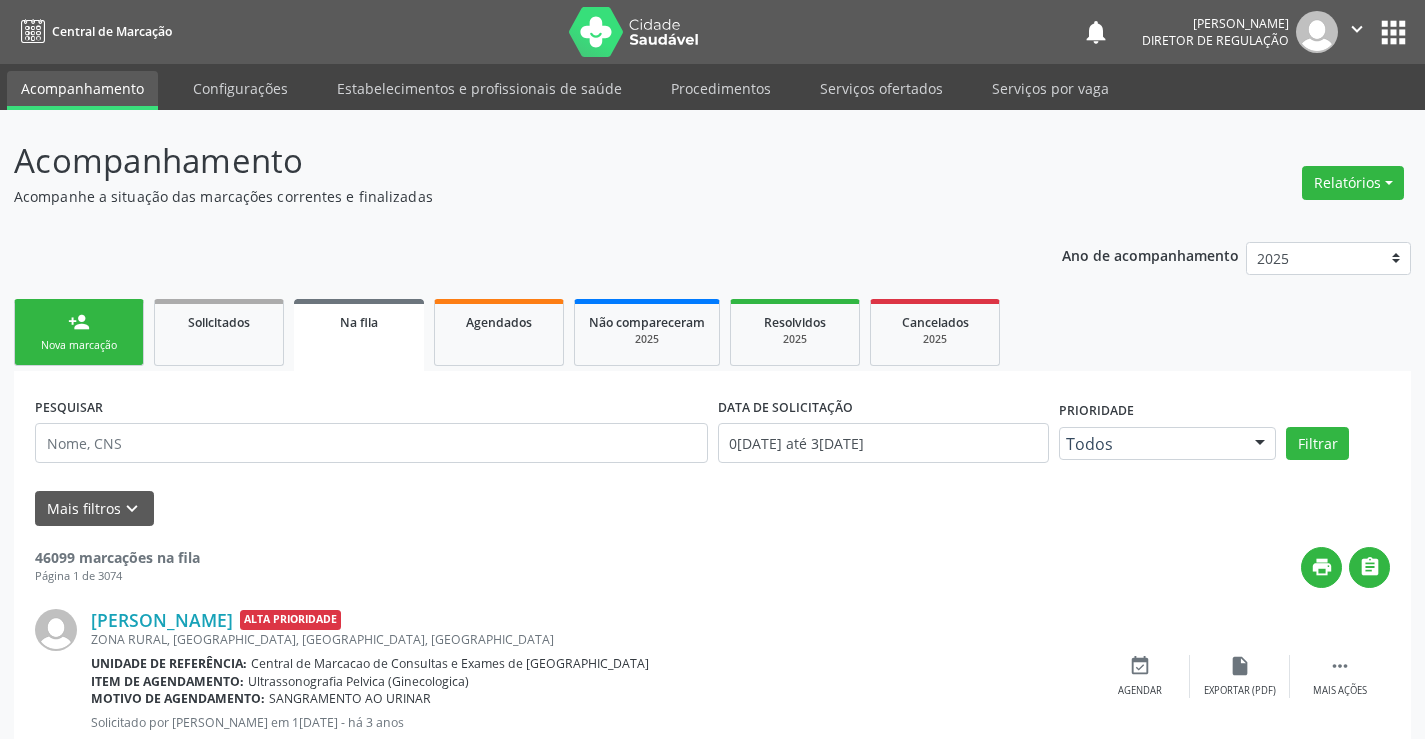 scroll, scrollTop: 0, scrollLeft: 0, axis: both 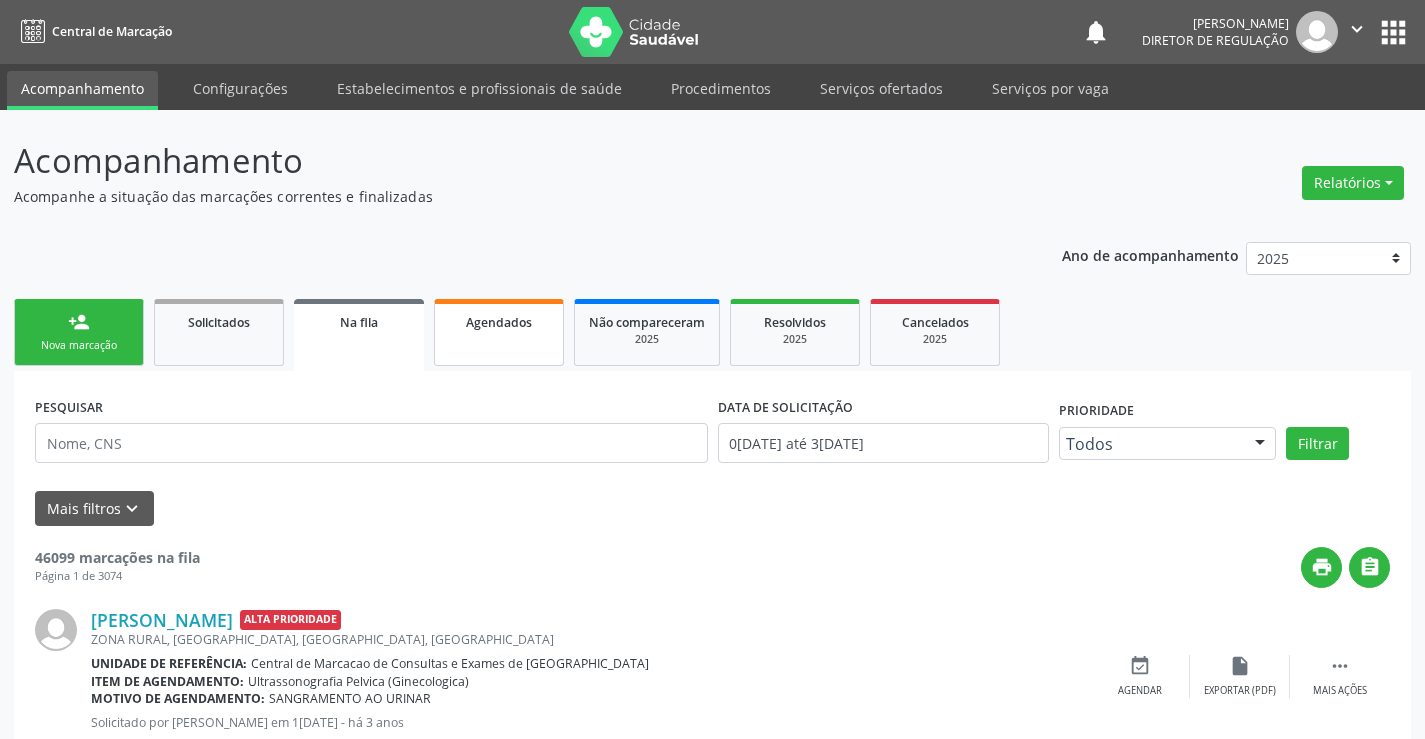 click on "Agendados" at bounding box center (499, 332) 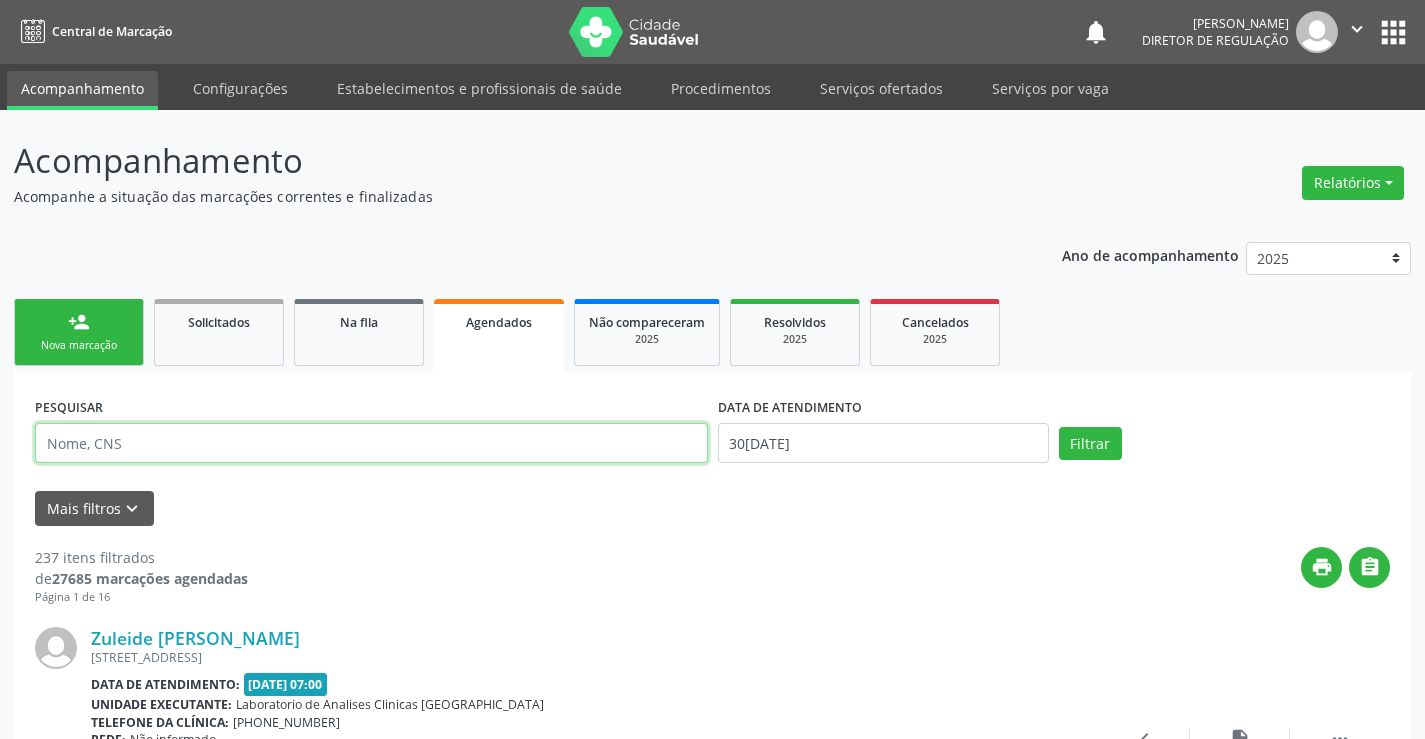 click at bounding box center (371, 443) 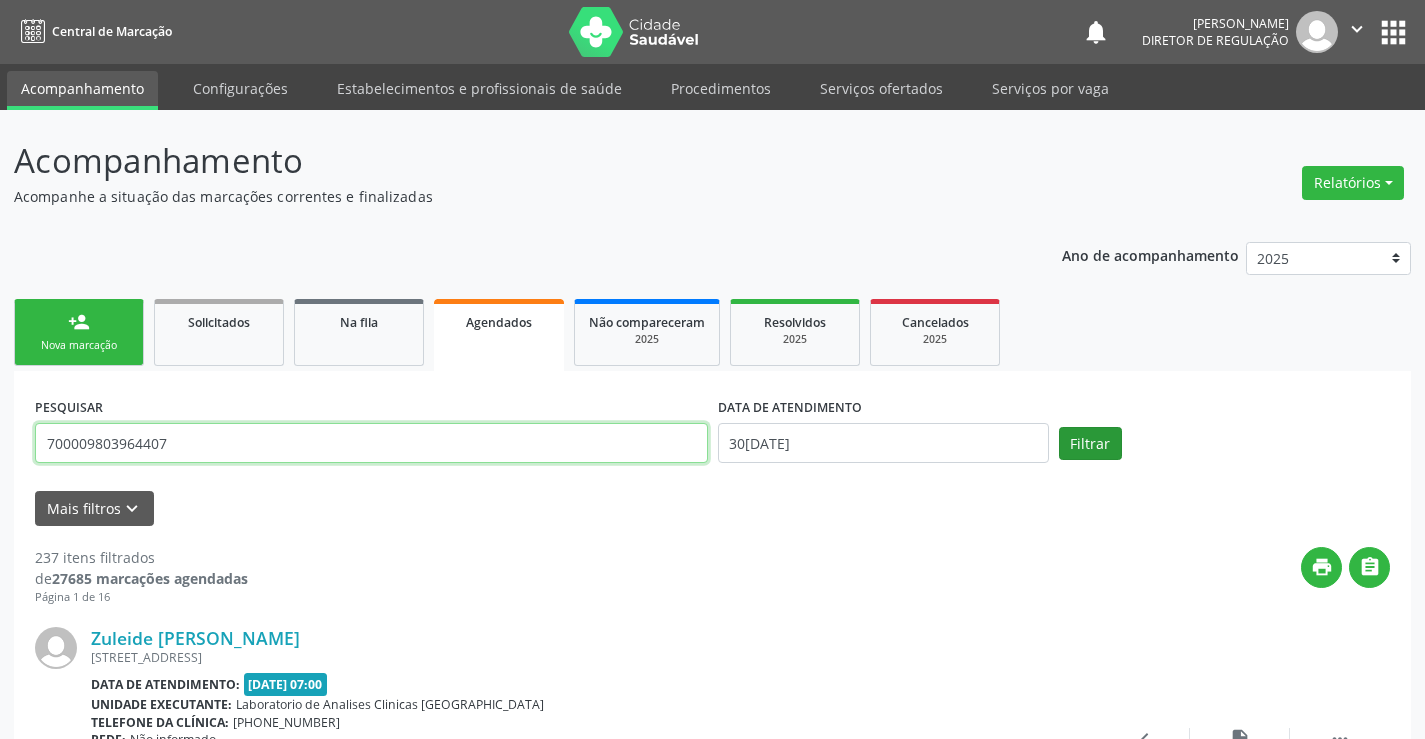 type on "700009803964407" 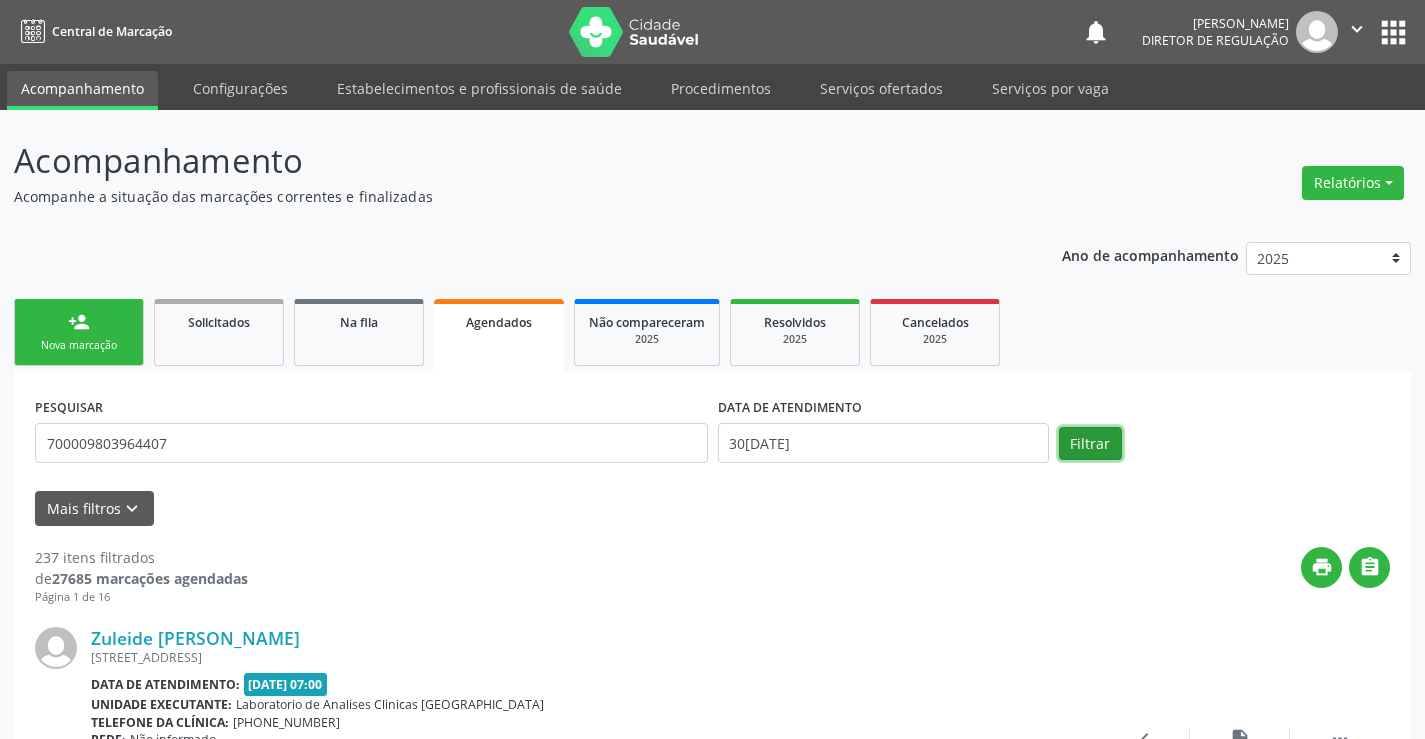 click on "Filtrar" at bounding box center [1090, 444] 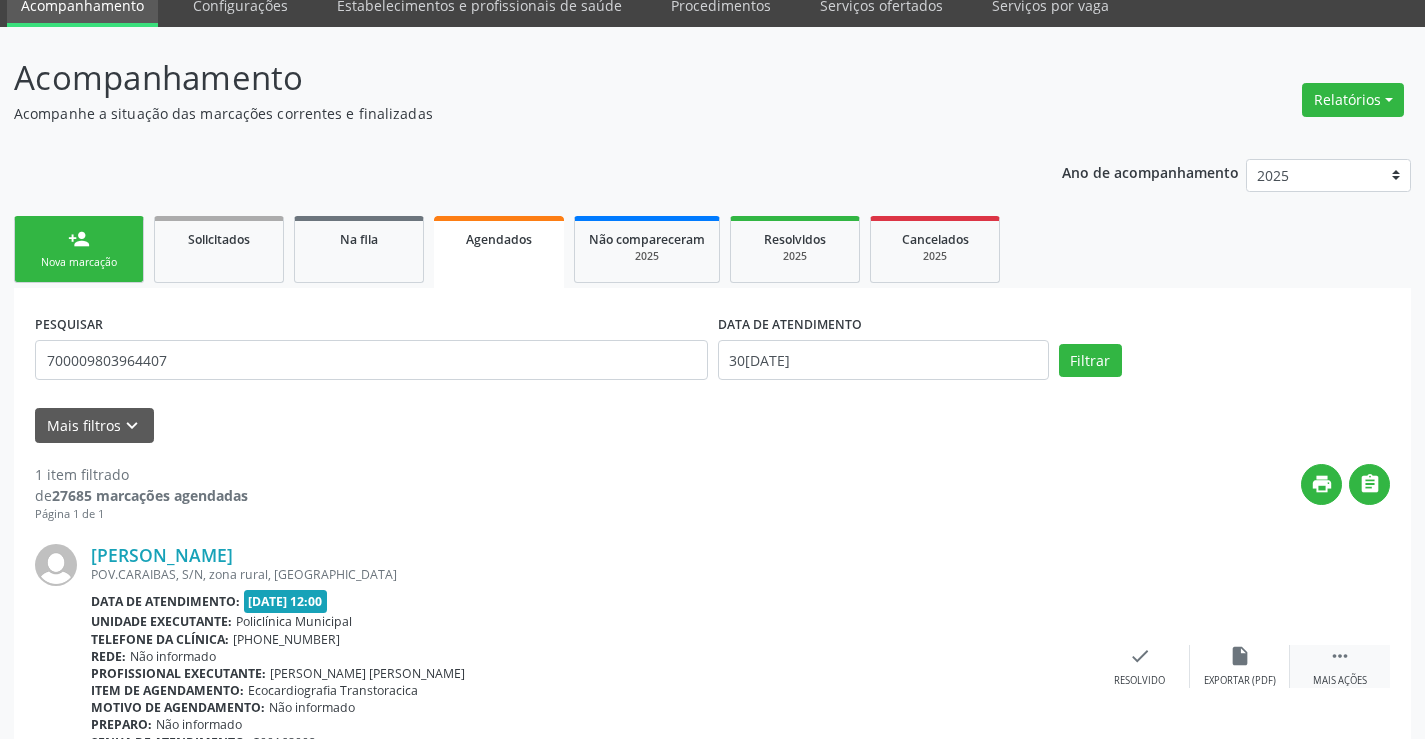 scroll, scrollTop: 189, scrollLeft: 0, axis: vertical 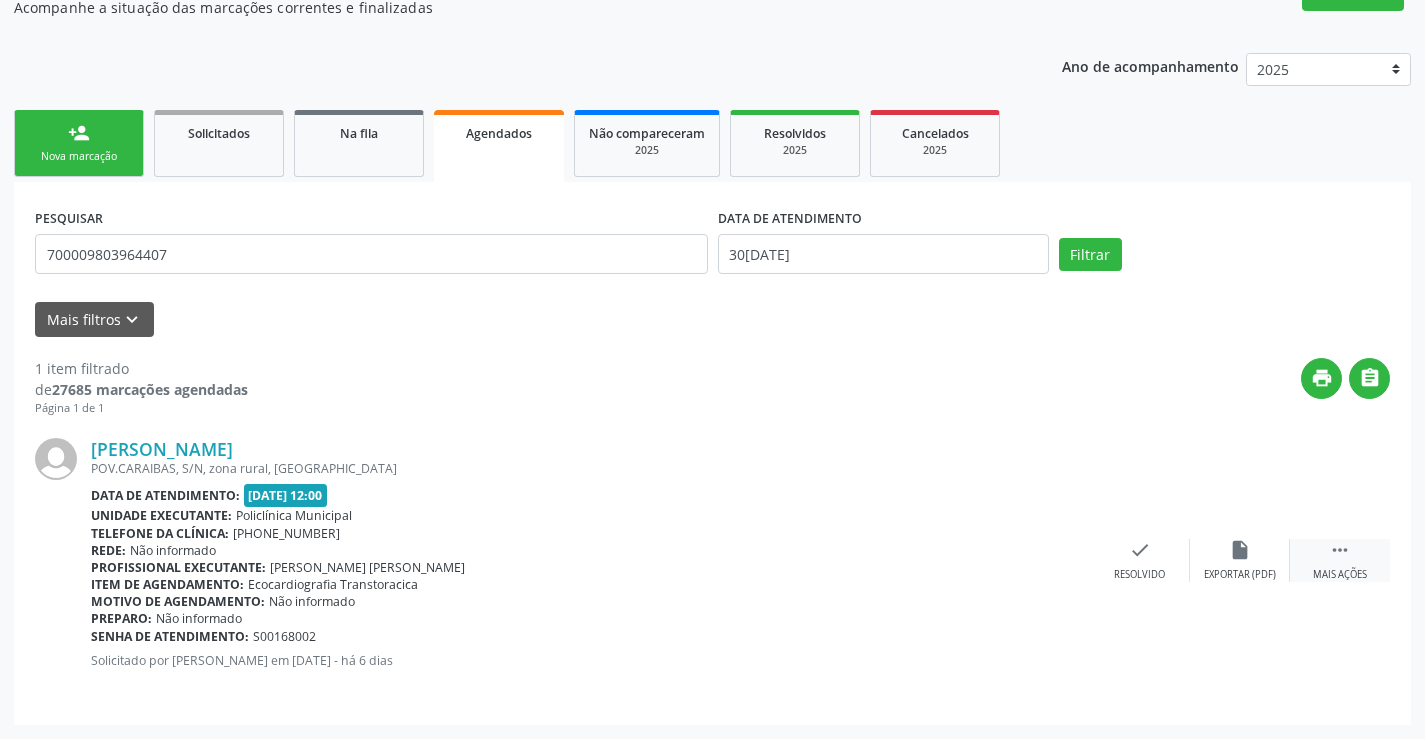 click on "
Mais ações" at bounding box center (1340, 560) 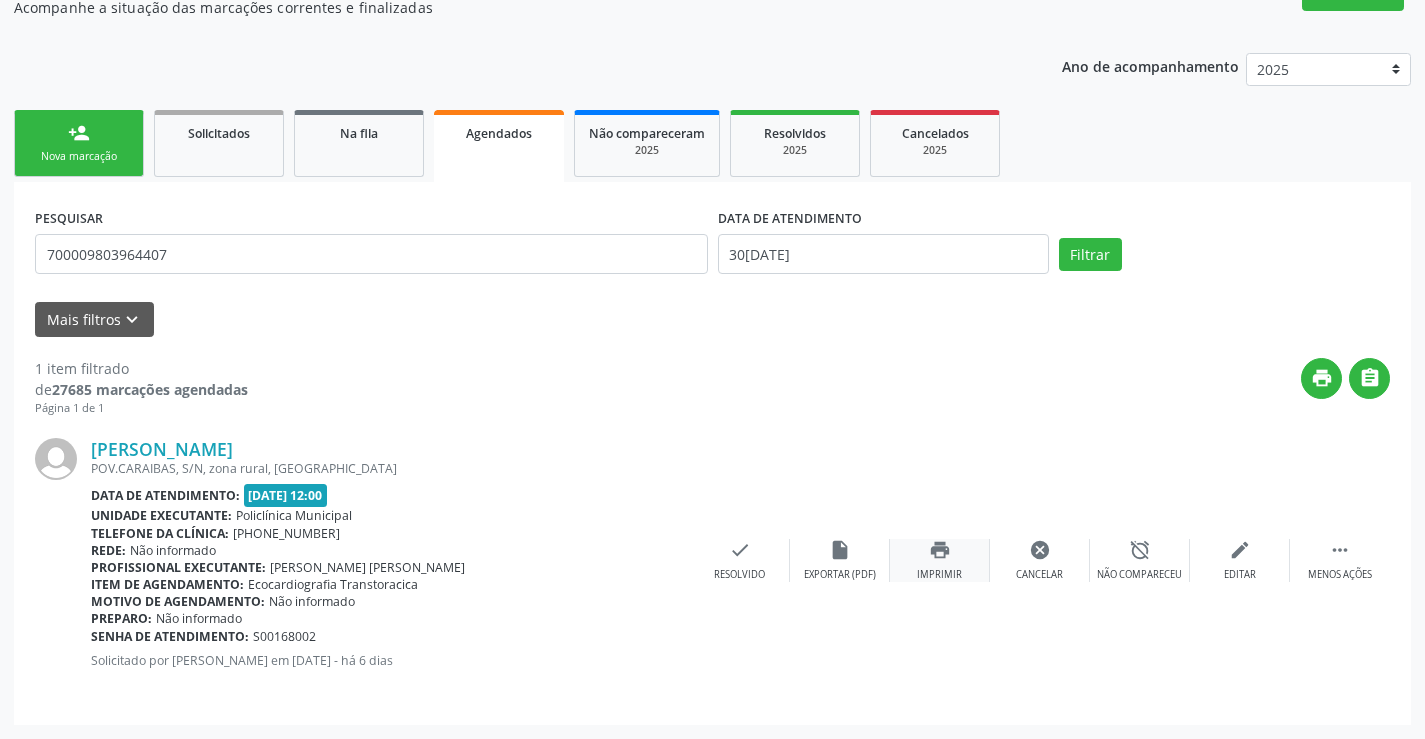 click on "print
Imprimir" at bounding box center [940, 560] 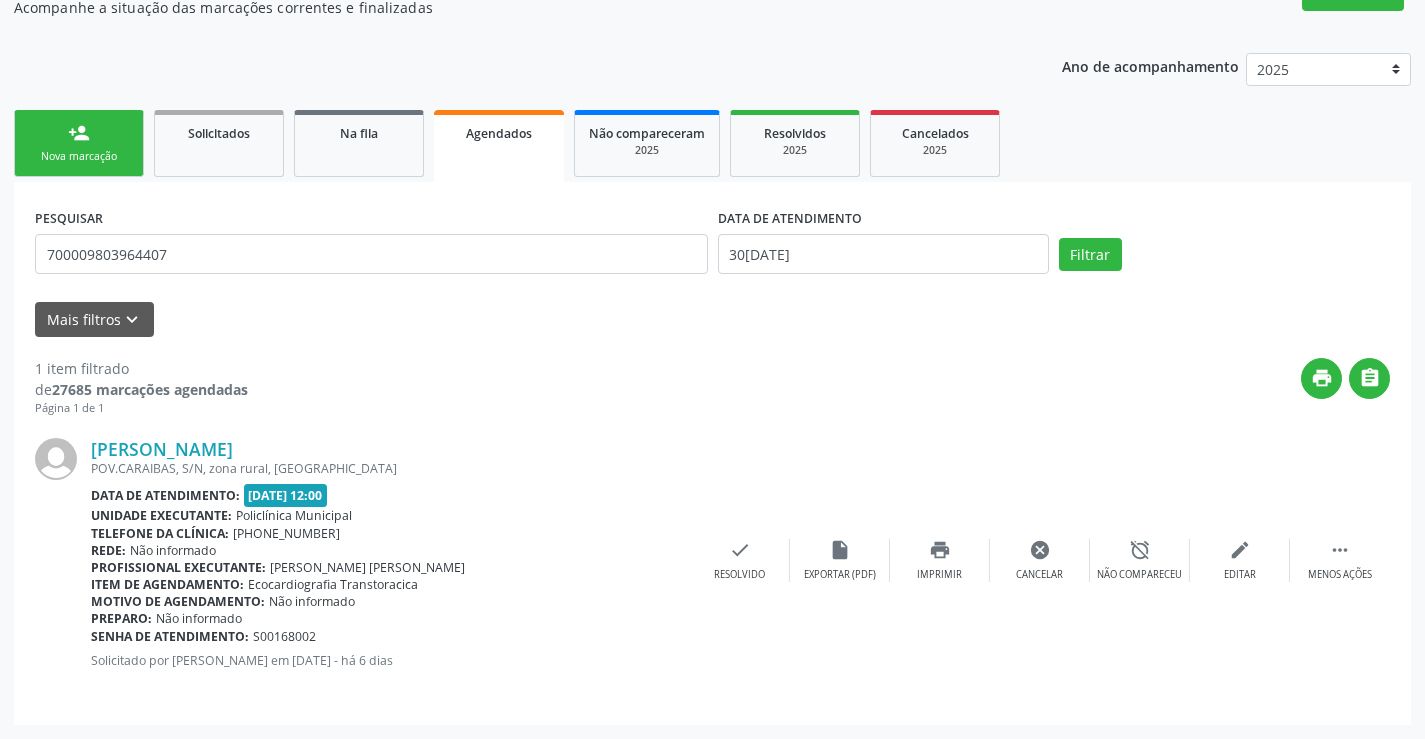 click on "Nova marcação" at bounding box center (79, 156) 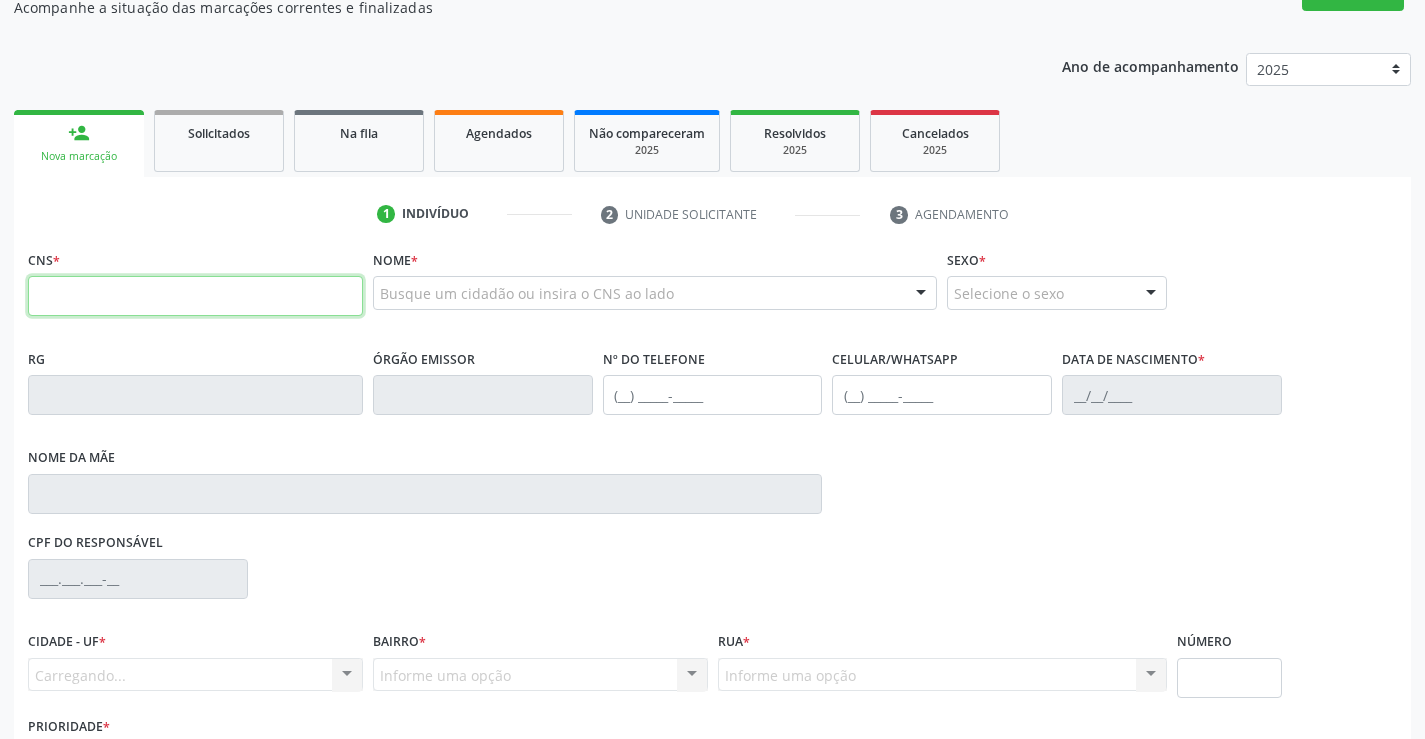 click at bounding box center (195, 296) 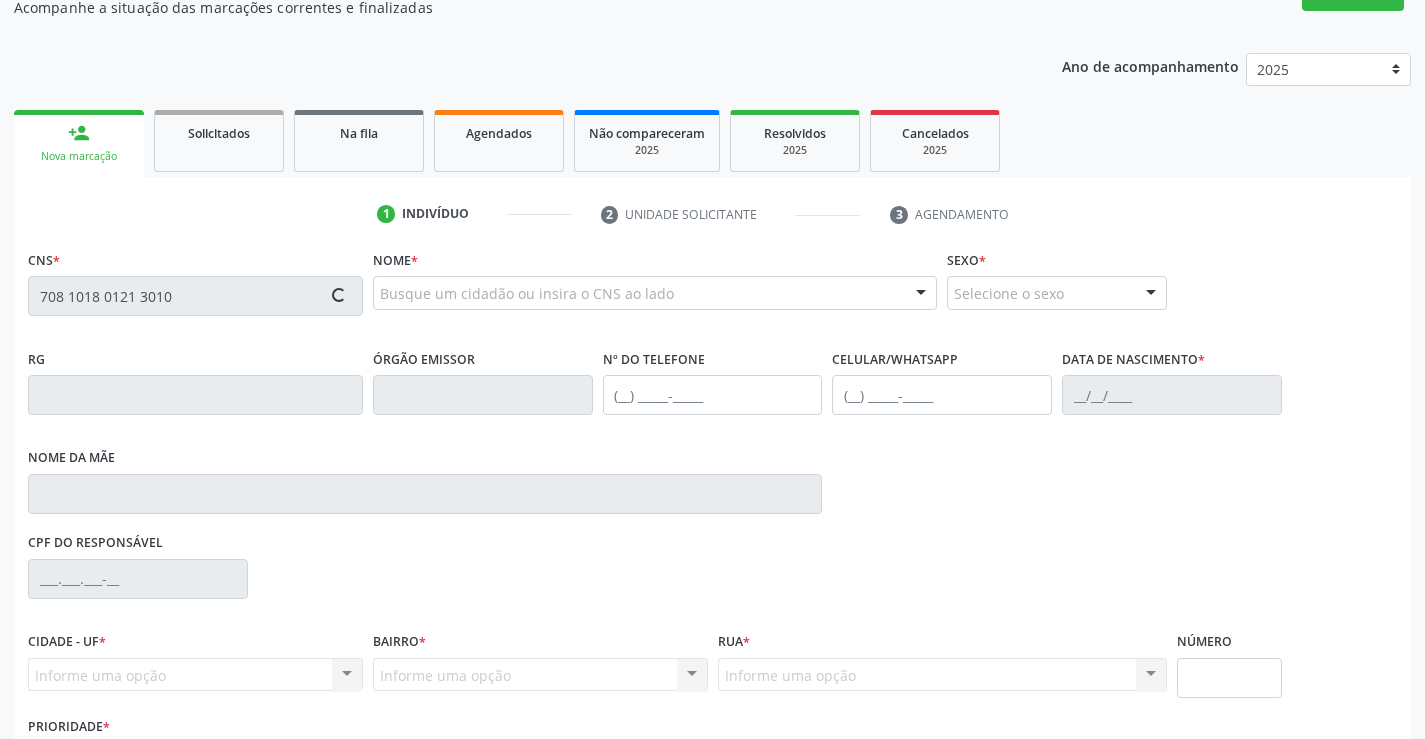 type on "708 1018 0121 3010" 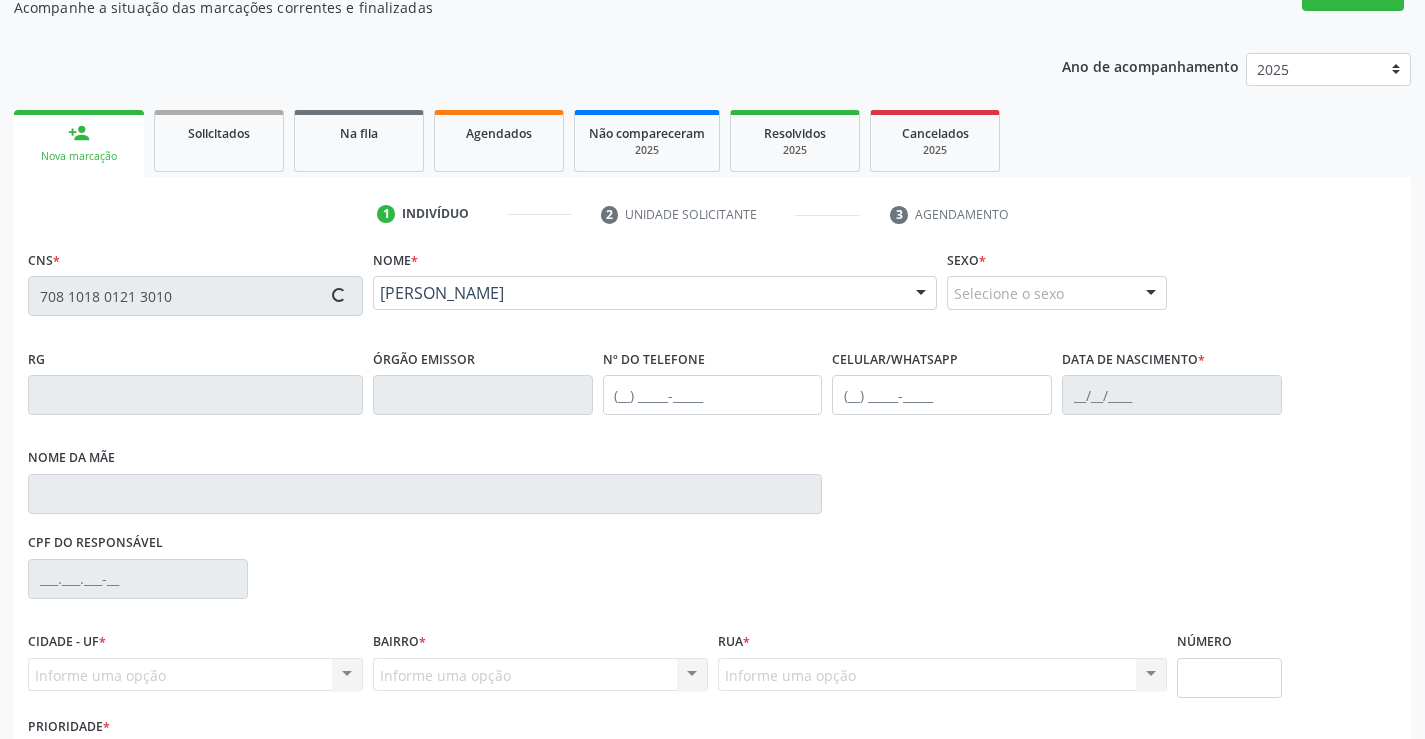 type on "0255590016" 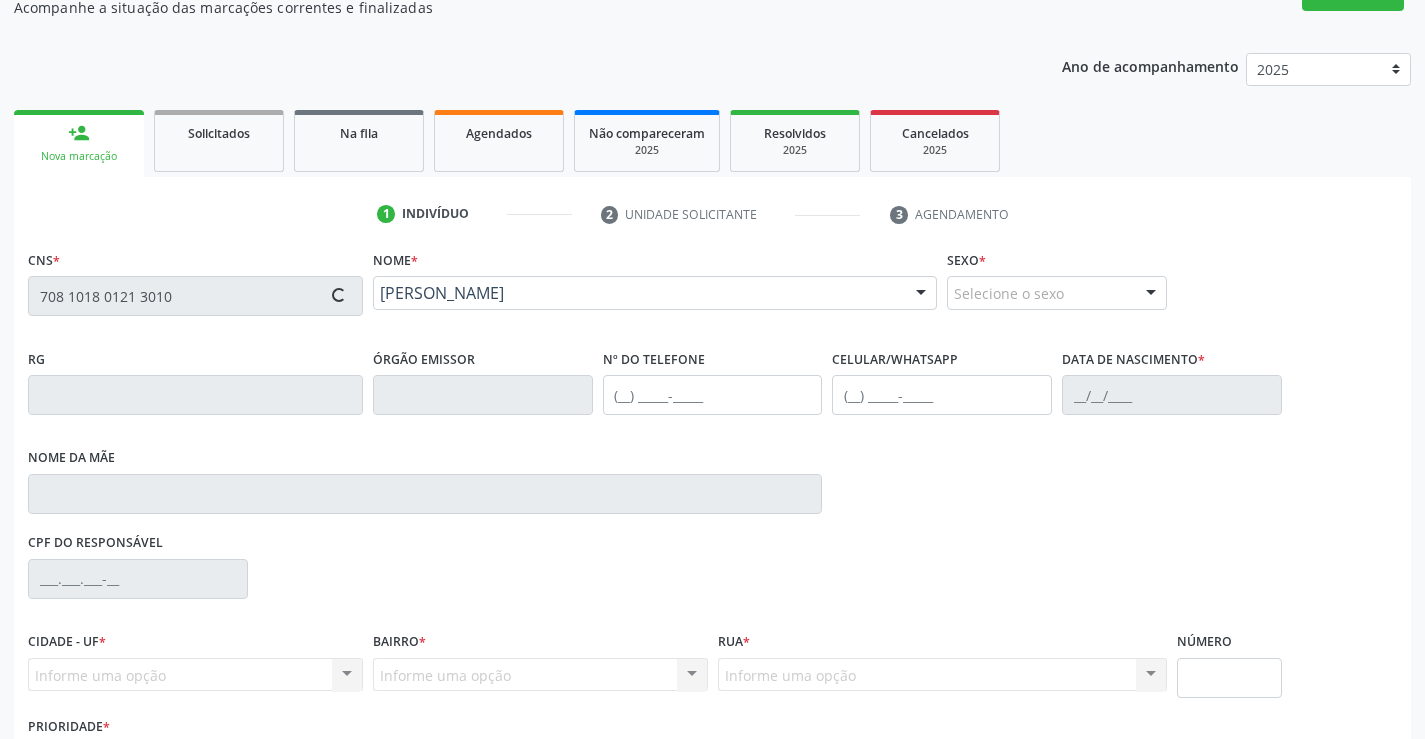 type on "(74) 99197-4770" 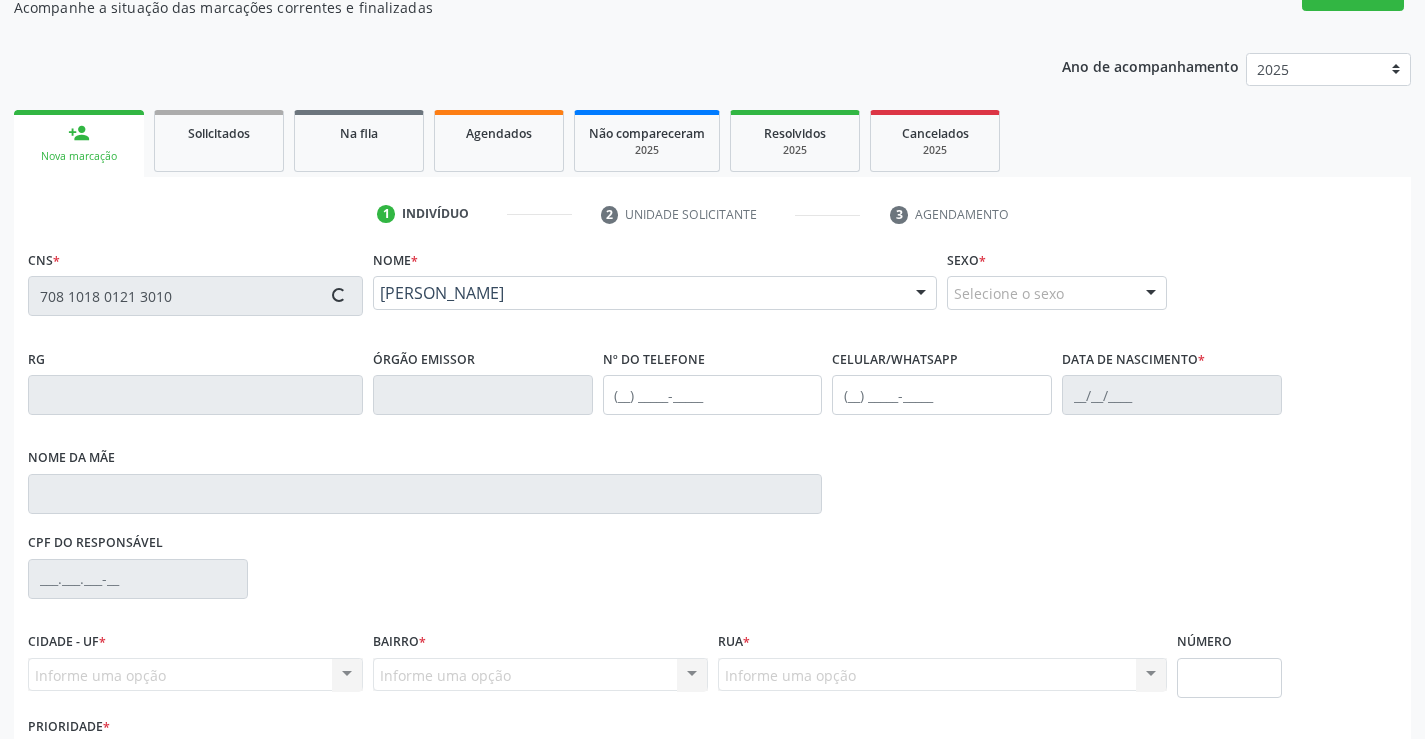 type on "29/12/1964" 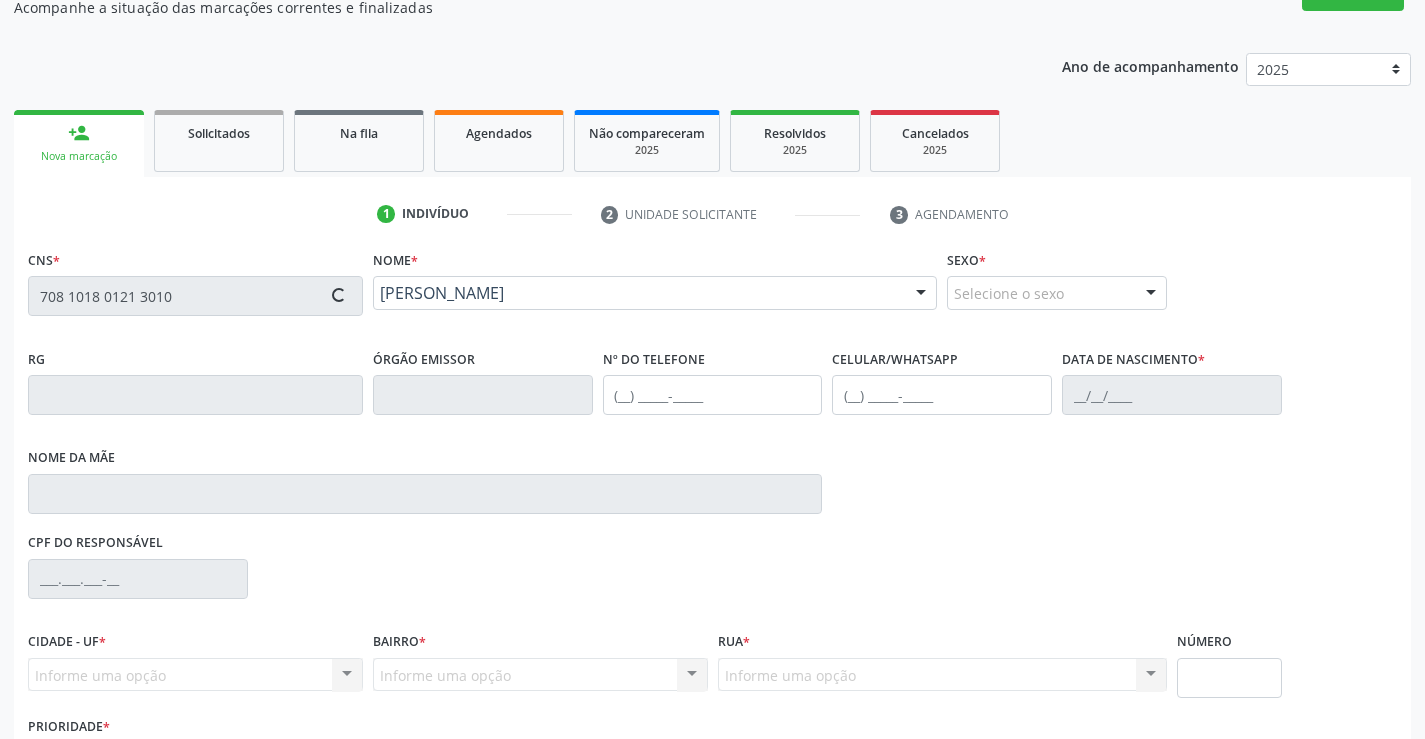 type on "347.557.725-91" 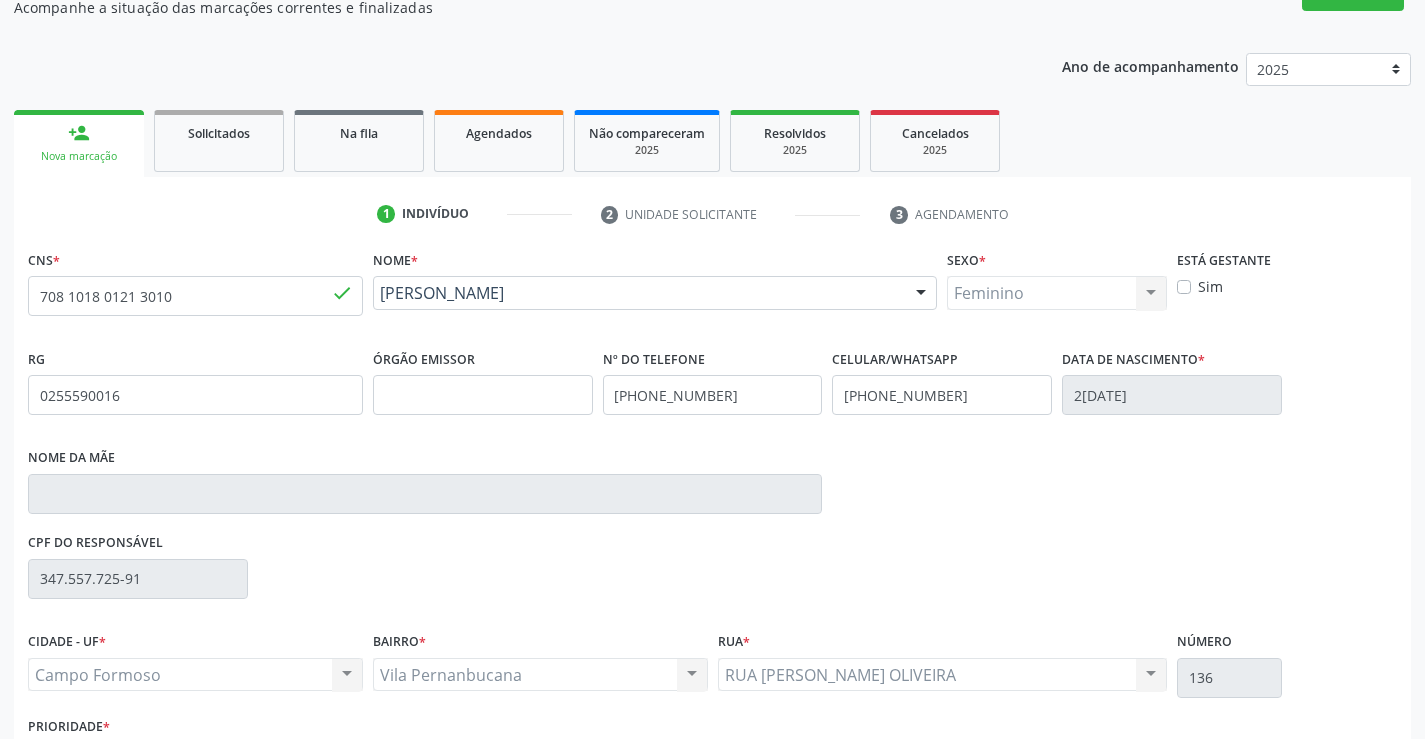 scroll, scrollTop: 289, scrollLeft: 0, axis: vertical 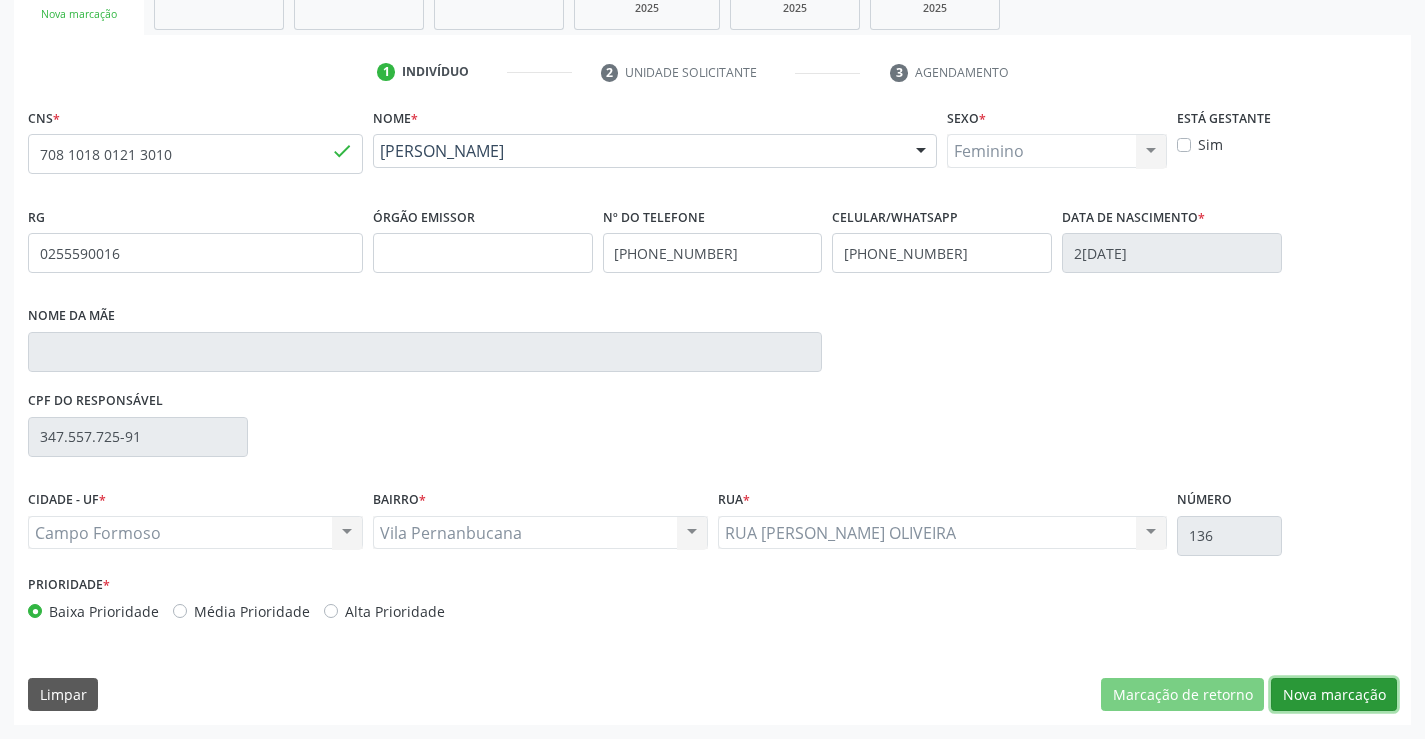 click on "Nova marcação" at bounding box center (1334, 695) 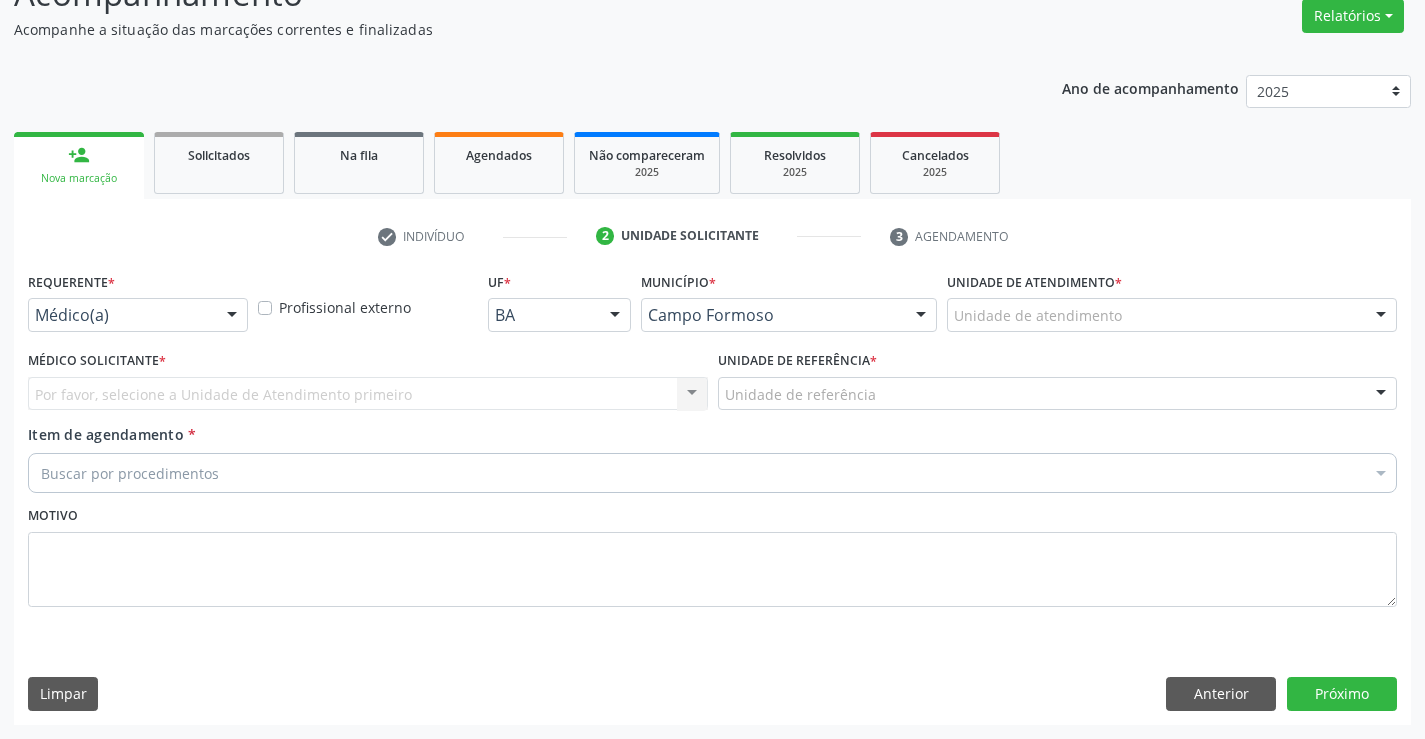 scroll, scrollTop: 167, scrollLeft: 0, axis: vertical 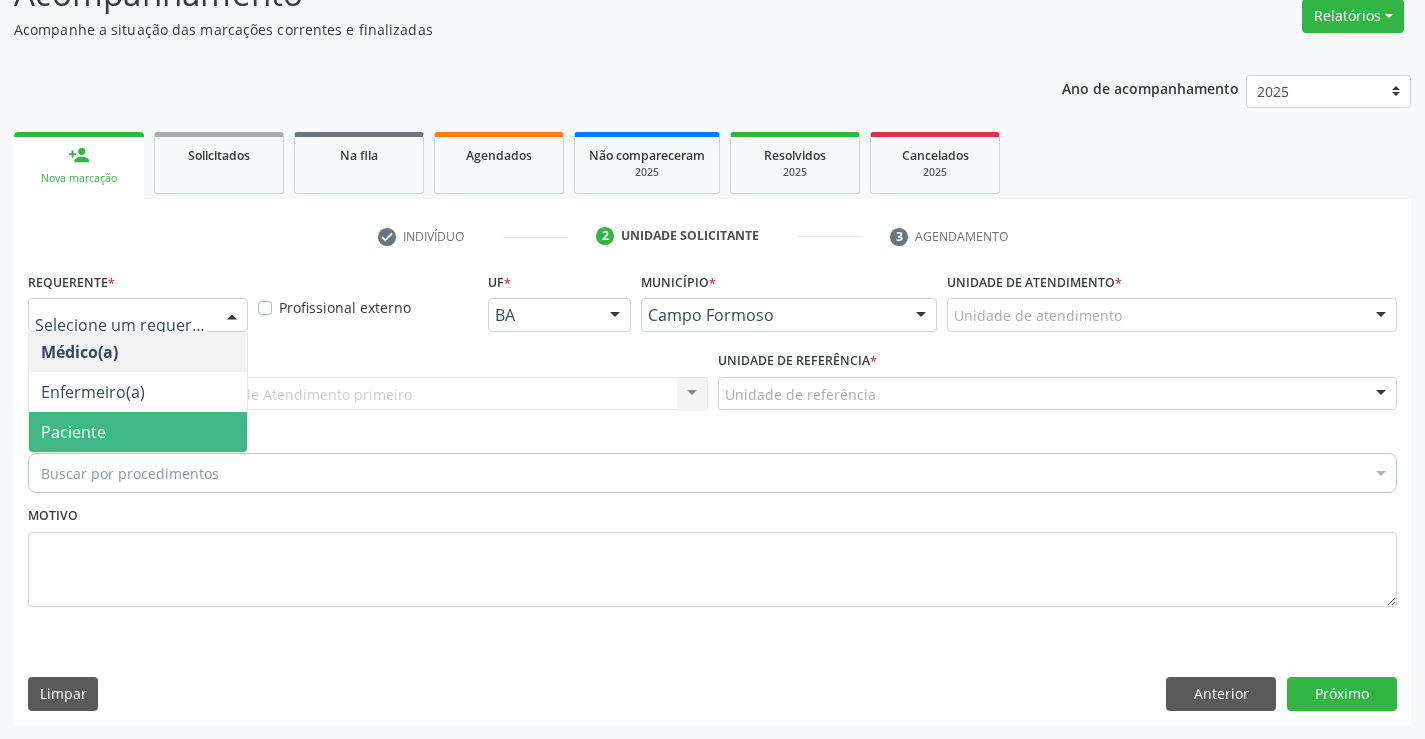 click on "Paciente" at bounding box center [138, 432] 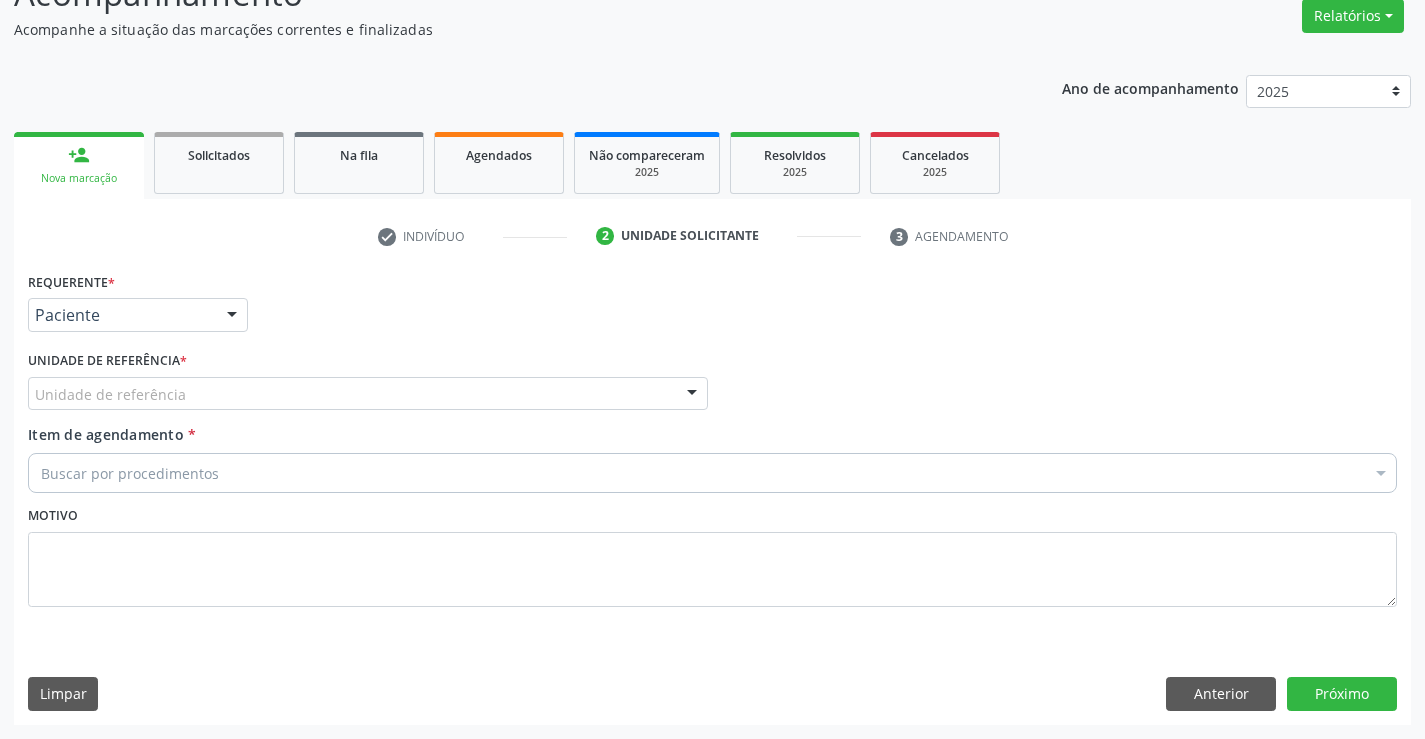 click on "Unidade de referência" at bounding box center [368, 394] 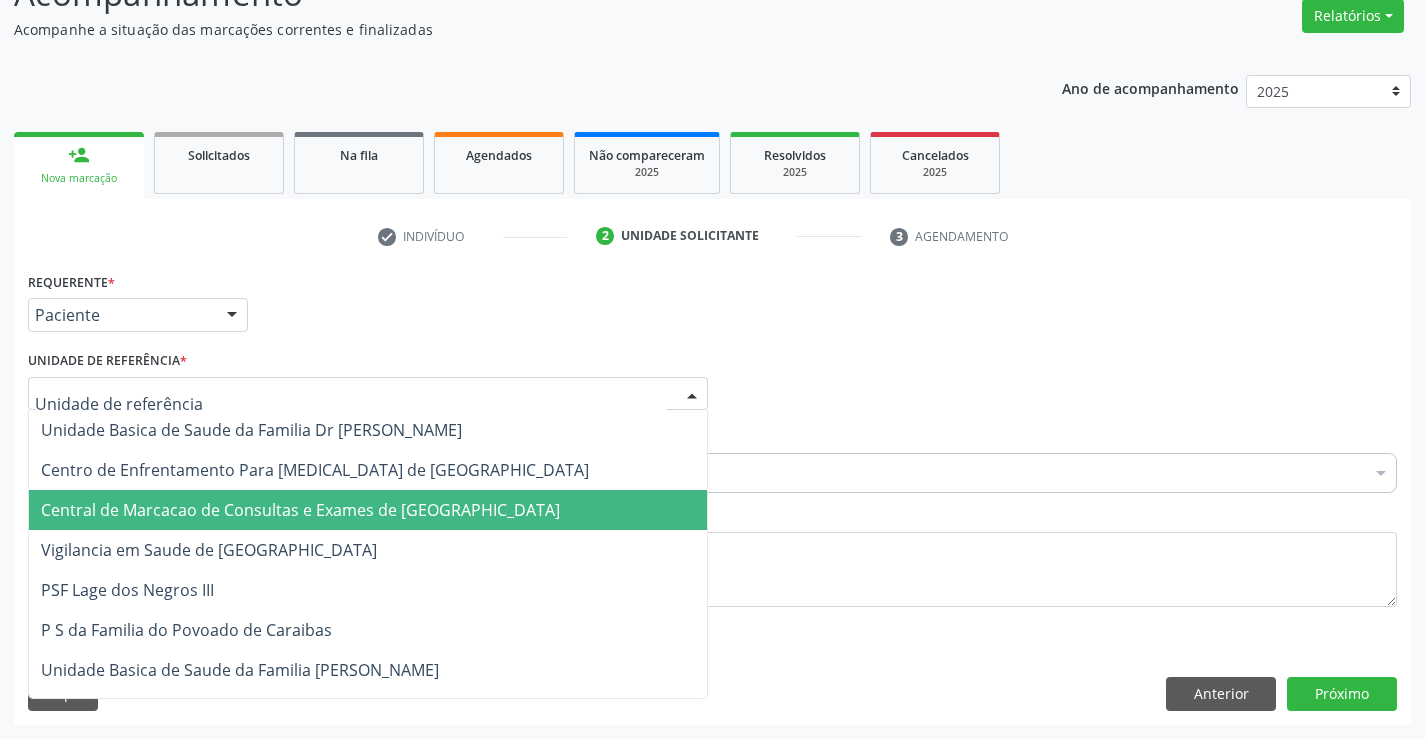 click on "Central de Marcacao de Consultas e Exames de [GEOGRAPHIC_DATA]" at bounding box center [300, 510] 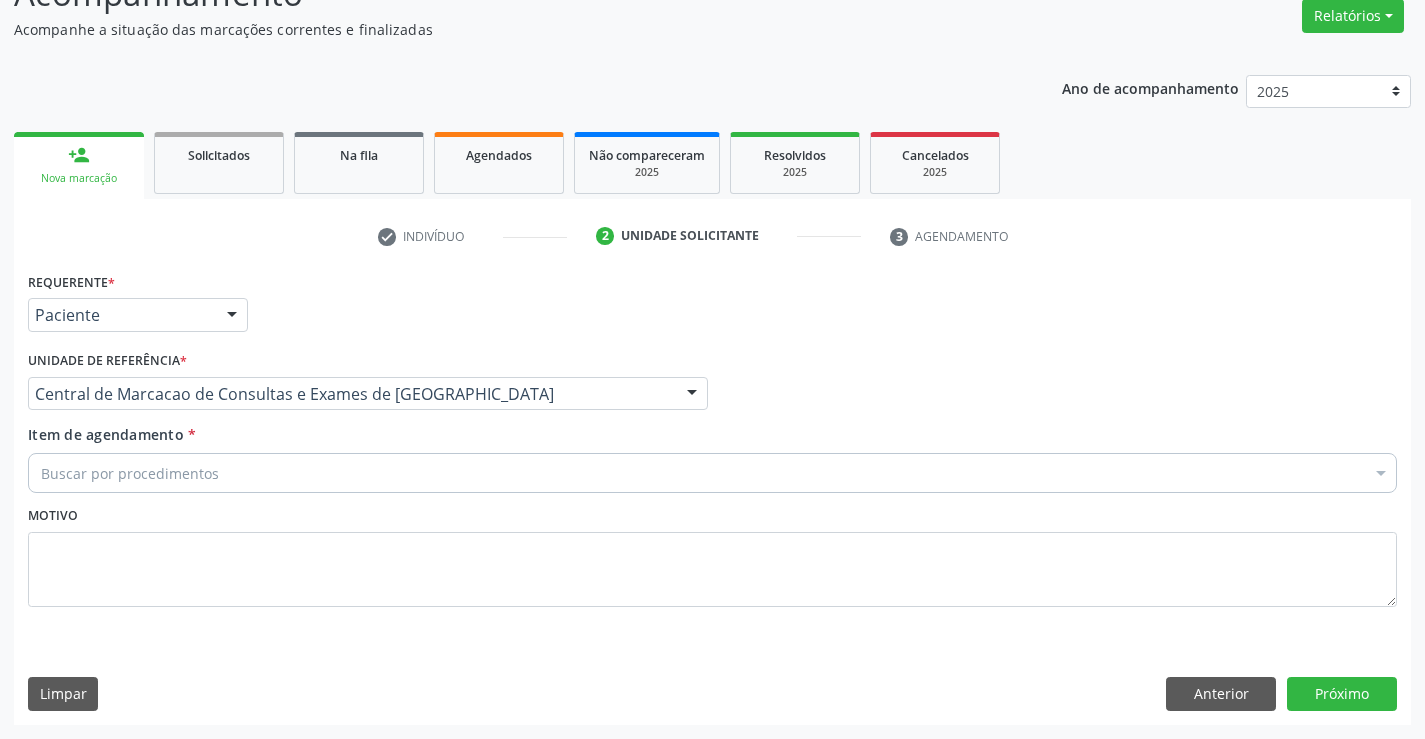 click on "Buscar por procedimentos" at bounding box center [712, 473] 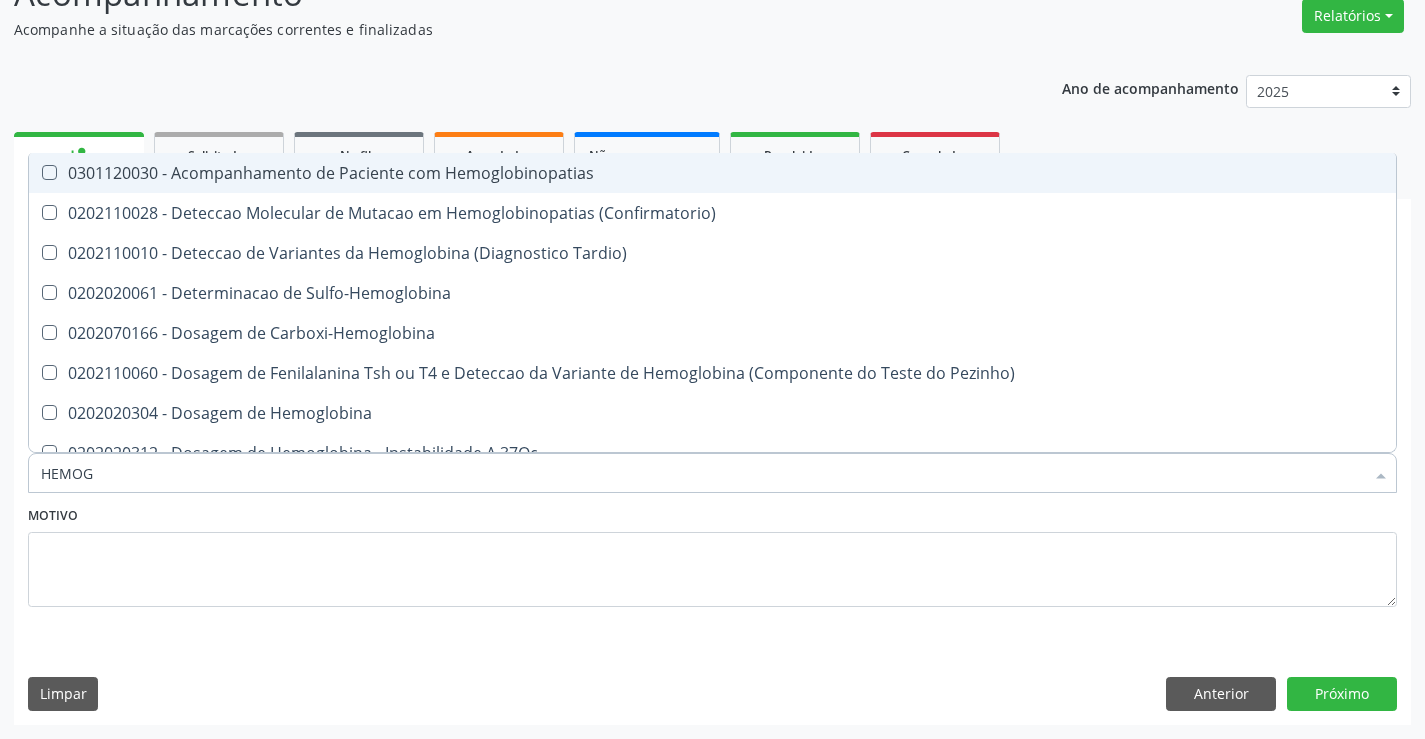 type on "HEMOGR" 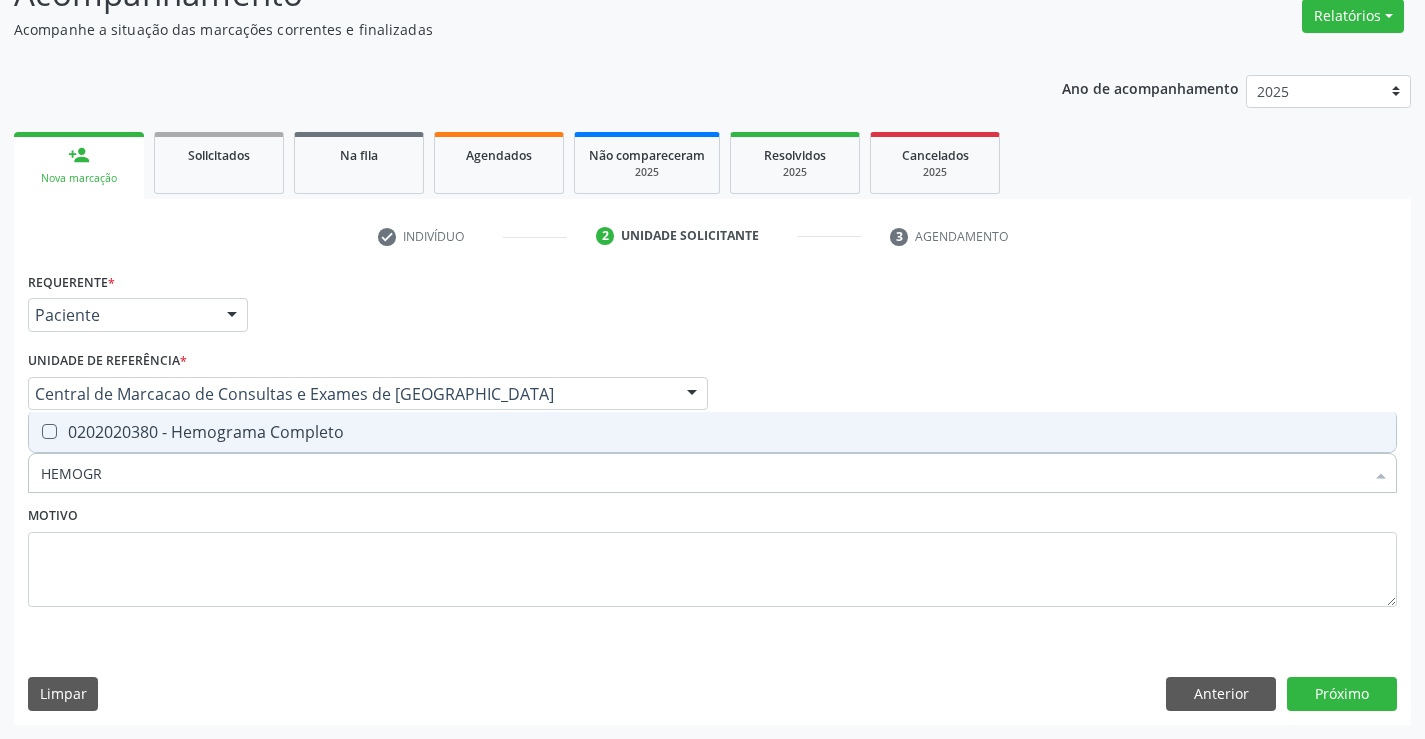 click on "0202020380 - Hemograma Completo" at bounding box center [712, 432] 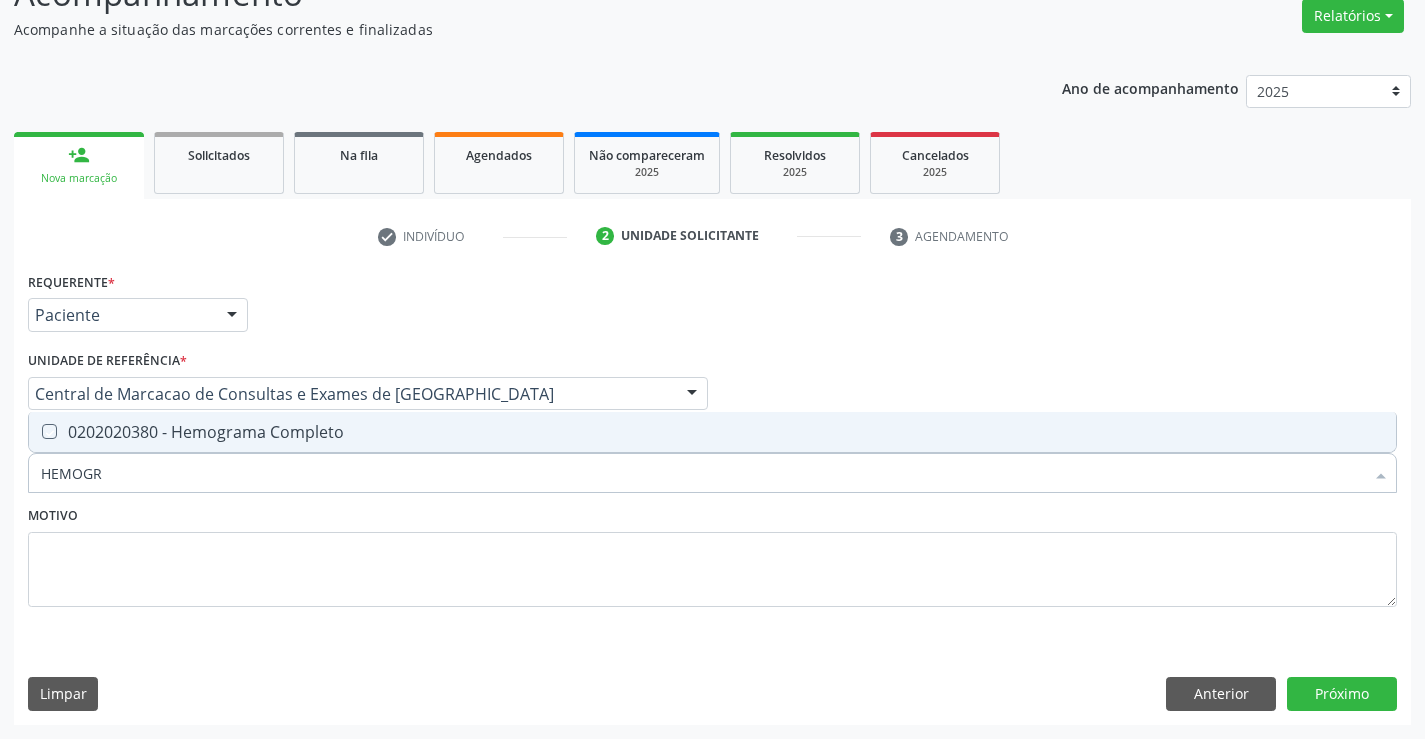checkbox on "true" 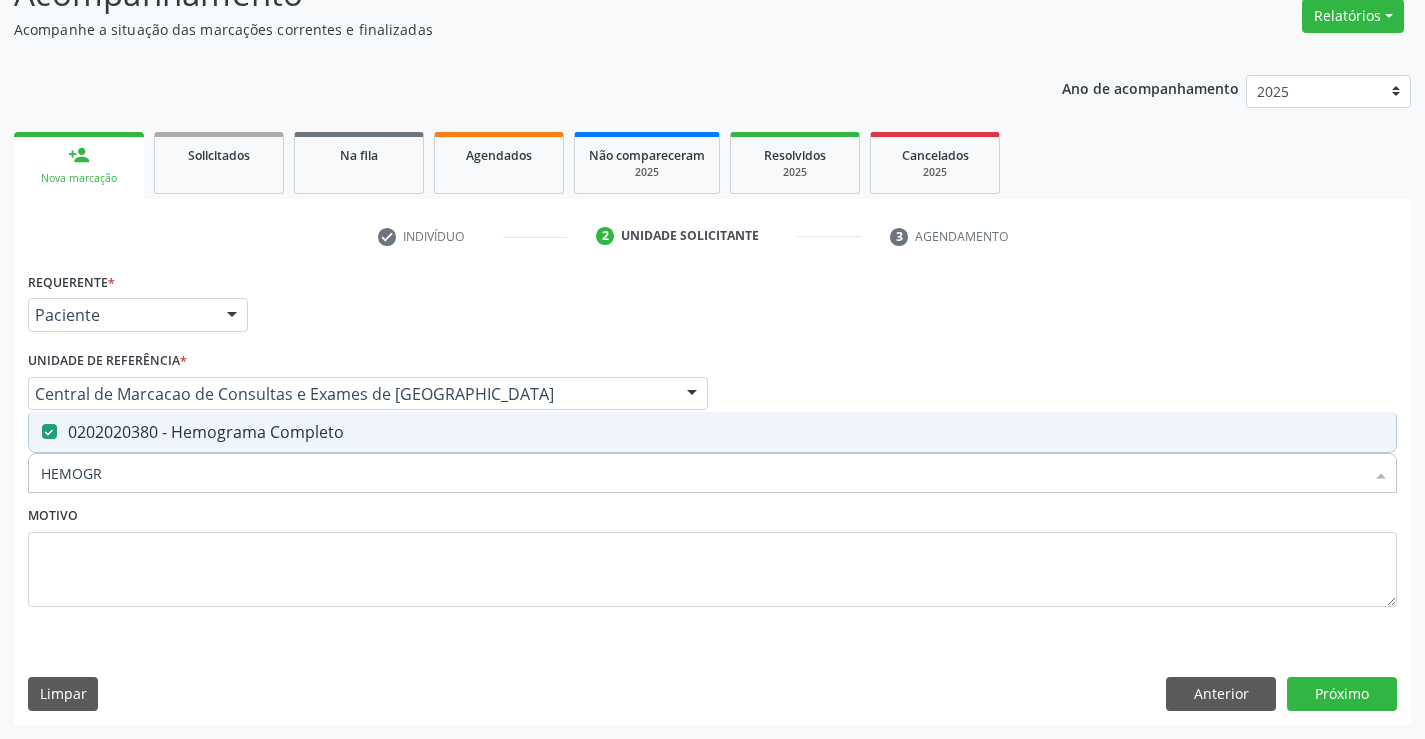 type on "HEMOGR" 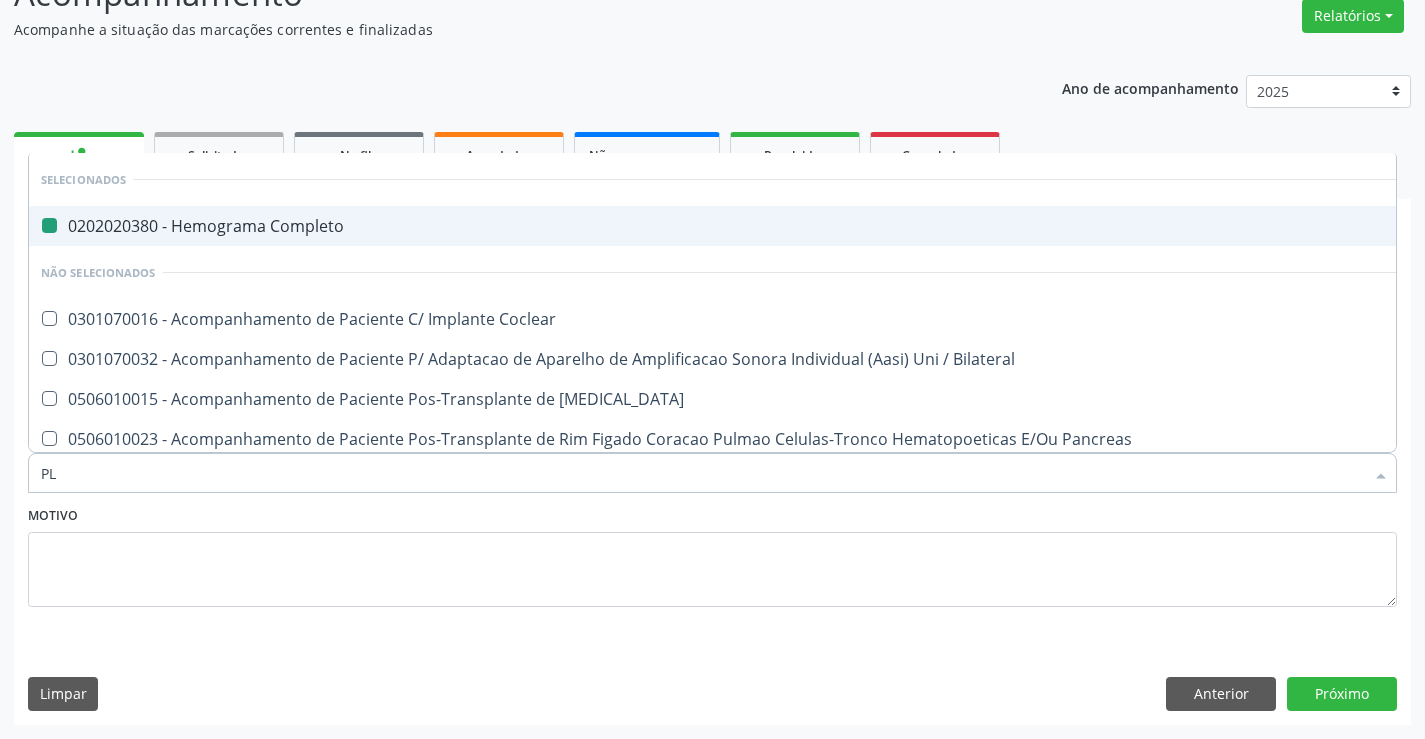 type on "PLA" 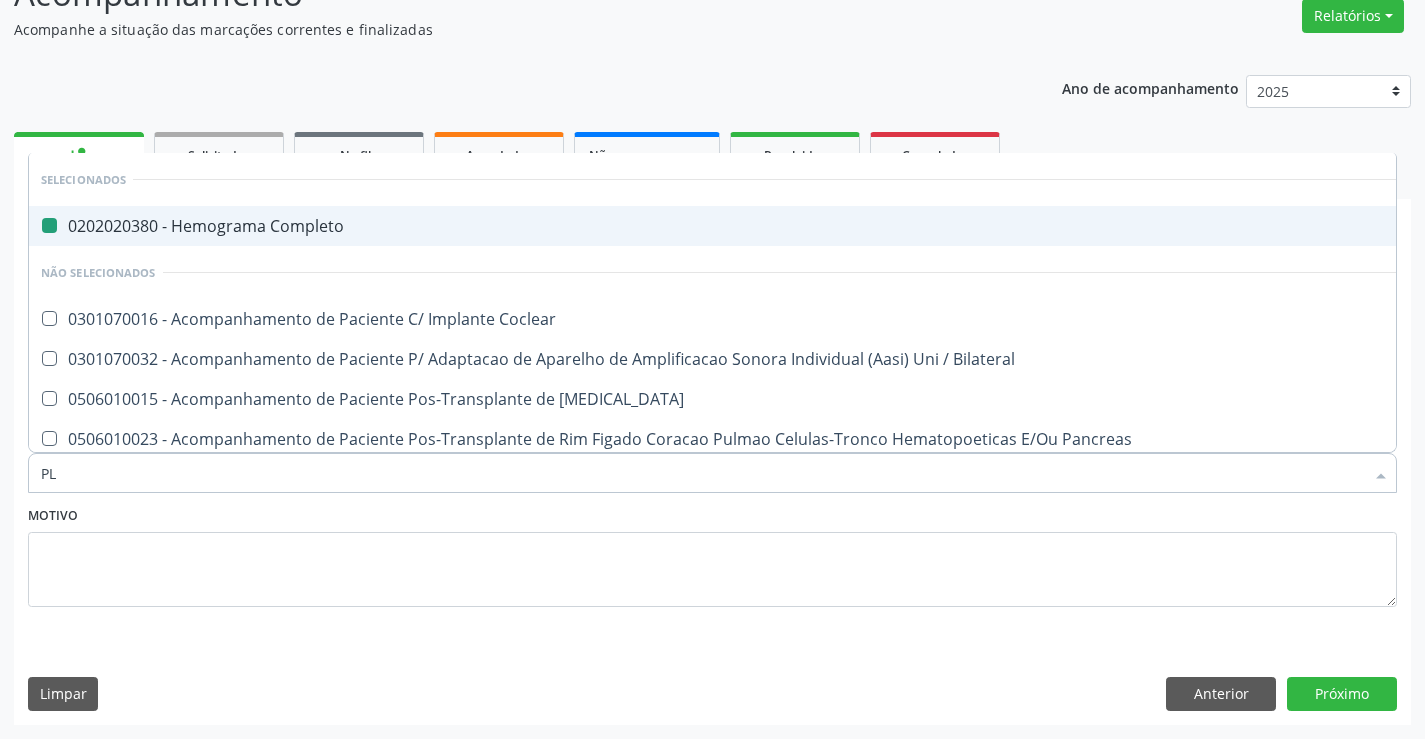 checkbox on "false" 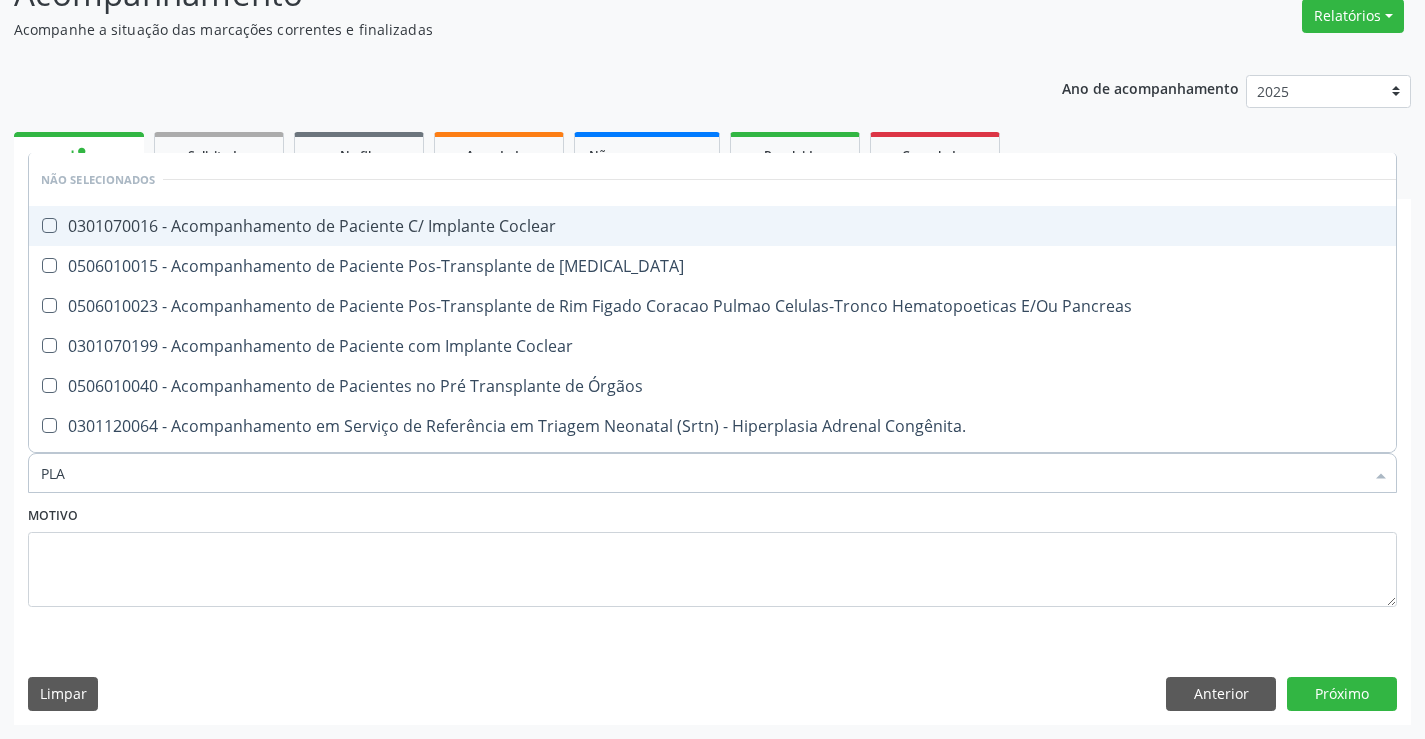 type on "PLAQ" 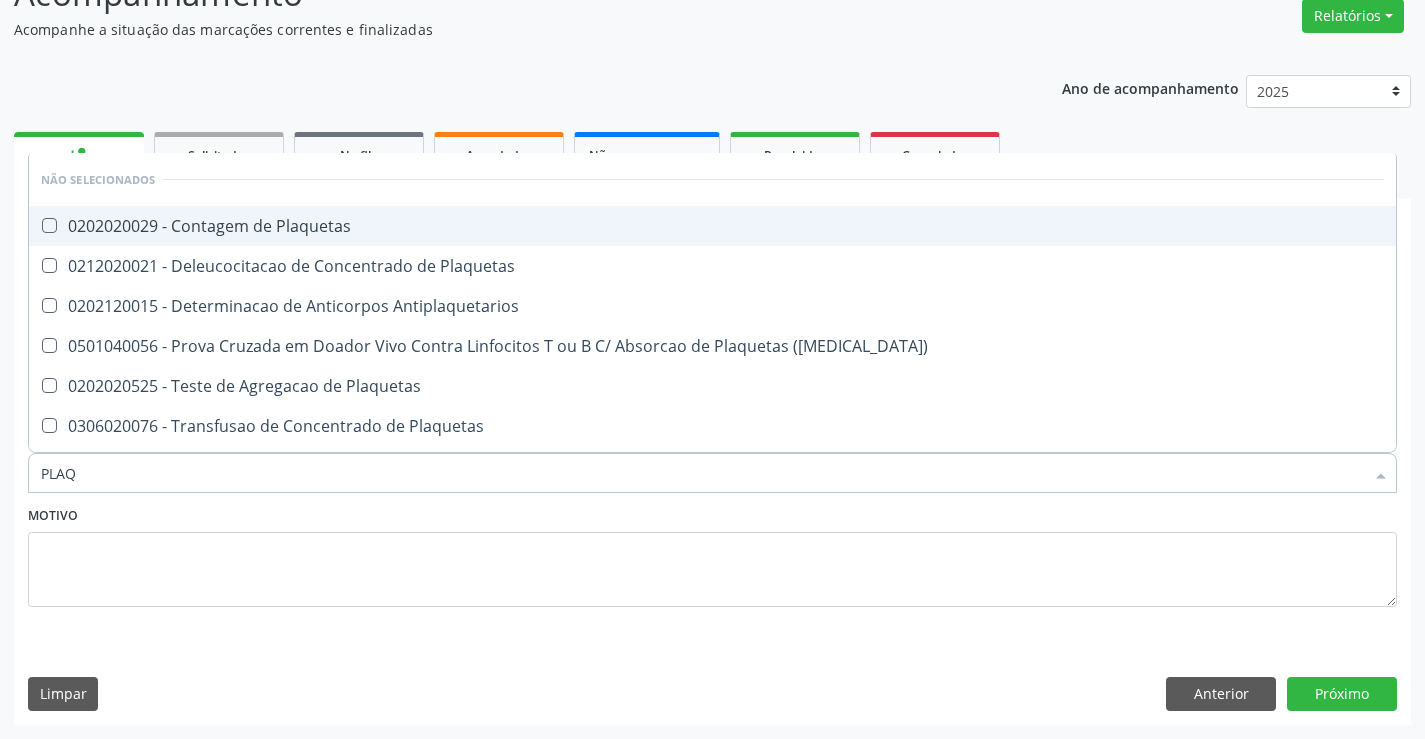 click on "0202020029 - Contagem de Plaquetas" at bounding box center [712, 226] 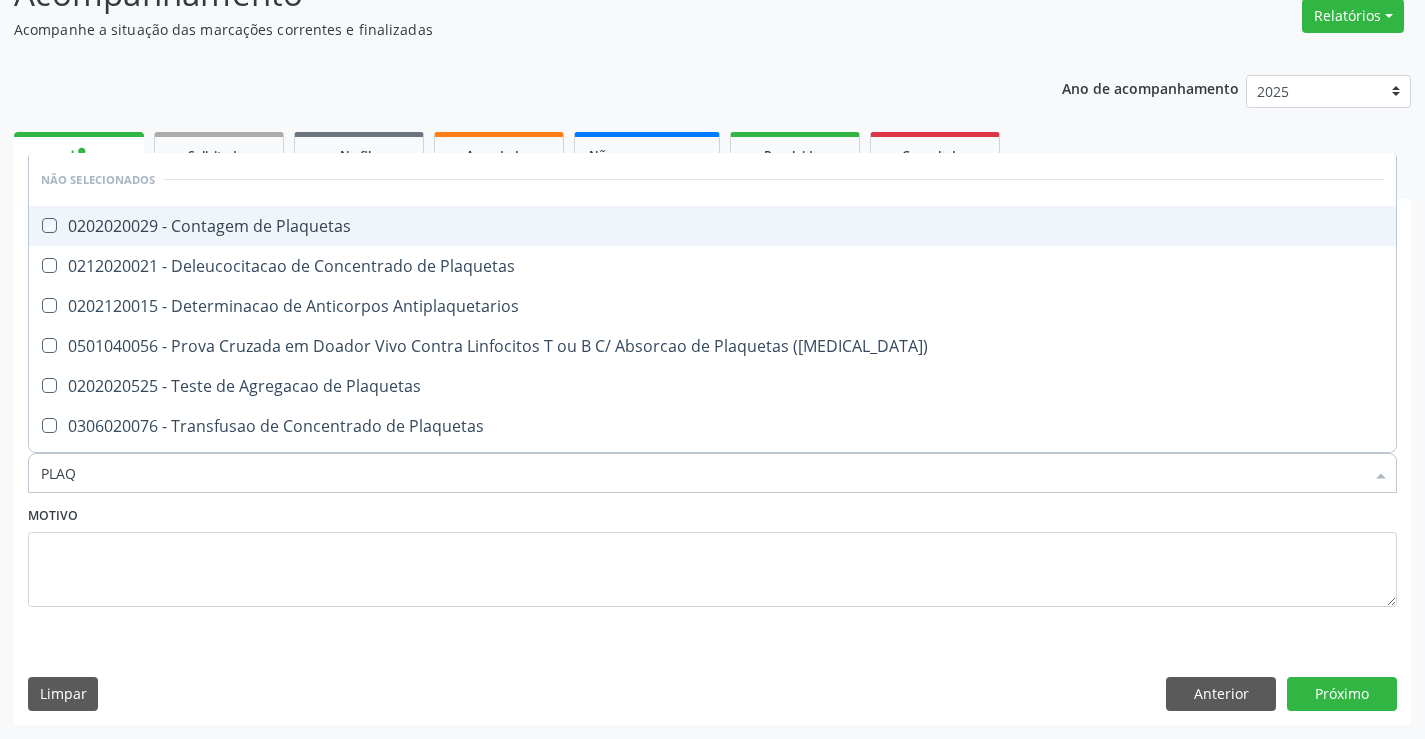 checkbox on "true" 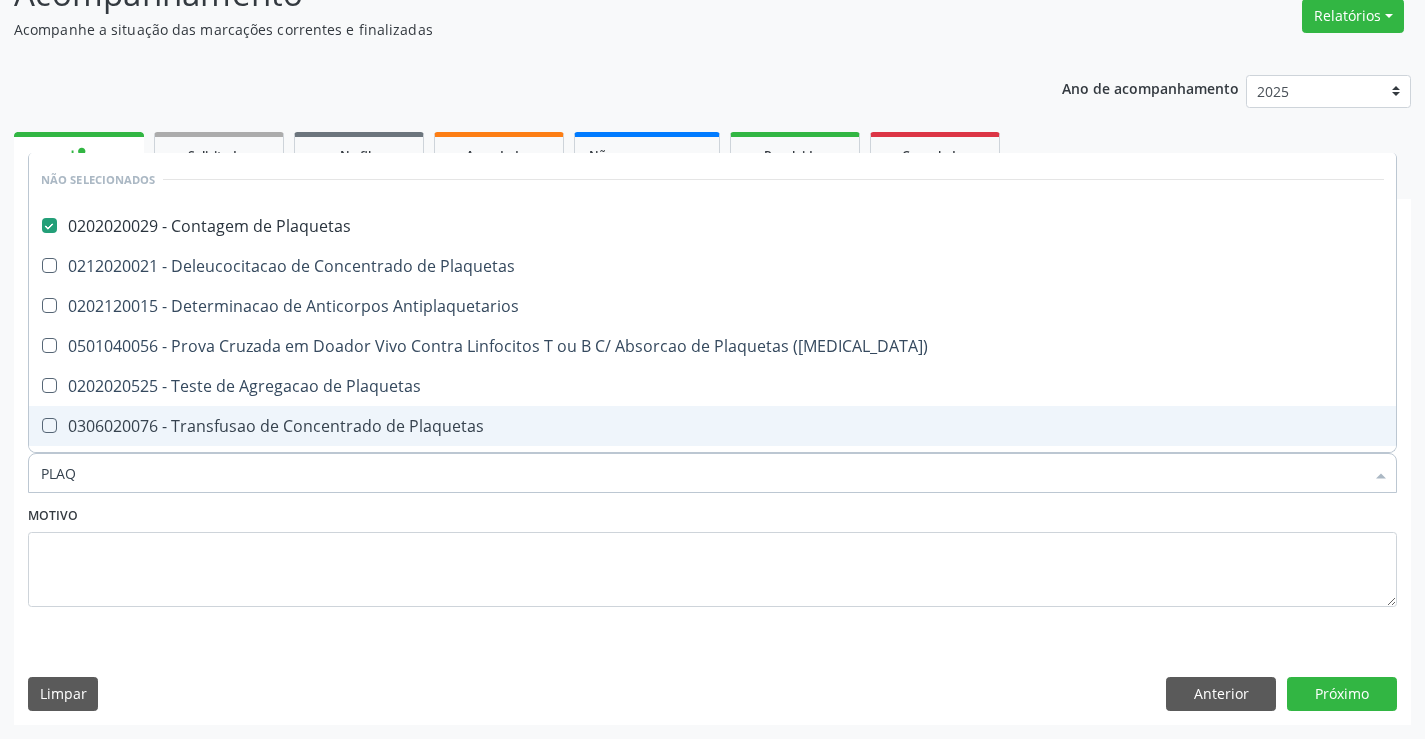 type on "PLAQ" 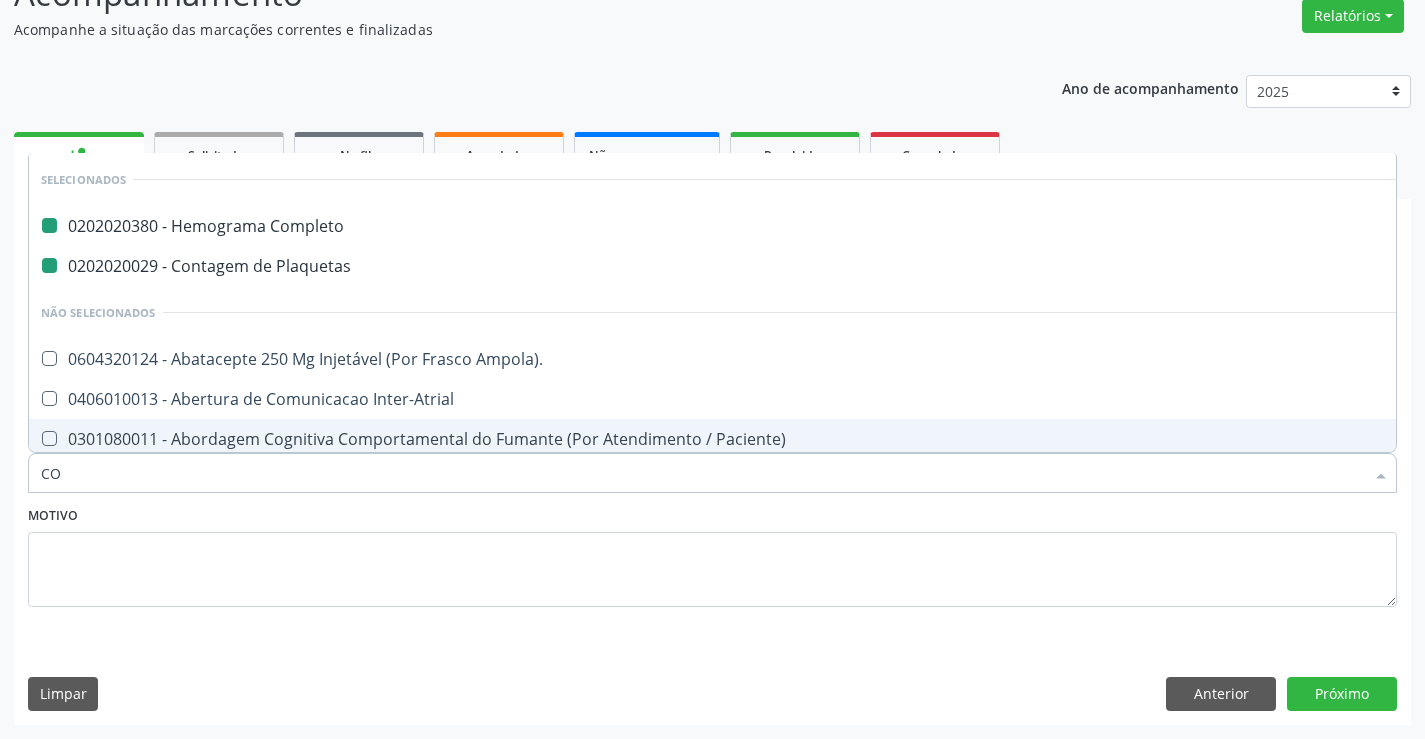 type on "COL" 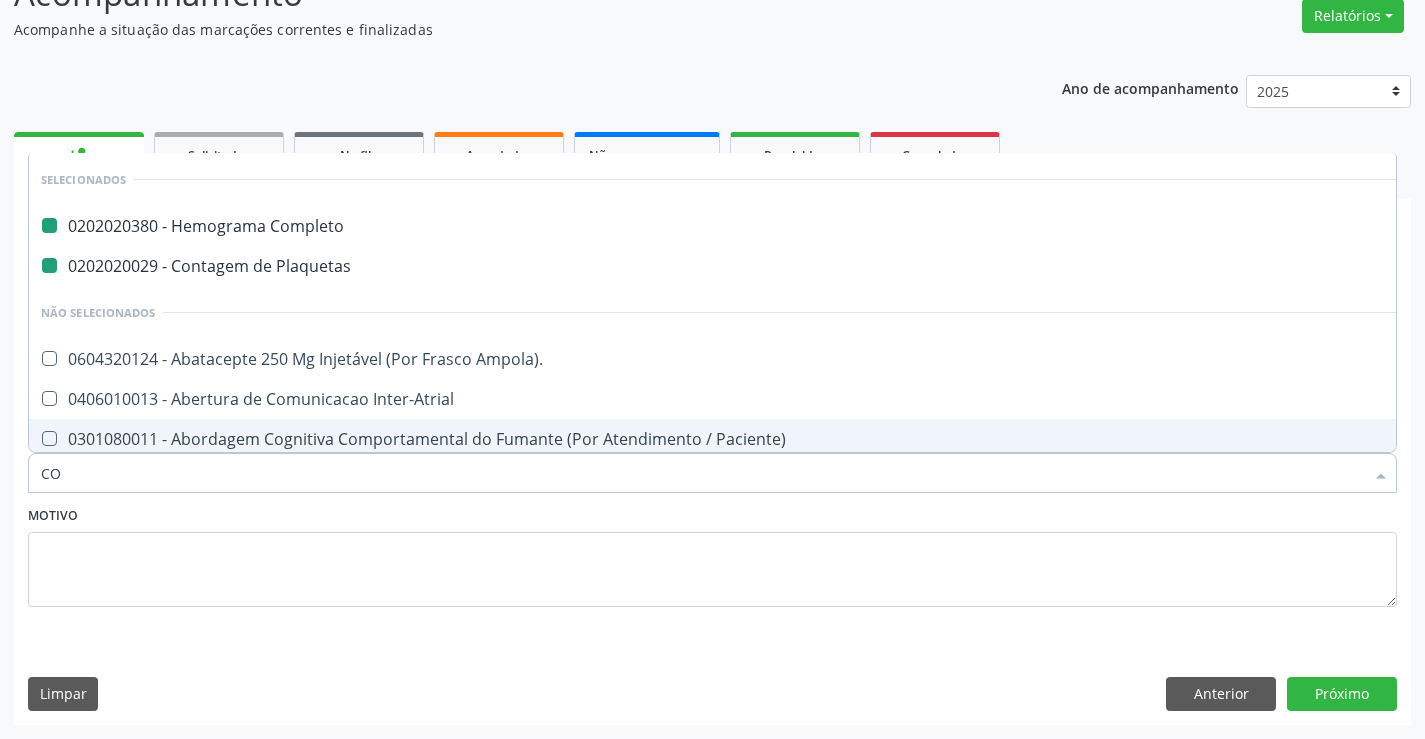 checkbox on "false" 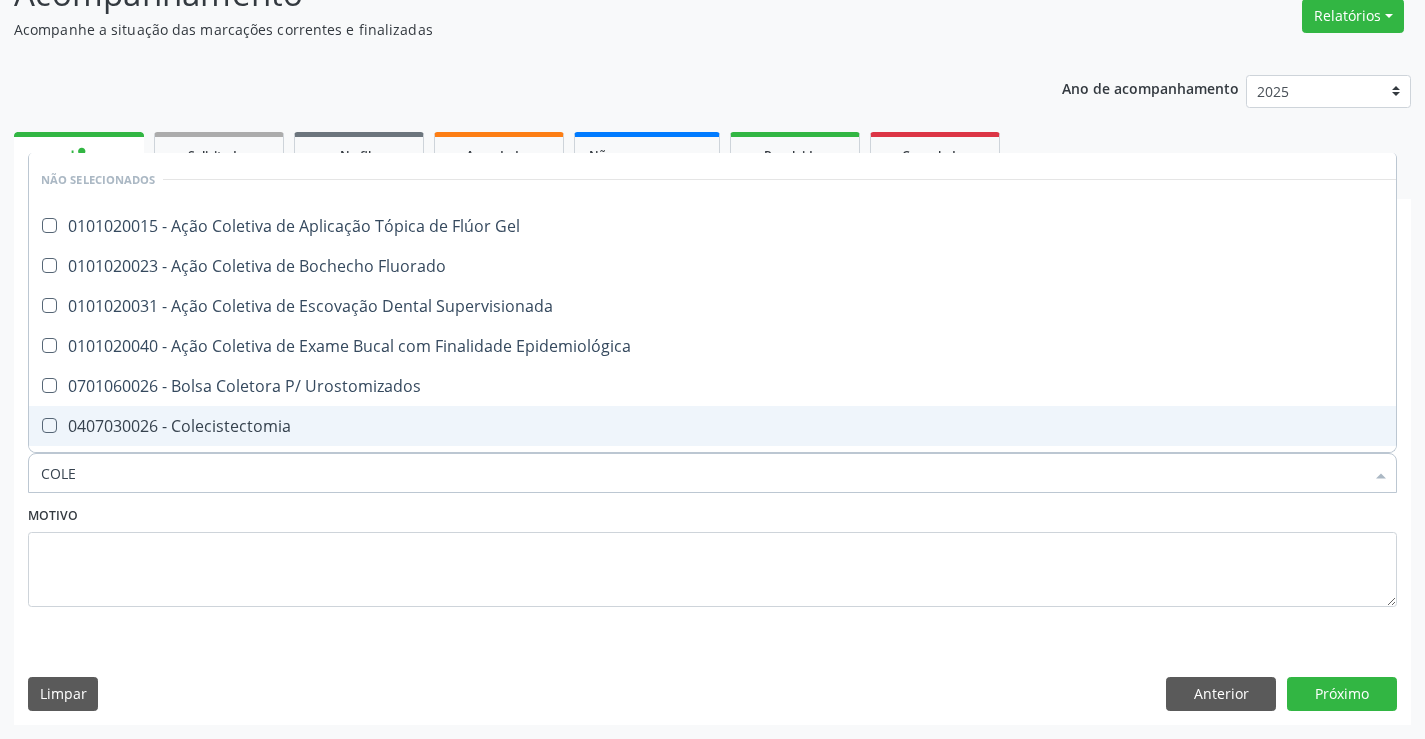 type on "COLES" 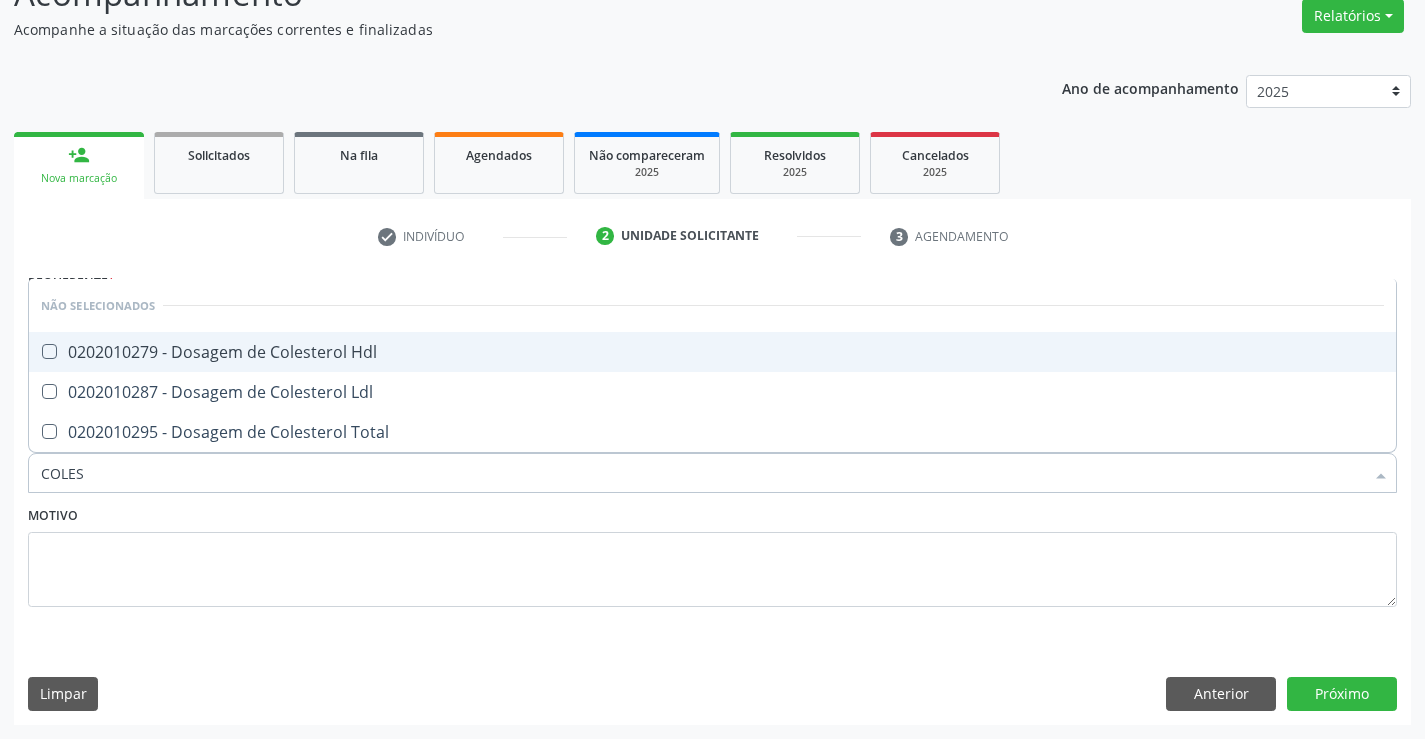 click on "0202010279 - Dosagem de Colesterol Hdl" at bounding box center (712, 352) 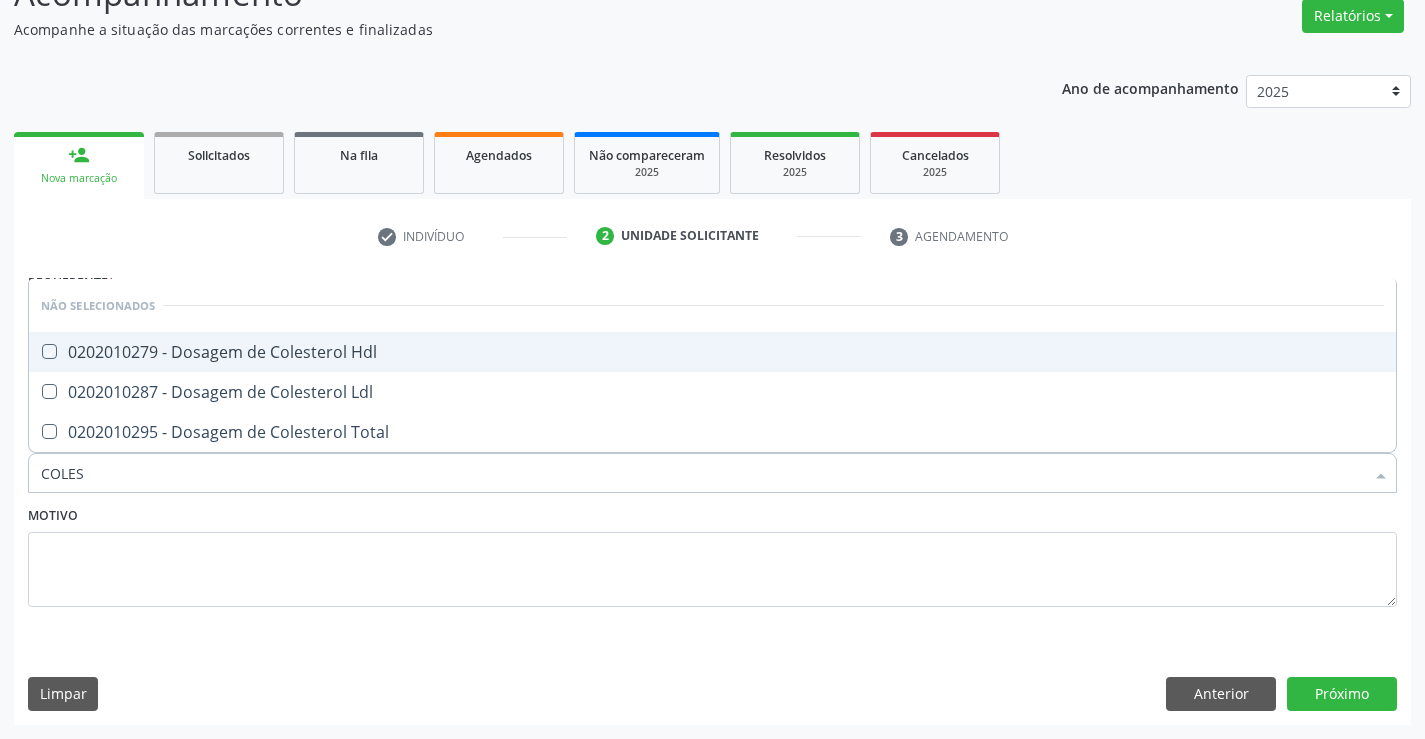 checkbox on "true" 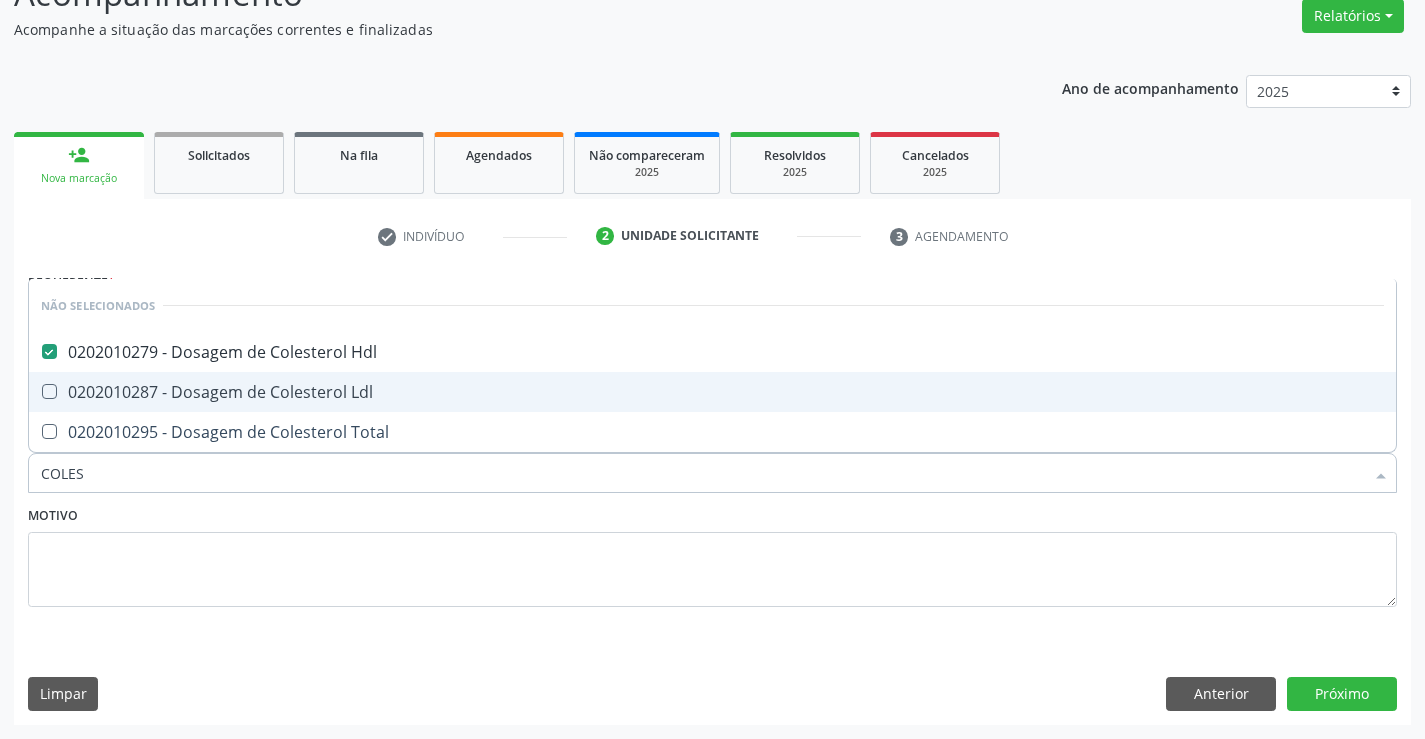 click on "0202010287 - Dosagem de Colesterol Ldl" at bounding box center [712, 392] 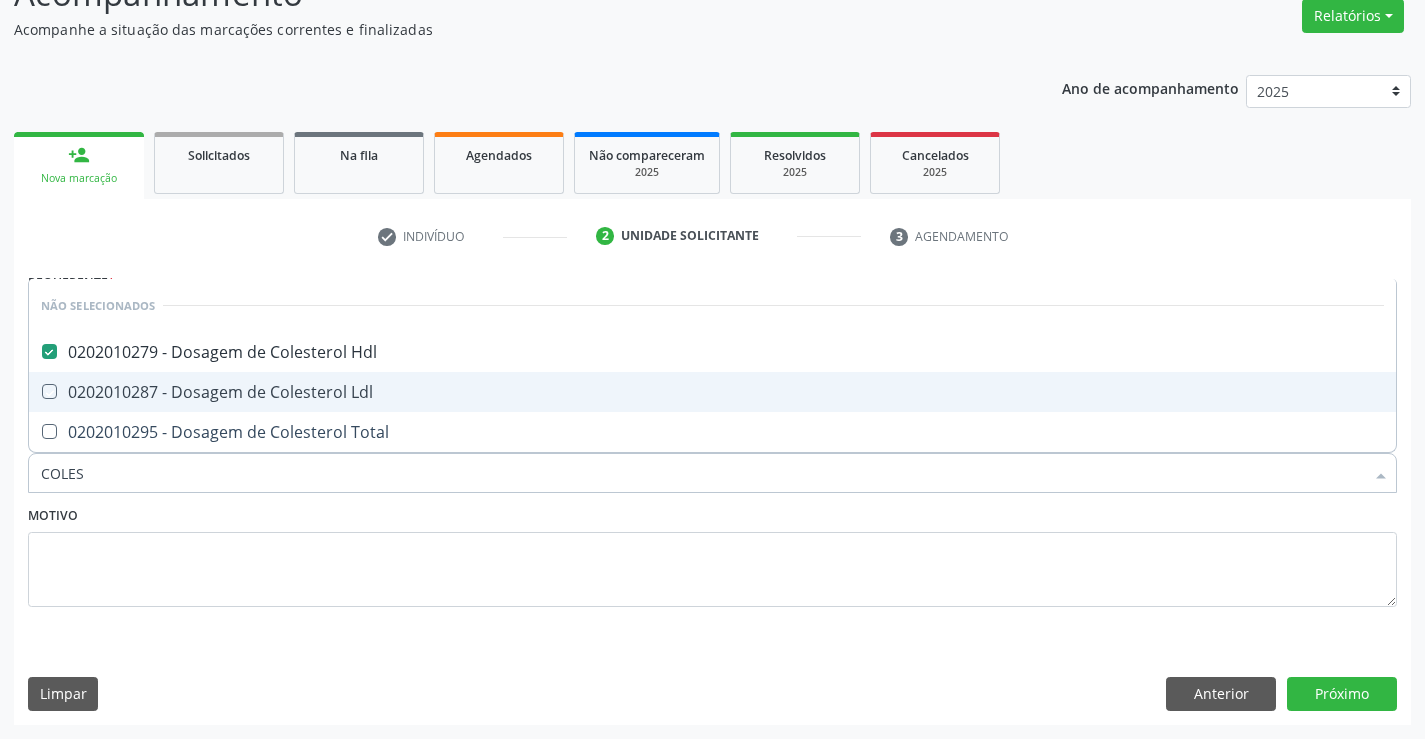 checkbox on "true" 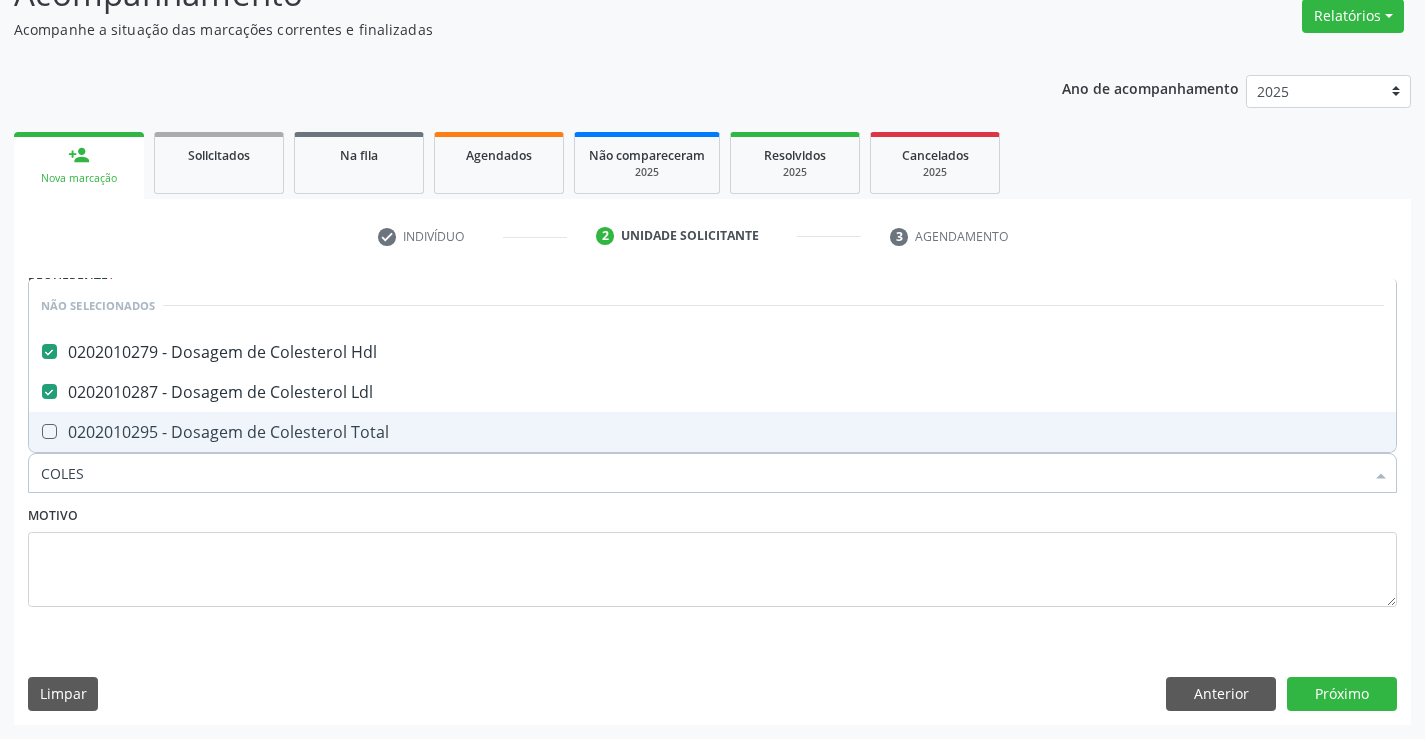 click on "0202010295 - Dosagem de Colesterol Total" at bounding box center [712, 432] 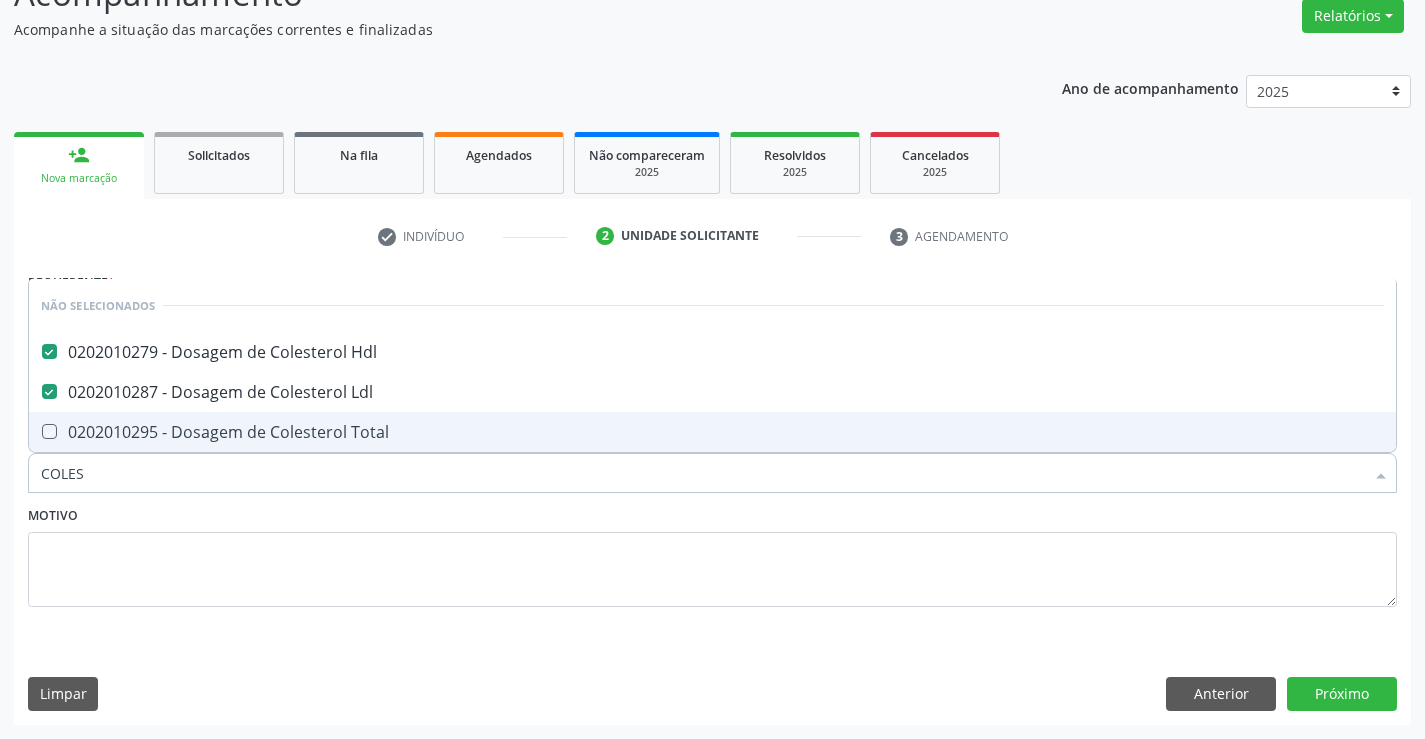 checkbox on "true" 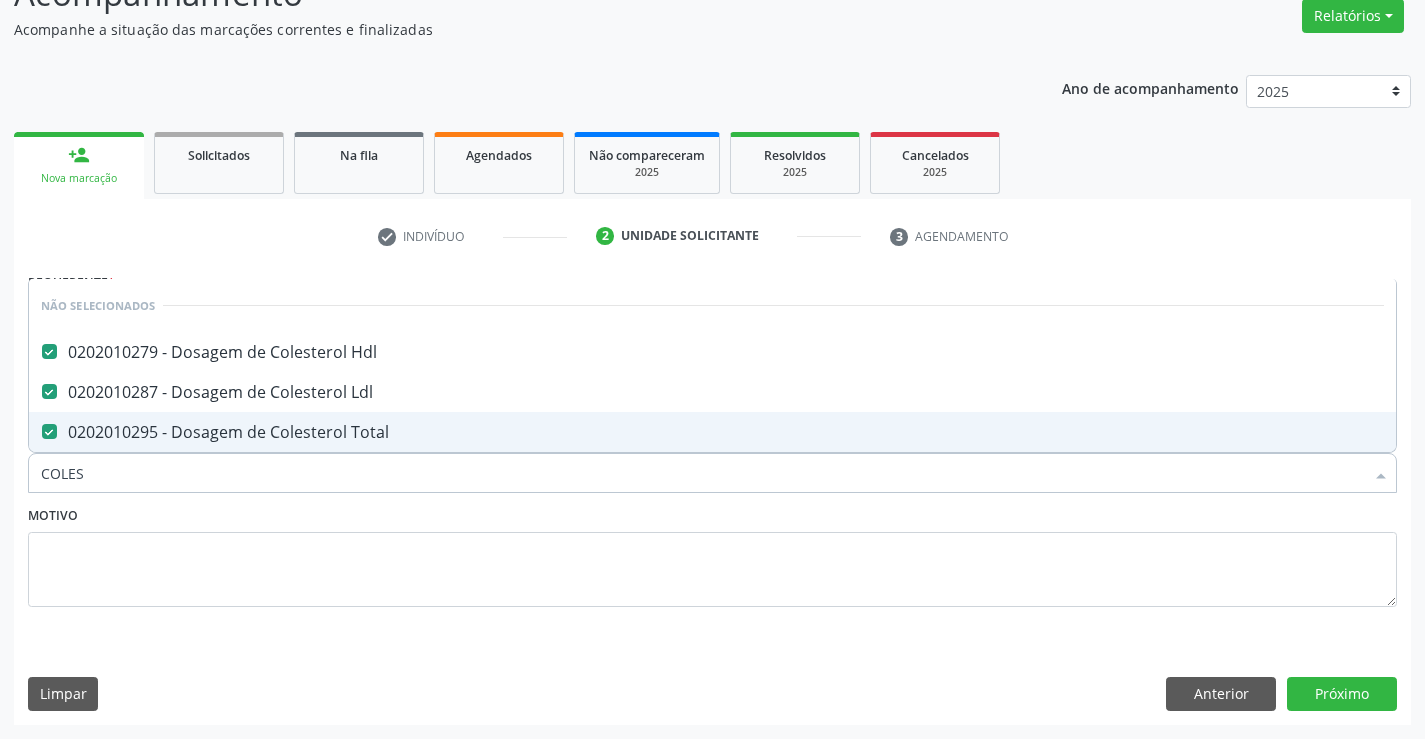 type on "COLES" 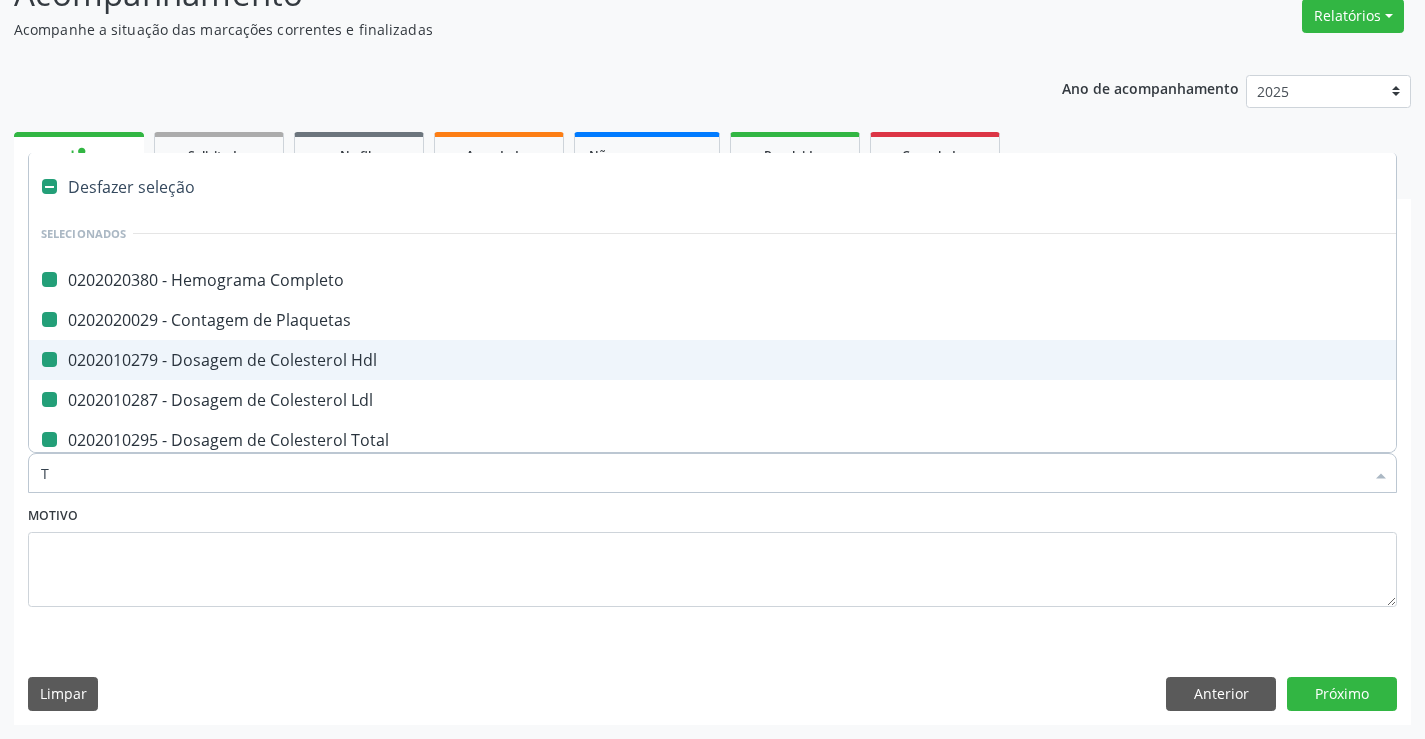 type on "TR" 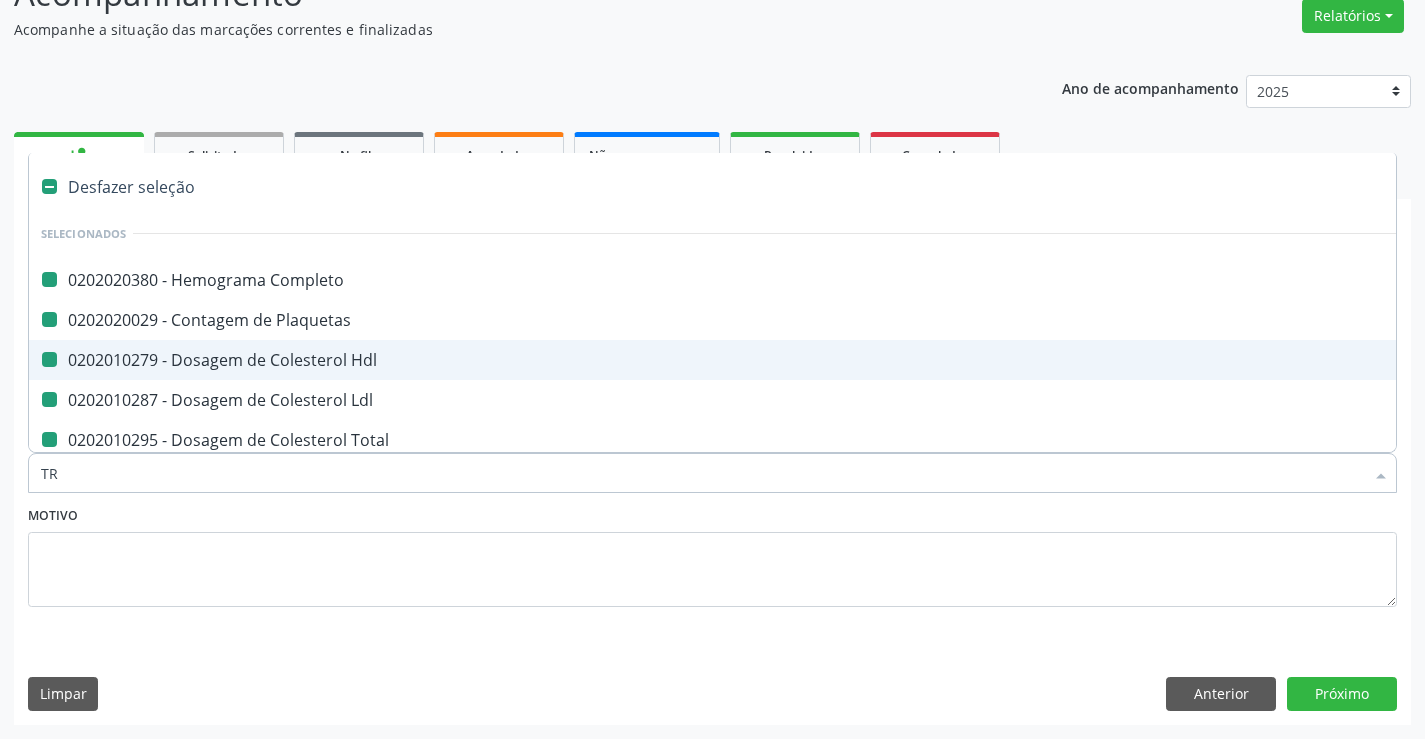 checkbox on "false" 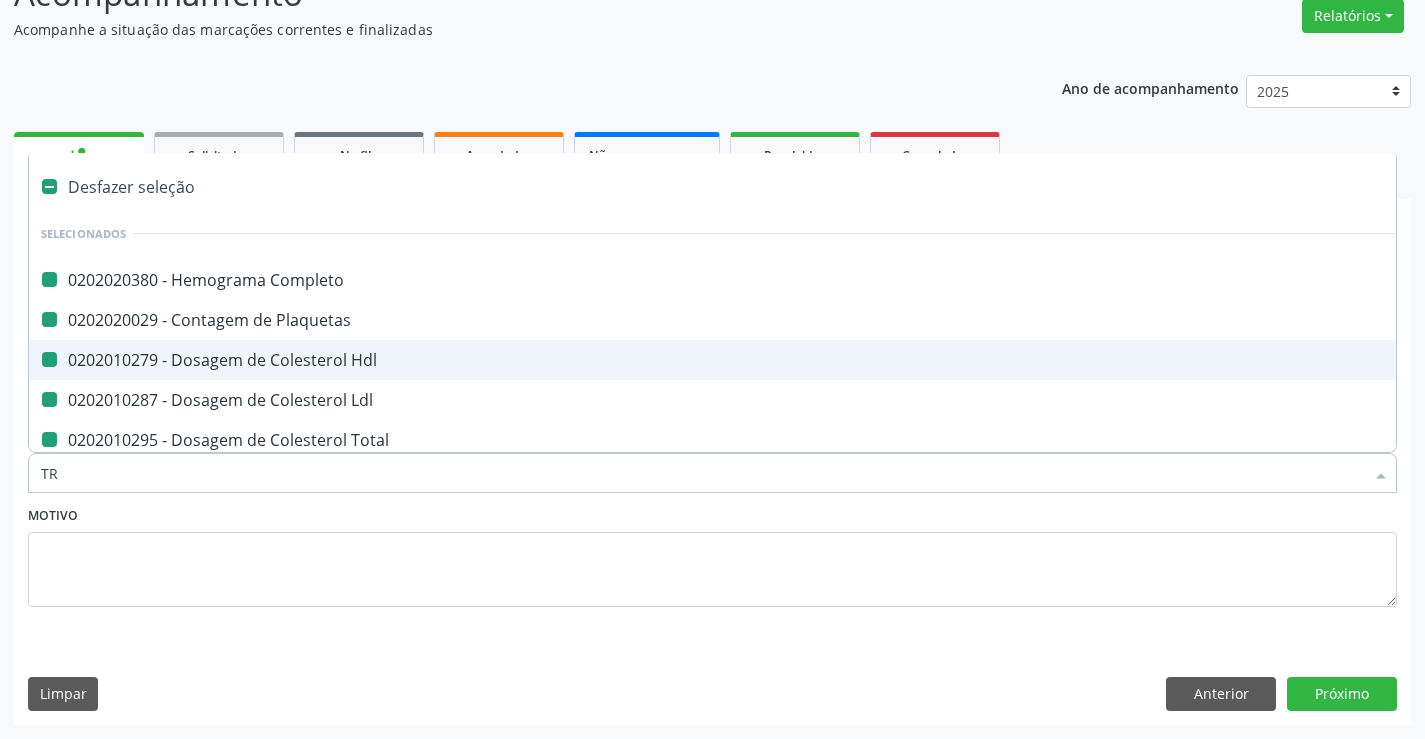 checkbox on "false" 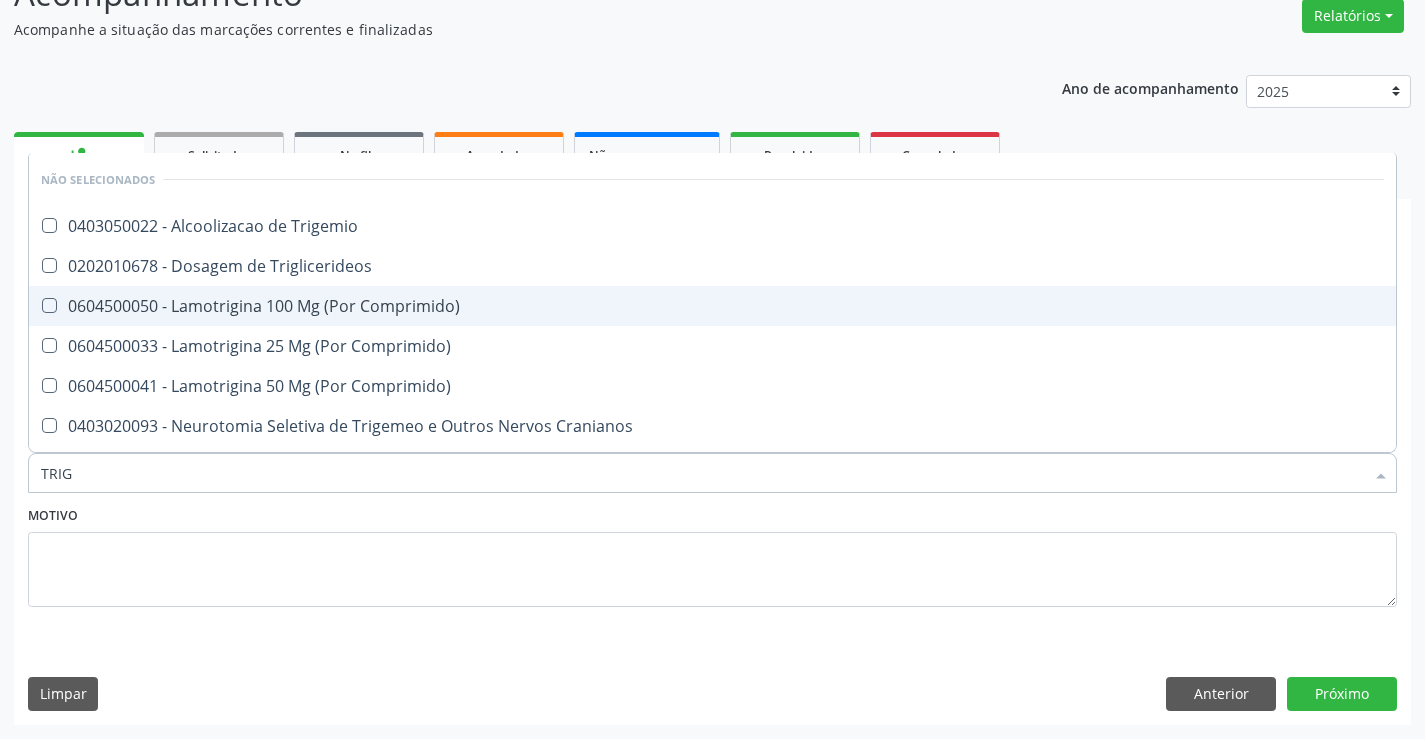 type on "TRIGL" 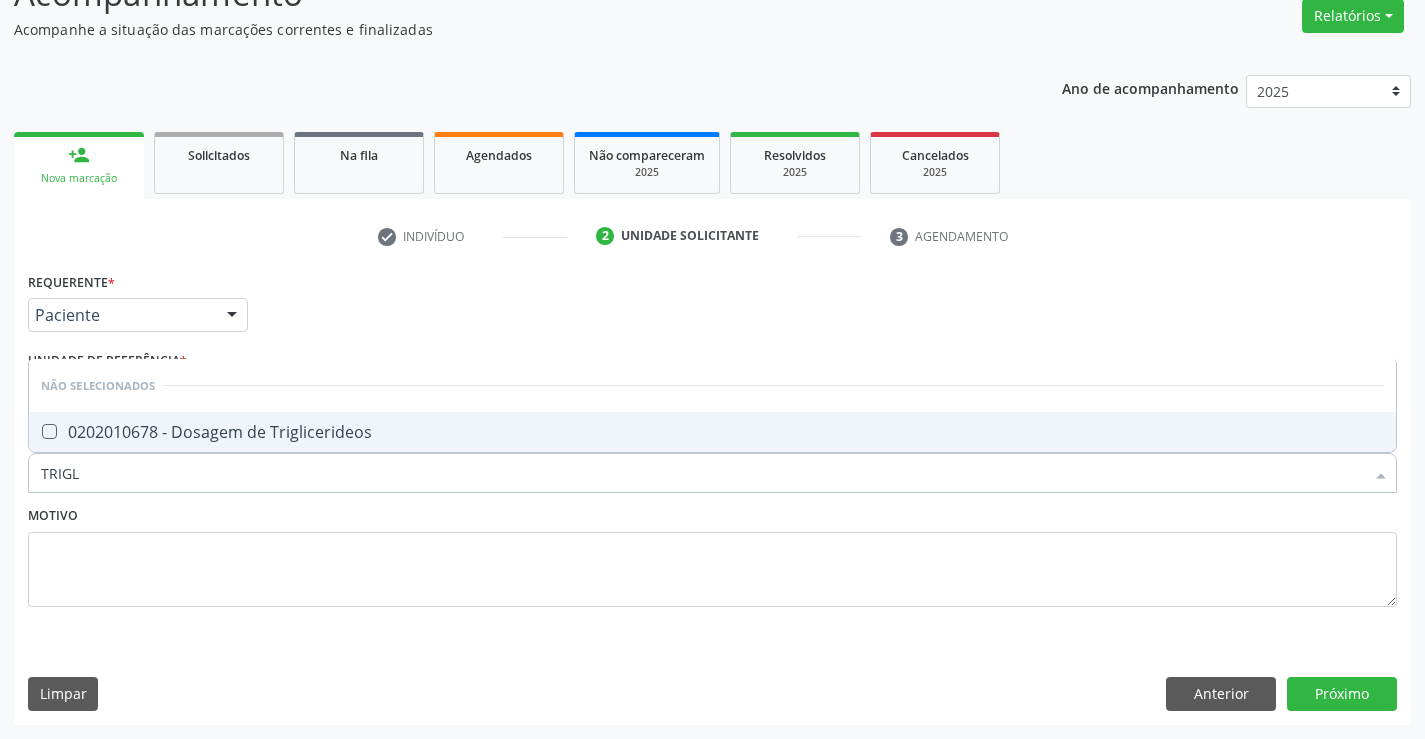 click on "0202010678 - Dosagem de Triglicerideos" at bounding box center [712, 432] 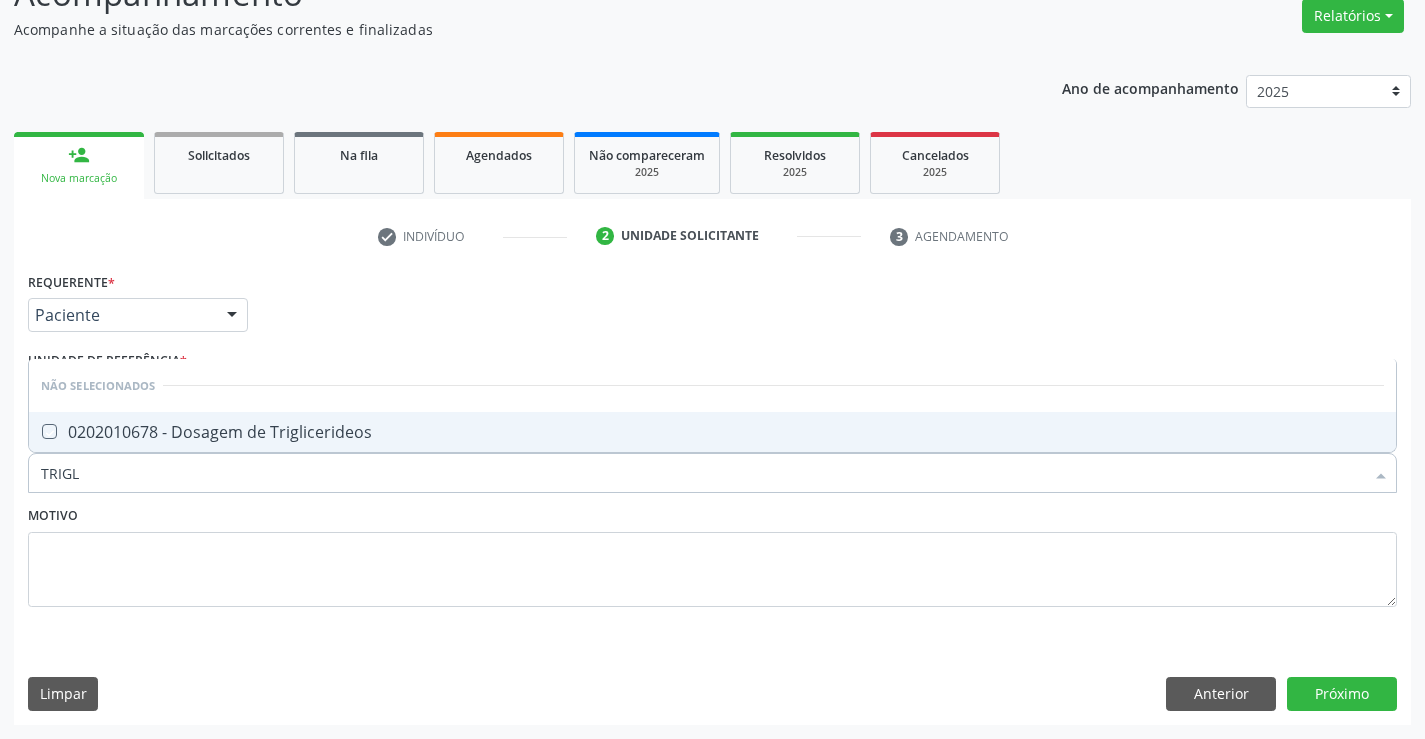 checkbox on "true" 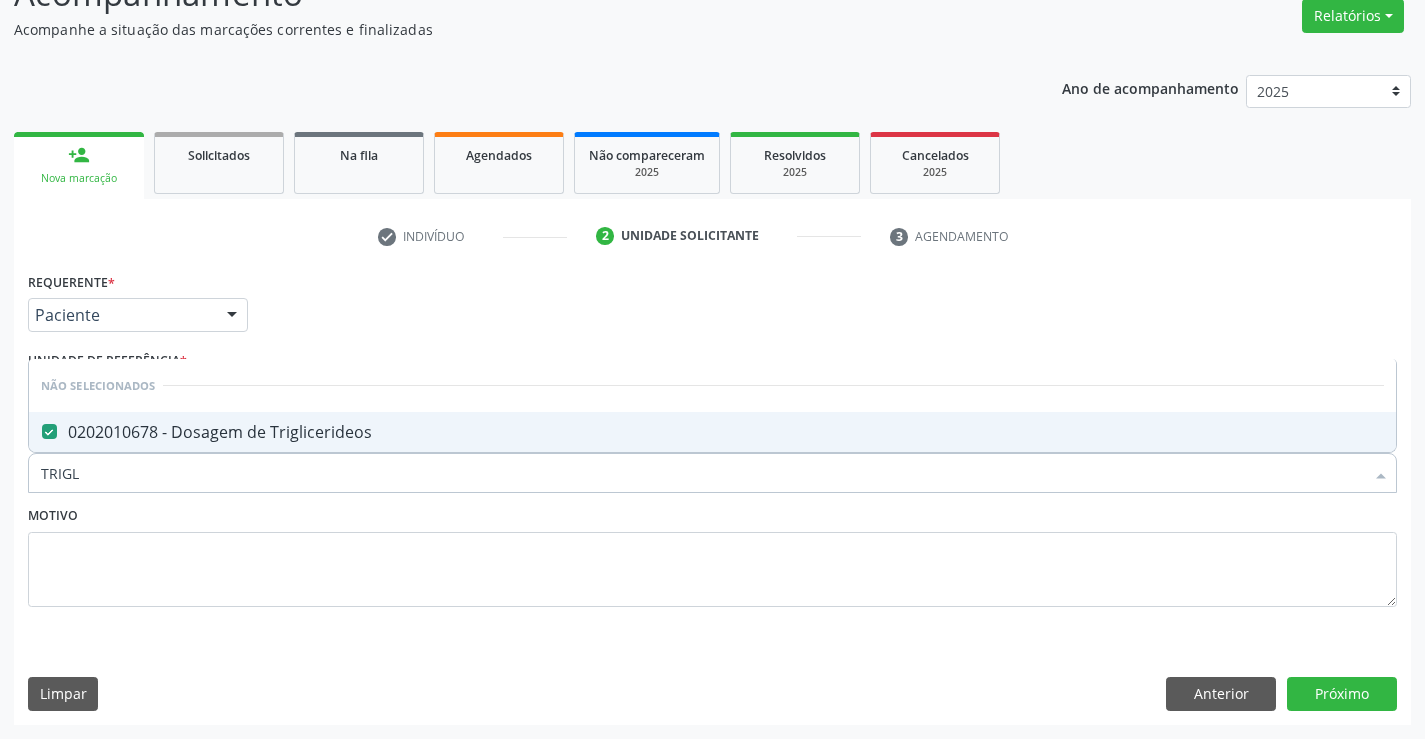 click on "Motivo" at bounding box center (712, 554) 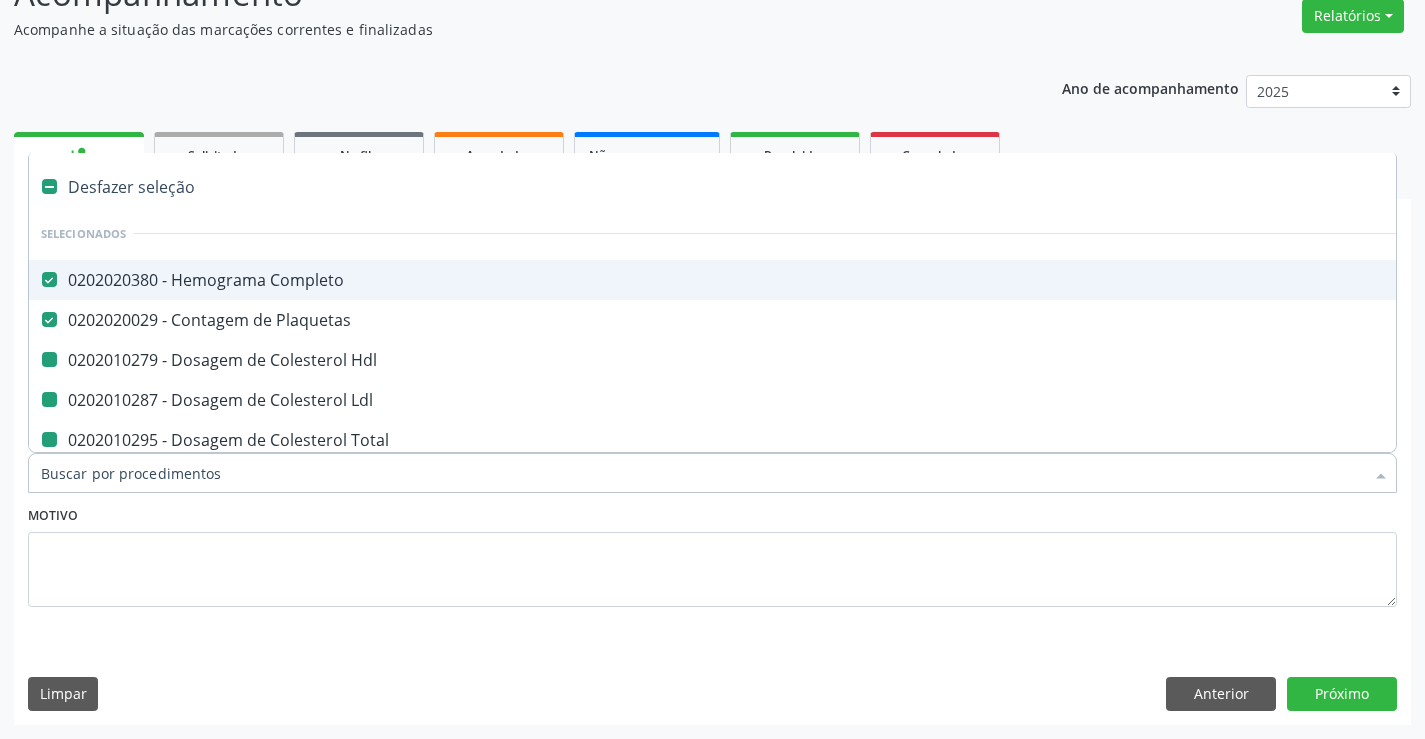 type on "U" 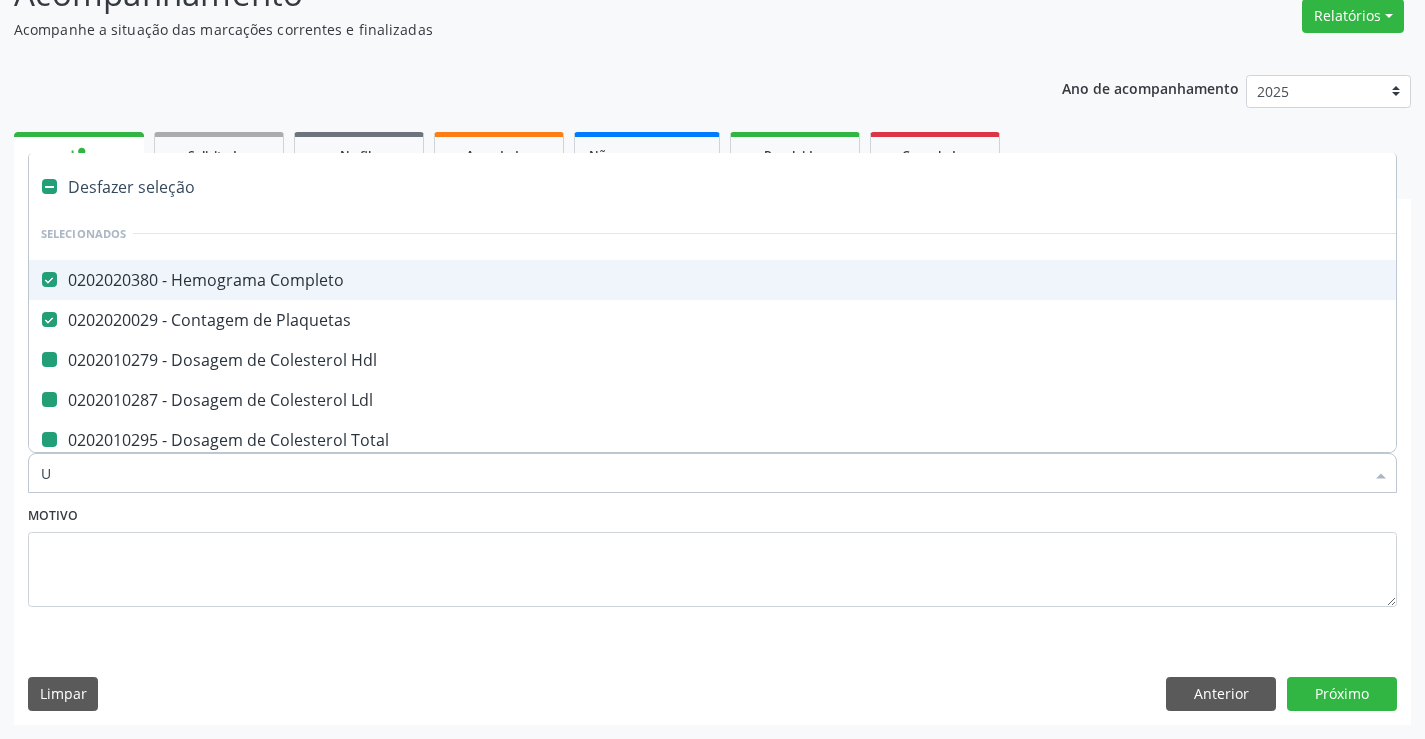 checkbox on "false" 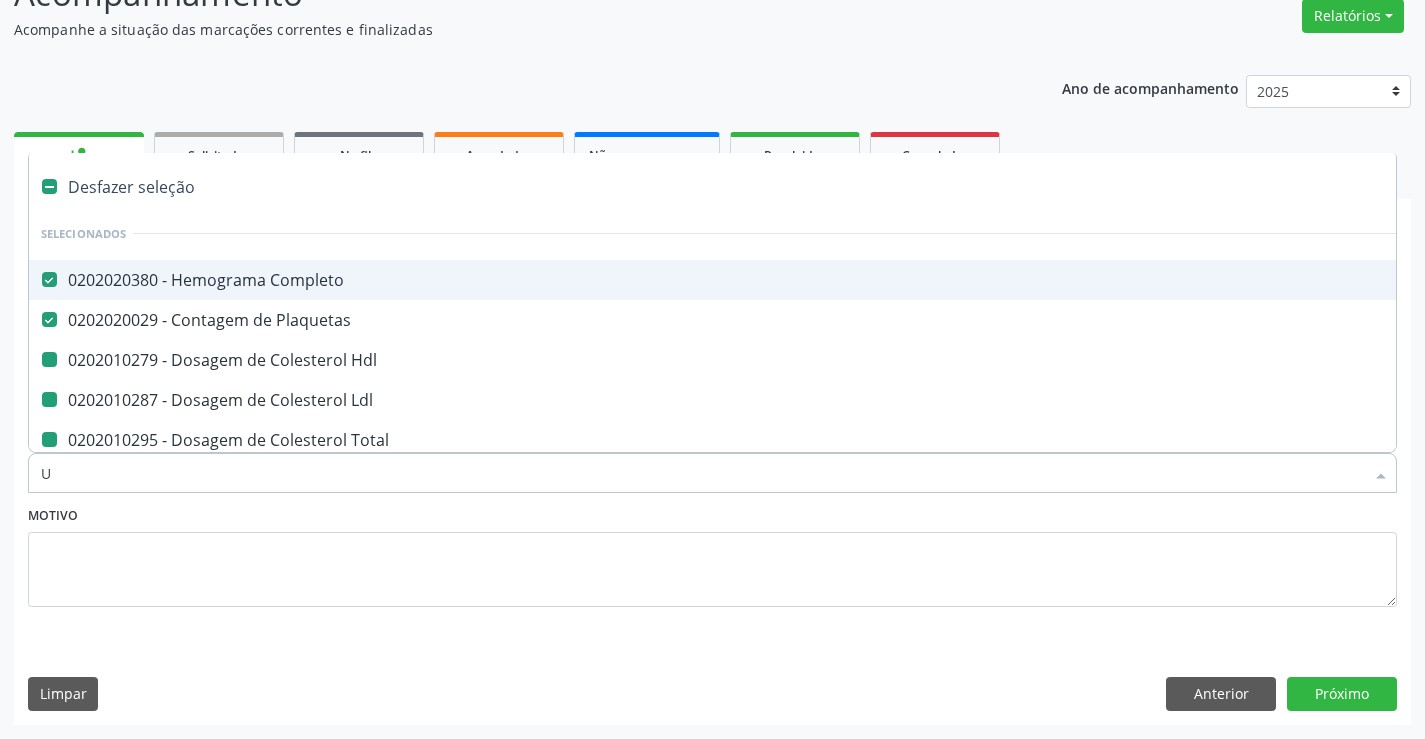 checkbox on "false" 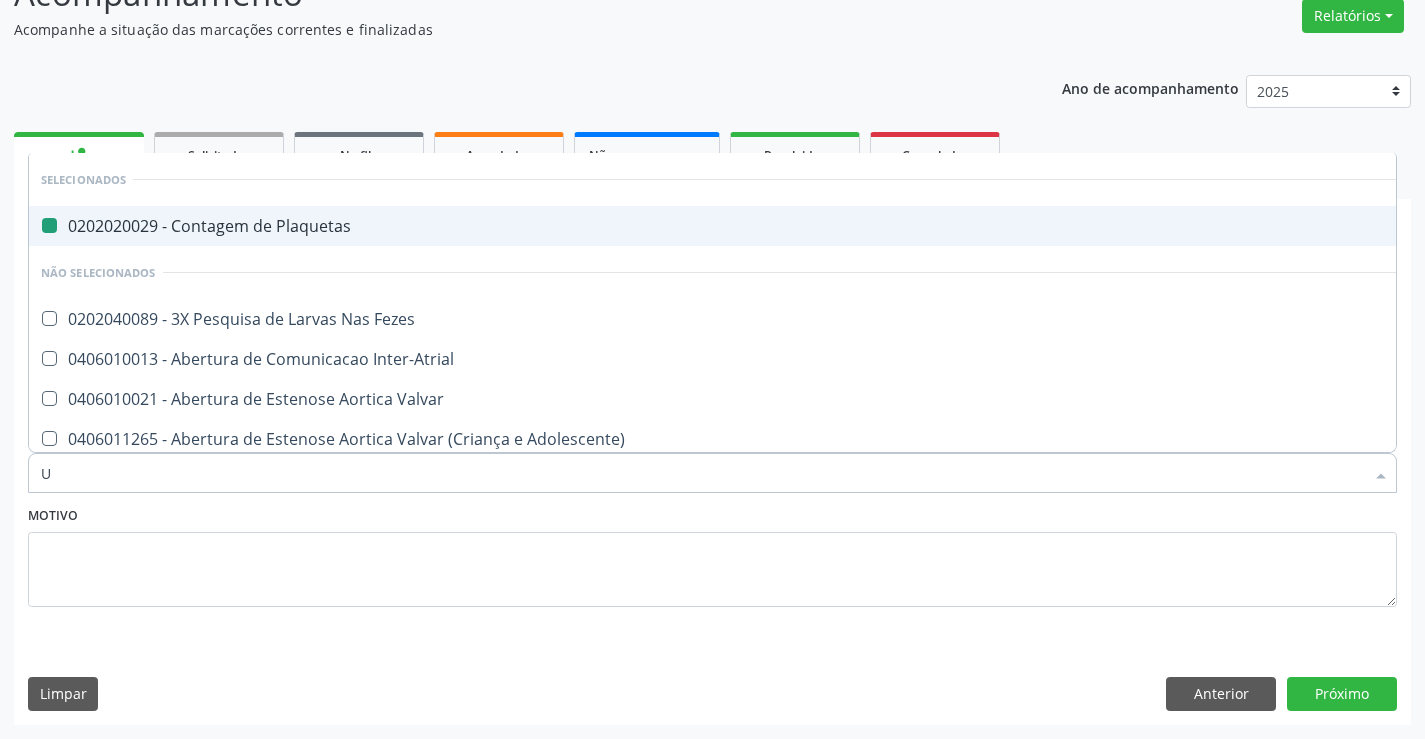 type on "UR" 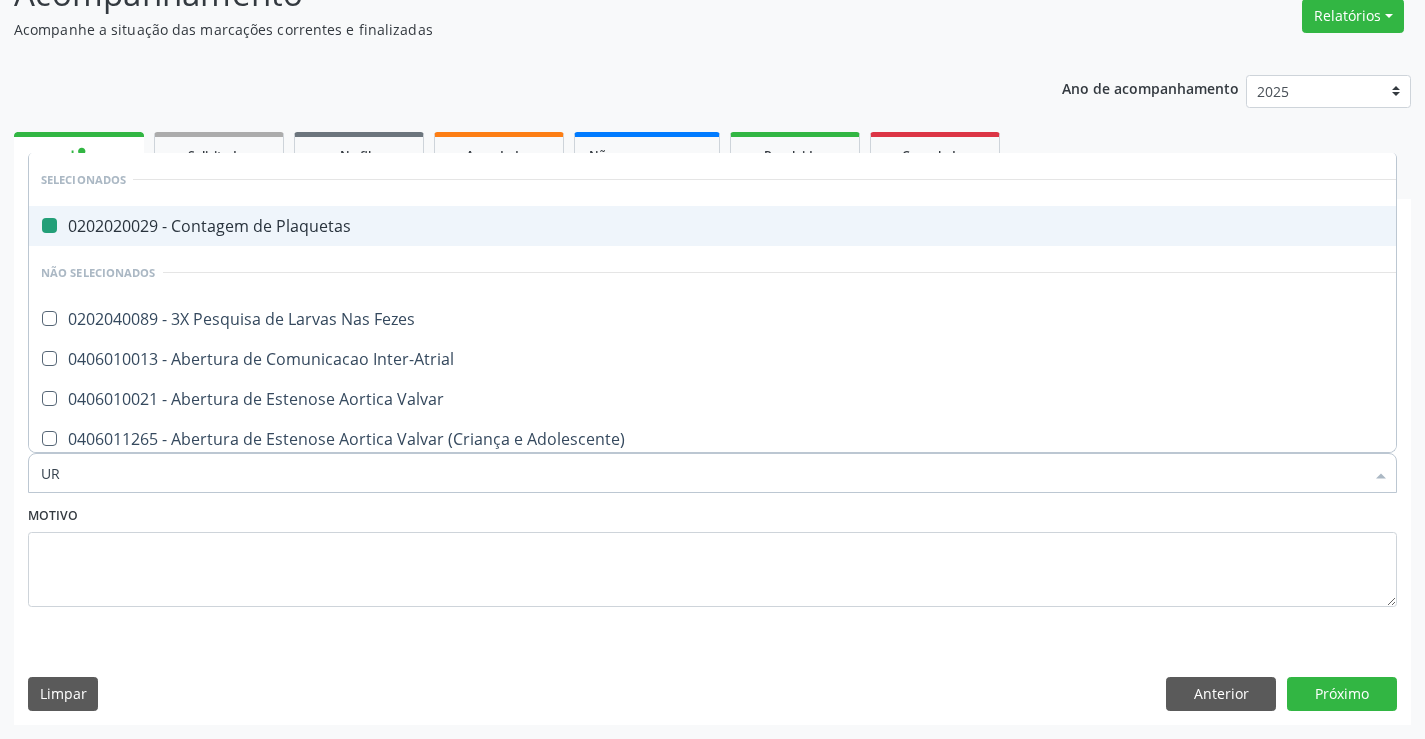 checkbox on "false" 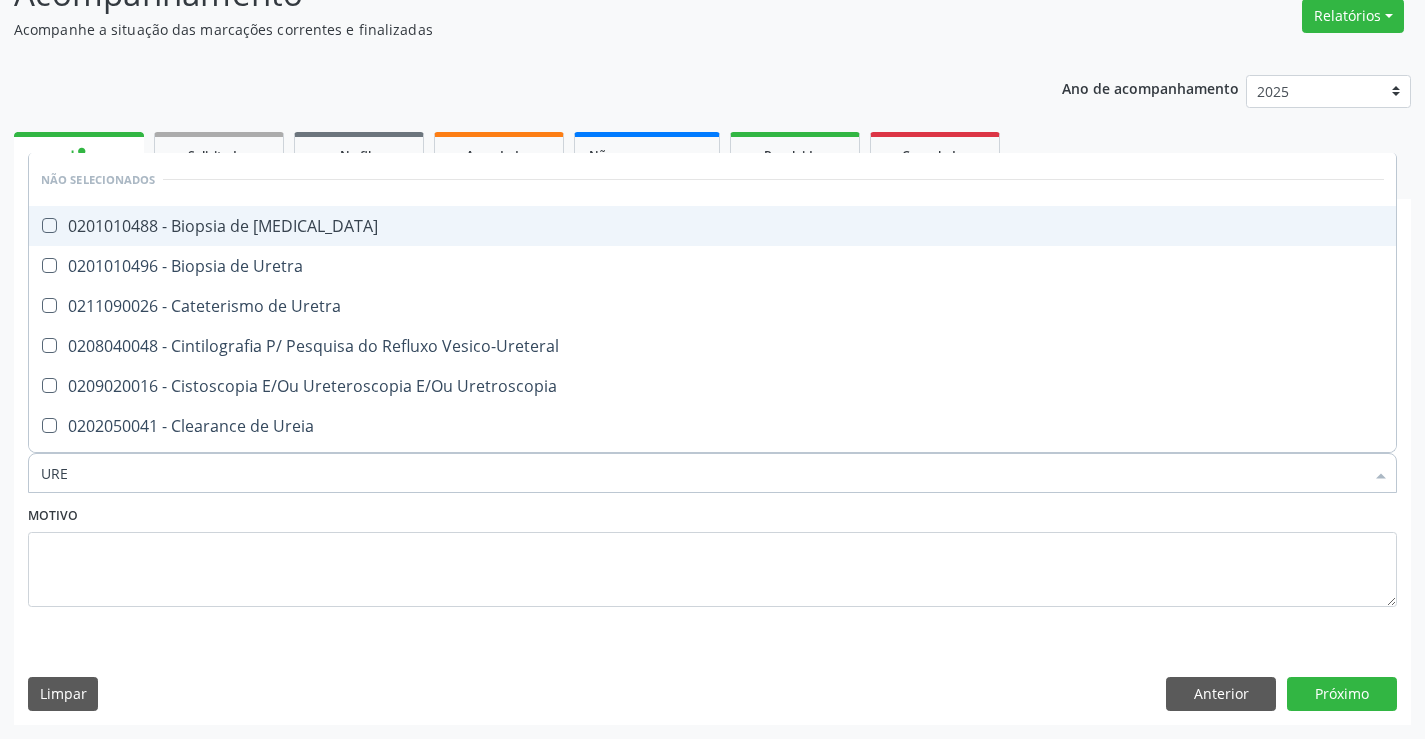type on "UREI" 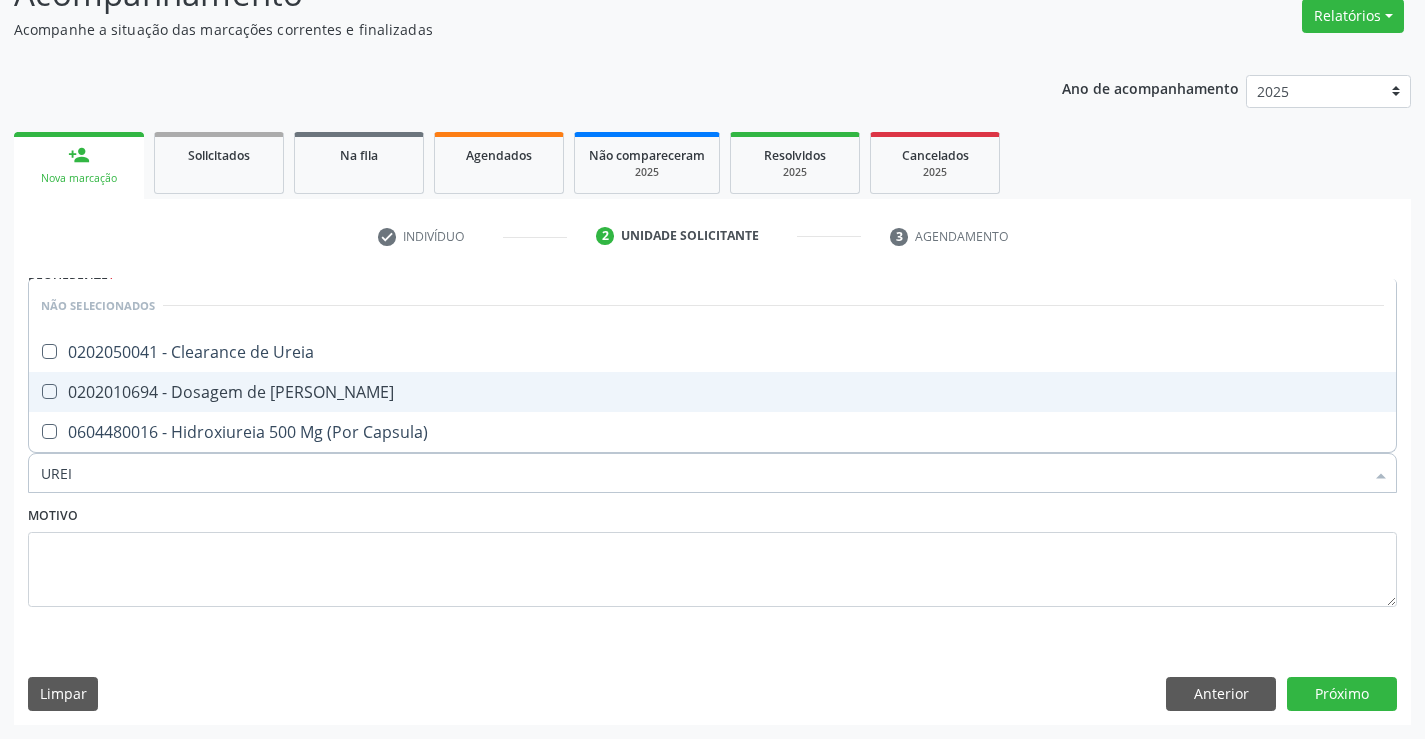 click on "0202010694 - Dosagem de [PERSON_NAME]" at bounding box center [712, 392] 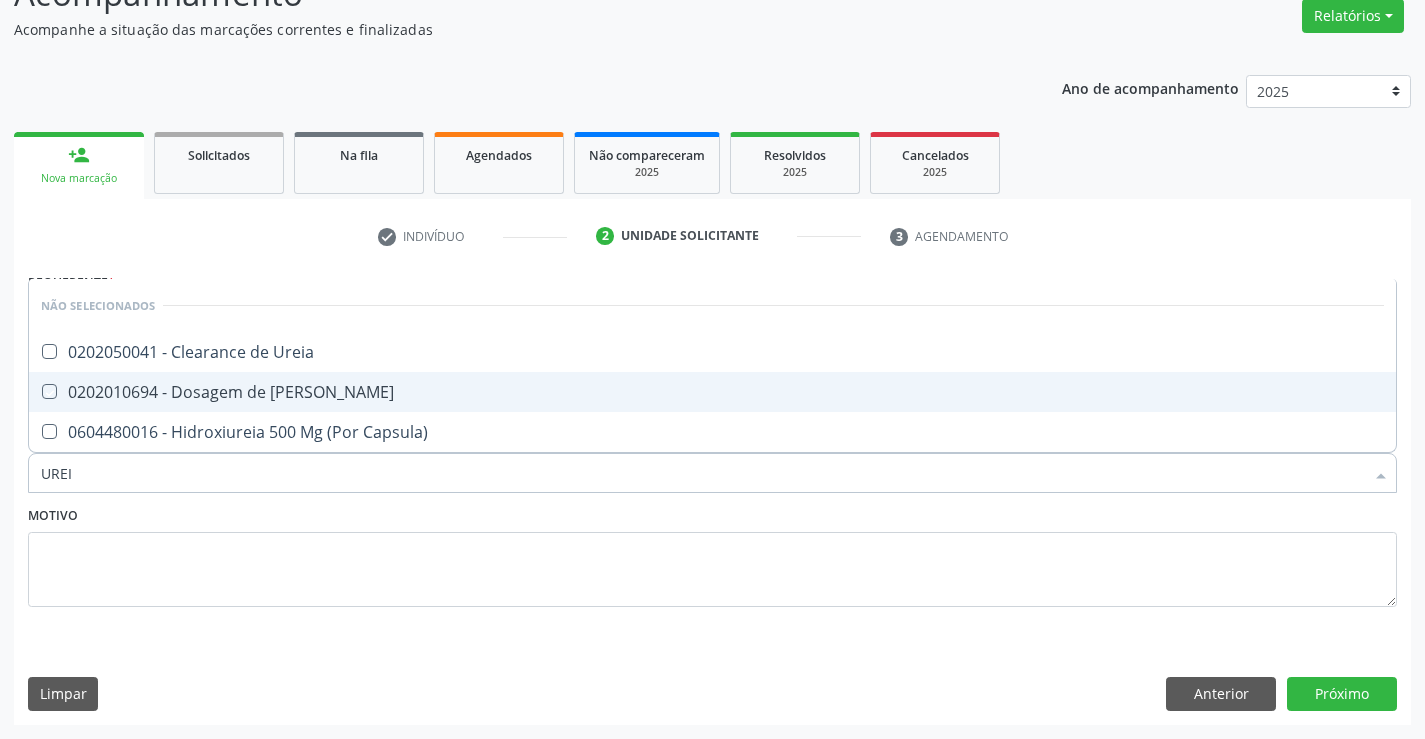 checkbox on "true" 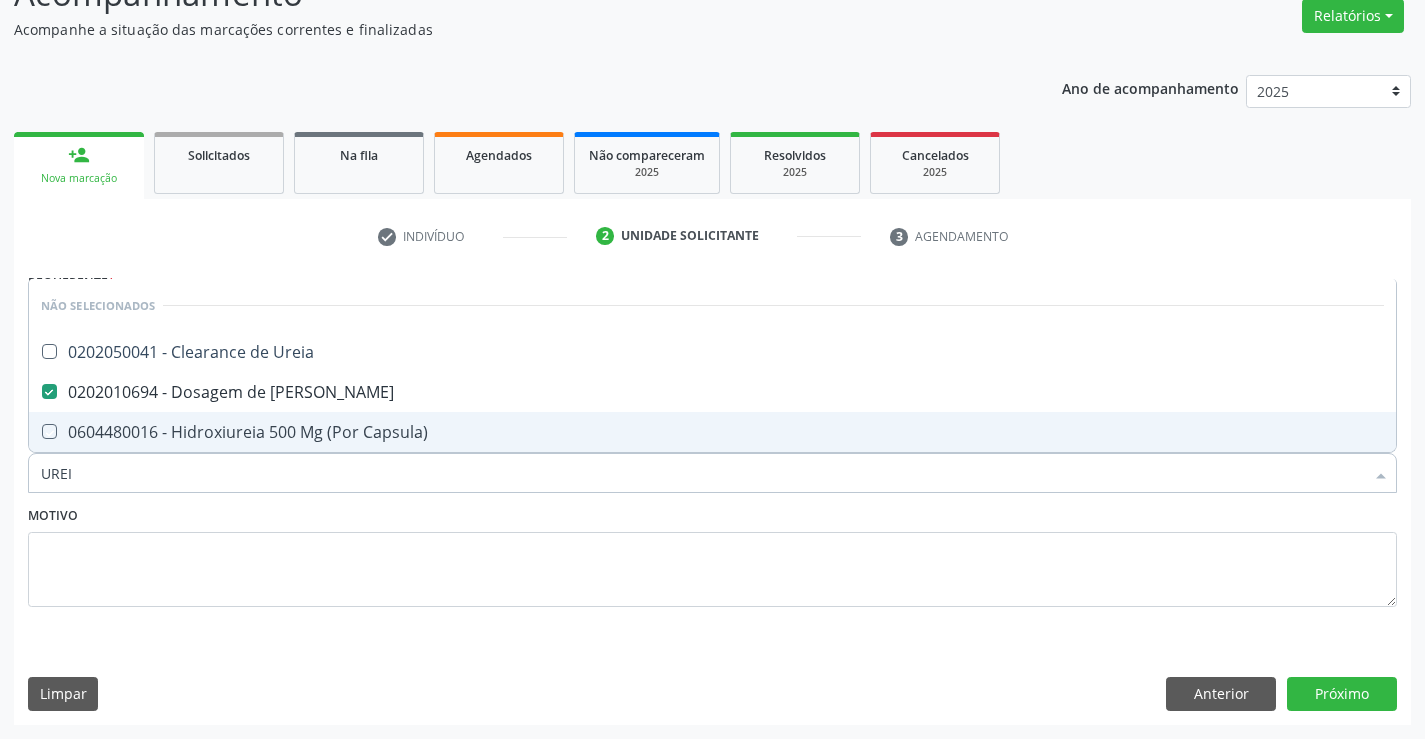 click on "Item de agendamento
*
UREI
Desfazer seleção
Não selecionados
0202050041 - Clearance de Ureia
0202010694 - Dosagem de Ureia
0604480016 - Hidroxiureia 500 Mg (Por Capsula)
Nenhum resultado encontrado para: " UREI  "
Não há nenhuma opção para ser exibida." at bounding box center [712, 462] 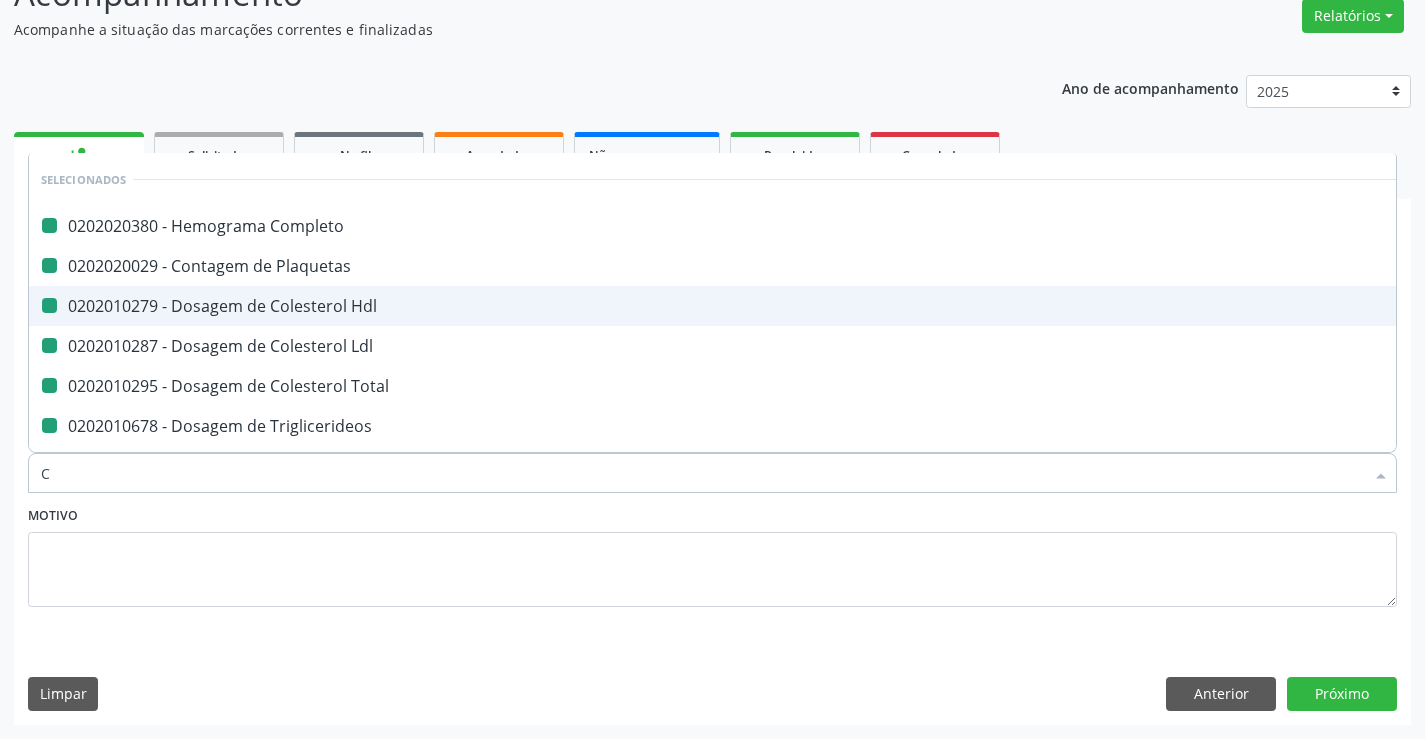 type on "CR" 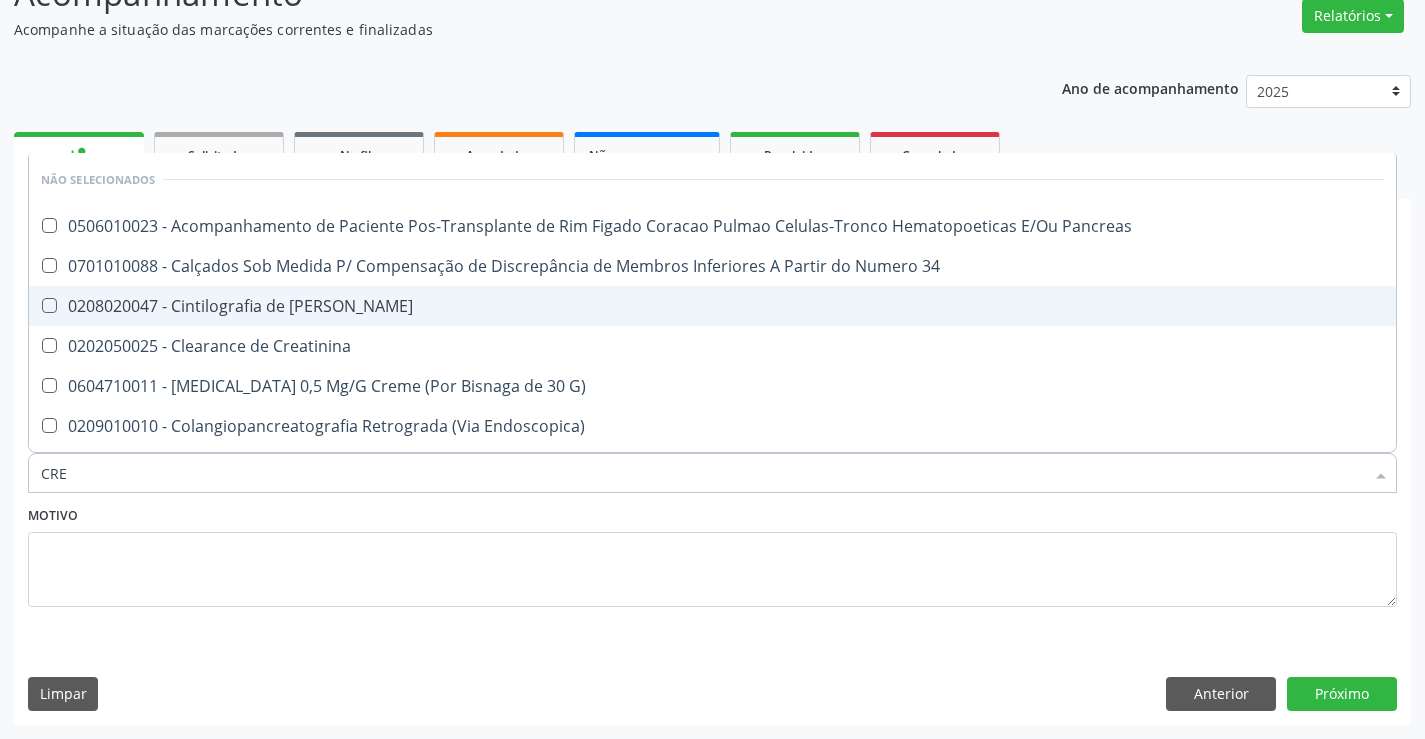 type on "CREA" 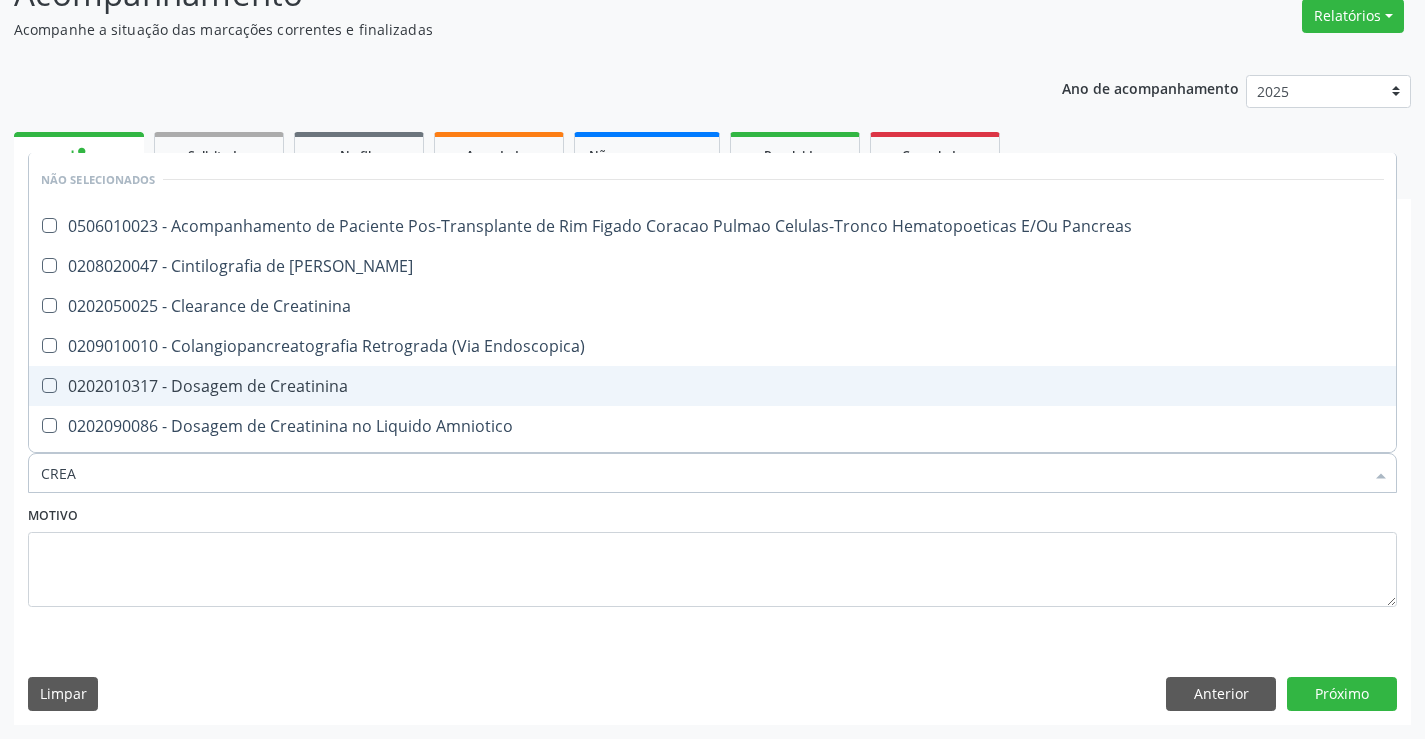 click on "0202010317 - Dosagem de Creatinina" at bounding box center (712, 386) 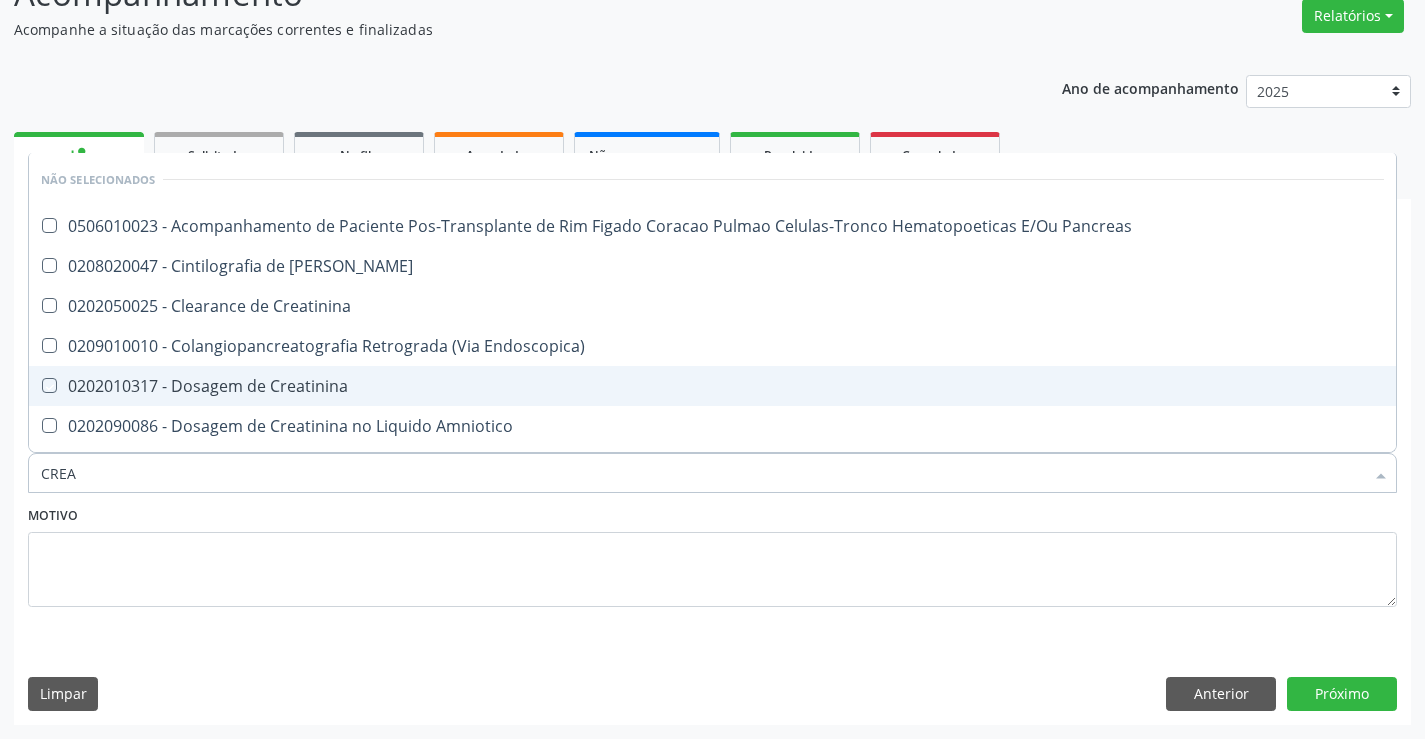 checkbox on "true" 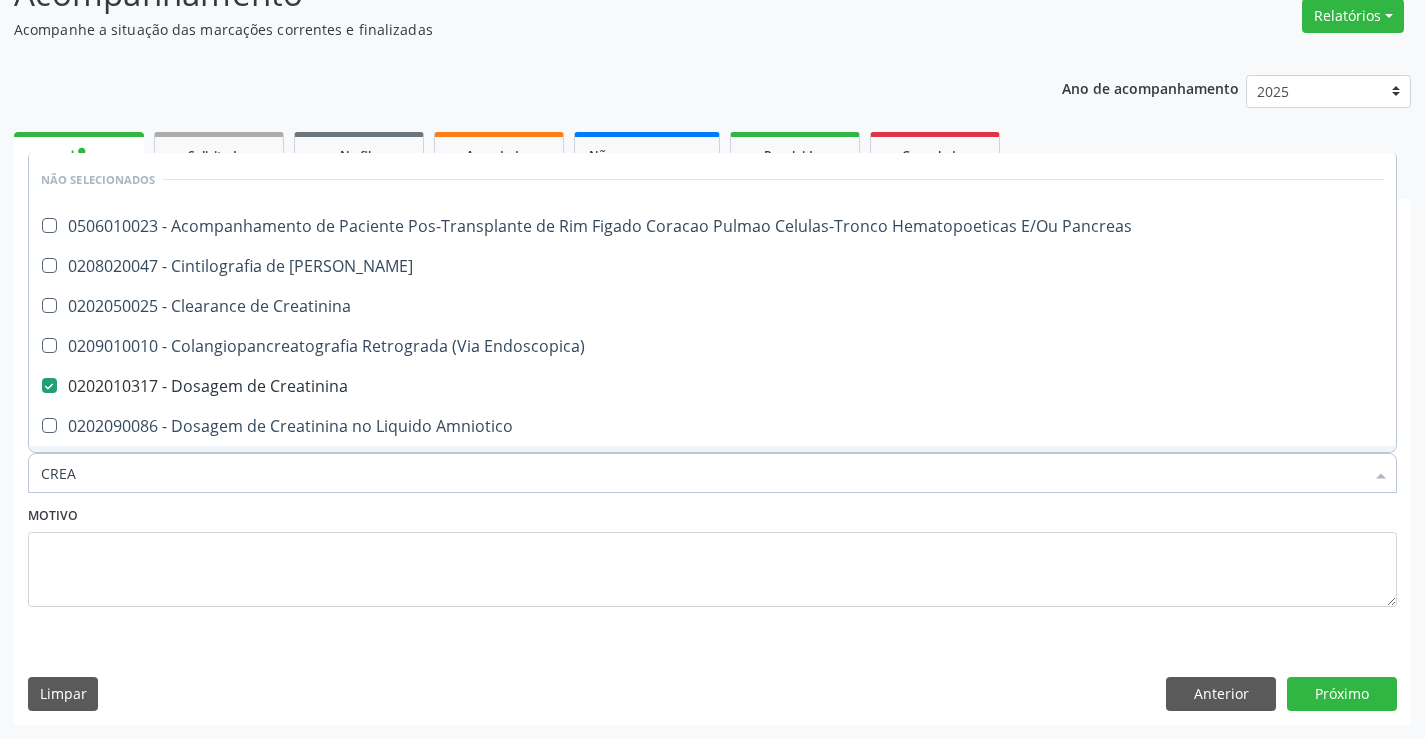 click on "Motivo" at bounding box center (712, 554) 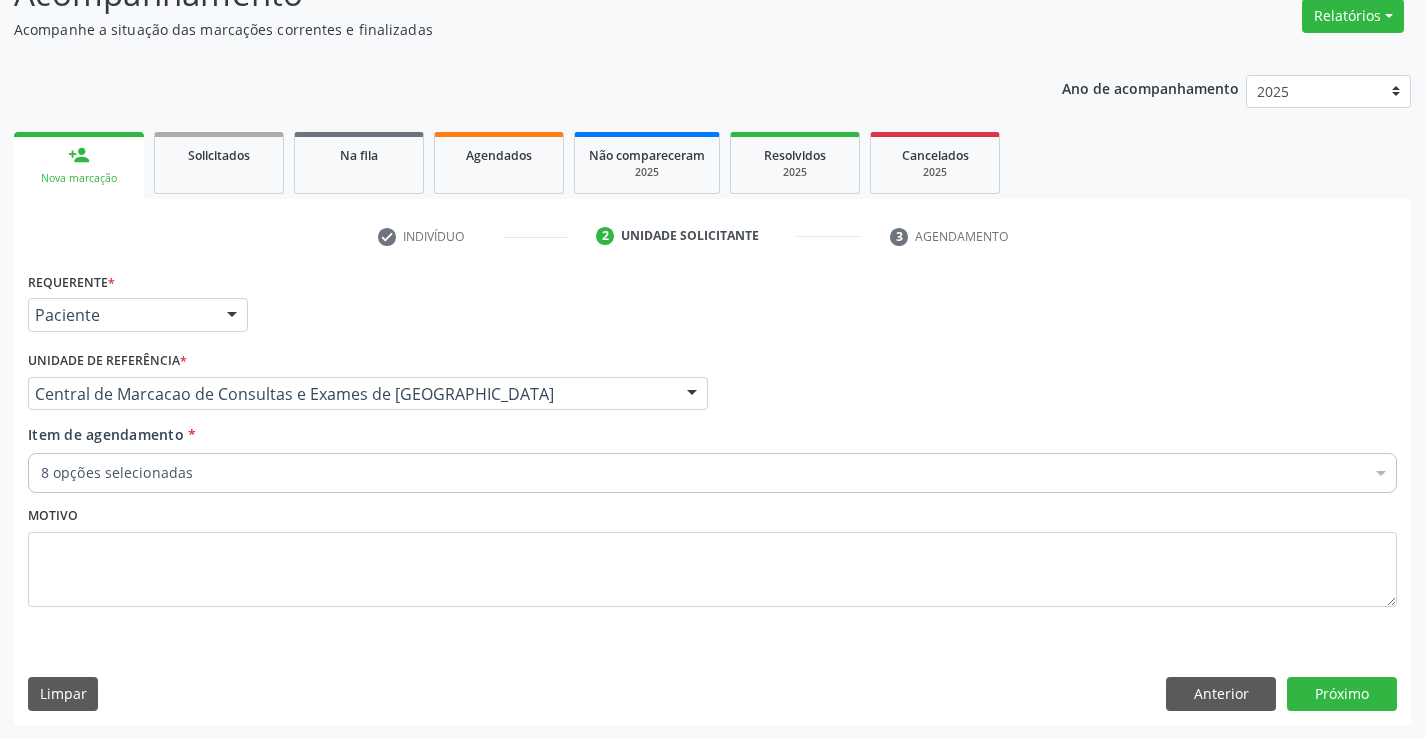 click on "8 opções selecionadas" at bounding box center (712, 473) 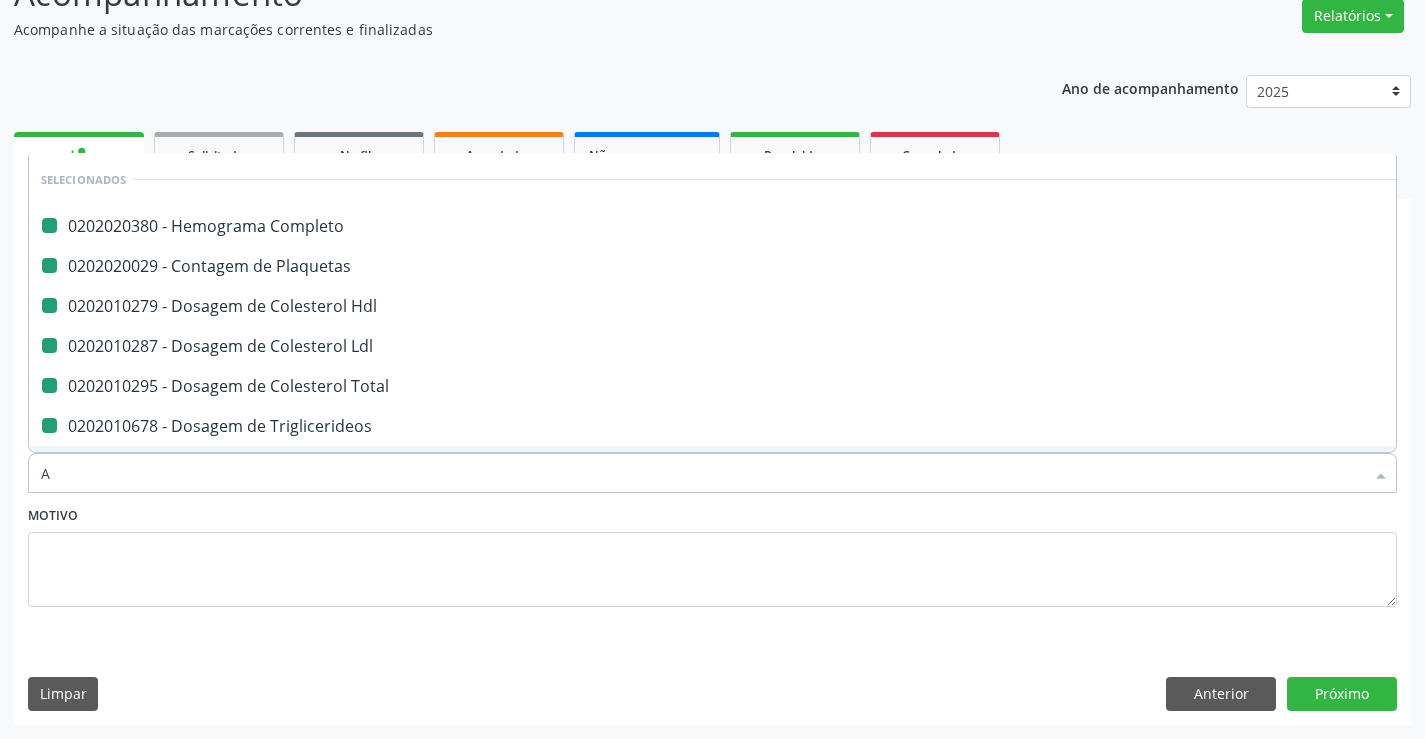 type on "AC" 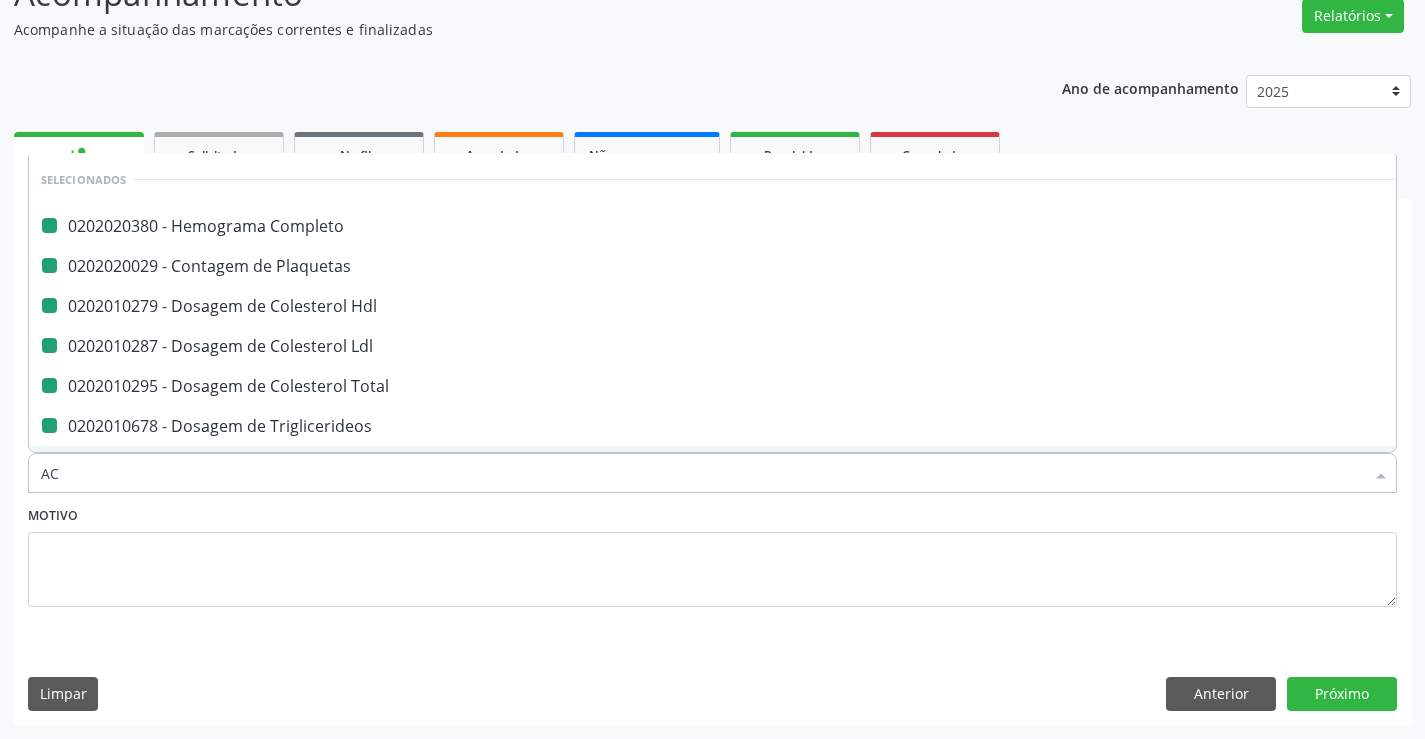 checkbox on "false" 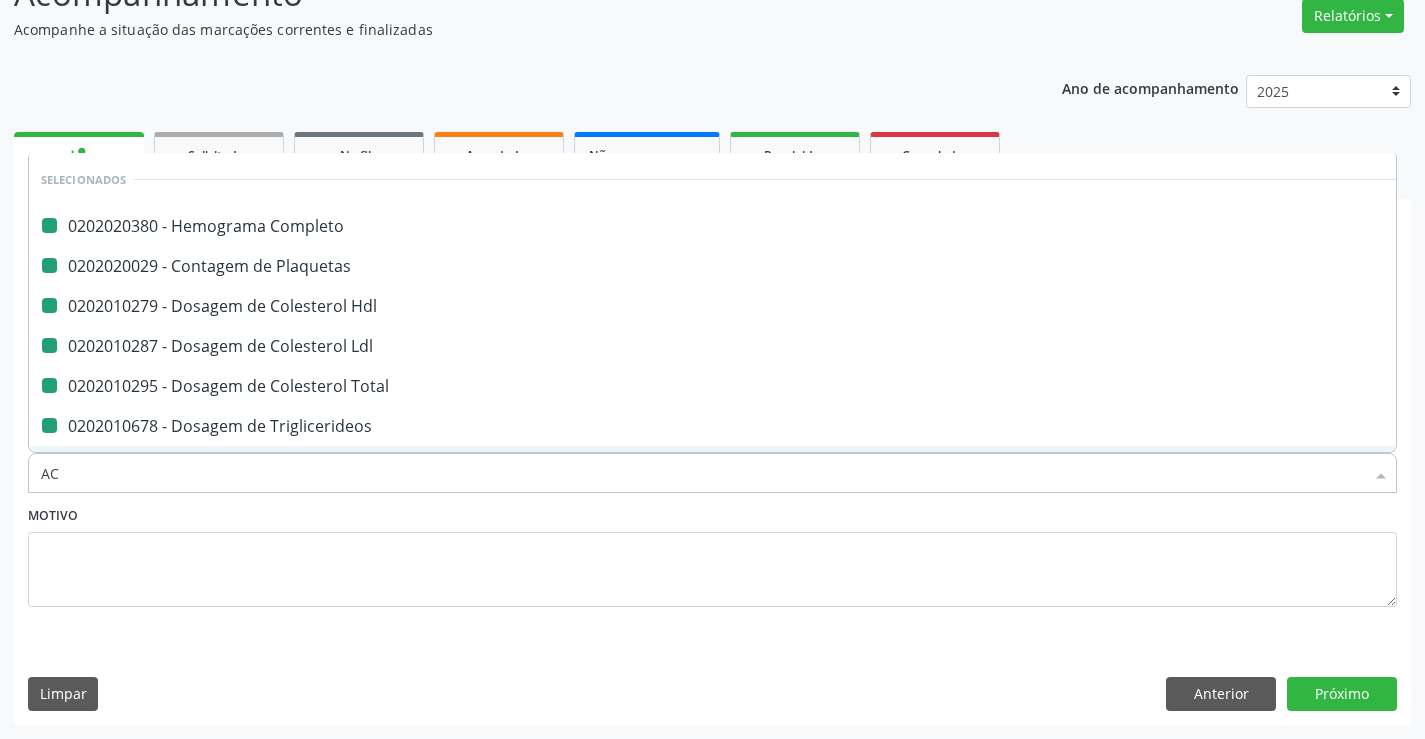 checkbox on "false" 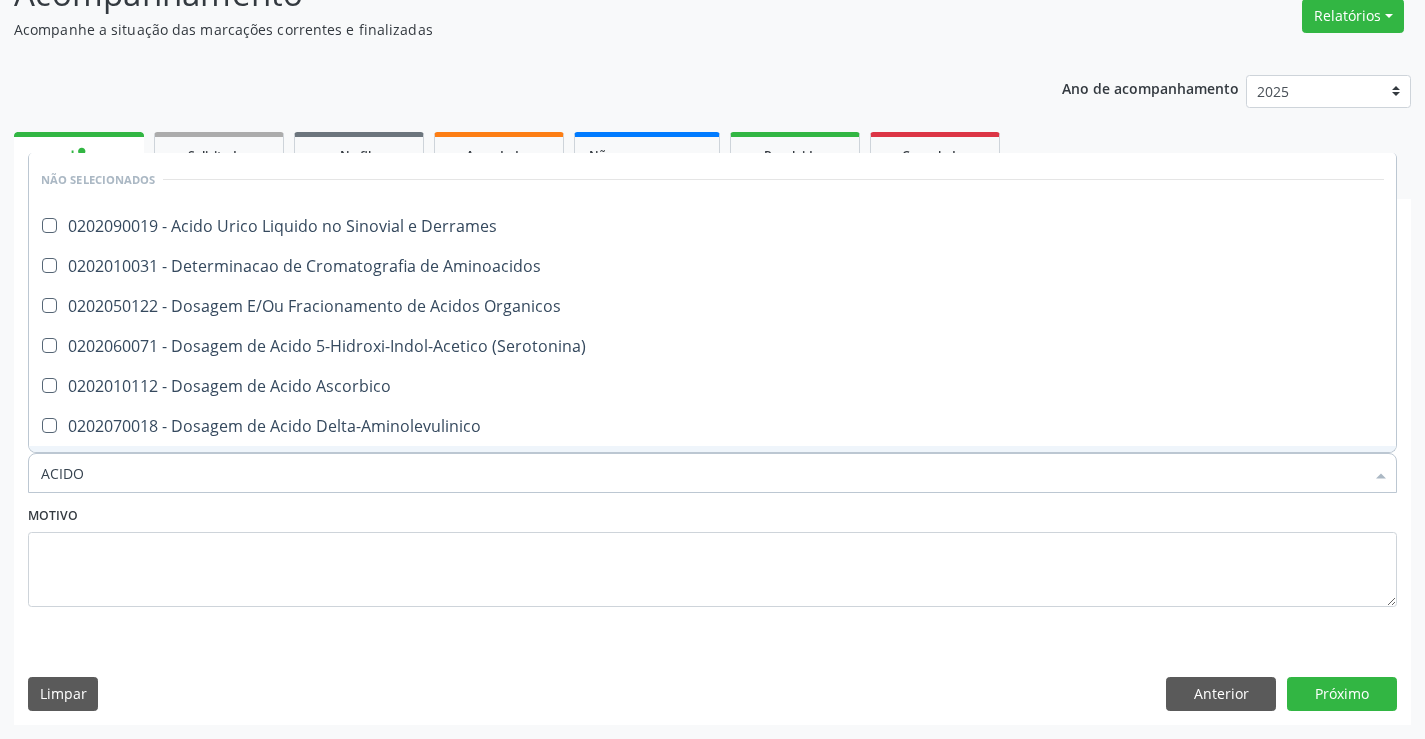 type on "ACIDO U" 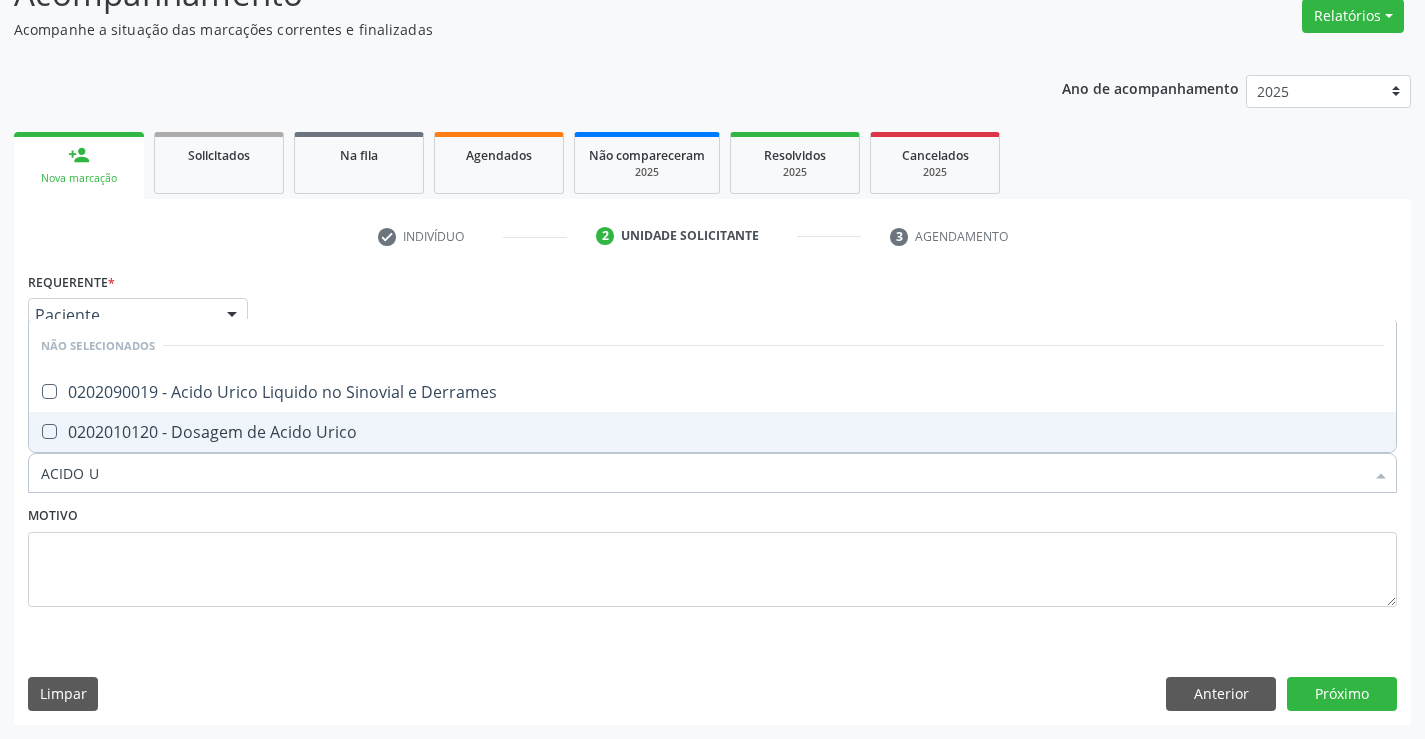 click on "0202010120 - Dosagem de Acido Urico" at bounding box center (712, 432) 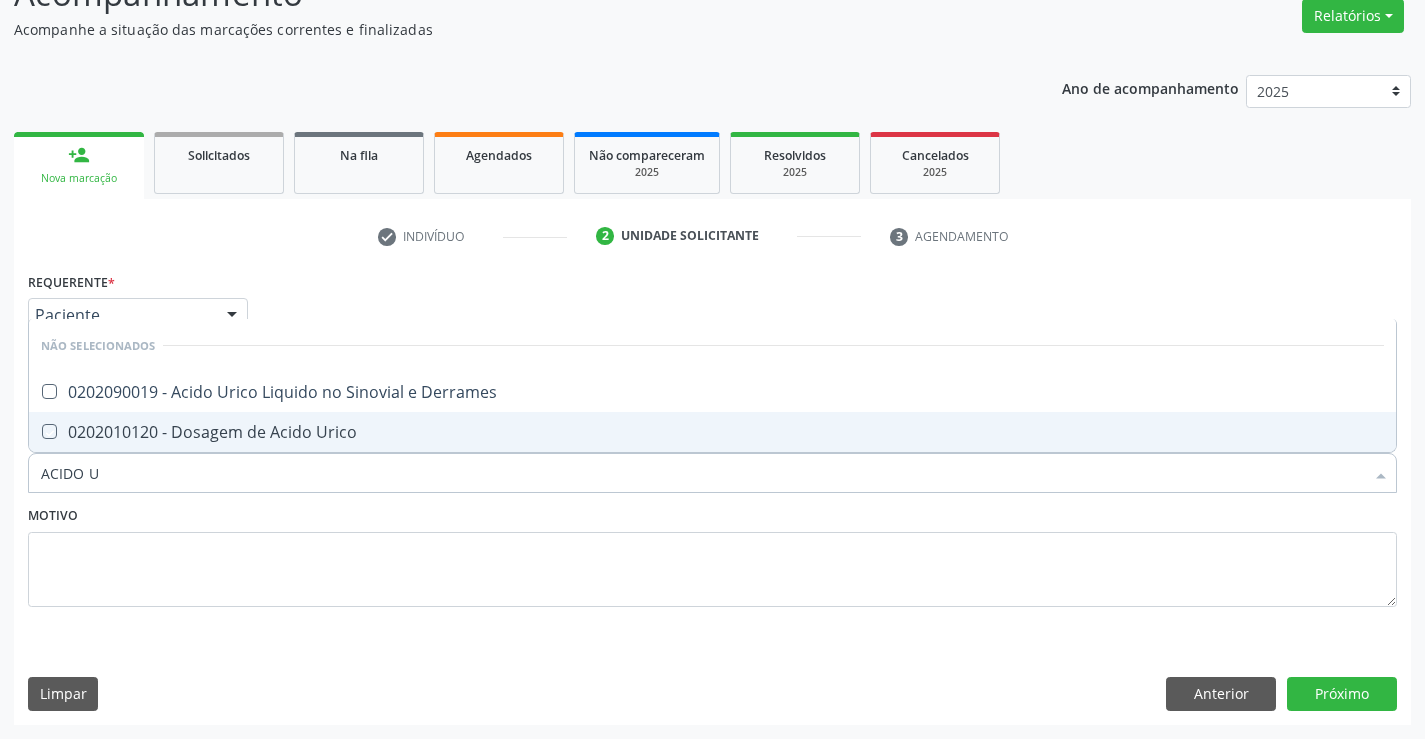 checkbox on "true" 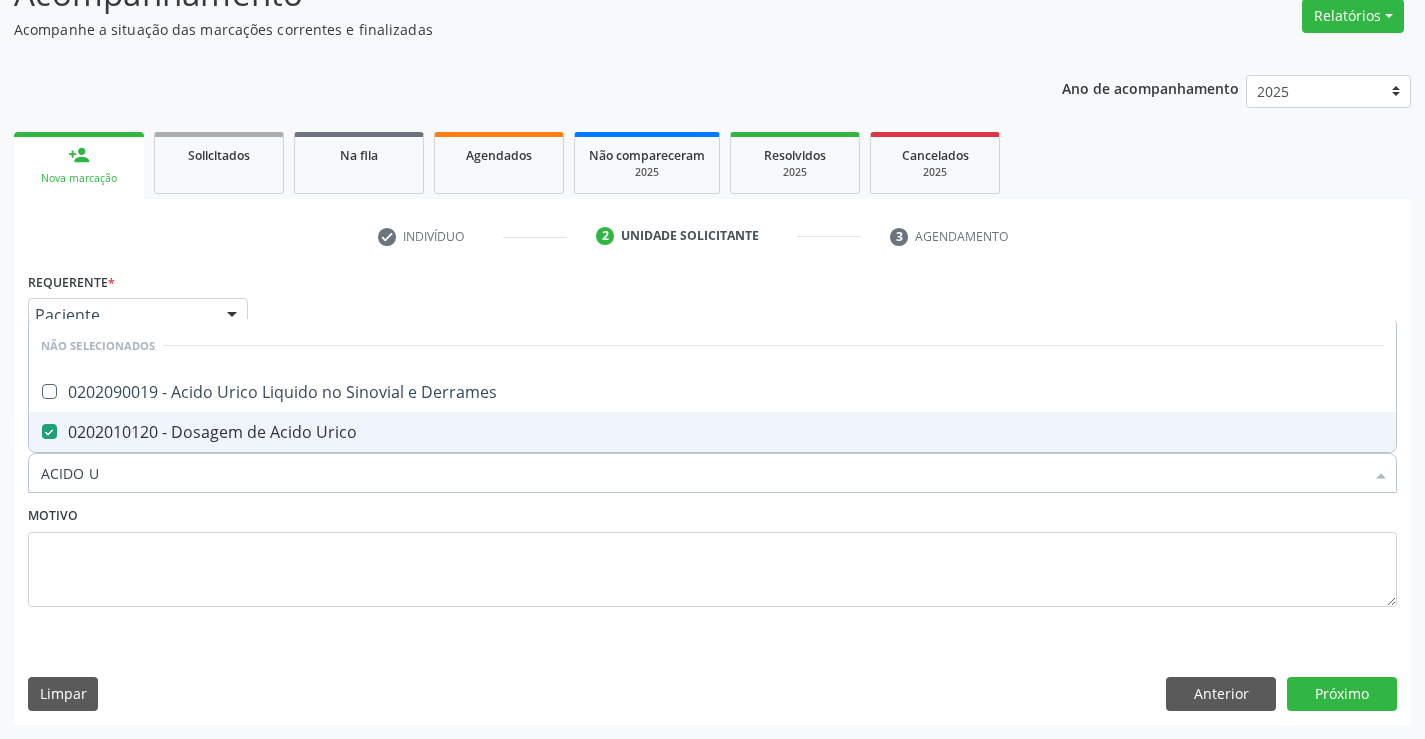 click on "Motivo" at bounding box center (712, 554) 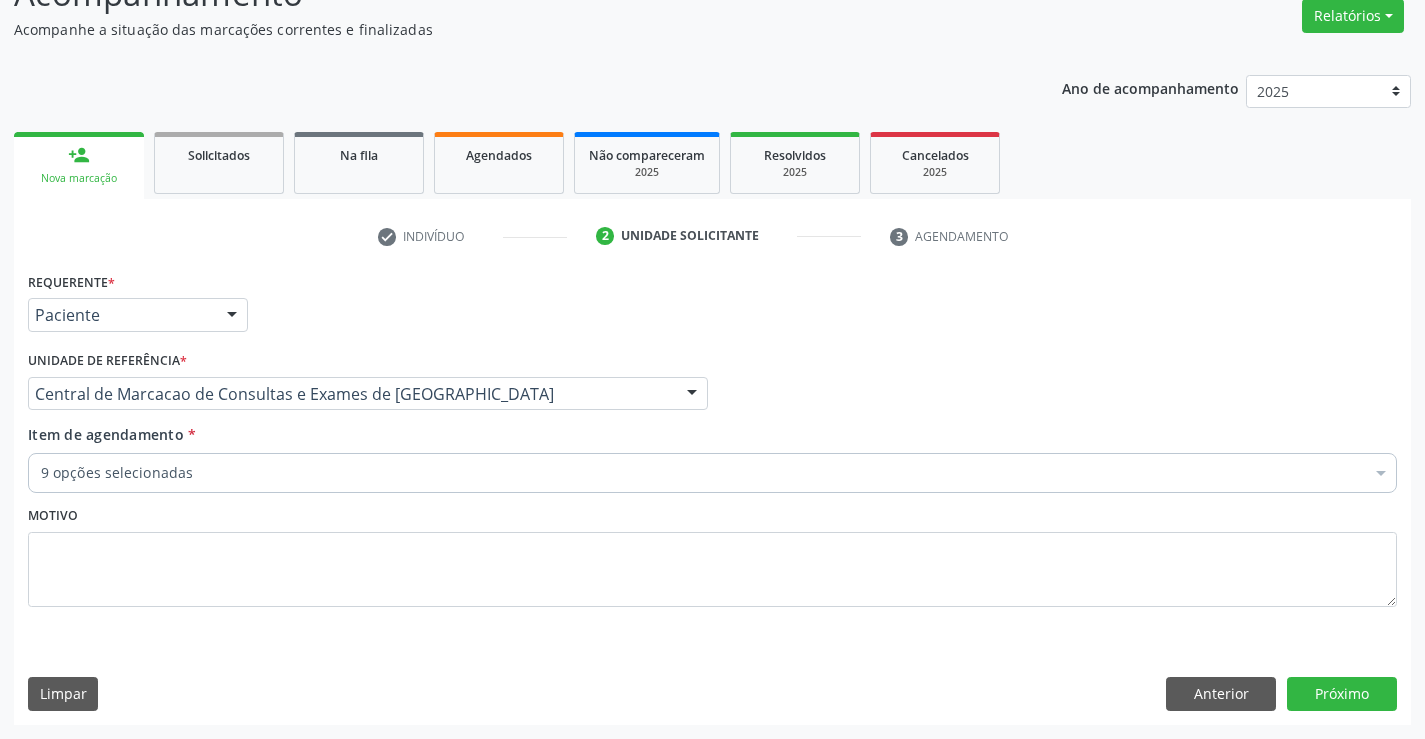 click on "9 opções selecionadas" at bounding box center [712, 473] 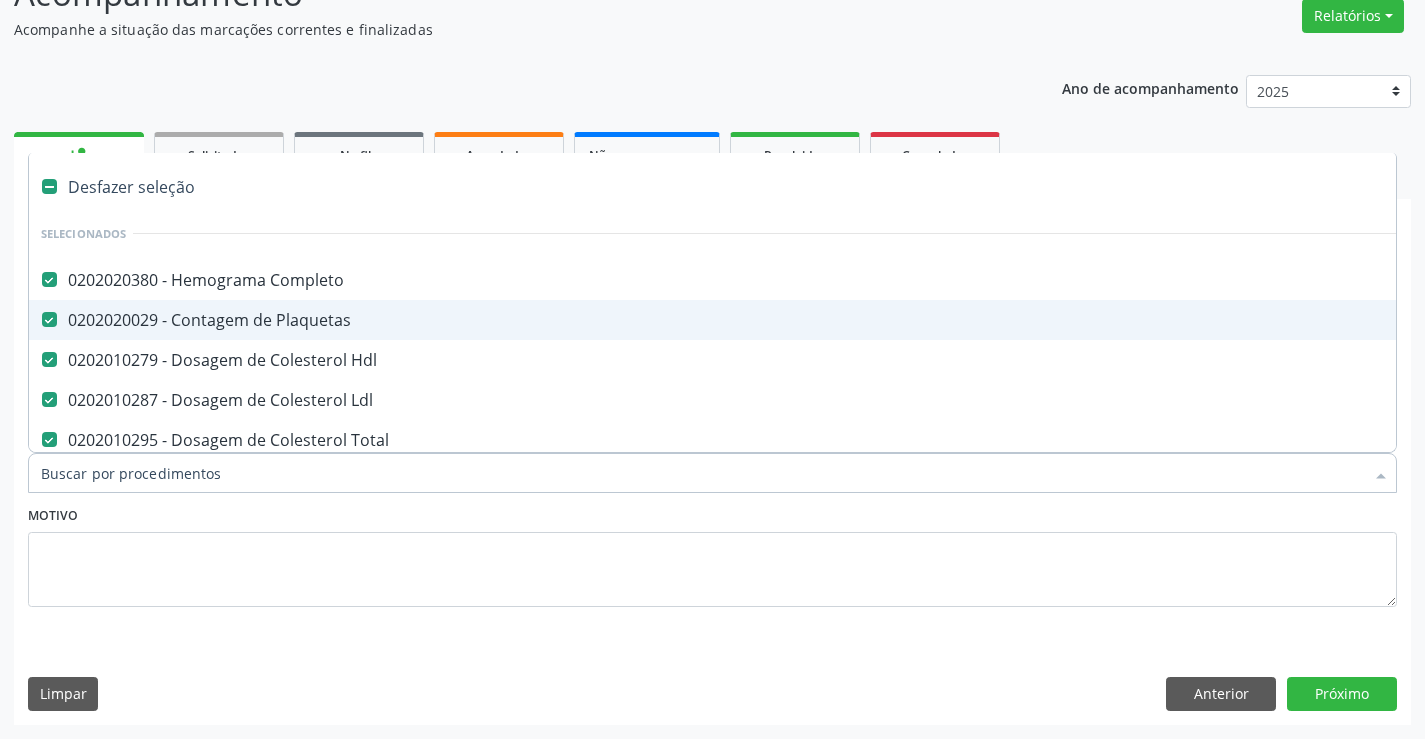 type on "T" 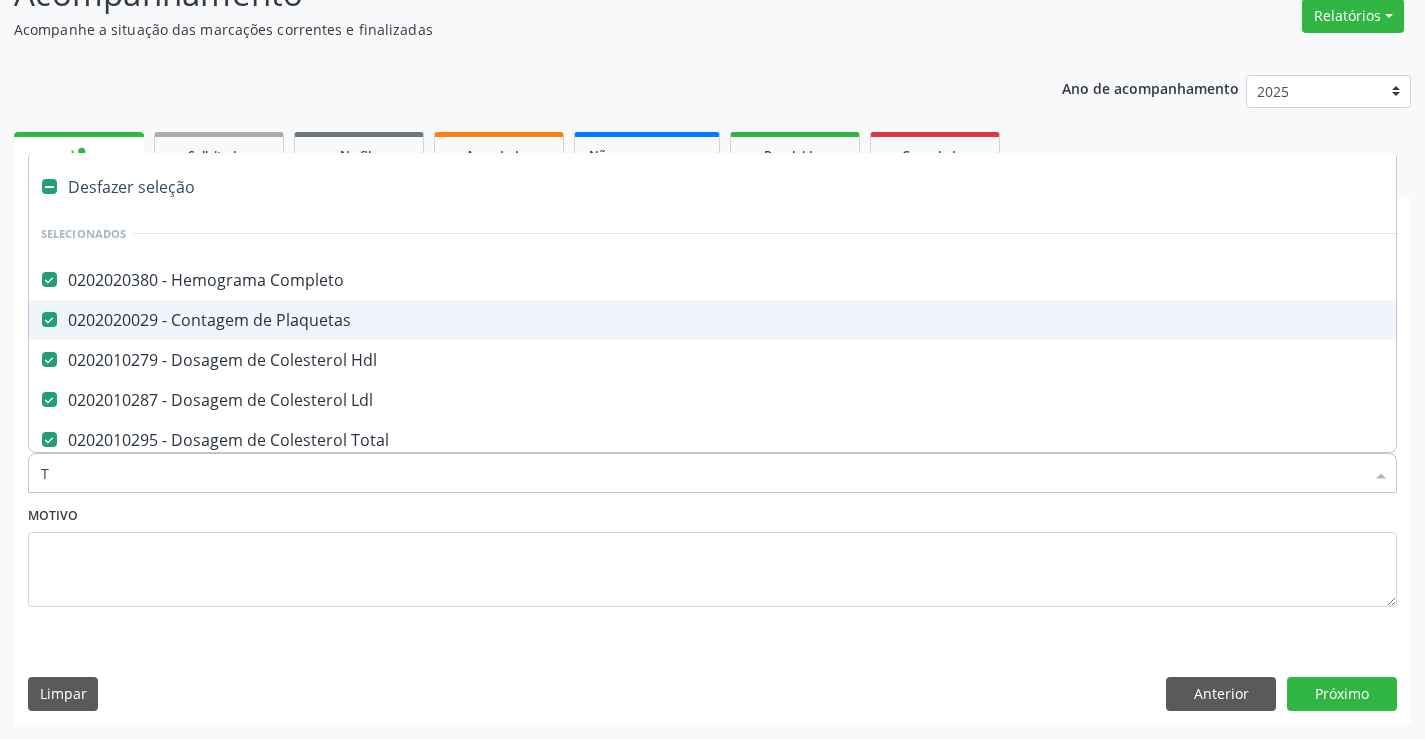 checkbox on "false" 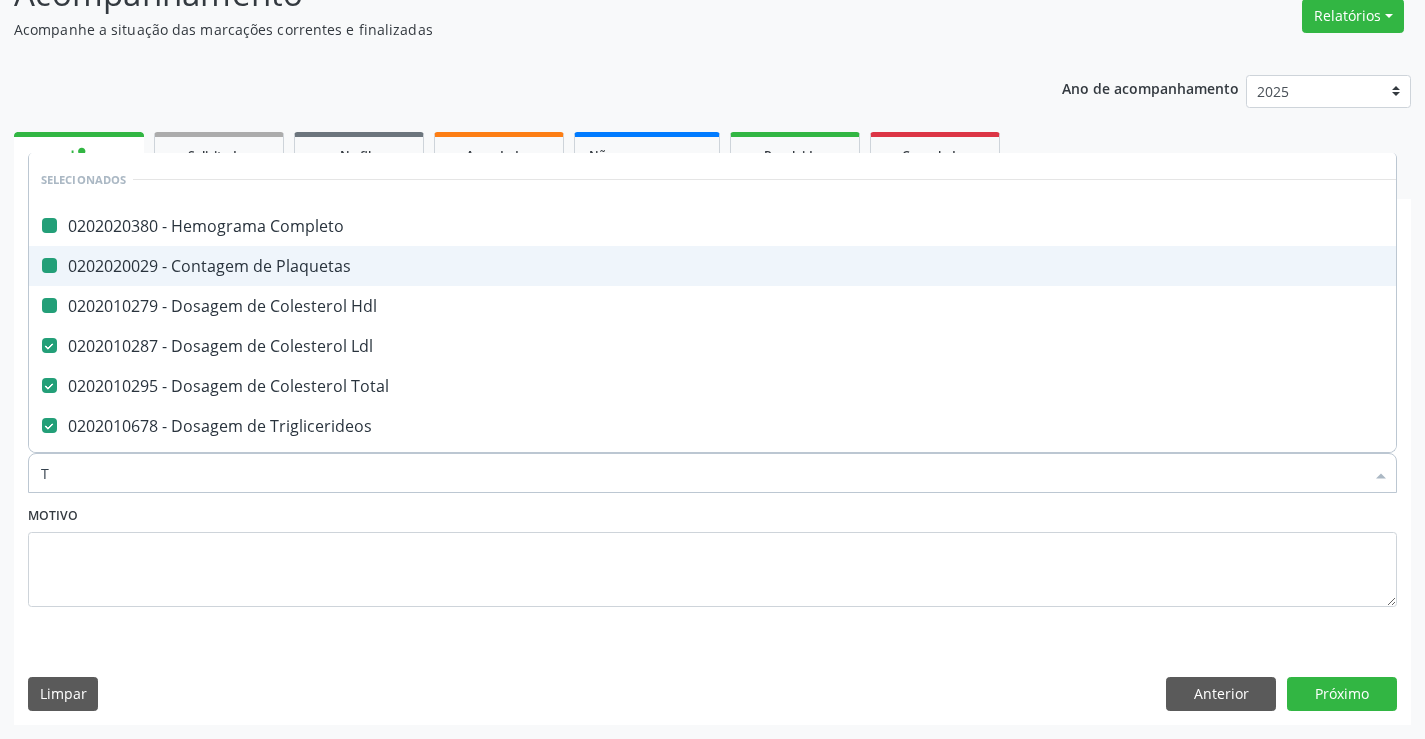 type on "TG" 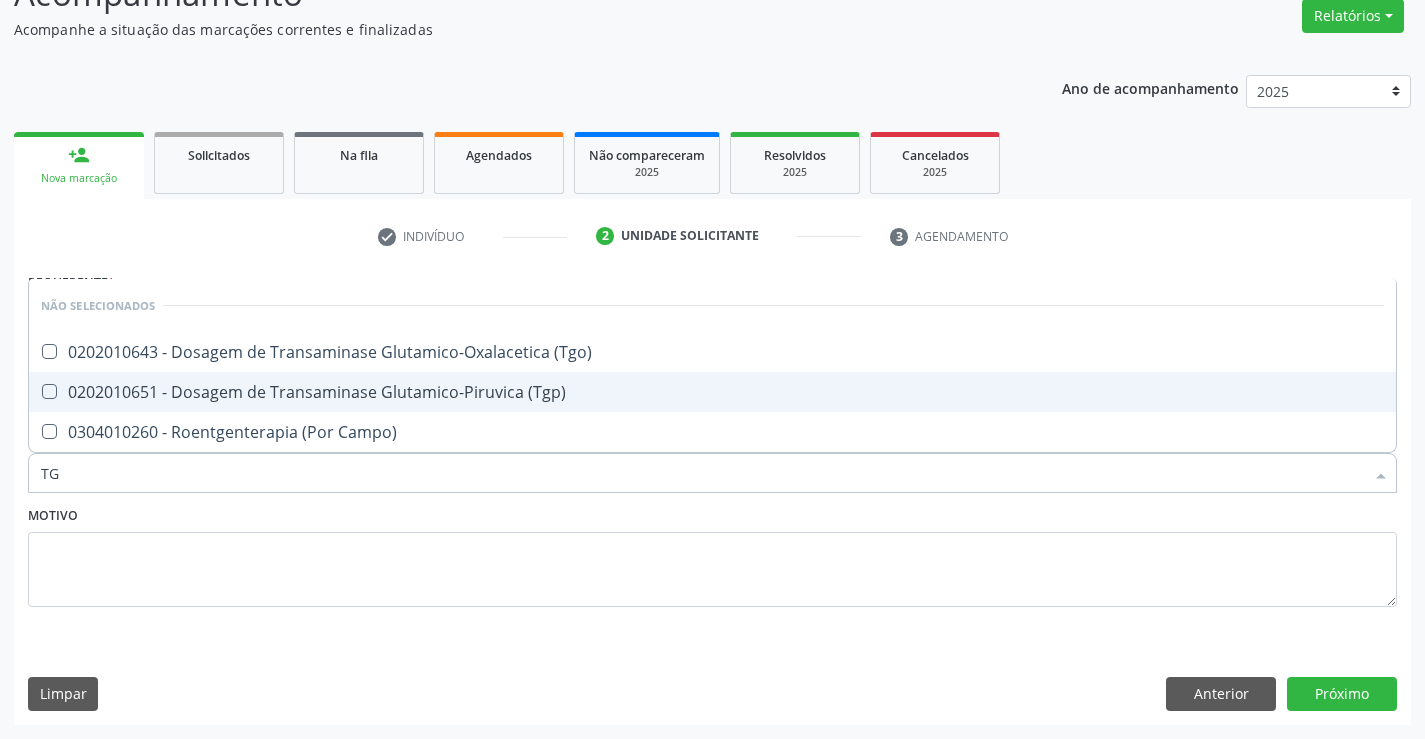 click on "0202010651 - Dosagem de Transaminase Glutamico-Piruvica (Tgp)" at bounding box center (712, 392) 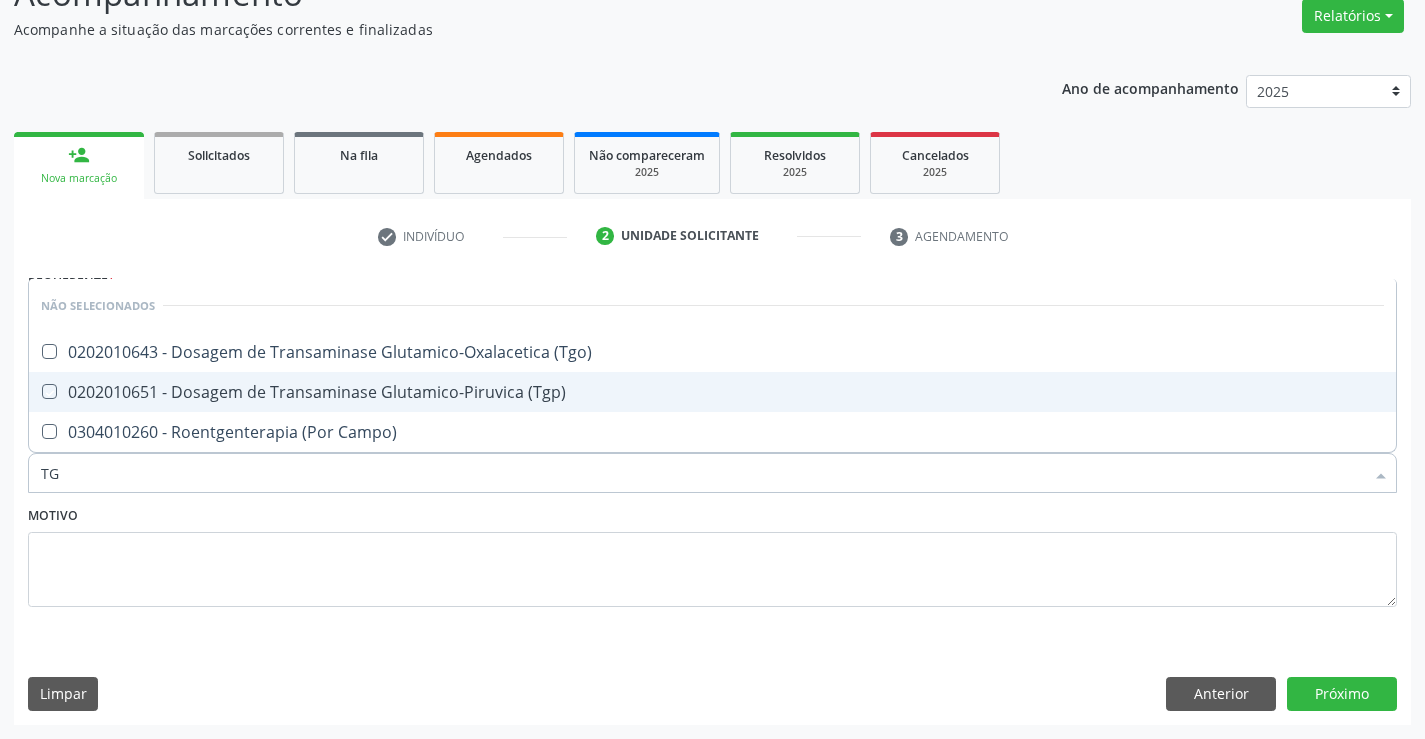 checkbox on "true" 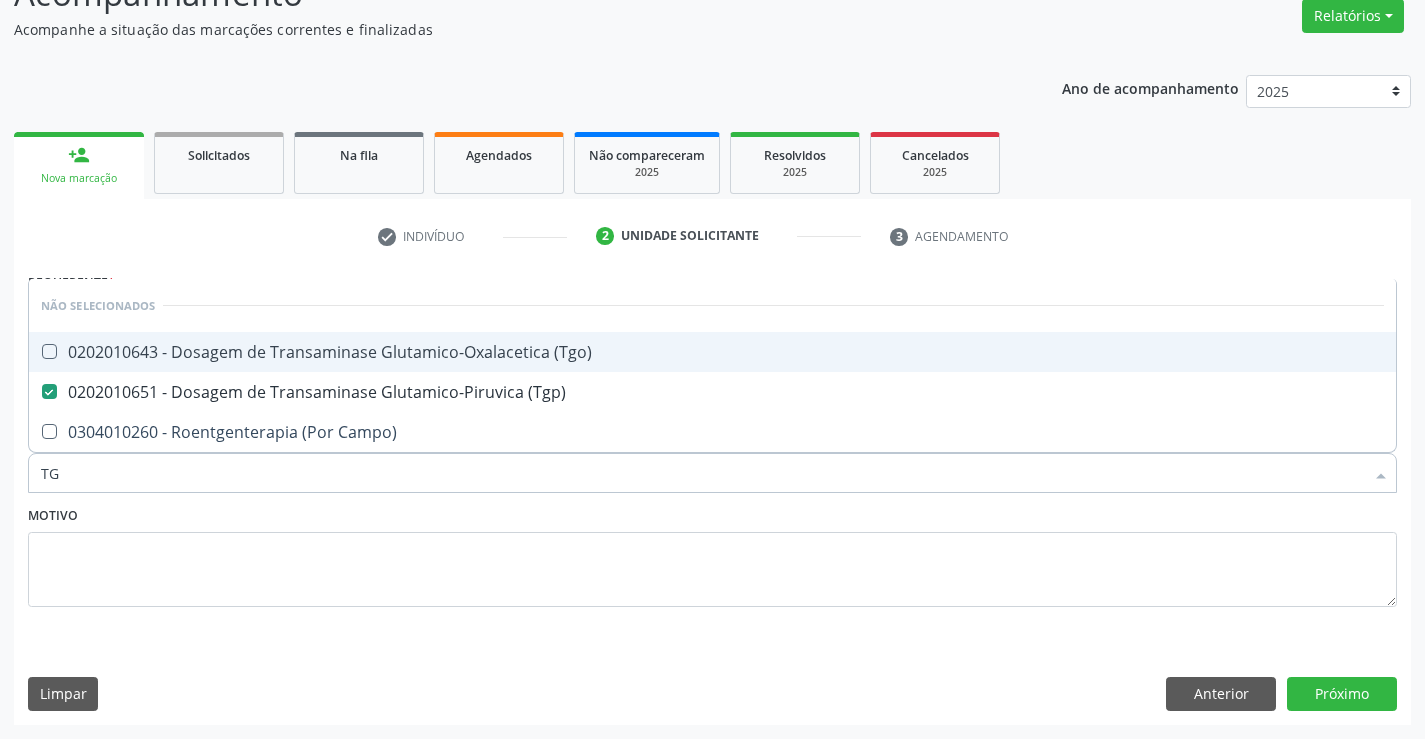 drag, startPoint x: 413, startPoint y: 360, endPoint x: 408, endPoint y: 386, distance: 26.476404 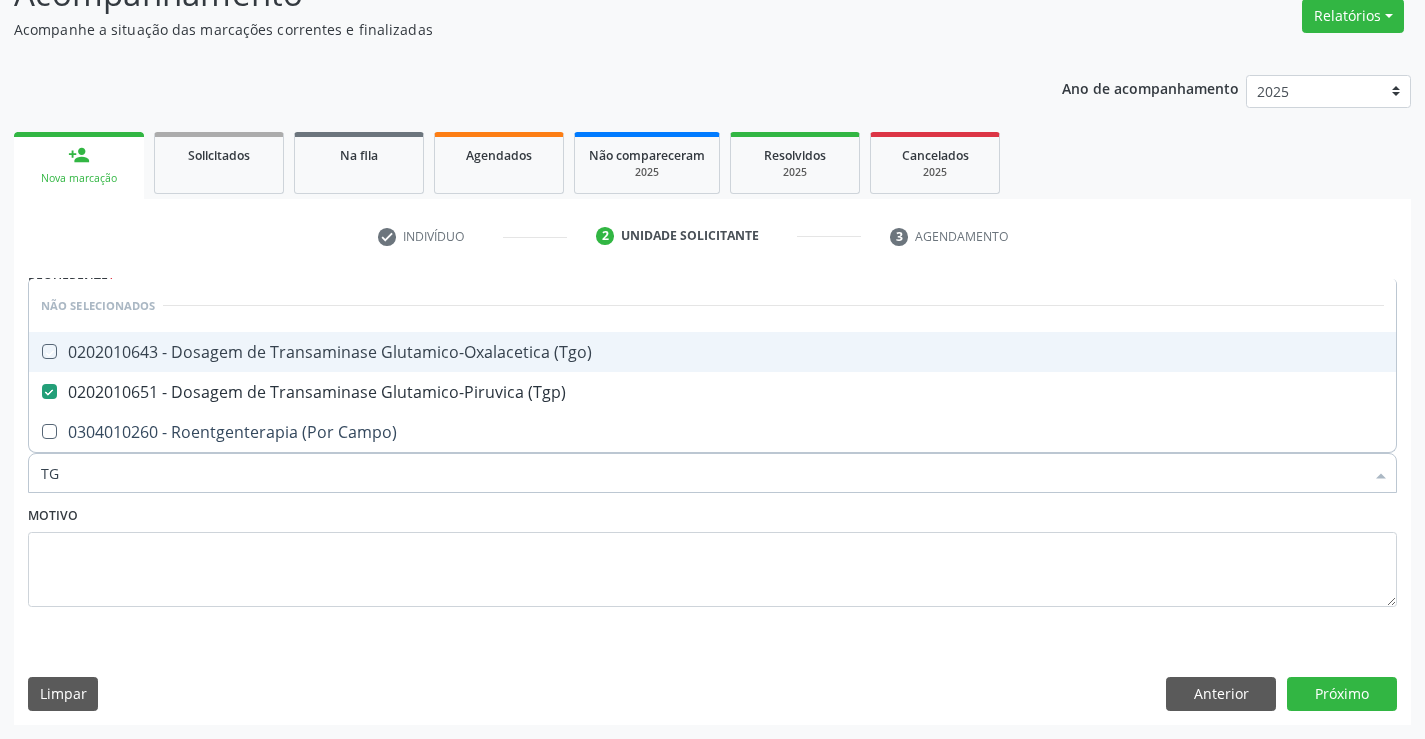 checkbox on "true" 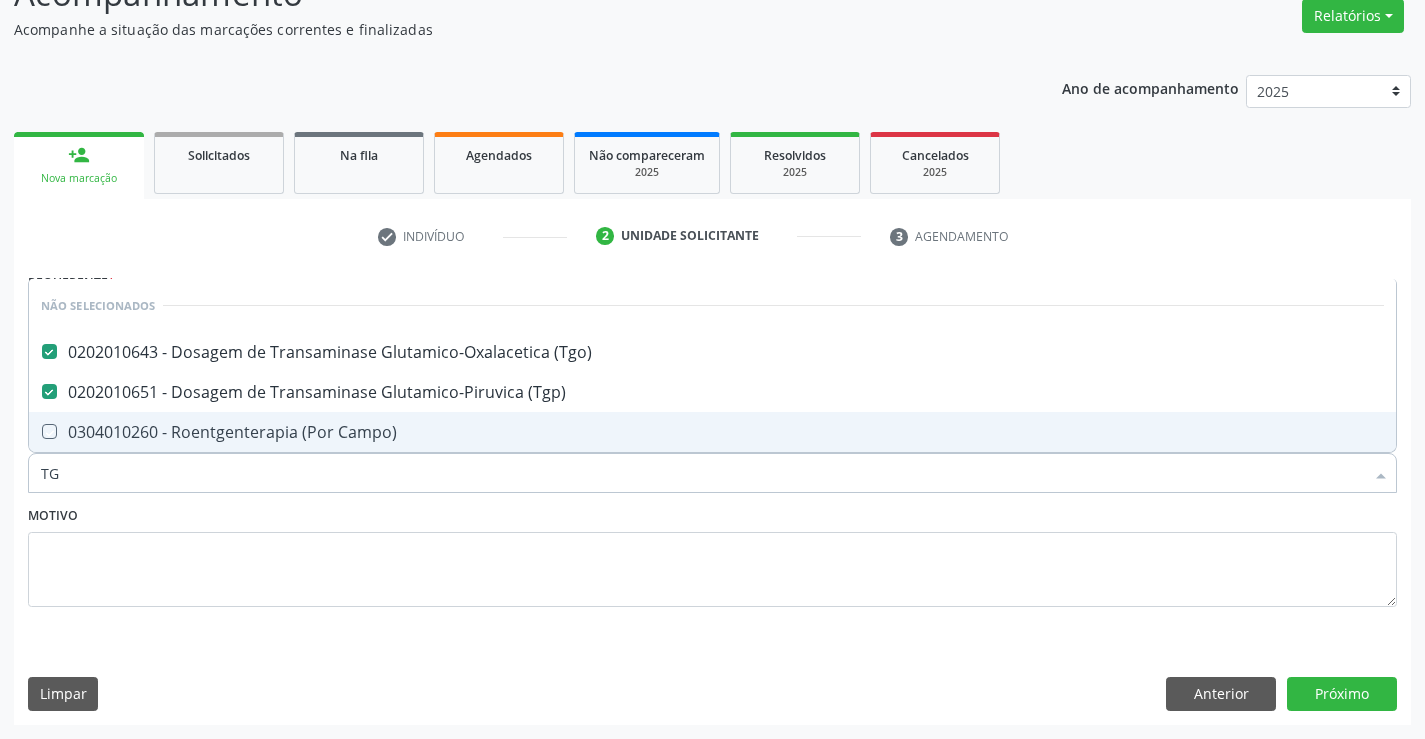 click on "Motivo" at bounding box center (712, 554) 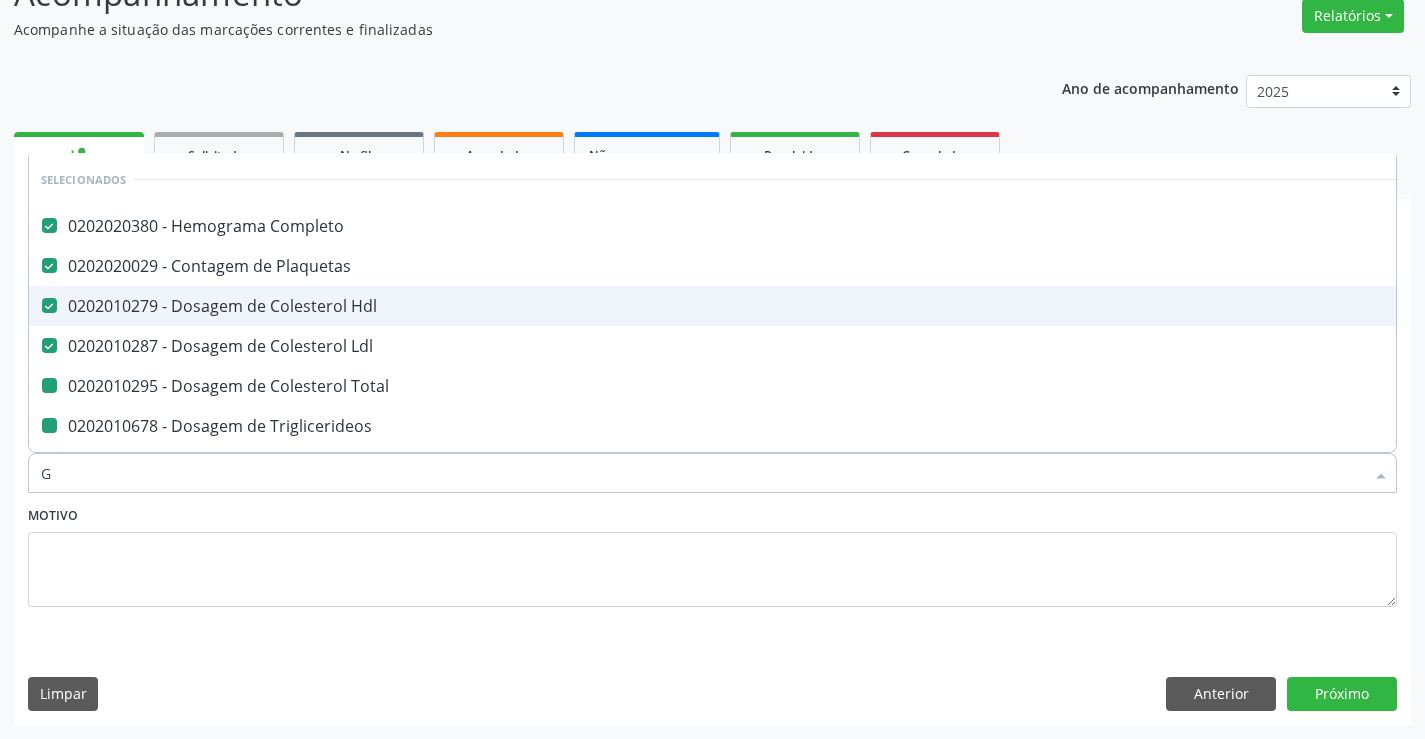 type on "GL" 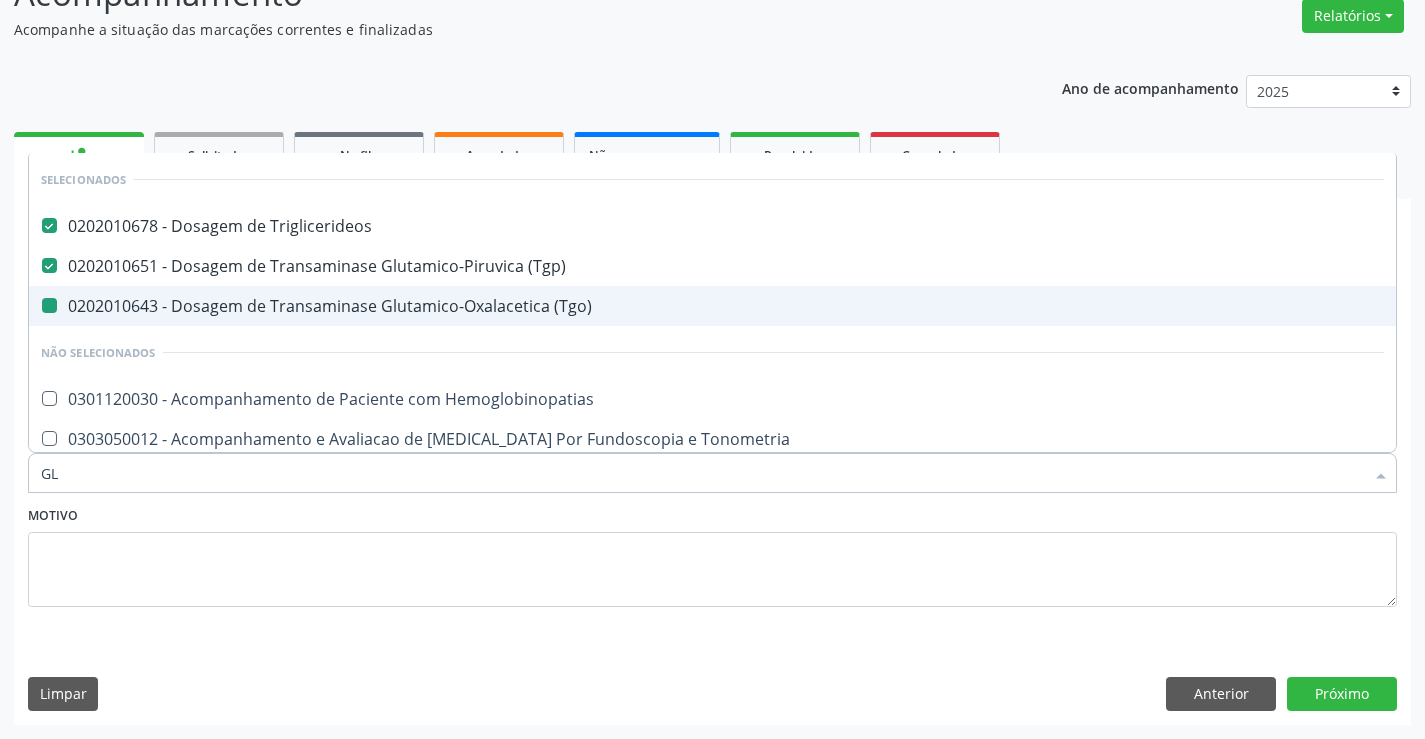 type on "GLI" 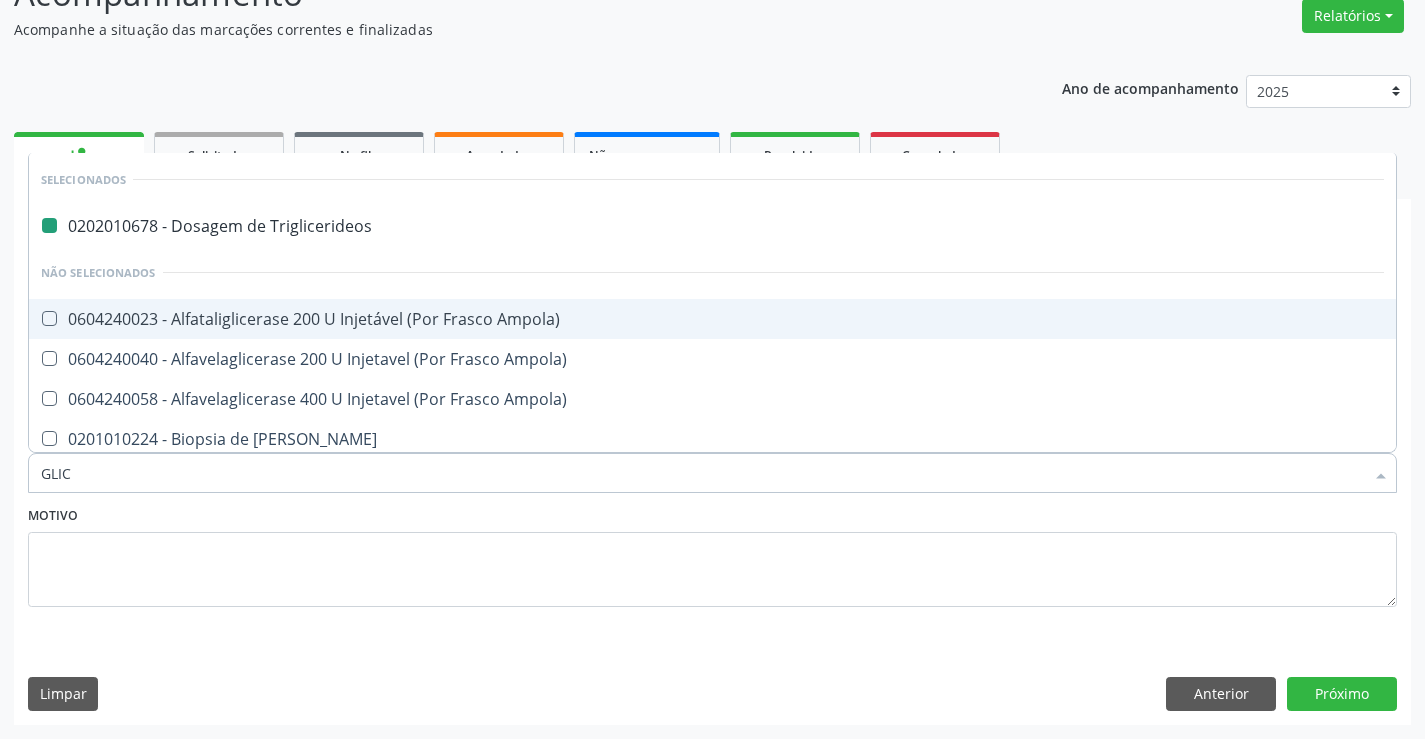type on "GLICO" 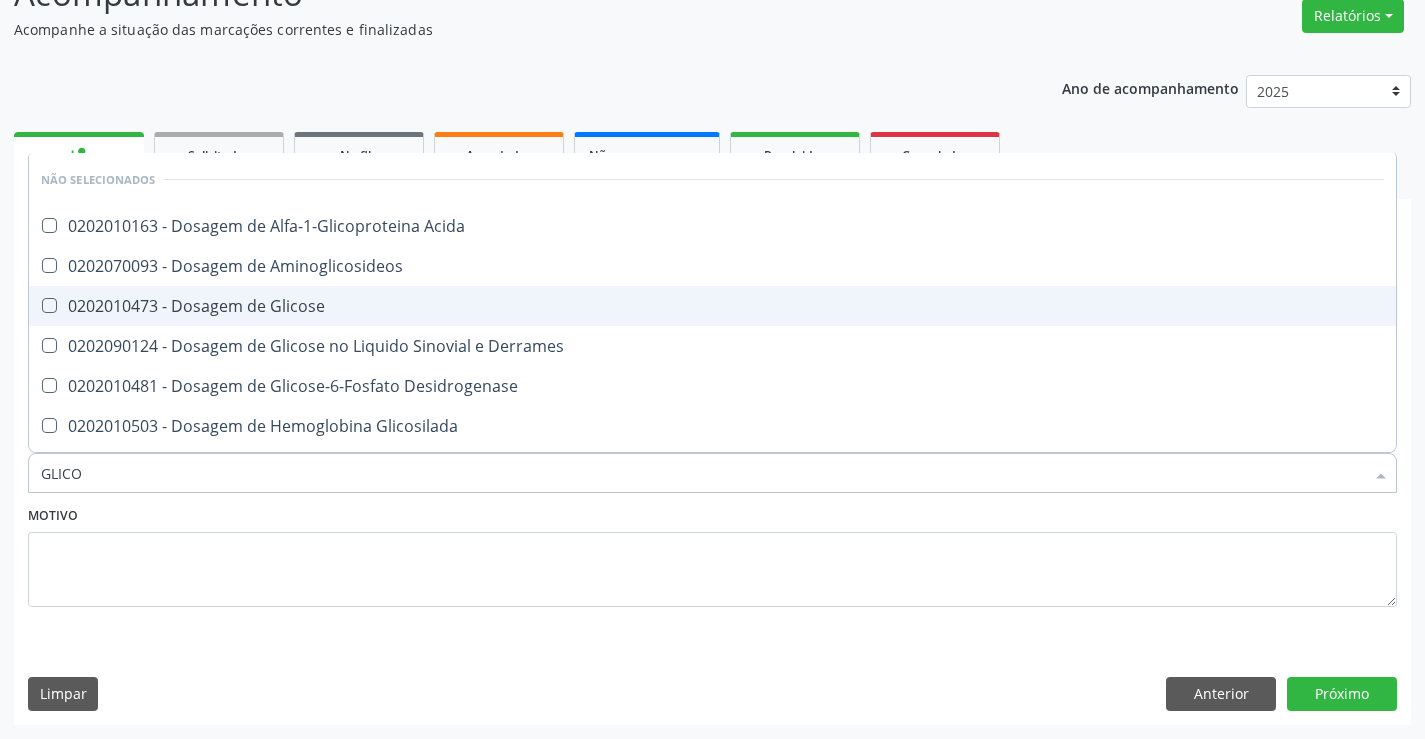 click on "0202010473 - Dosagem de Glicose" at bounding box center (712, 306) 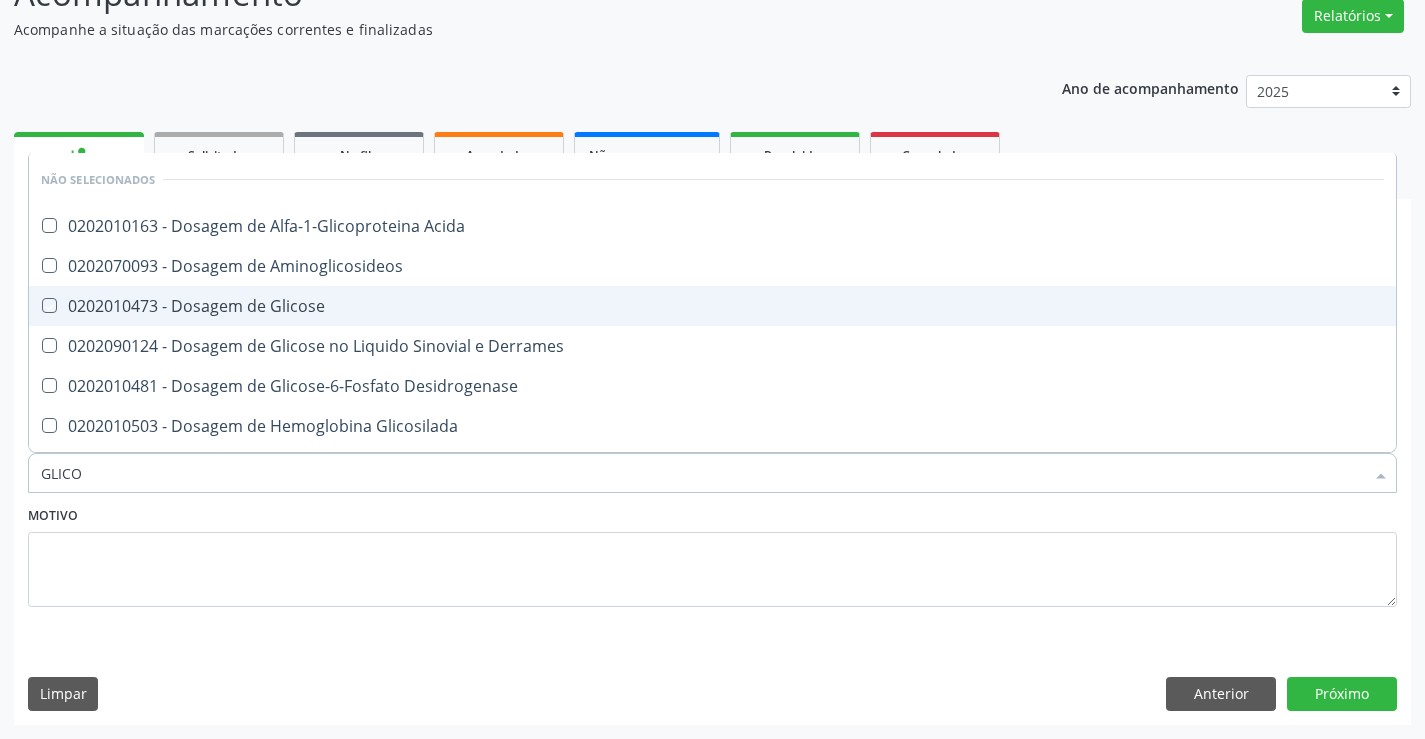 checkbox on "true" 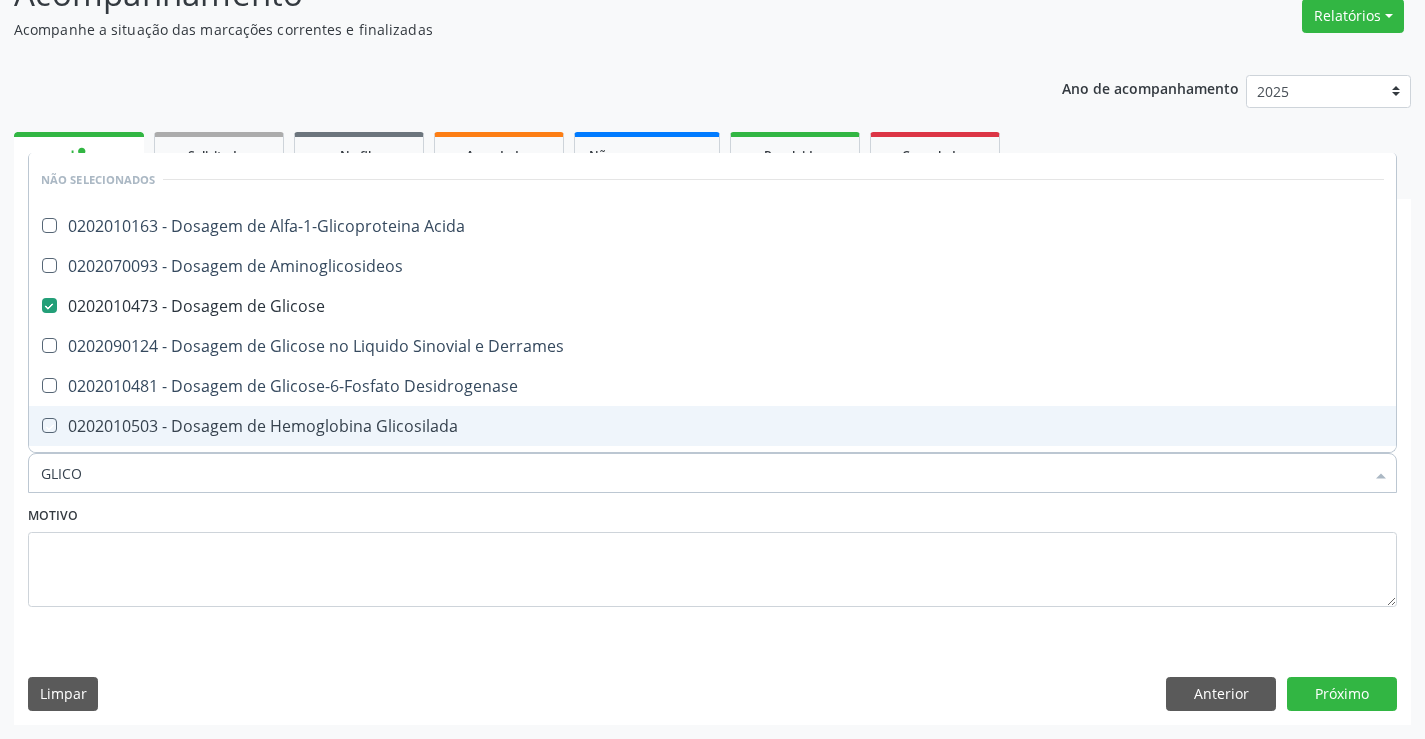 click on "Motivo" at bounding box center (712, 554) 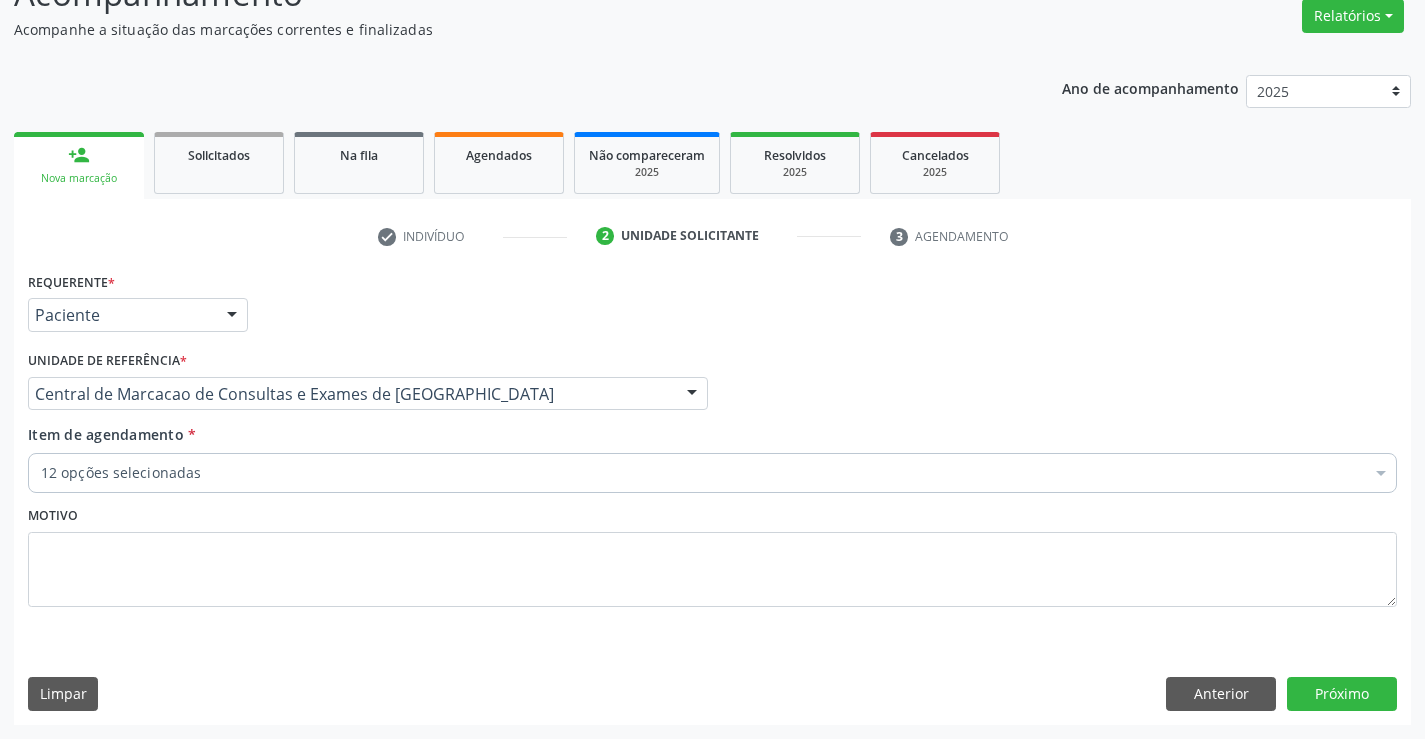 click on "12 opções selecionadas" at bounding box center [712, 473] 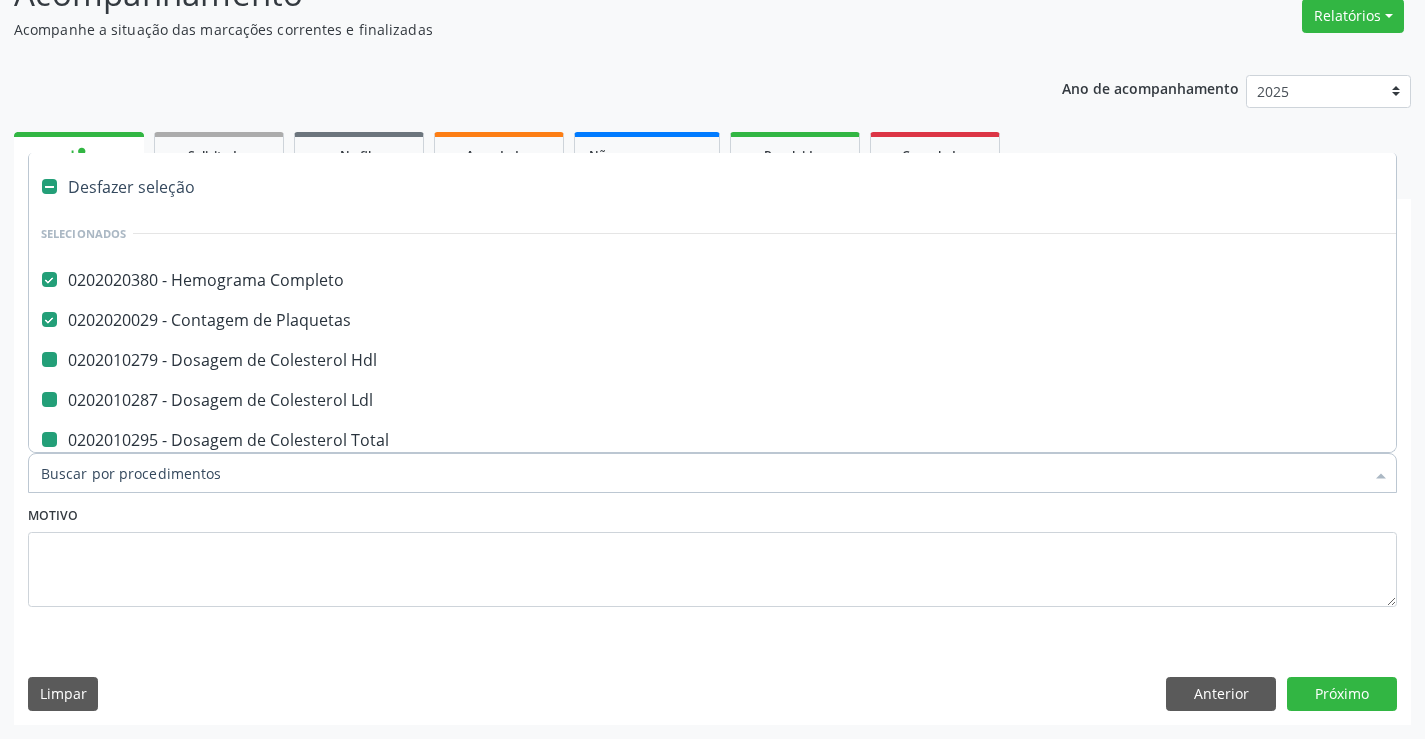 type on "V" 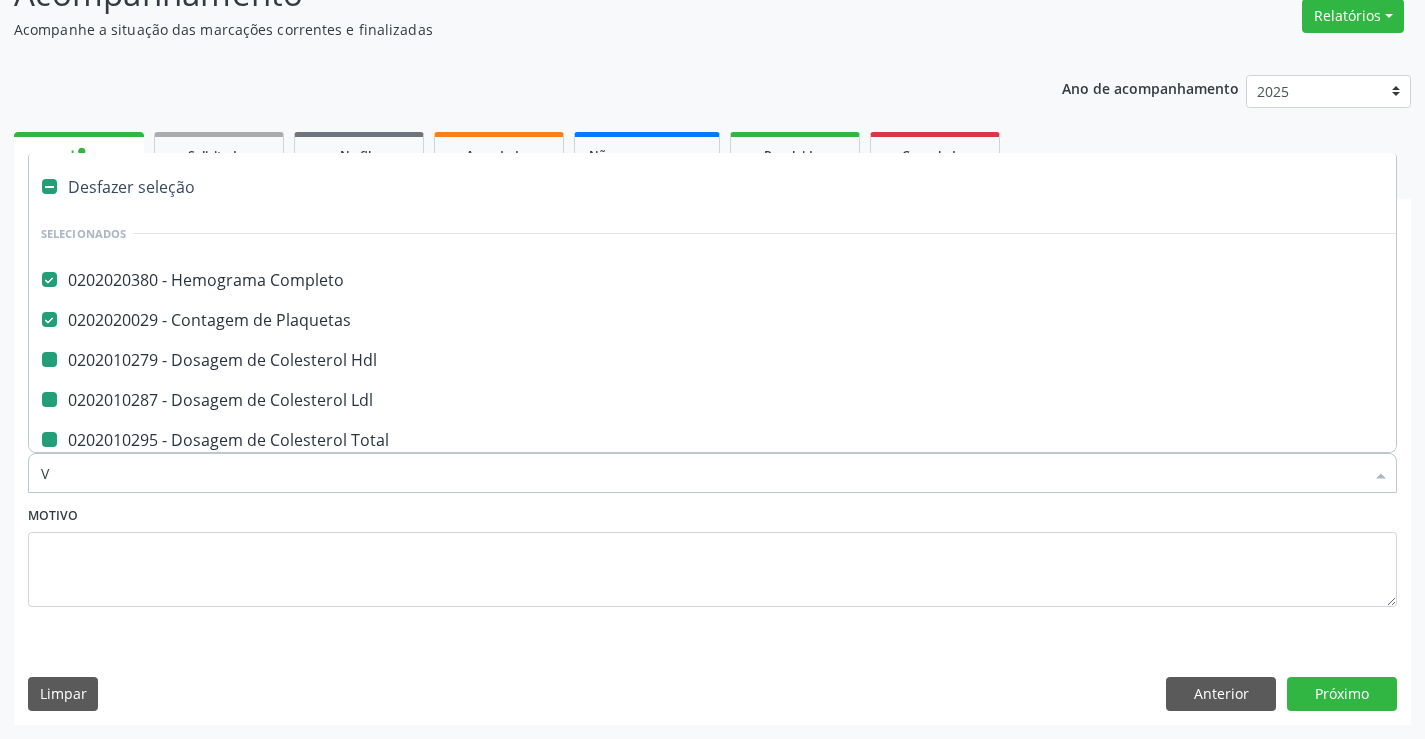 checkbox on "false" 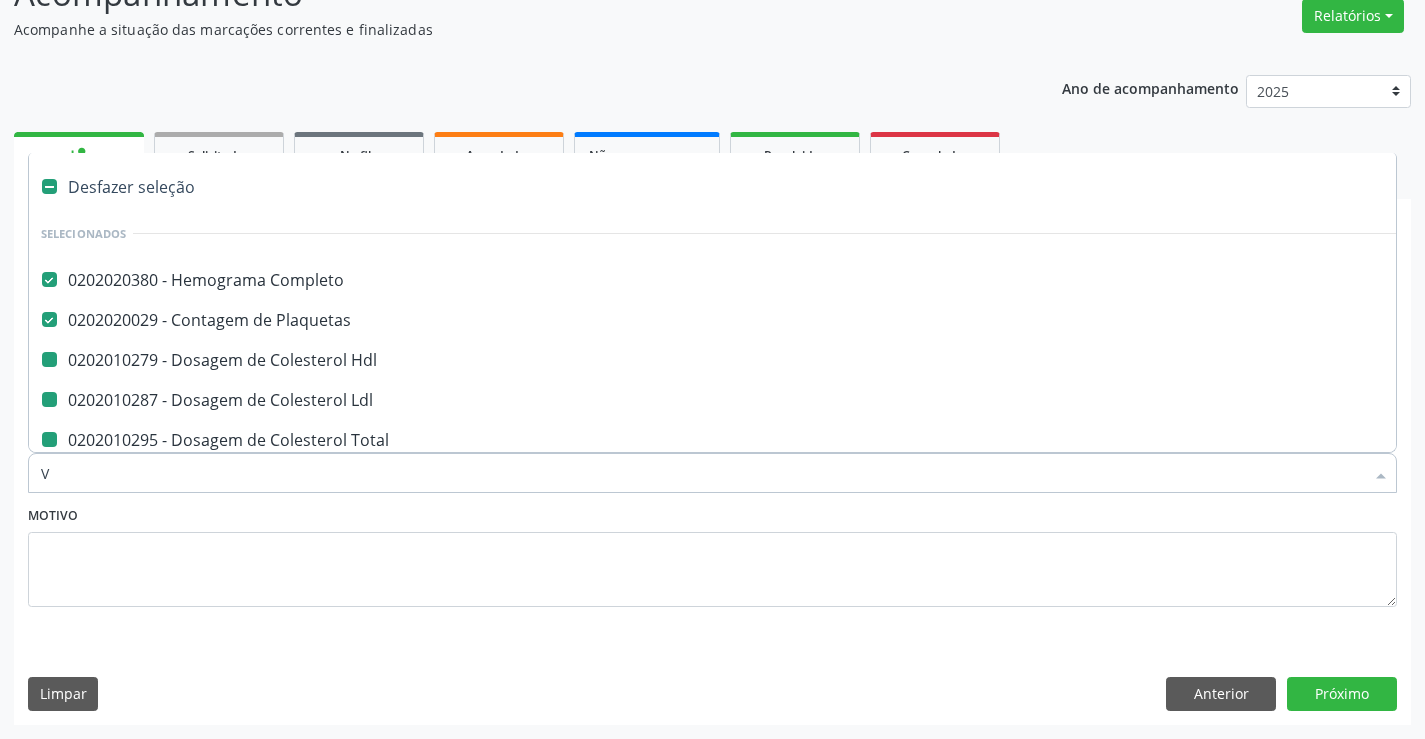 checkbox on "false" 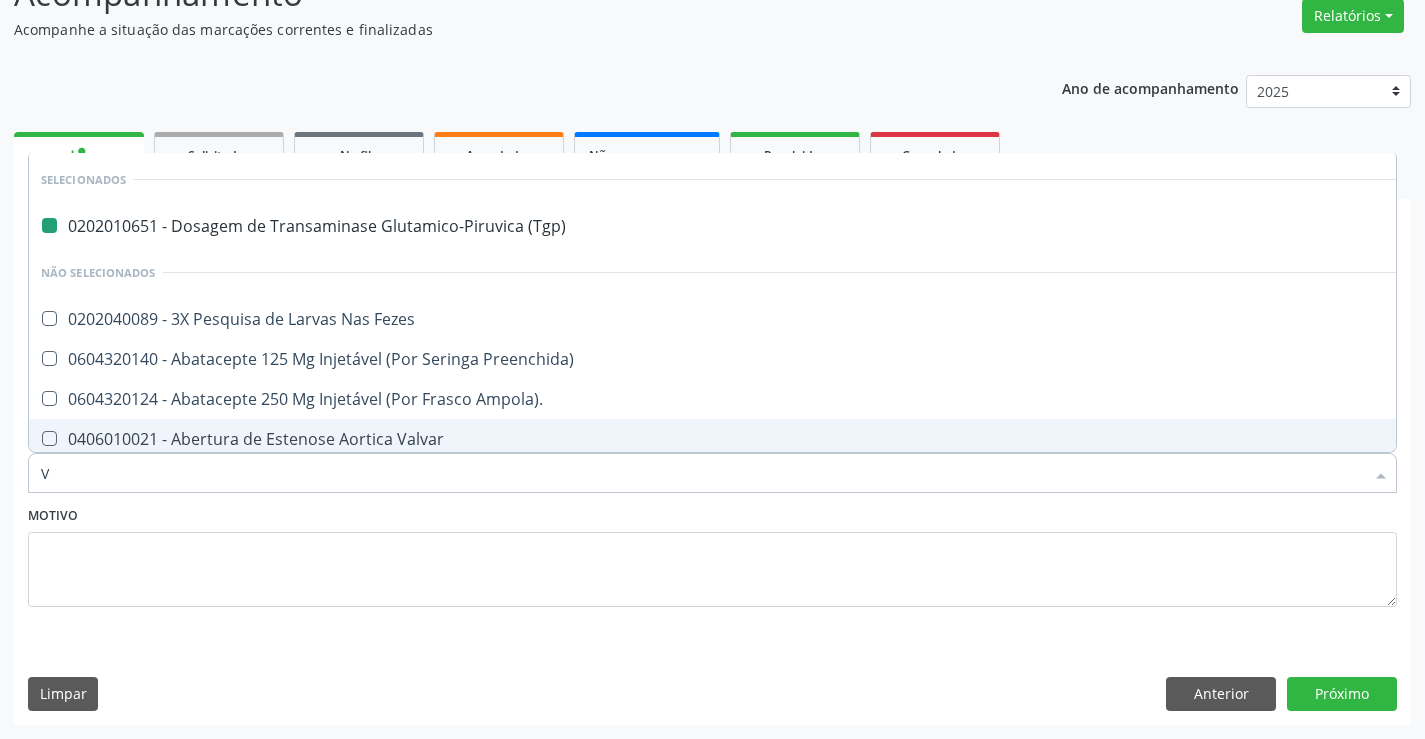 type on "VH" 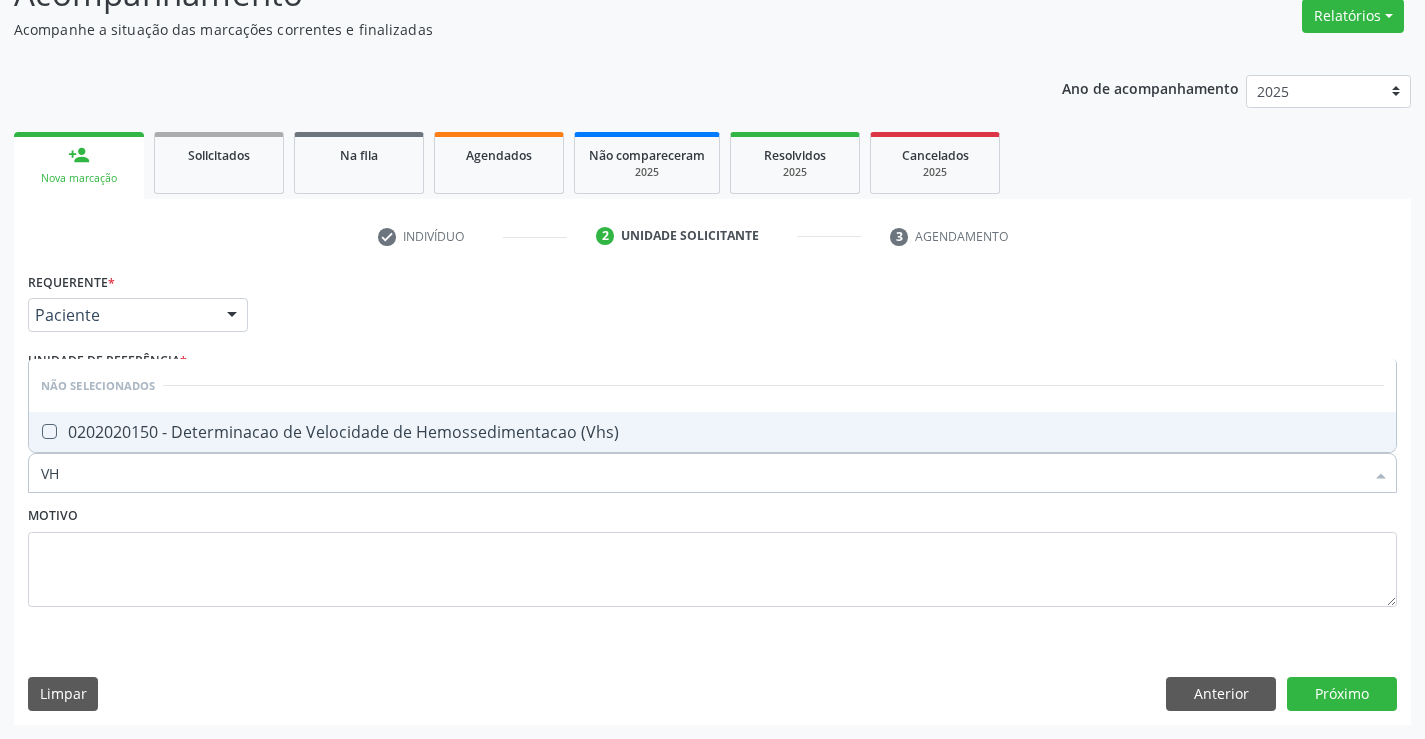 type on "VHS" 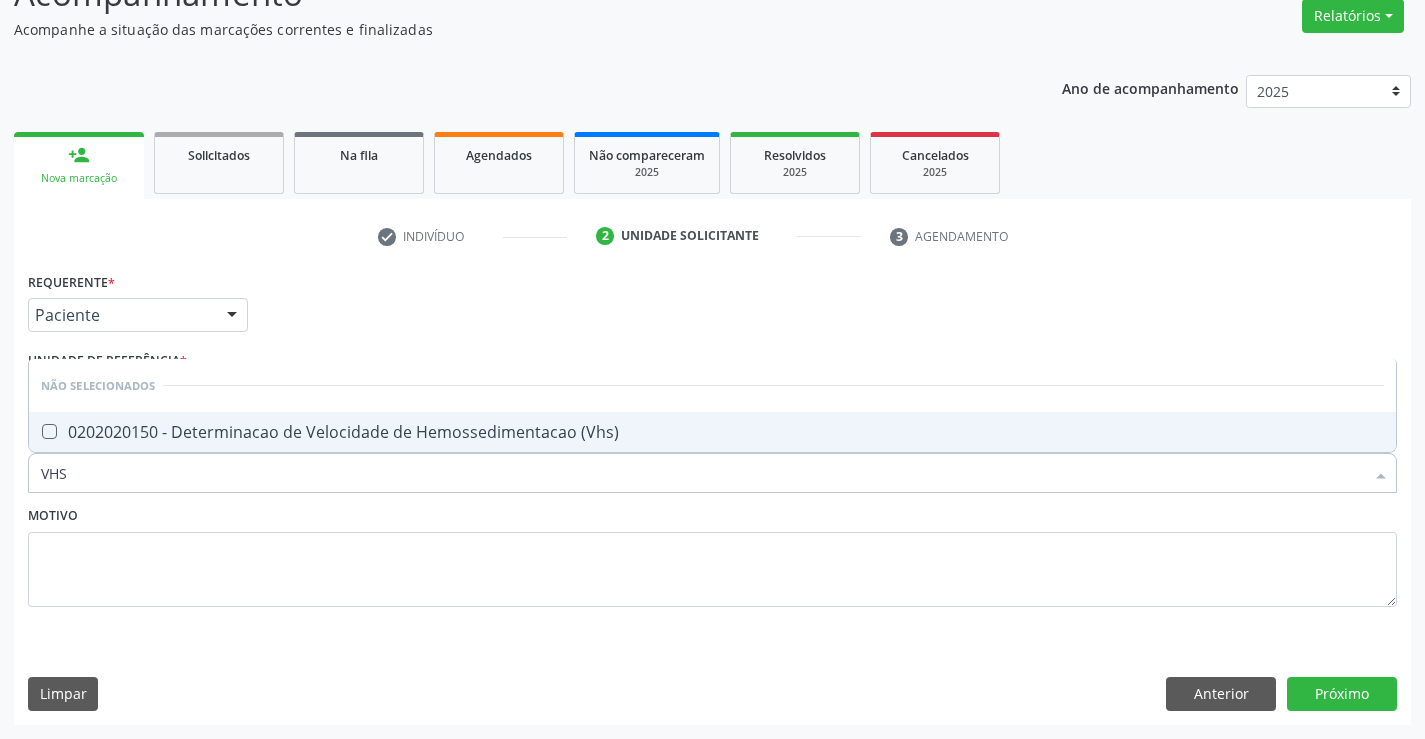 click on "0202020150 - Determinacao de Velocidade de Hemossedimentacao (Vhs)" at bounding box center [712, 432] 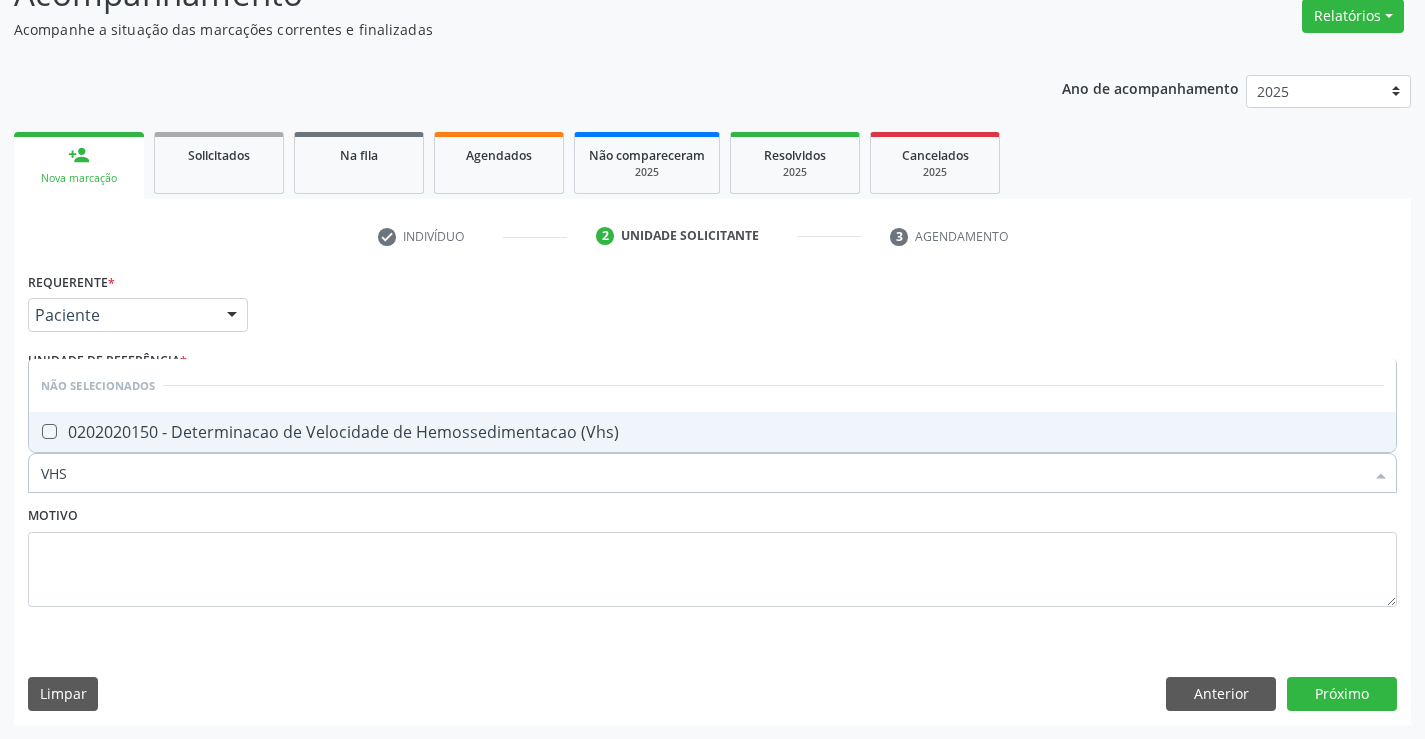 checkbox on "true" 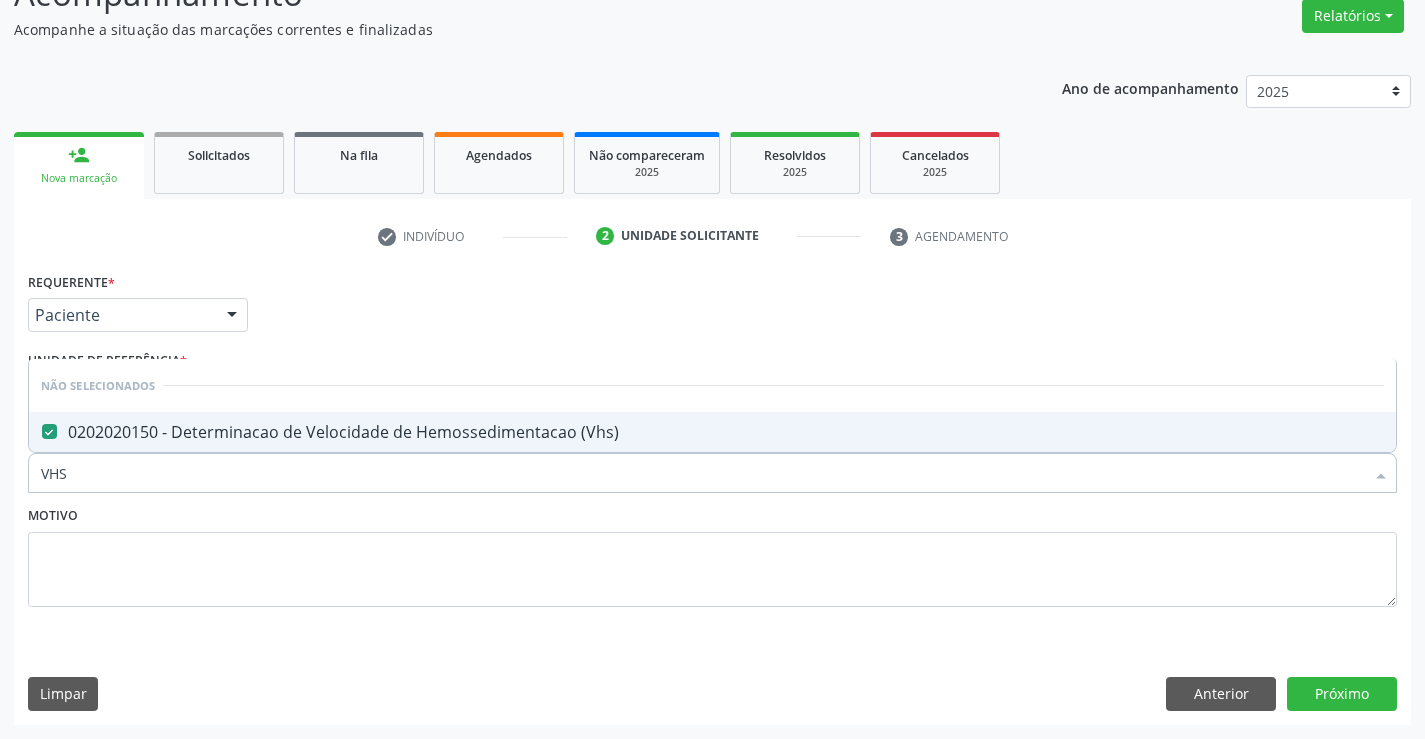 click on "Motivo" at bounding box center (712, 554) 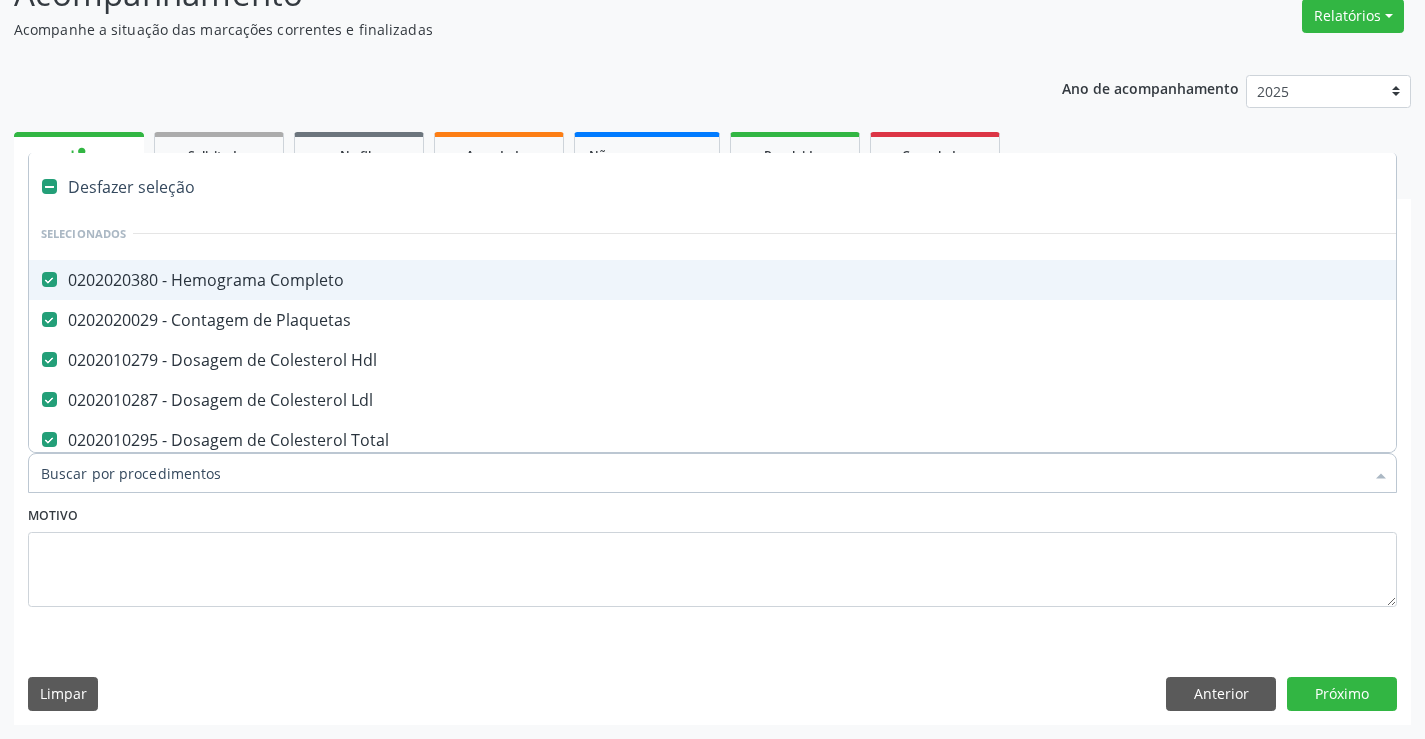 type on "R" 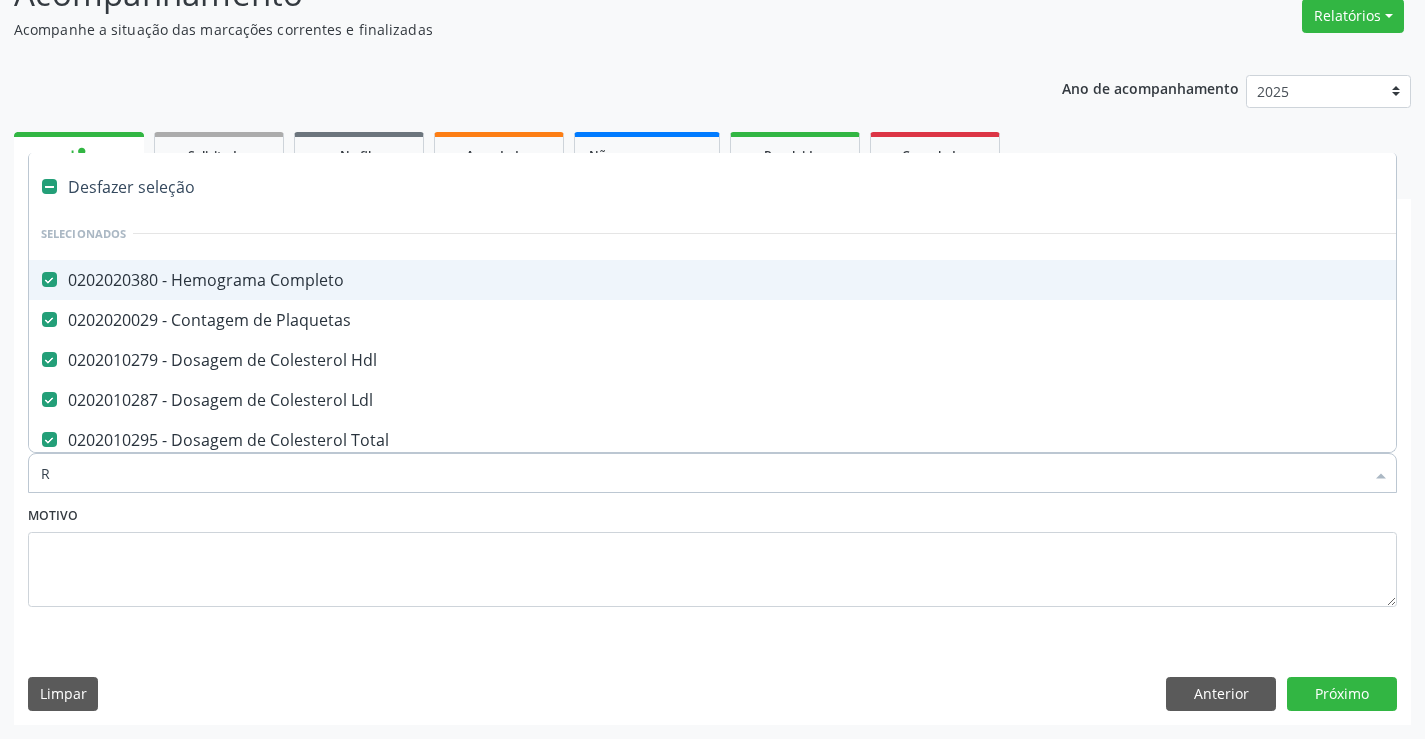 checkbox on "false" 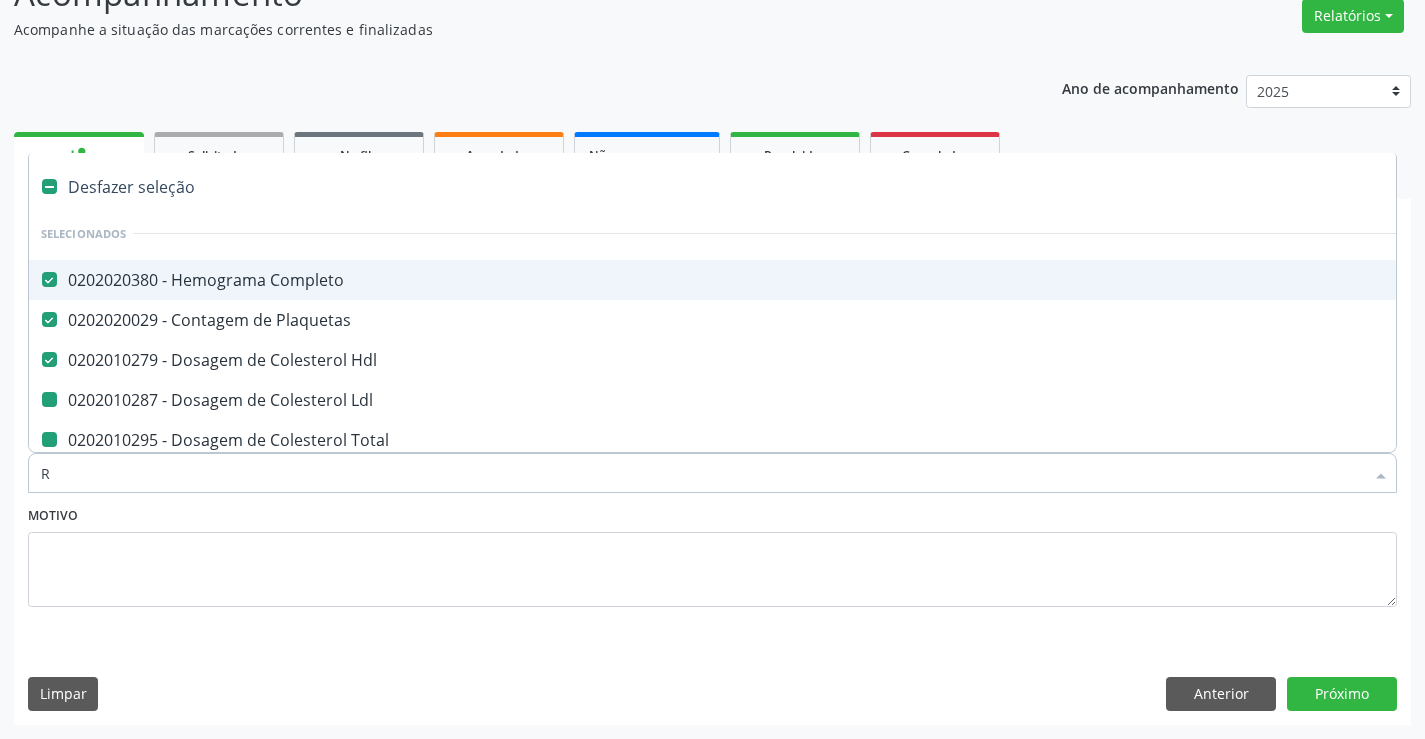 type on "RE" 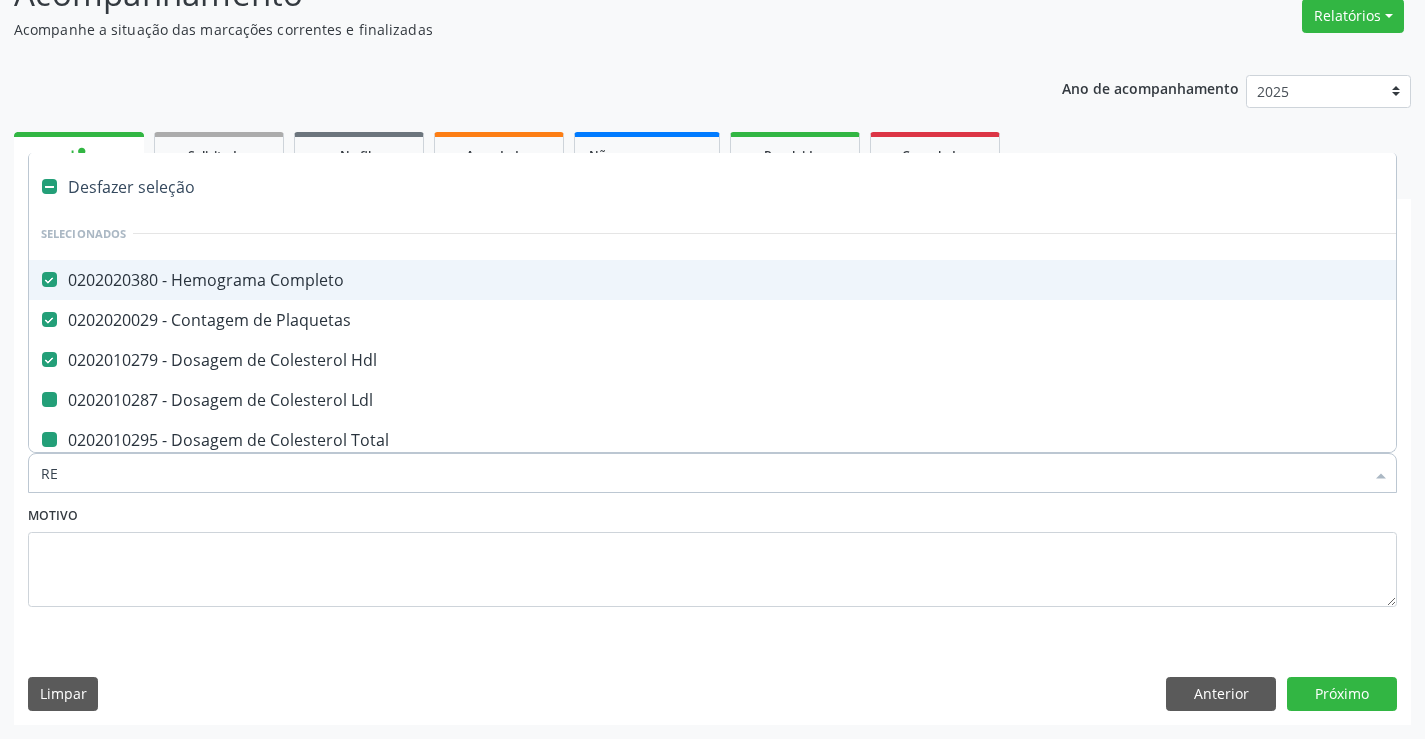 checkbox on "false" 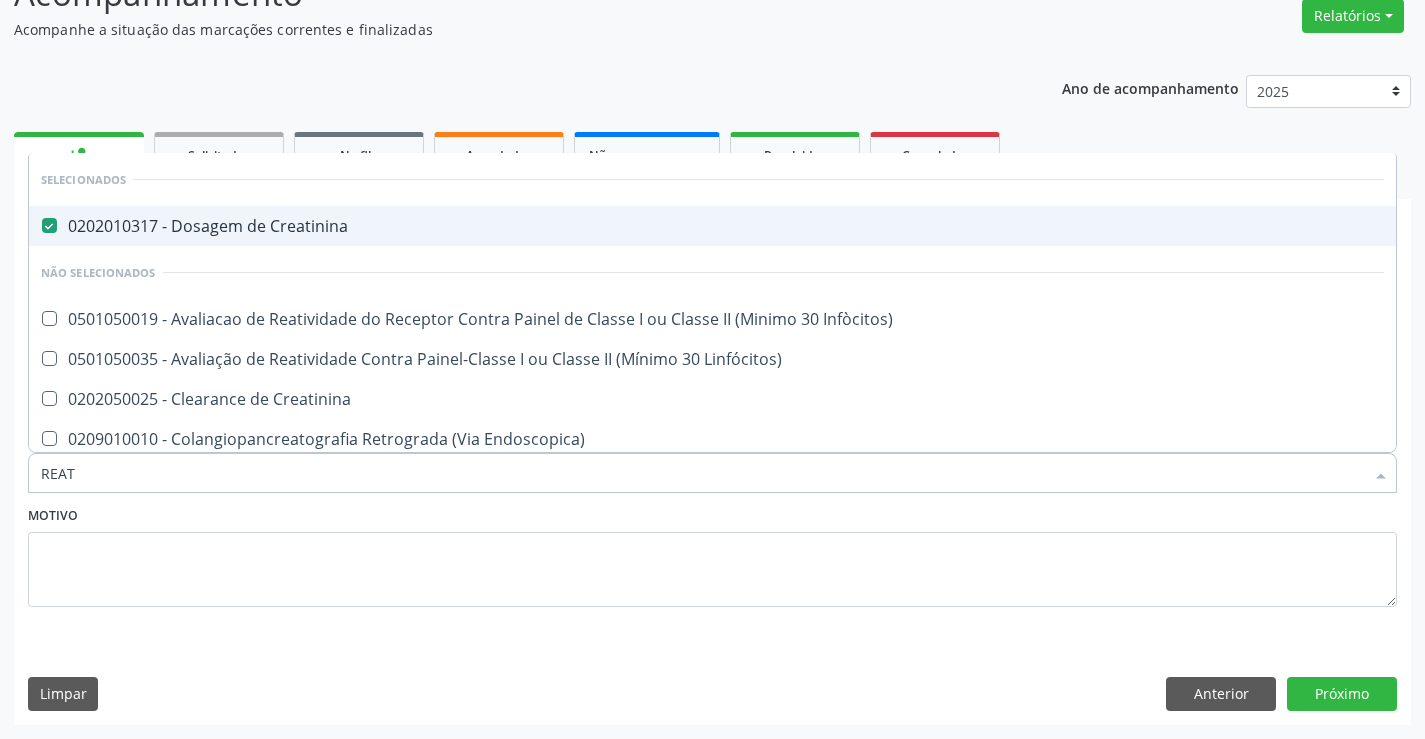 type on "REATI" 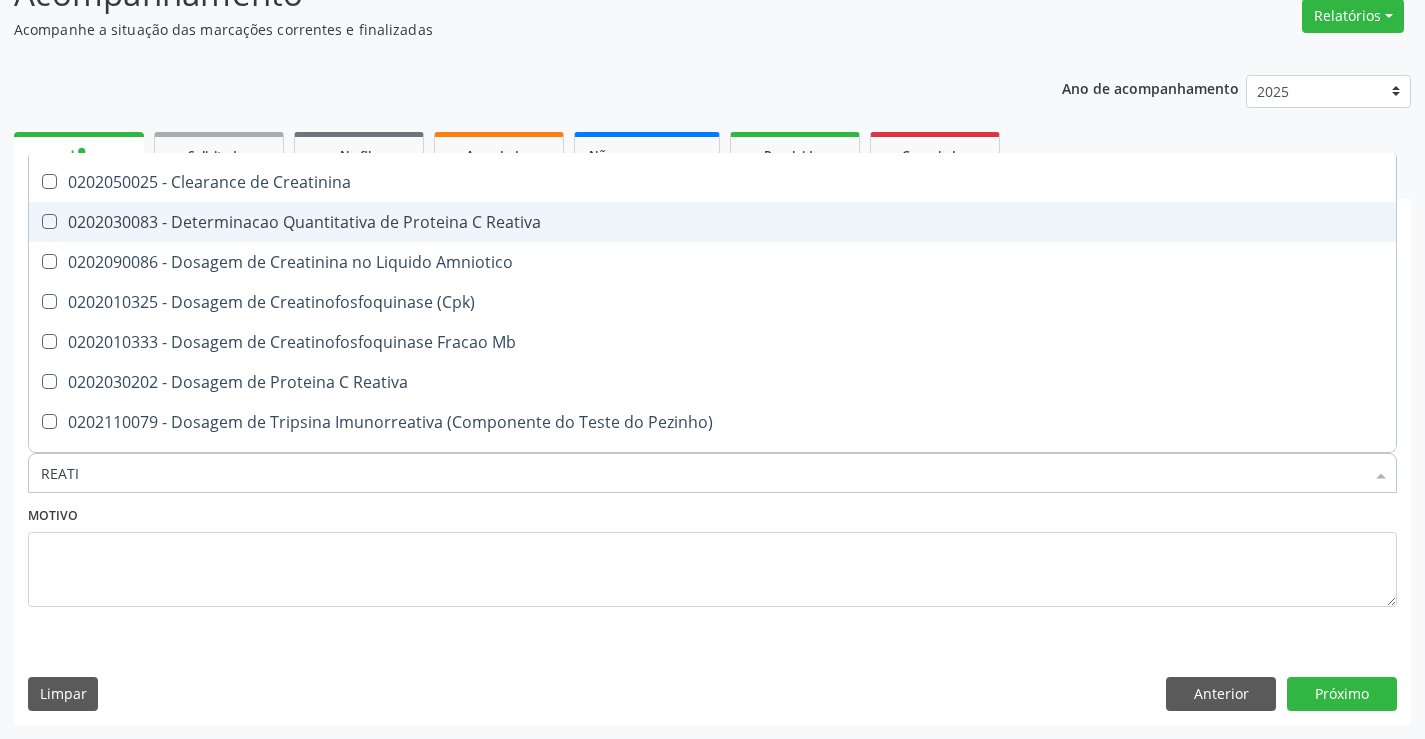 scroll, scrollTop: 300, scrollLeft: 0, axis: vertical 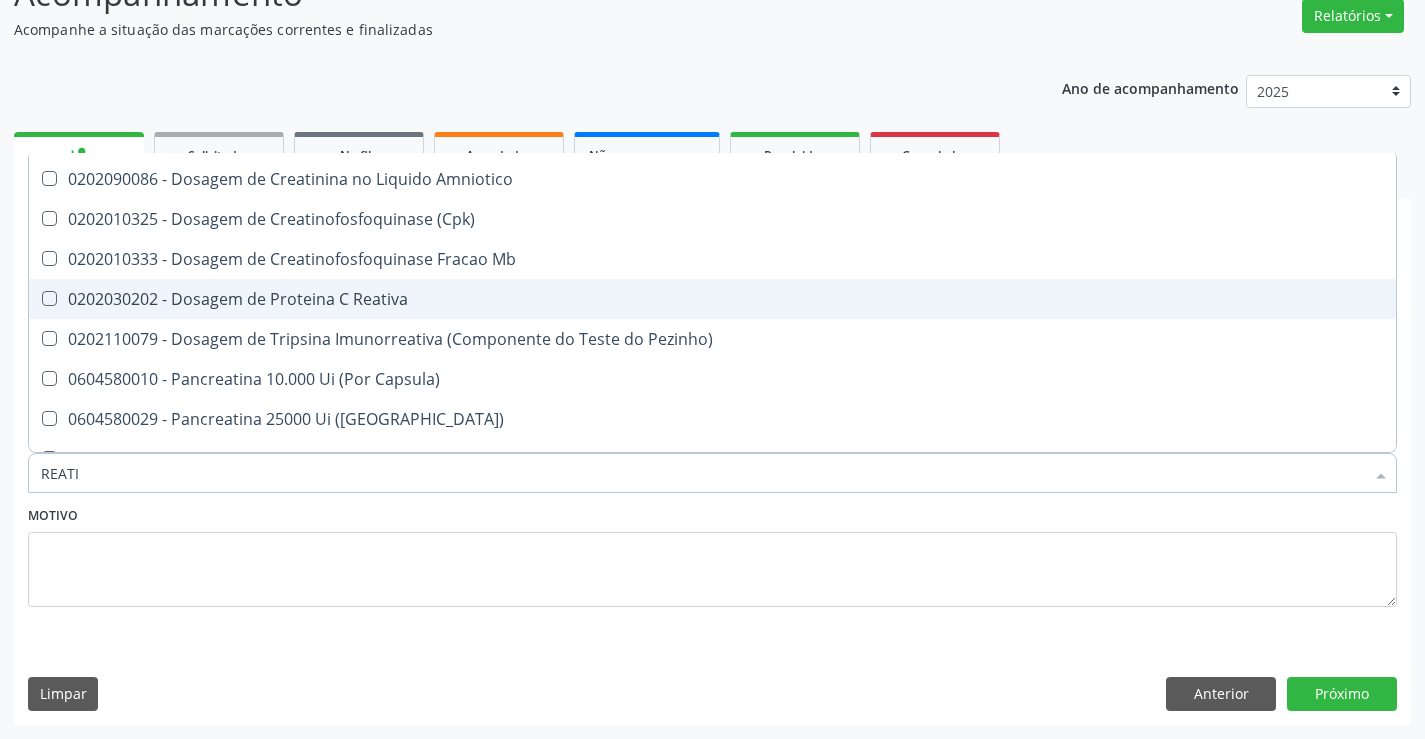 click on "0202030202 - Dosagem de Proteina C Reativa" at bounding box center (712, 299) 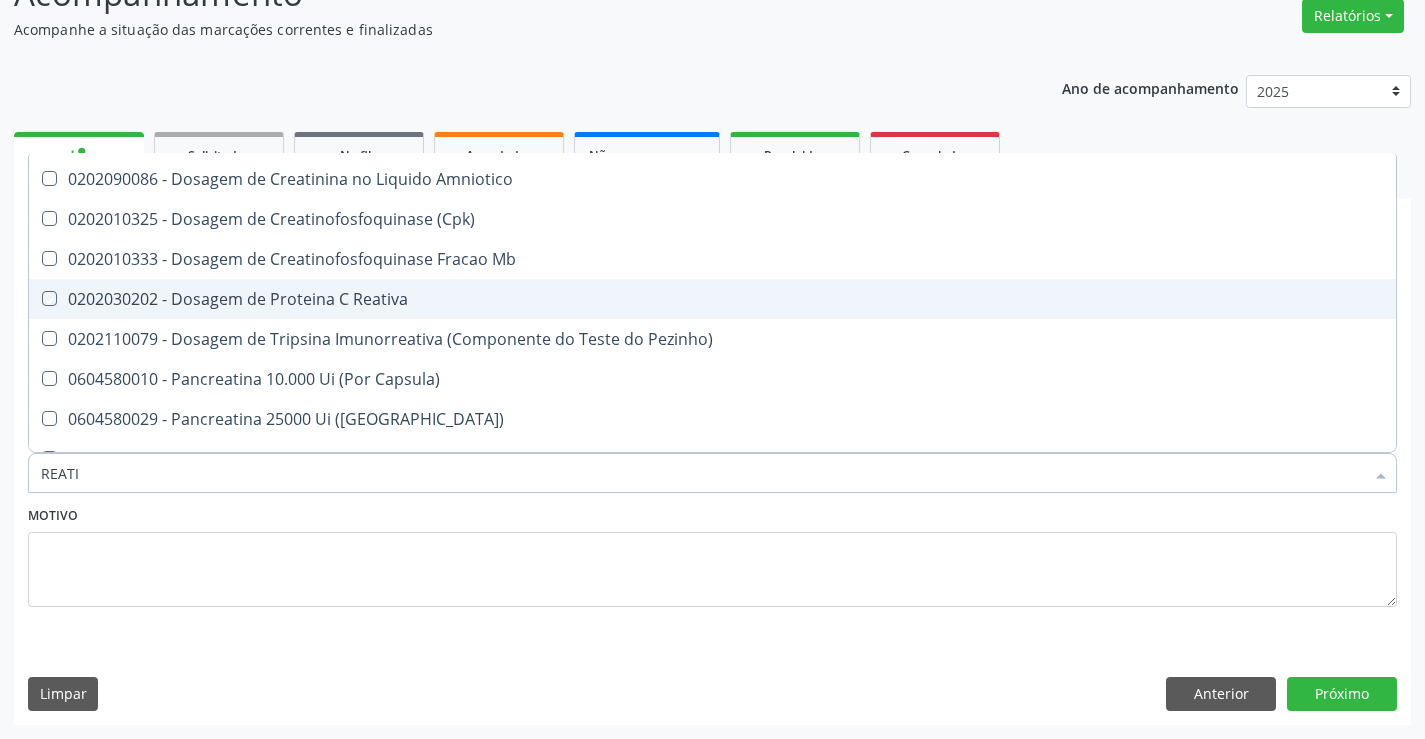 checkbox on "true" 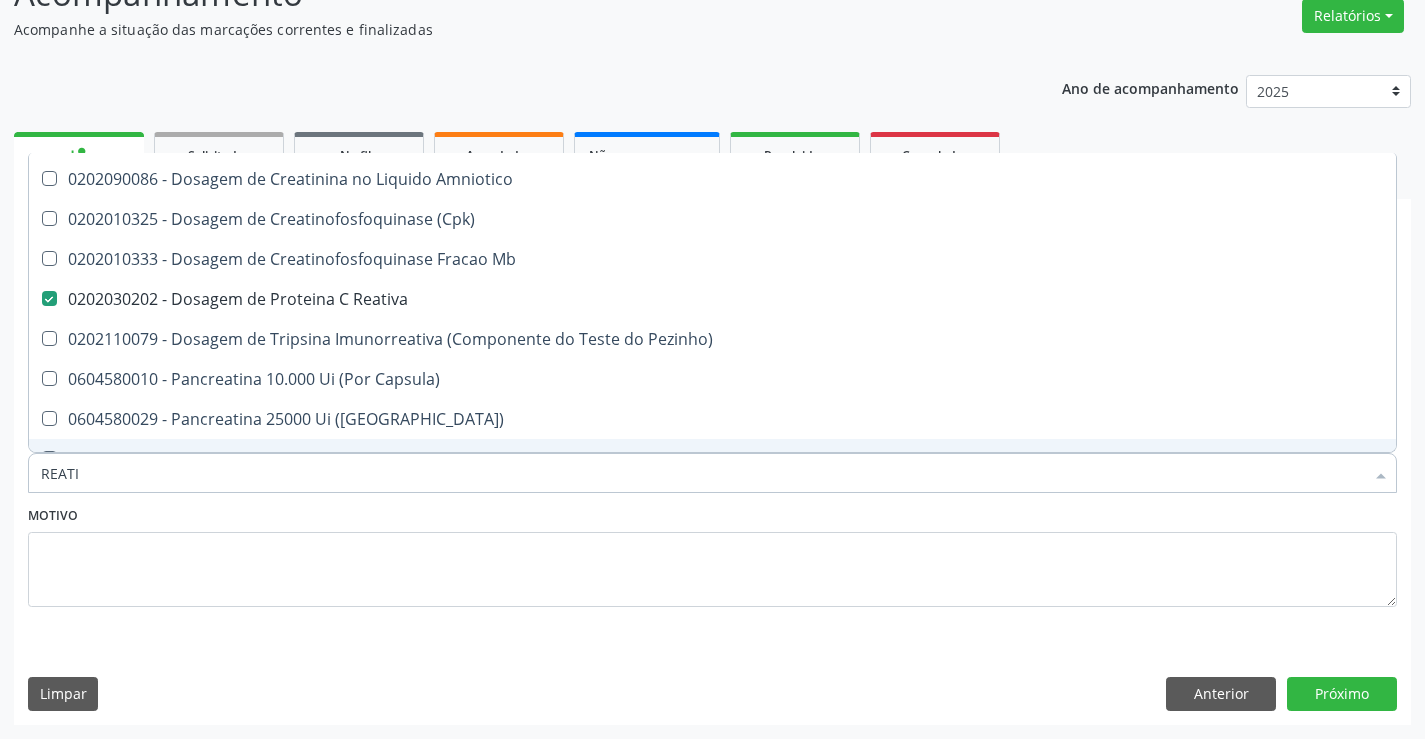 click on "Motivo" at bounding box center [712, 554] 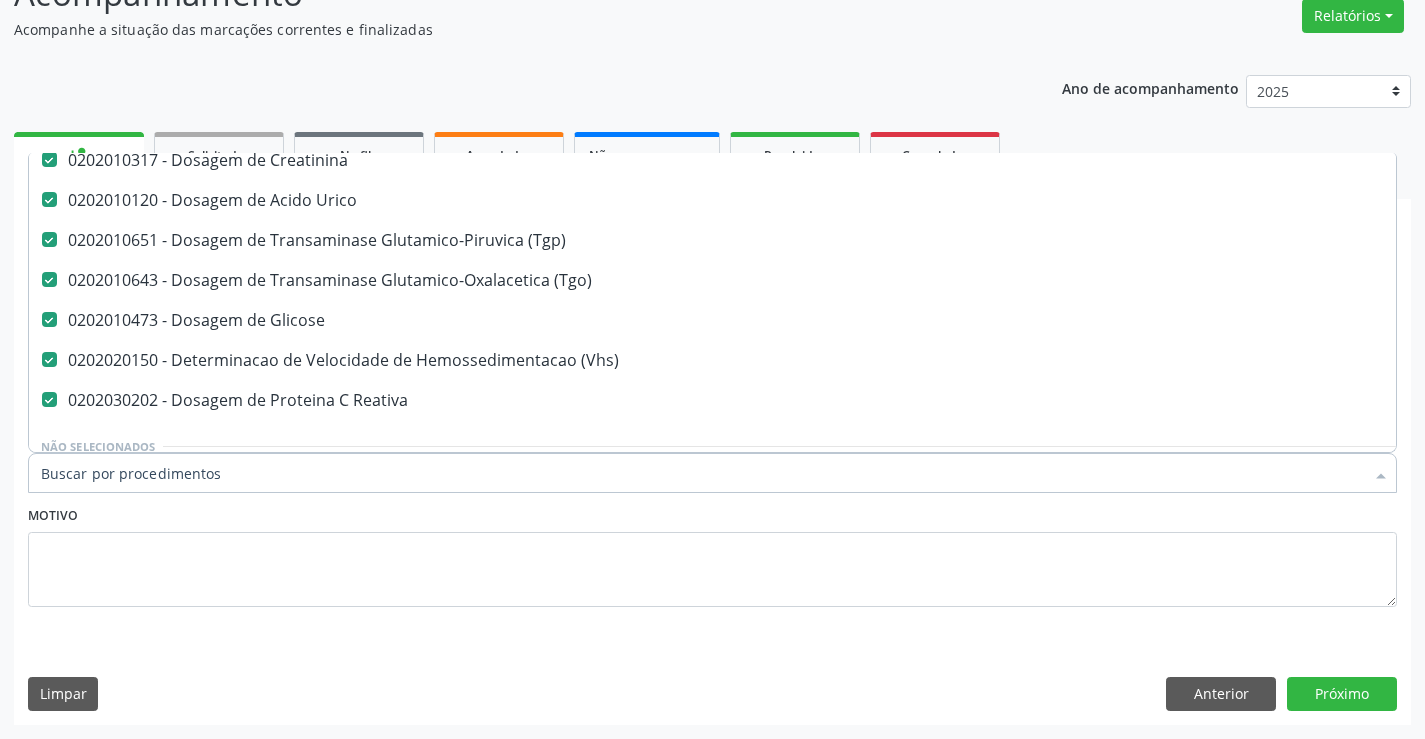 scroll, scrollTop: 500, scrollLeft: 0, axis: vertical 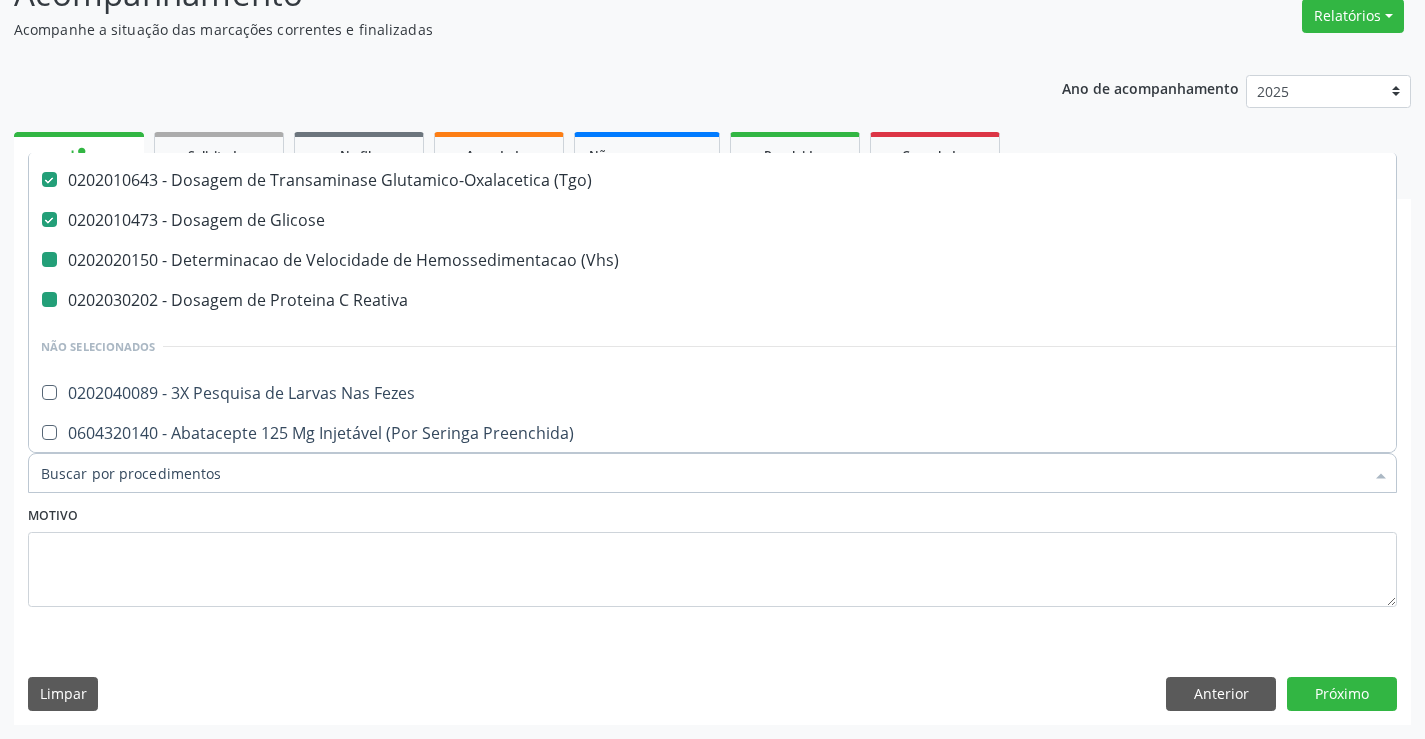 type on "T" 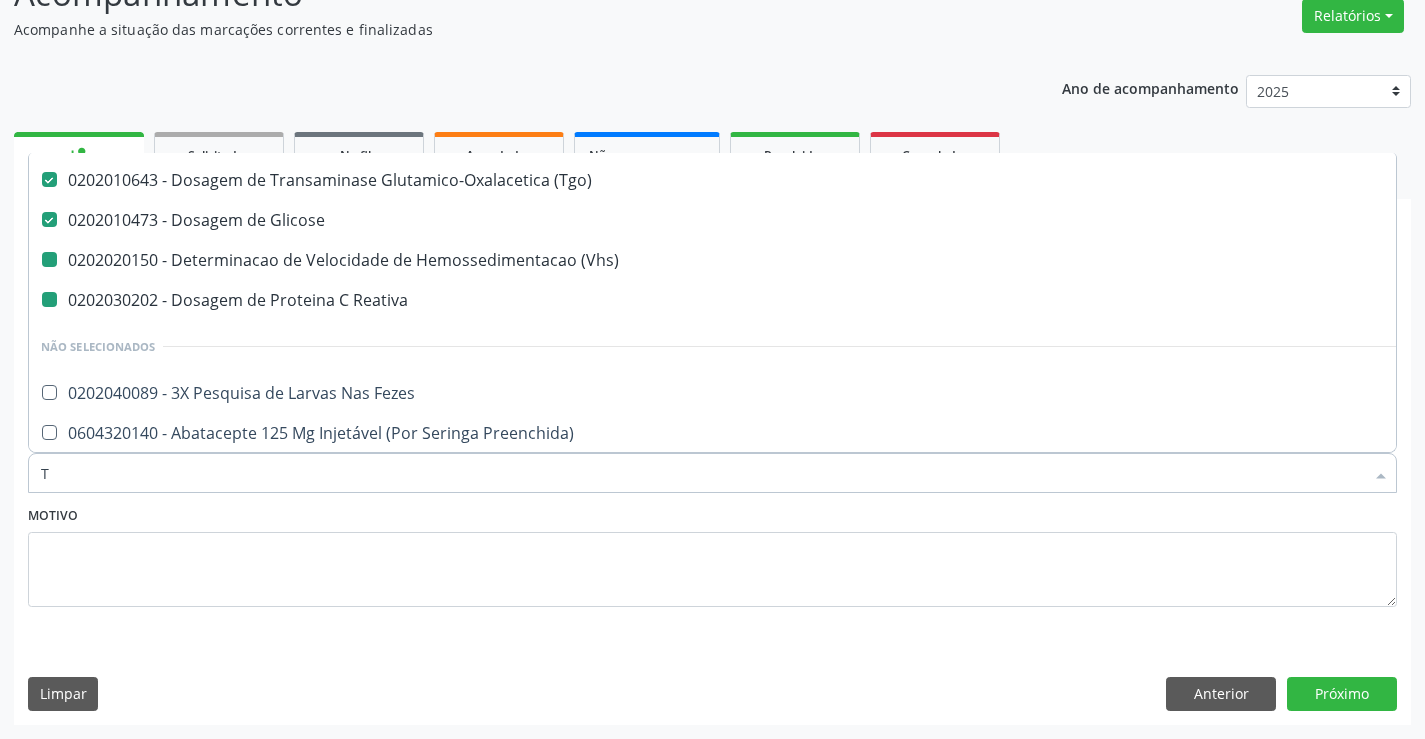 checkbox on "false" 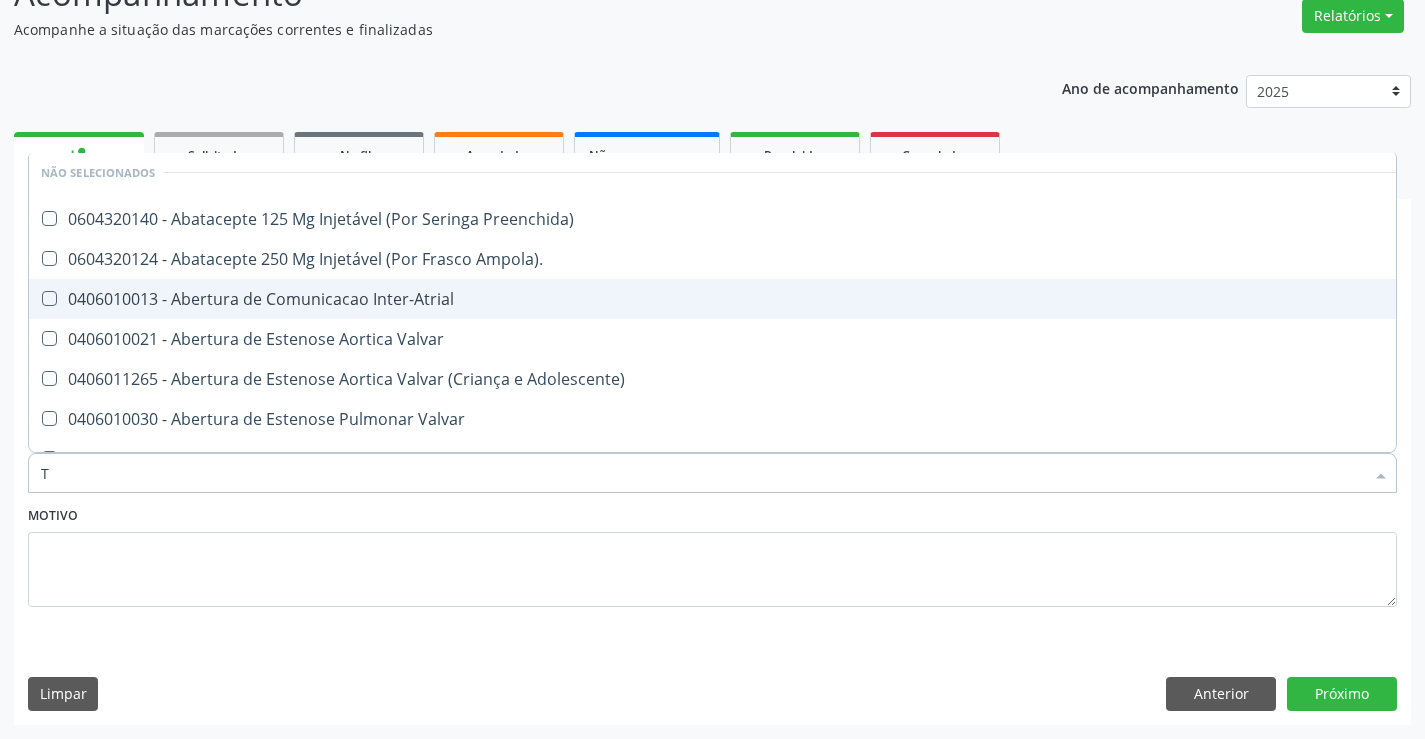 type on "TE" 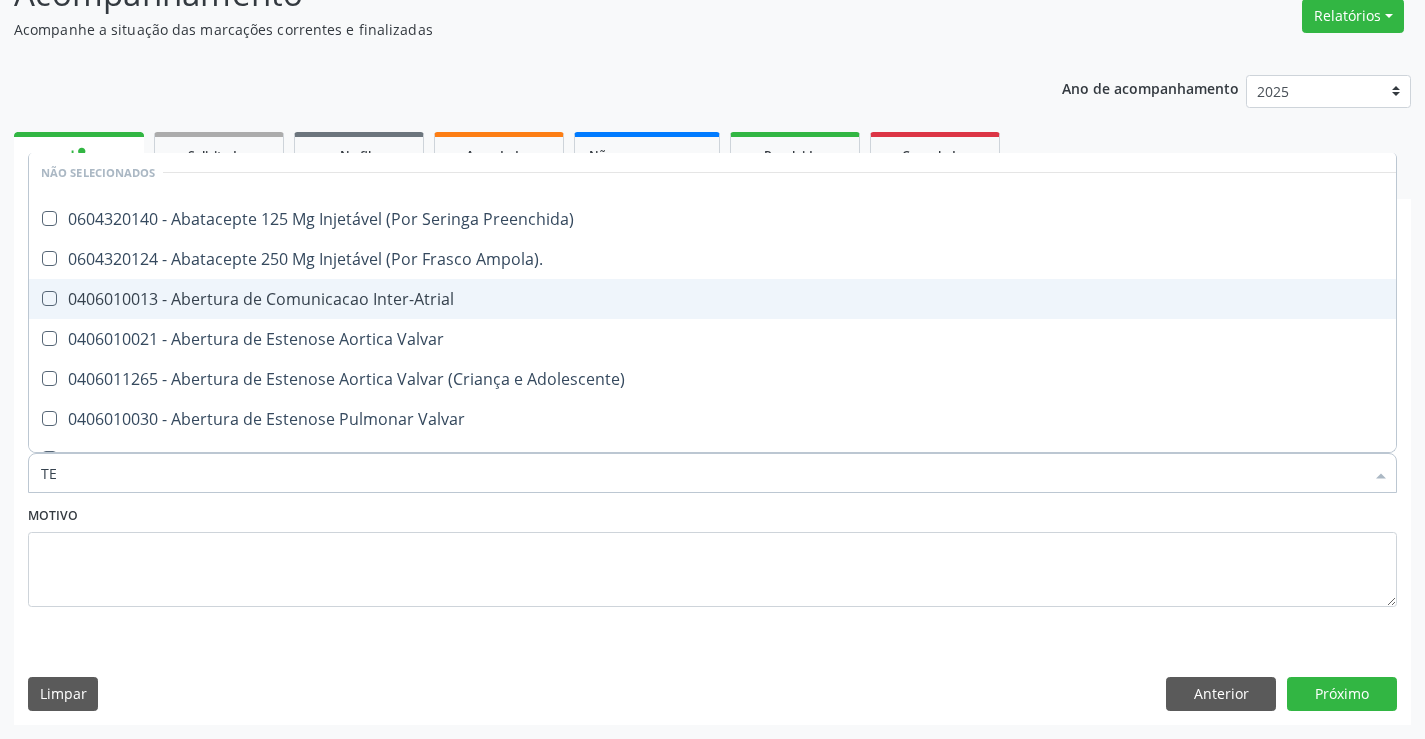 checkbox on "false" 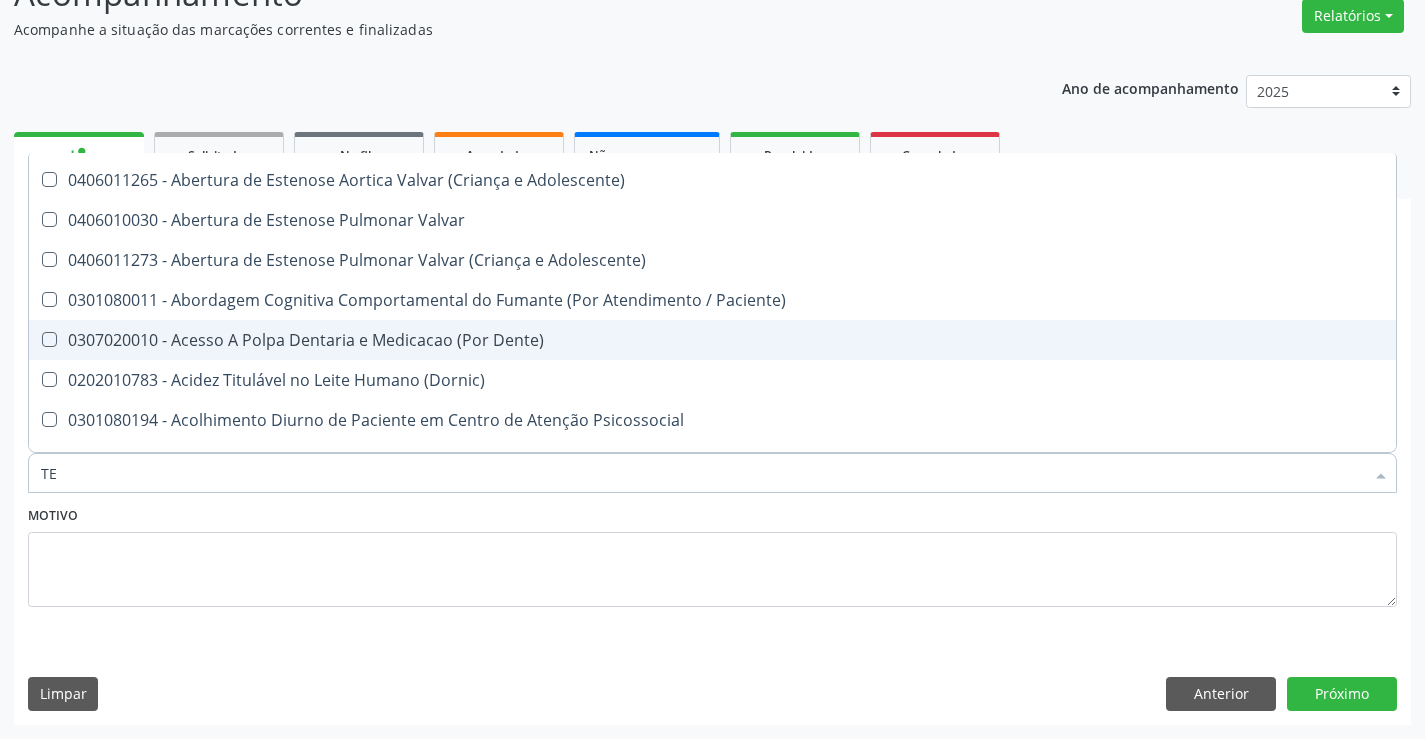 type on "TEM" 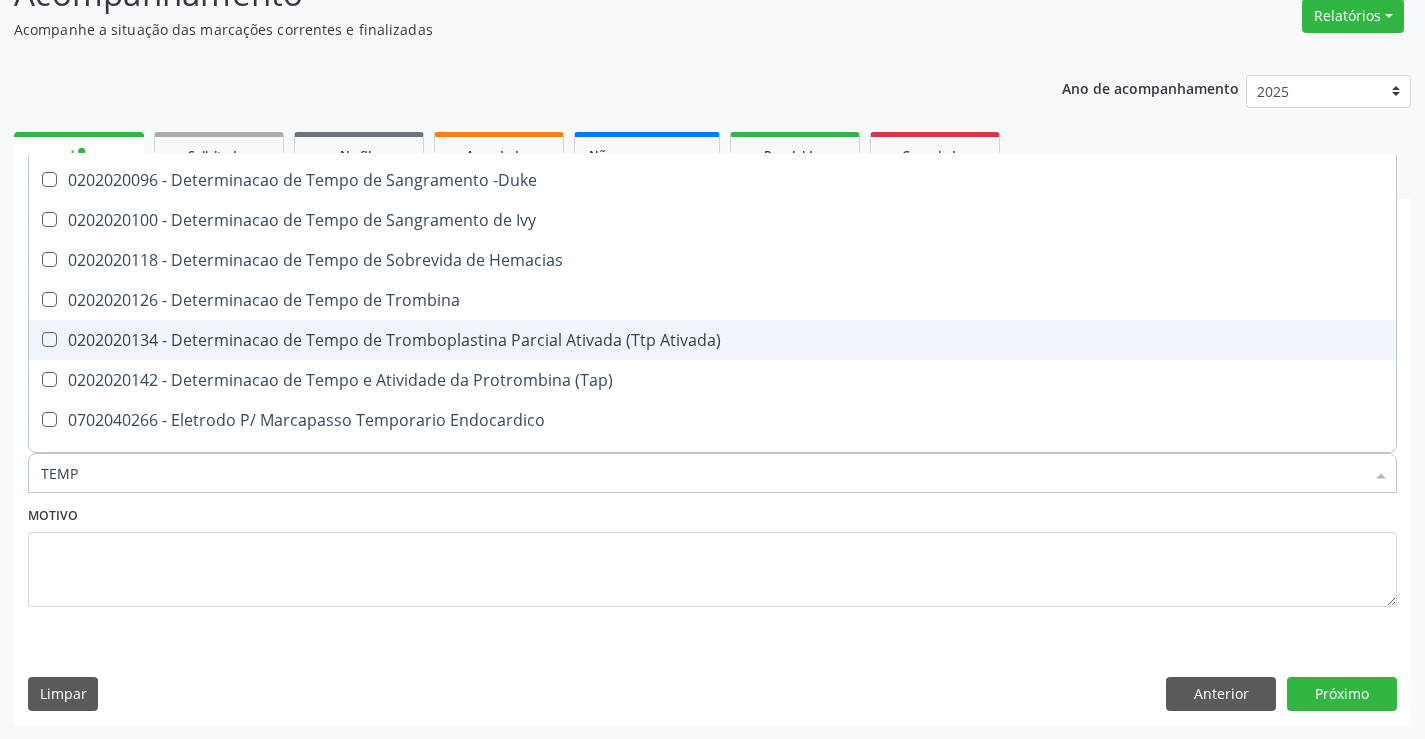 type on "TEMPO" 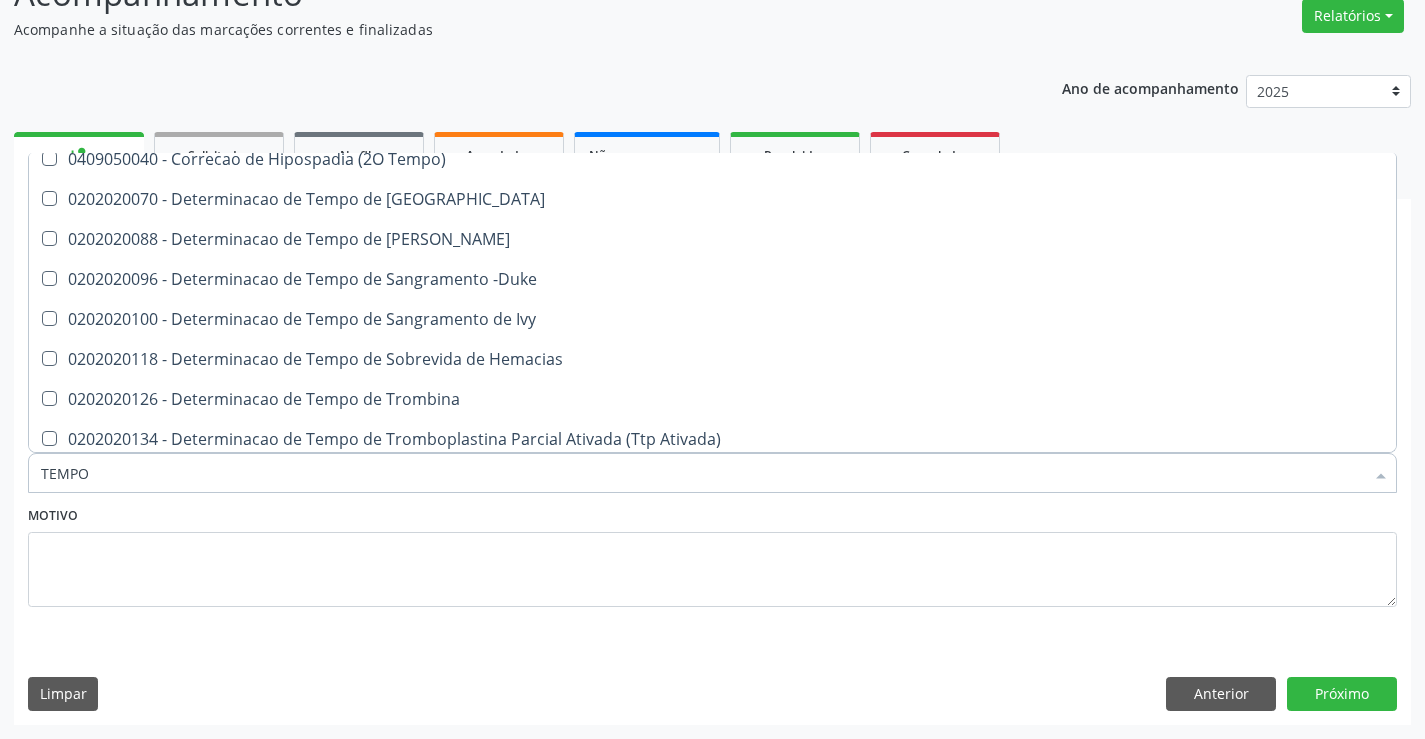 scroll, scrollTop: 346, scrollLeft: 0, axis: vertical 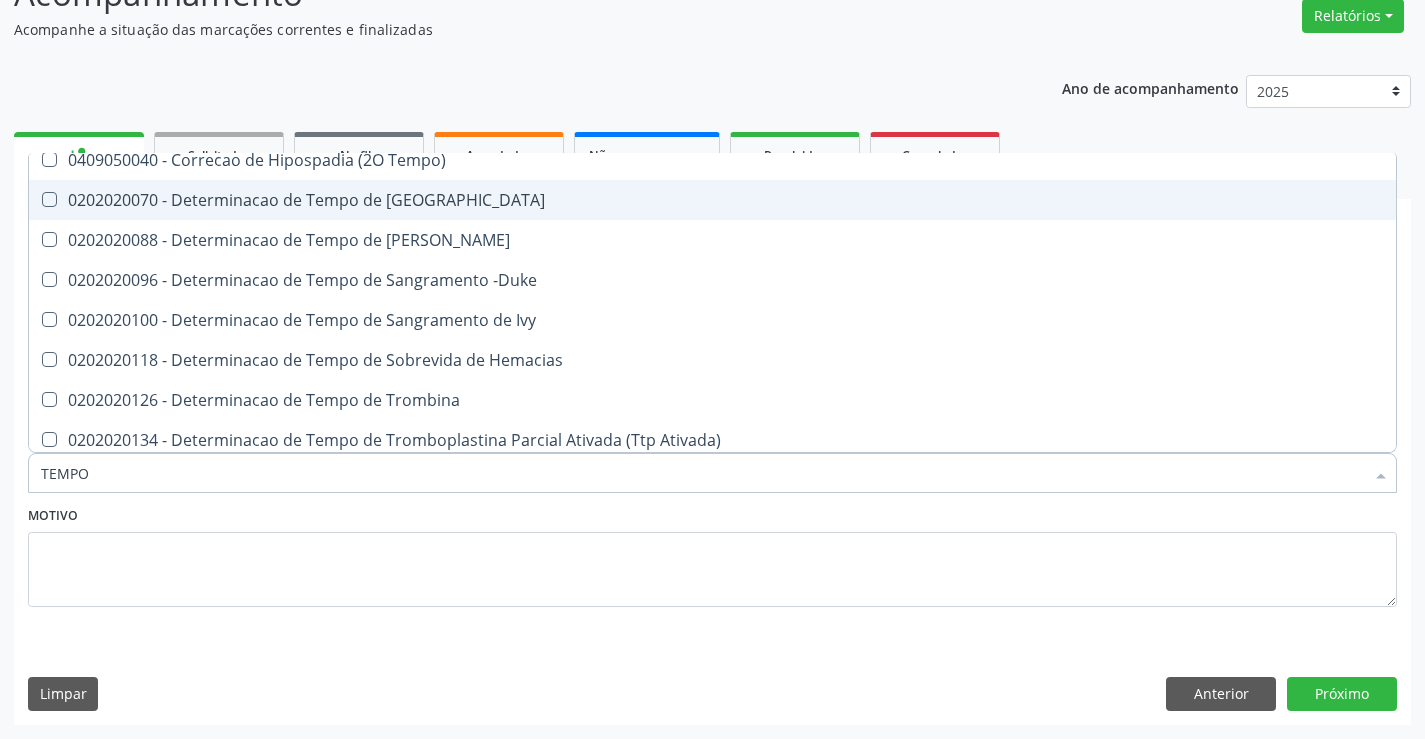 click on "0202020070 - Determinacao de Tempo de Coagulacao" at bounding box center (756, 200) 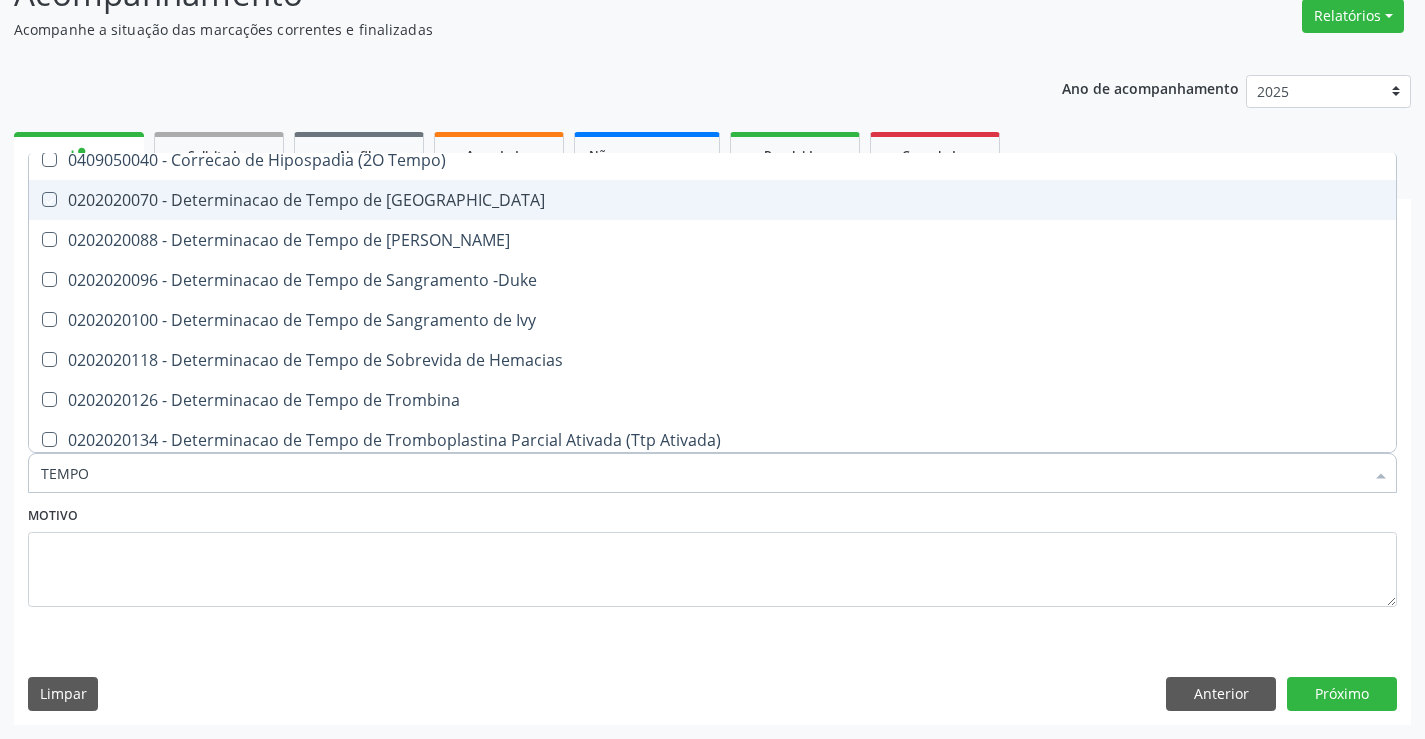 checkbox on "true" 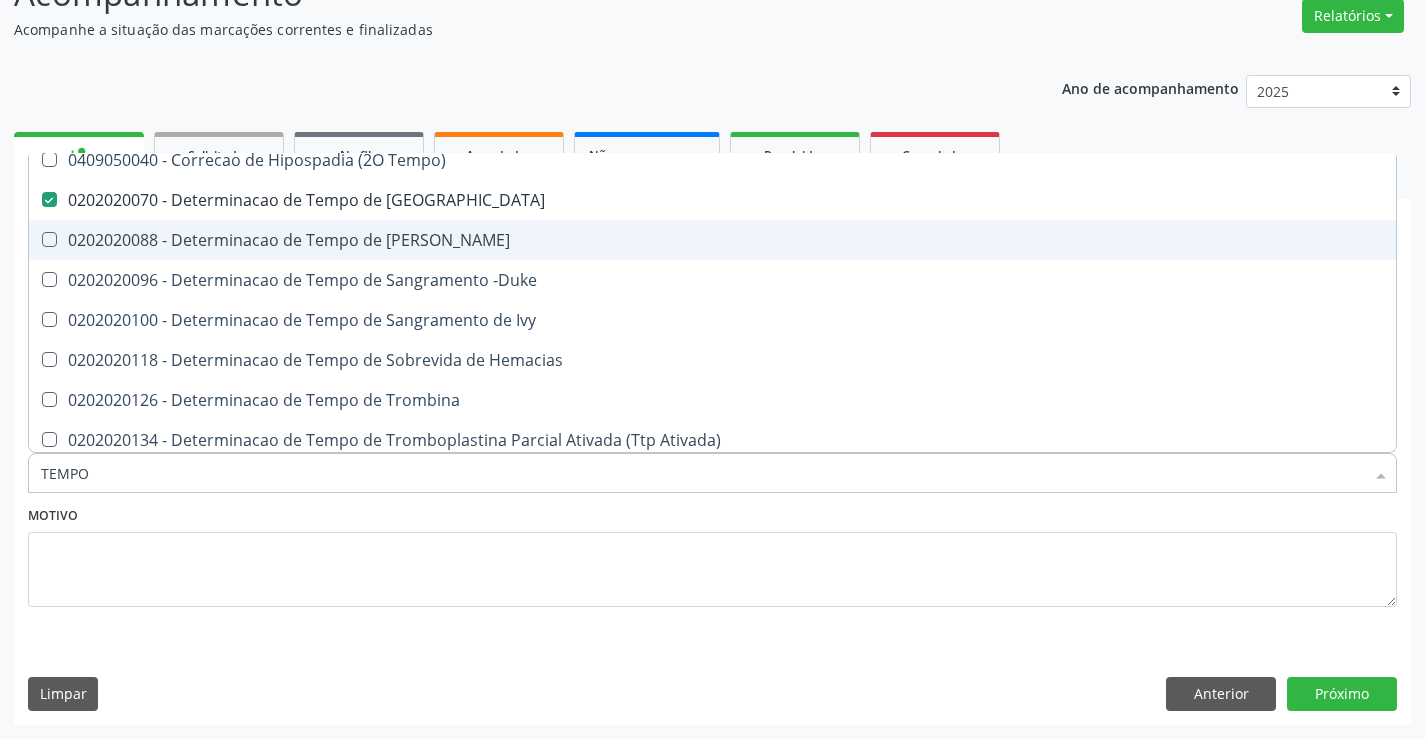 click on "0202020088 - Determinacao de Tempo de Lise da Euglobulina" at bounding box center (756, 240) 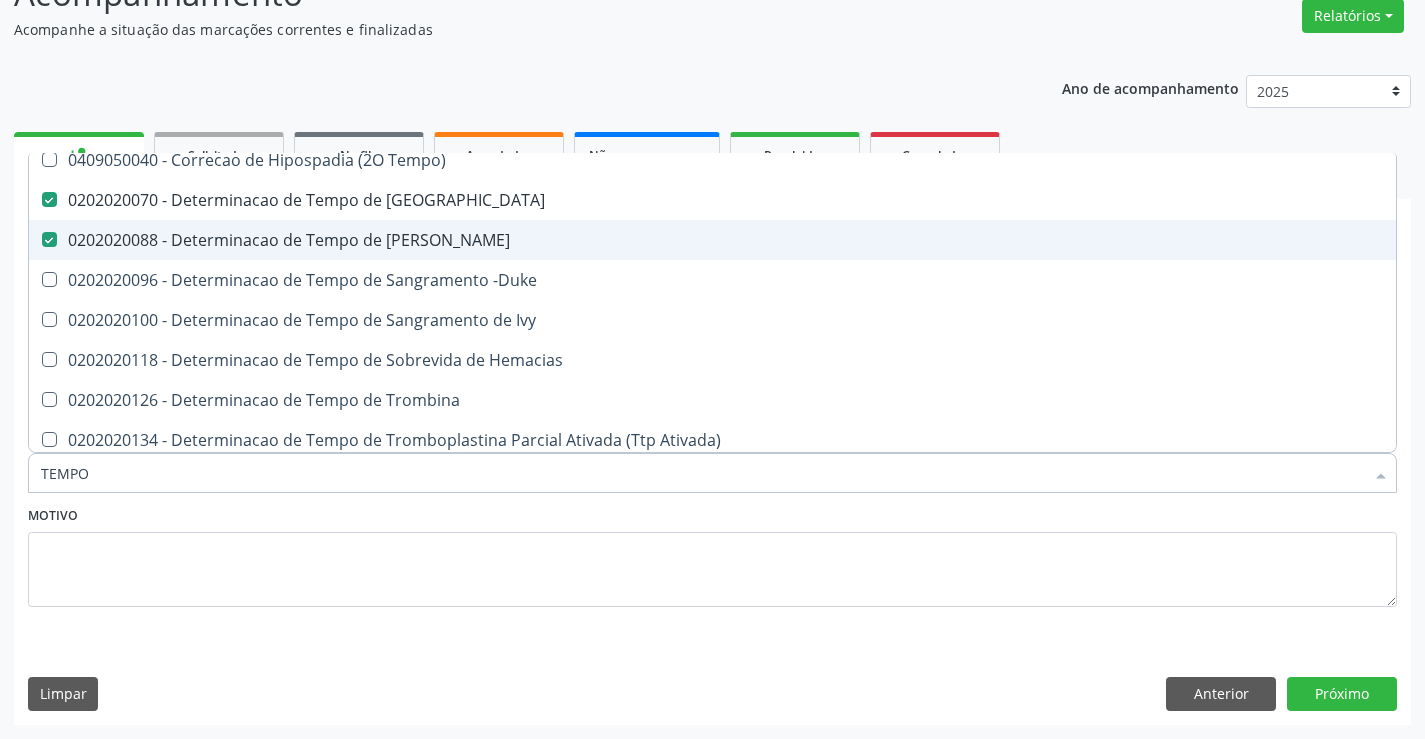 click on "0202020088 - Determinacao de Tempo de Lise da Euglobulina" at bounding box center [756, 240] 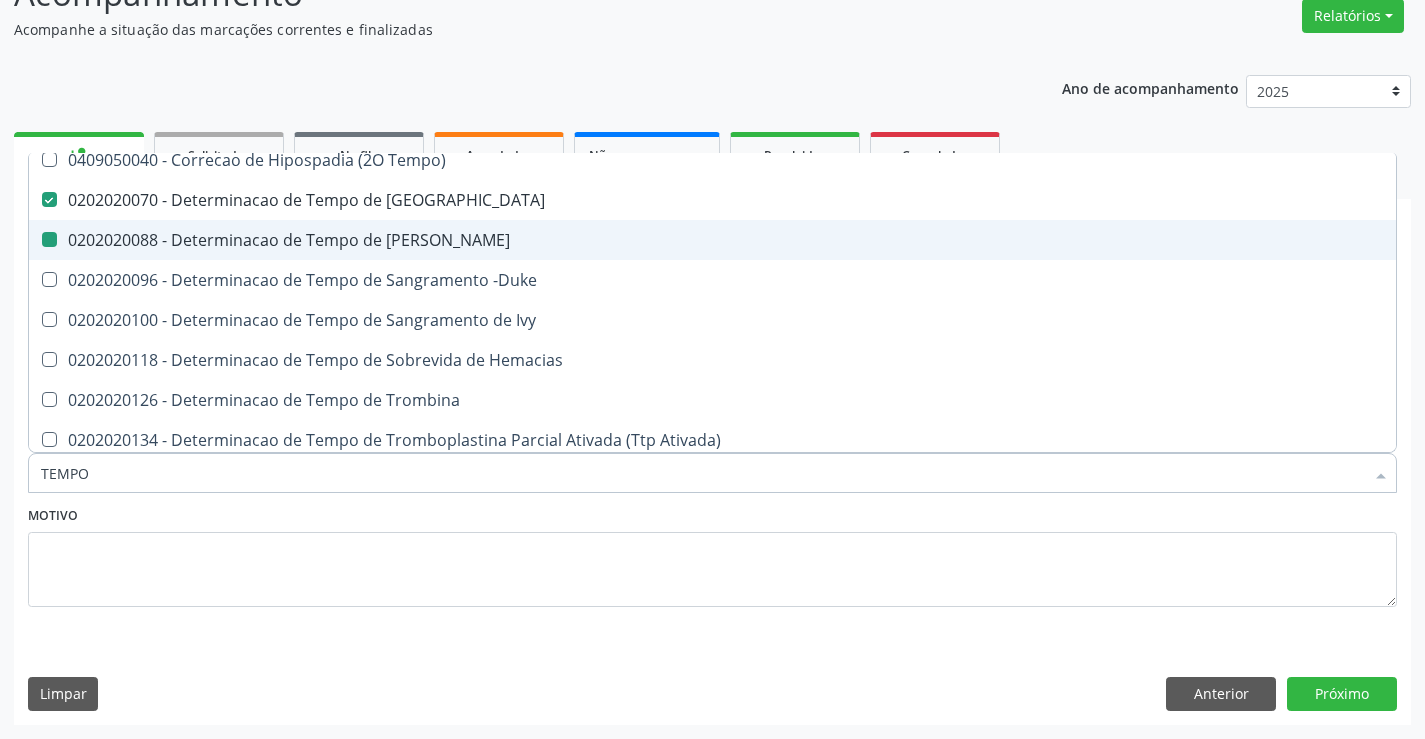 checkbox on "false" 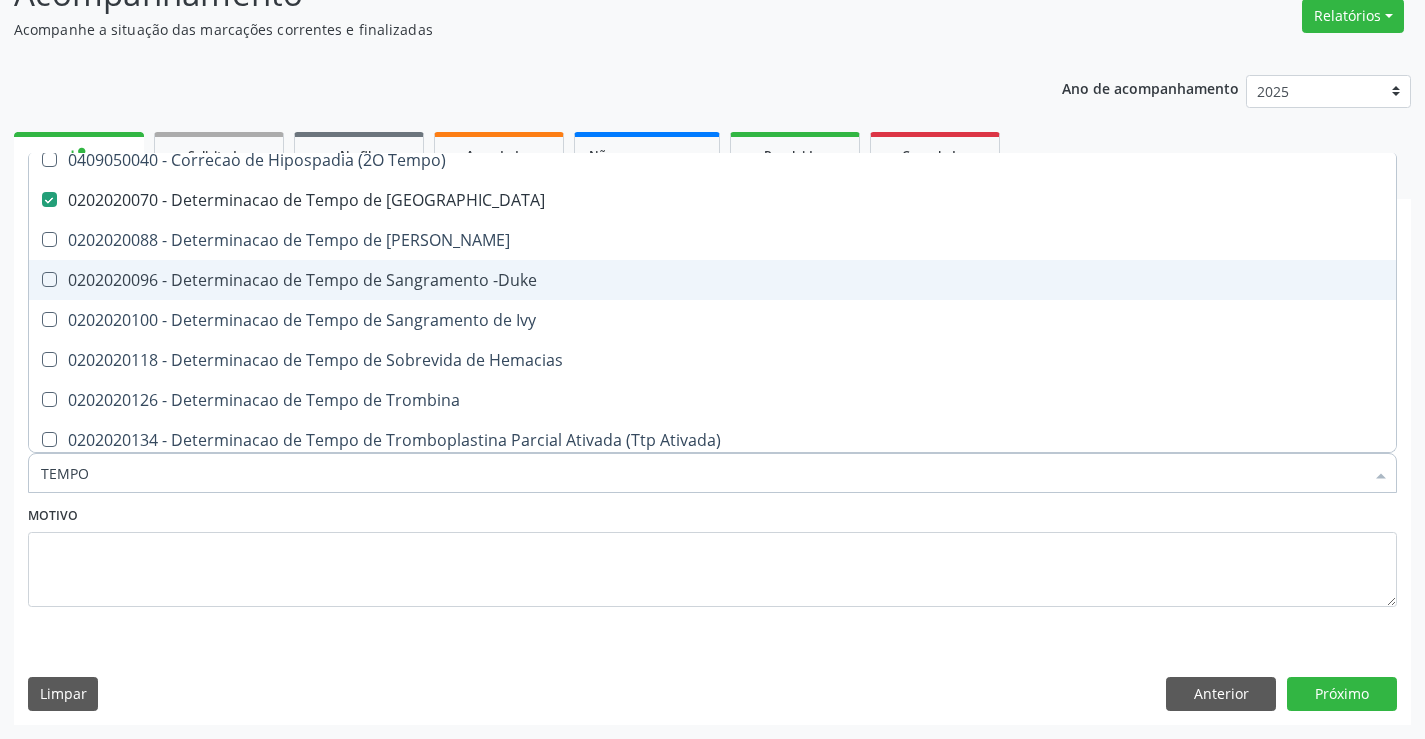 click on "0202020096 - Determinacao de Tempo de Sangramento -Duke" at bounding box center [756, 280] 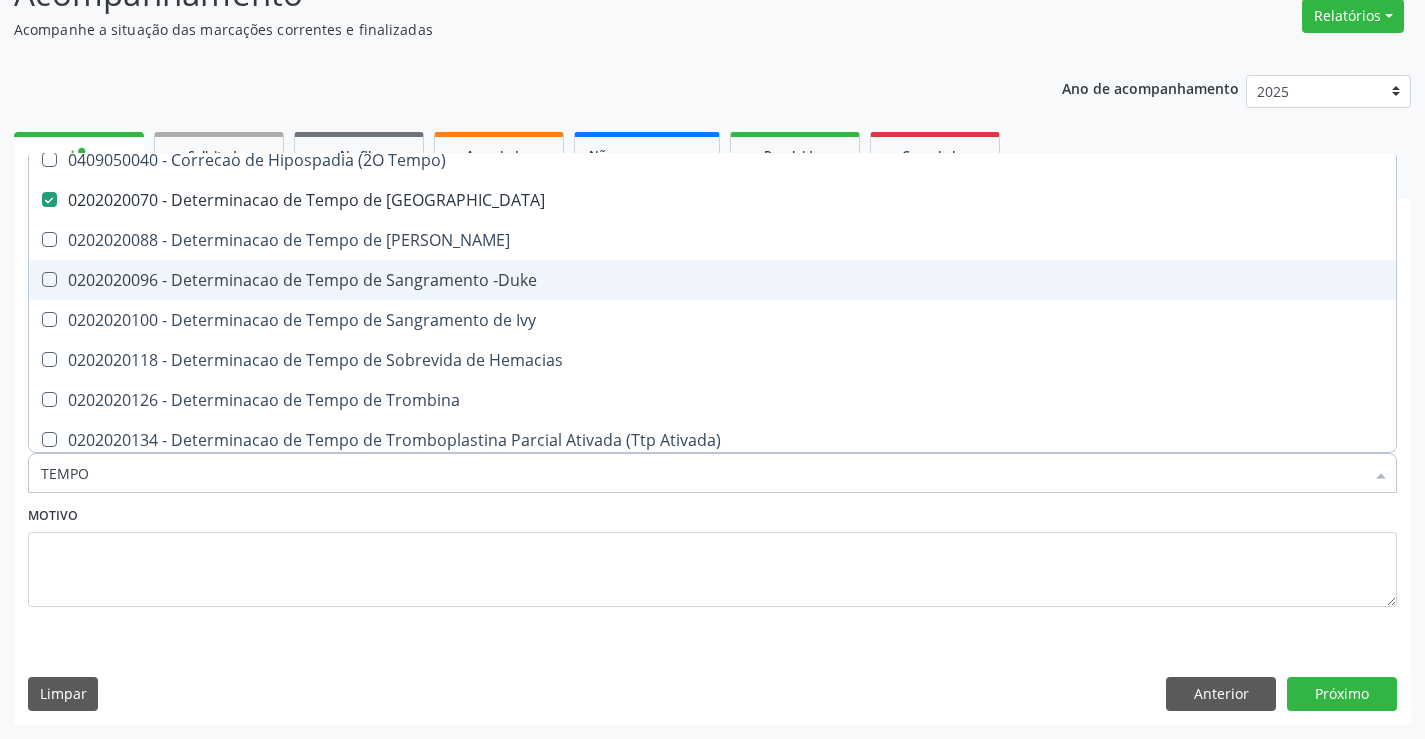 checkbox on "true" 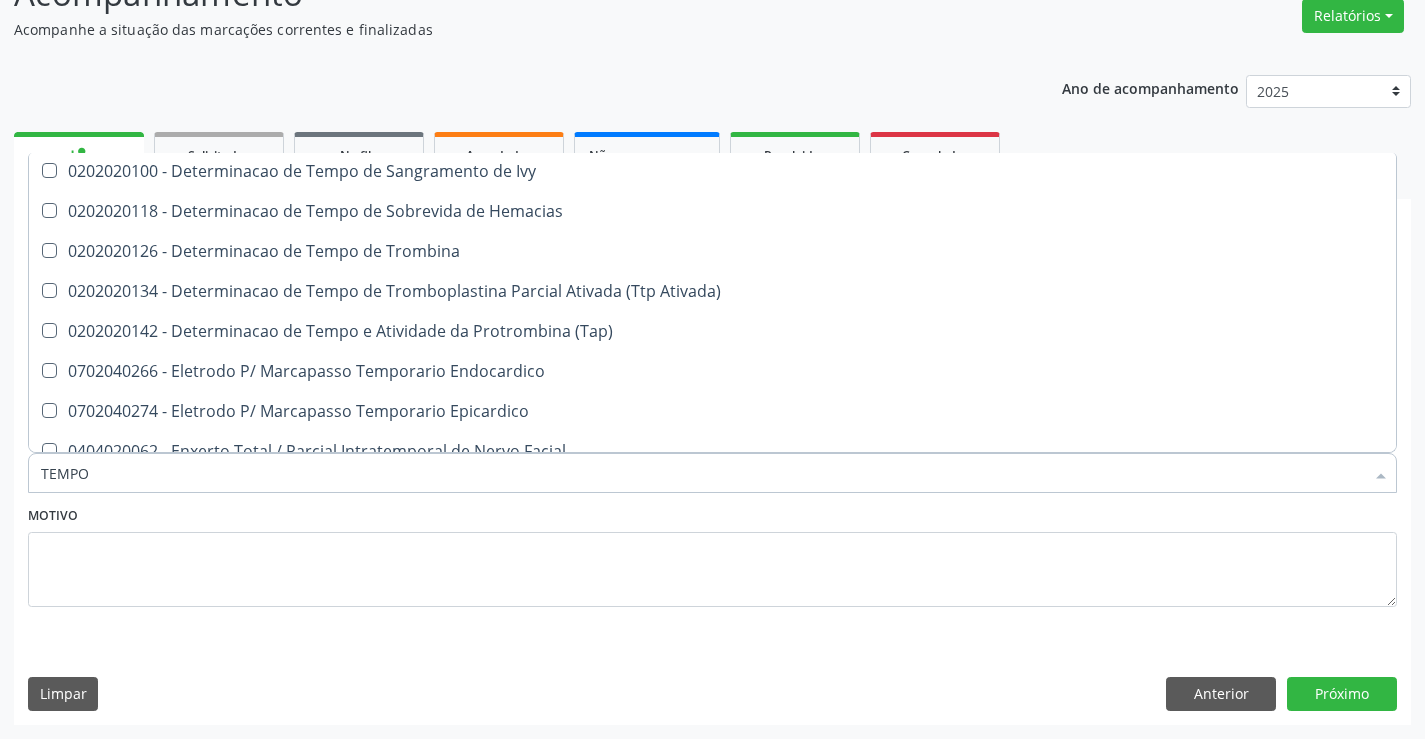 scroll, scrollTop: 546, scrollLeft: 0, axis: vertical 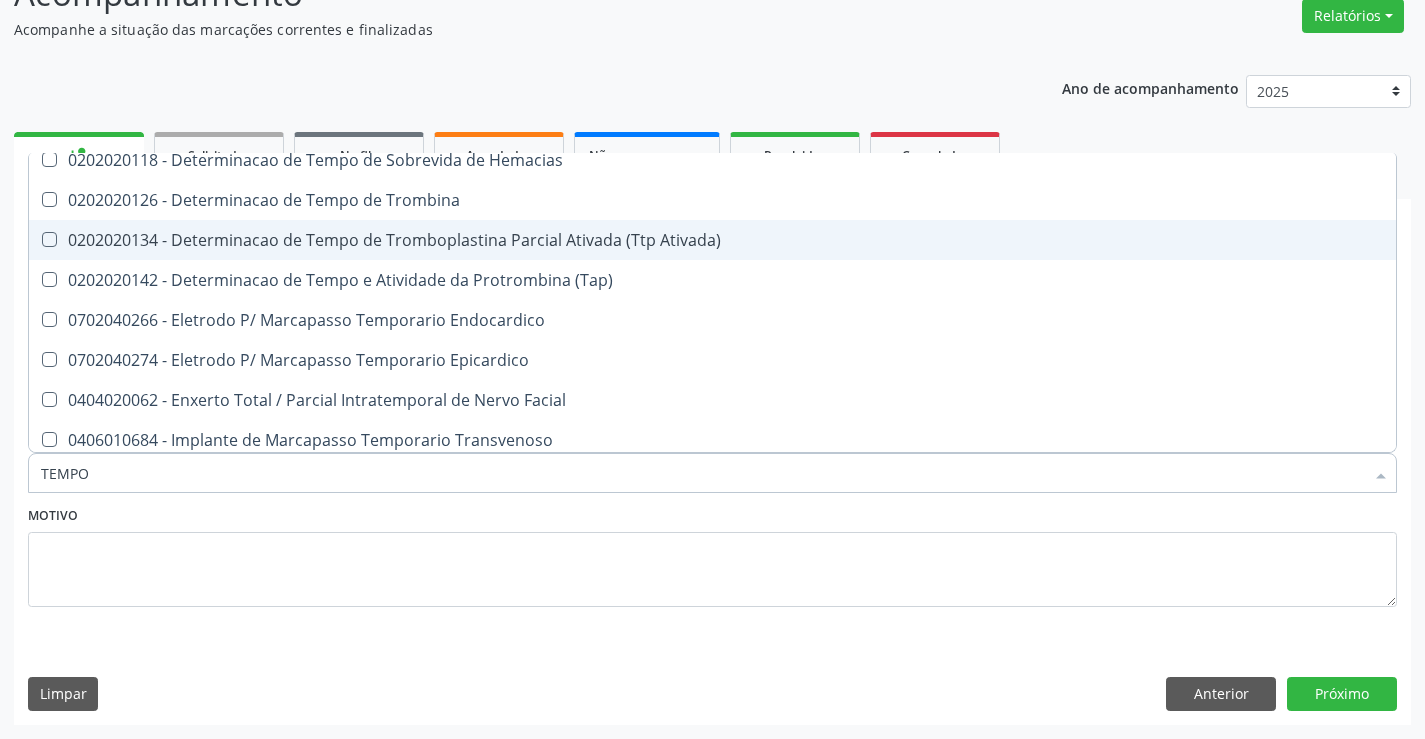 click on "0202020134 - Determinacao de Tempo de Tromboplastina Parcial Ativada (Ttp Ativada)" at bounding box center [756, 240] 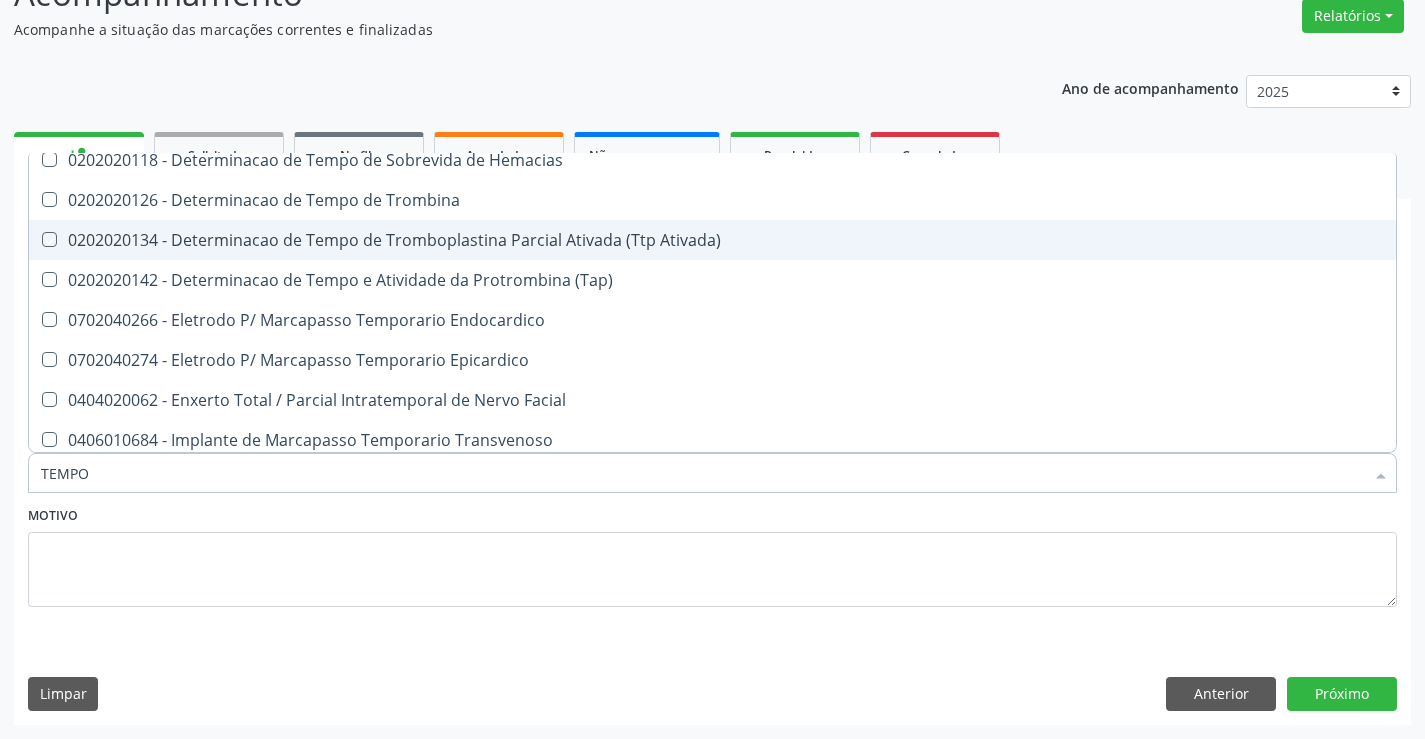 checkbox on "true" 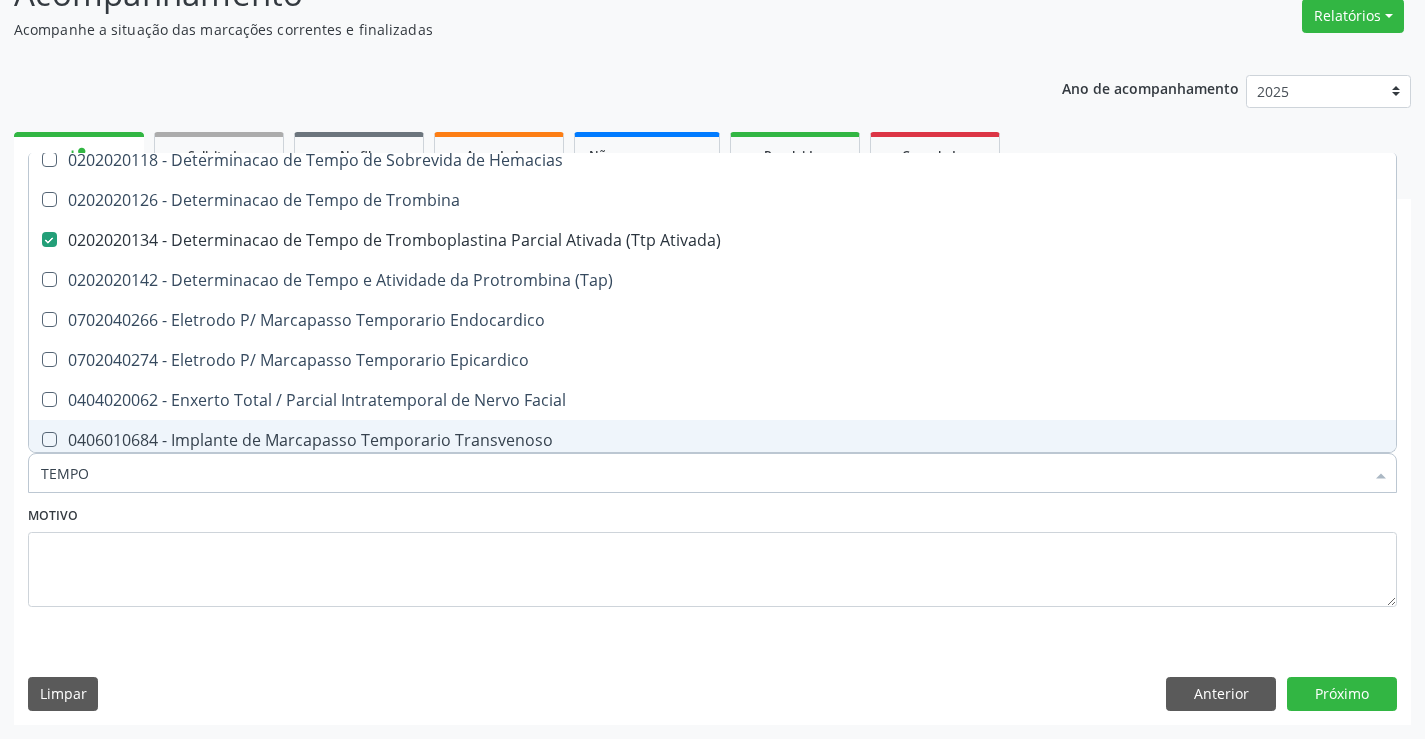 click on "Motivo" at bounding box center [712, 554] 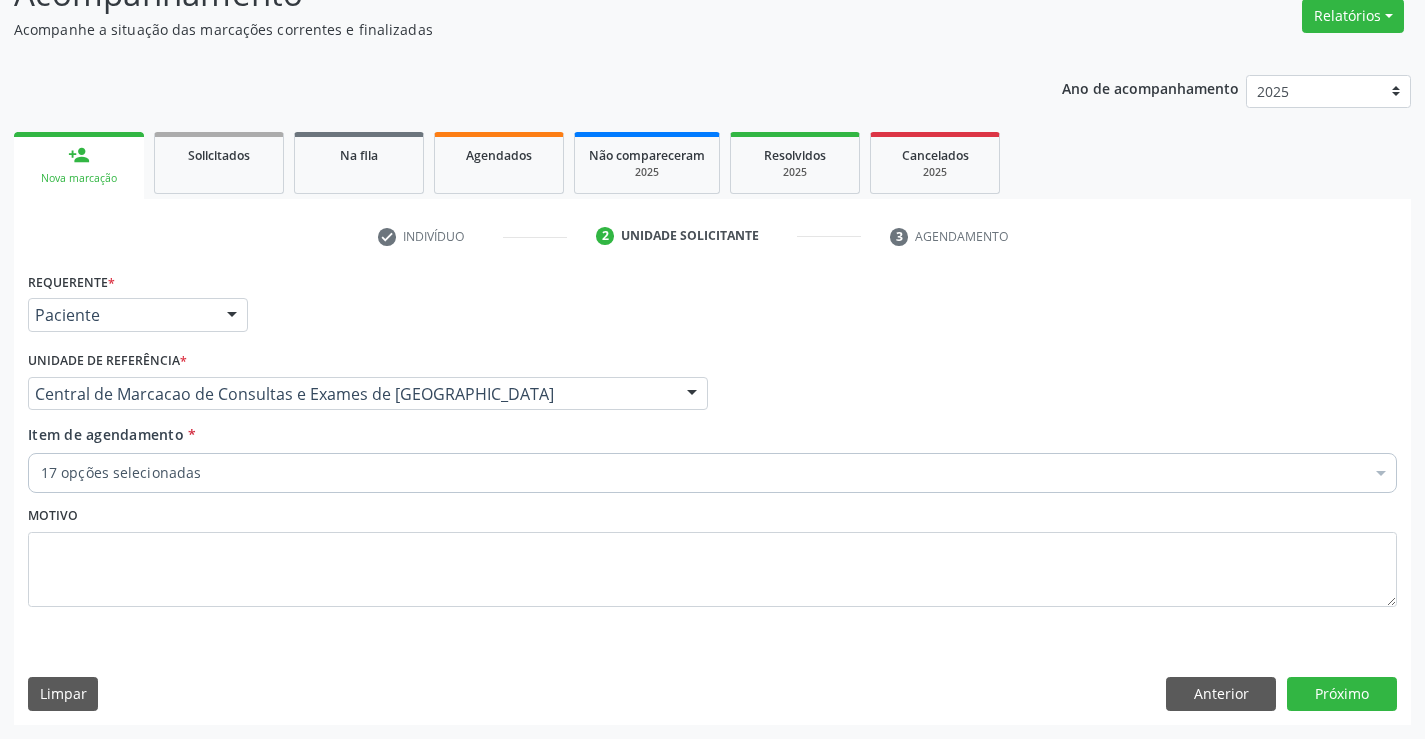 scroll, scrollTop: 0, scrollLeft: 0, axis: both 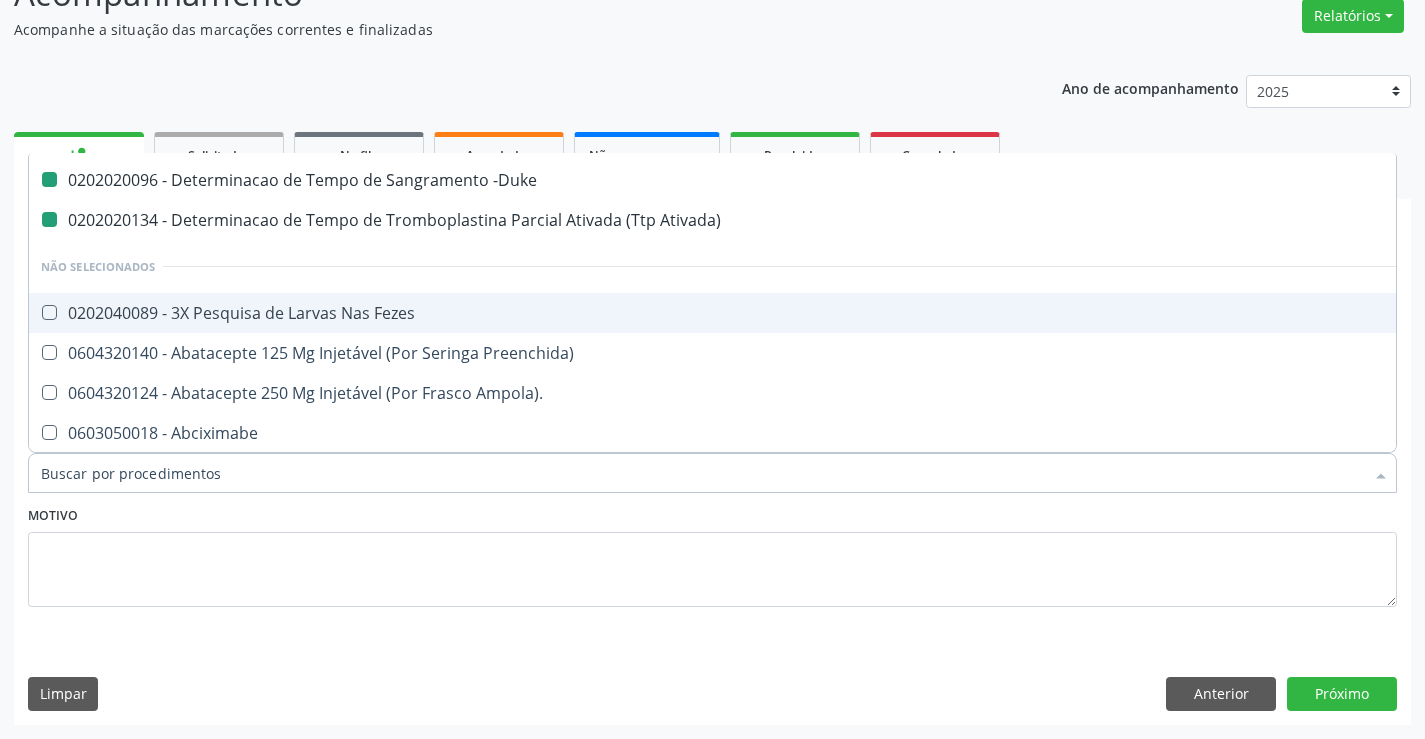 type on "F" 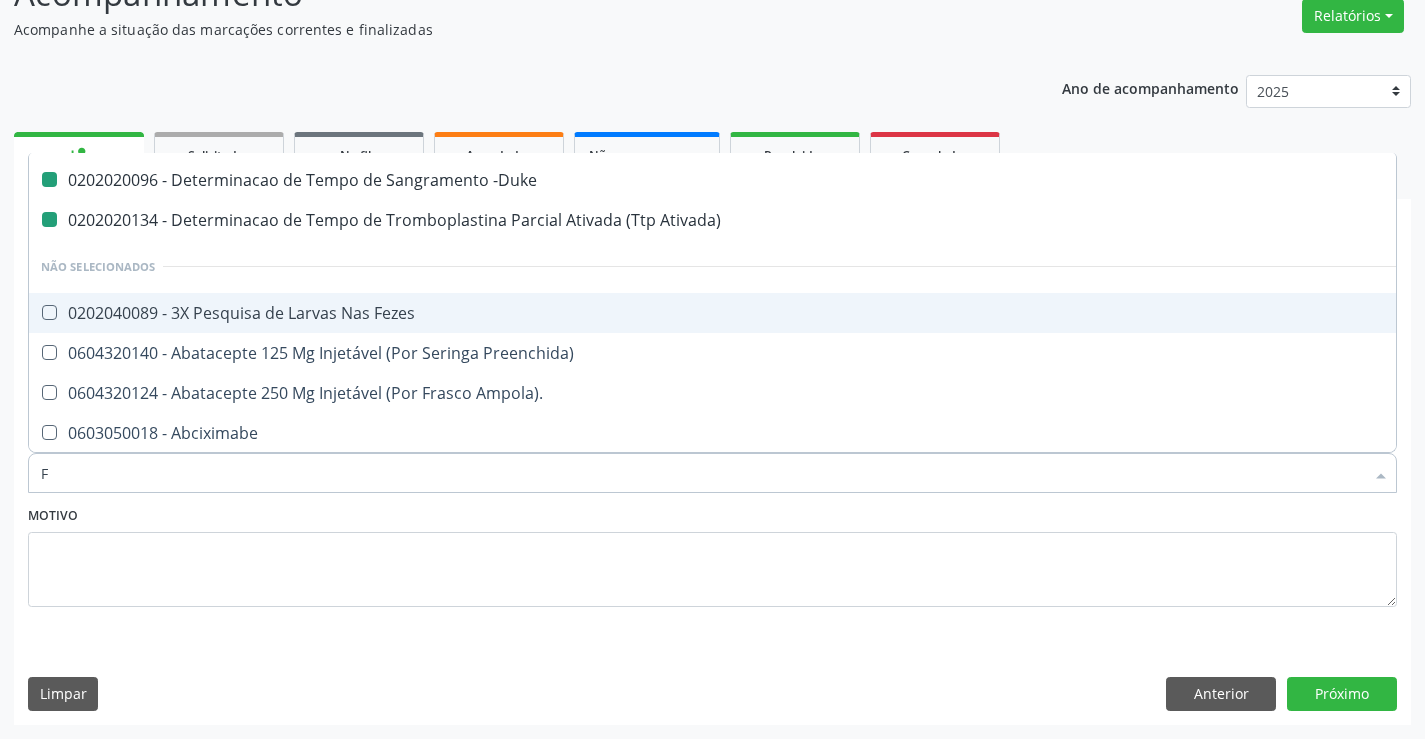 checkbox on "false" 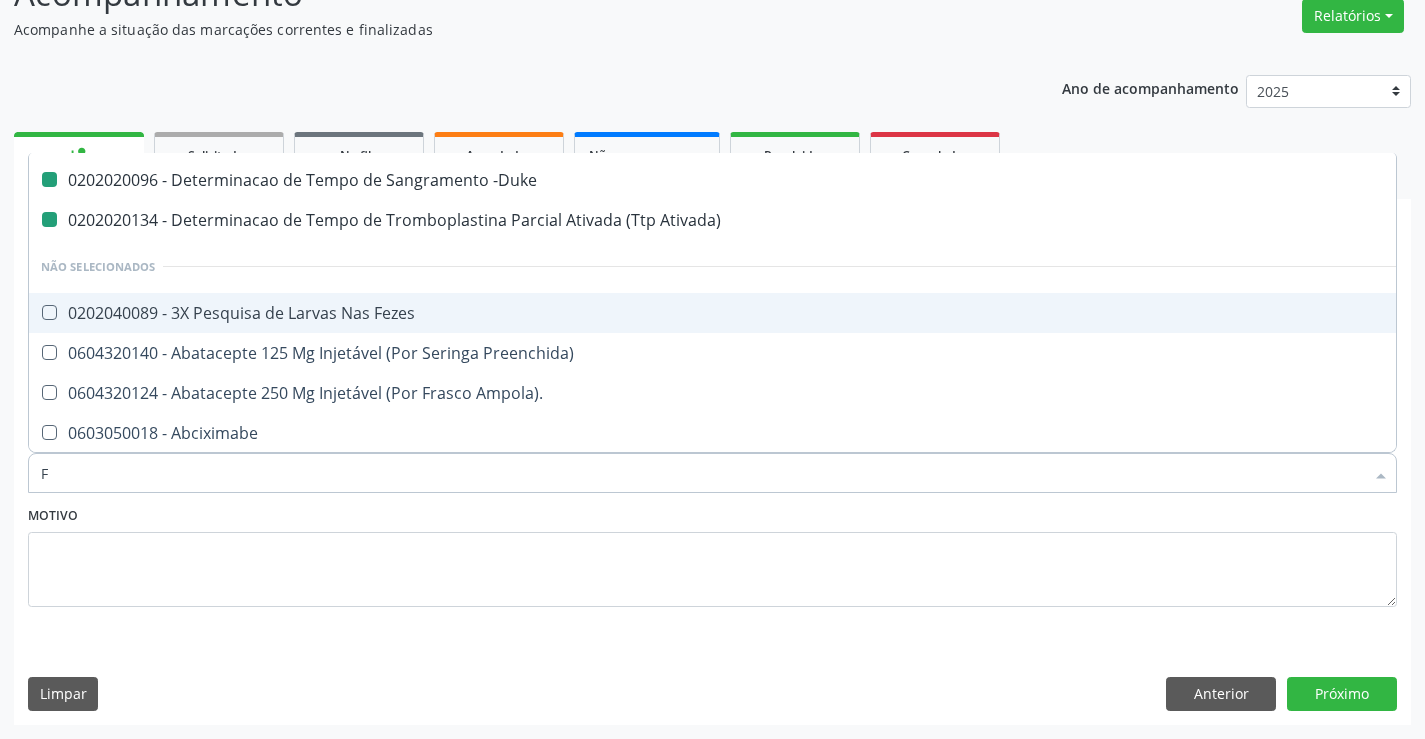checkbox on "false" 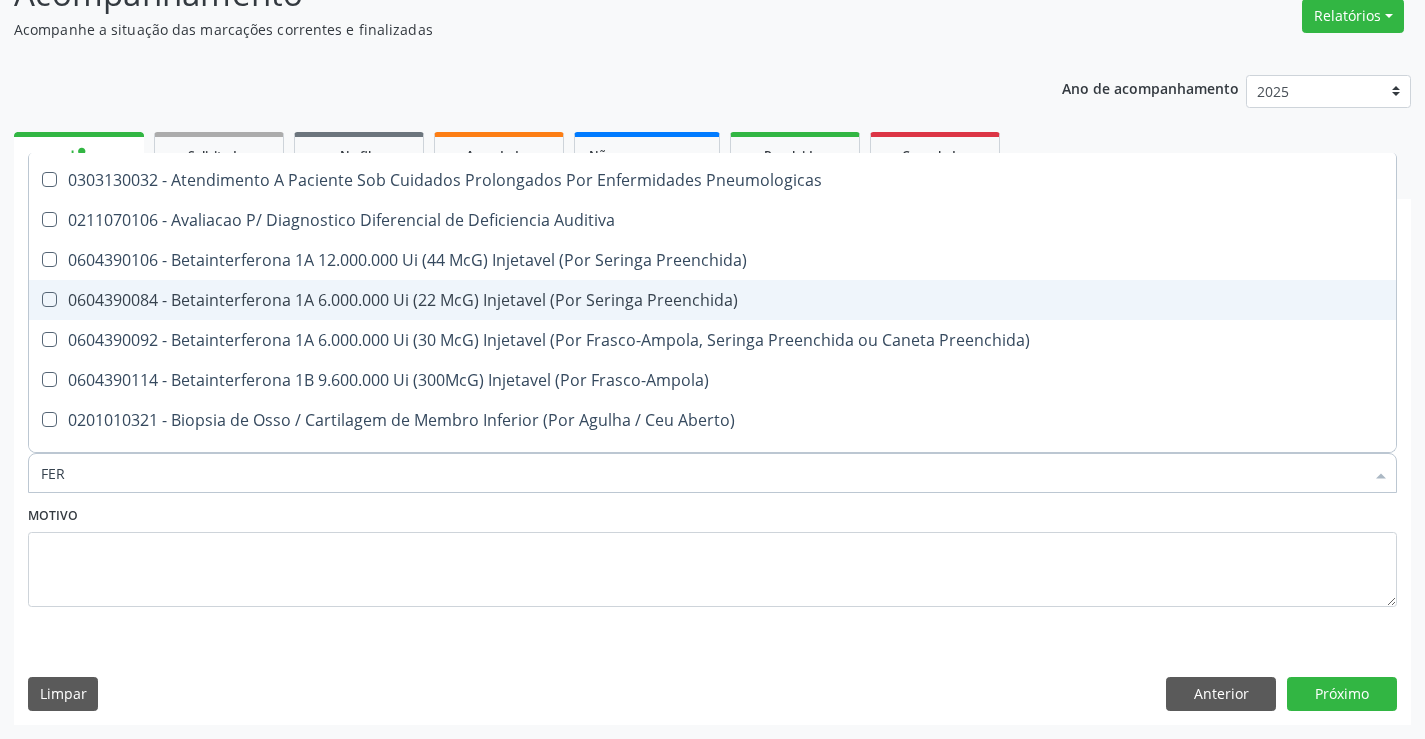 type on "FERR" 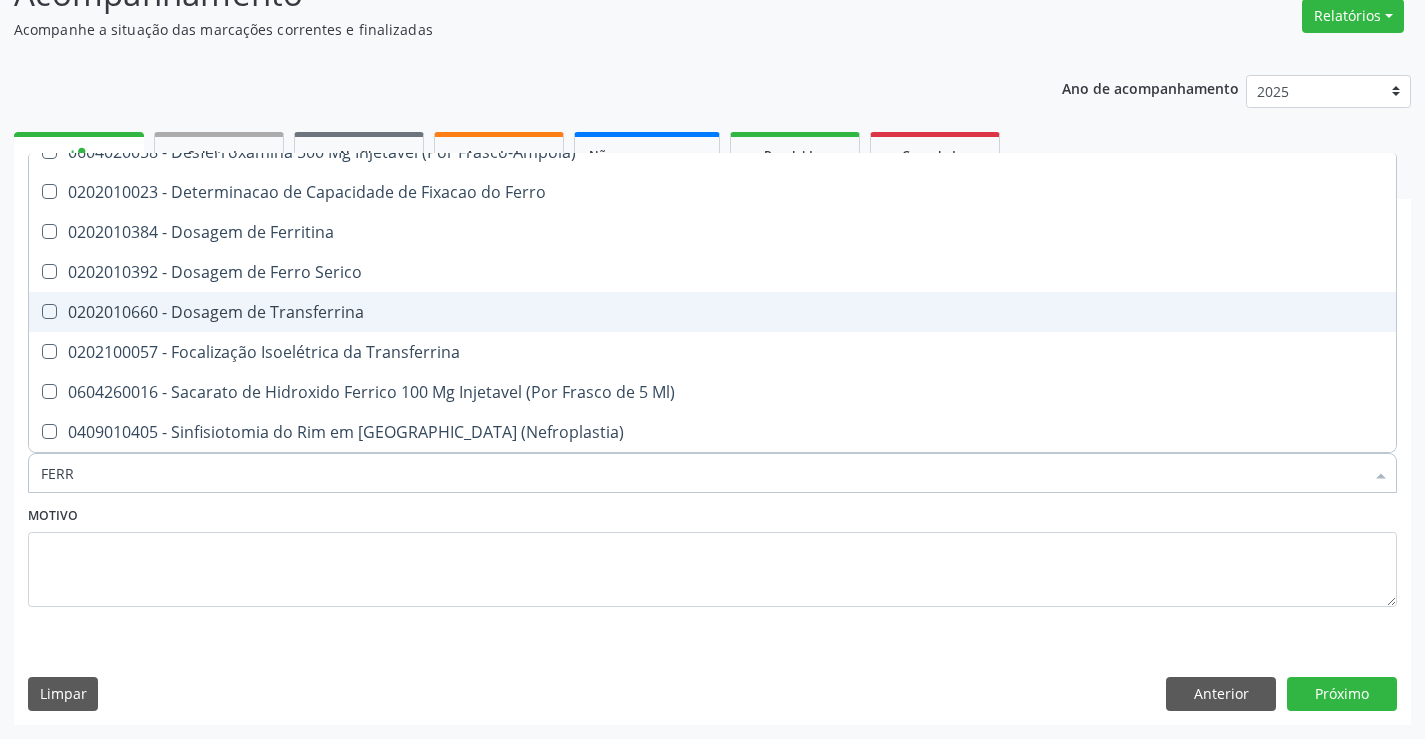 scroll, scrollTop: 74, scrollLeft: 0, axis: vertical 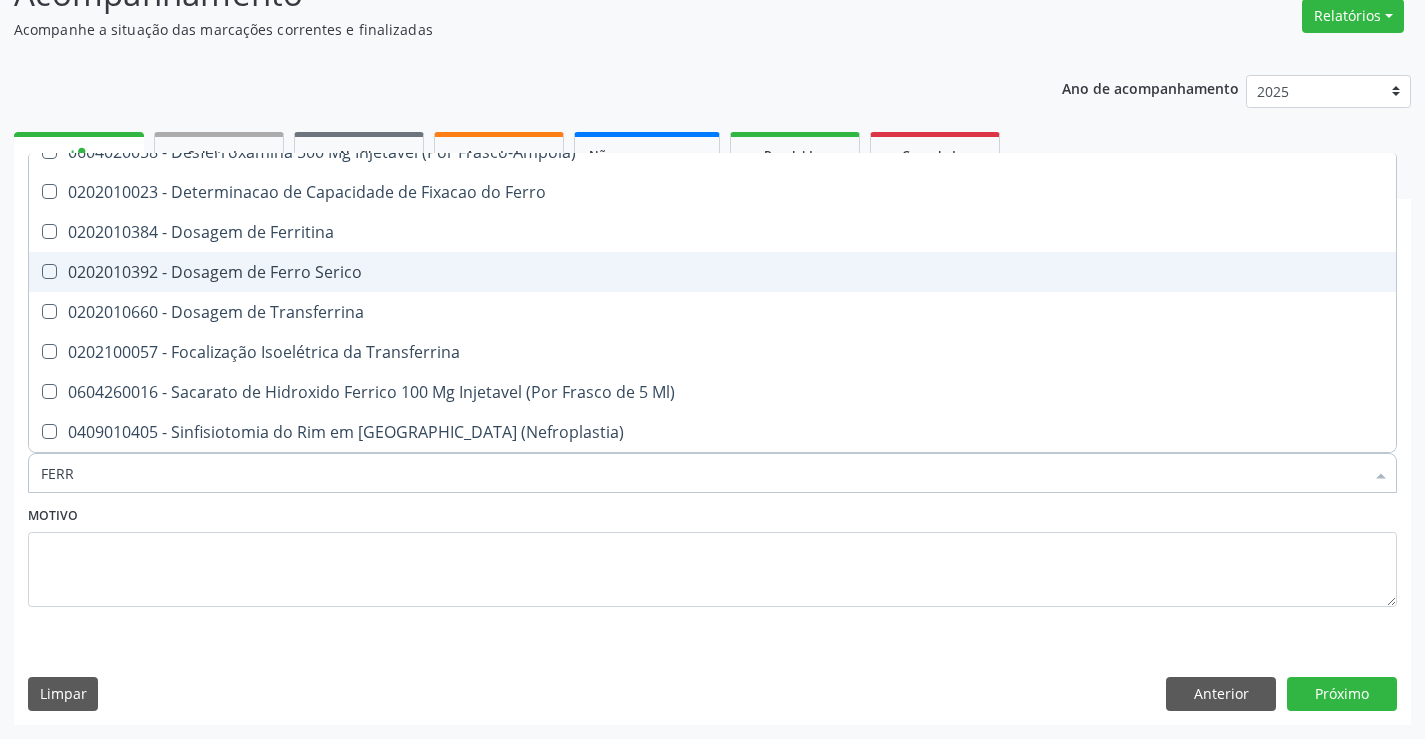 click on "0202010392 - Dosagem de Ferro Serico" at bounding box center [712, 272] 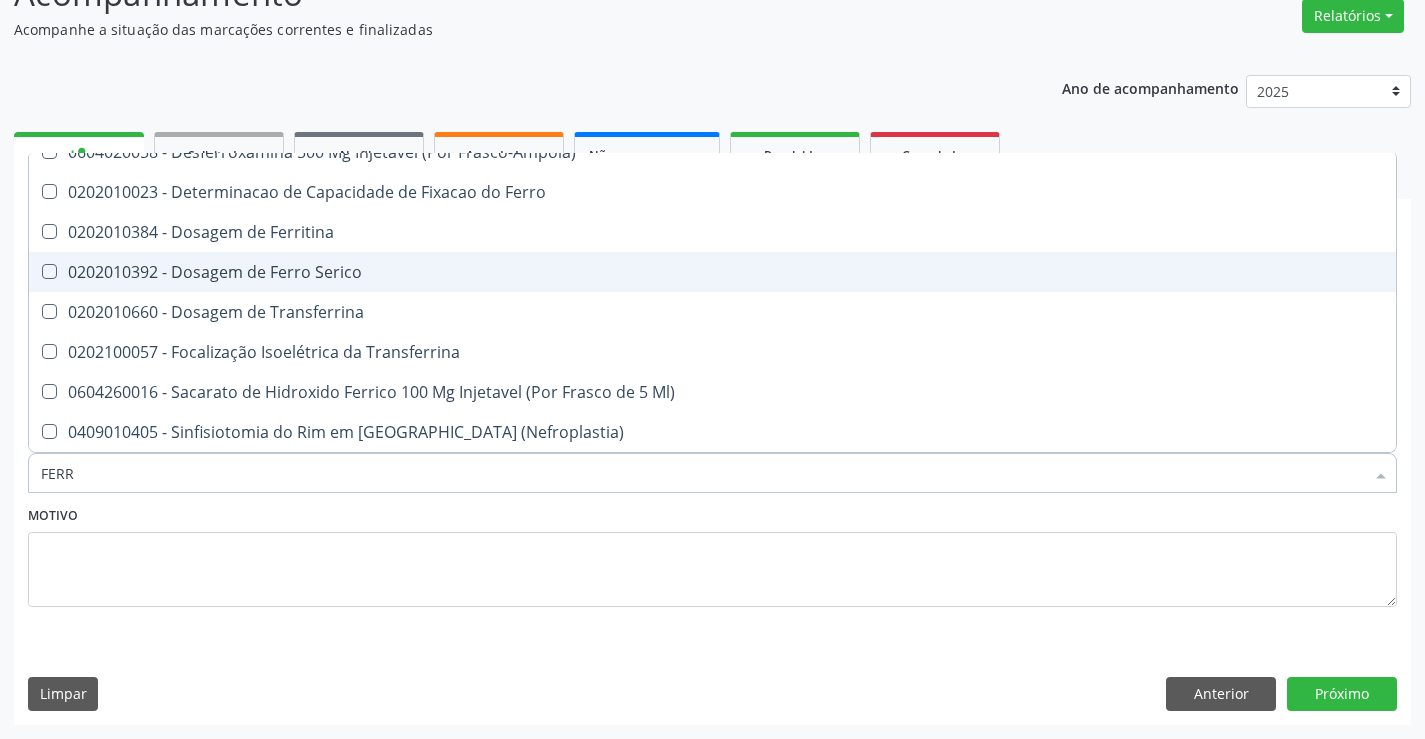 checkbox on "true" 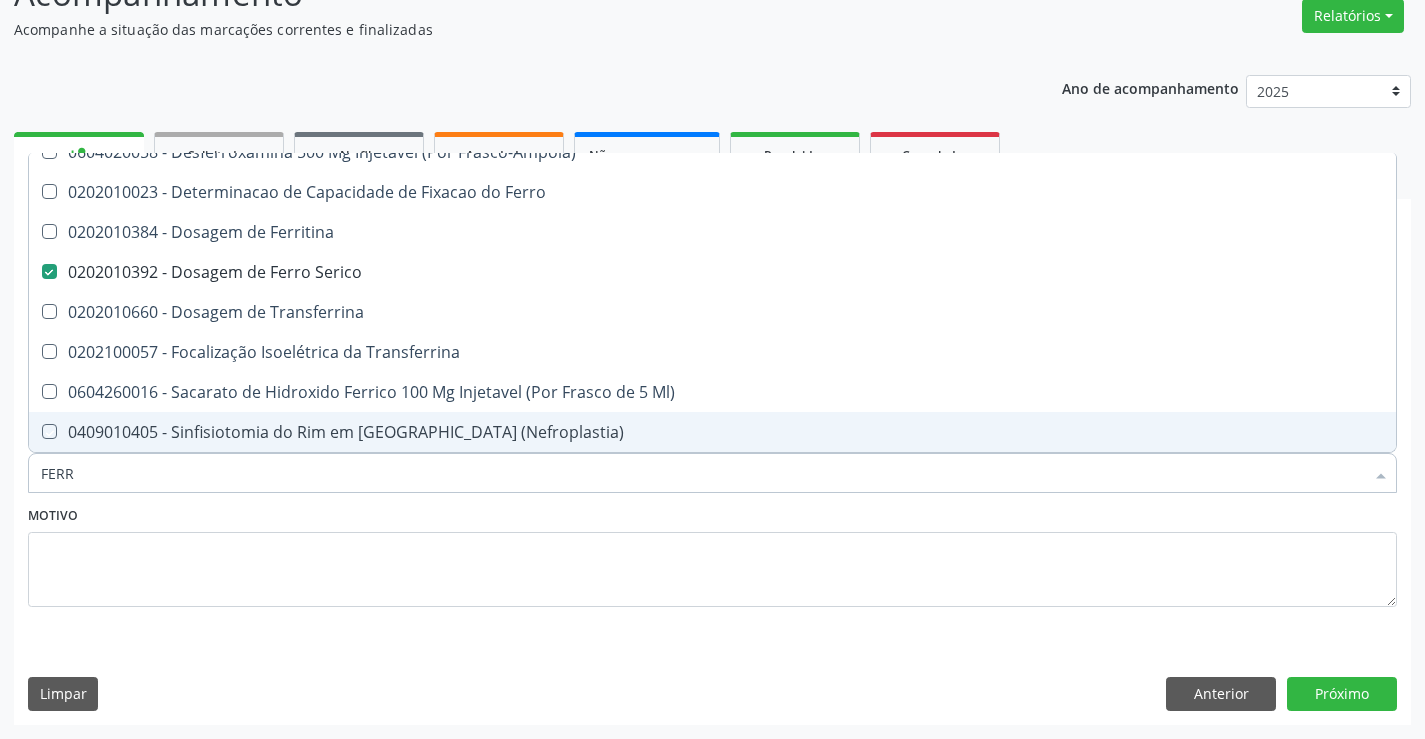 click on "Motivo" at bounding box center [712, 554] 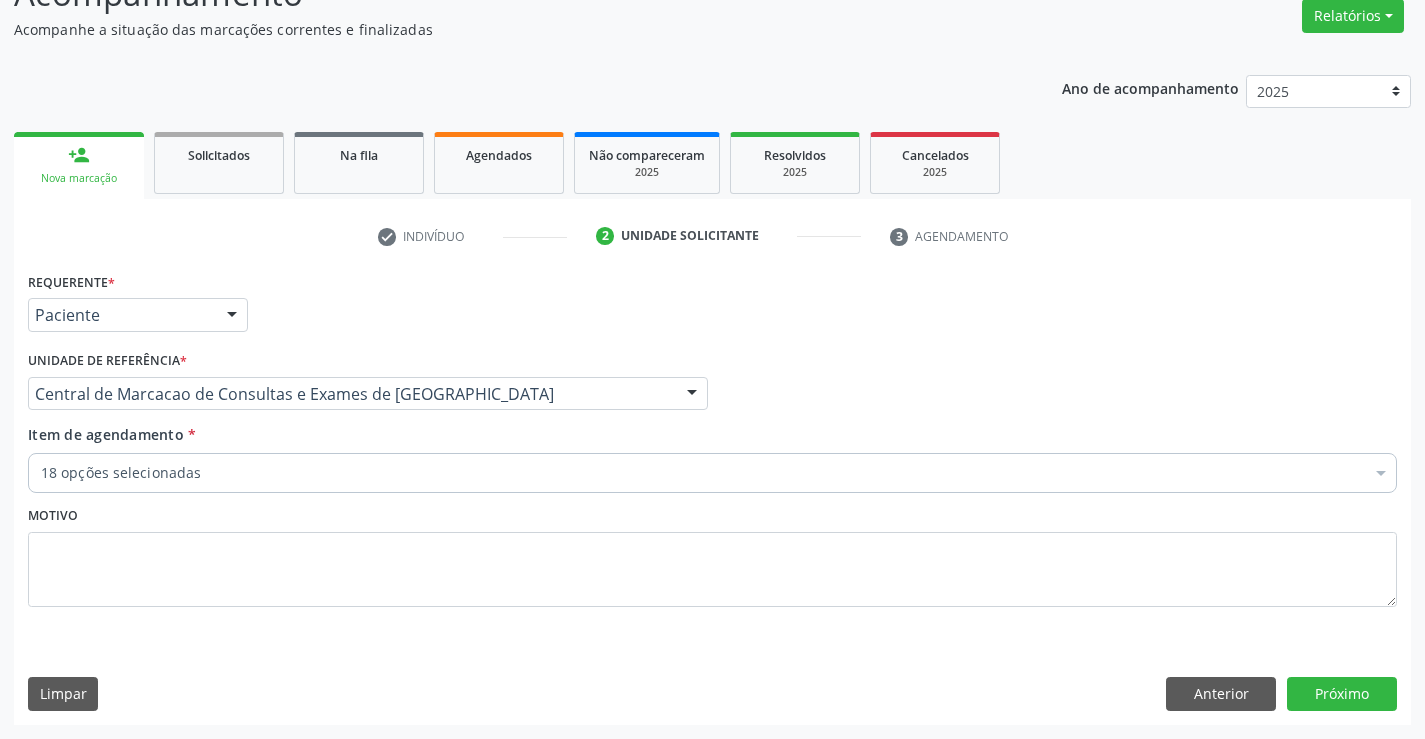 scroll, scrollTop: 0, scrollLeft: 0, axis: both 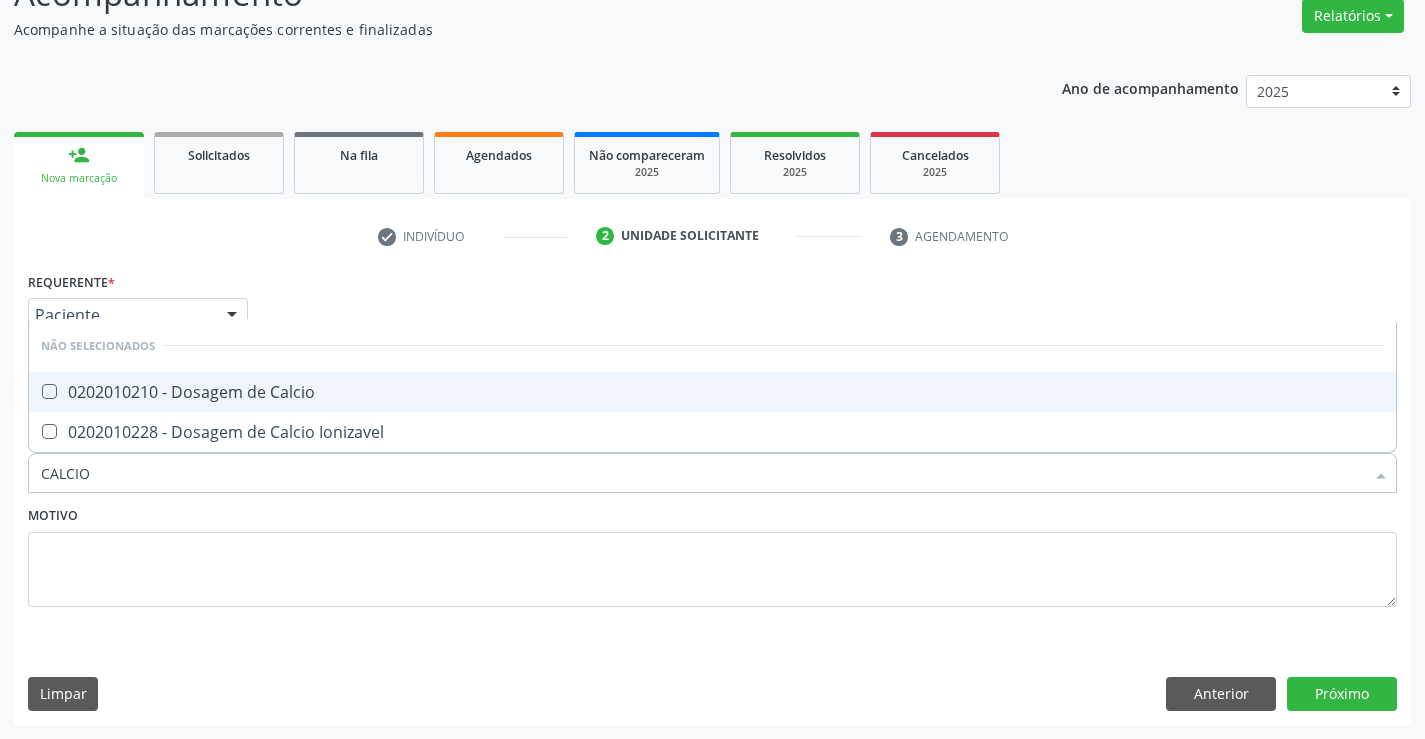 click on "0202010210 - Dosagem de Calcio" at bounding box center (712, 392) 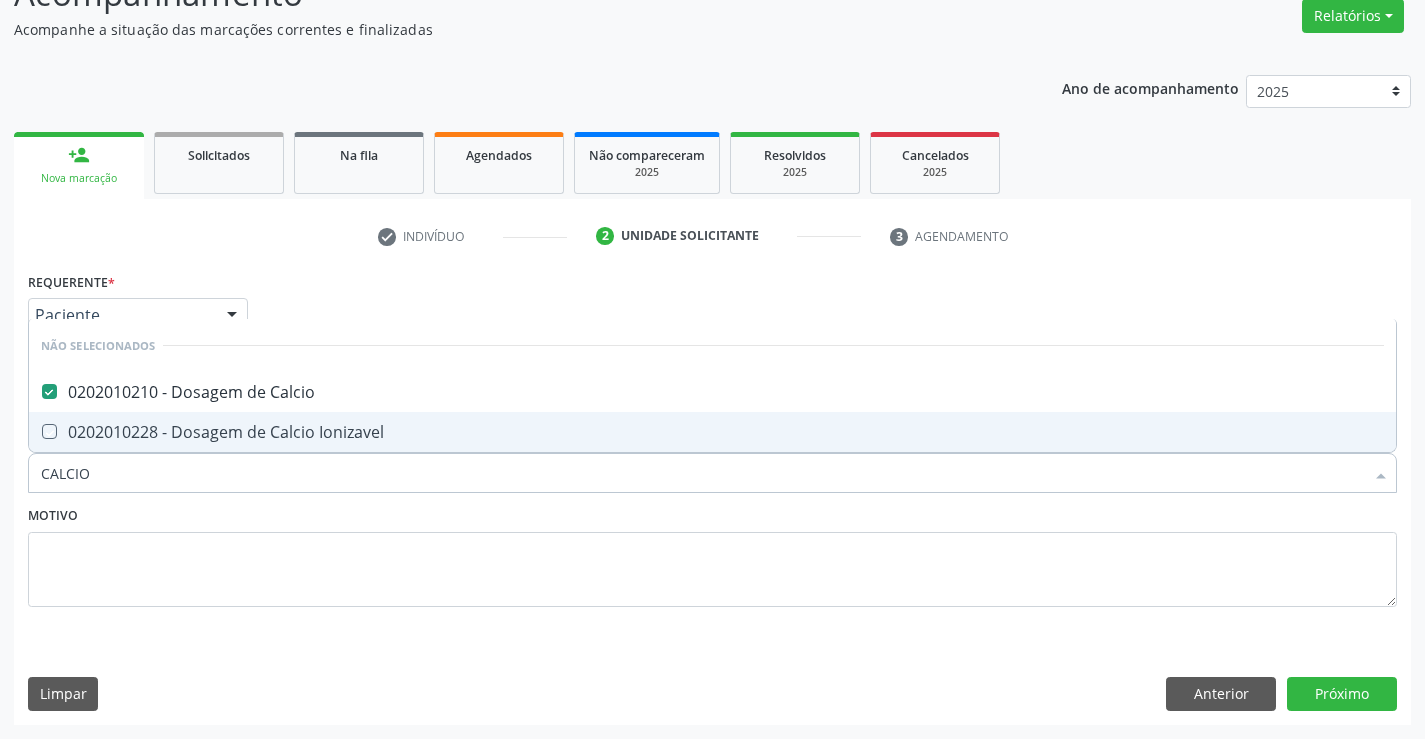 click on "Motivo" at bounding box center (712, 554) 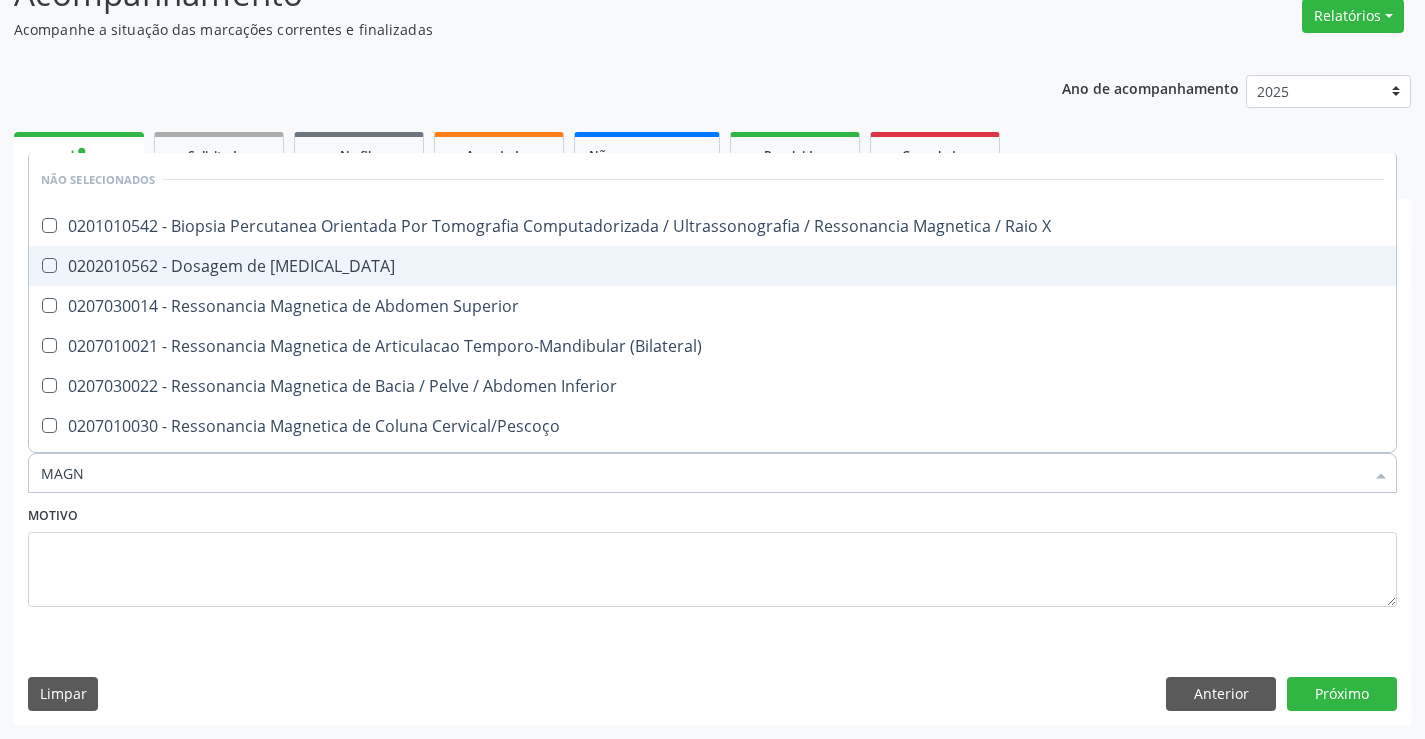 click on "0202010562 - Dosagem de Magnesio" at bounding box center (712, 266) 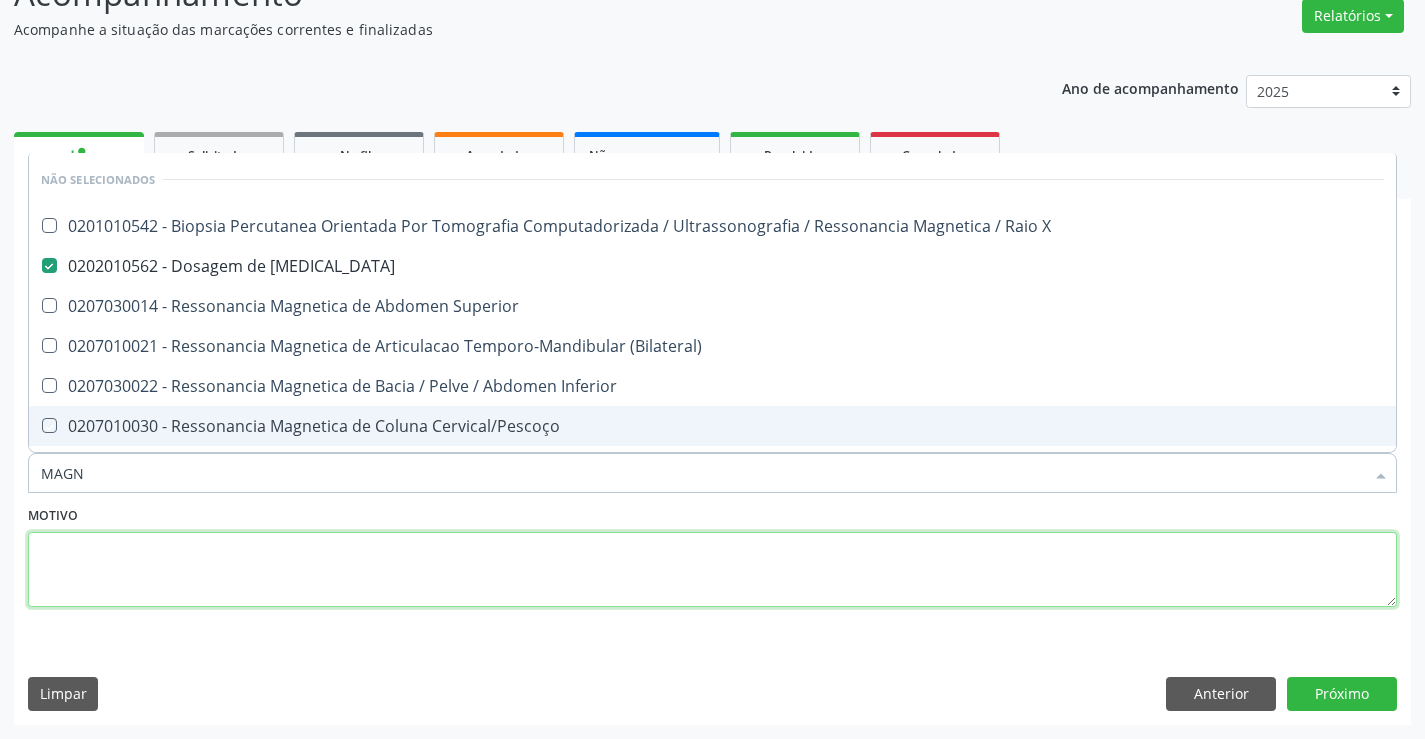 click at bounding box center [712, 570] 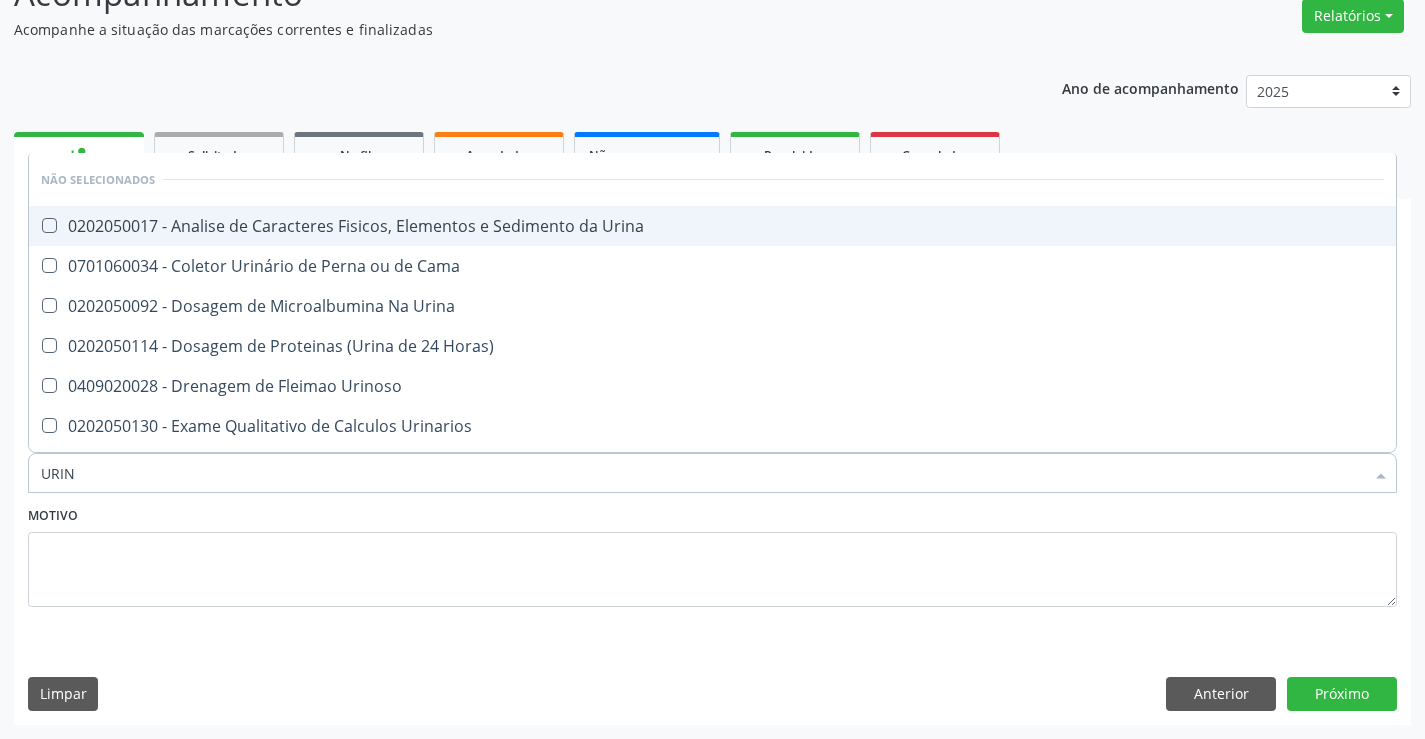 click on "0202050017 - Analise de Caracteres Fisicos, Elementos e Sedimento da Urina" at bounding box center (712, 226) 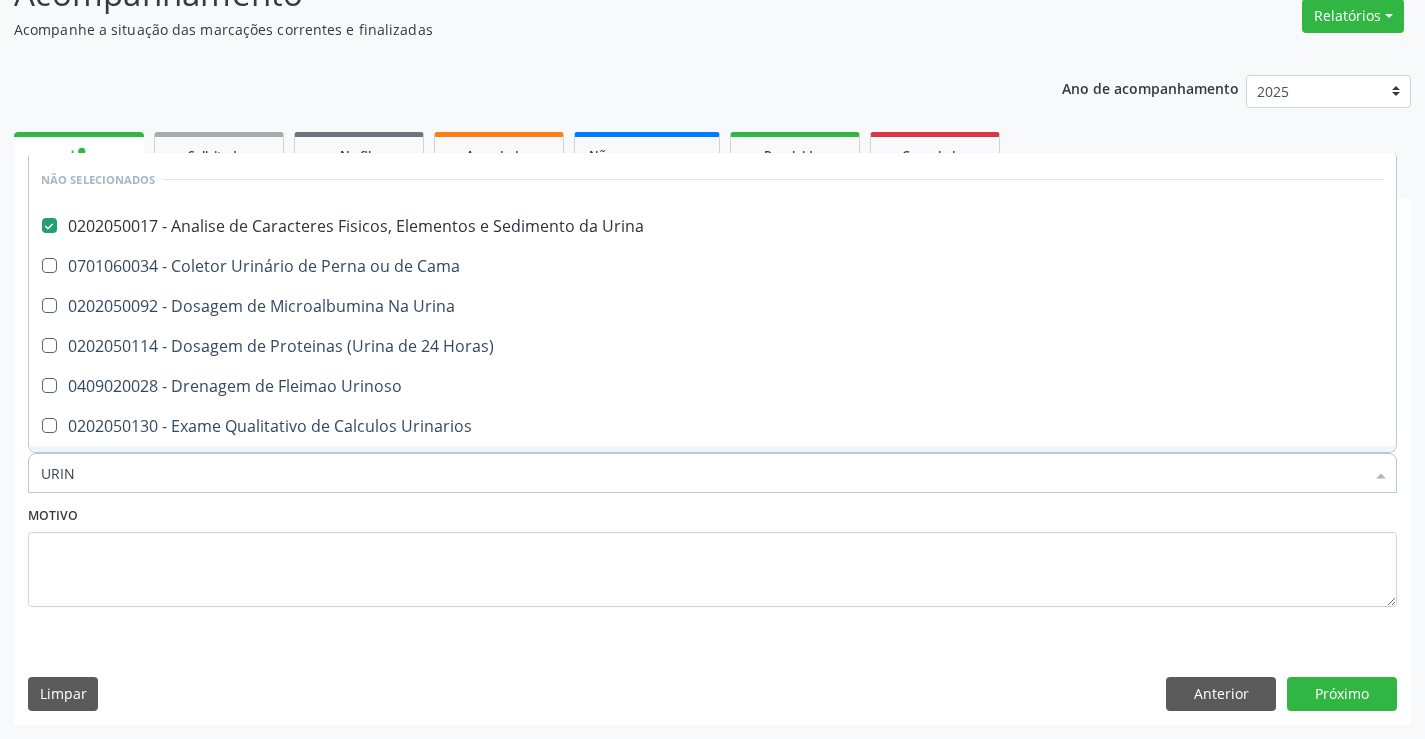 click on "Motivo" at bounding box center [712, 554] 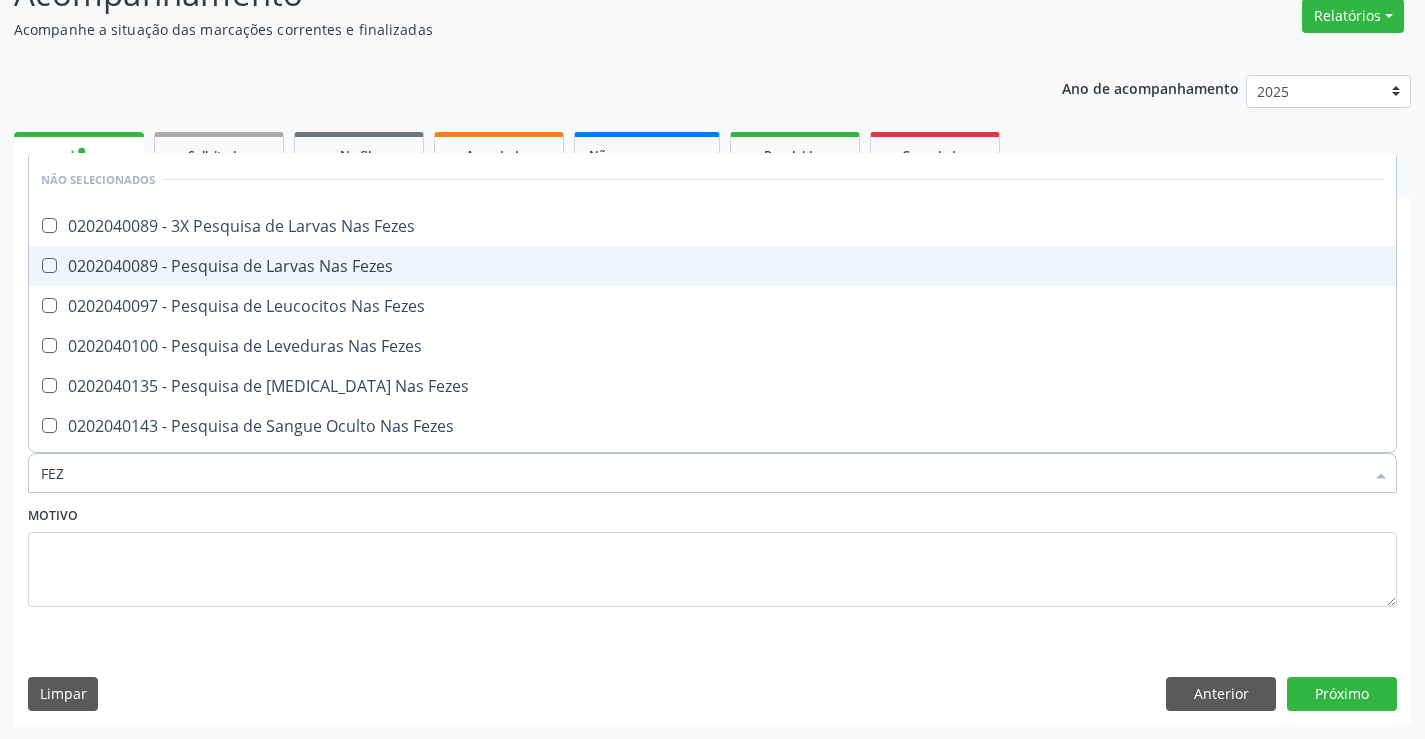 click on "0202040089 - Pesquisa de Larvas Nas Fezes" at bounding box center [712, 266] 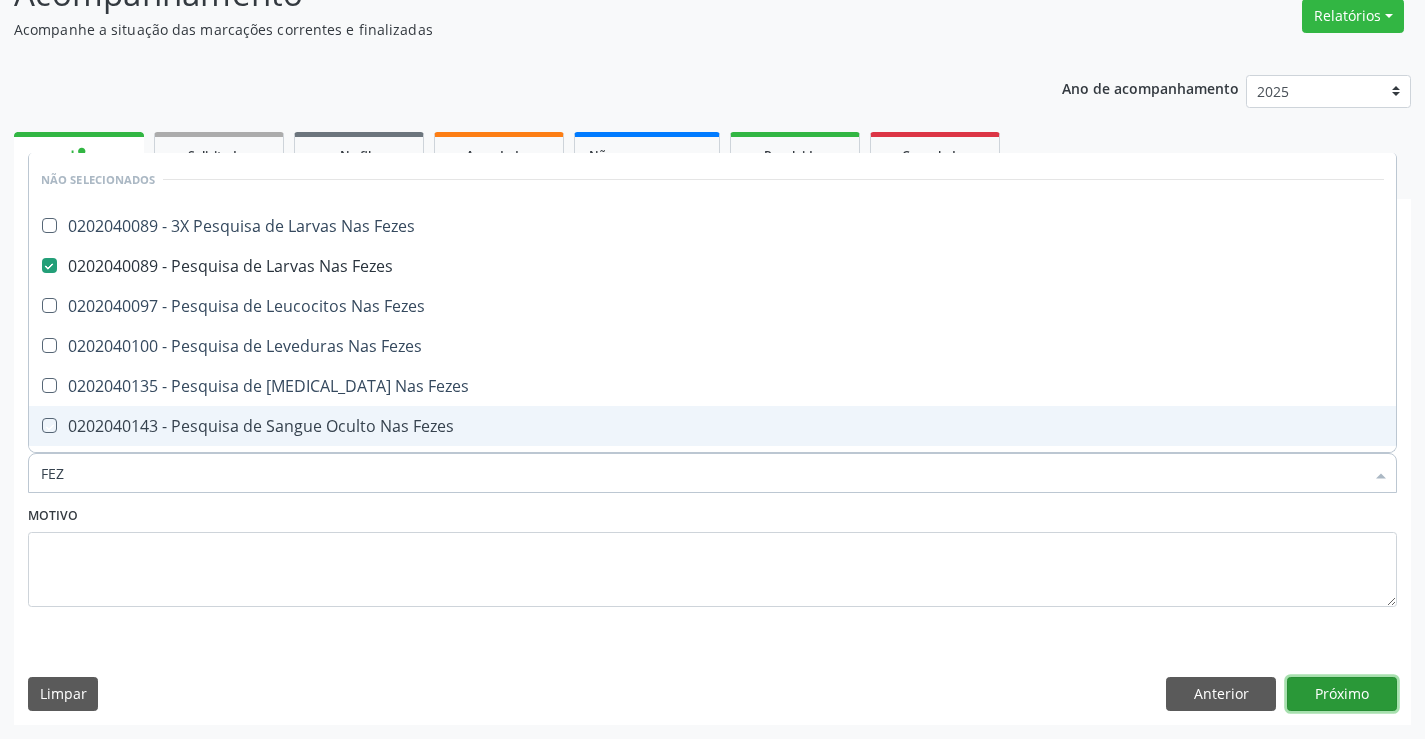 click on "Próximo" at bounding box center [1342, 694] 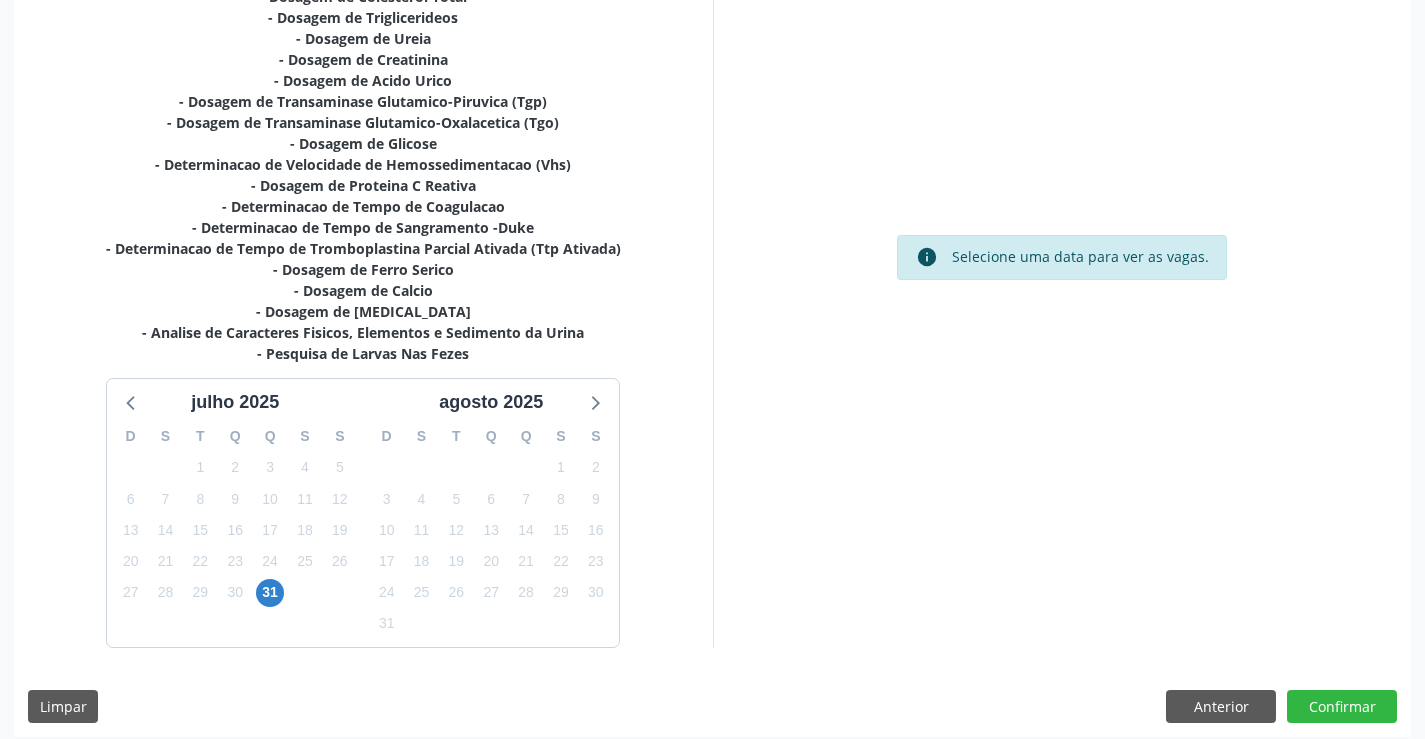 scroll, scrollTop: 572, scrollLeft: 0, axis: vertical 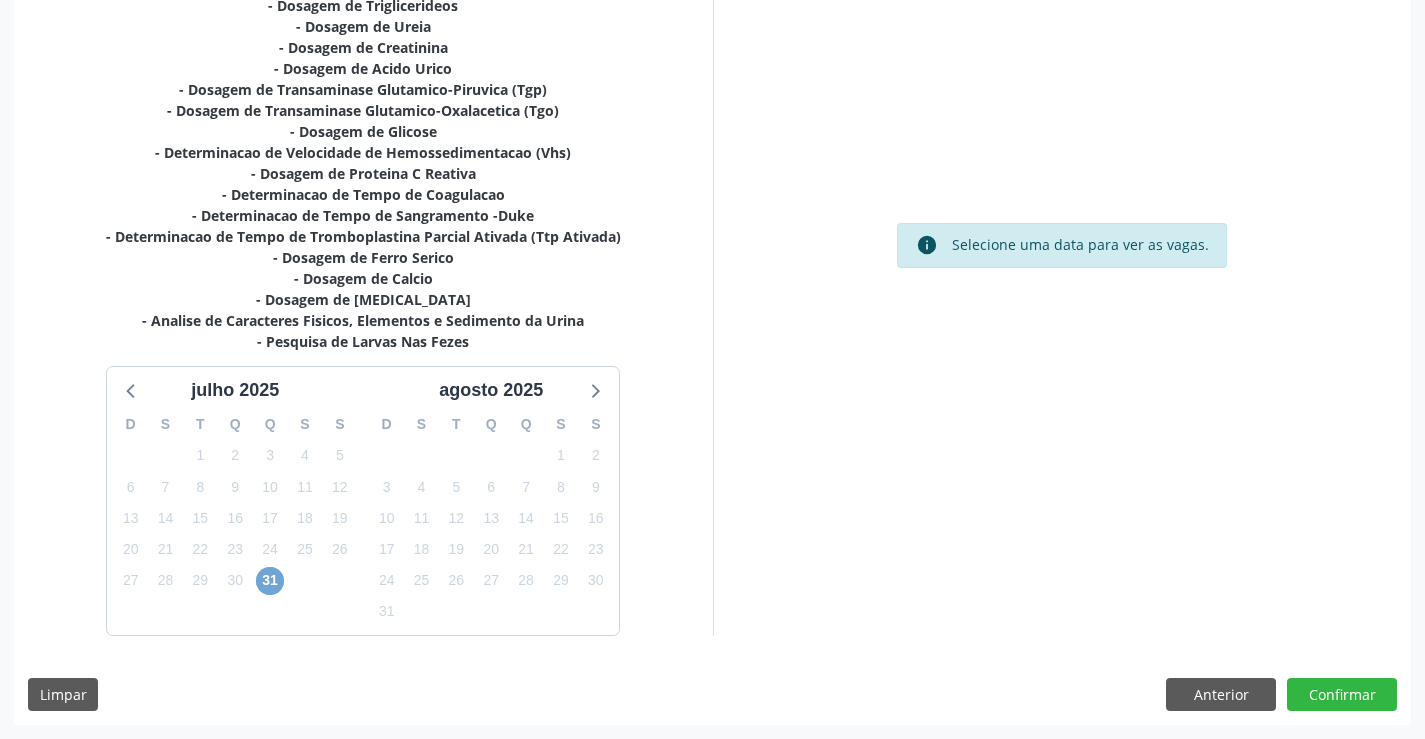 click on "31" at bounding box center [270, 581] 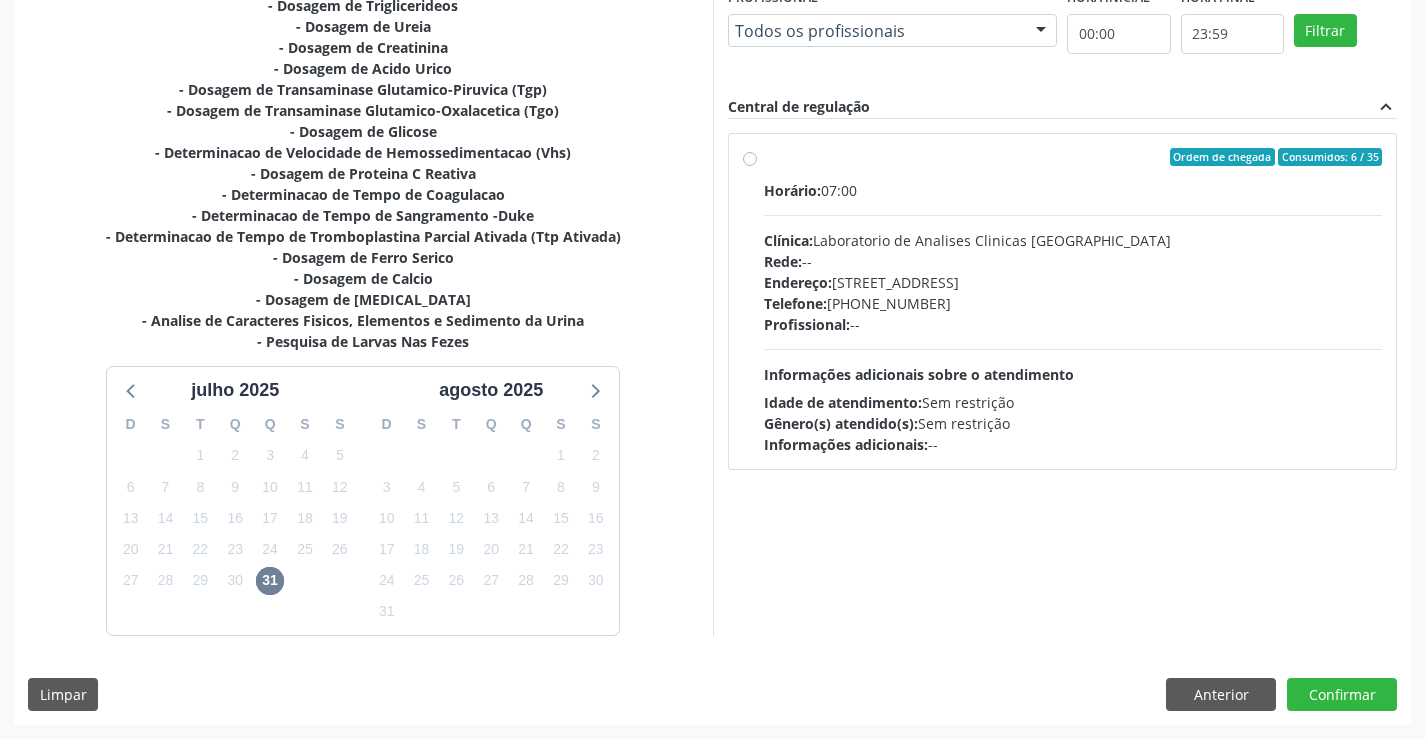 click on "Horário:   07:00
Clínica:  Laboratorio de Analises Clinicas Sao Francisco
Rede:
--
Endereço:   Terreo, nº 258, Centro, Campo Formoso - BA
Telefone:   (74) 36453588
Profissional:
--
Informações adicionais sobre o atendimento
Idade de atendimento:
Sem restrição
Gênero(s) atendido(s):
Sem restrição
Informações adicionais:
--" at bounding box center [1073, 317] 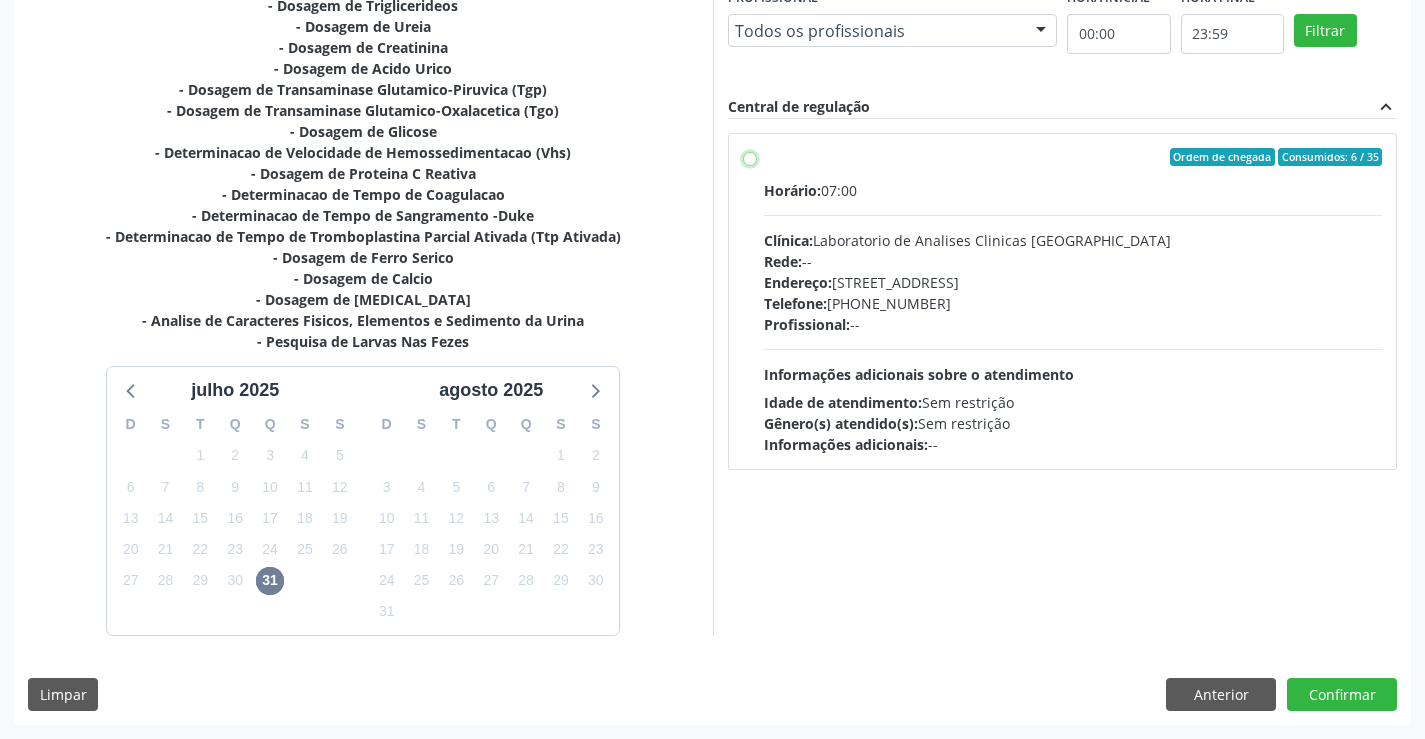 click on "Ordem de chegada
Consumidos: 6 / 35
Horário:   07:00
Clínica:  Laboratorio de Analises Clinicas Sao Francisco
Rede:
--
Endereço:   Terreo, nº 258, Centro, Campo Formoso - BA
Telefone:   (74) 36453588
Profissional:
--
Informações adicionais sobre o atendimento
Idade de atendimento:
Sem restrição
Gênero(s) atendido(s):
Sem restrição
Informações adicionais:
--" at bounding box center (750, 157) 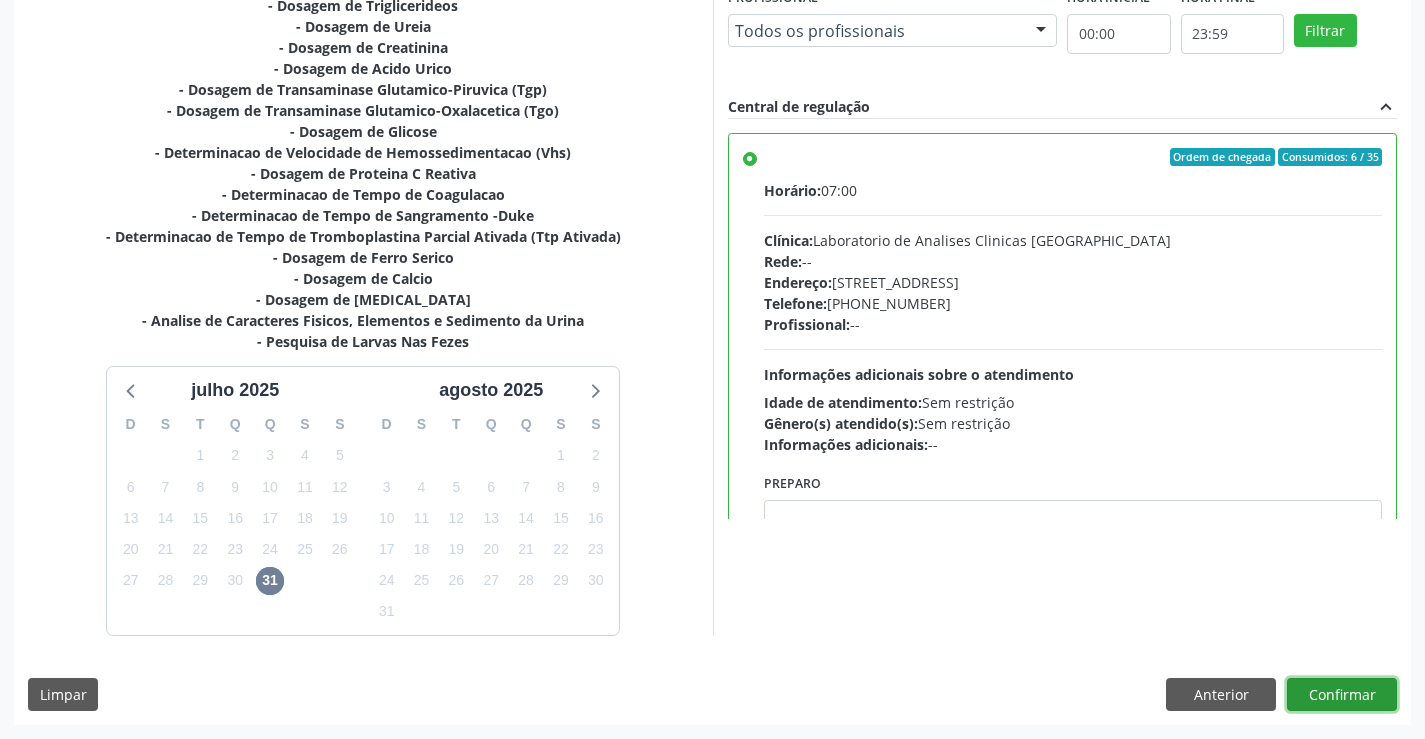 click on "Confirmar" at bounding box center (1342, 695) 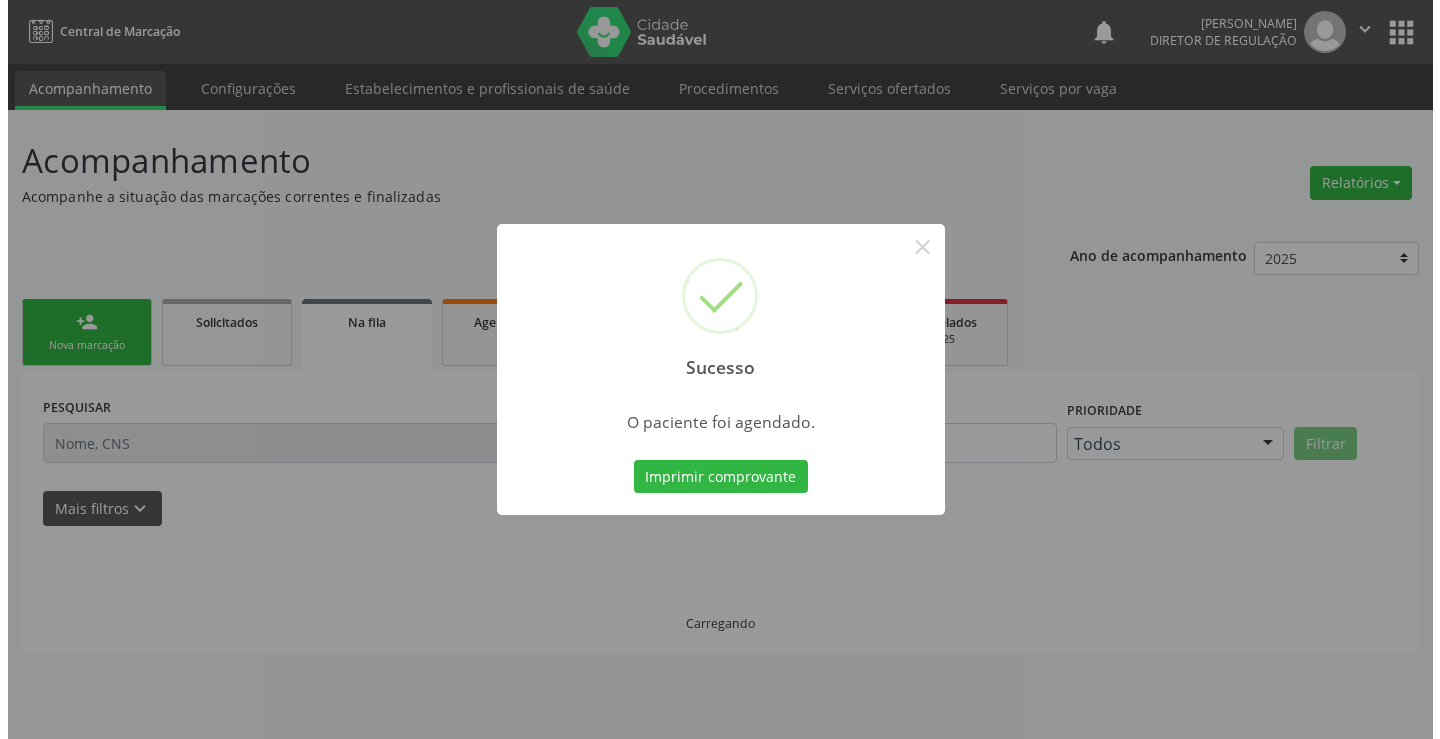 scroll, scrollTop: 0, scrollLeft: 0, axis: both 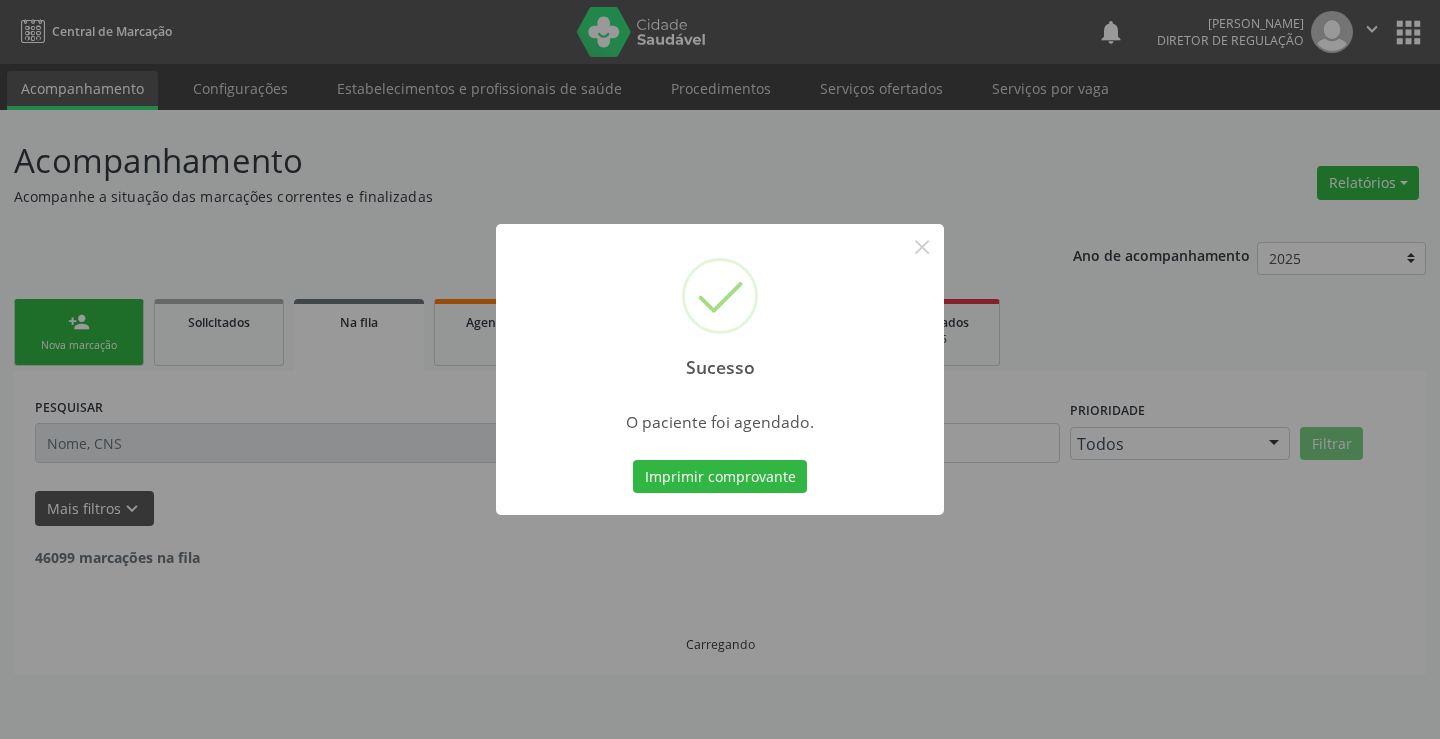 click on "Imprimir comprovante" at bounding box center [720, 477] 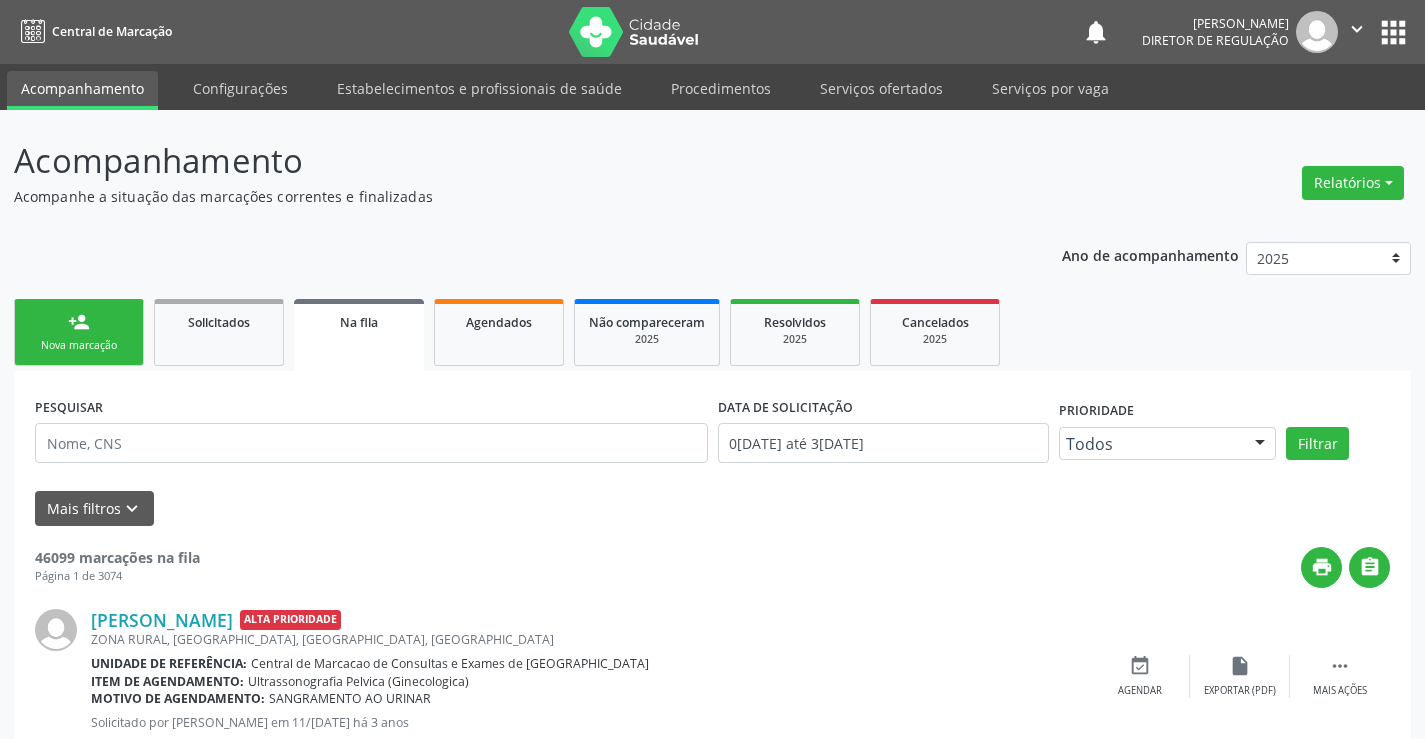 scroll, scrollTop: 0, scrollLeft: 0, axis: both 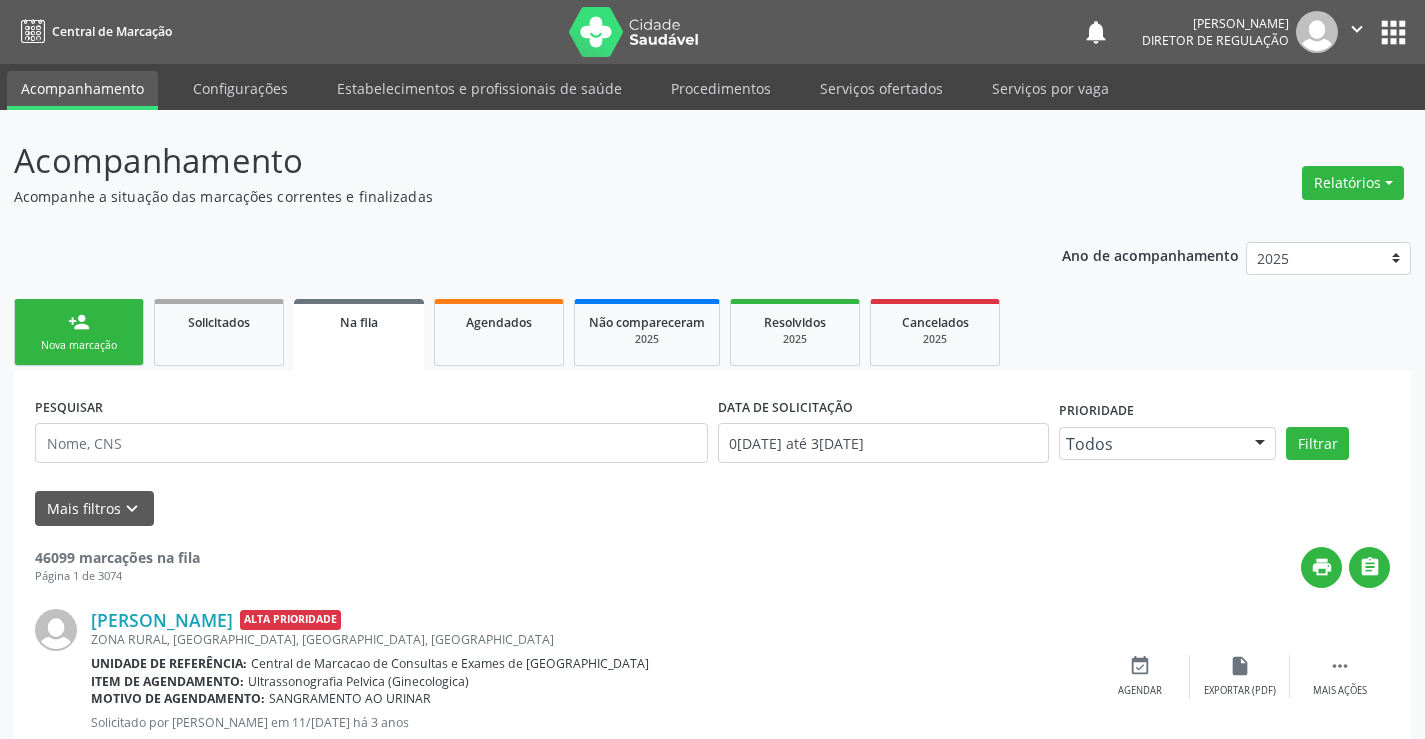 click on "Nova marcação" at bounding box center (79, 345) 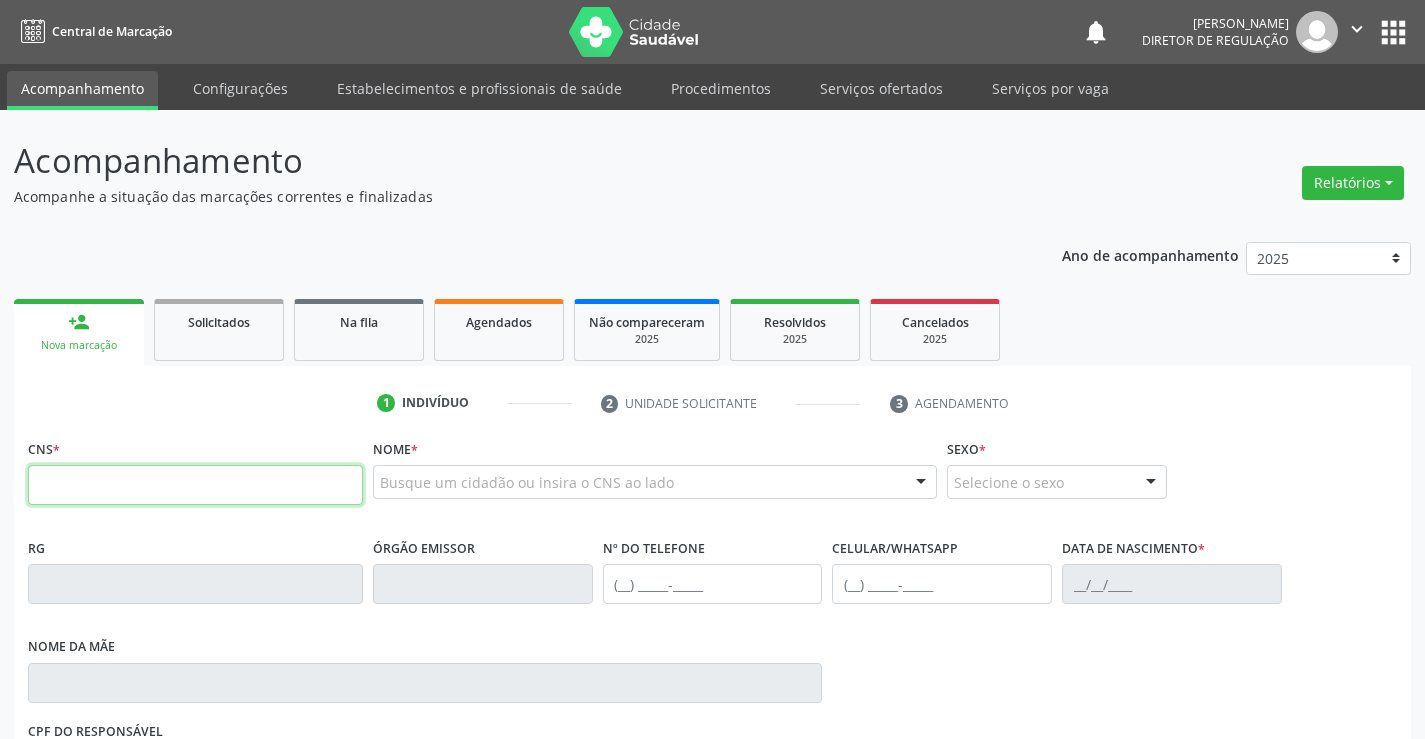 click at bounding box center [195, 485] 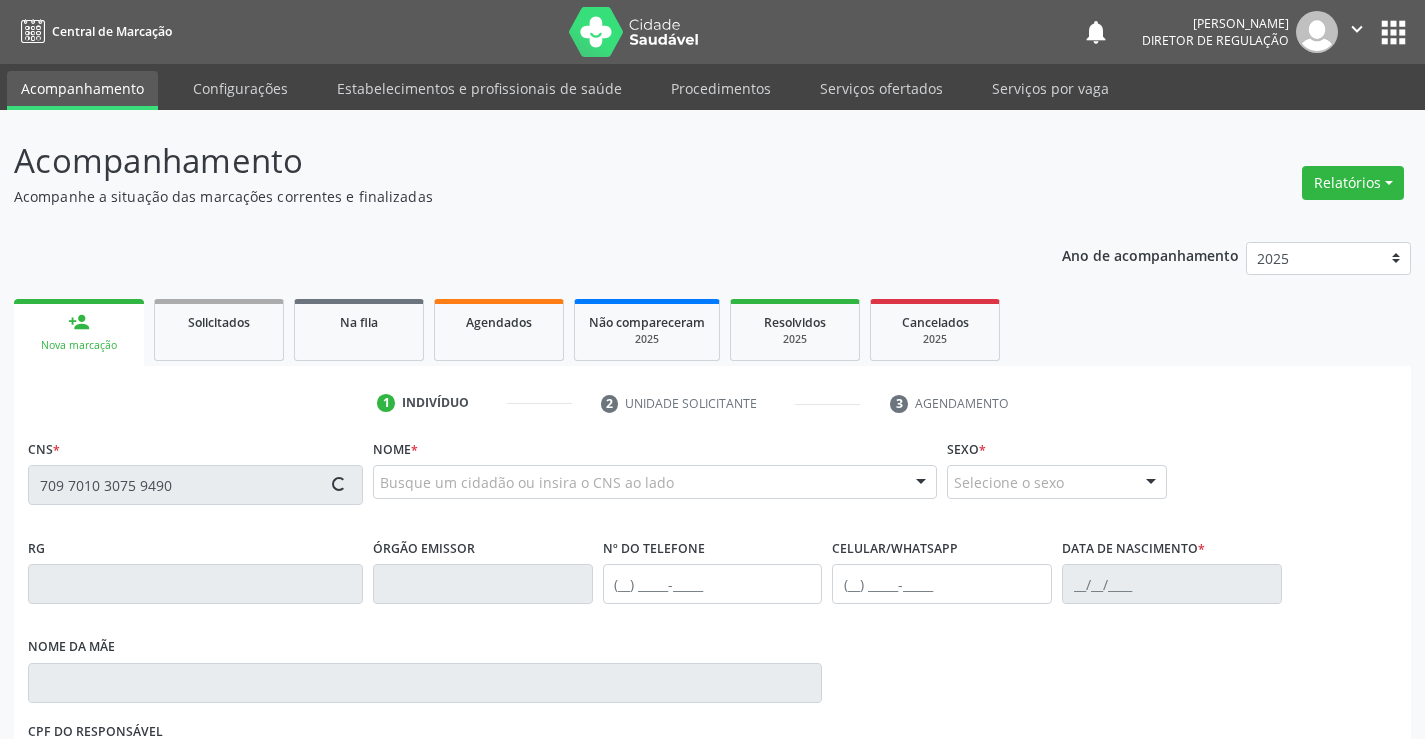 type on "709 7010 3075 9490" 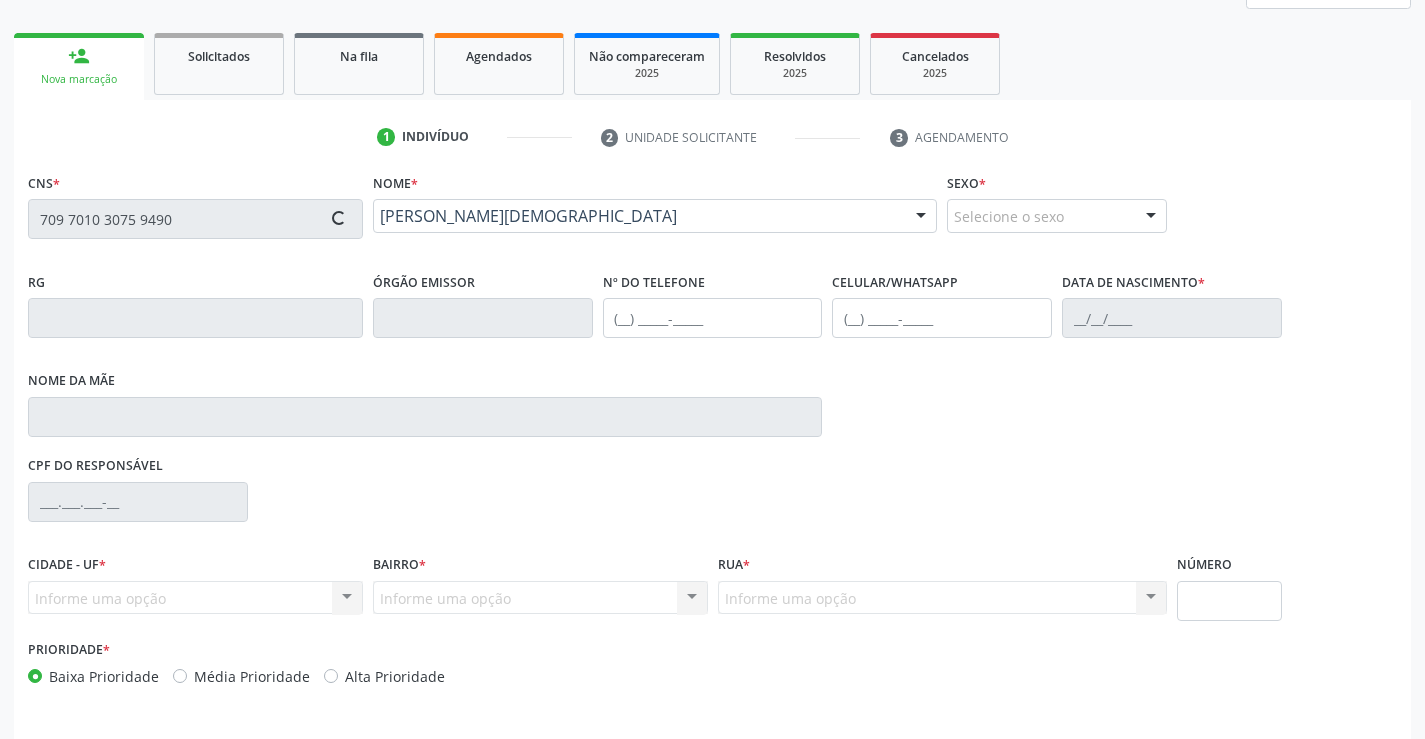 type on "0848498437" 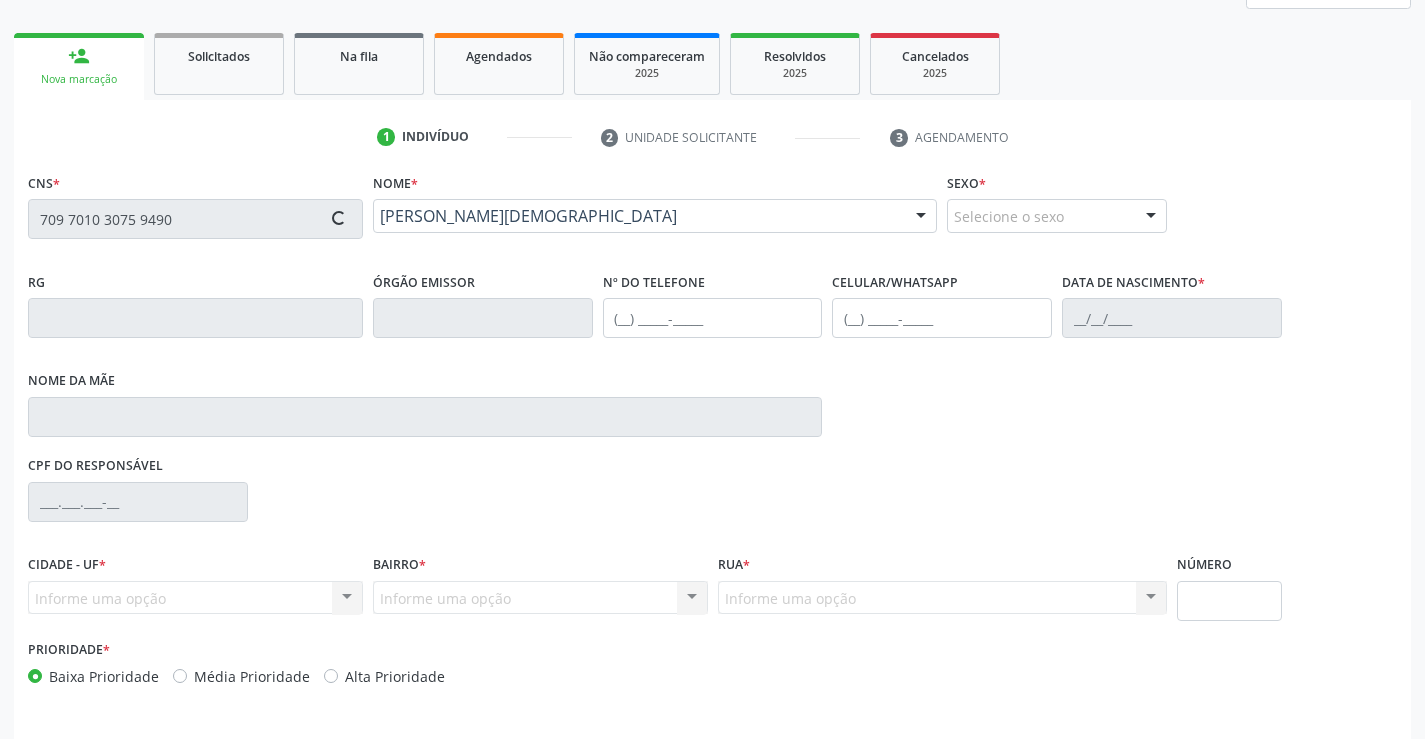 type on "[PHONE_NUMBER]" 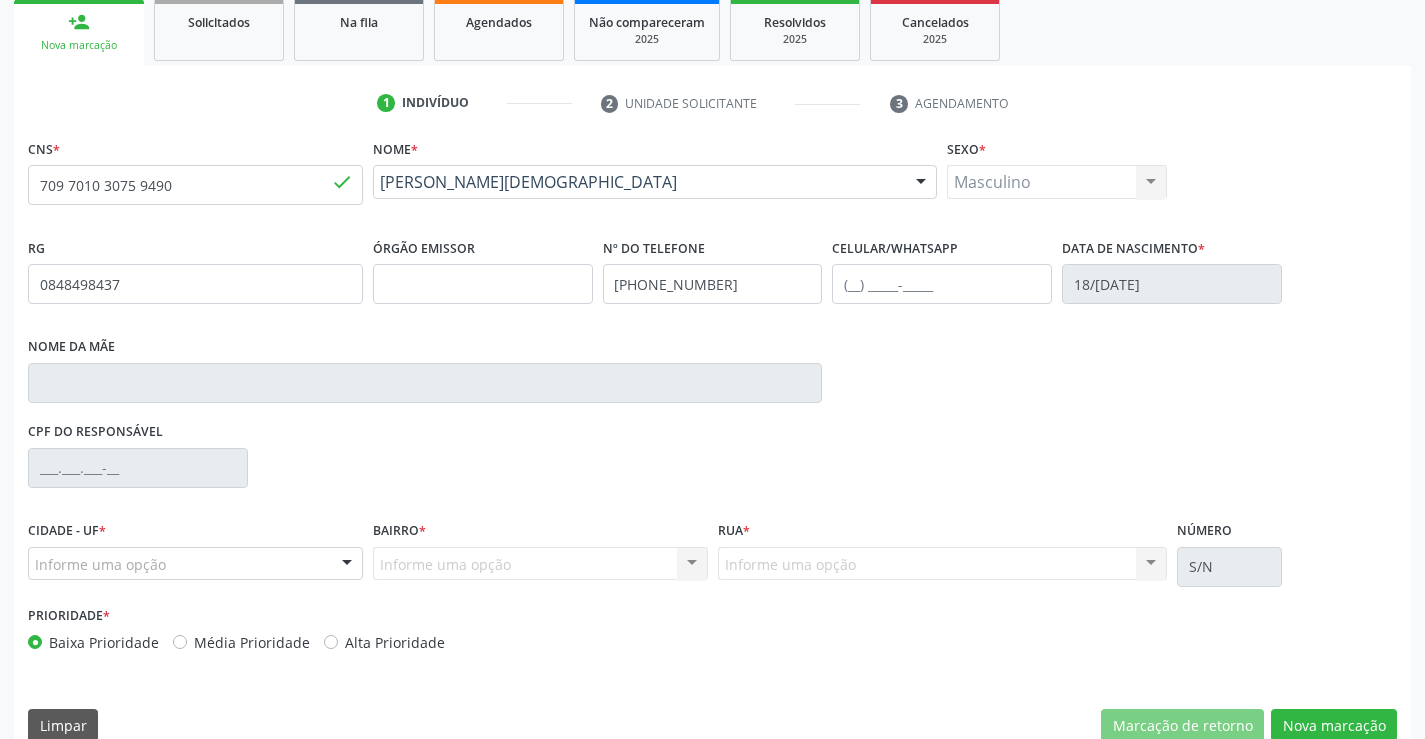 scroll, scrollTop: 331, scrollLeft: 0, axis: vertical 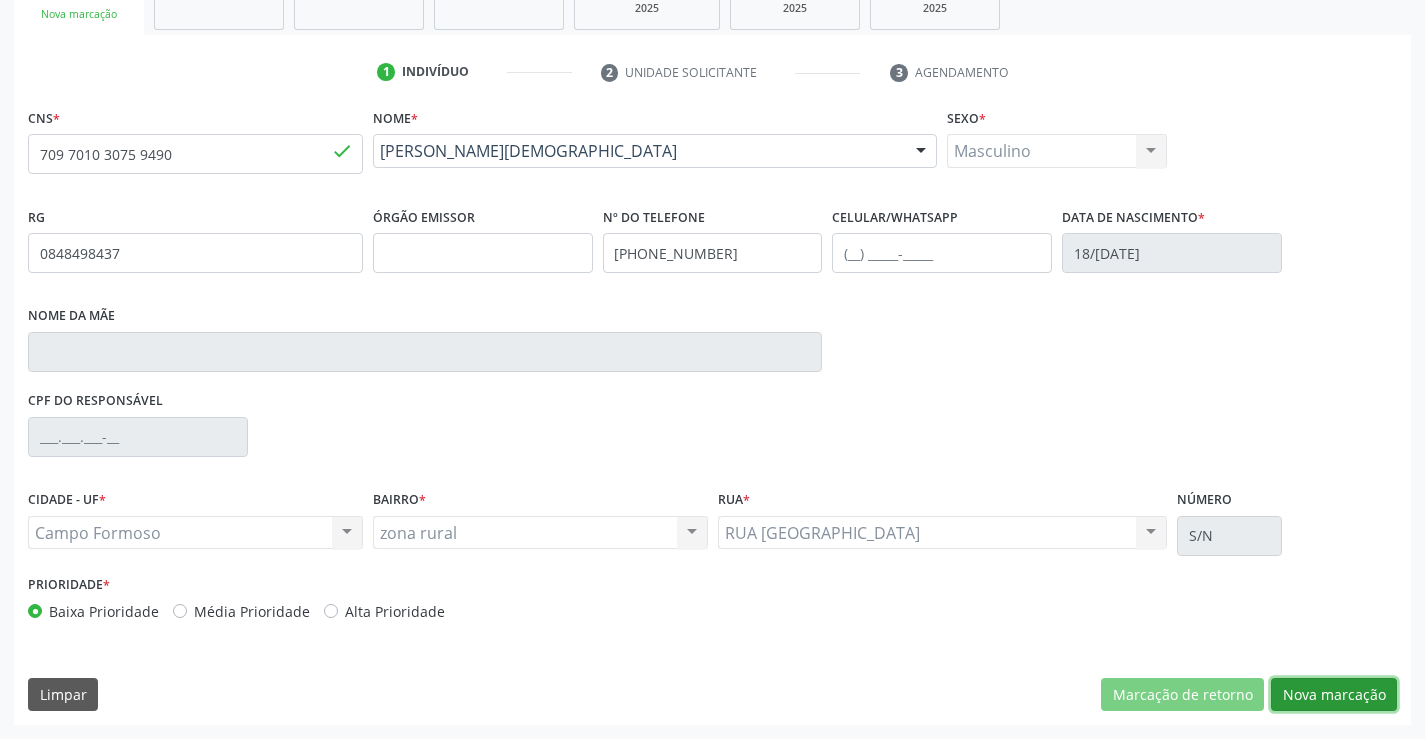 click on "Nova marcação" at bounding box center (1334, 695) 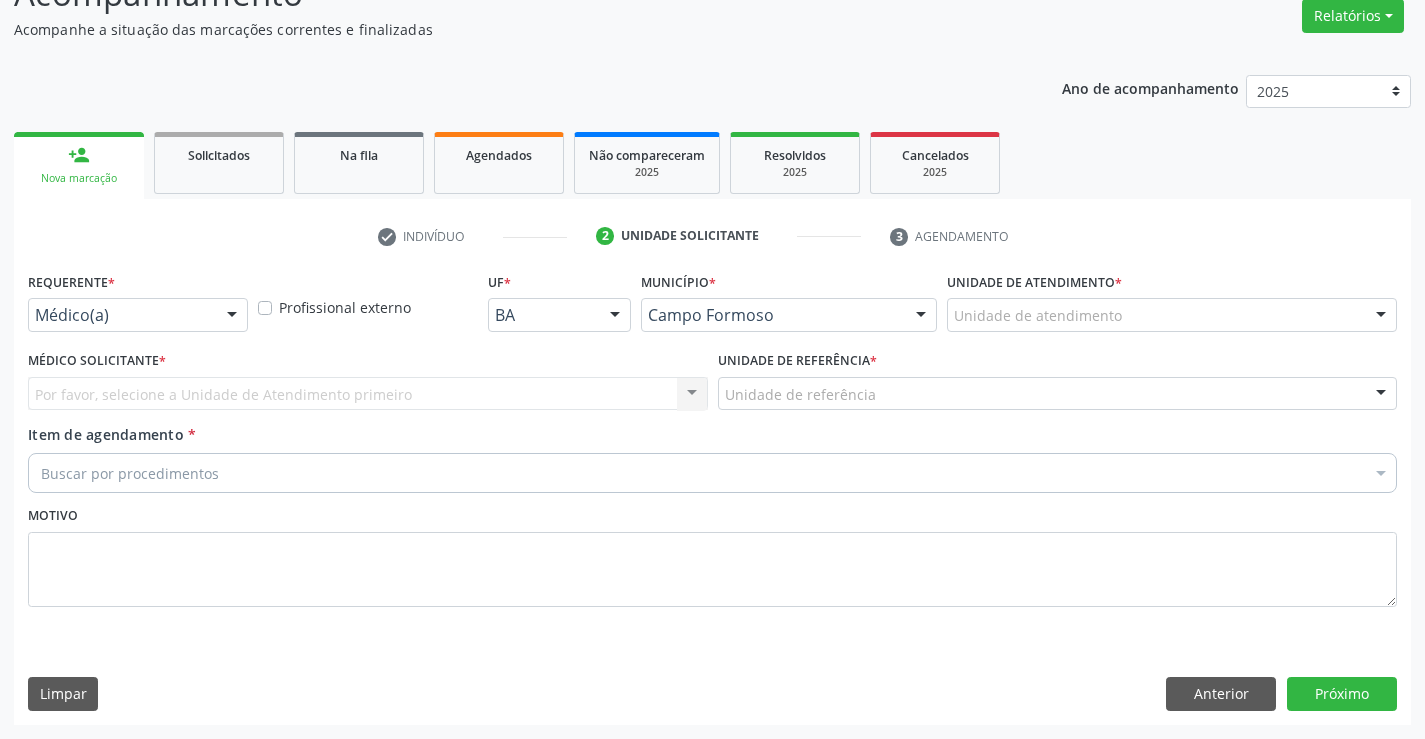 scroll, scrollTop: 167, scrollLeft: 0, axis: vertical 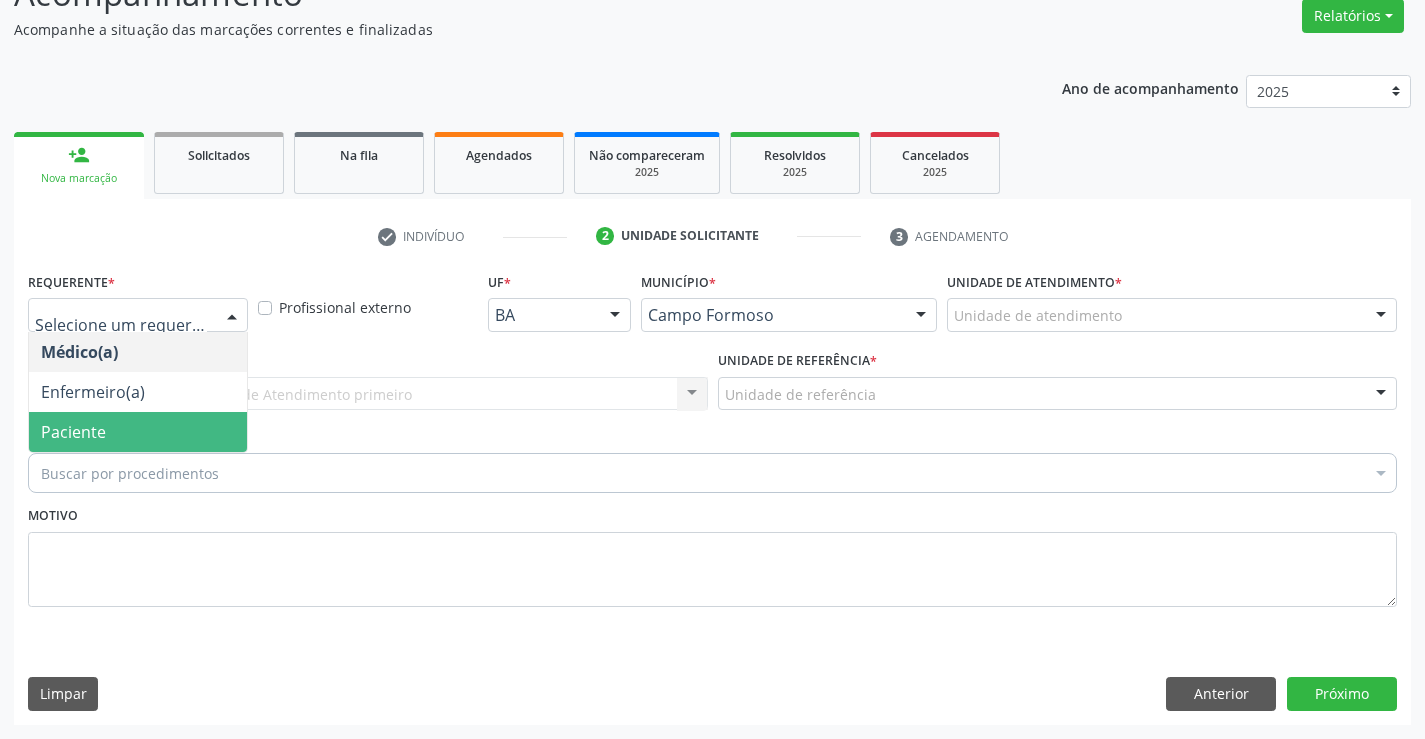 click on "Paciente" at bounding box center (138, 432) 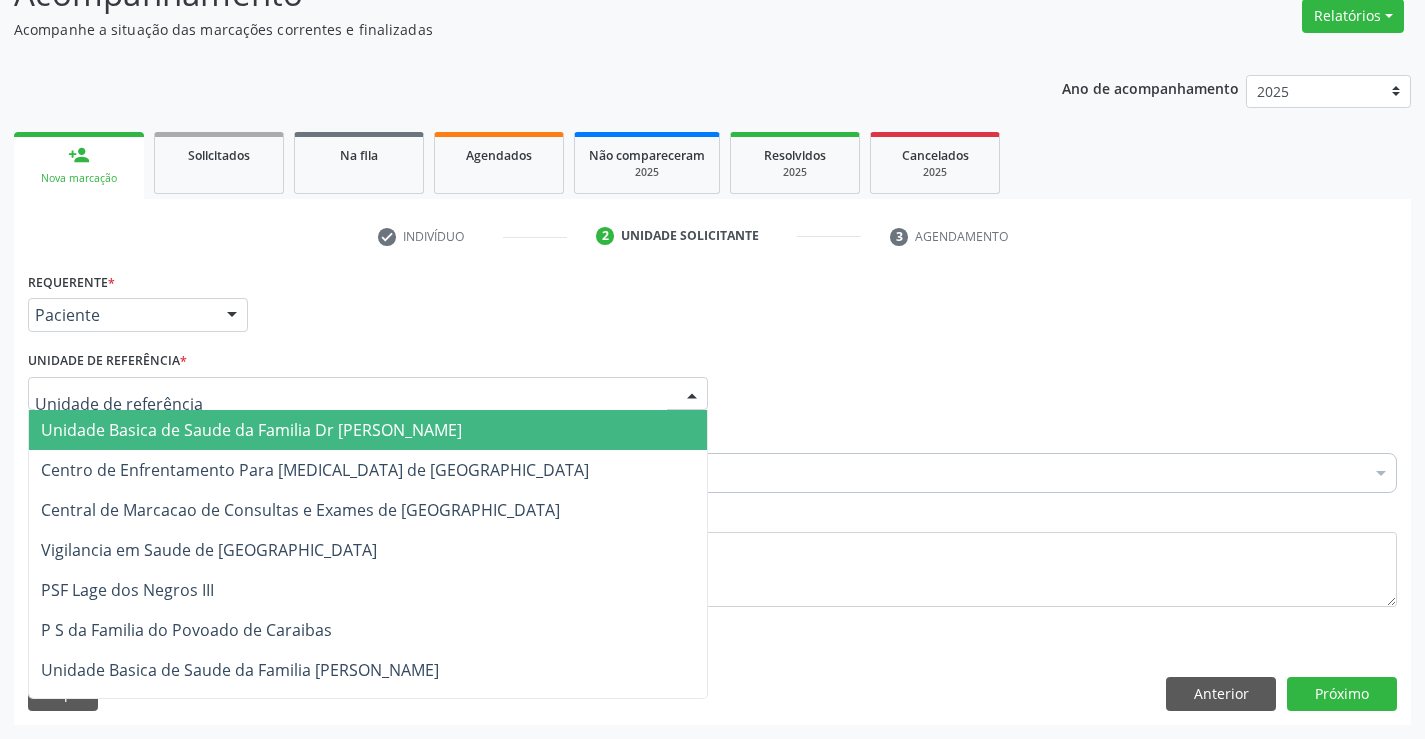 click at bounding box center [368, 394] 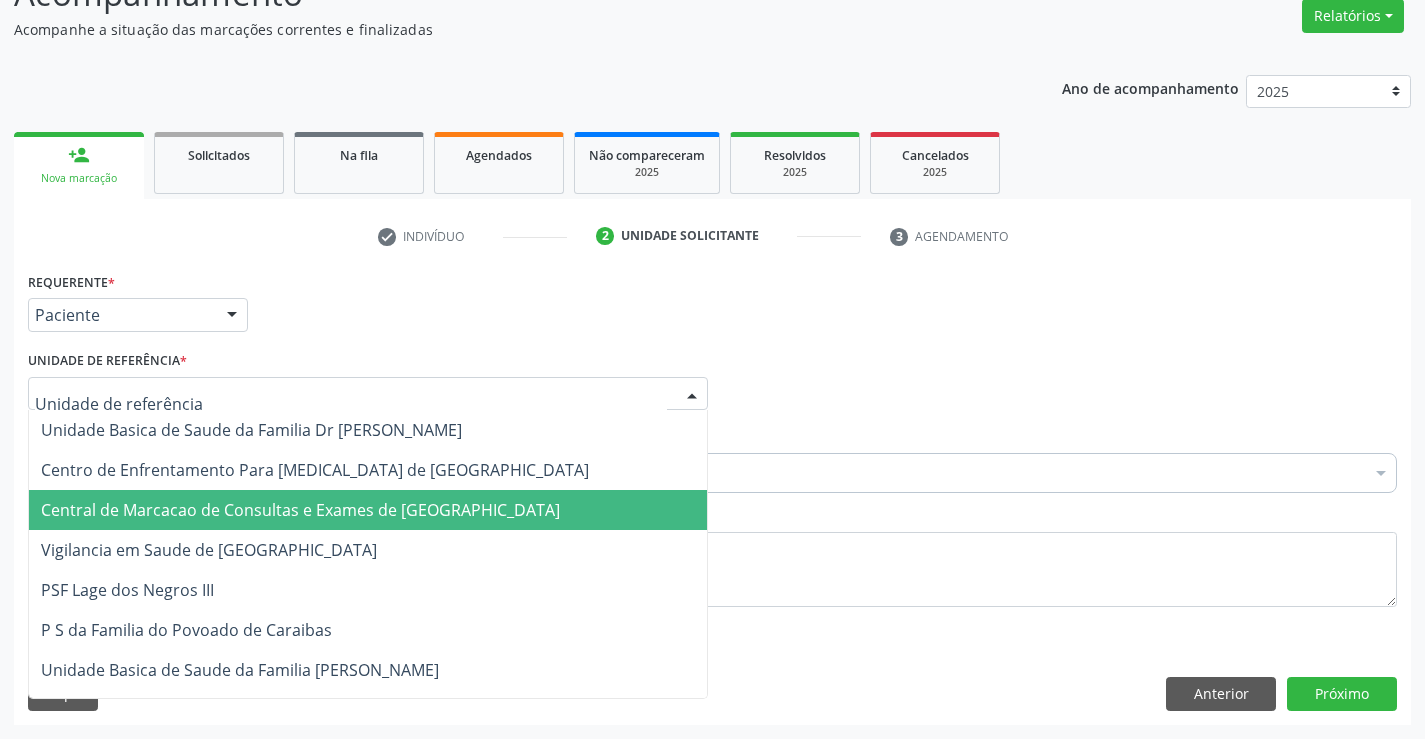 click on "Central de Marcacao de Consultas e Exames de [GEOGRAPHIC_DATA]" at bounding box center [300, 510] 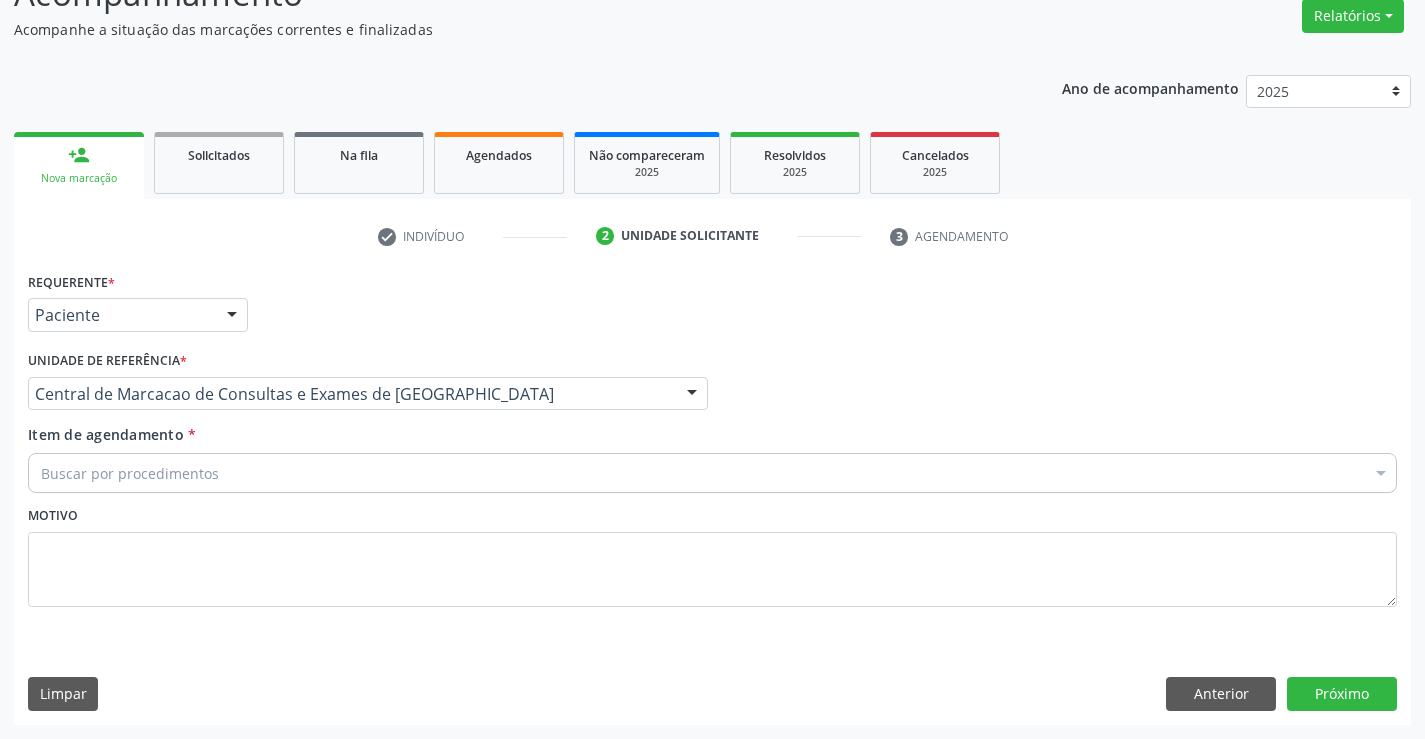 click on "Buscar por procedimentos" at bounding box center [712, 473] 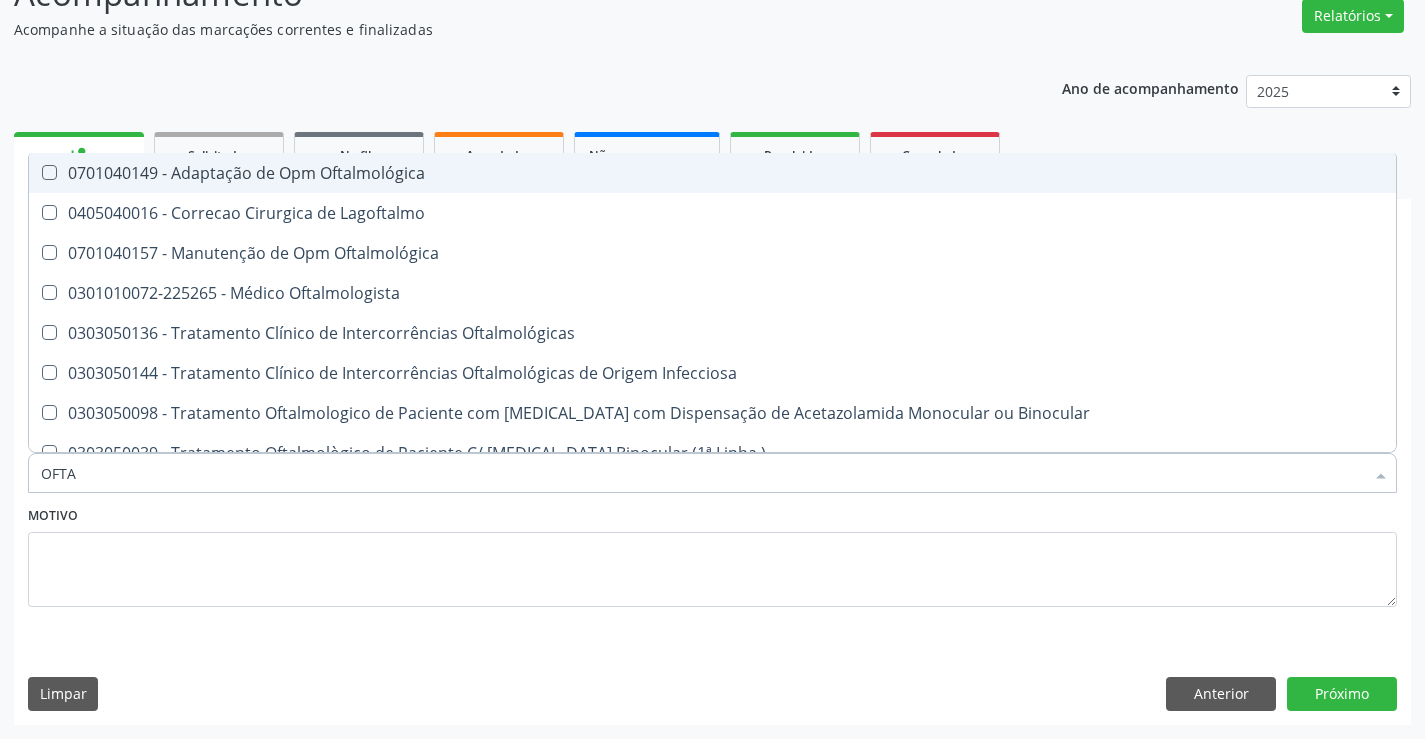 type on "OFTAL" 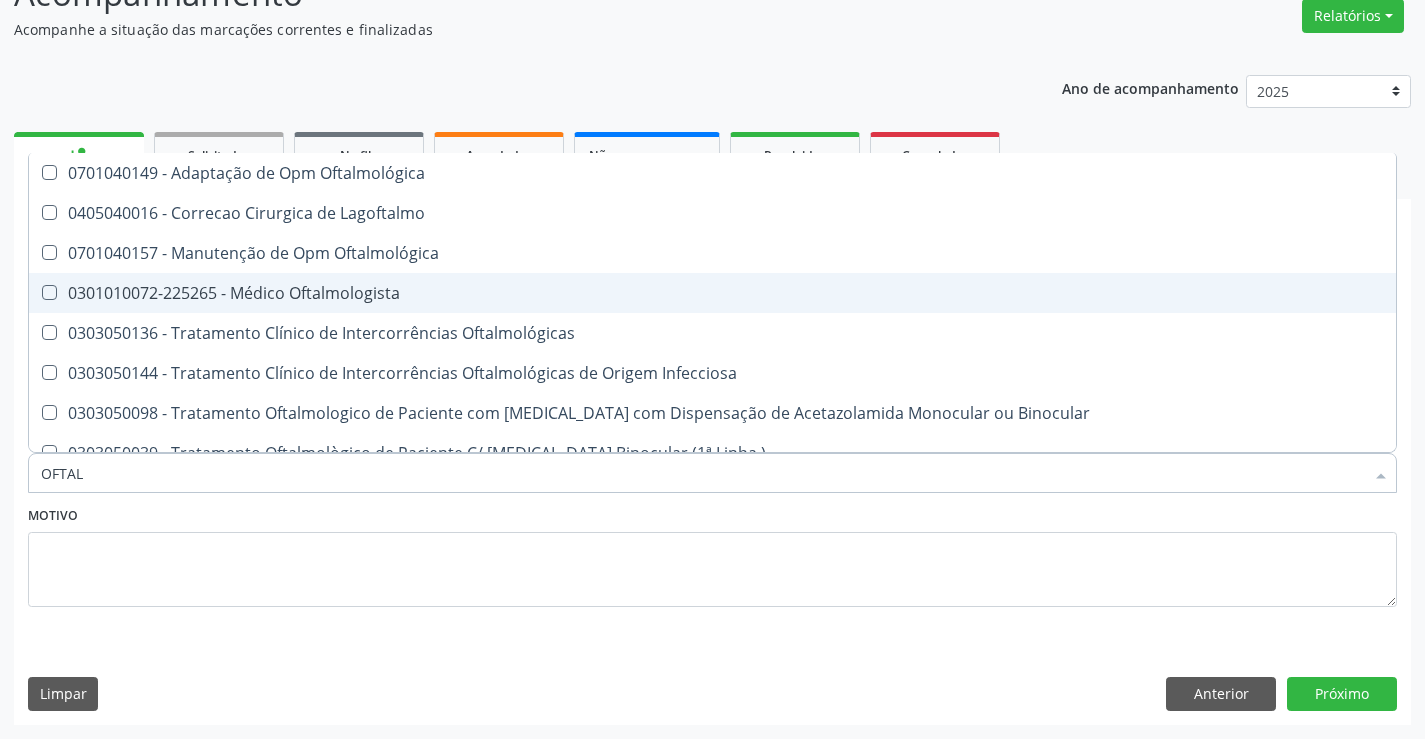 click on "0301010072-225265 - Médico Oftalmologista" at bounding box center (712, 293) 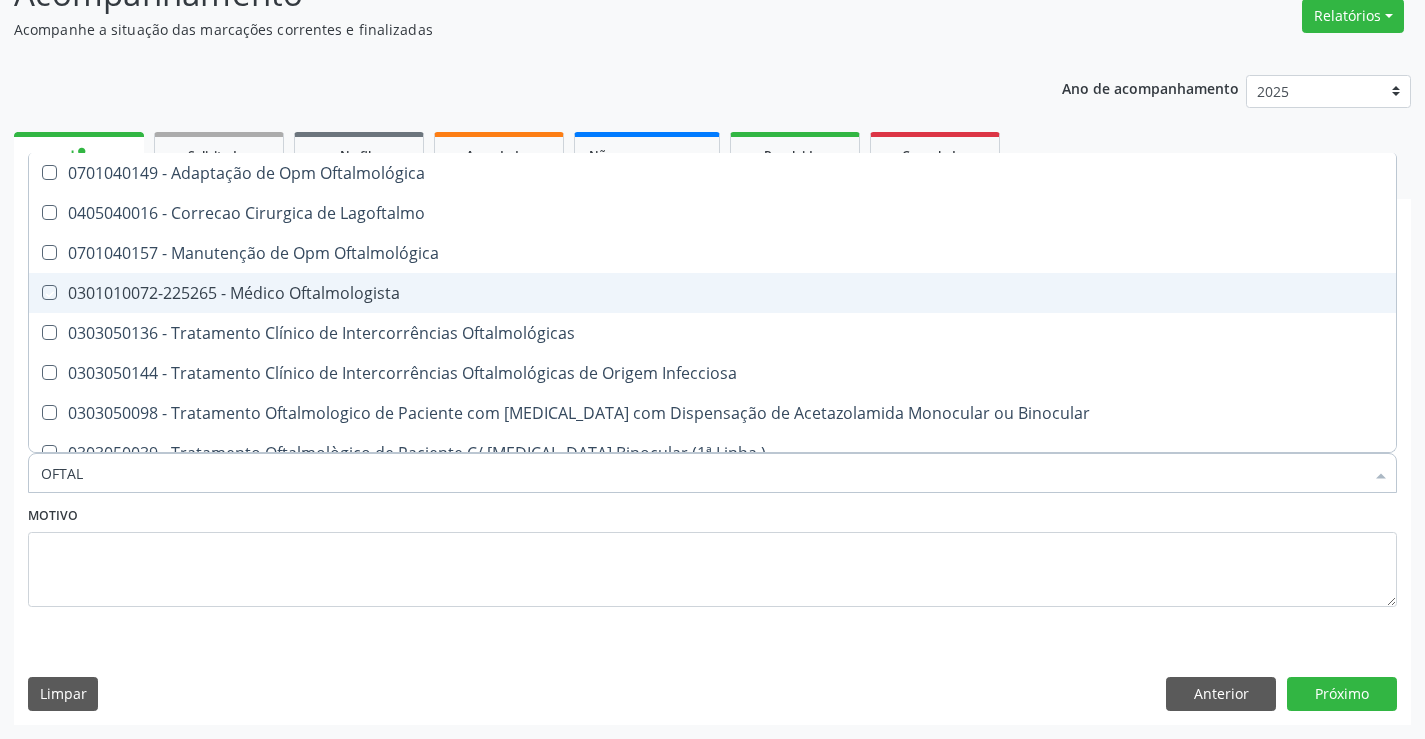 checkbox on "true" 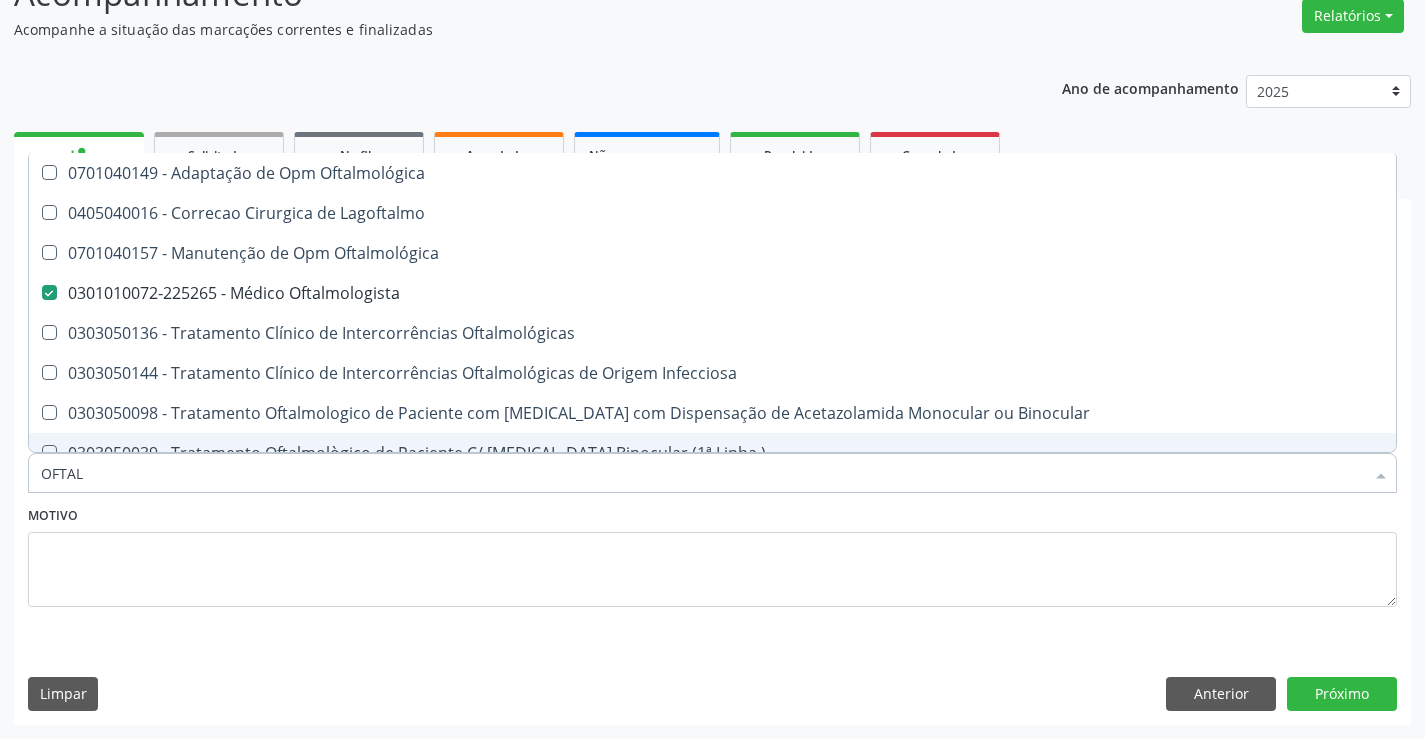 type on "OFTAL" 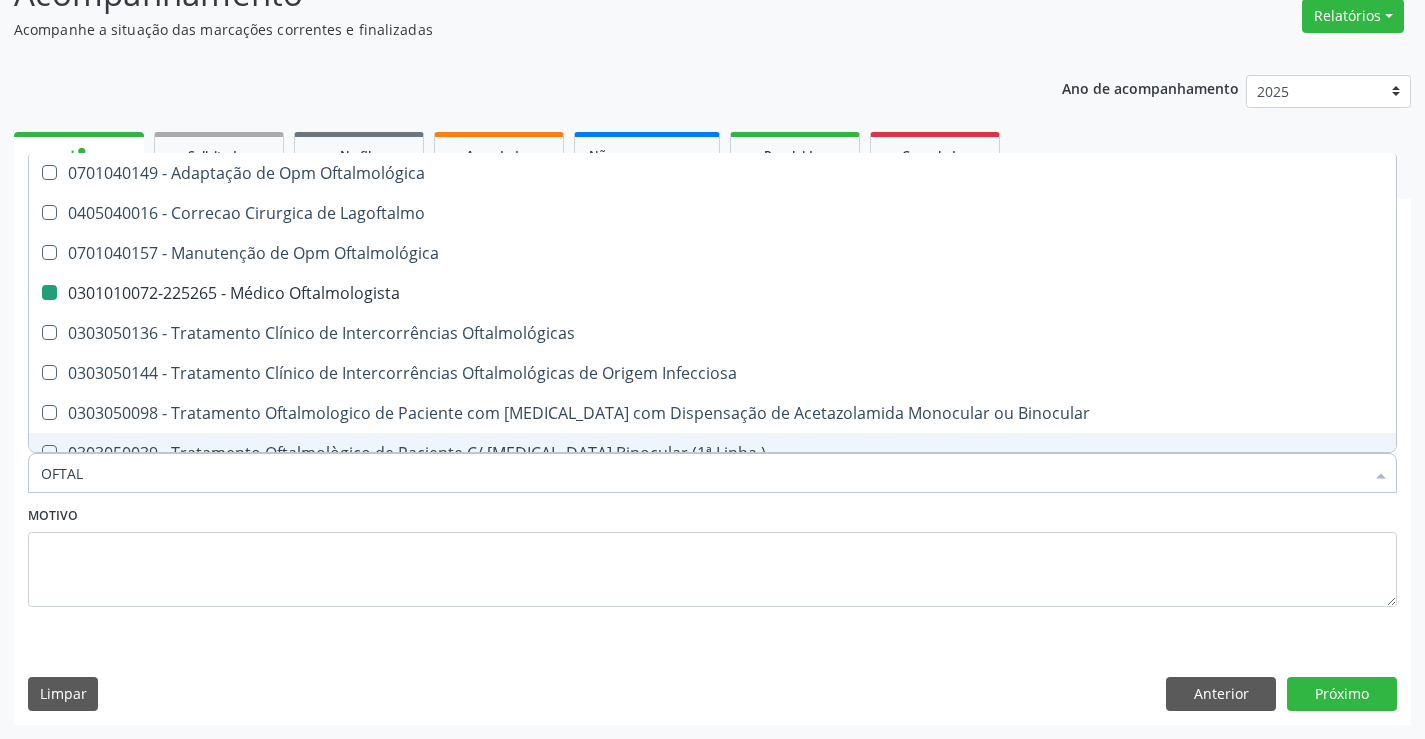 click on "Motivo" at bounding box center (712, 554) 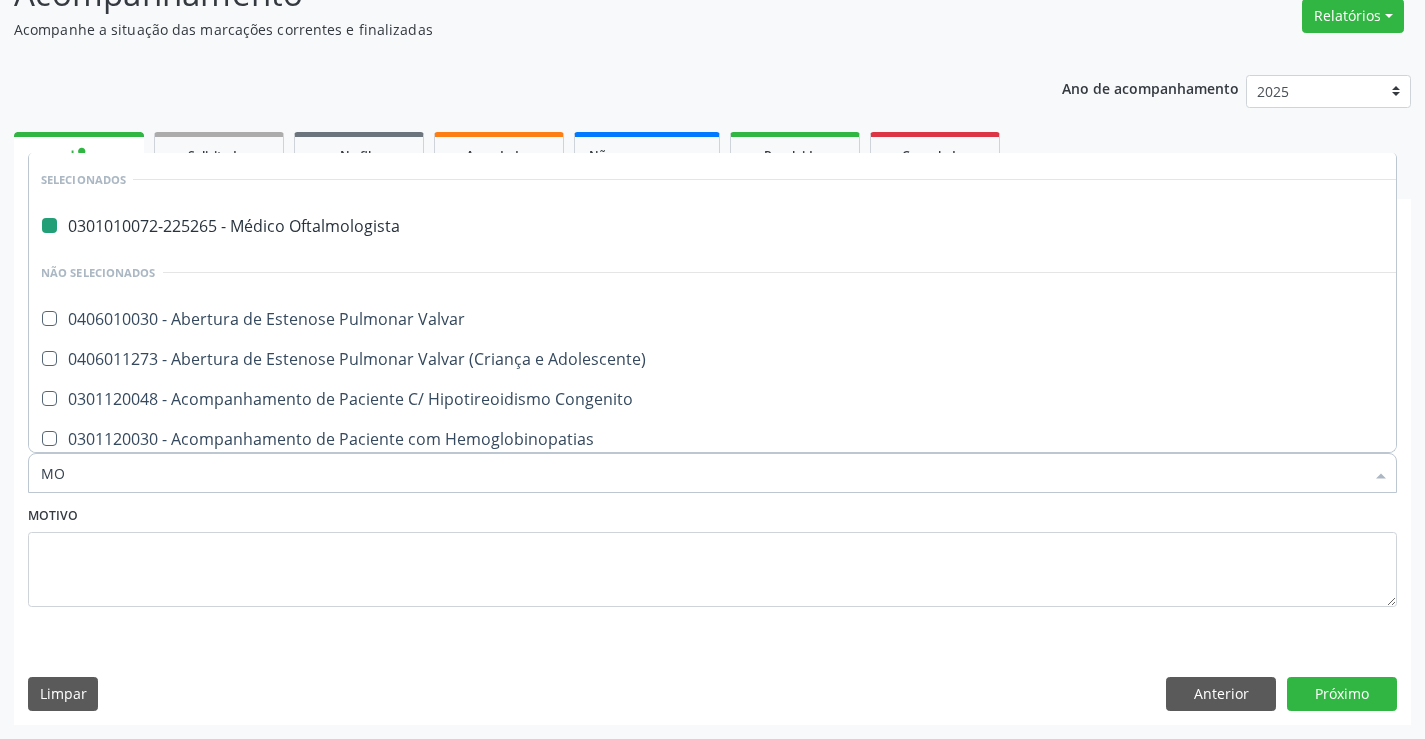 type on "MOI" 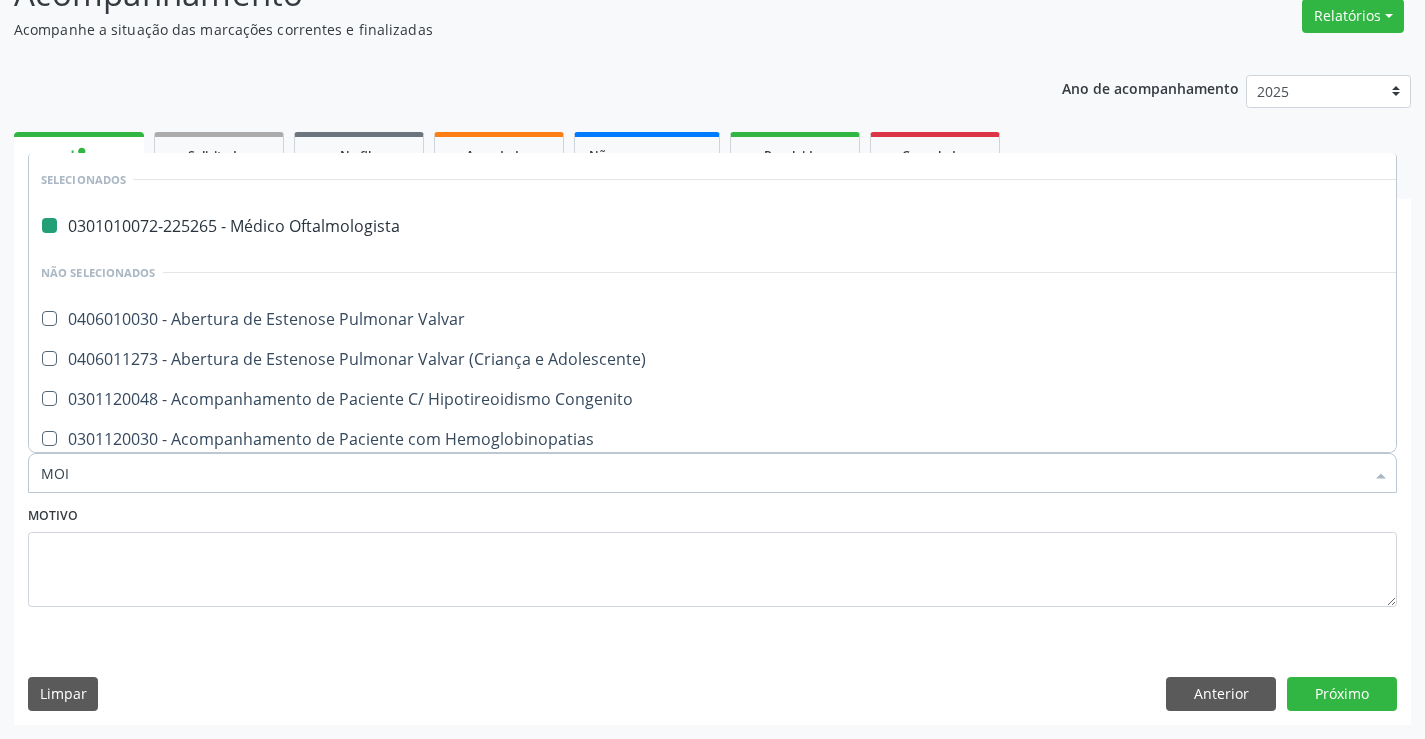 checkbox on "false" 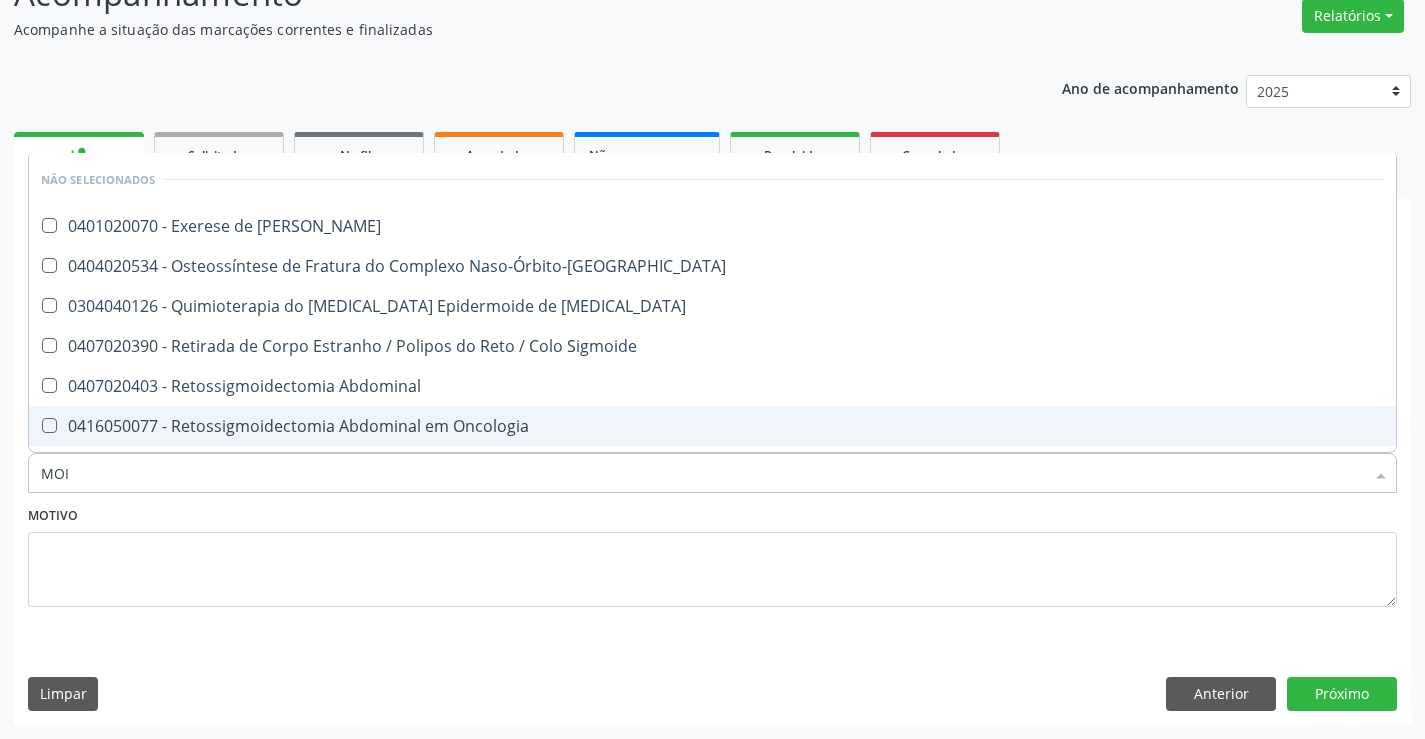 type on "MO" 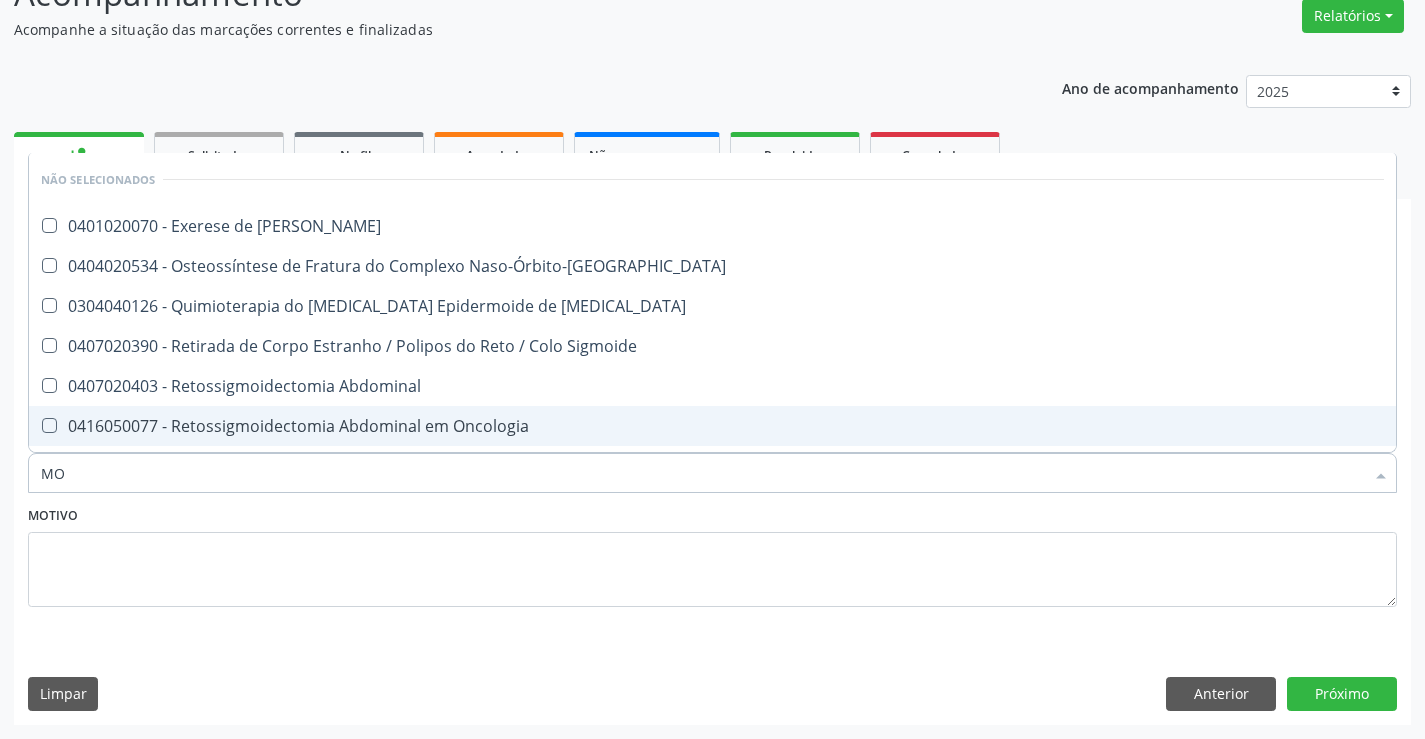 checkbox on "true" 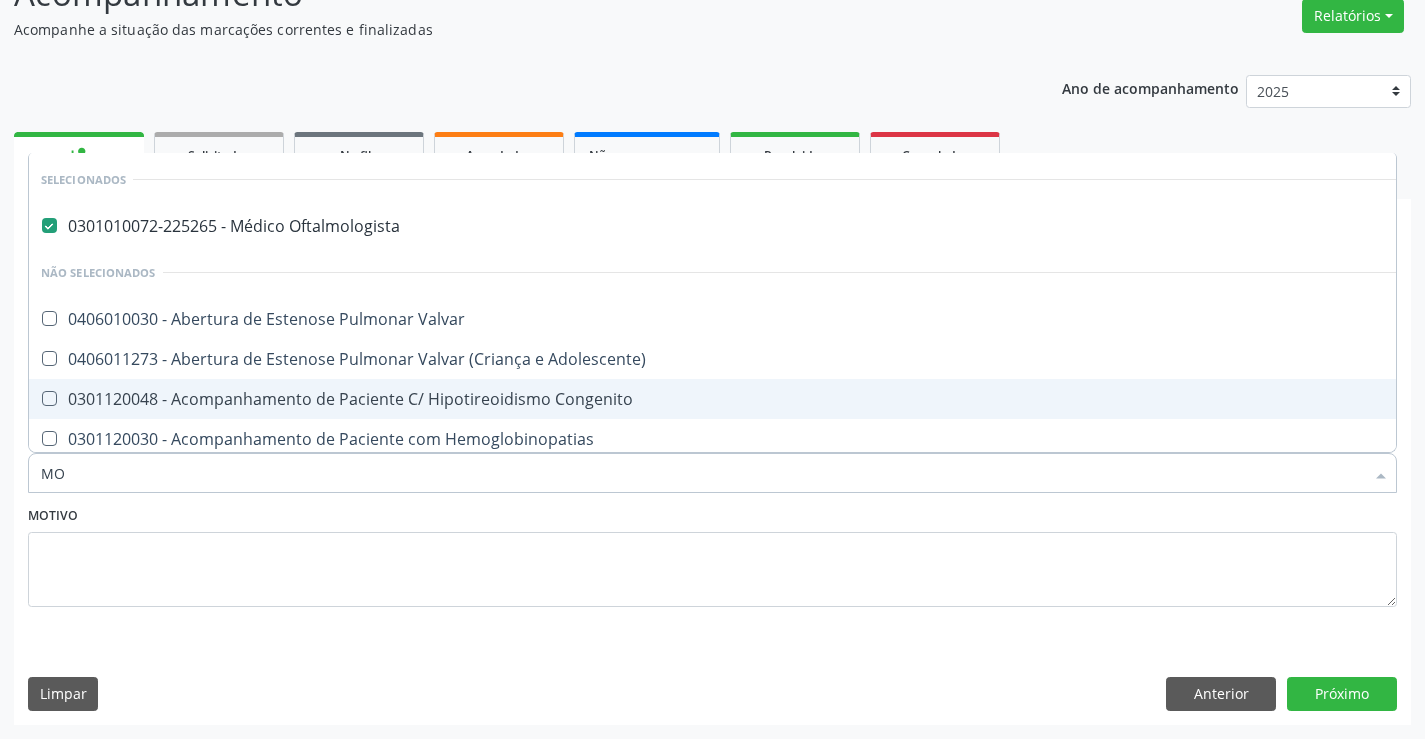type on "MON" 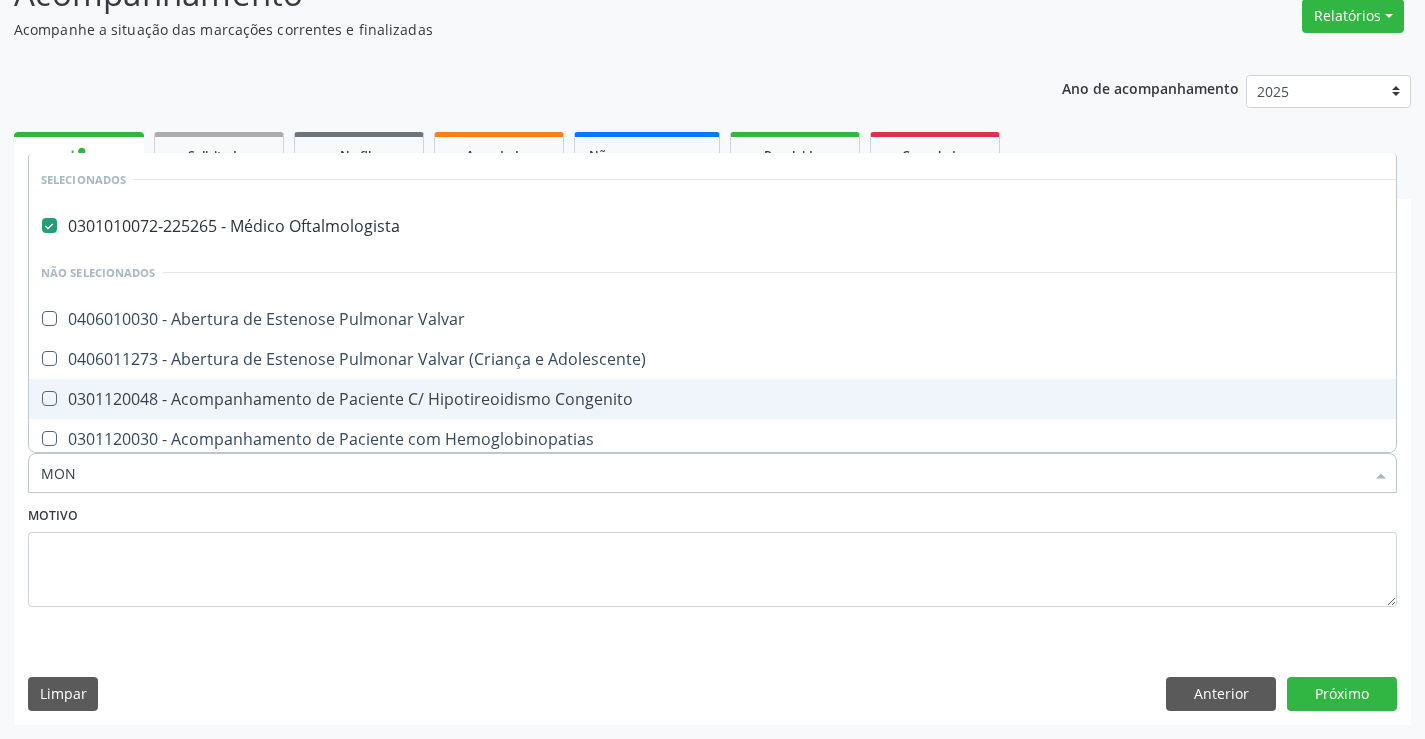 checkbox on "false" 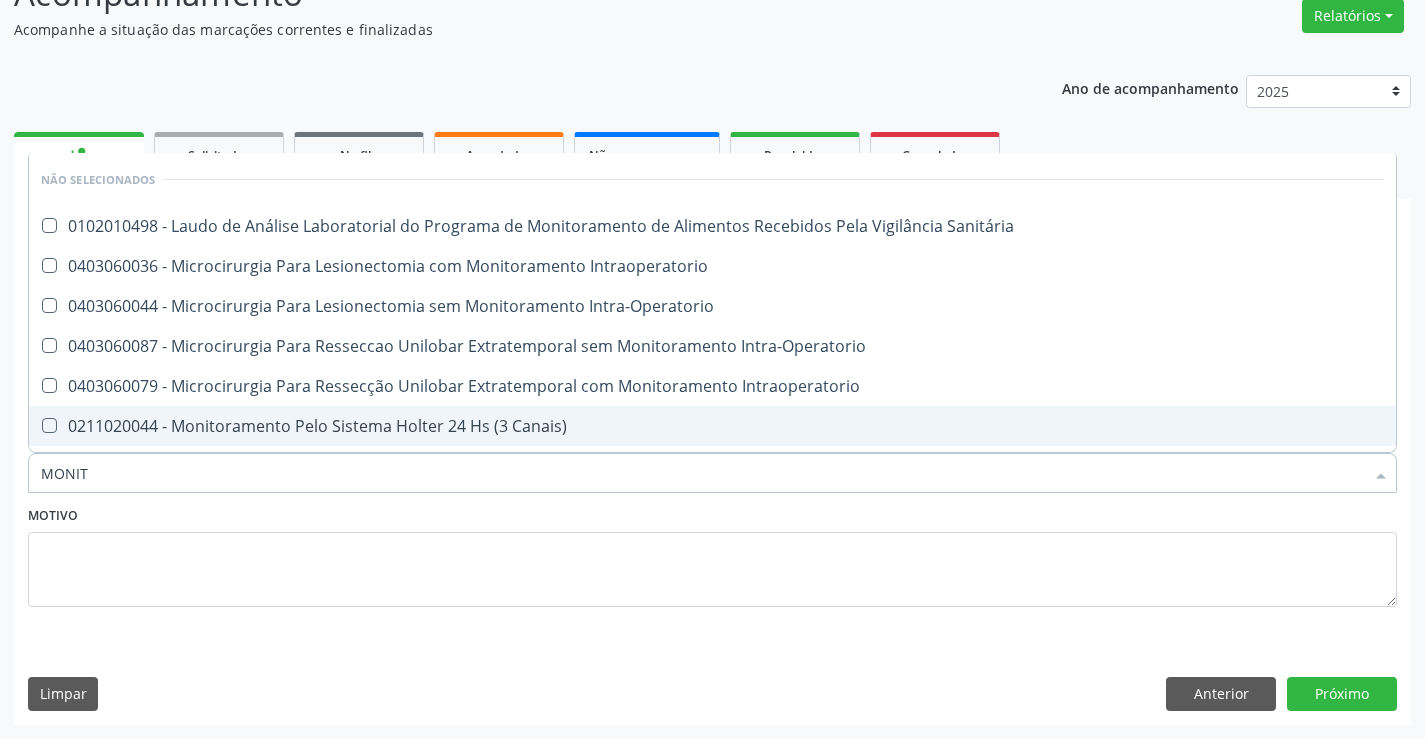 type on "MONITO" 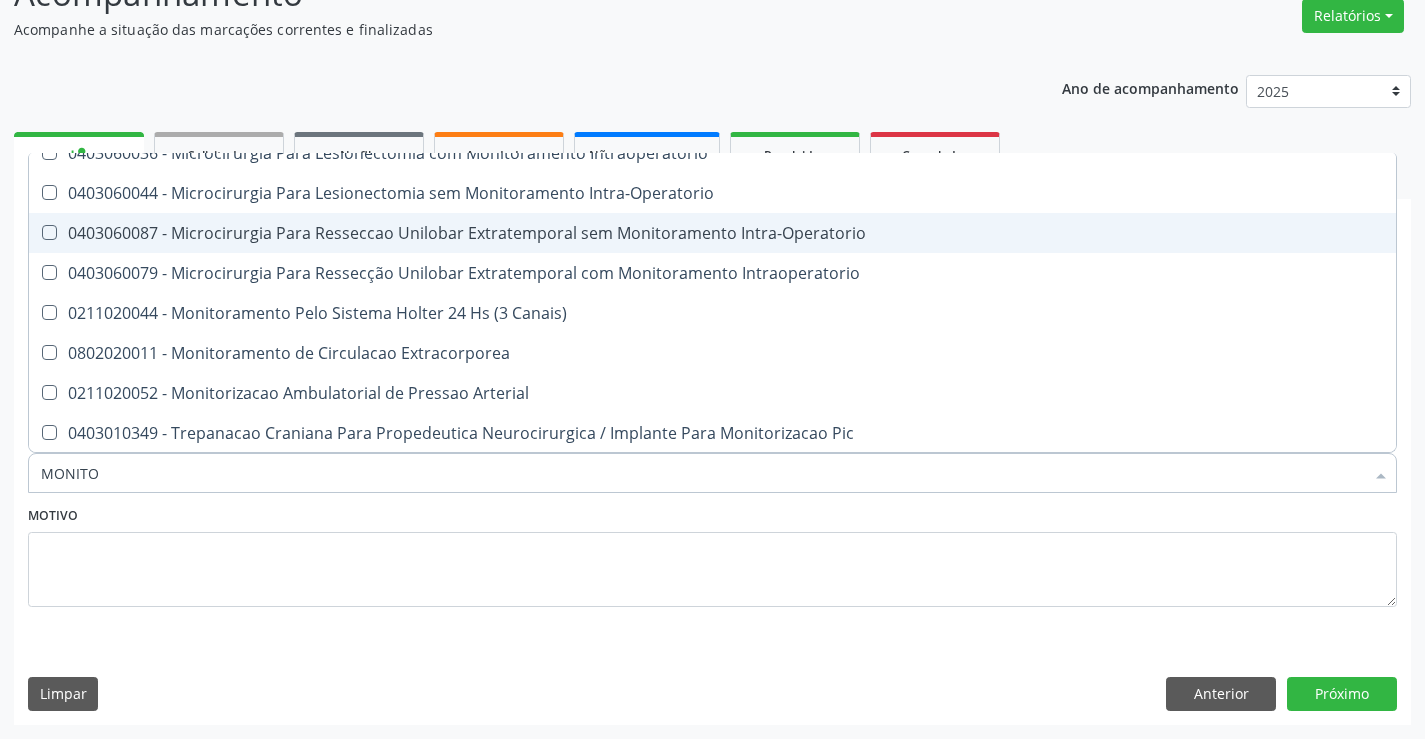 scroll, scrollTop: 114, scrollLeft: 0, axis: vertical 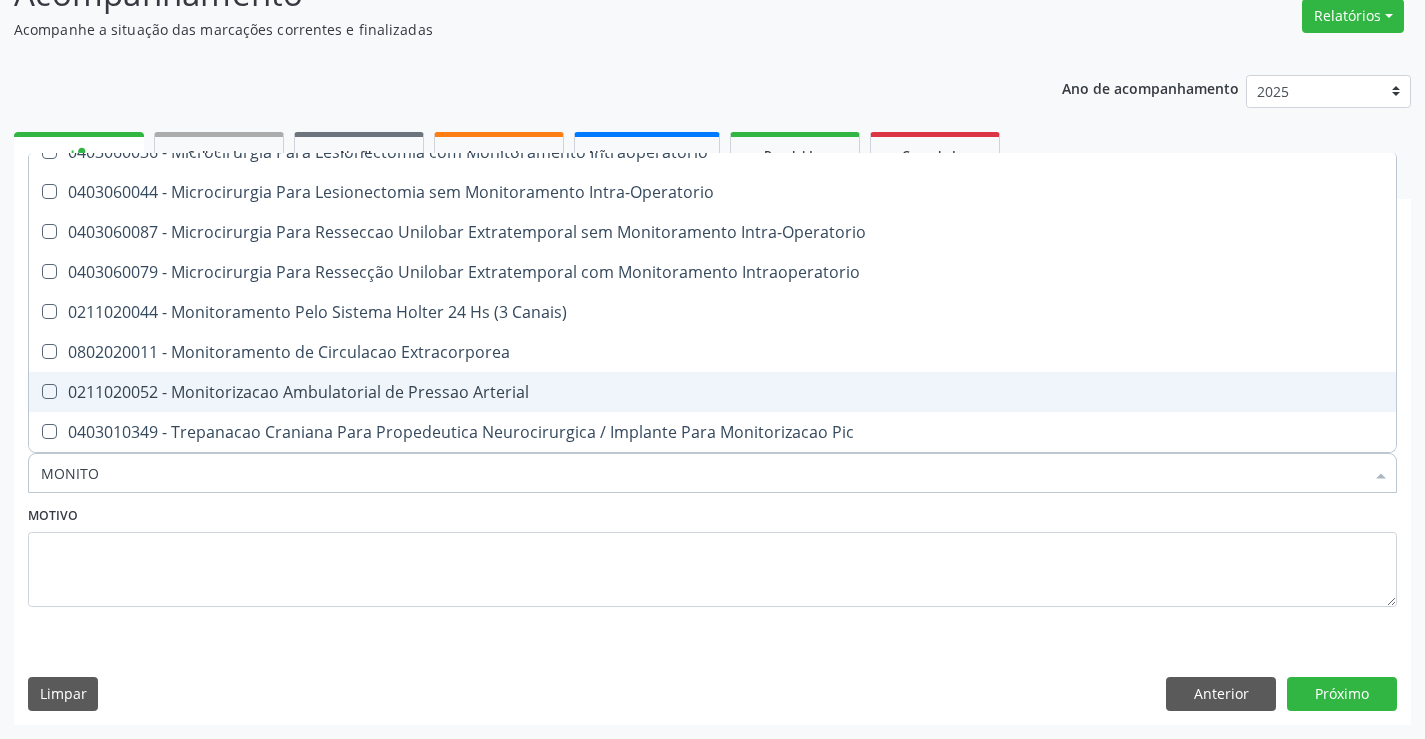 click on "0211020052 - Monitorizacao Ambulatorial de Pressao Arterial" at bounding box center (712, 392) 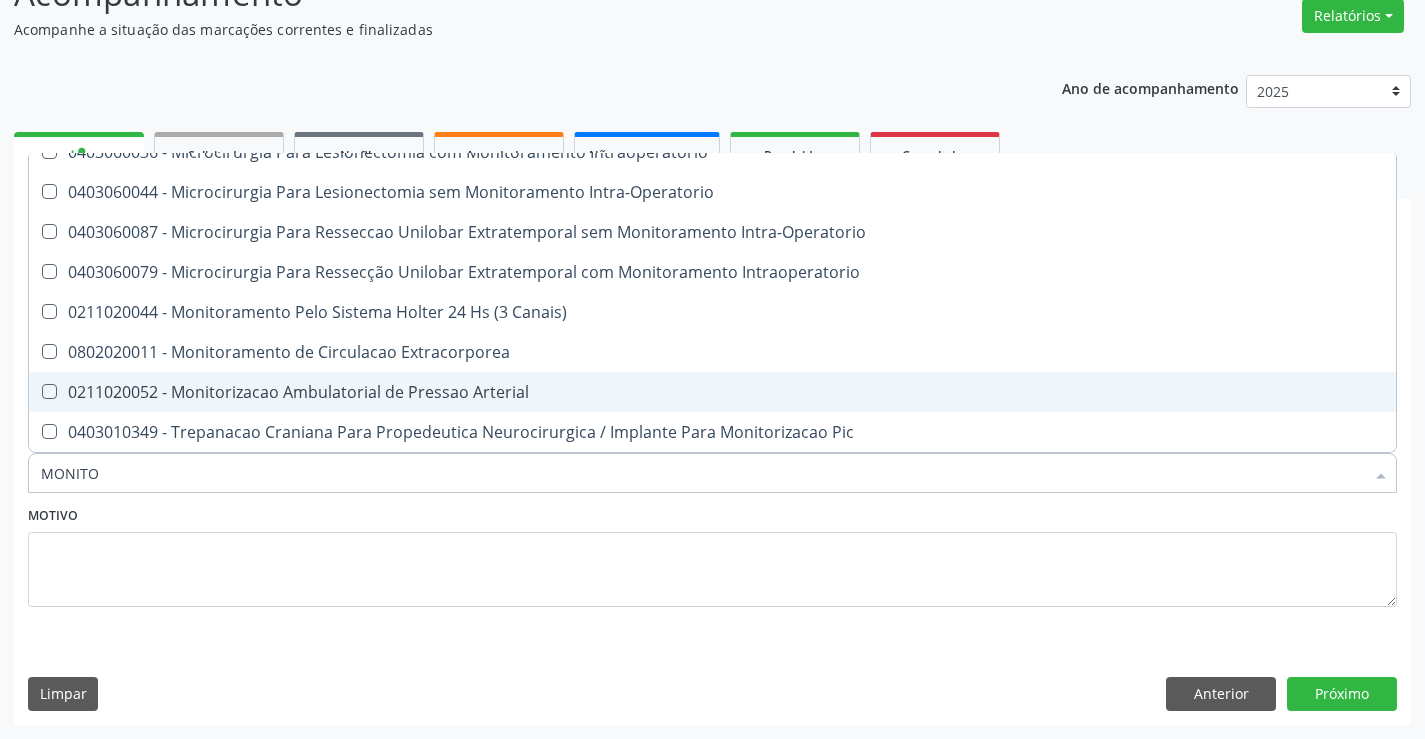 checkbox on "true" 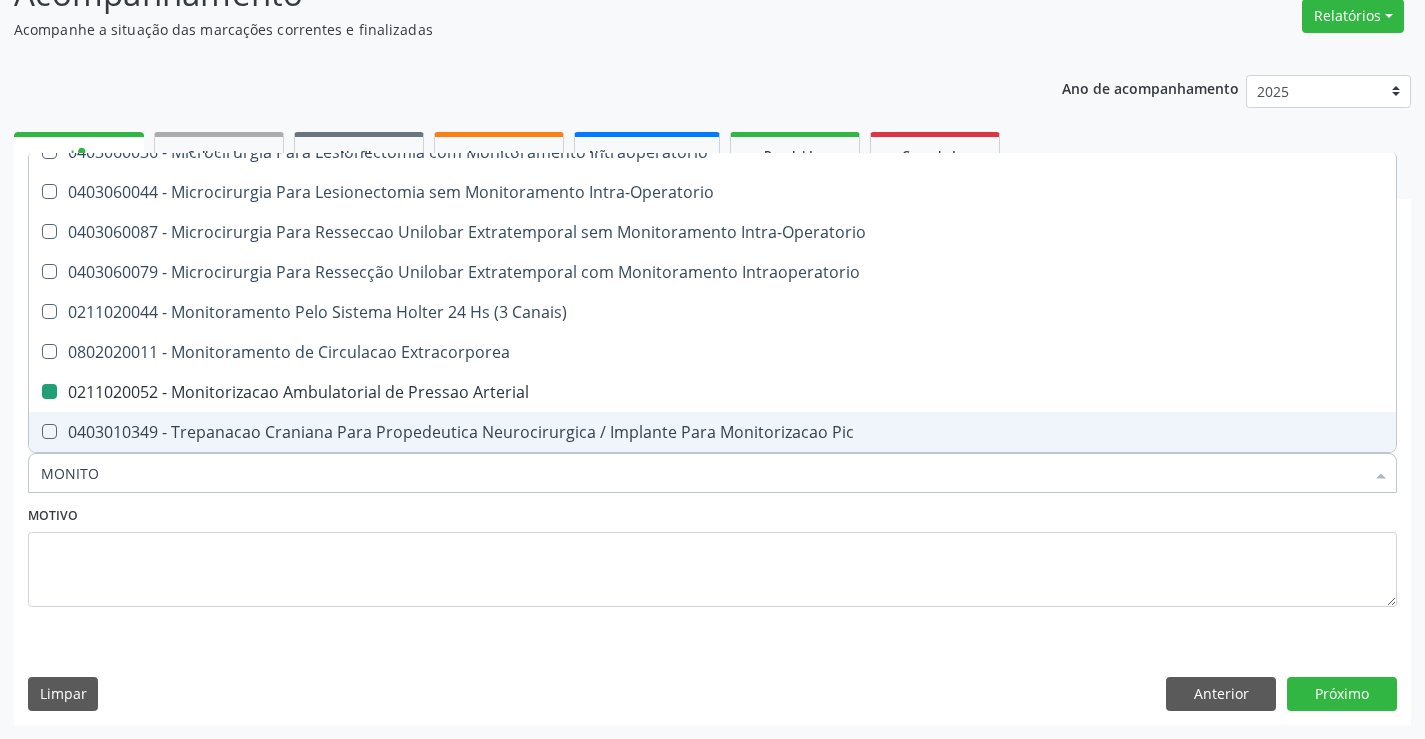 click on "Motivo" at bounding box center (712, 554) 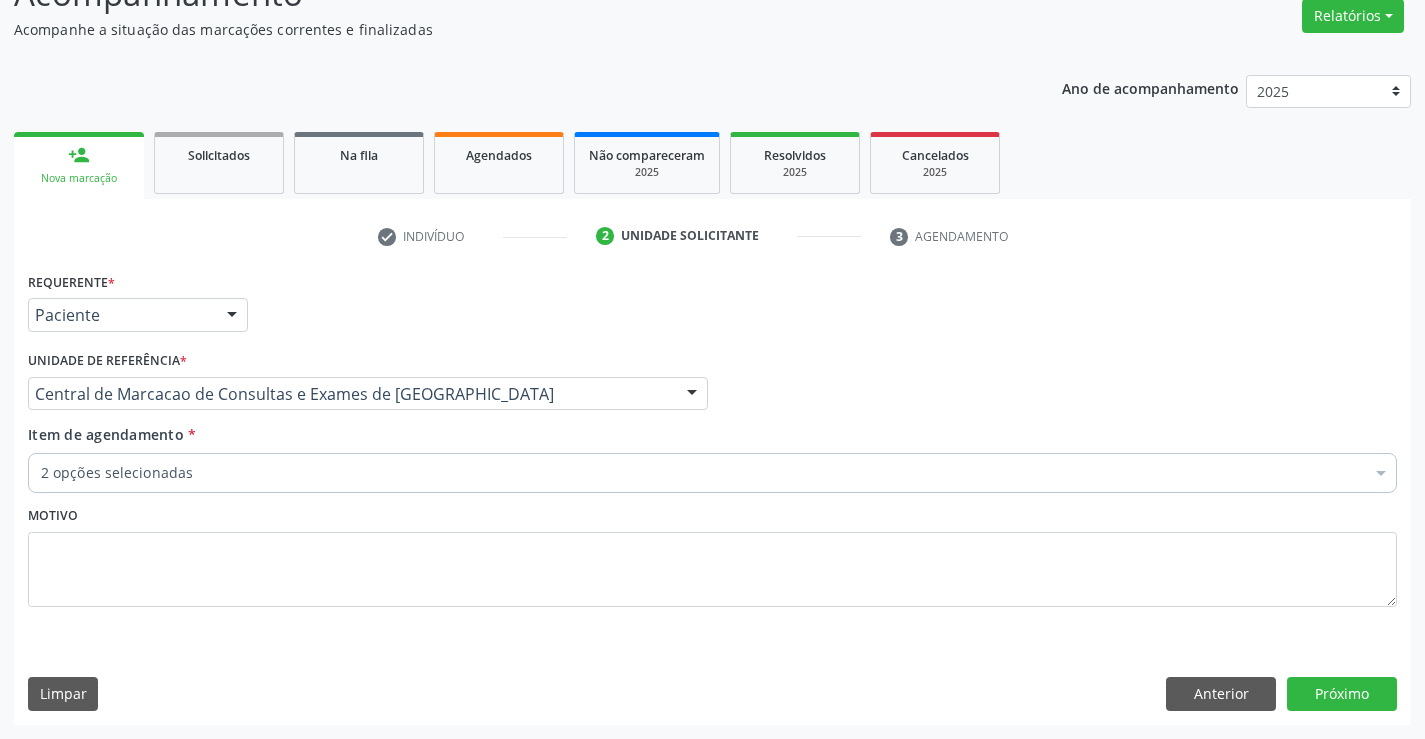 scroll, scrollTop: 0, scrollLeft: 0, axis: both 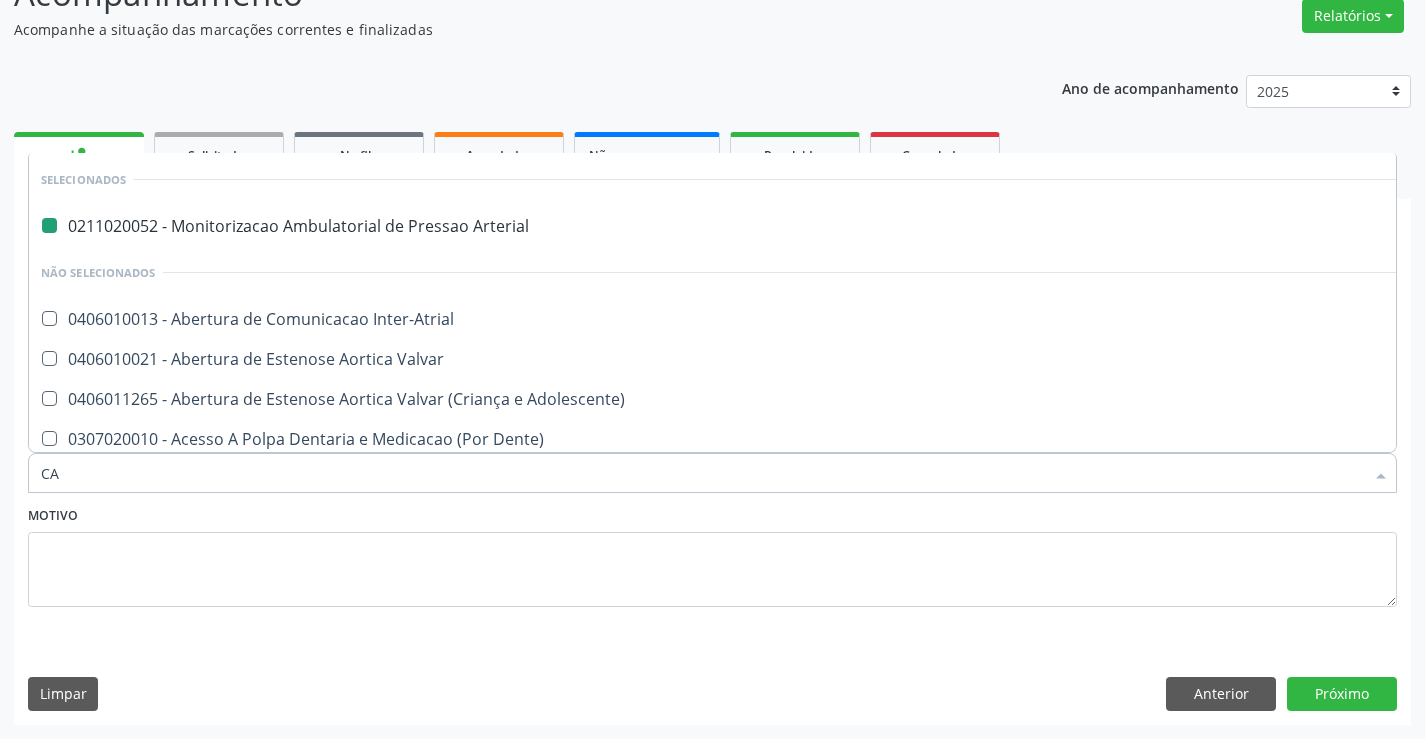 type on "CAR" 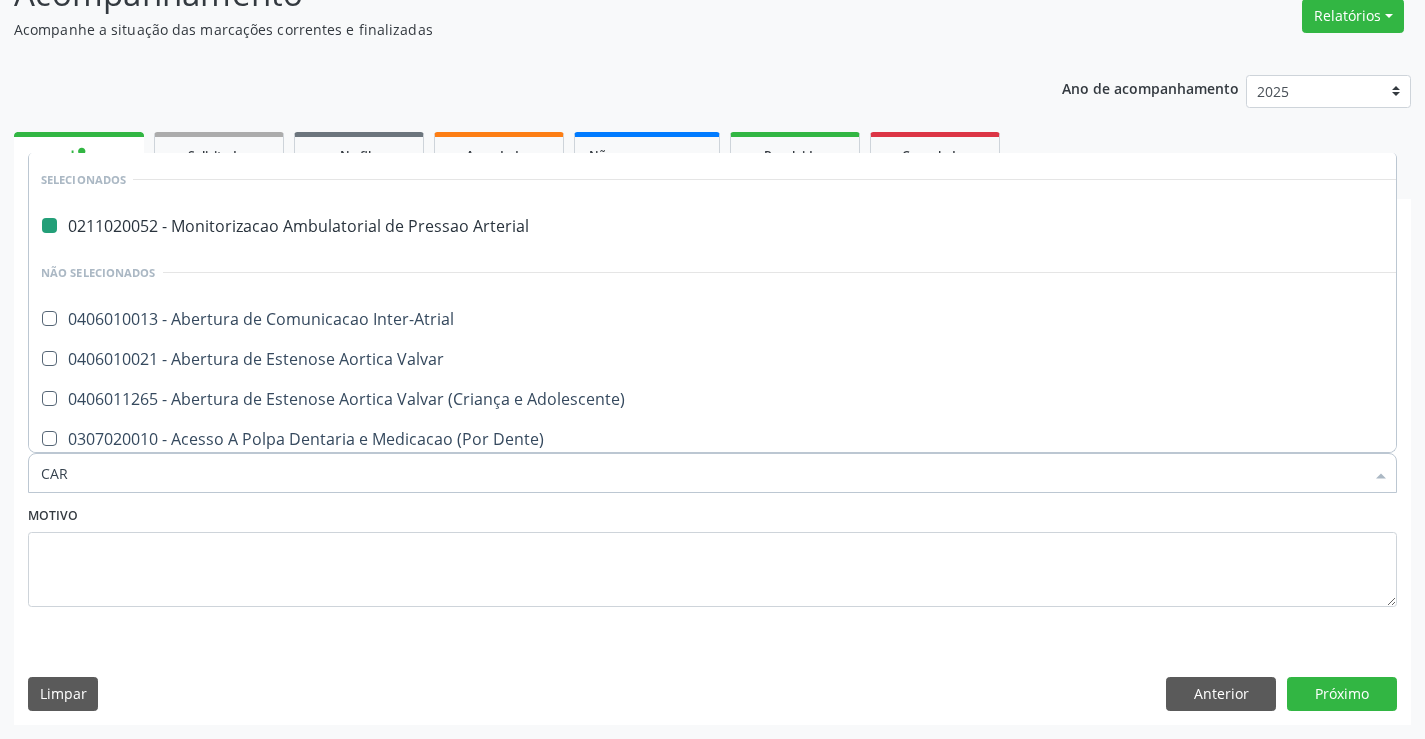 checkbox on "false" 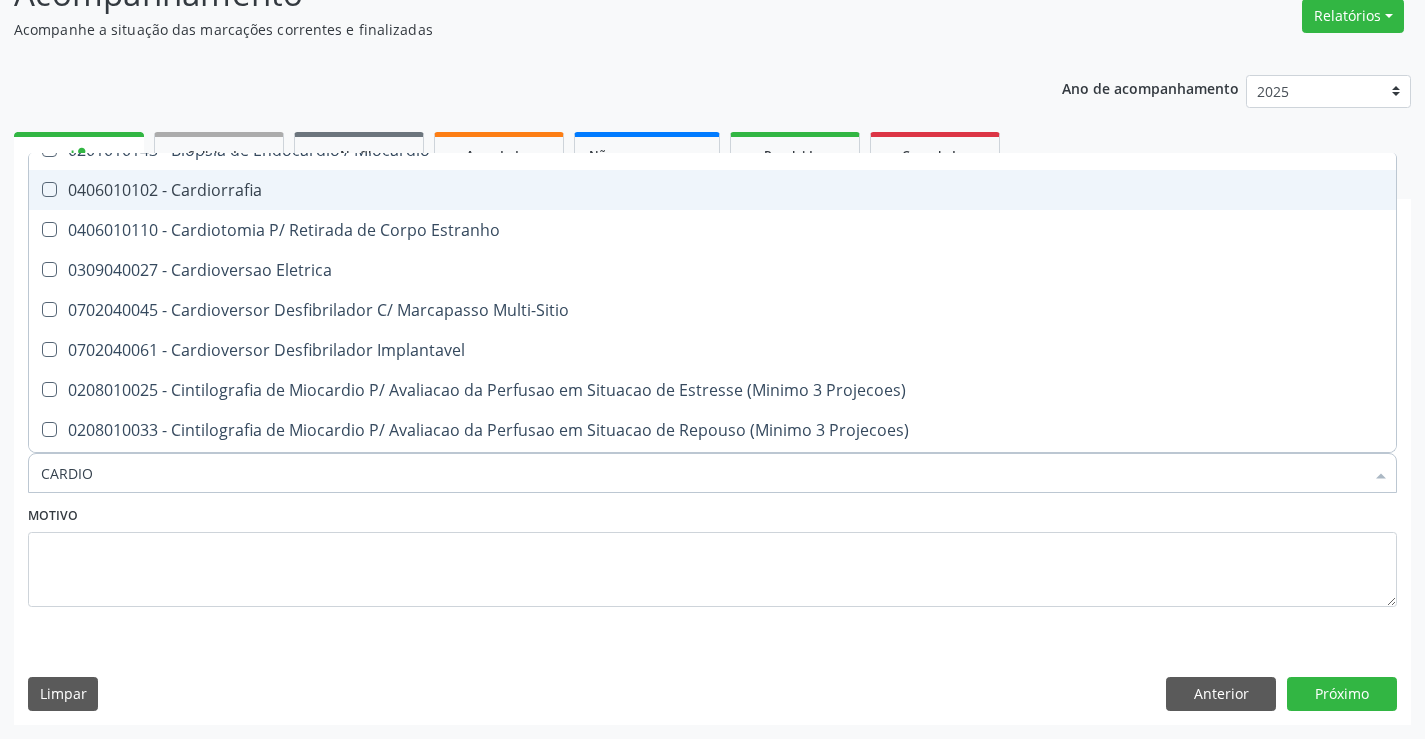 scroll, scrollTop: 200, scrollLeft: 0, axis: vertical 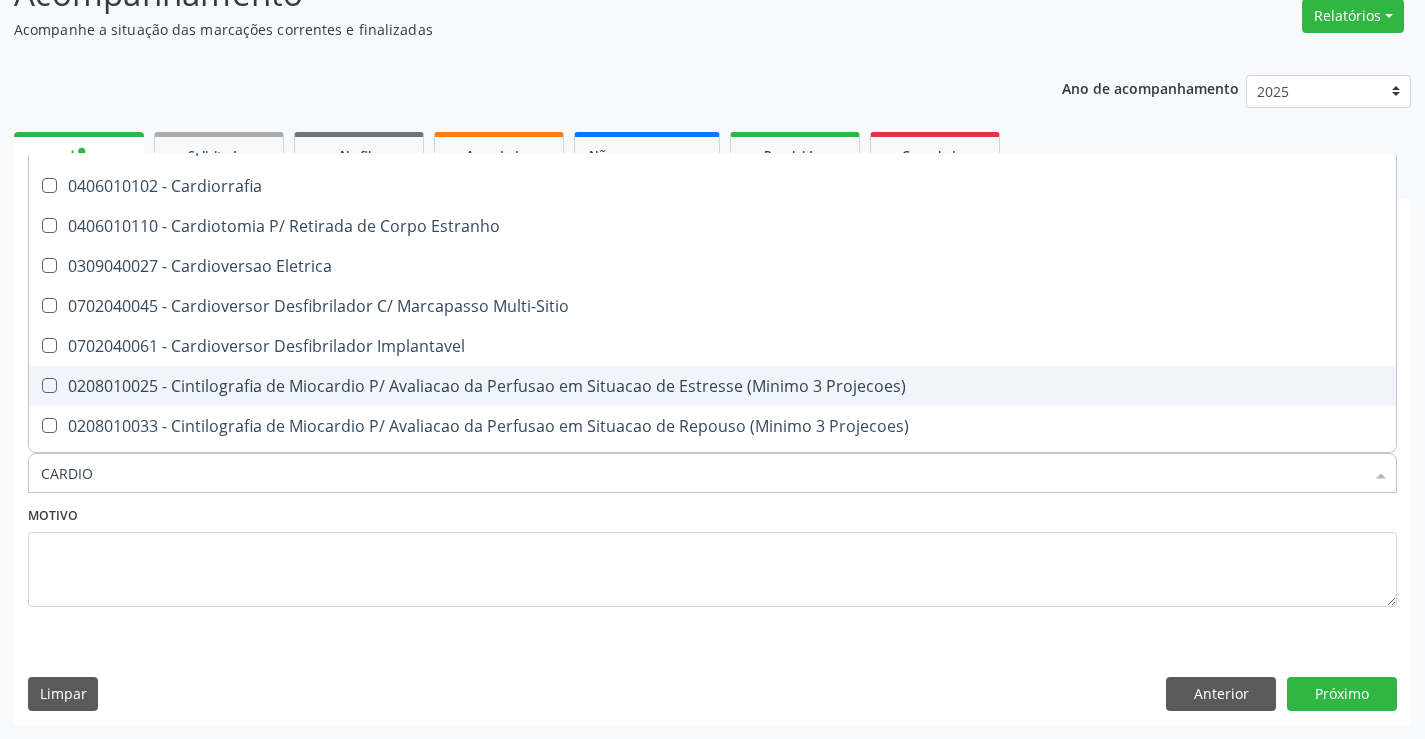 type on "CARDIOL" 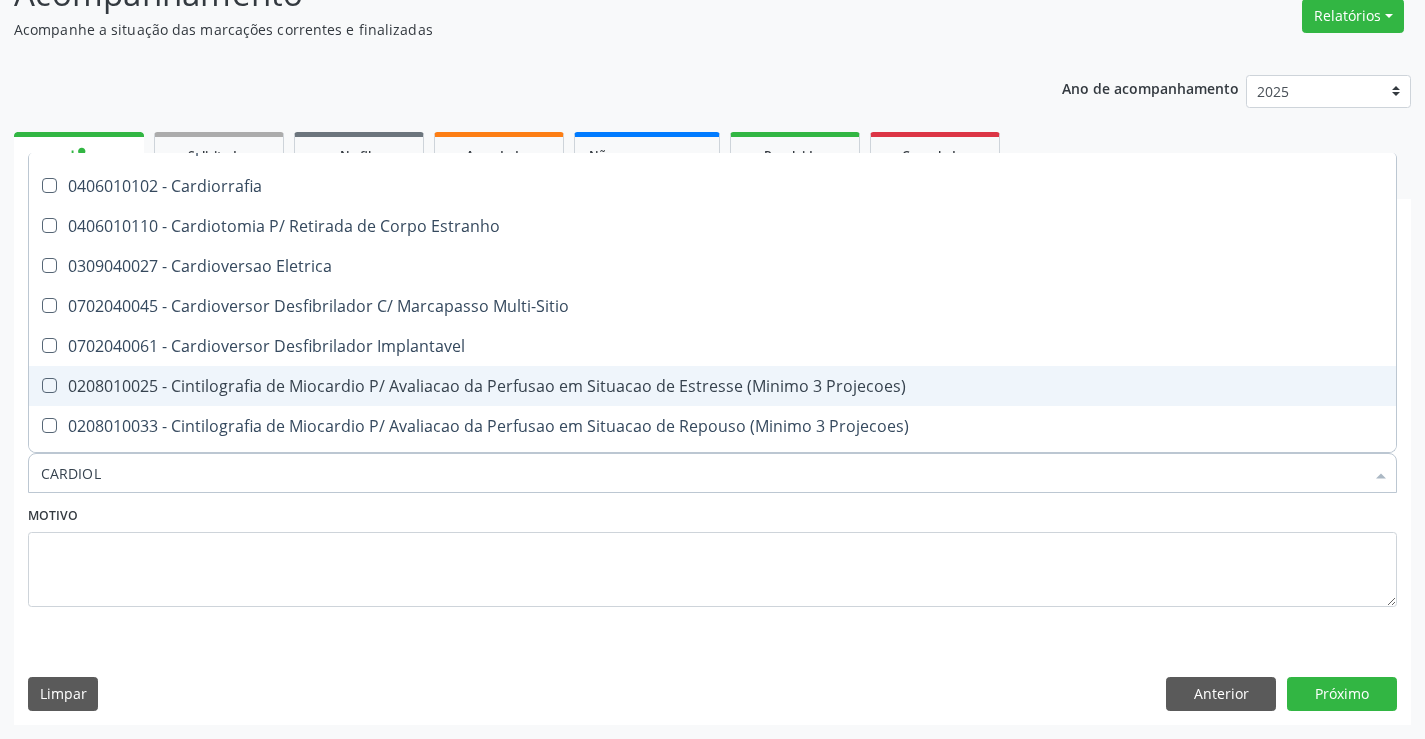 scroll, scrollTop: 0, scrollLeft: 0, axis: both 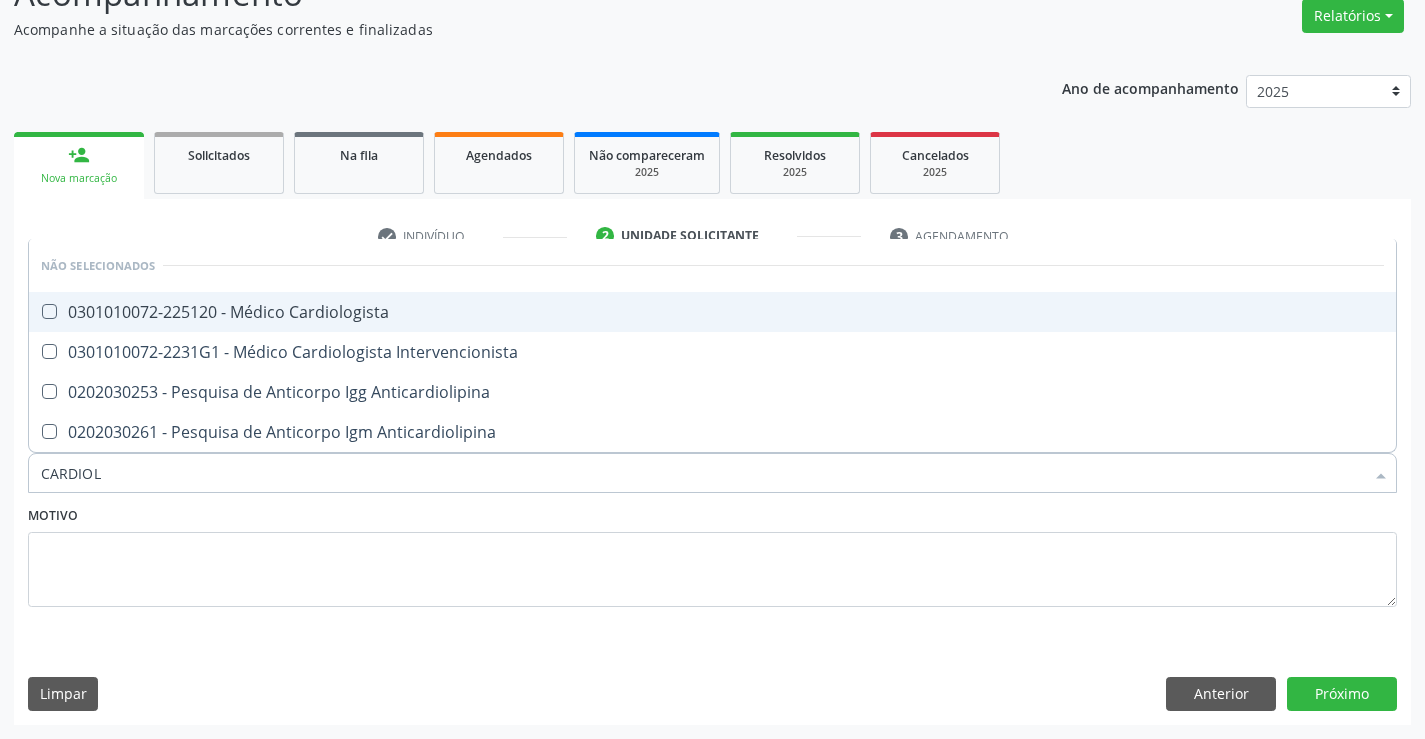 click on "0301010072-225120 - Médico Cardiologista" at bounding box center (712, 312) 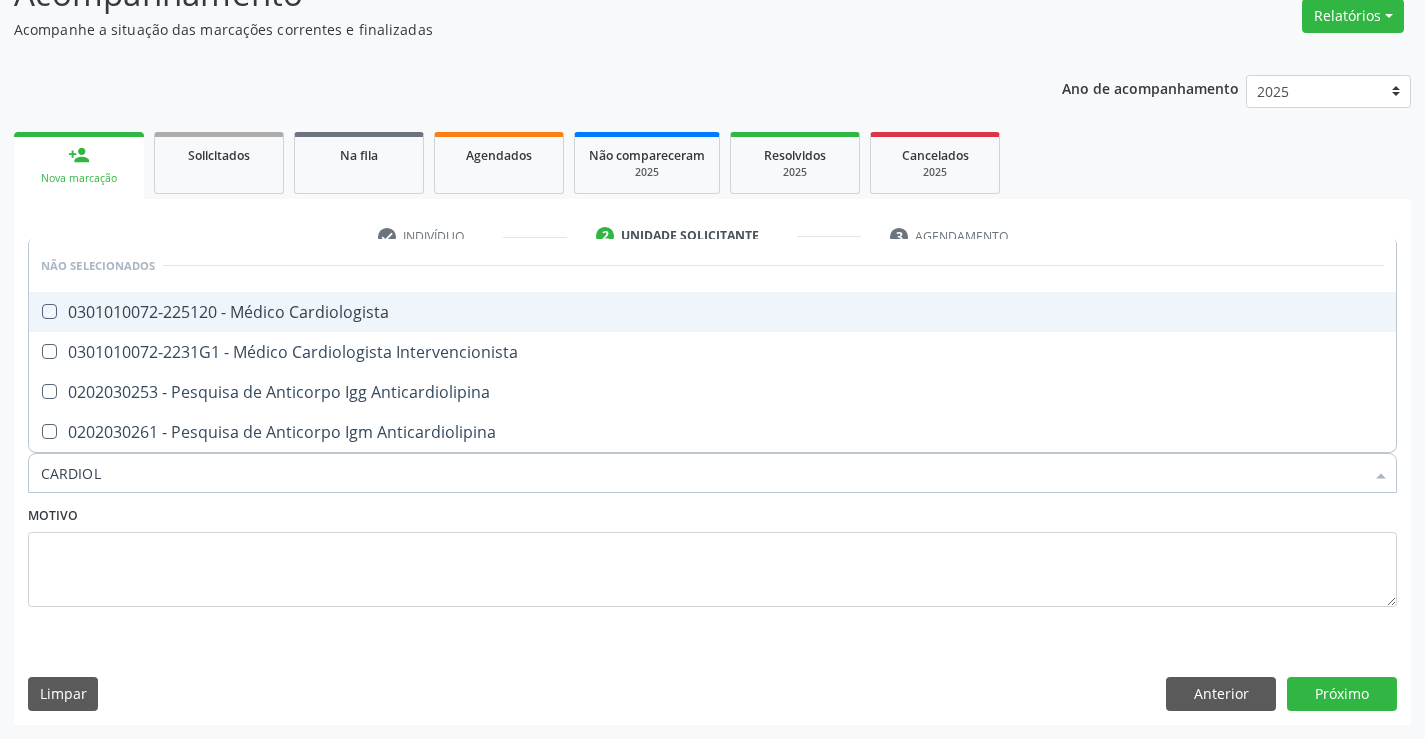 checkbox on "true" 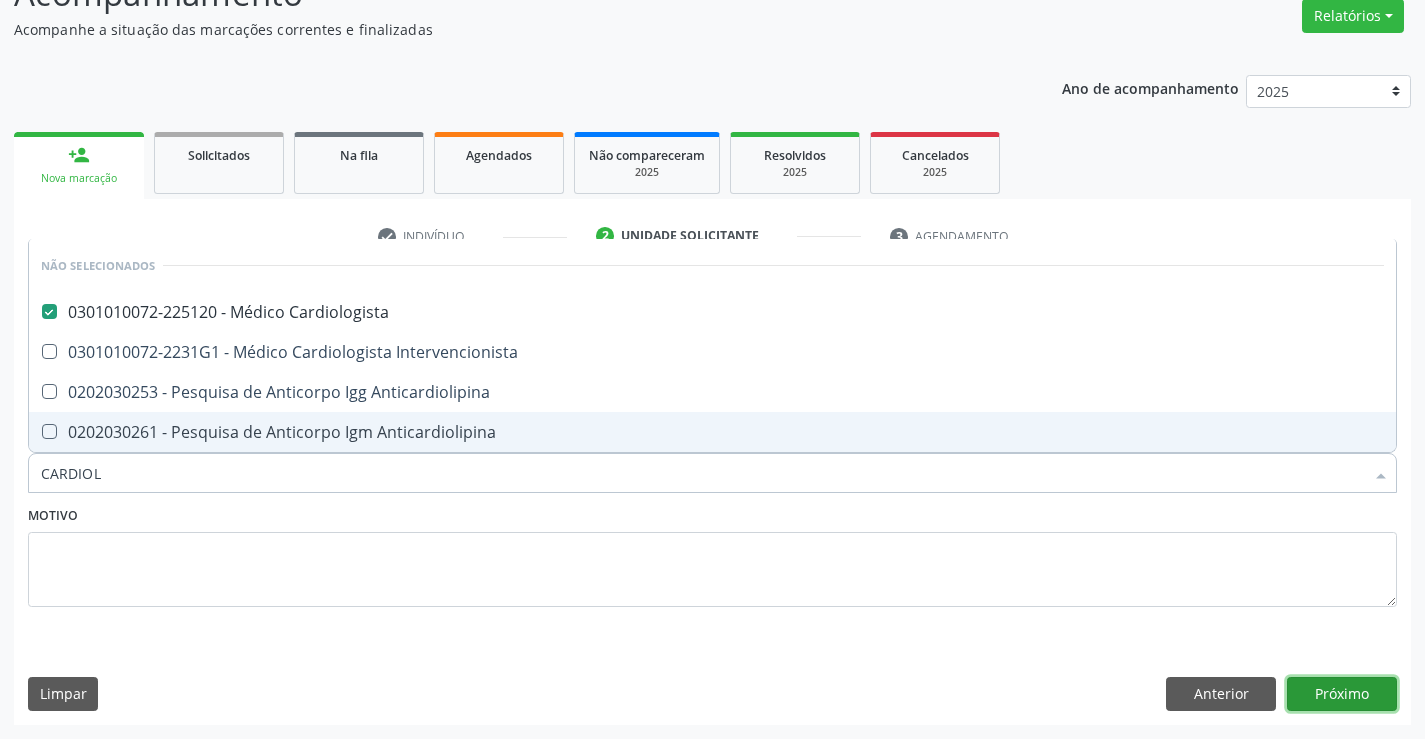 click on "Próximo" at bounding box center (1342, 694) 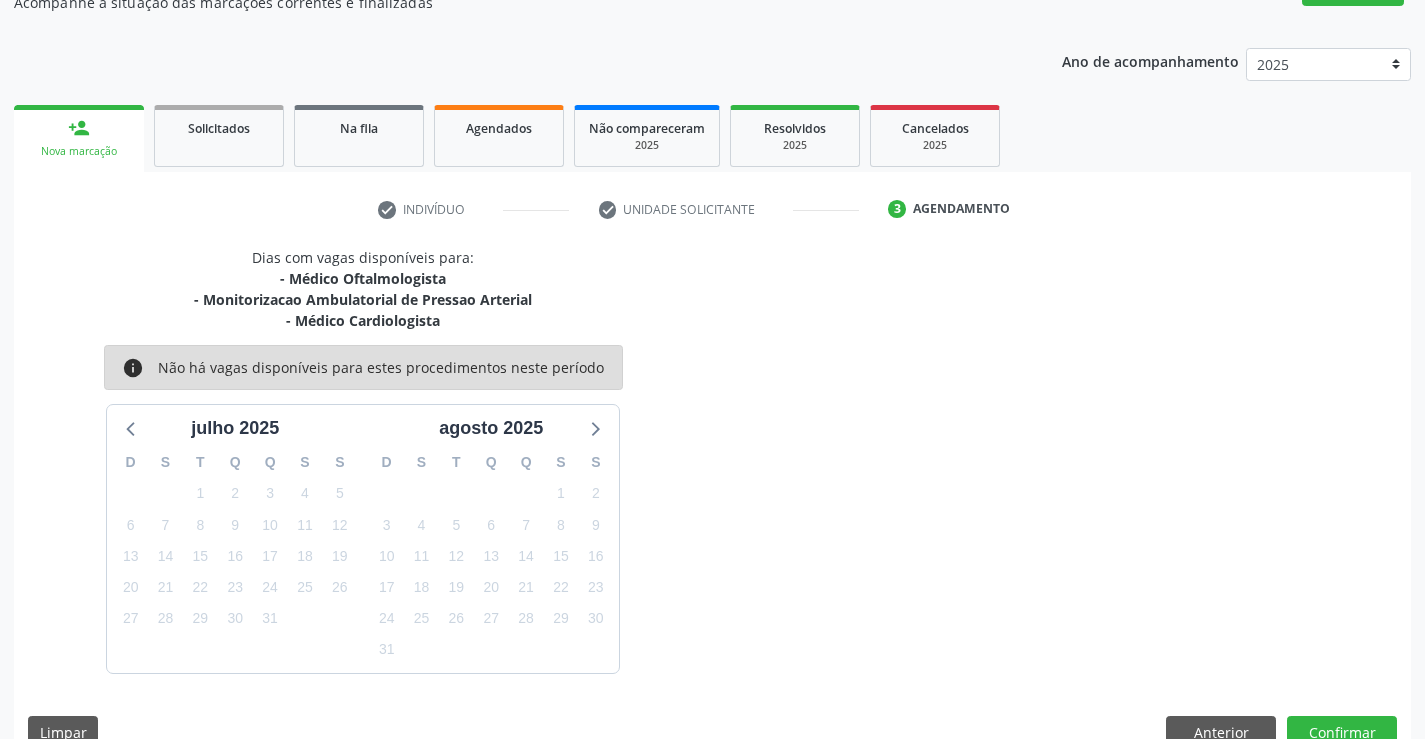 scroll, scrollTop: 232, scrollLeft: 0, axis: vertical 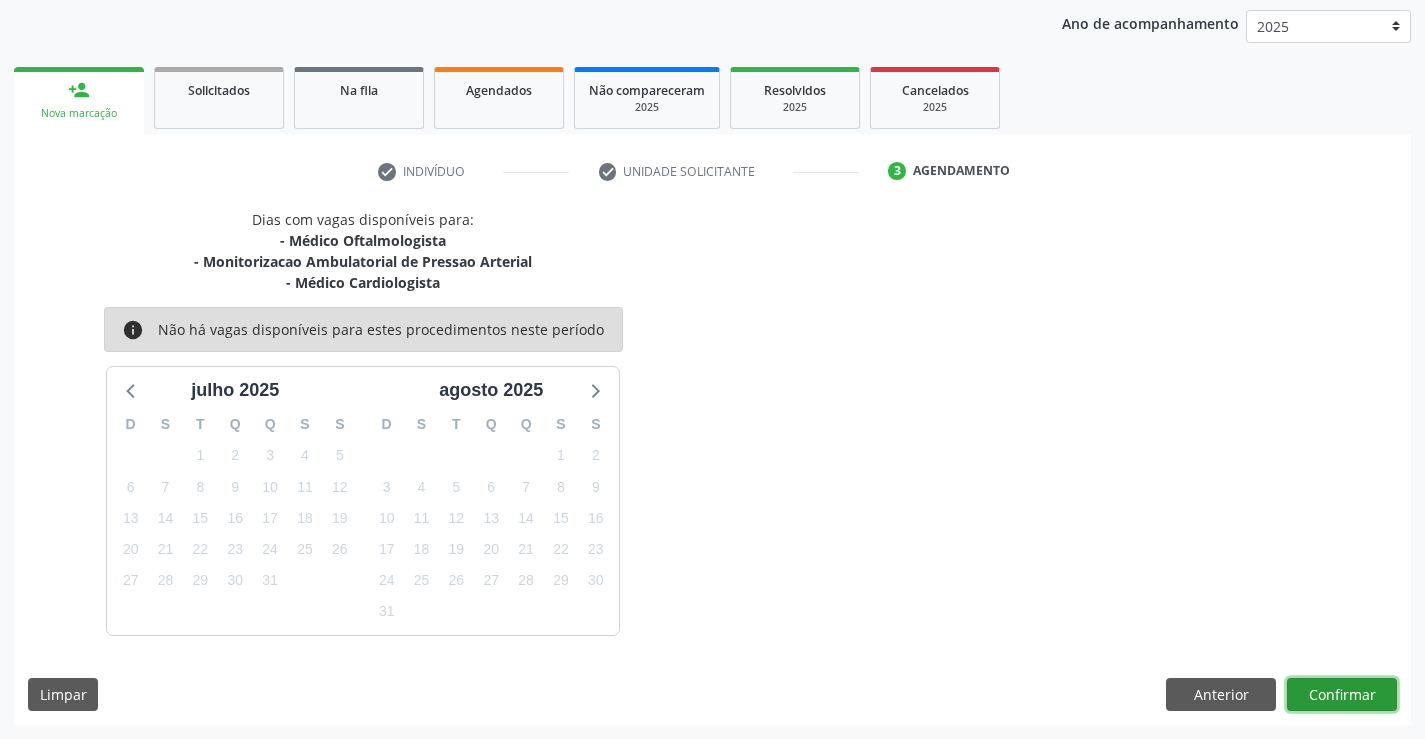 click on "Confirmar" at bounding box center (1342, 695) 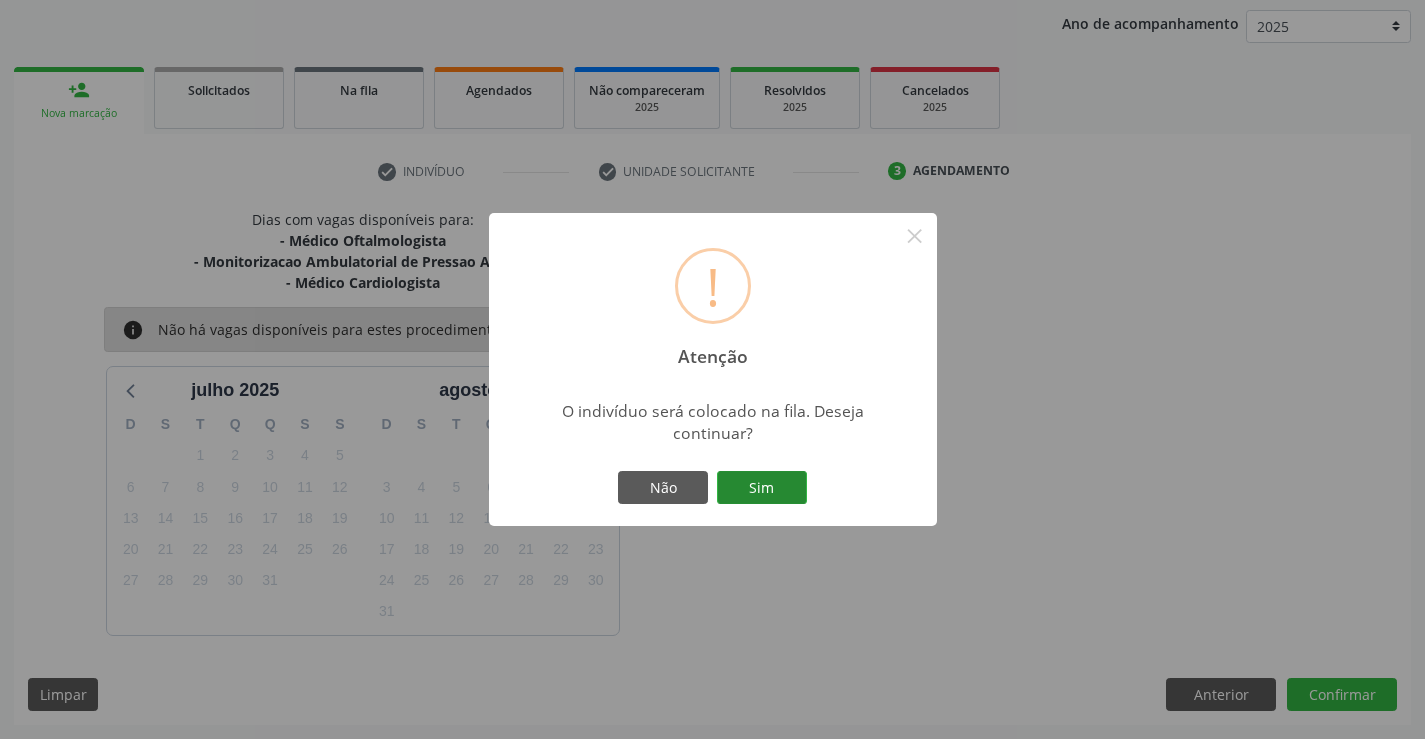 click on "Sim" at bounding box center (762, 488) 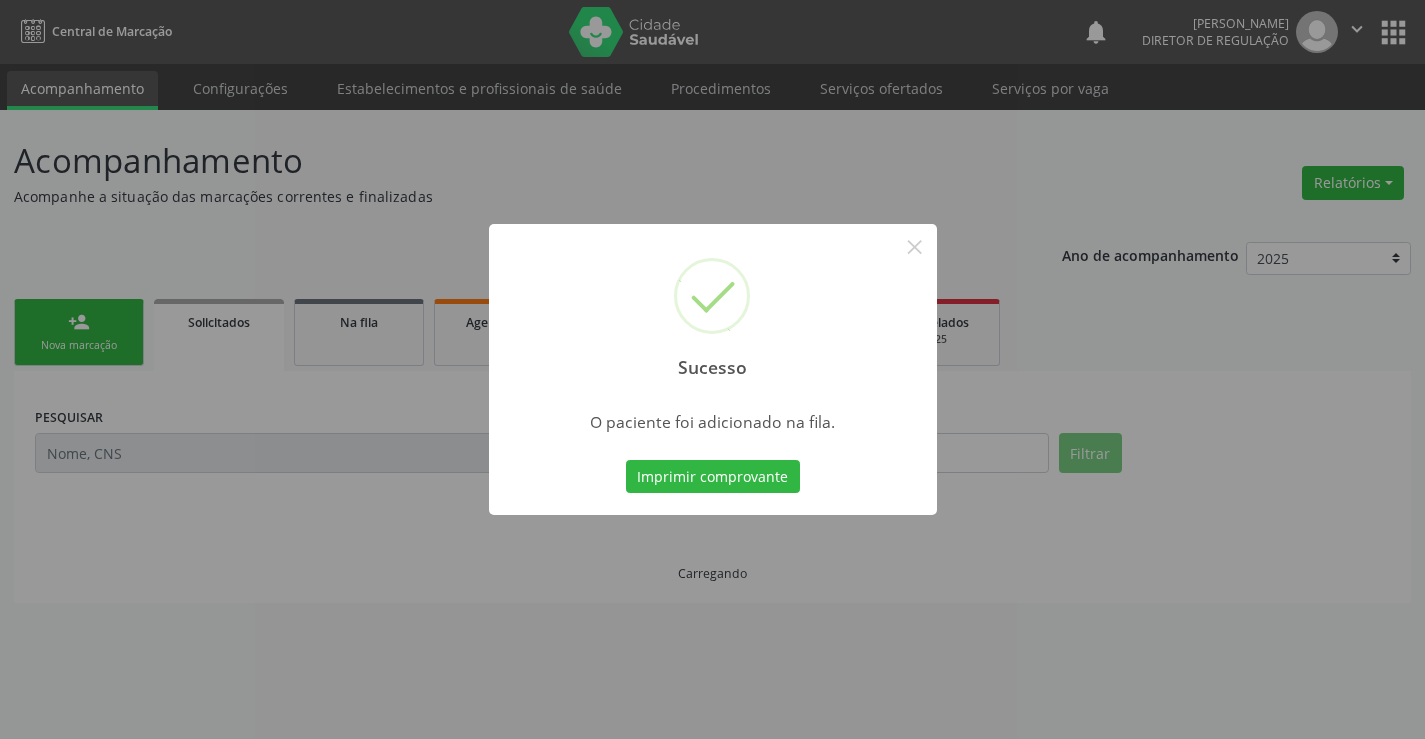 scroll, scrollTop: 0, scrollLeft: 0, axis: both 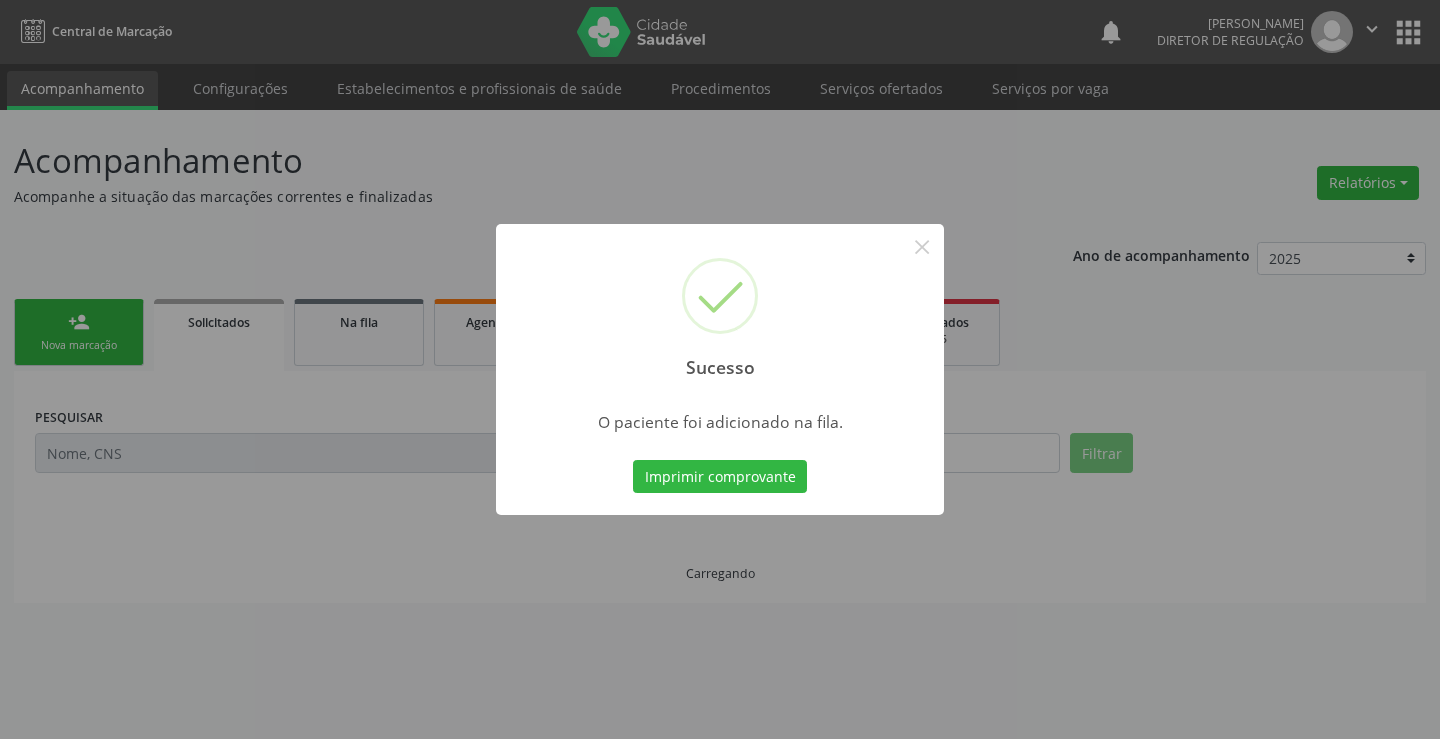 type 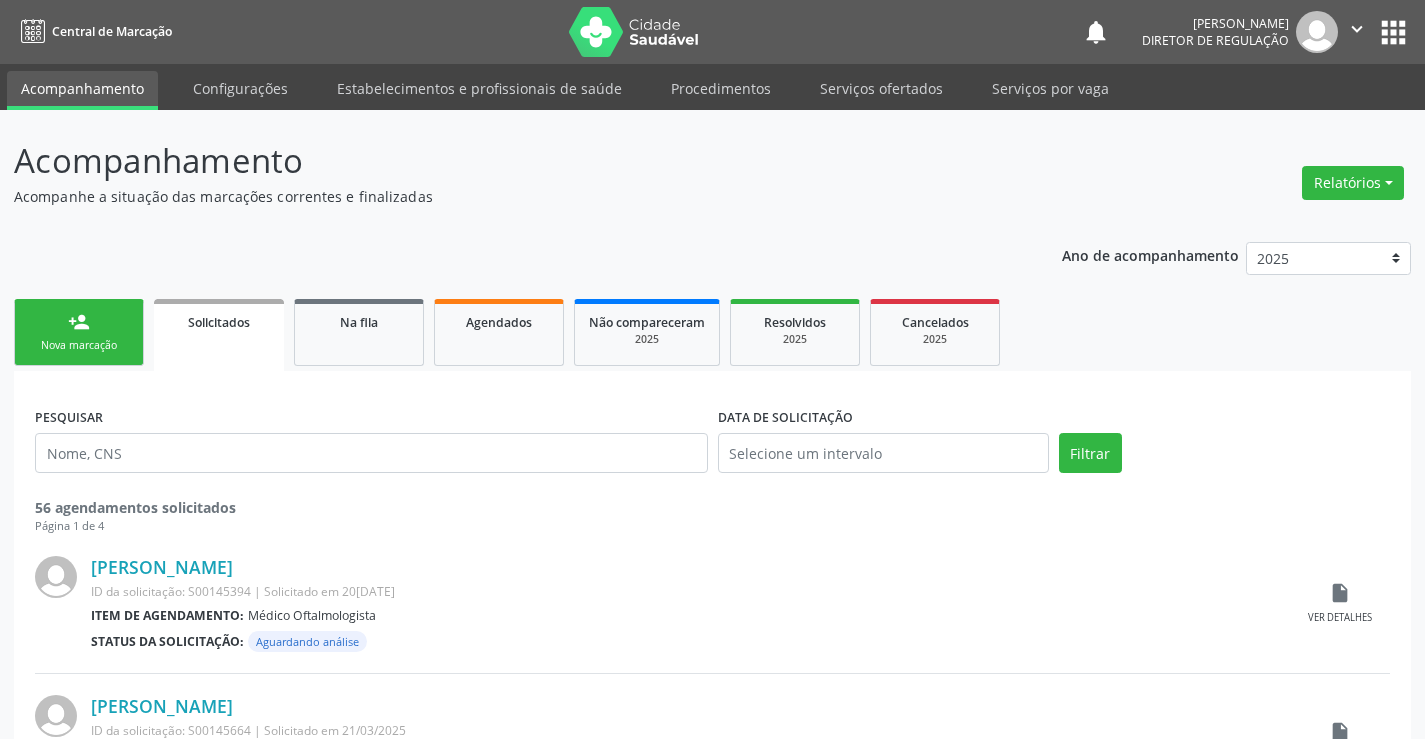 click on "person_add
Nova marcação" at bounding box center [79, 332] 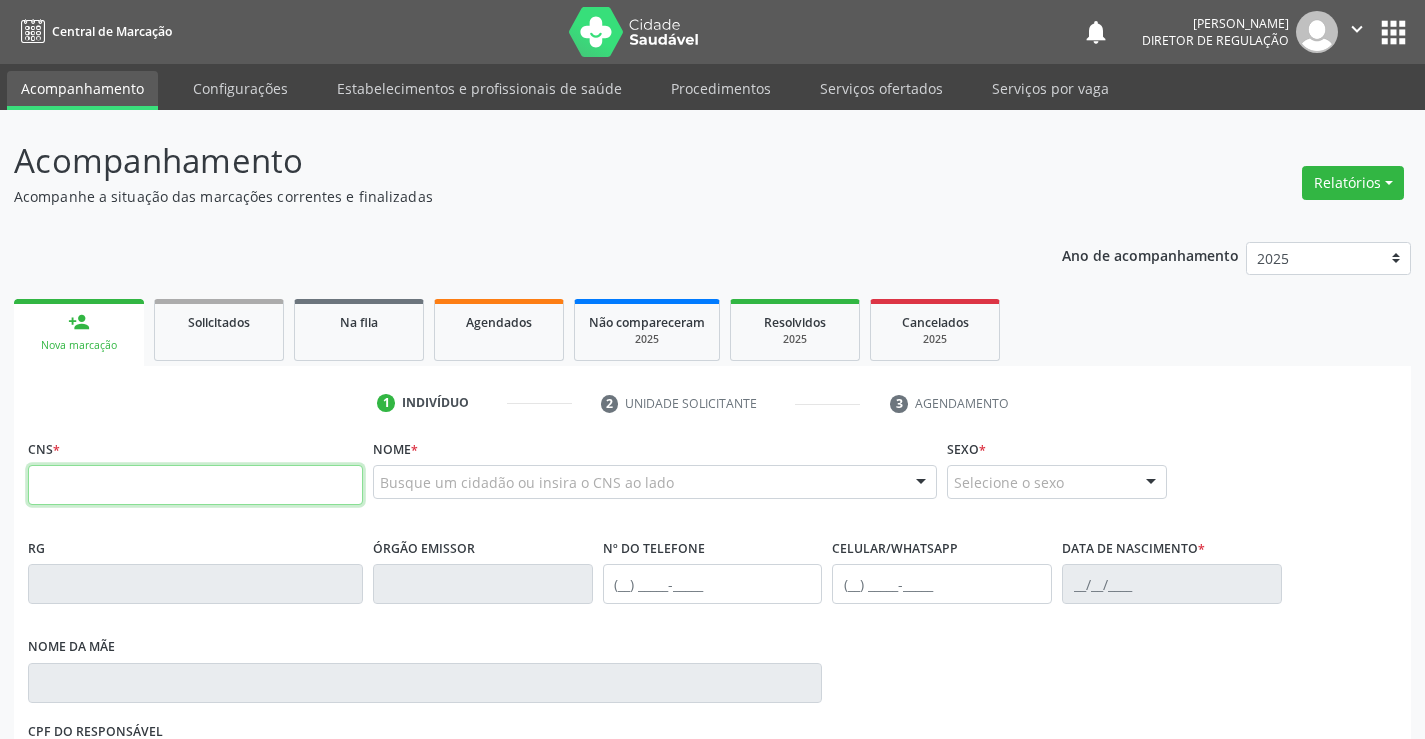click at bounding box center [195, 485] 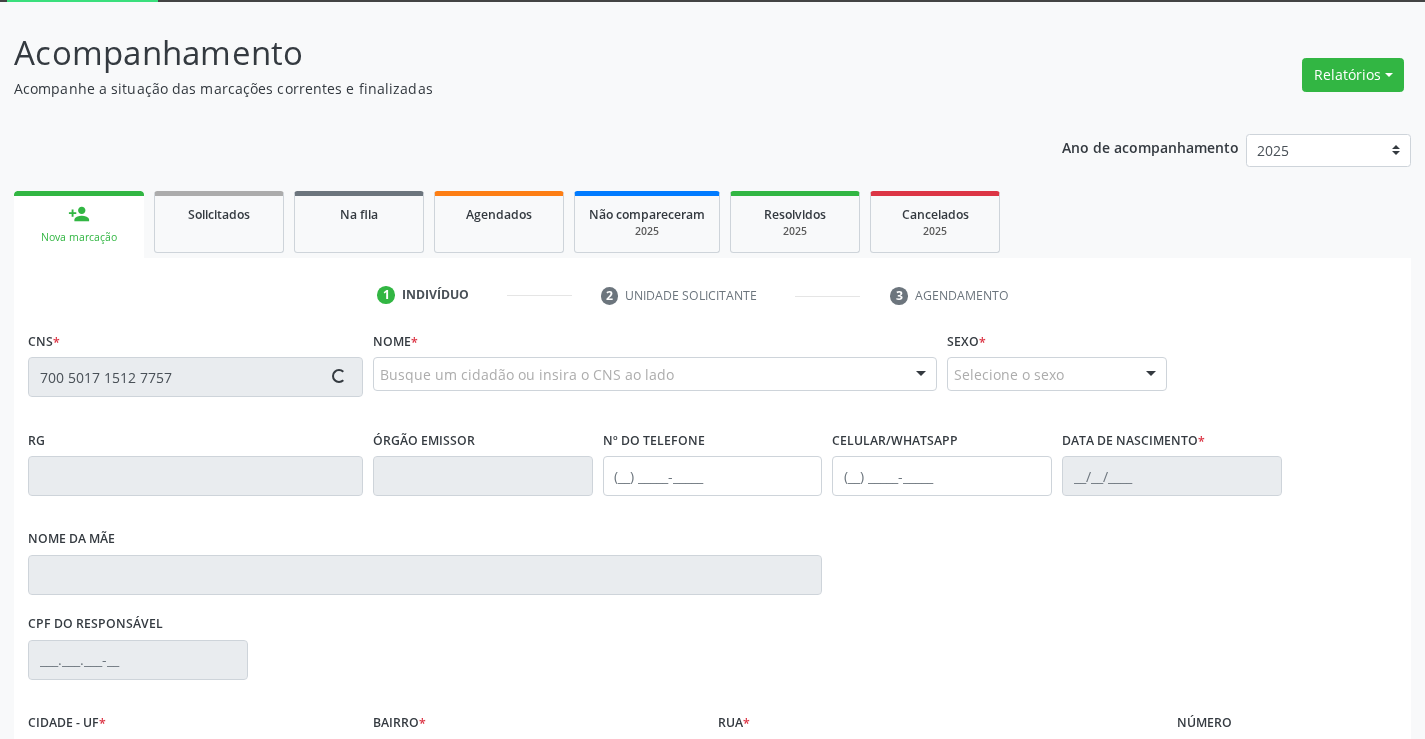 type on "700 5017 1512 7757" 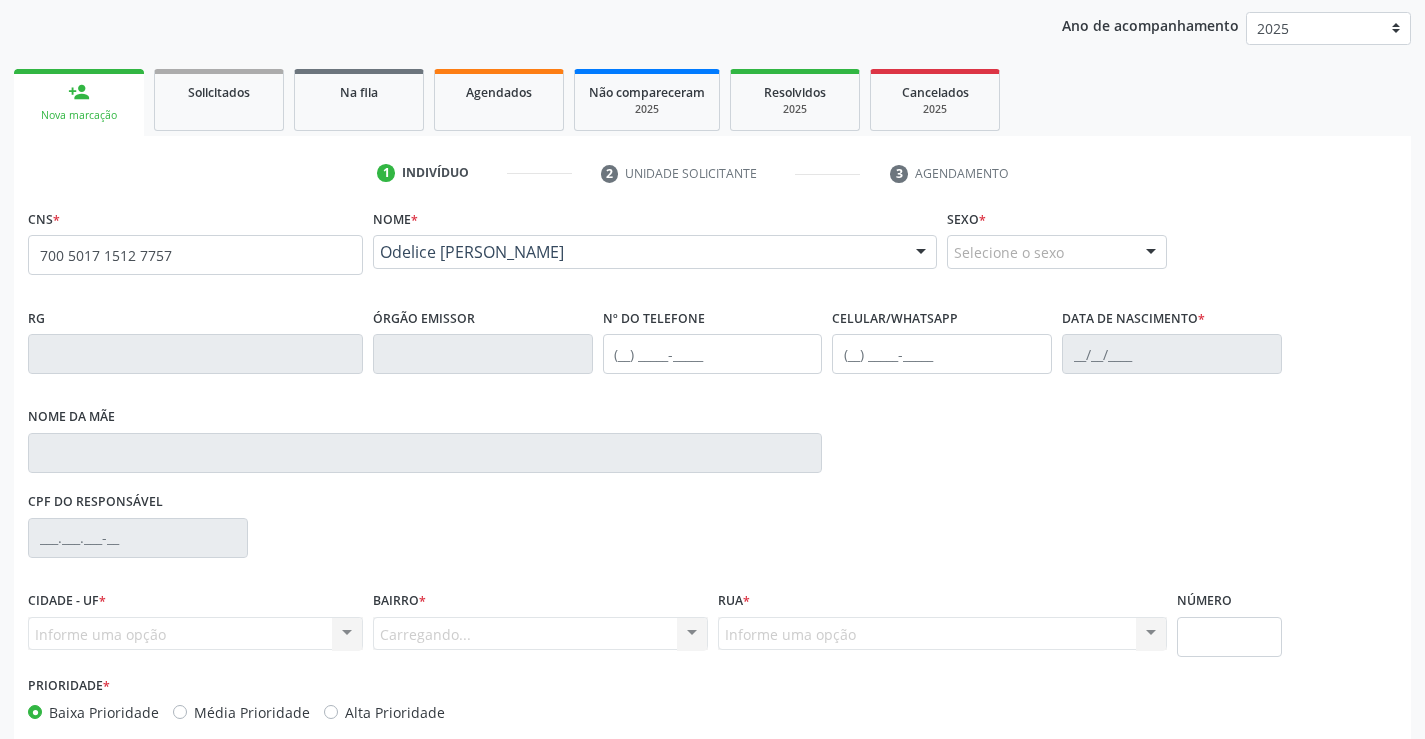 scroll, scrollTop: 331, scrollLeft: 0, axis: vertical 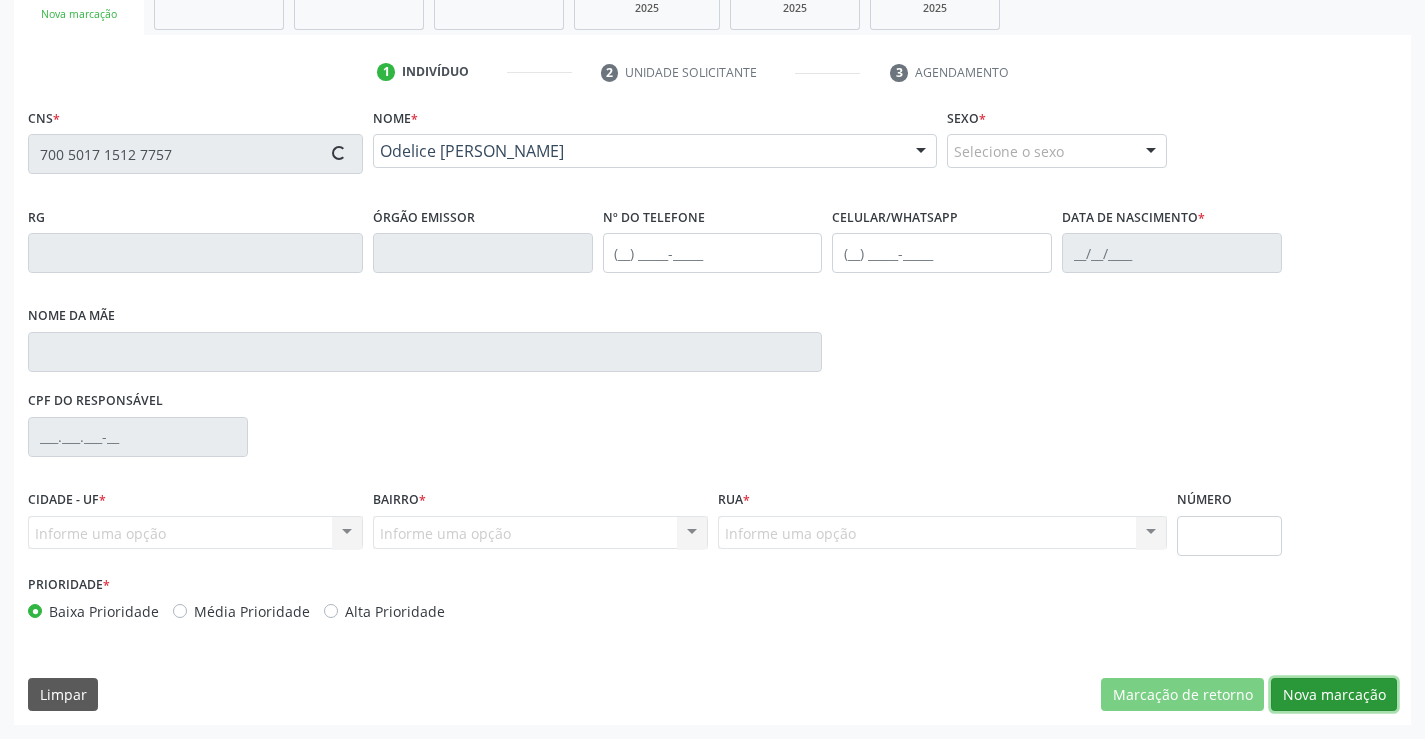 click on "Nova marcação" at bounding box center (1334, 695) 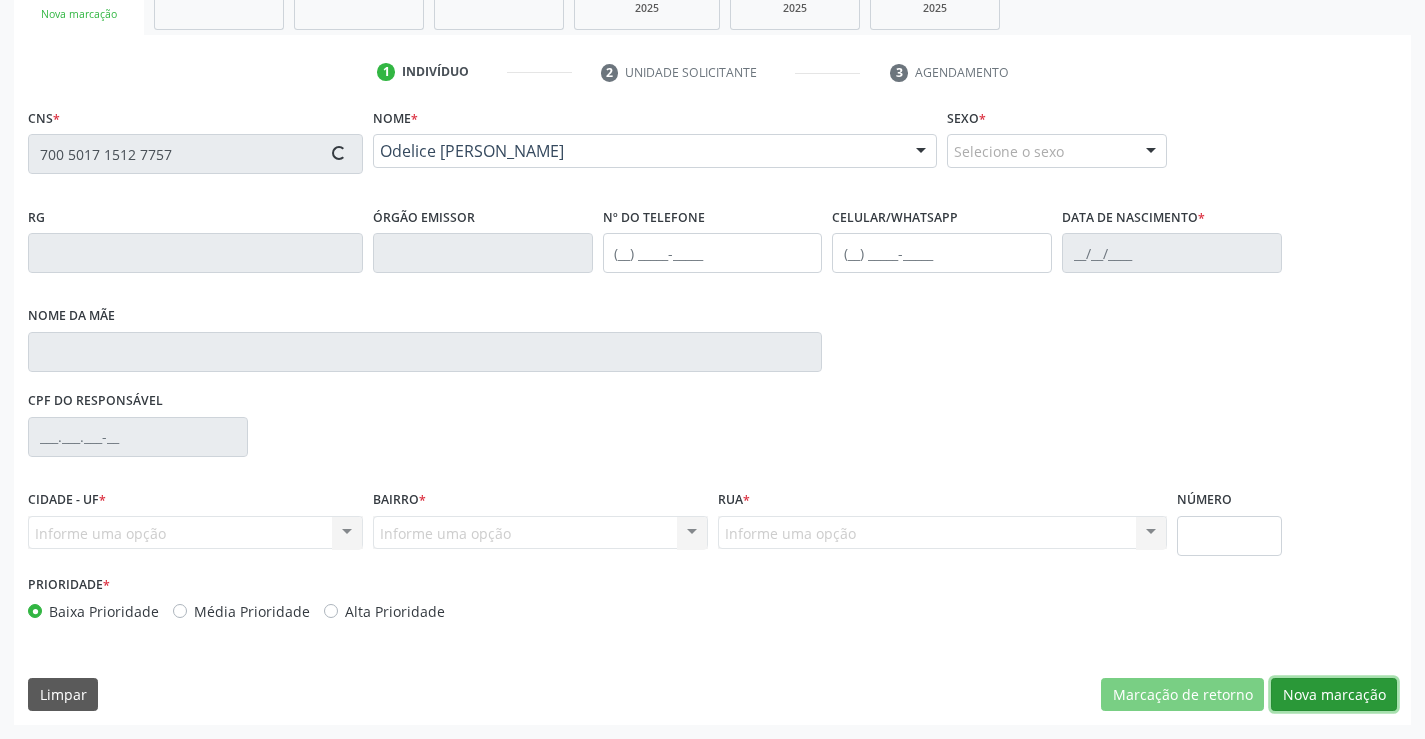 type on "[PHONE_NUMBER]" 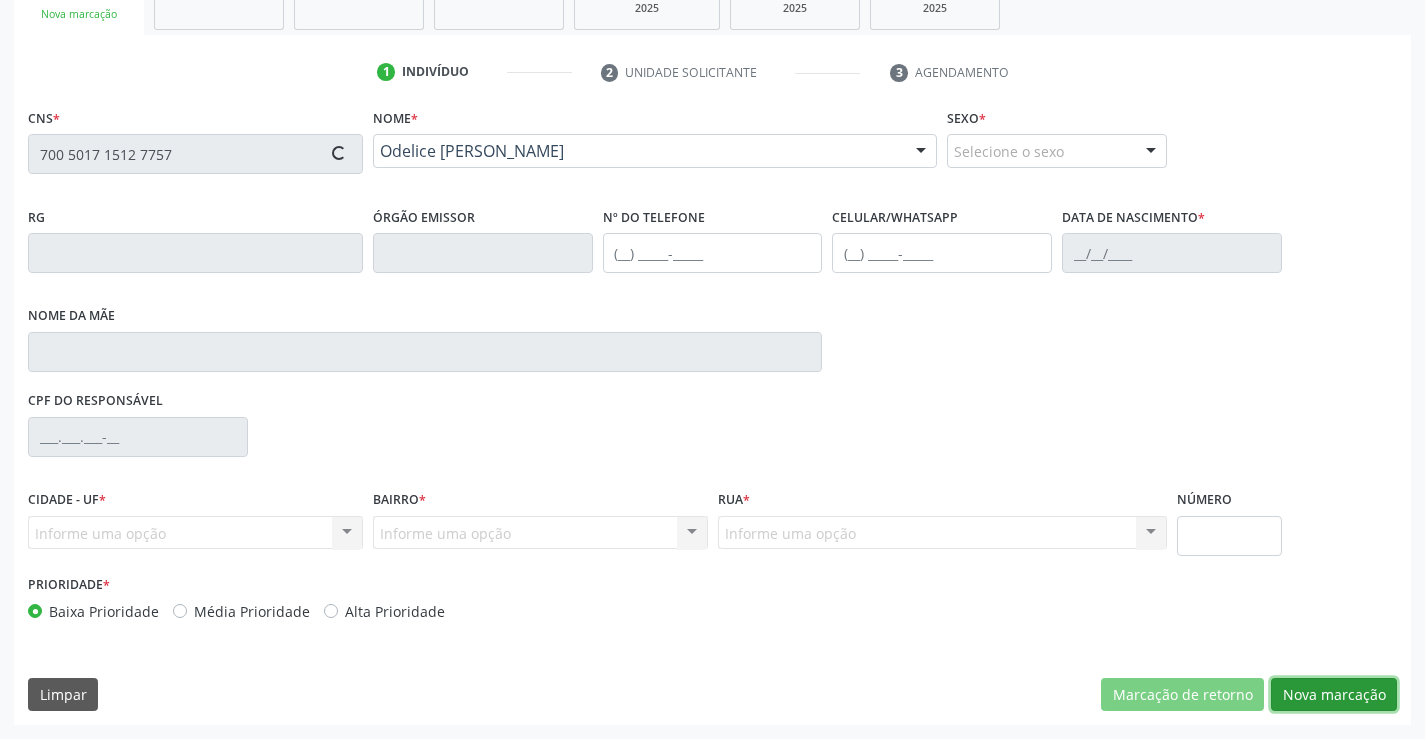 type on "[PHONE_NUMBER]" 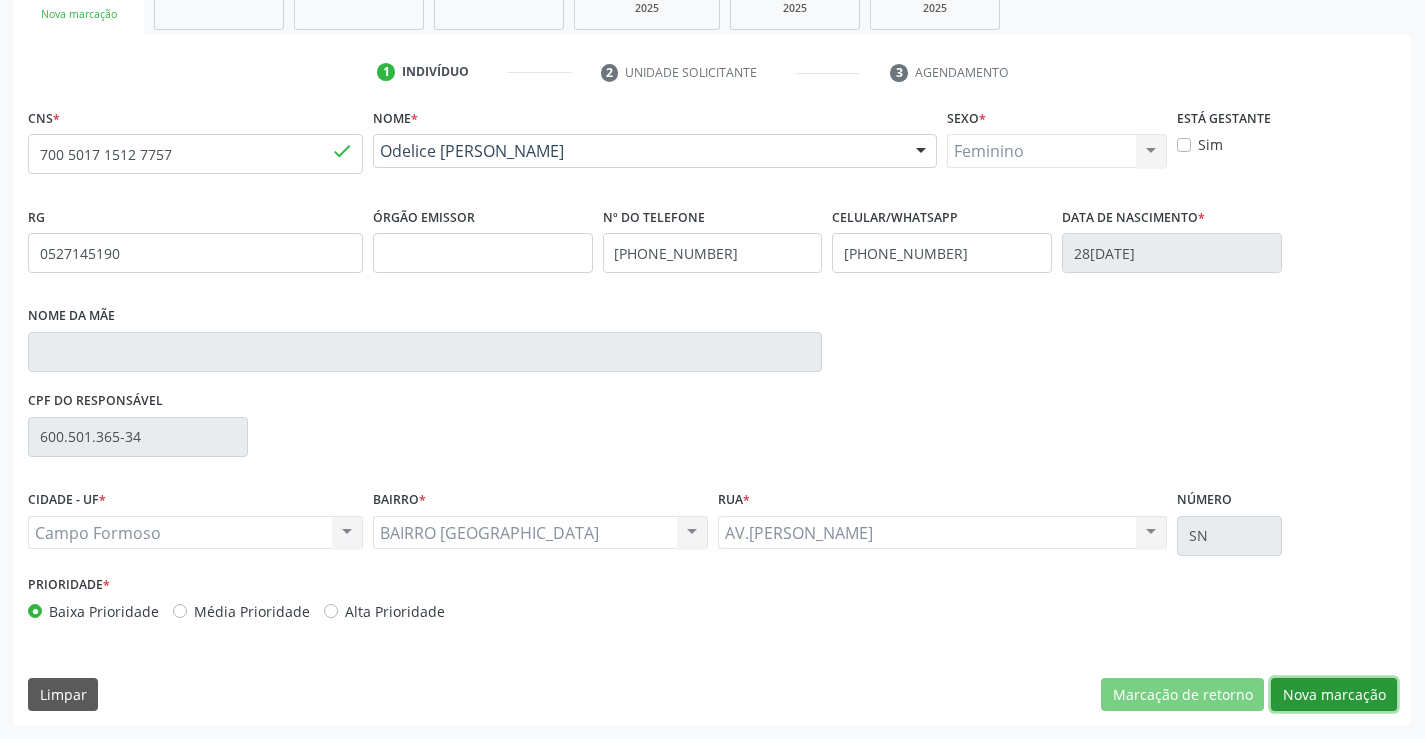 click on "Nova marcação" at bounding box center [1334, 695] 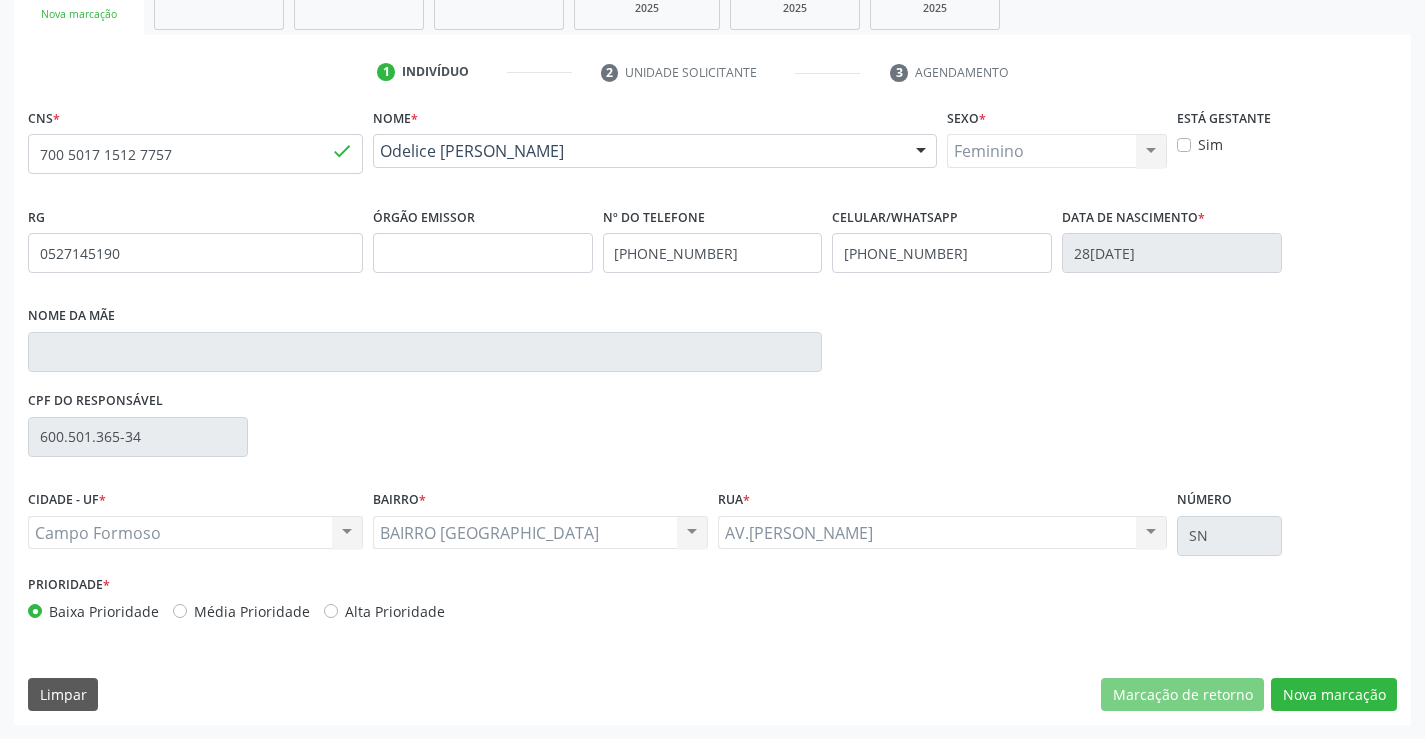 scroll, scrollTop: 167, scrollLeft: 0, axis: vertical 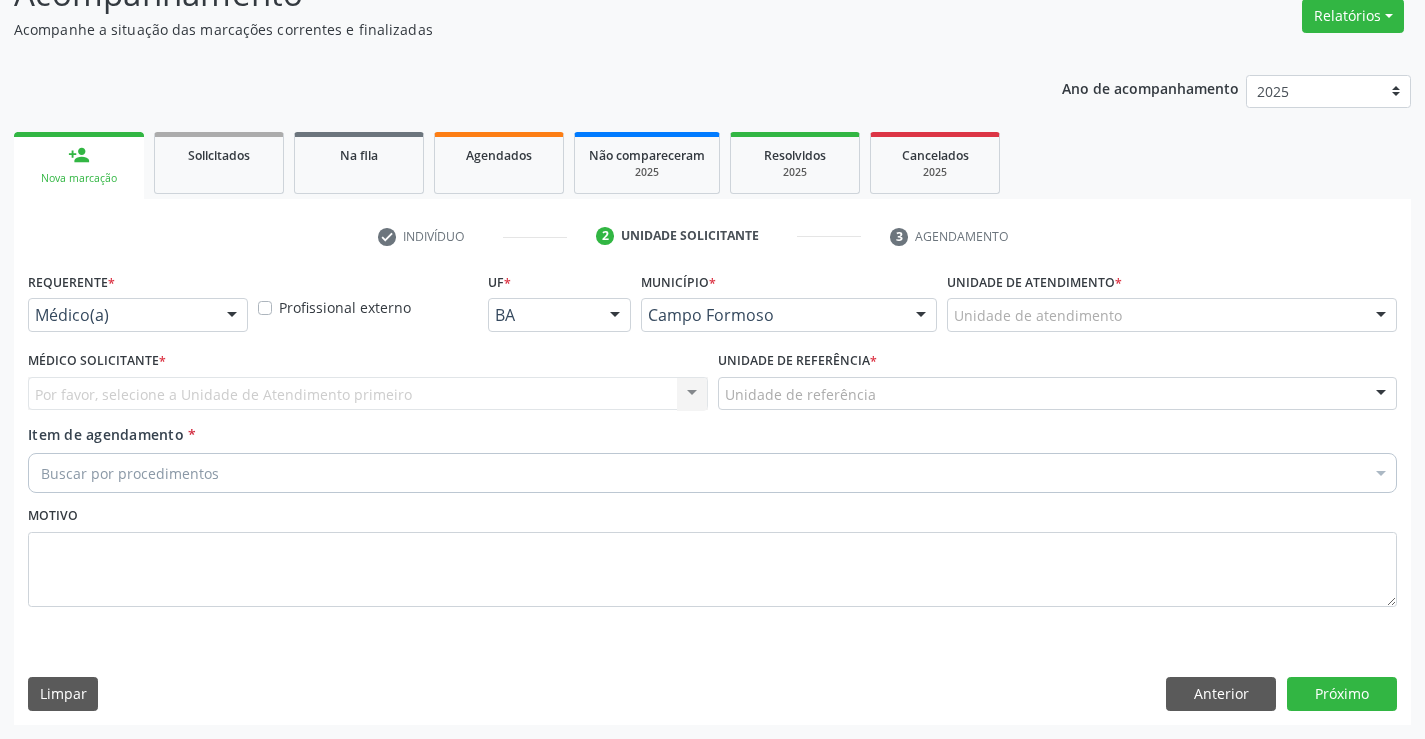 click at bounding box center [232, 316] 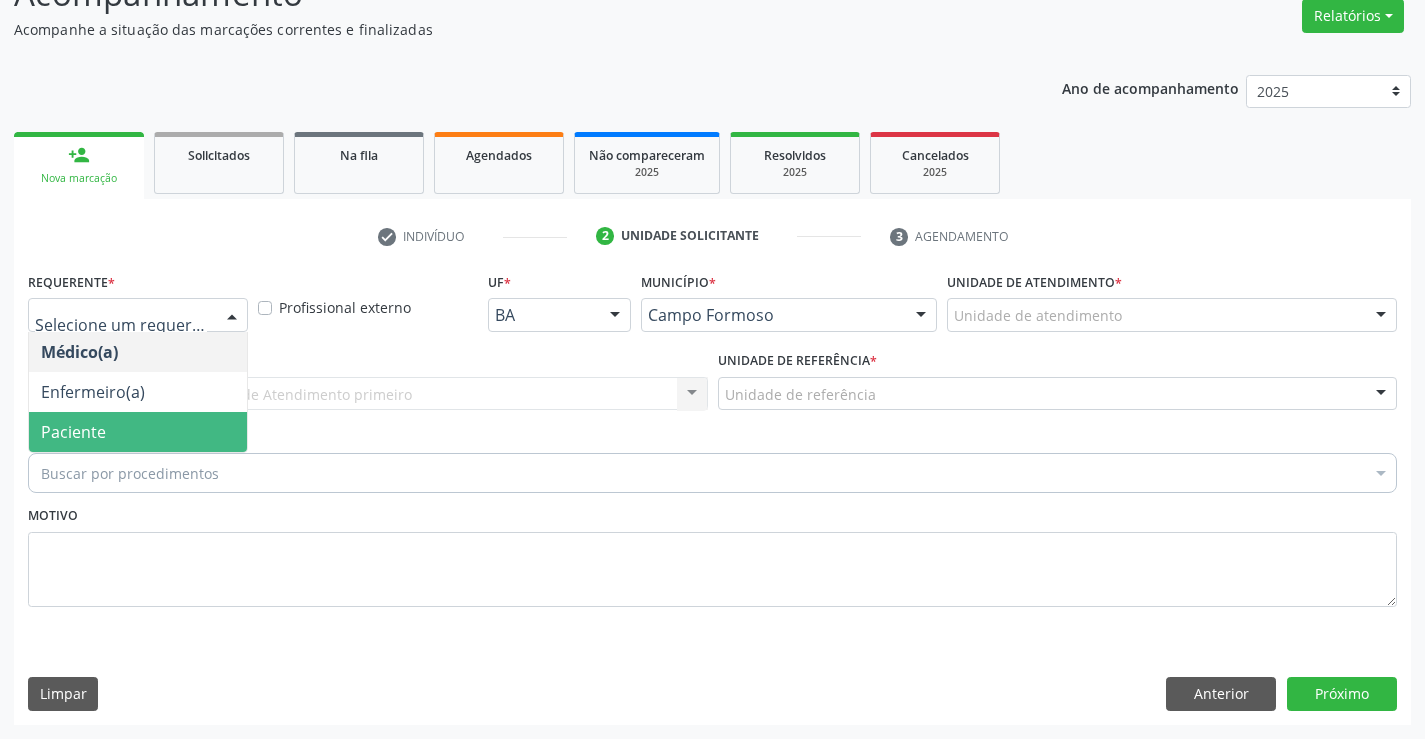 click on "Paciente" at bounding box center (138, 432) 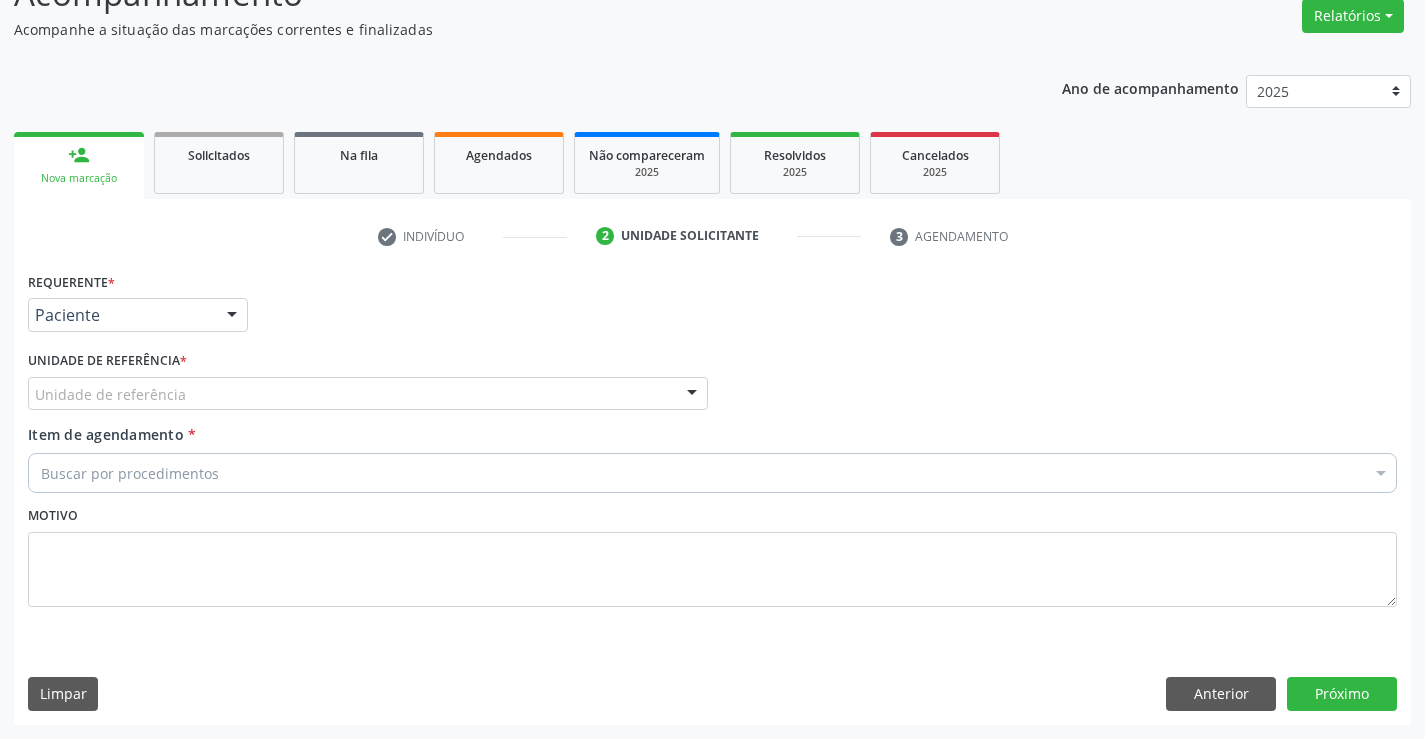 click on "Unidade de referência" at bounding box center (368, 394) 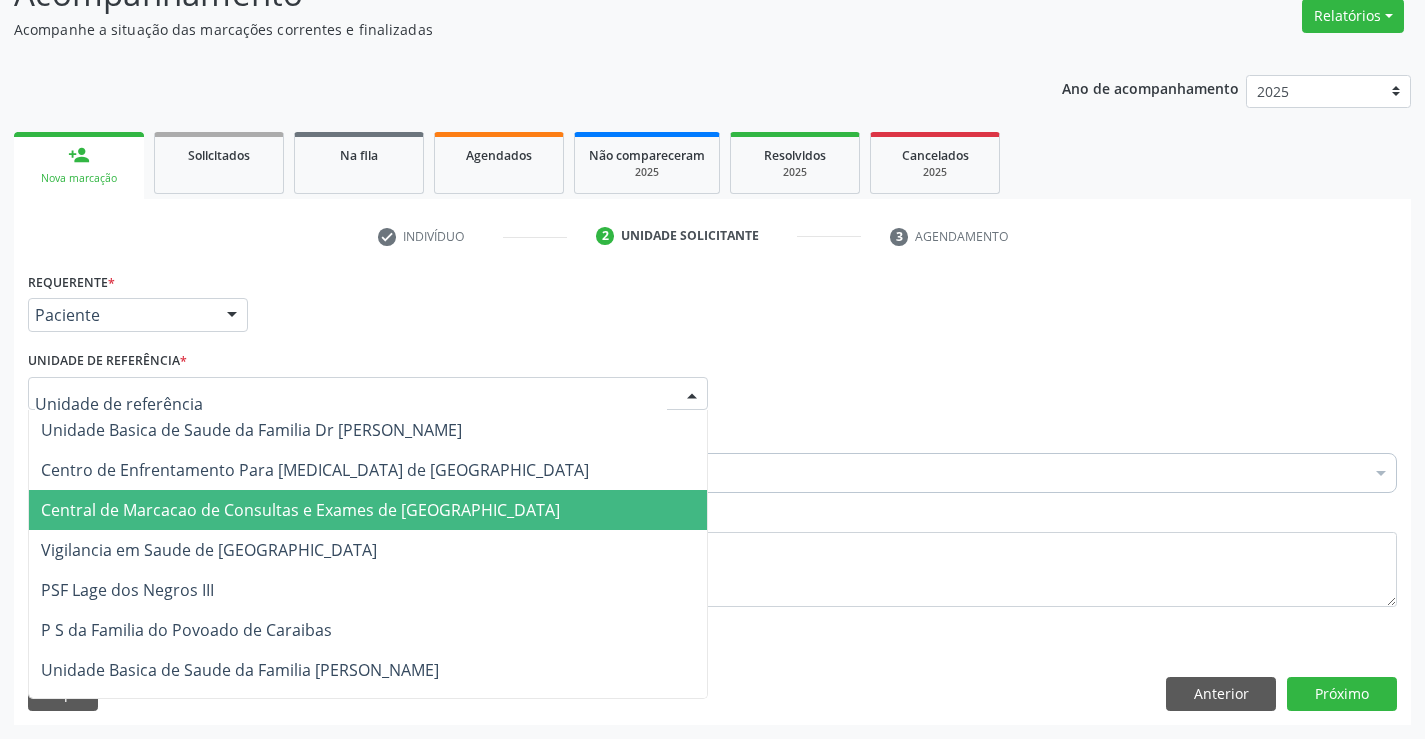 drag, startPoint x: 404, startPoint y: 508, endPoint x: 504, endPoint y: 460, distance: 110.92339 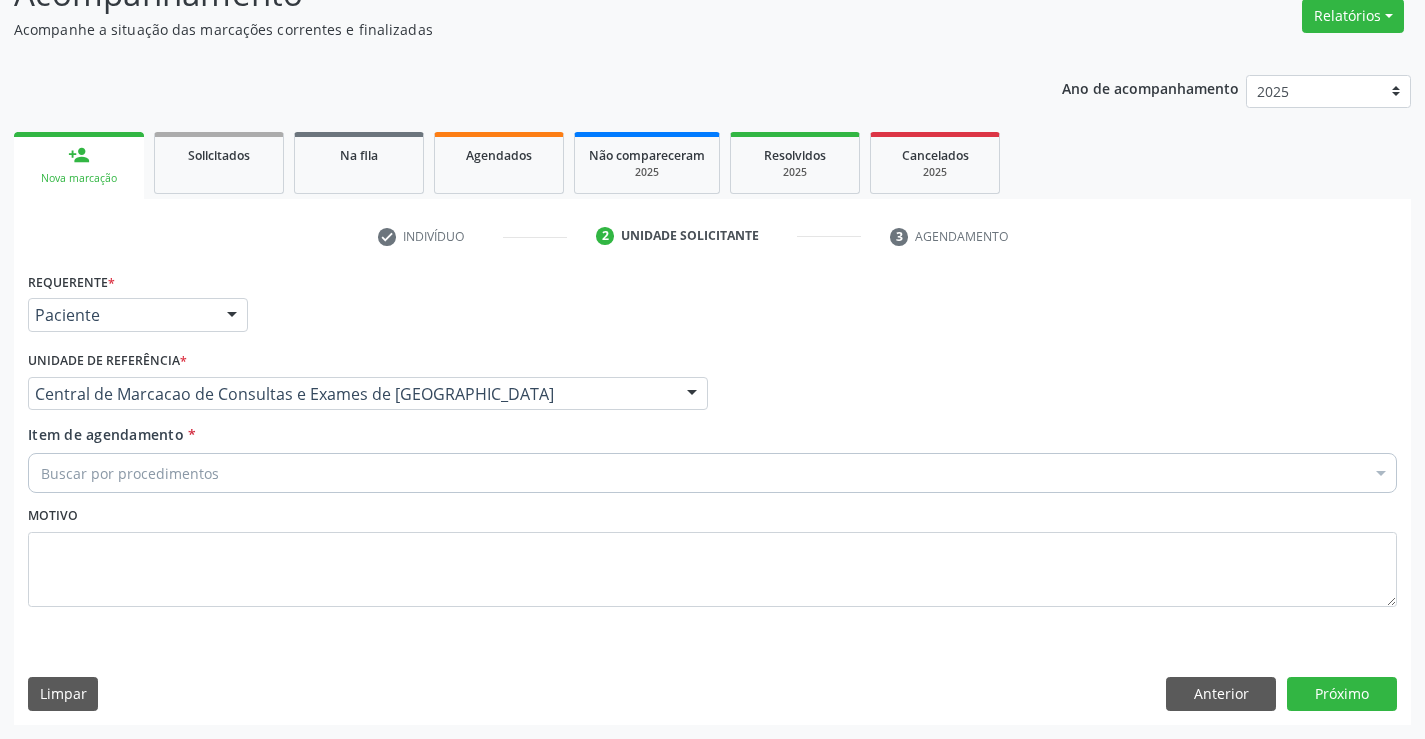 click on "Buscar por procedimentos" at bounding box center (712, 473) 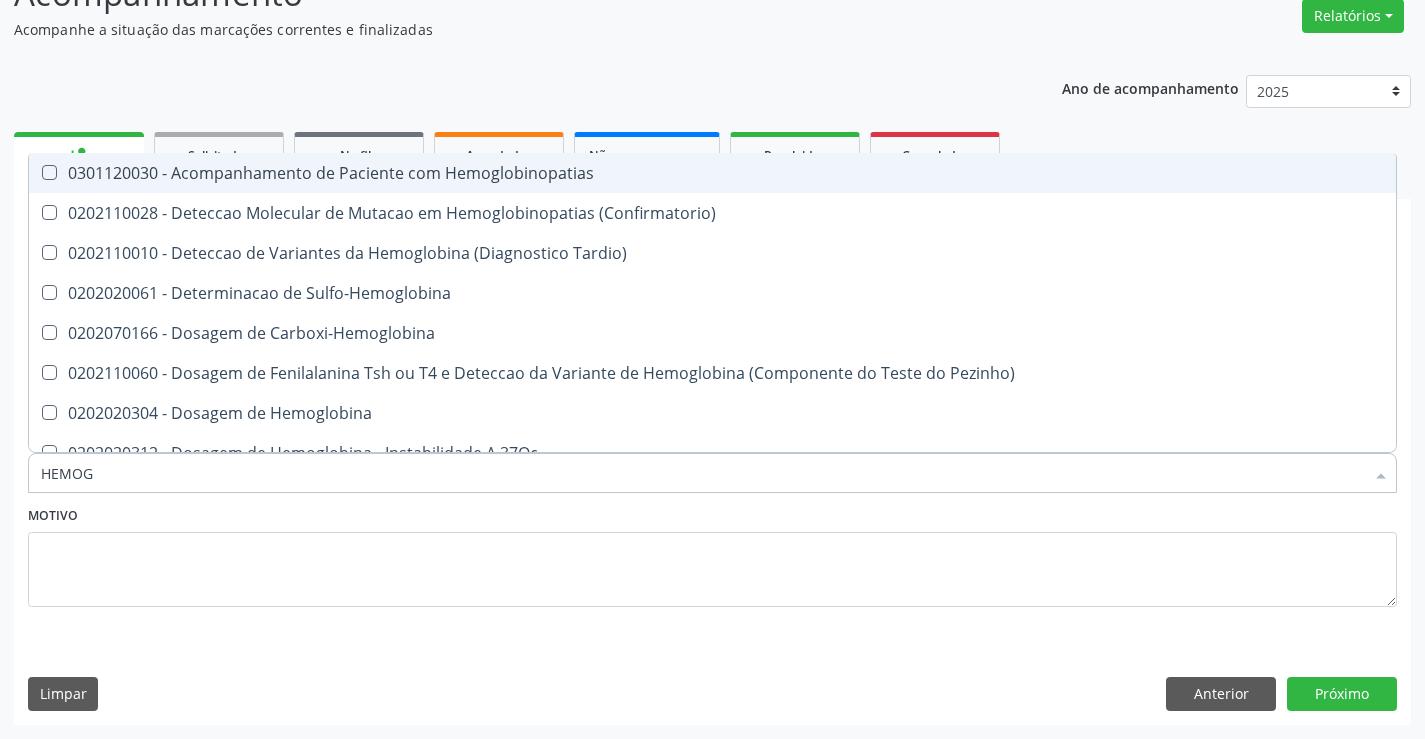 type on "HEMOGR" 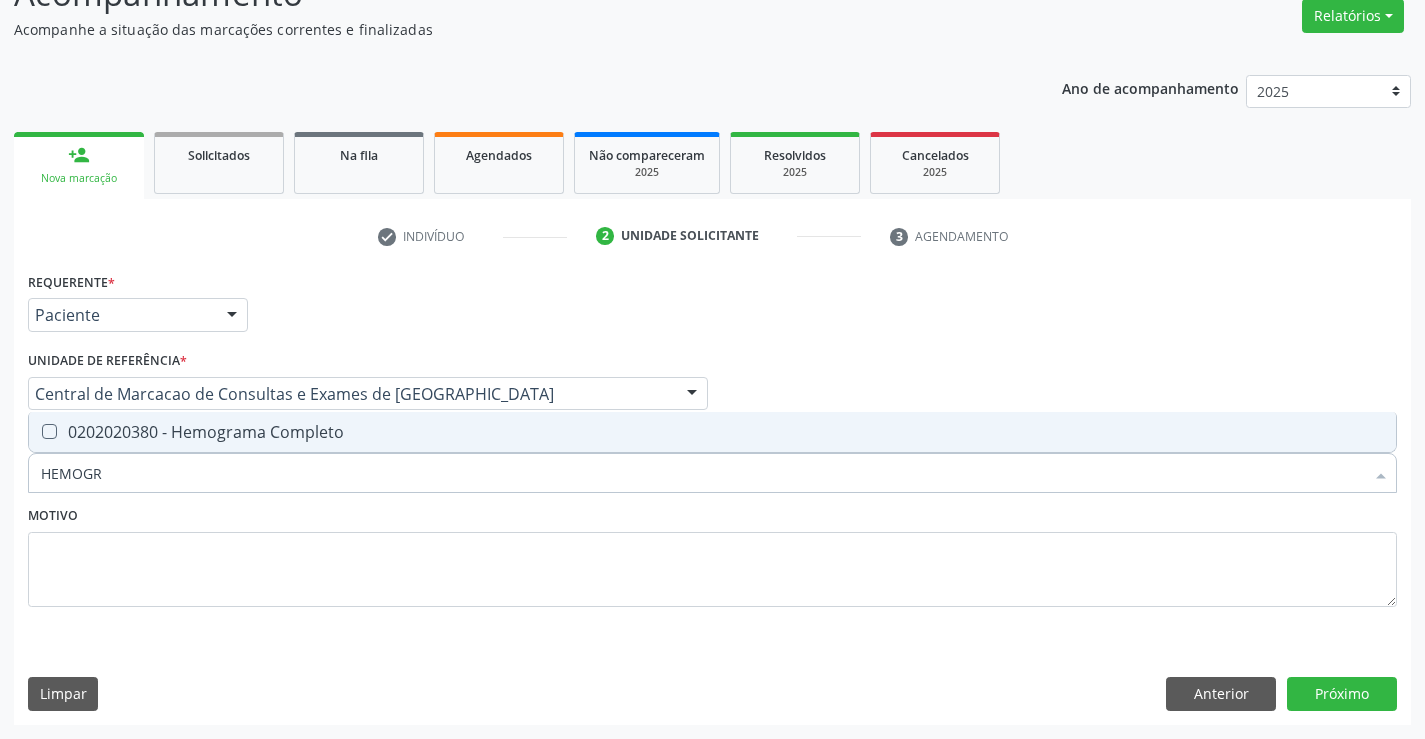 click on "0202020380 - Hemograma Completo" at bounding box center (712, 432) 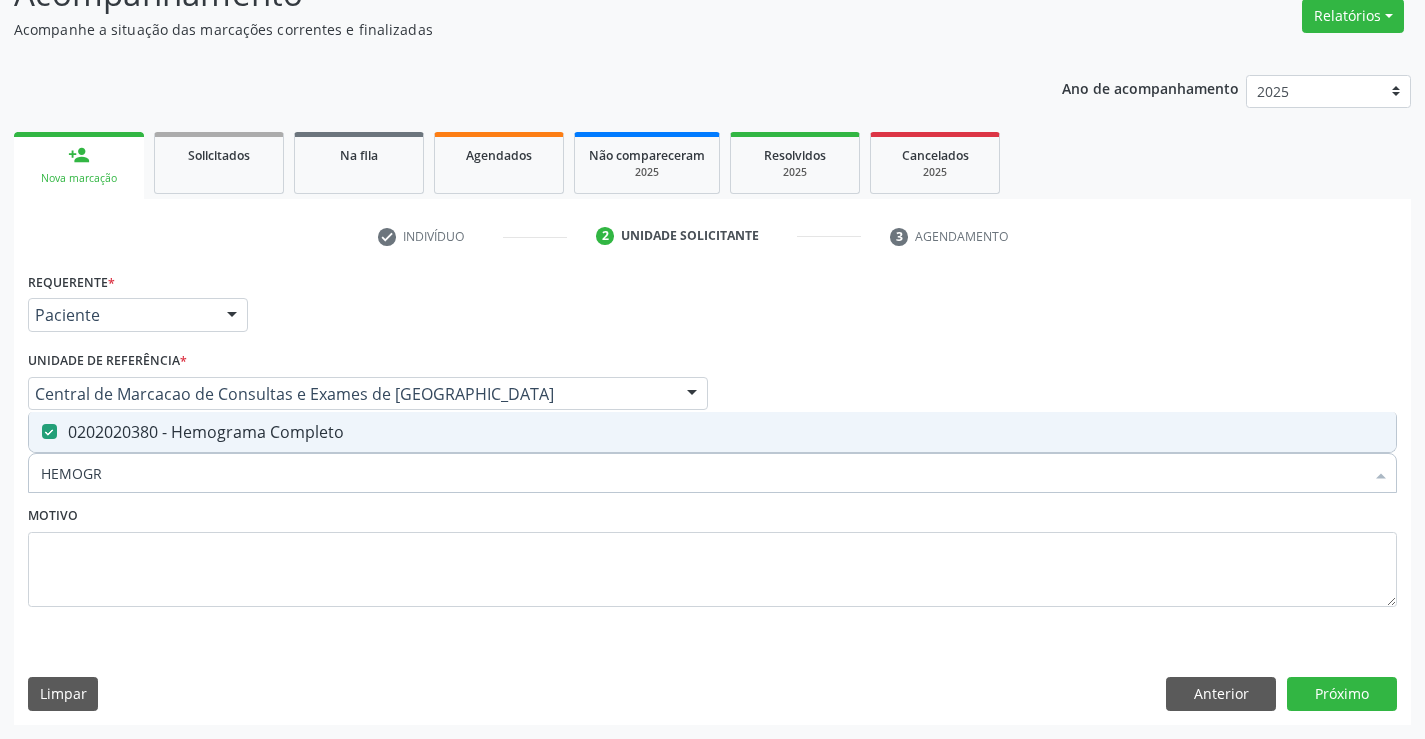 checkbox on "true" 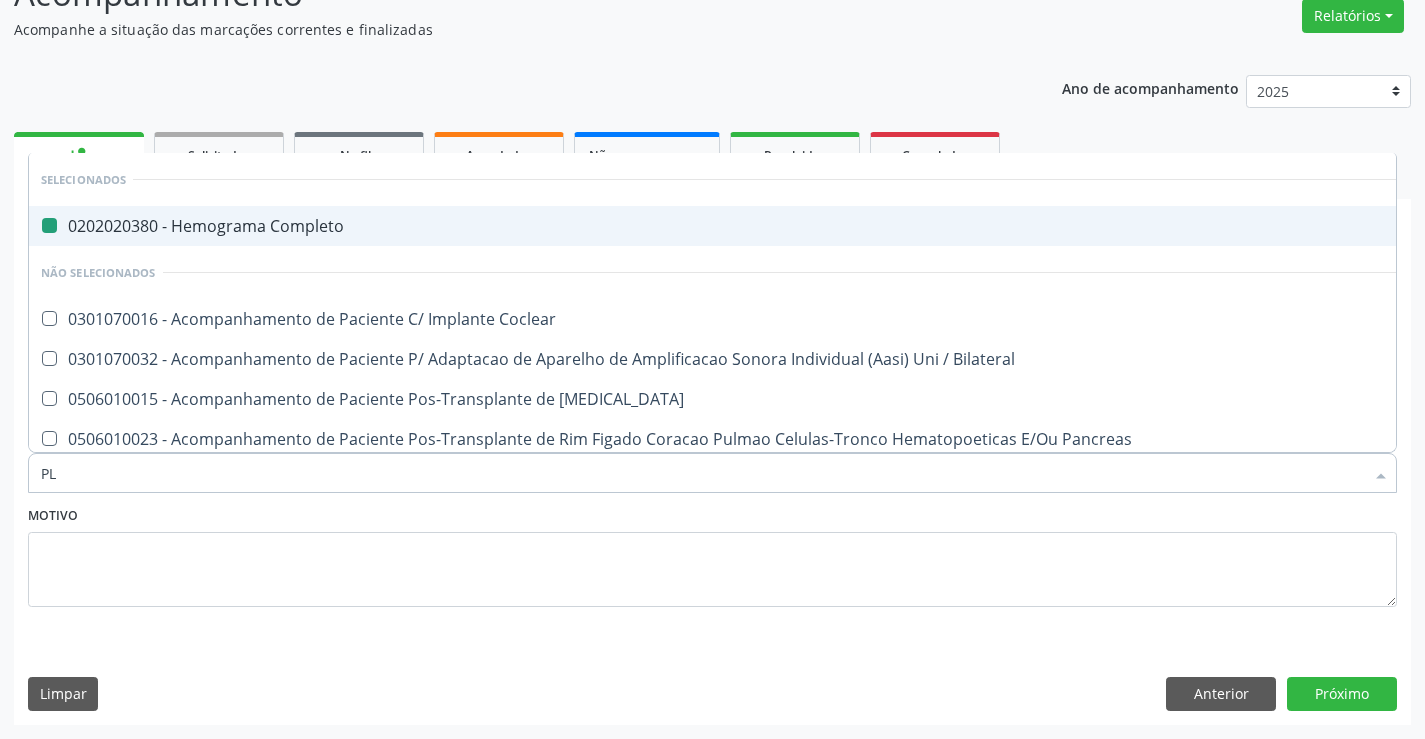 type on "PLA" 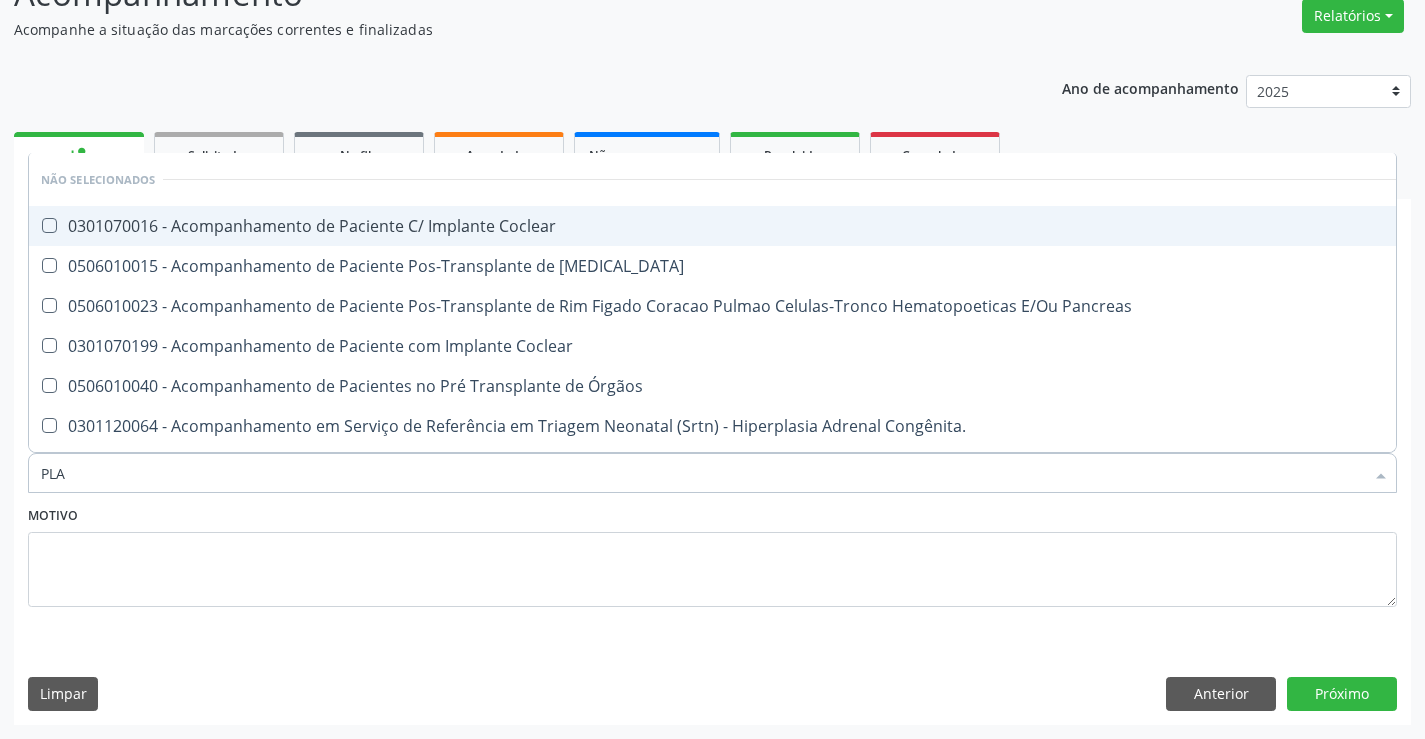 type on "PLAQ" 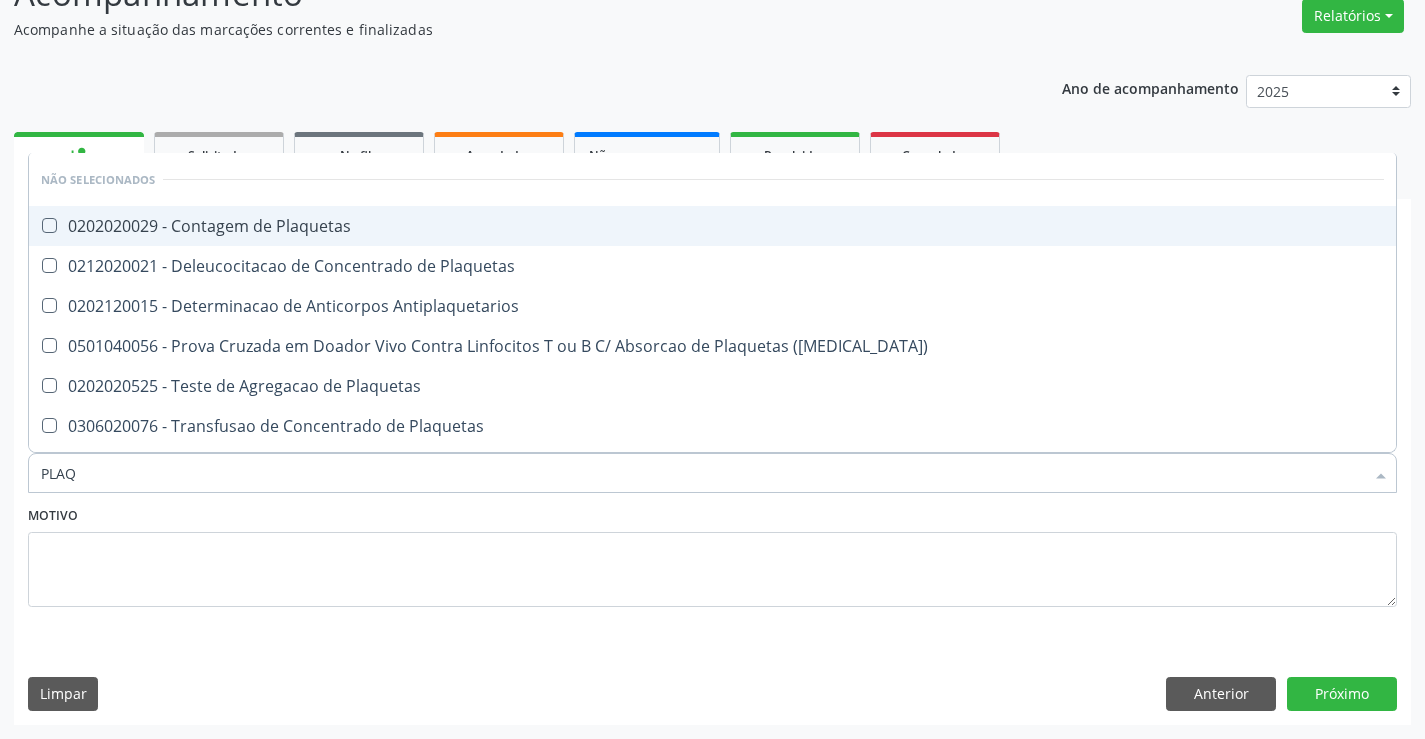 click on "0202020029 - Contagem de Plaquetas" at bounding box center (712, 226) 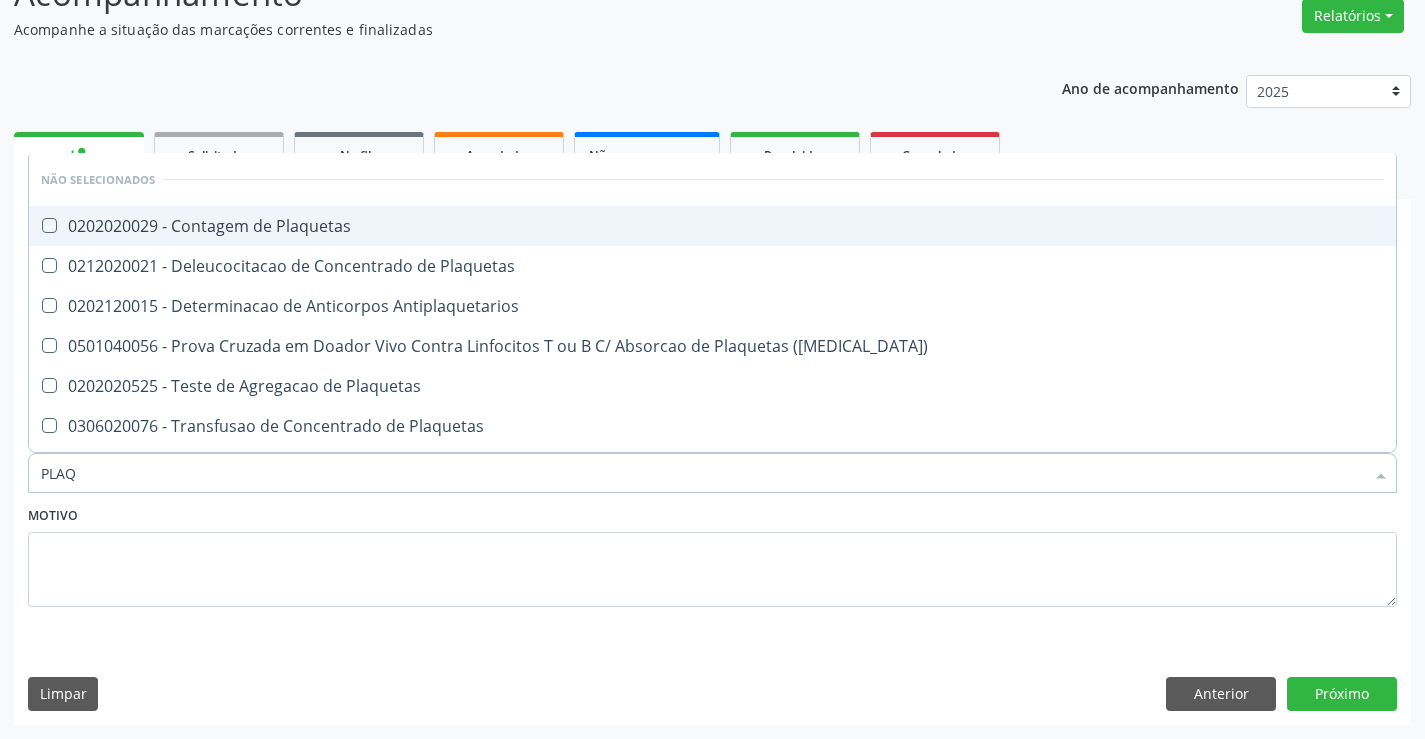 checkbox on "true" 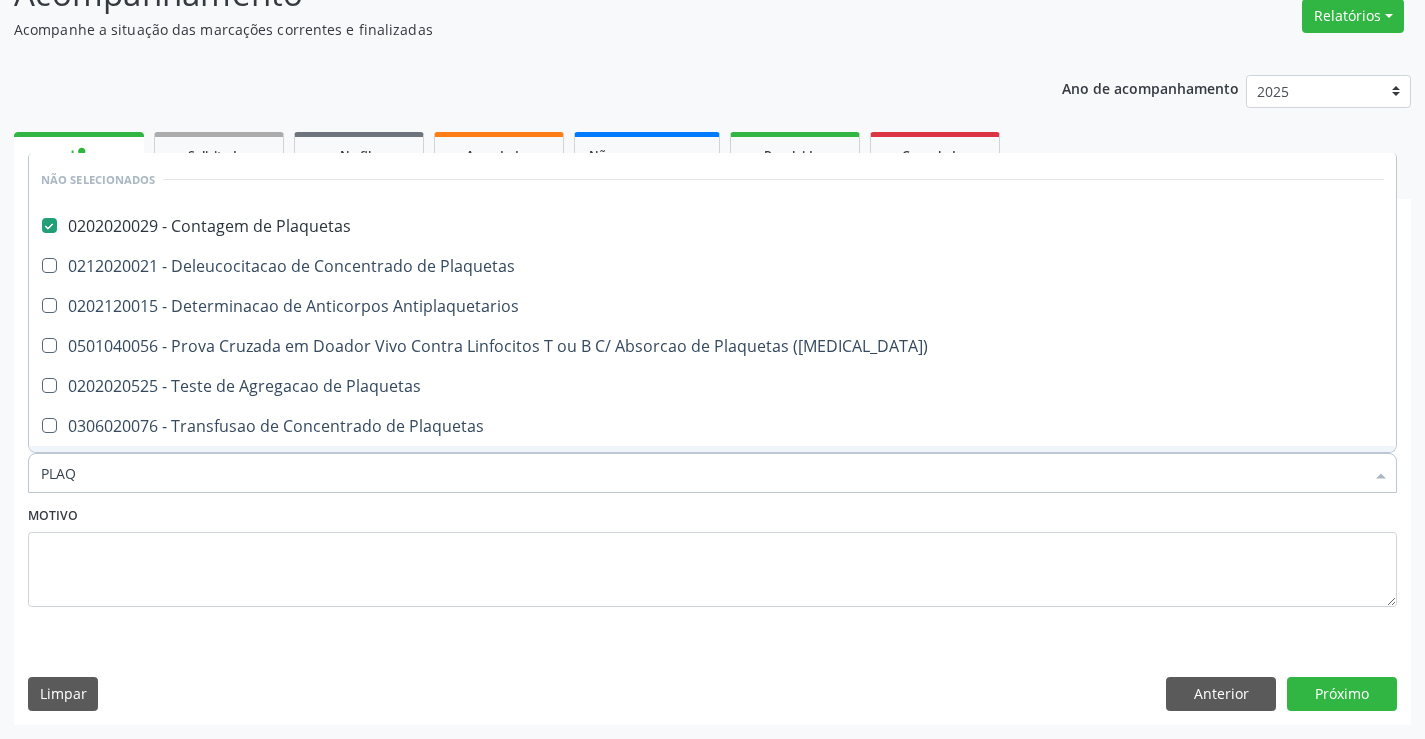 click on "Motivo" at bounding box center (712, 554) 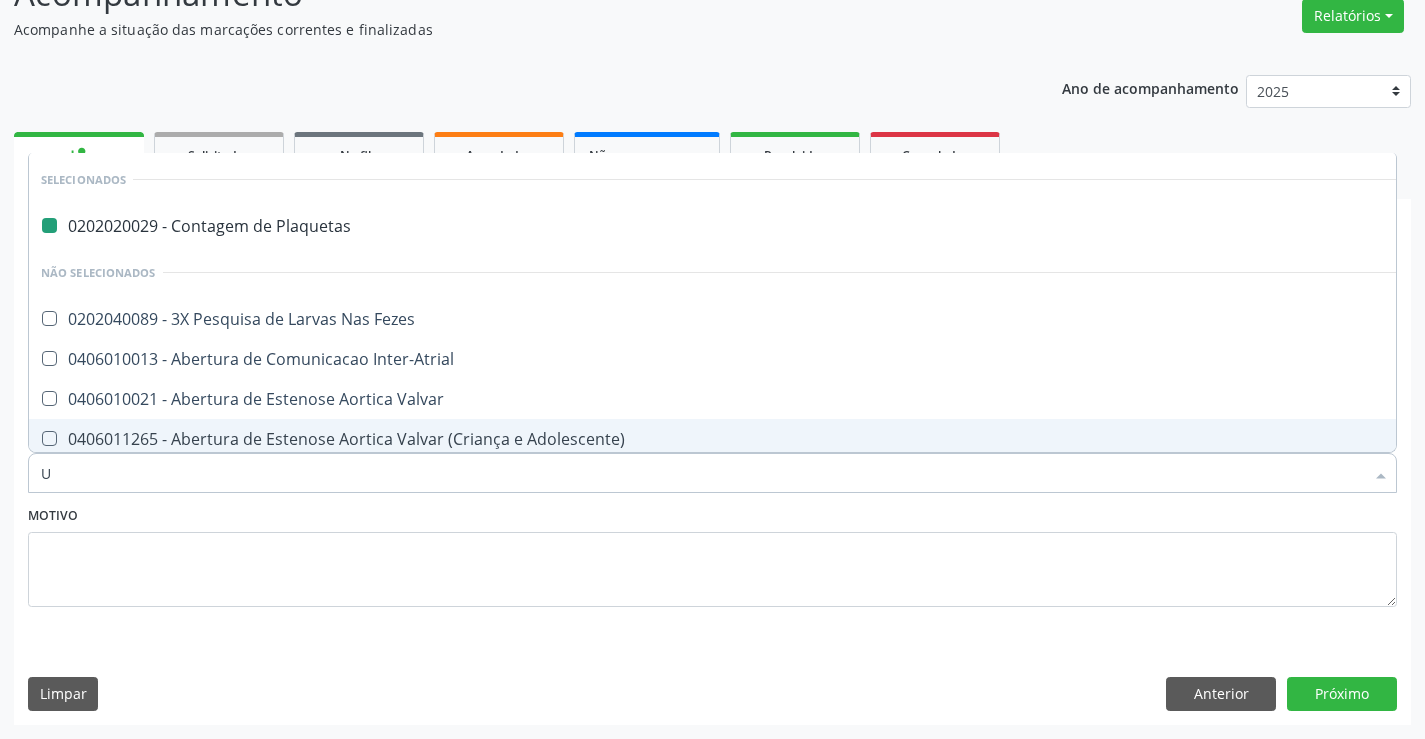 type on "UR" 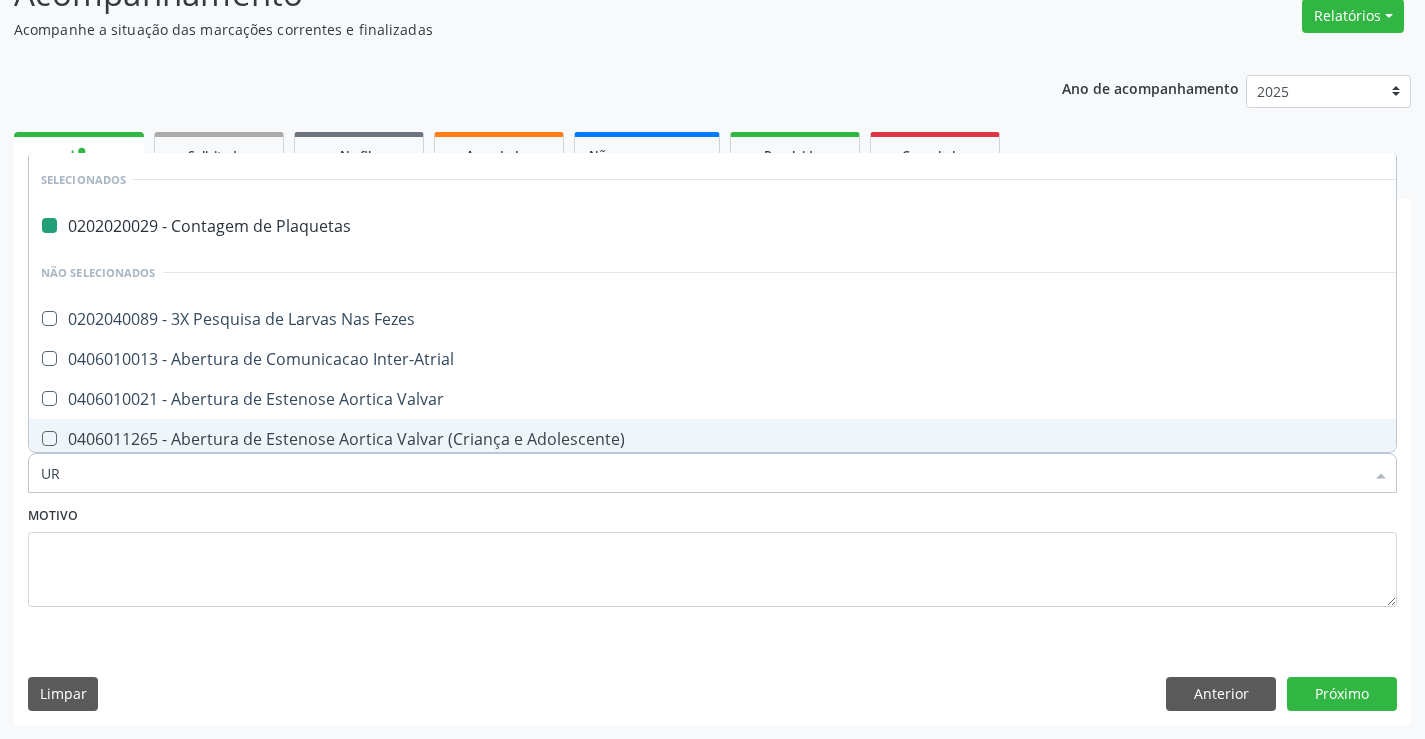 checkbox on "false" 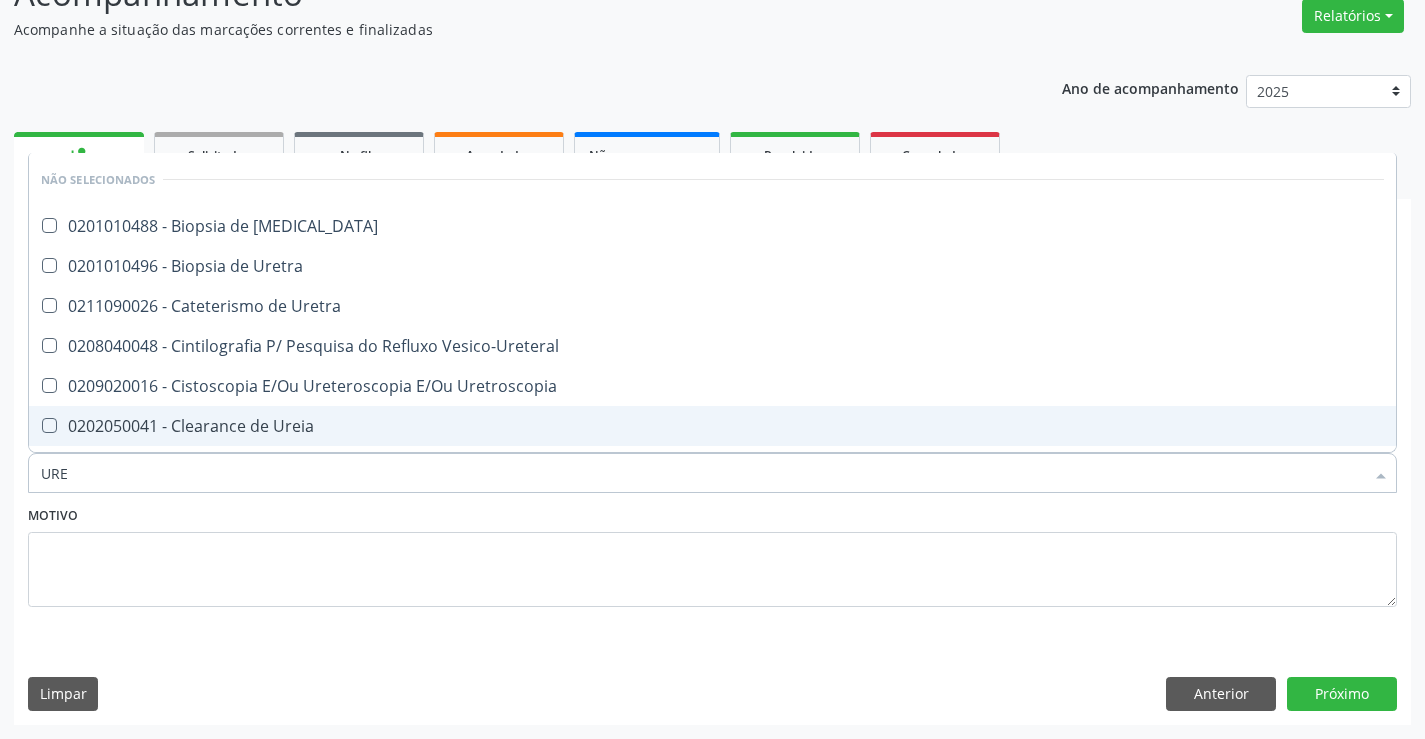 type on "UREI" 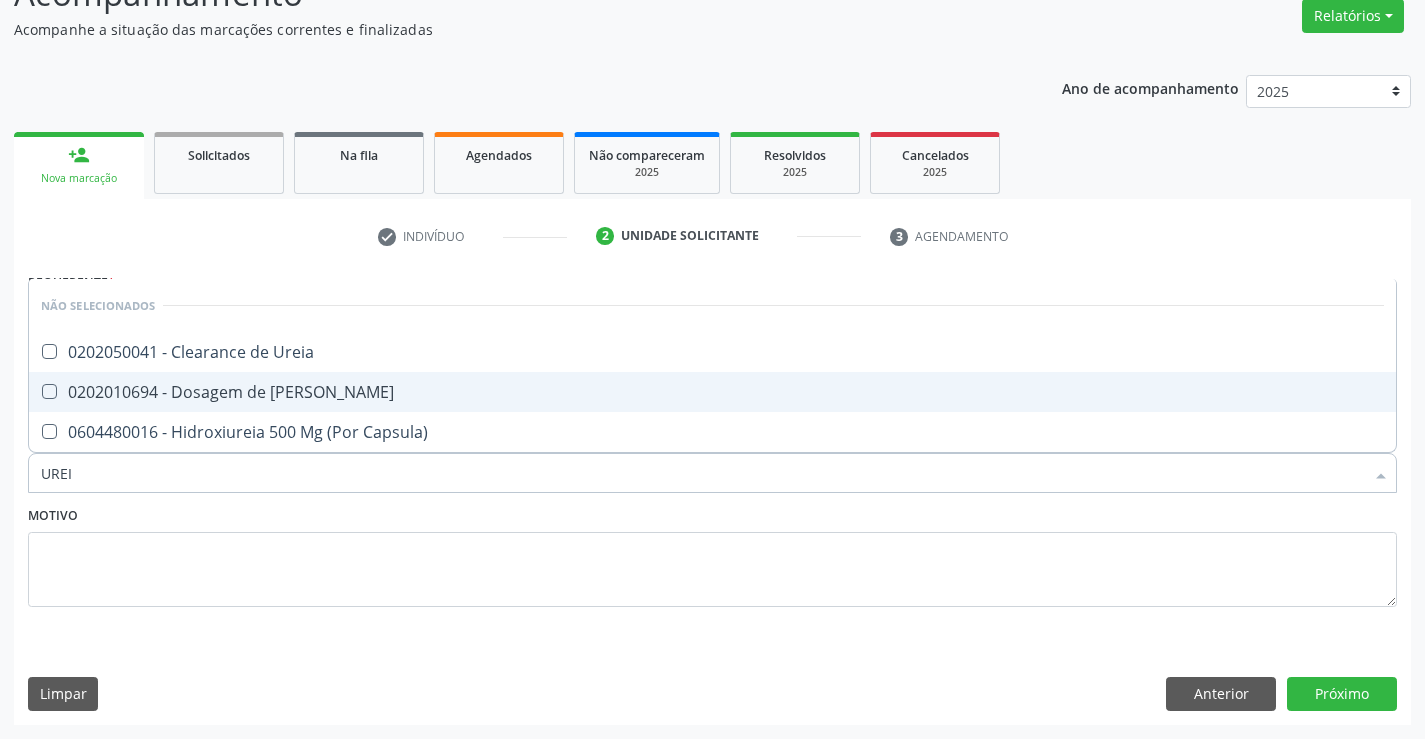 click on "0202010694 - Dosagem de [PERSON_NAME]" at bounding box center (712, 392) 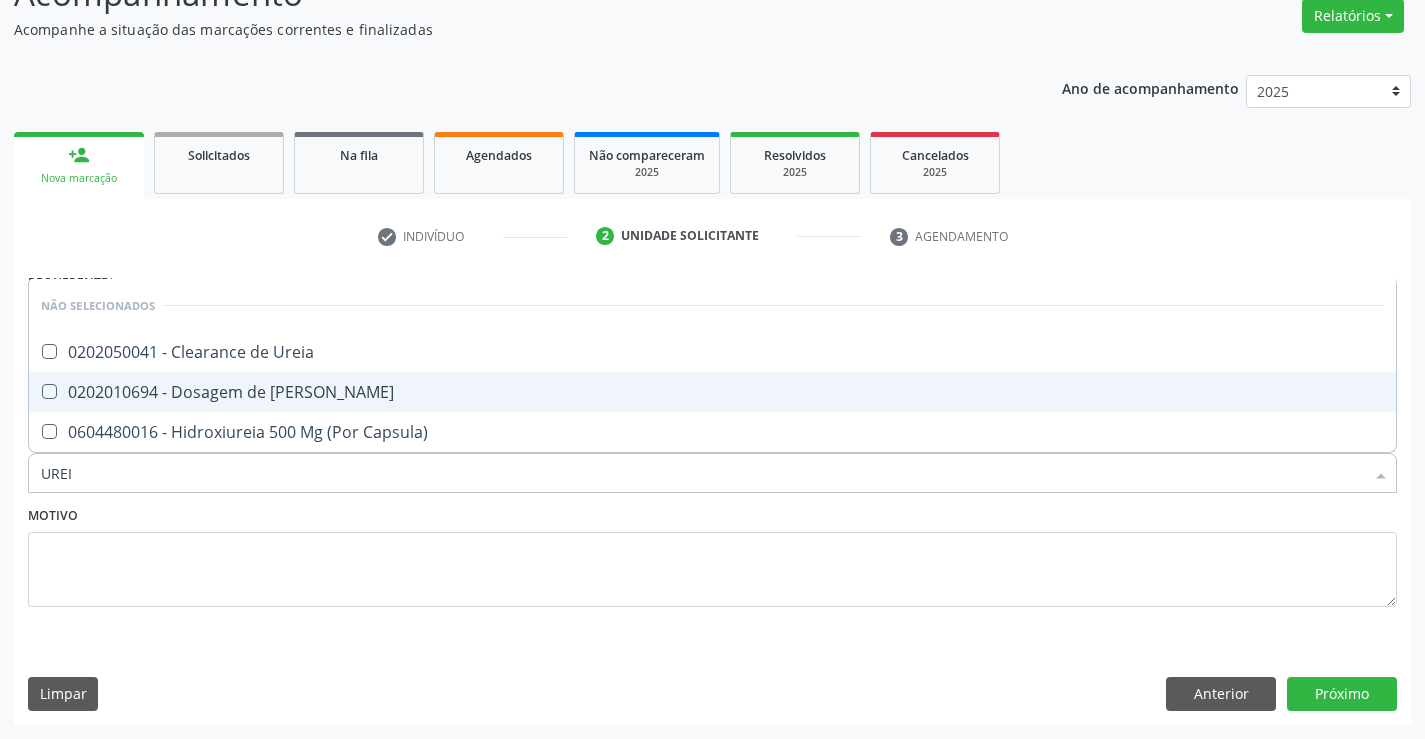 checkbox on "true" 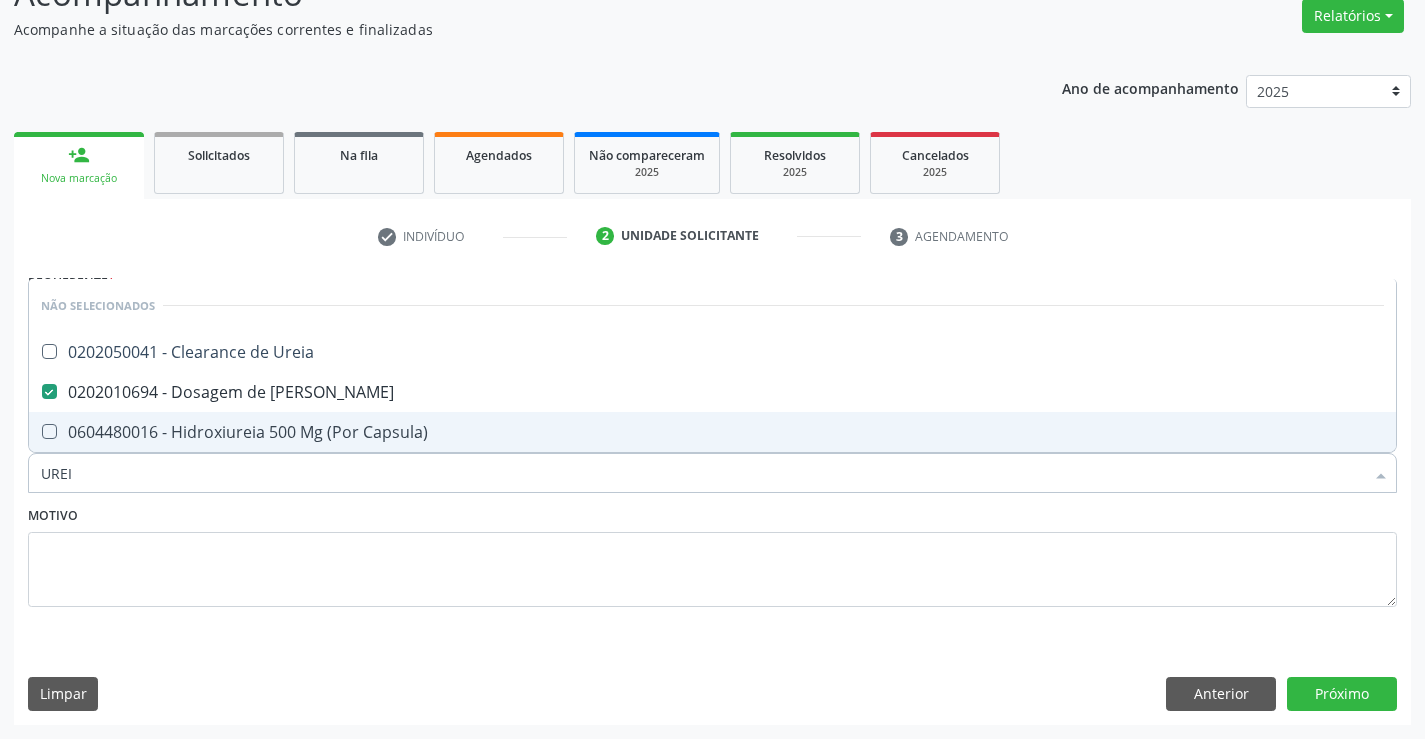 type on "UREI" 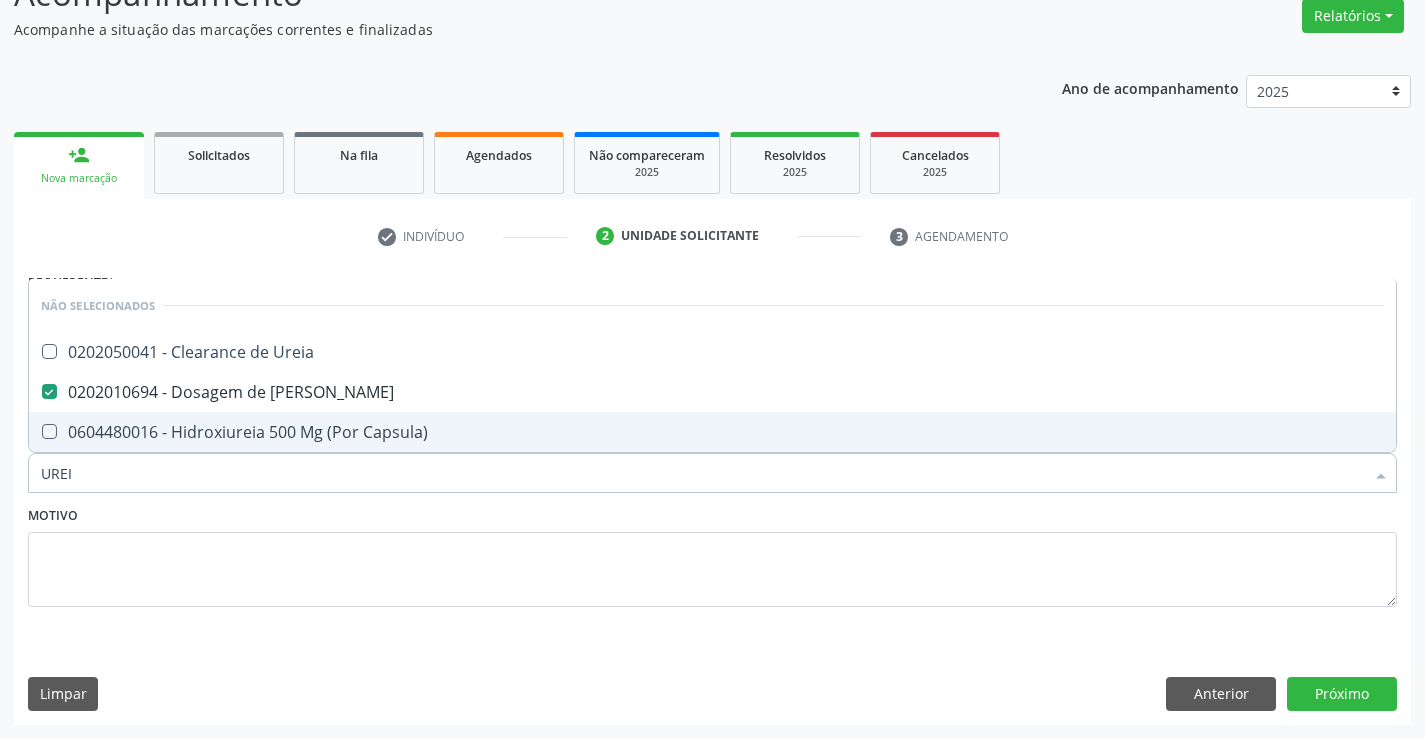 click on "Motivo" at bounding box center (712, 554) 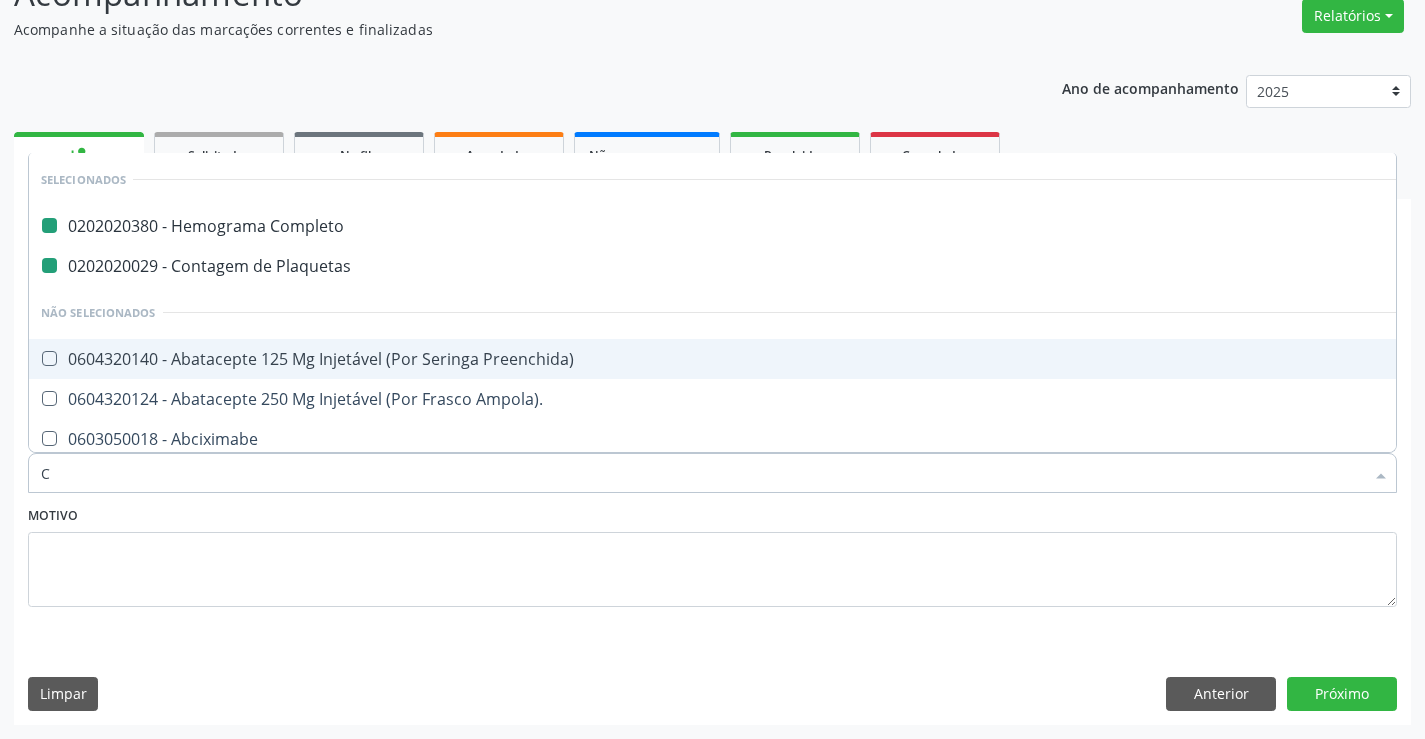 type on "CR" 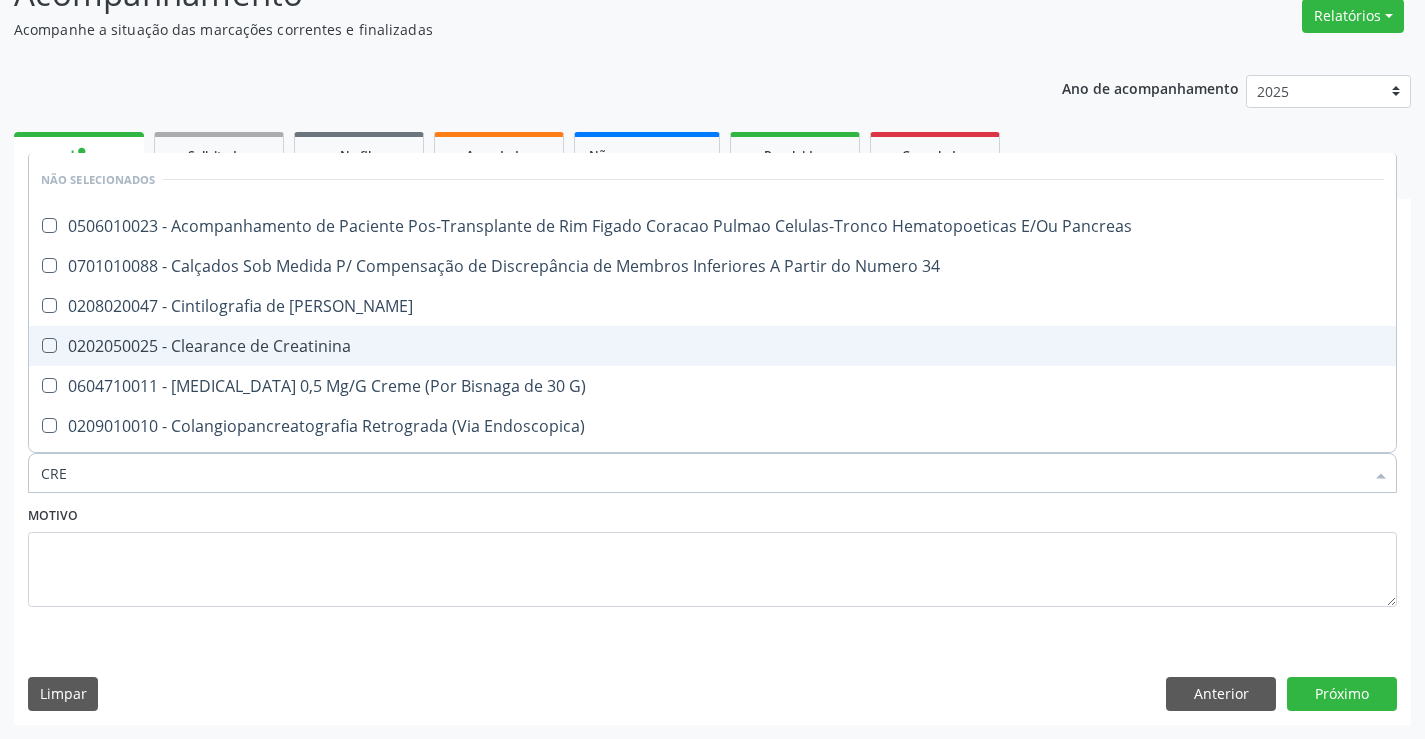 type on "CREA" 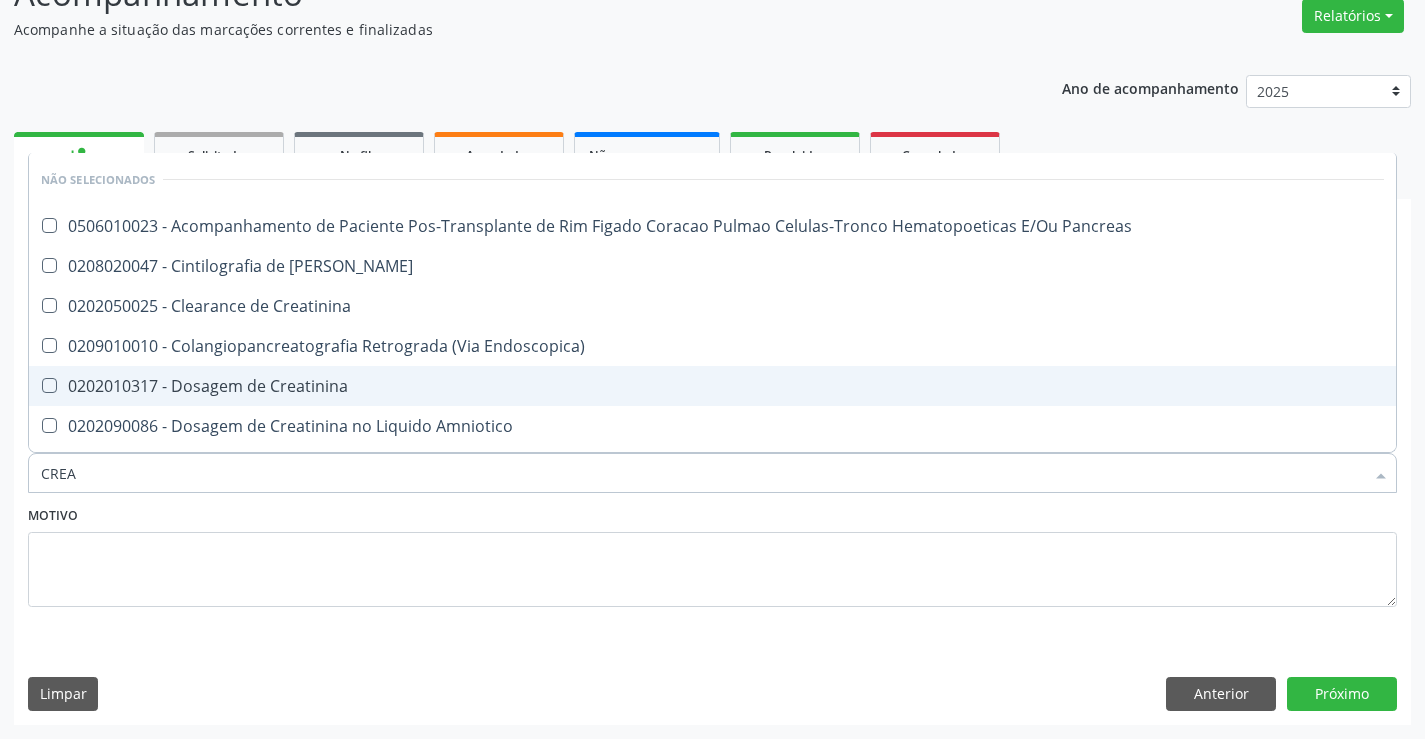 click on "0202010317 - Dosagem de Creatinina" at bounding box center [712, 386] 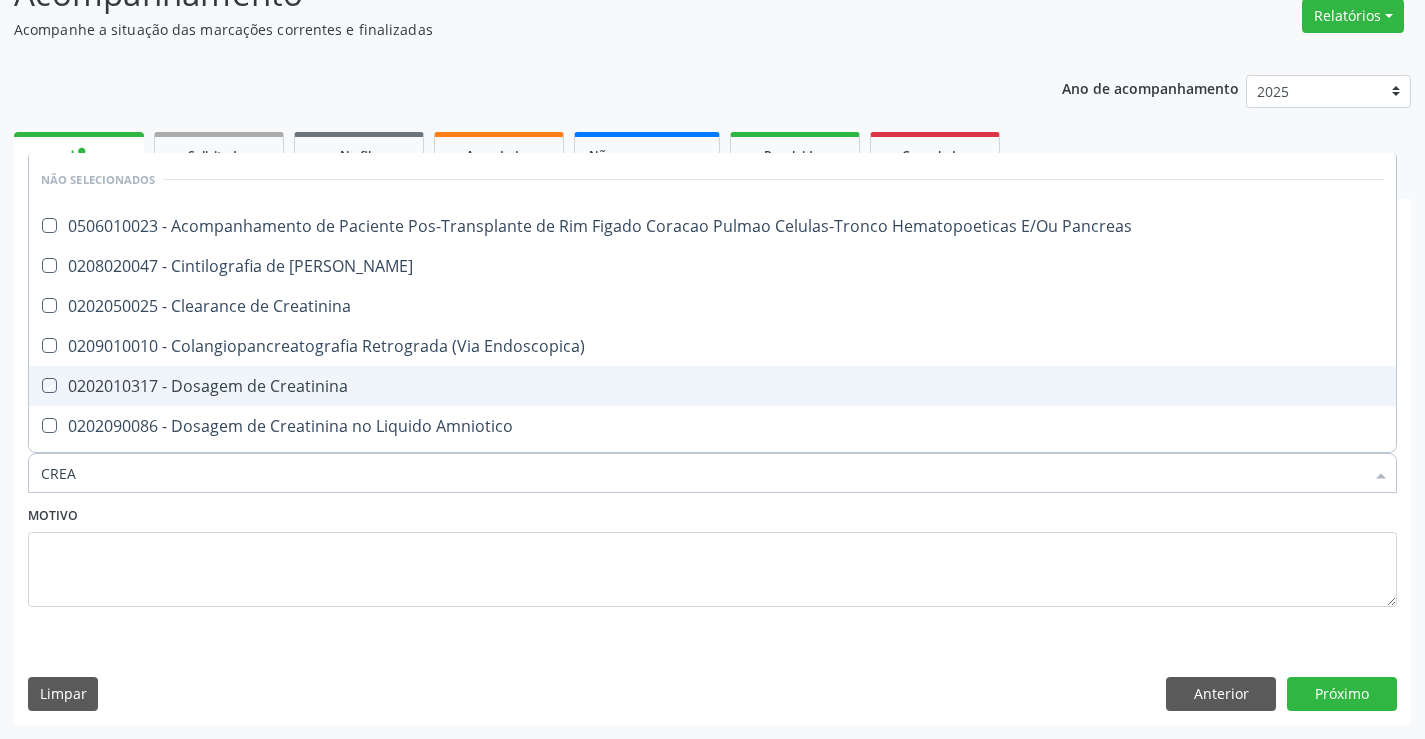 checkbox on "true" 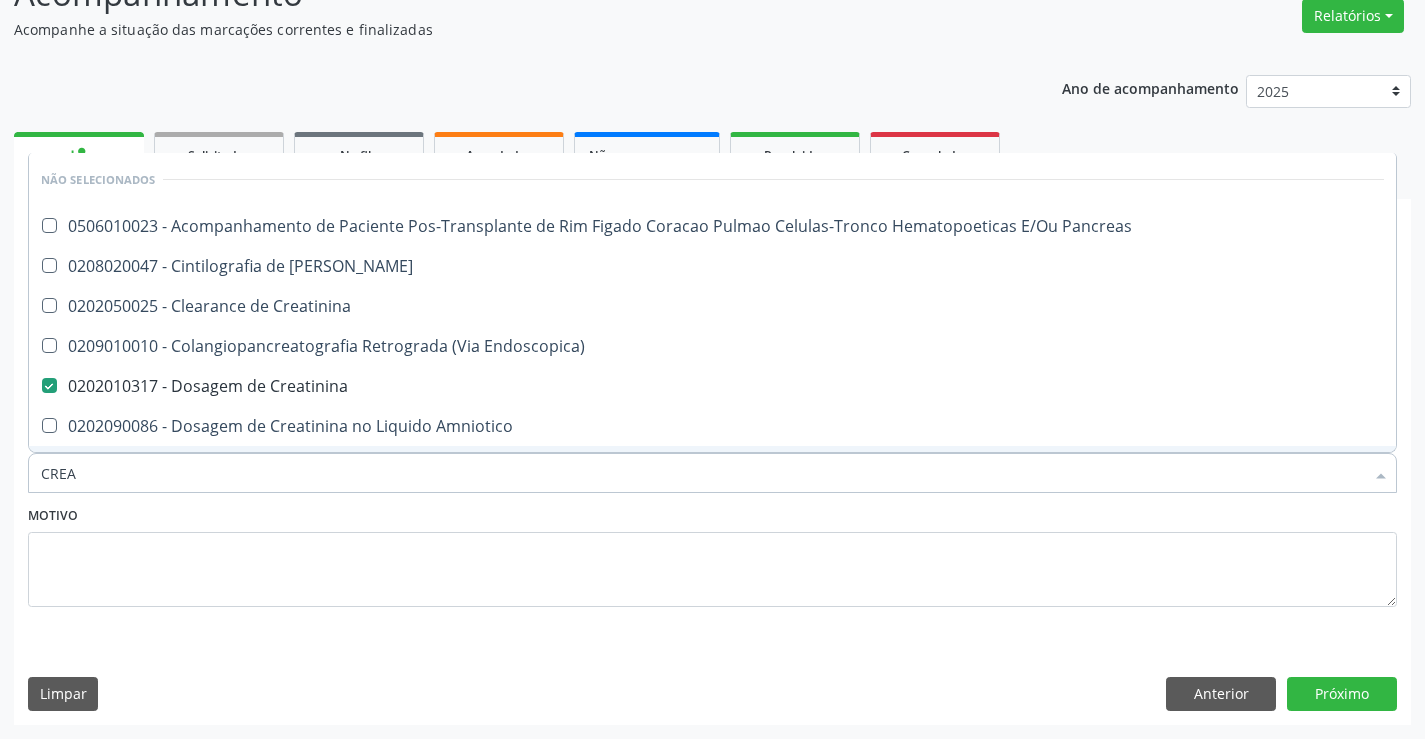 click on "Motivo" at bounding box center [712, 554] 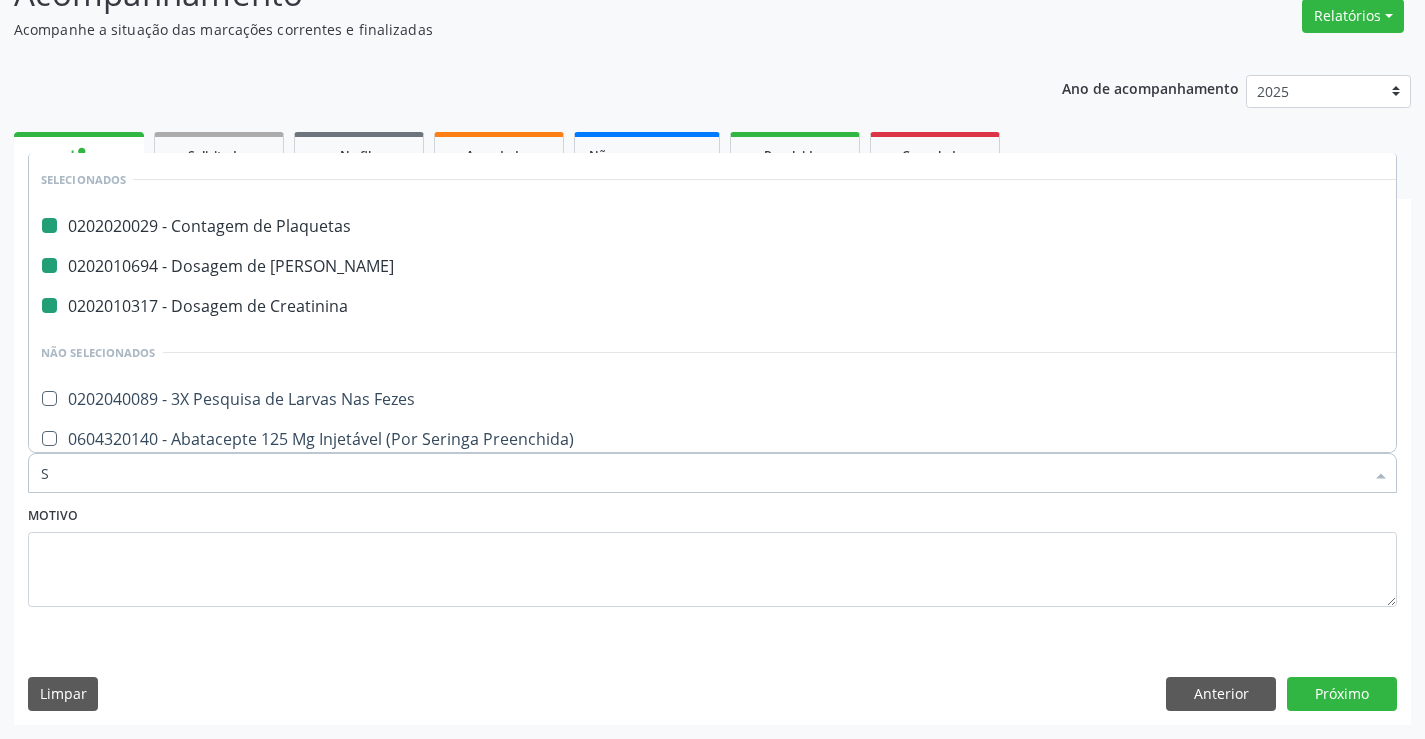type on "SO" 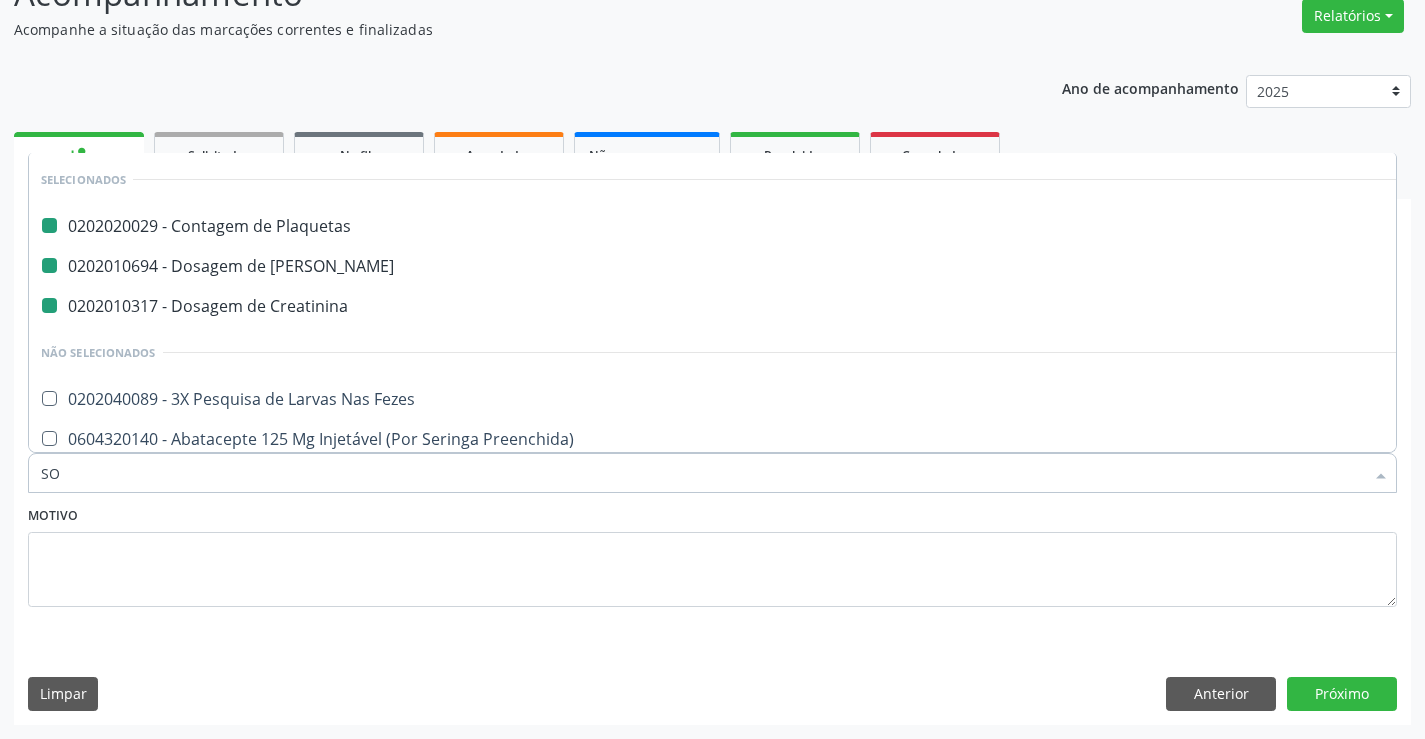 checkbox on "false" 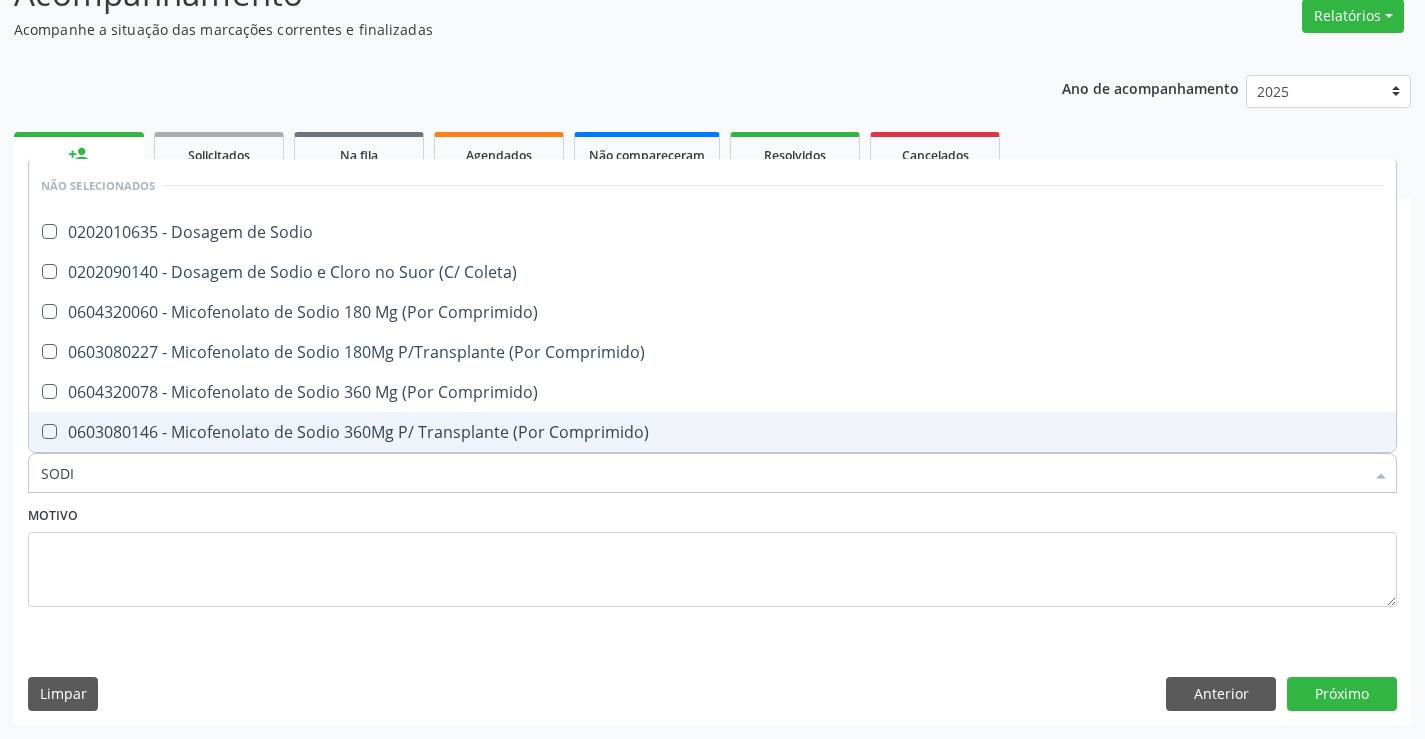 type on "SODIO" 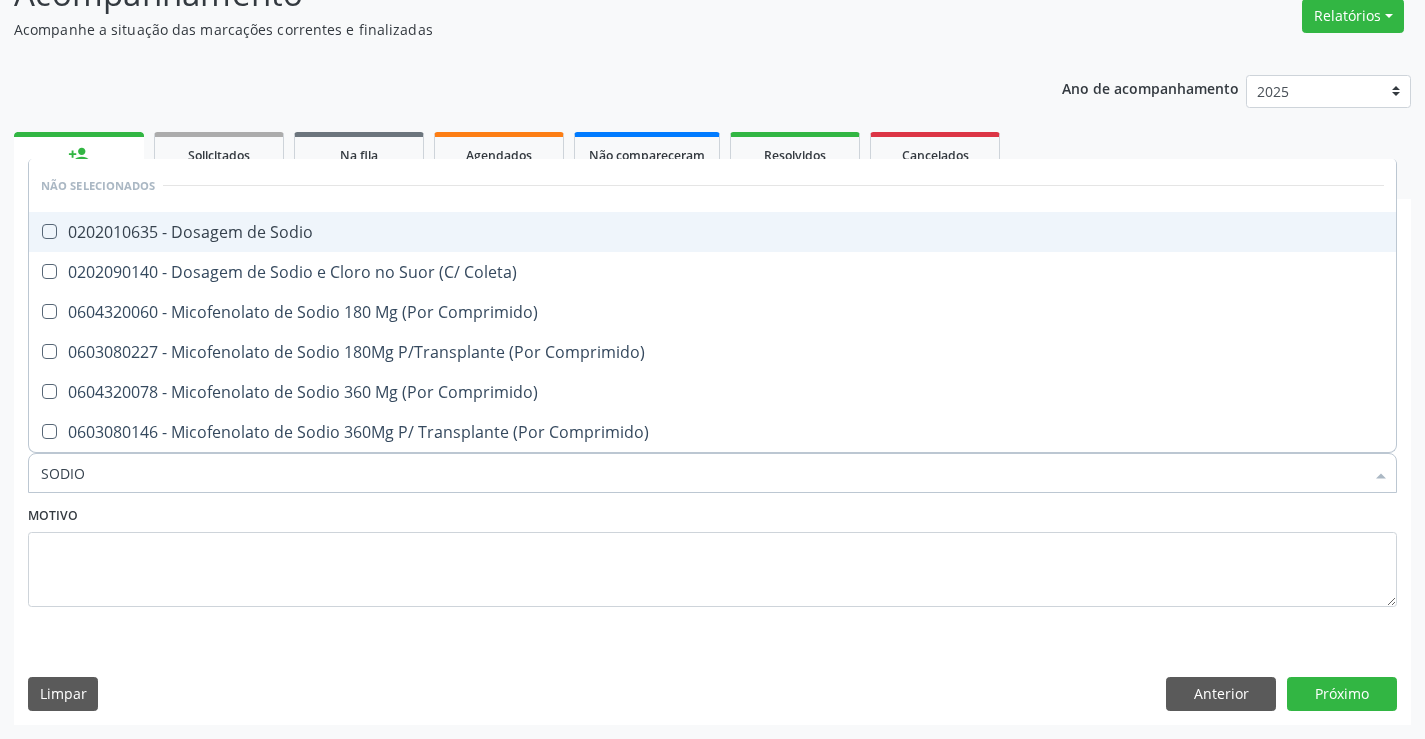 click on "0202010635 - Dosagem de Sodio" at bounding box center (712, 232) 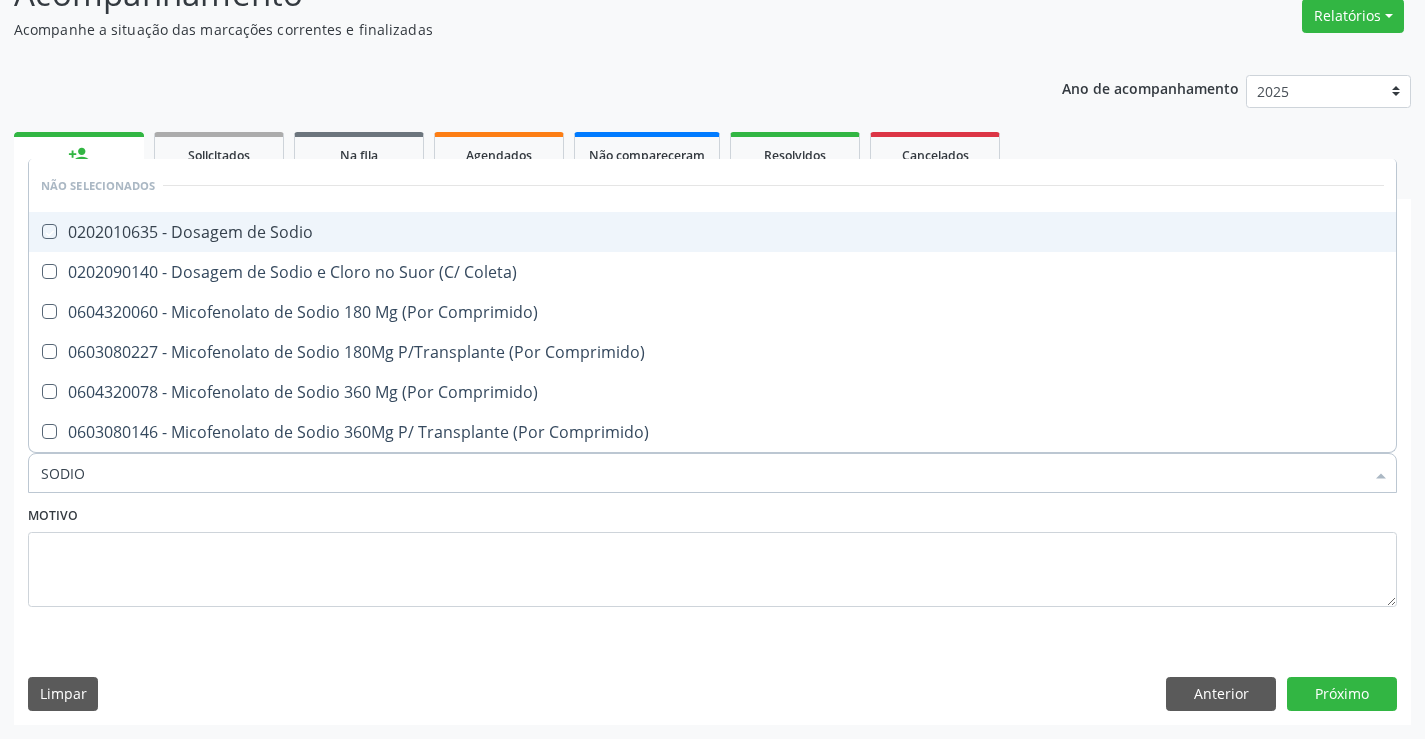 checkbox on "true" 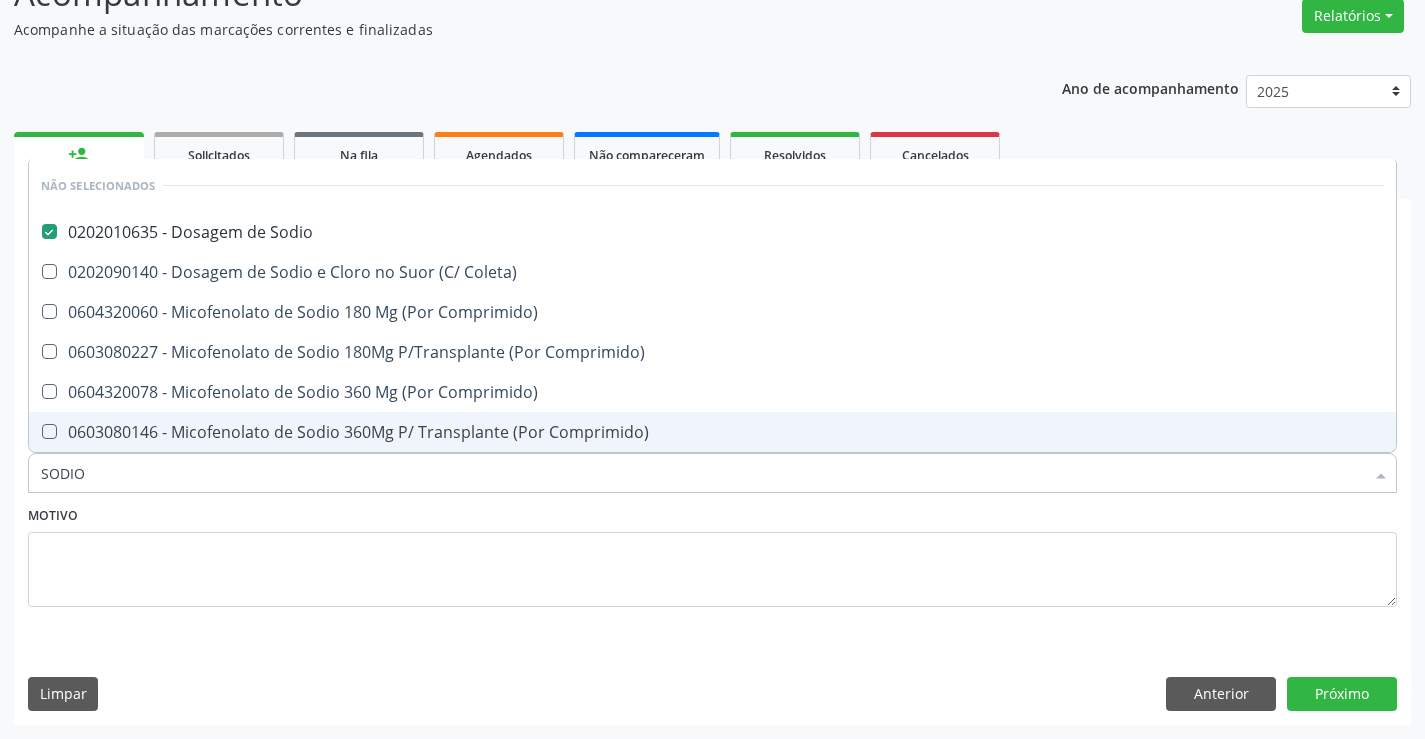 click on "Motivo" at bounding box center (712, 554) 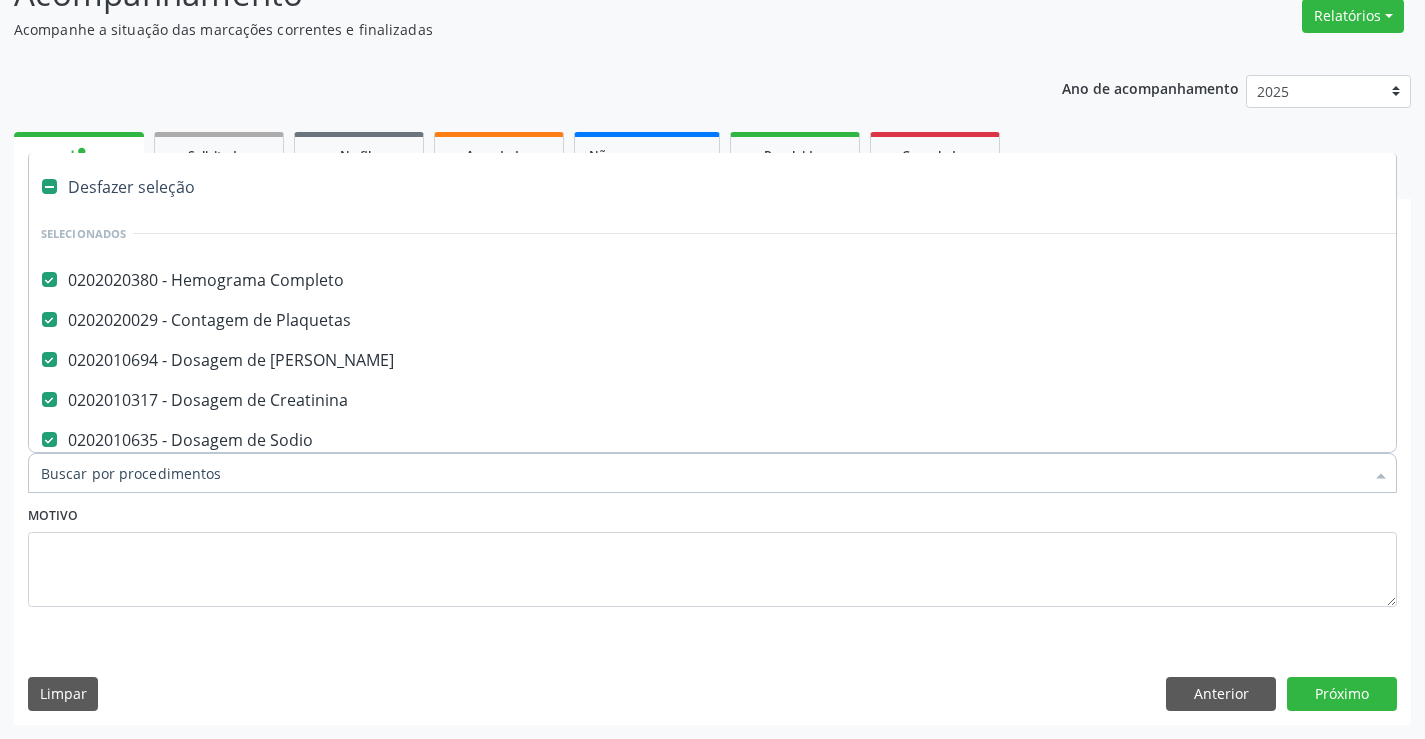 type on "O" 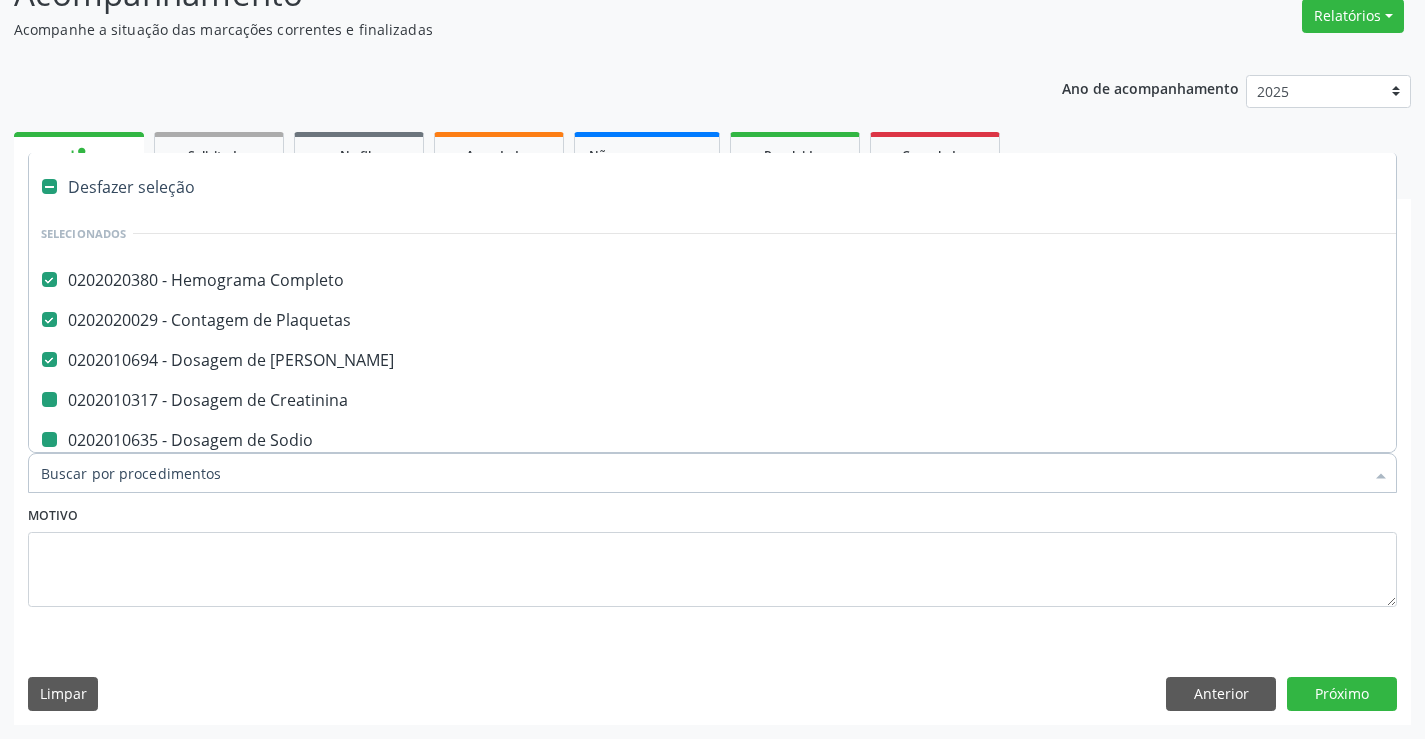 type on "P" 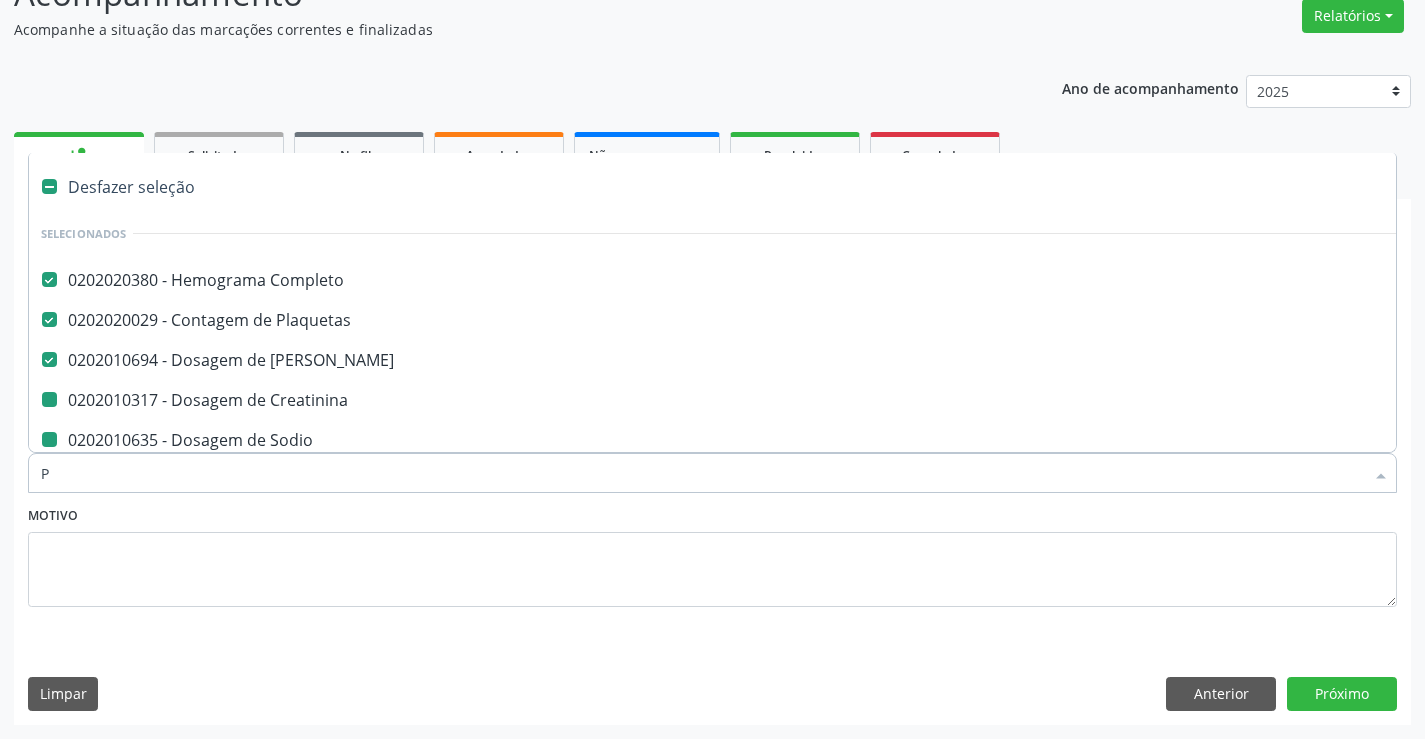 checkbox on "false" 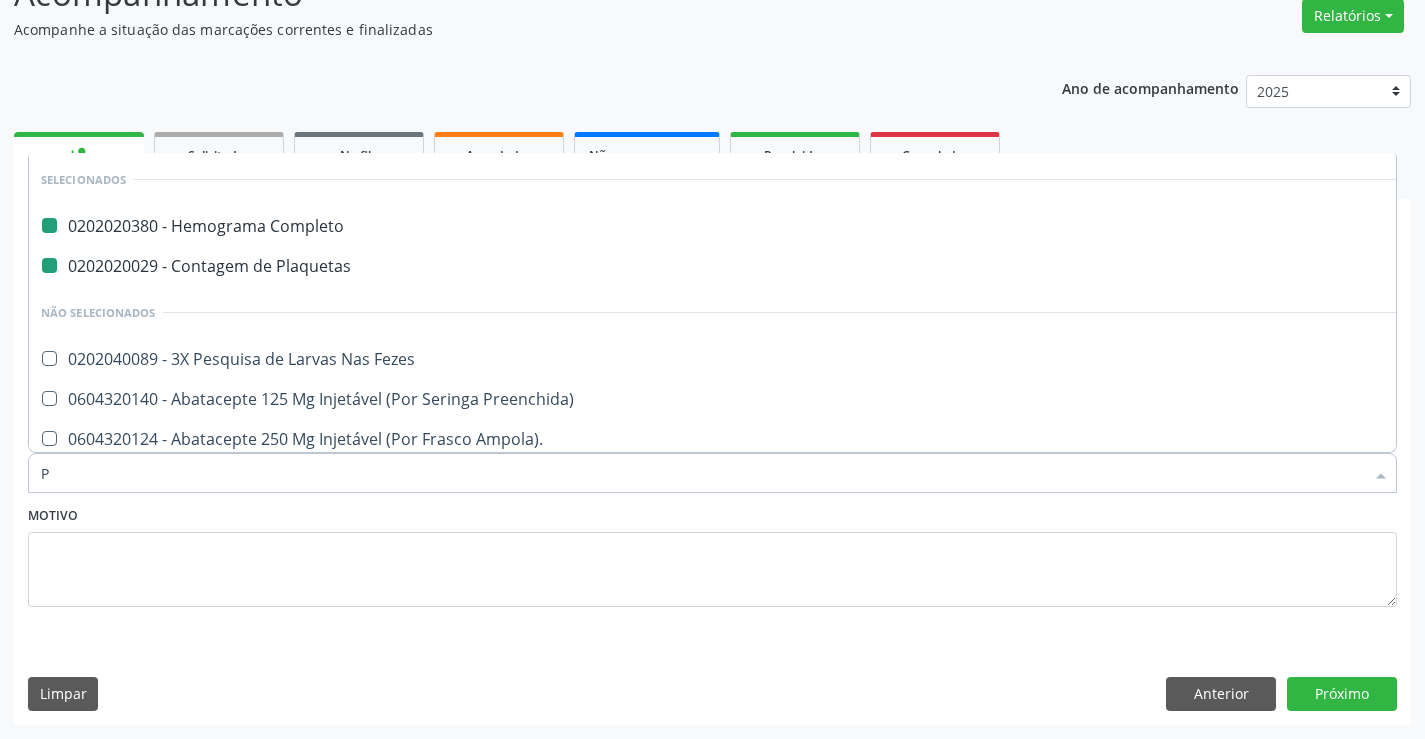 type on "PO" 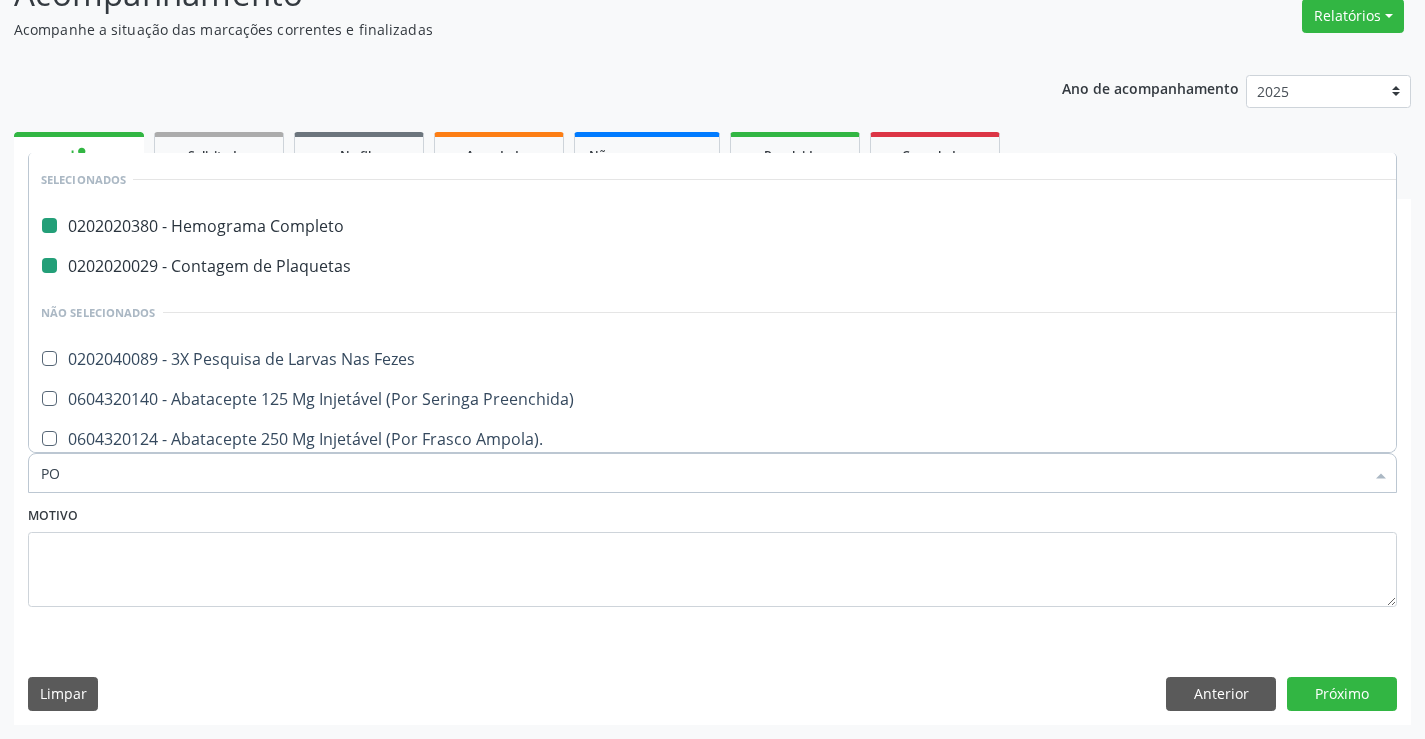 checkbox on "false" 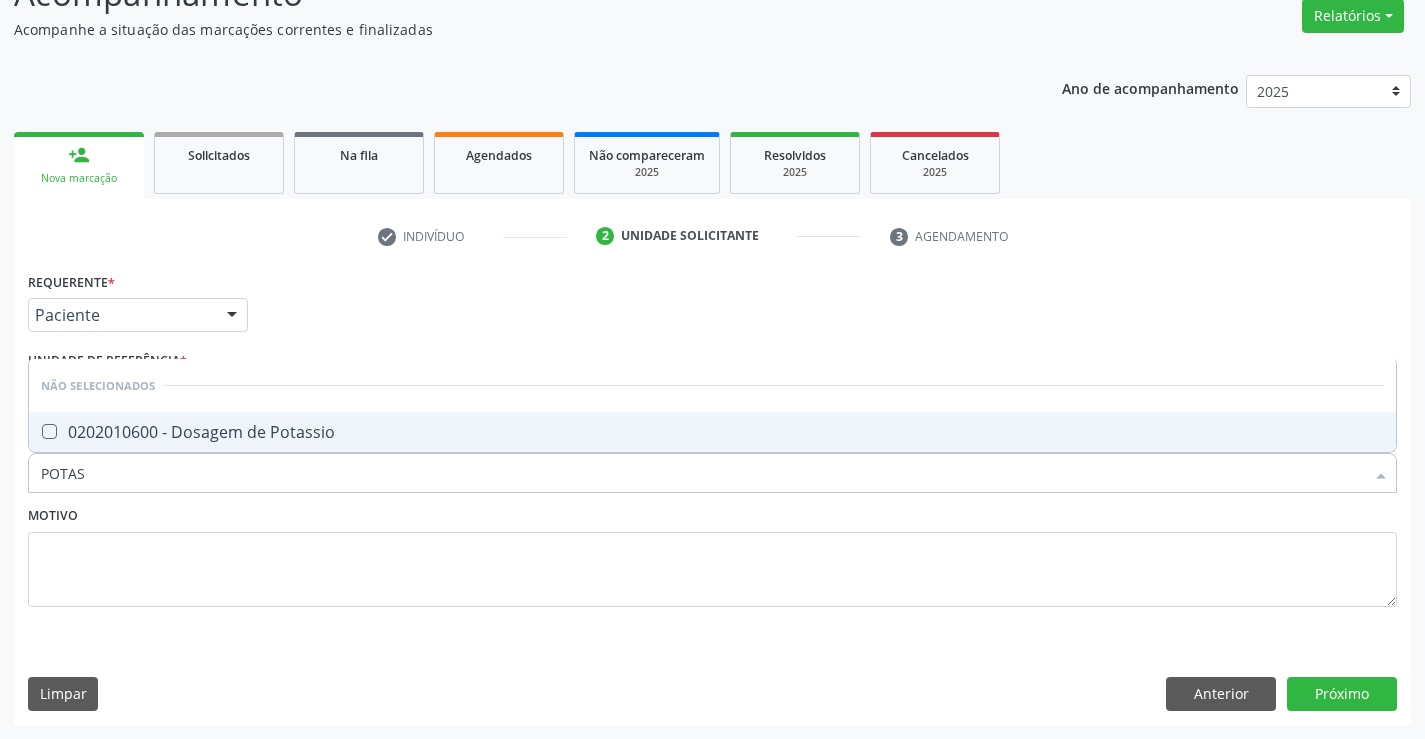 type on "POTASS" 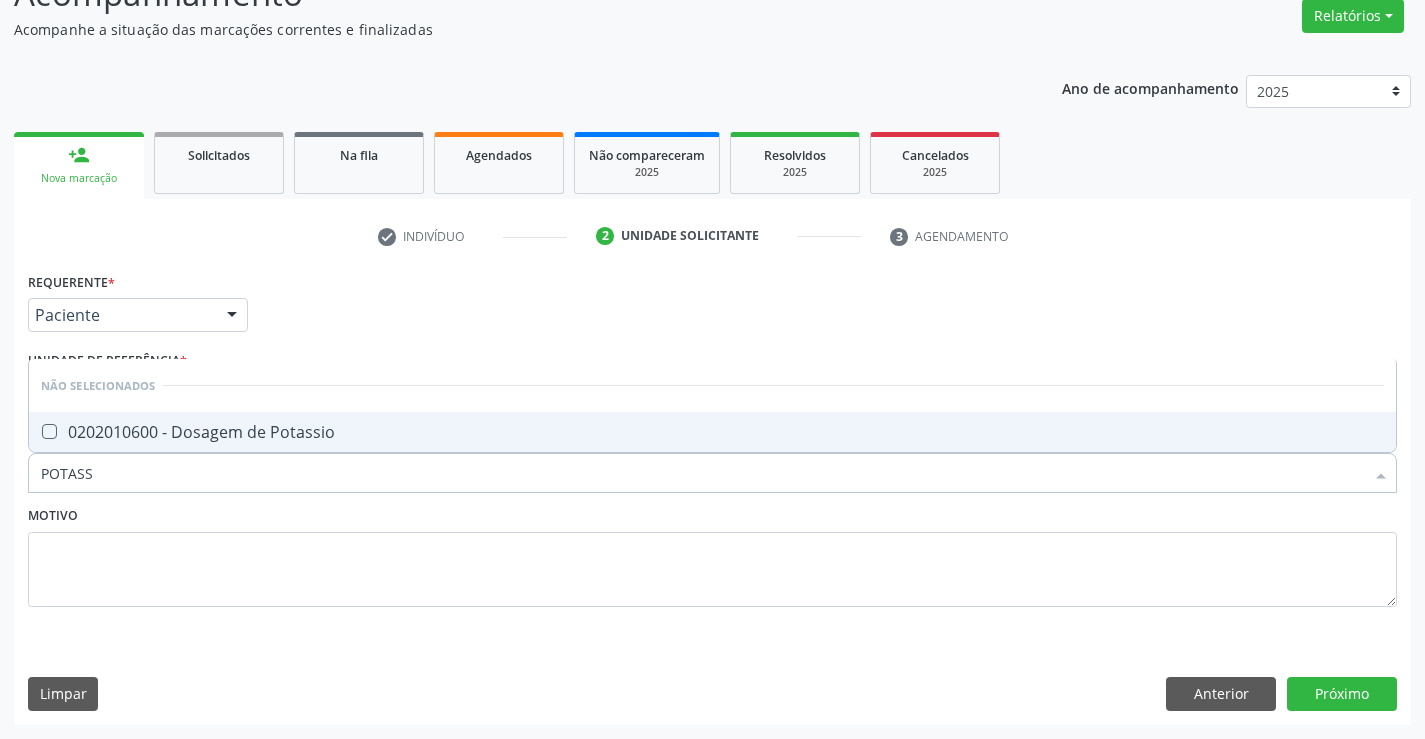 click on "0202010600 - Dosagem de Potassio" at bounding box center [712, 432] 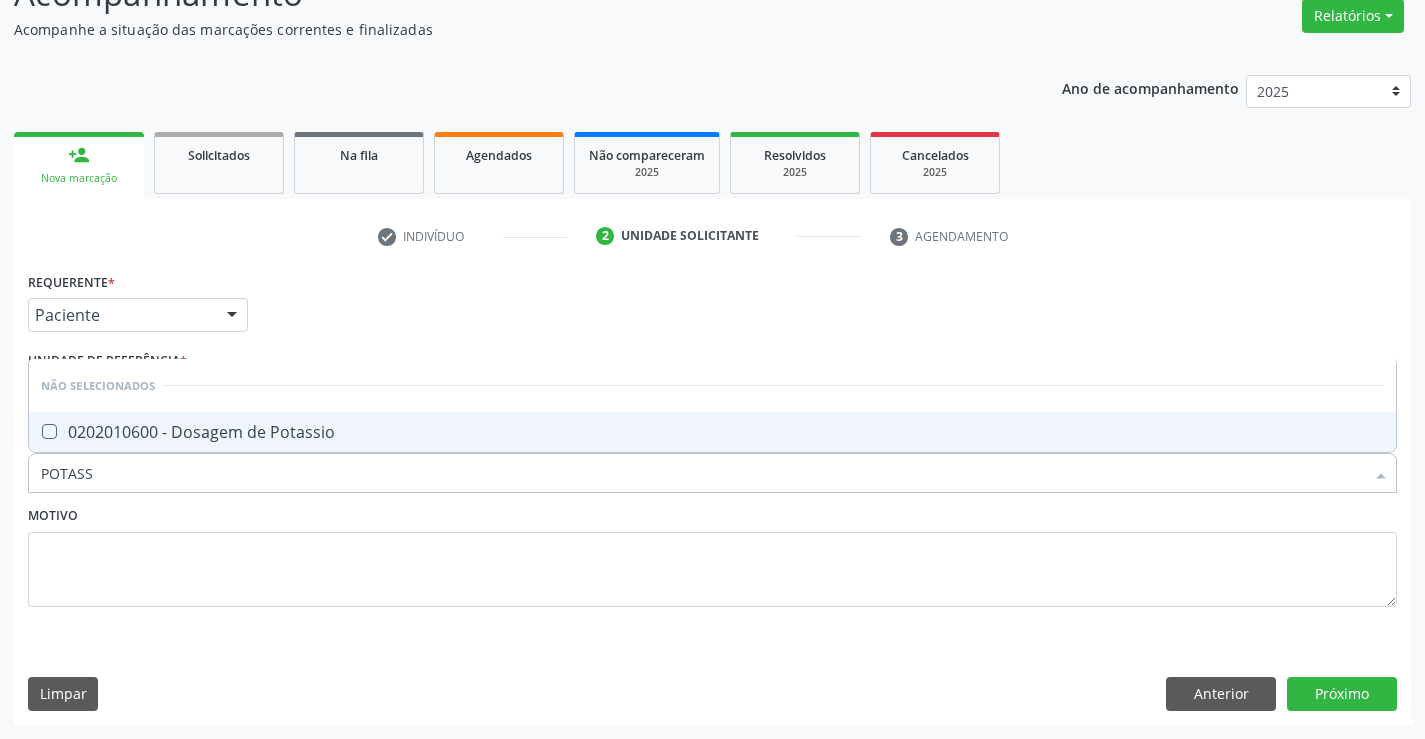 checkbox on "true" 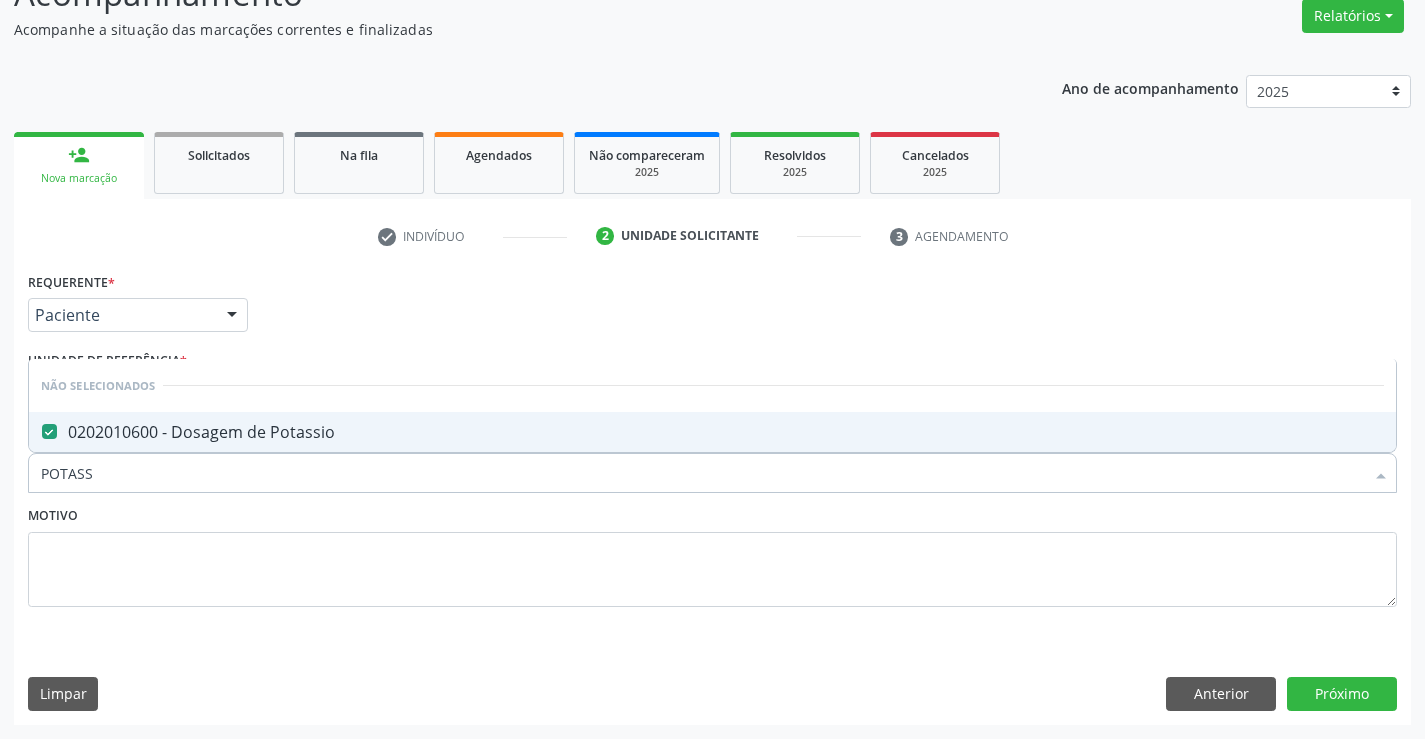 click on "Motivo" at bounding box center (712, 554) 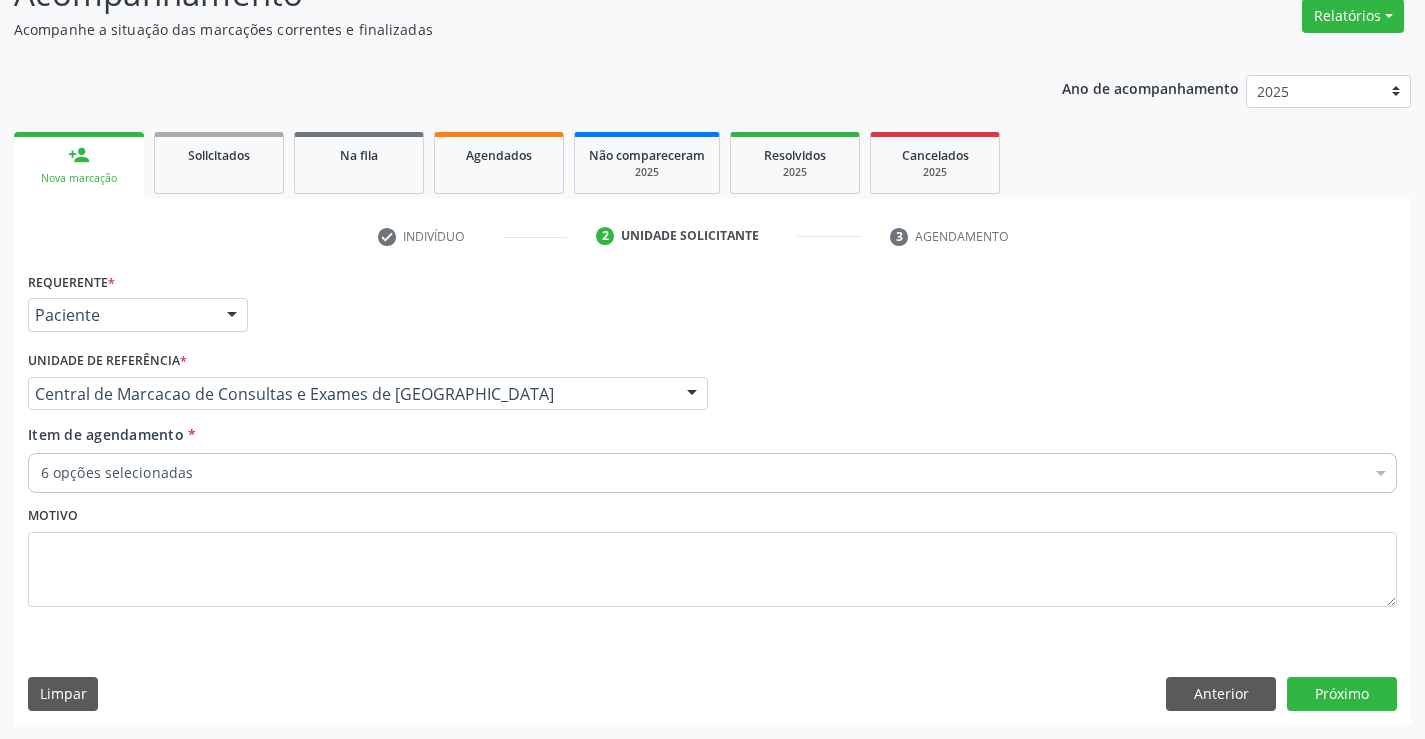 click on "6 opções selecionadas" at bounding box center (712, 473) 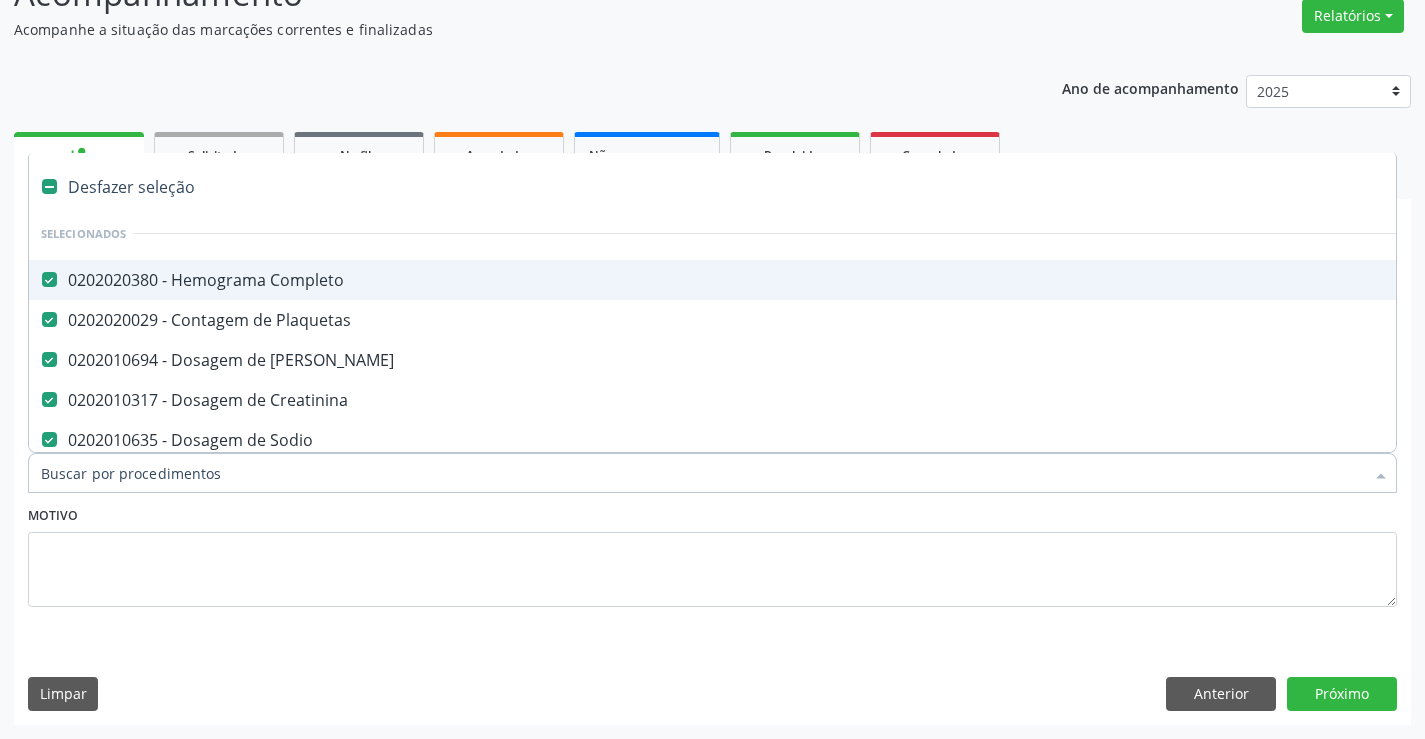 type on "T" 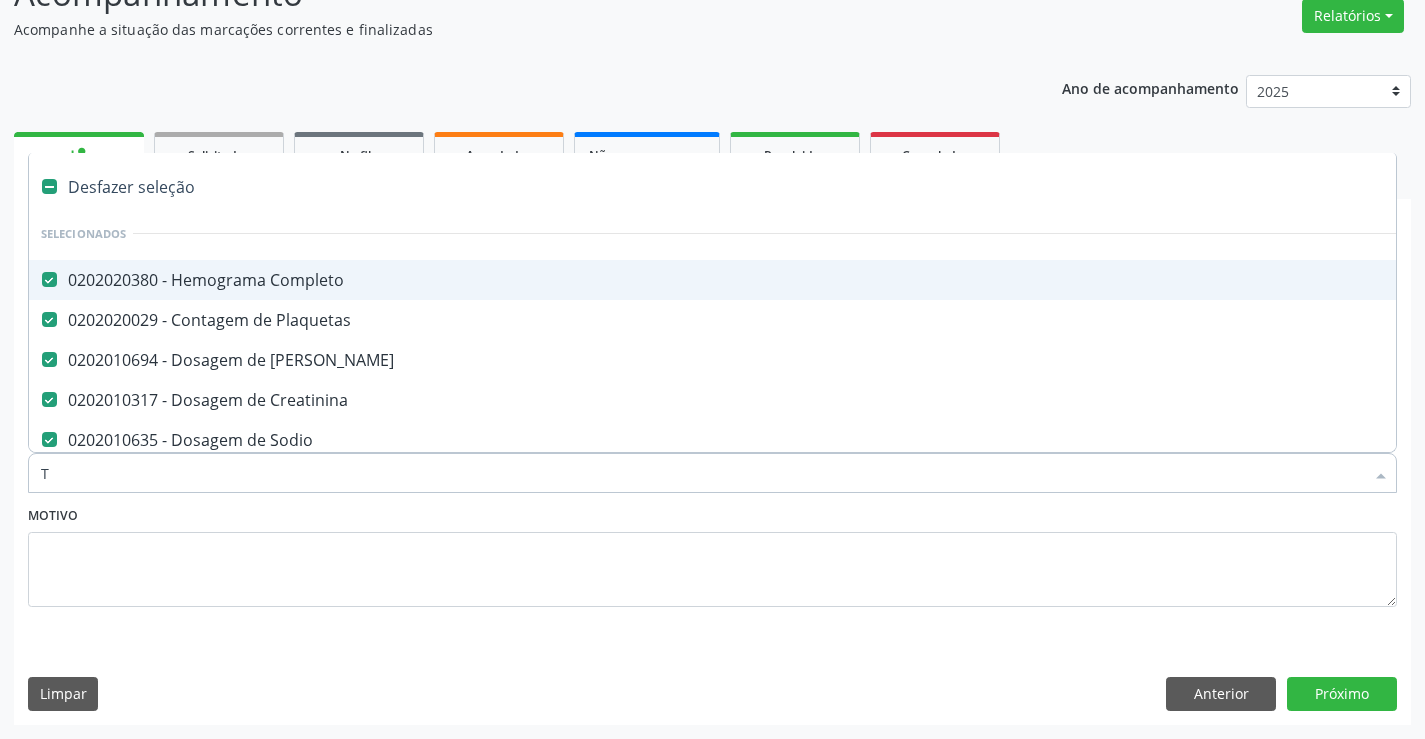 checkbox on "false" 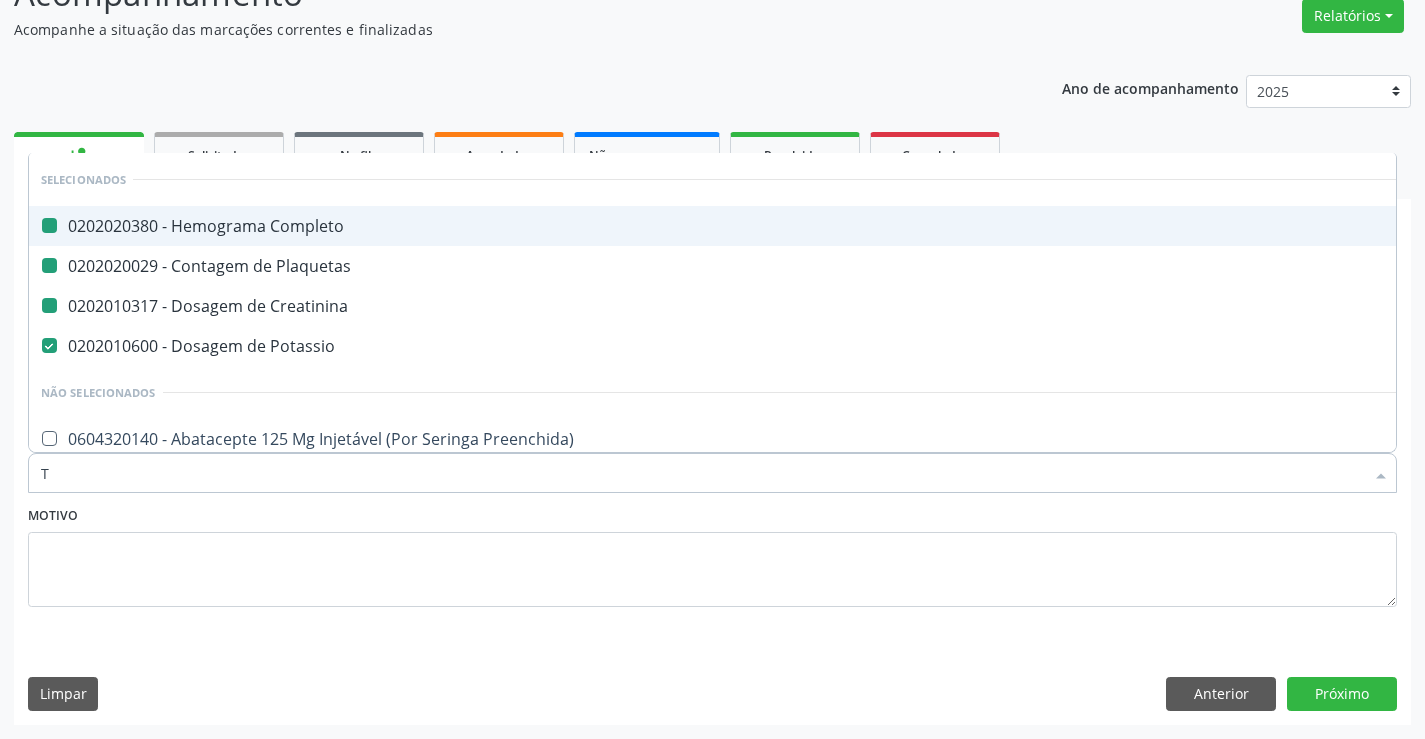 type on "TG" 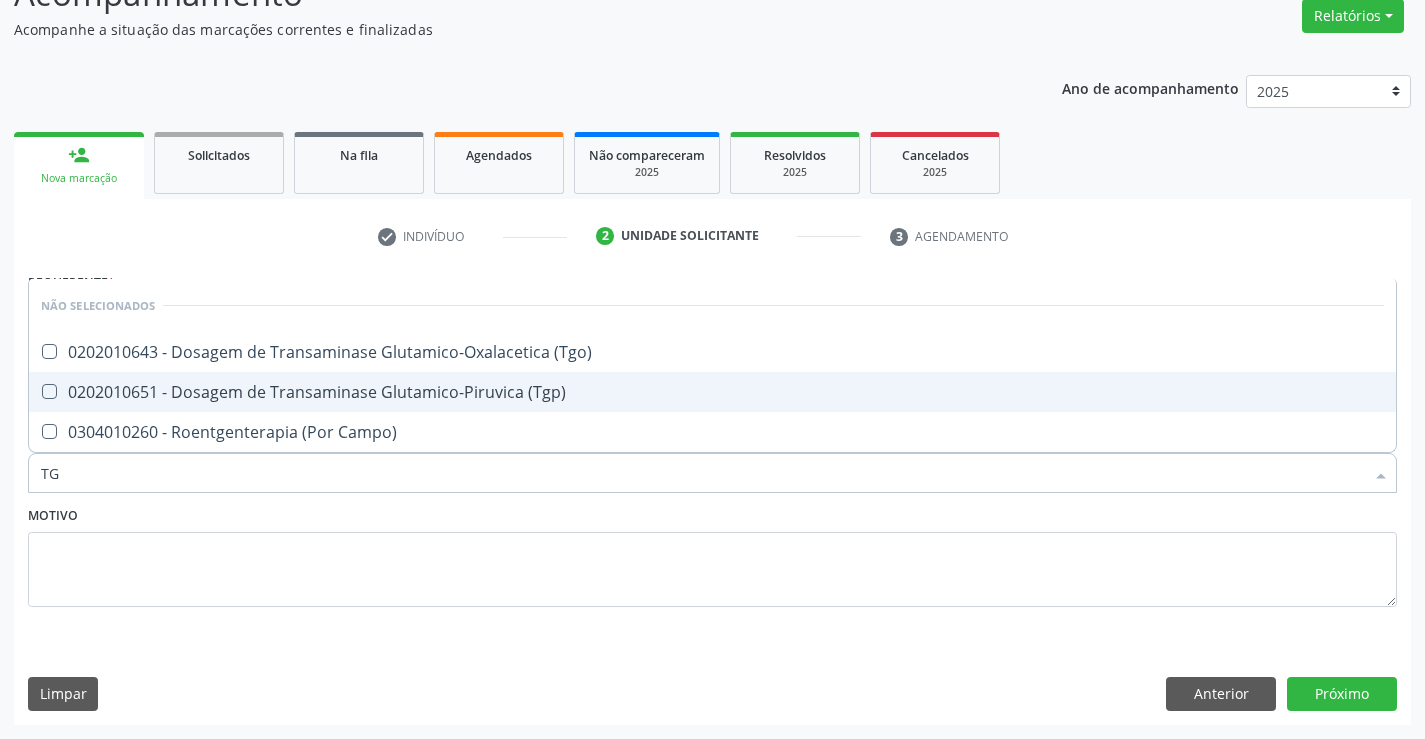 click on "0202010651 - Dosagem de Transaminase Glutamico-Piruvica (Tgp)" at bounding box center (712, 392) 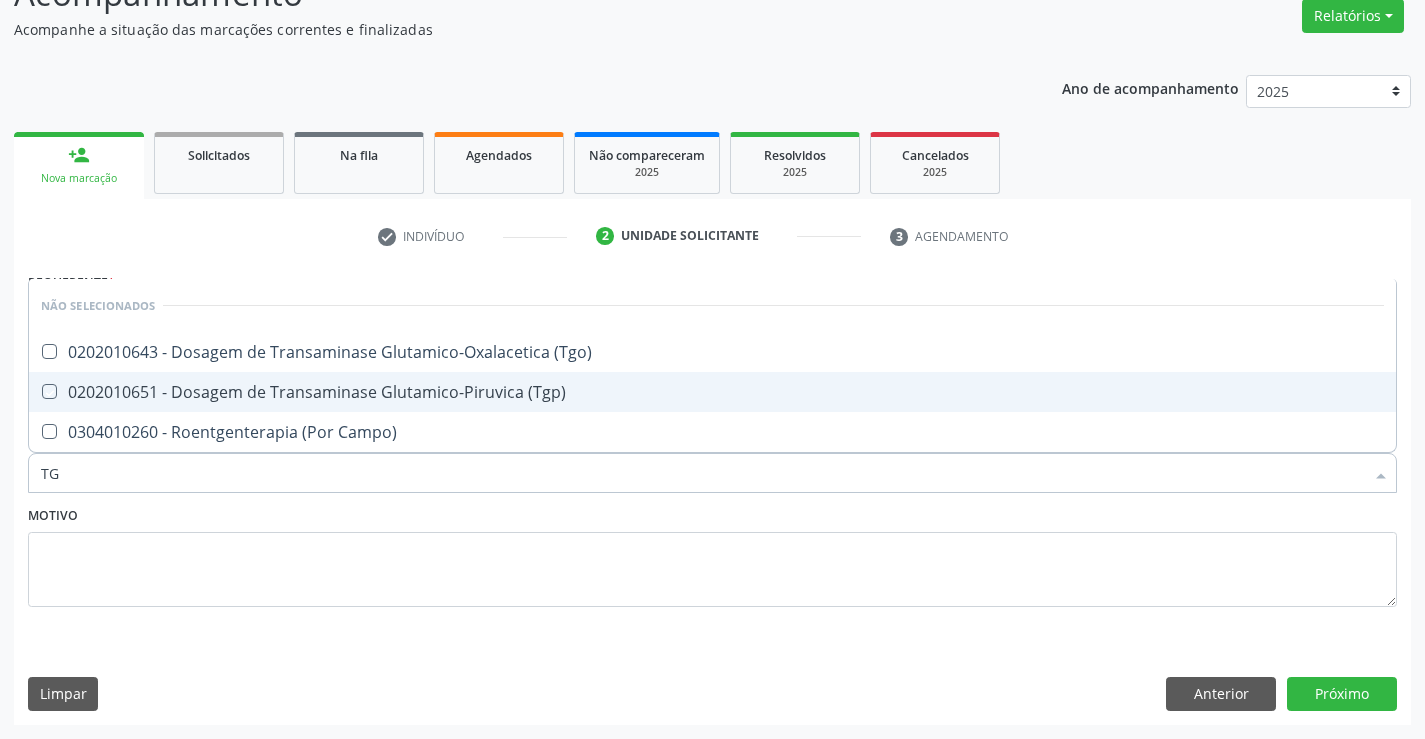 checkbox on "true" 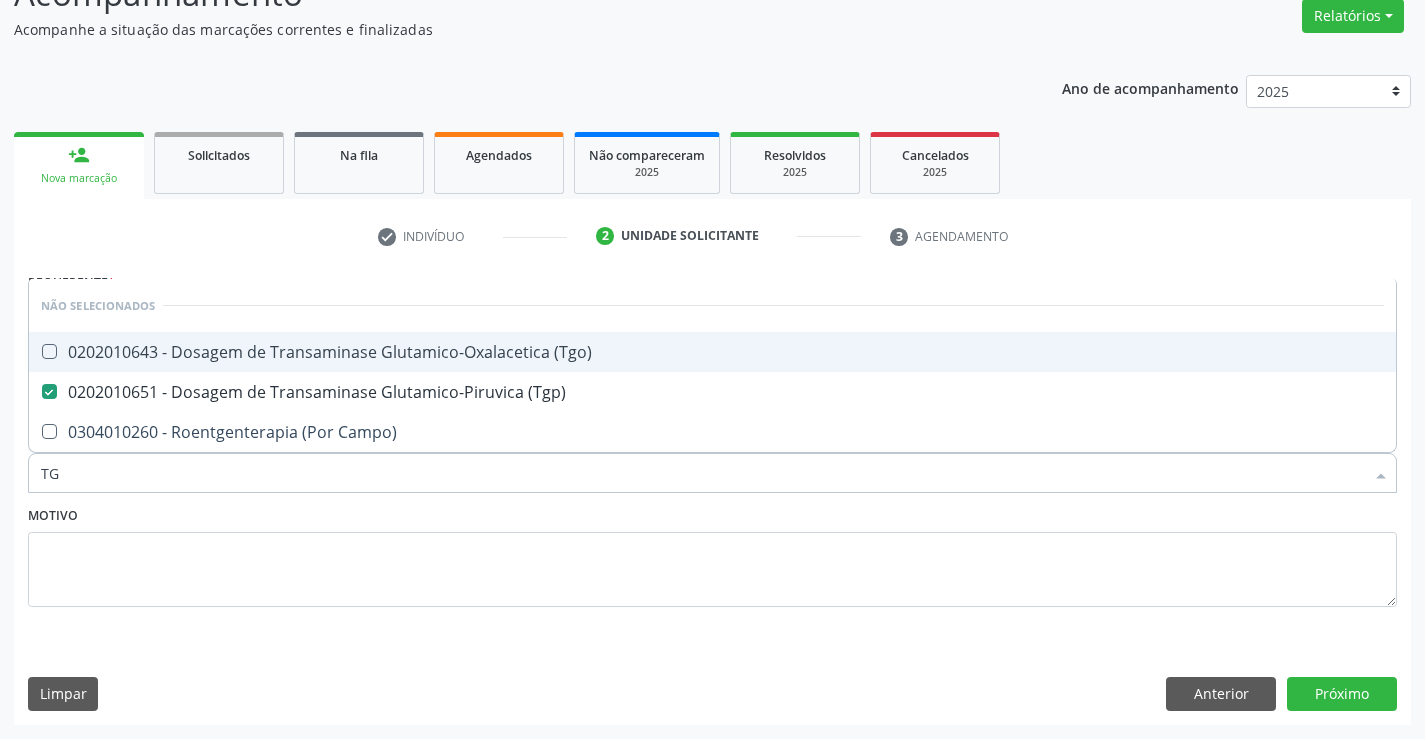 click on "0202010643 - Dosagem de Transaminase Glutamico-Oxalacetica (Tgo)" at bounding box center [712, 352] 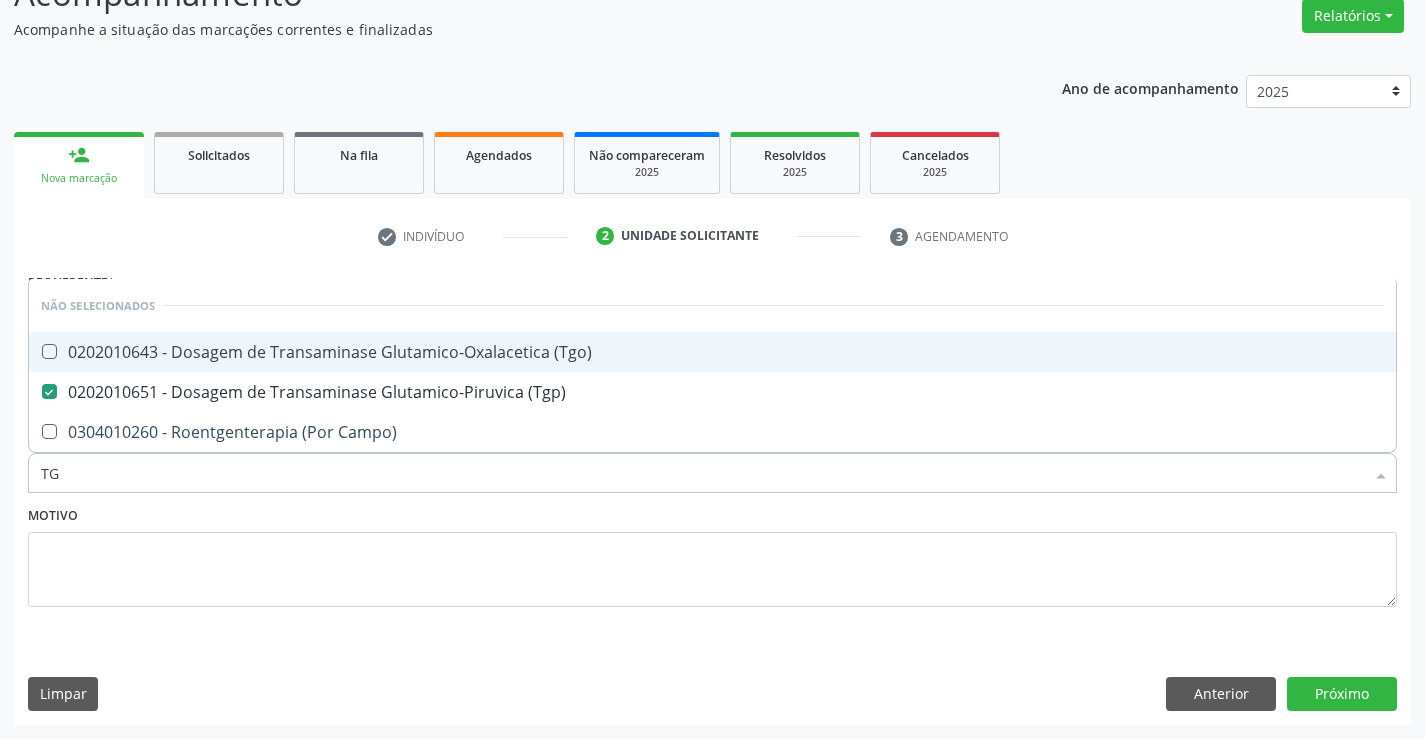 checkbox on "true" 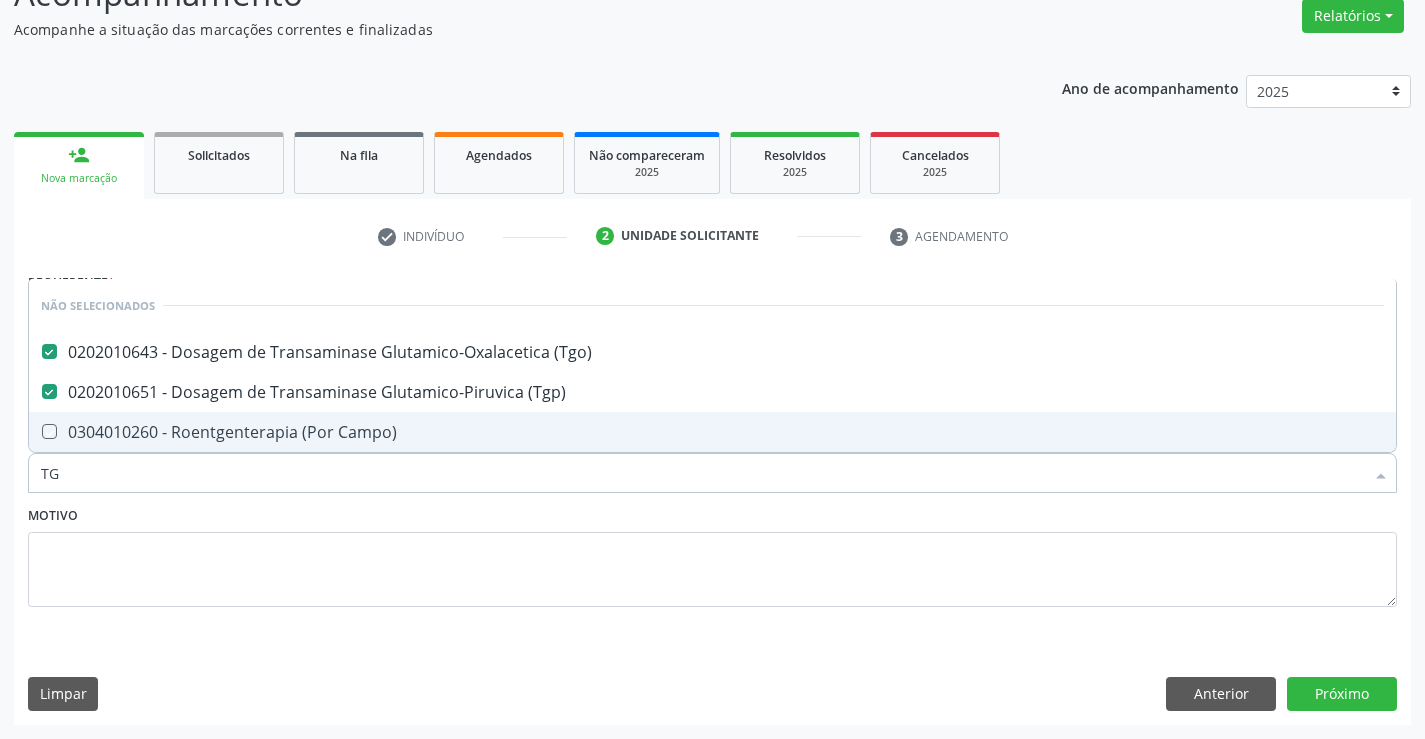 click on "Motivo" at bounding box center [712, 554] 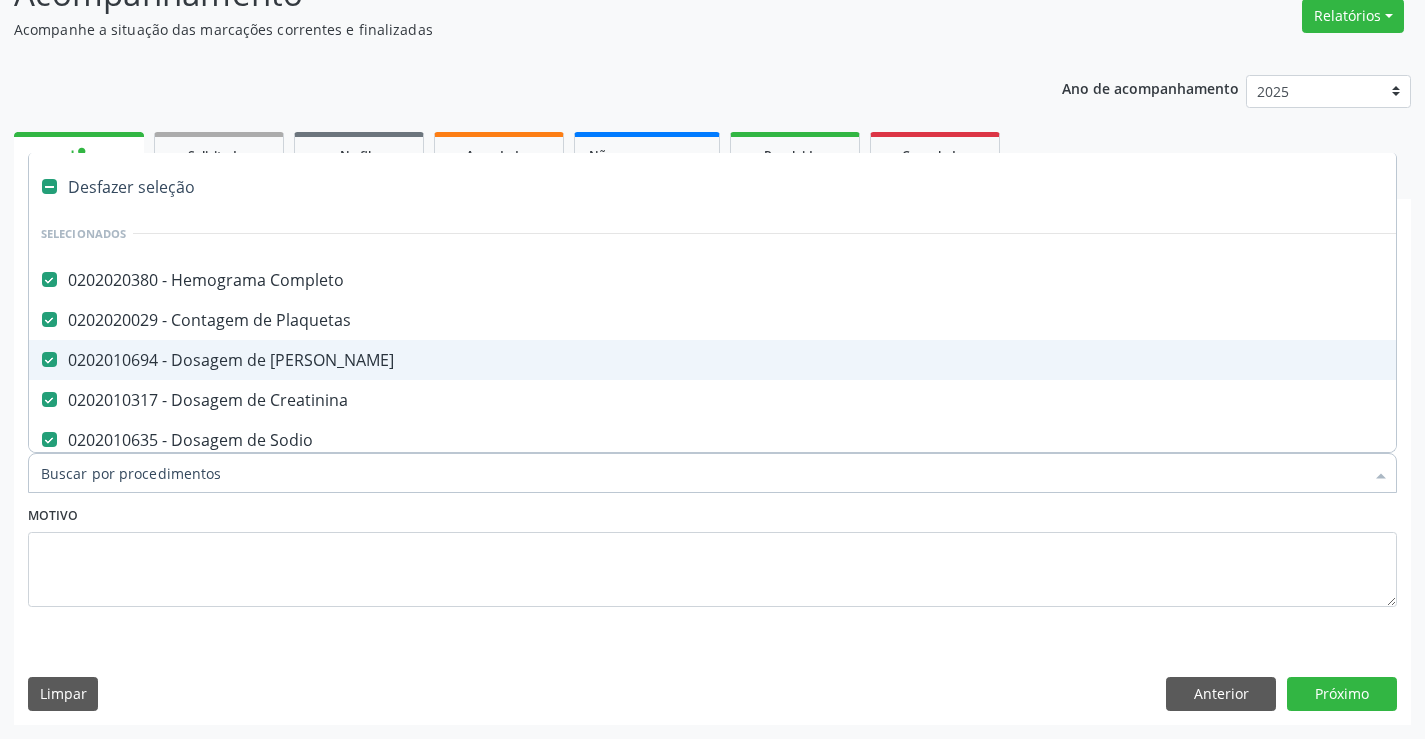 type on "C" 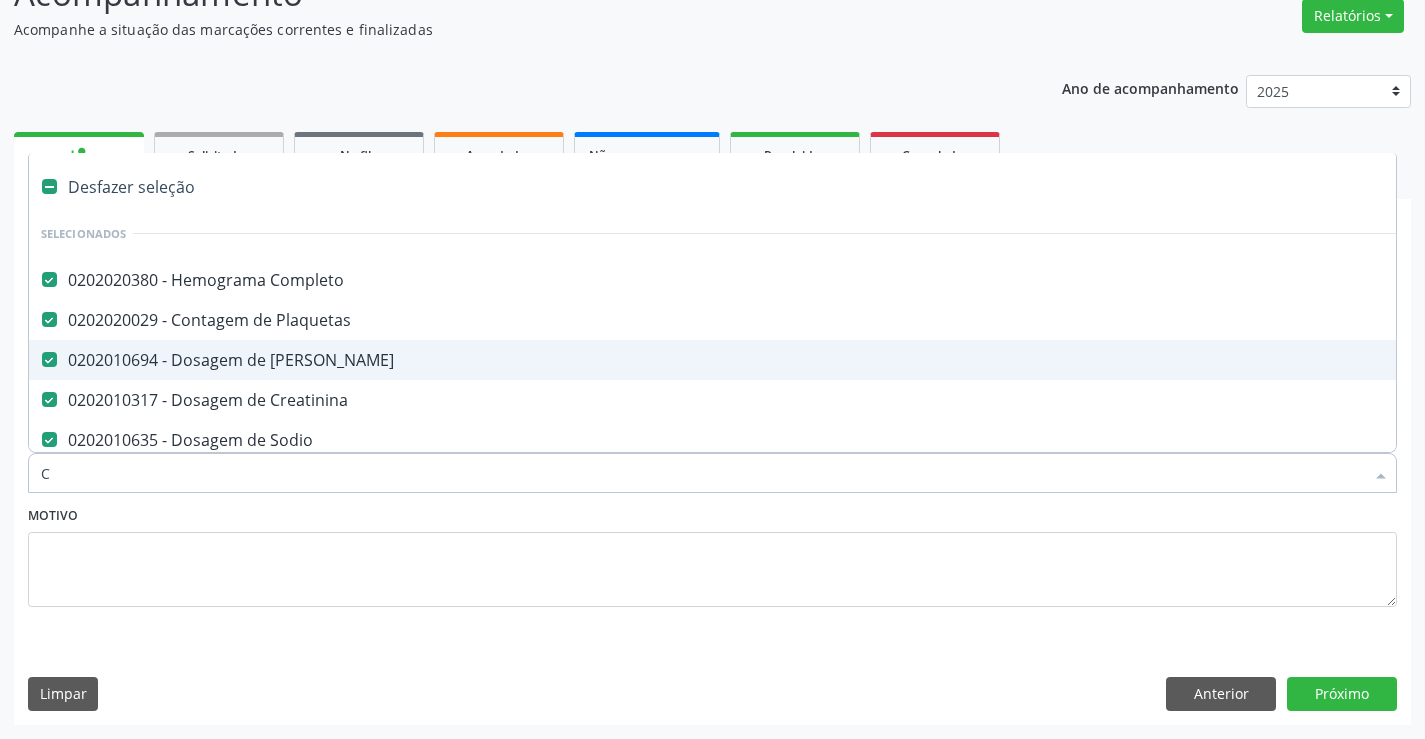 checkbox on "false" 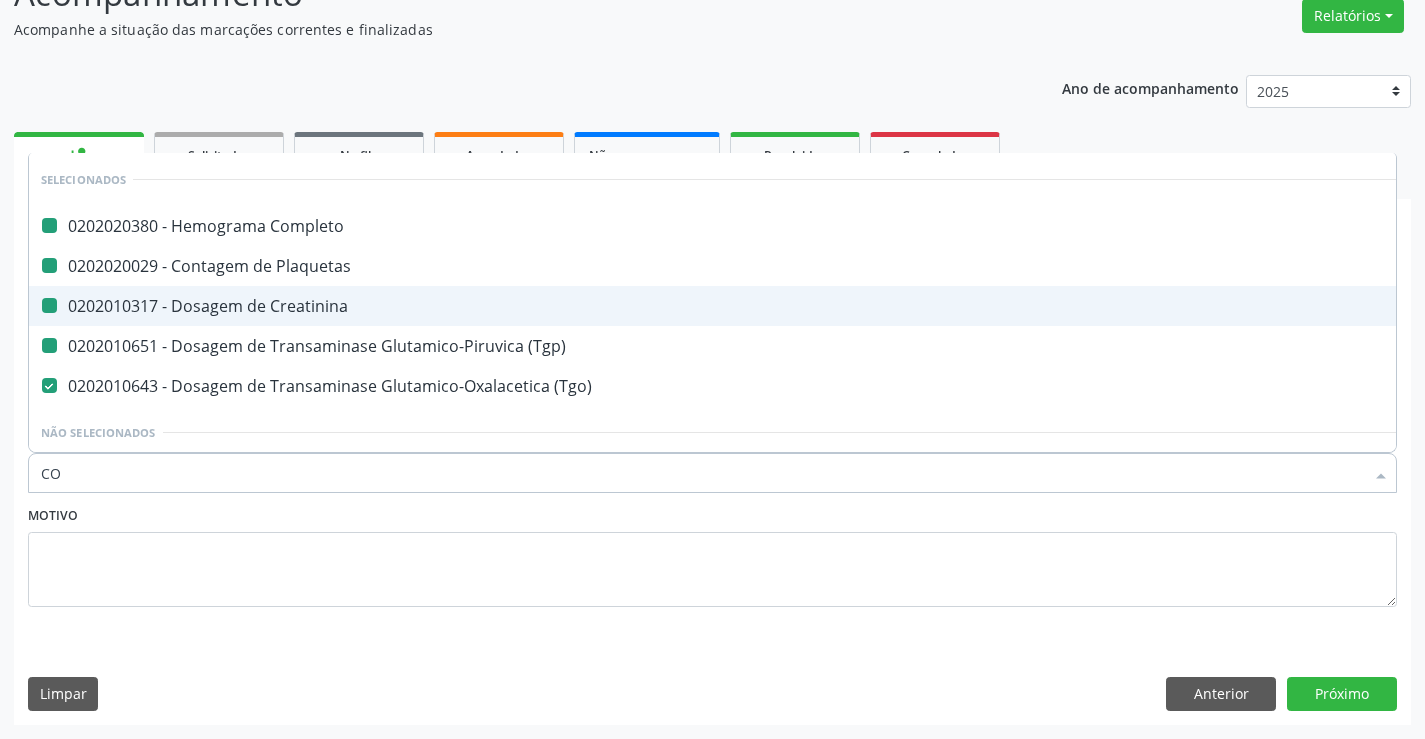 type on "COL" 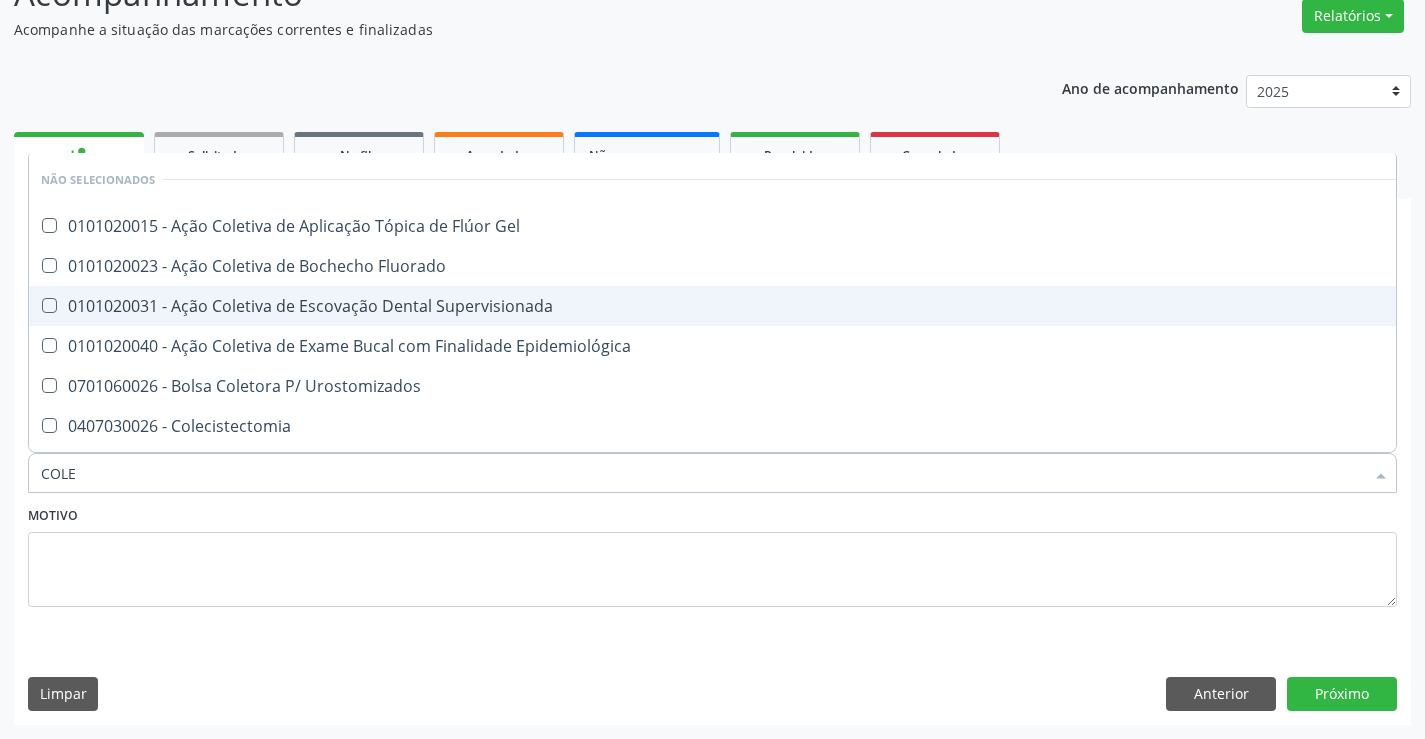 type on "COLES" 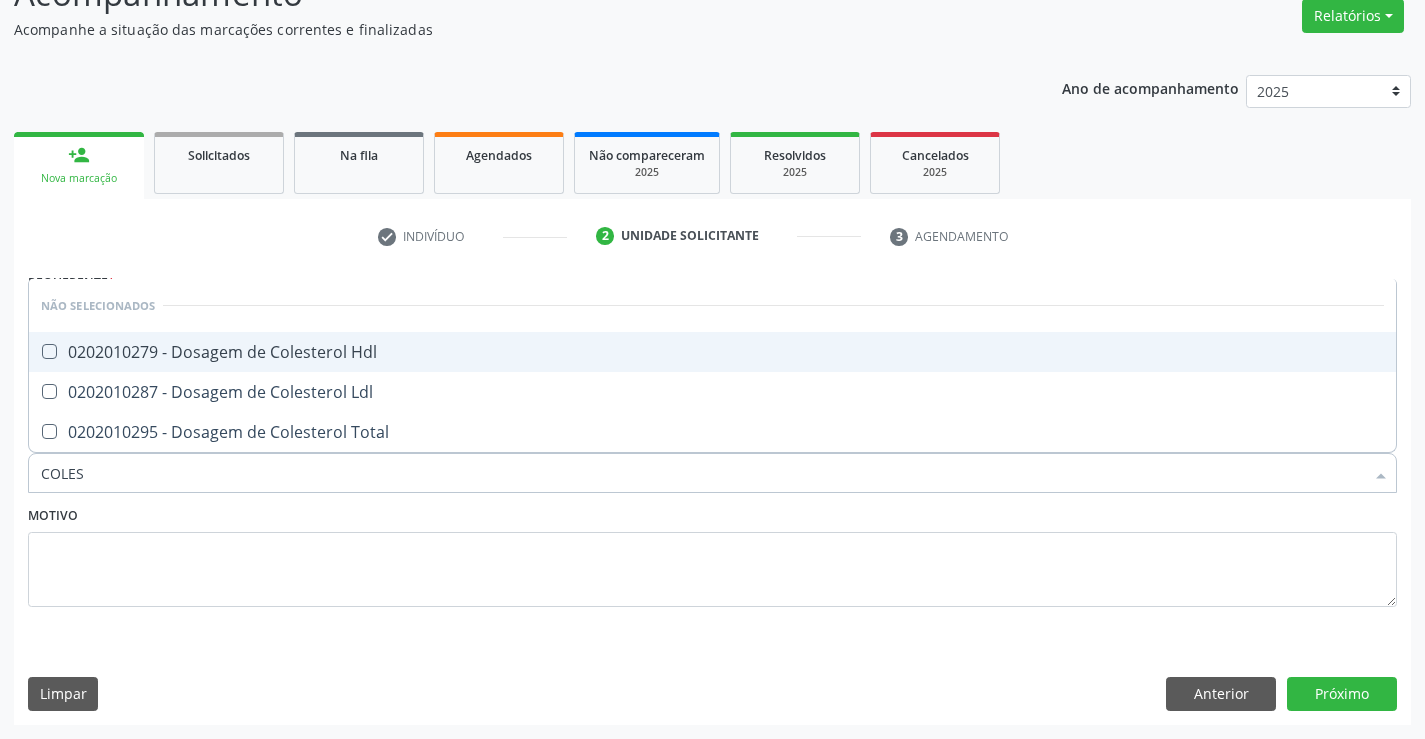 click on "0202010279 - Dosagem de Colesterol Hdl" at bounding box center [712, 352] 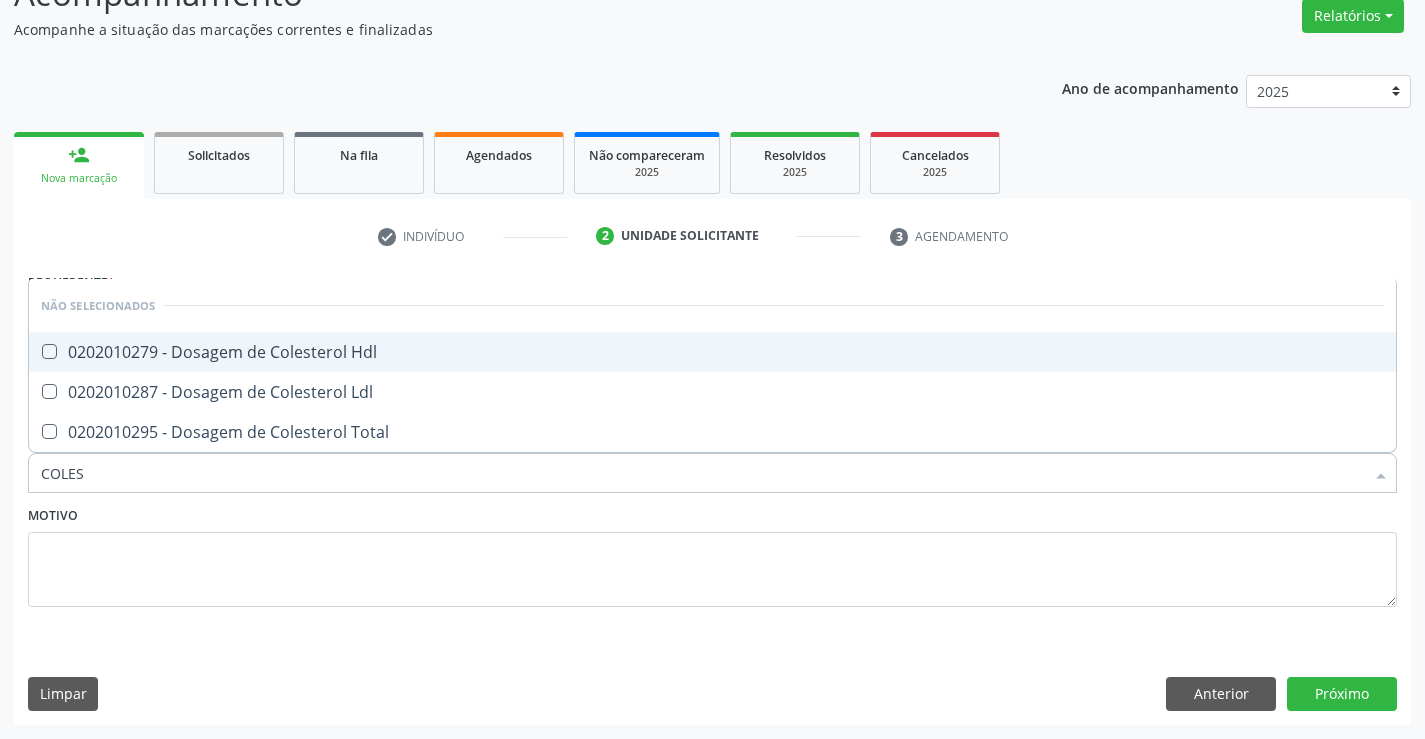 checkbox on "true" 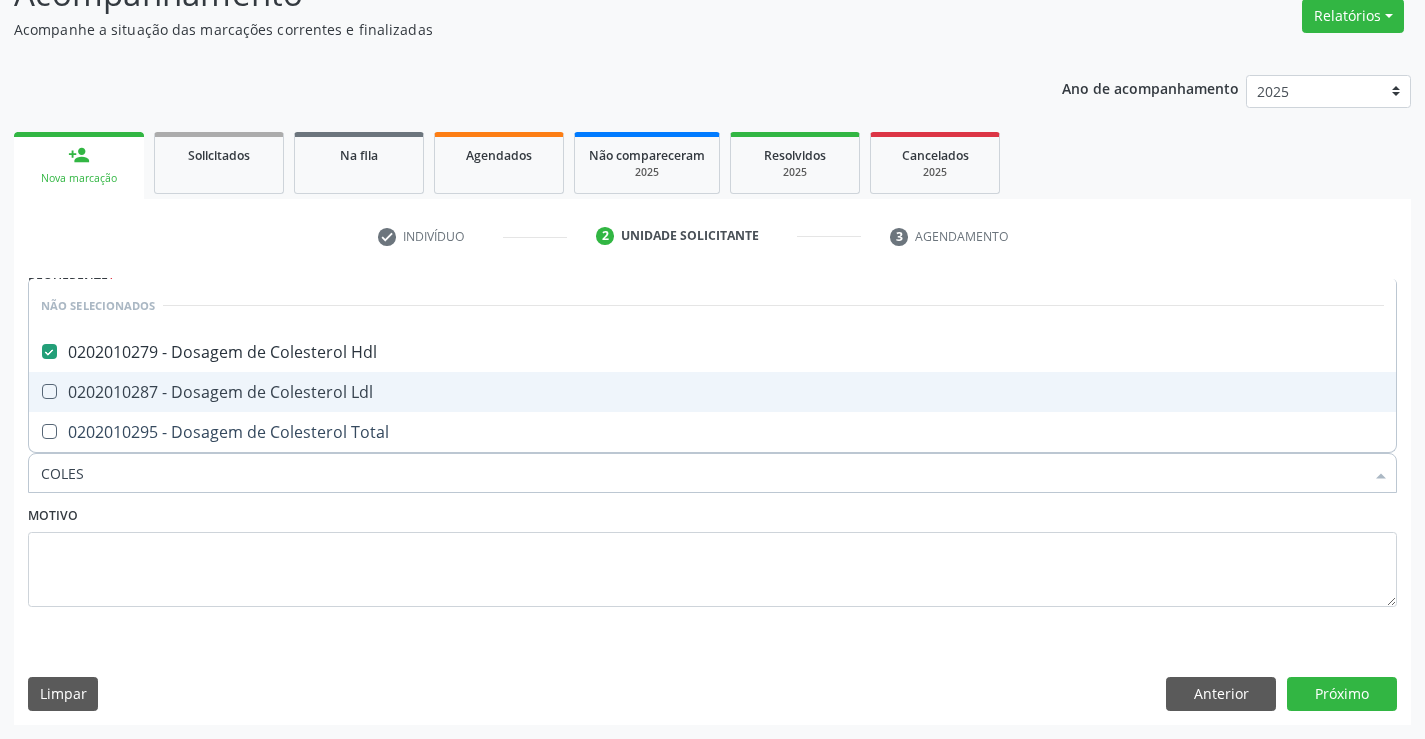 click on "0202010287 - Dosagem de Colesterol Ldl" at bounding box center (712, 392) 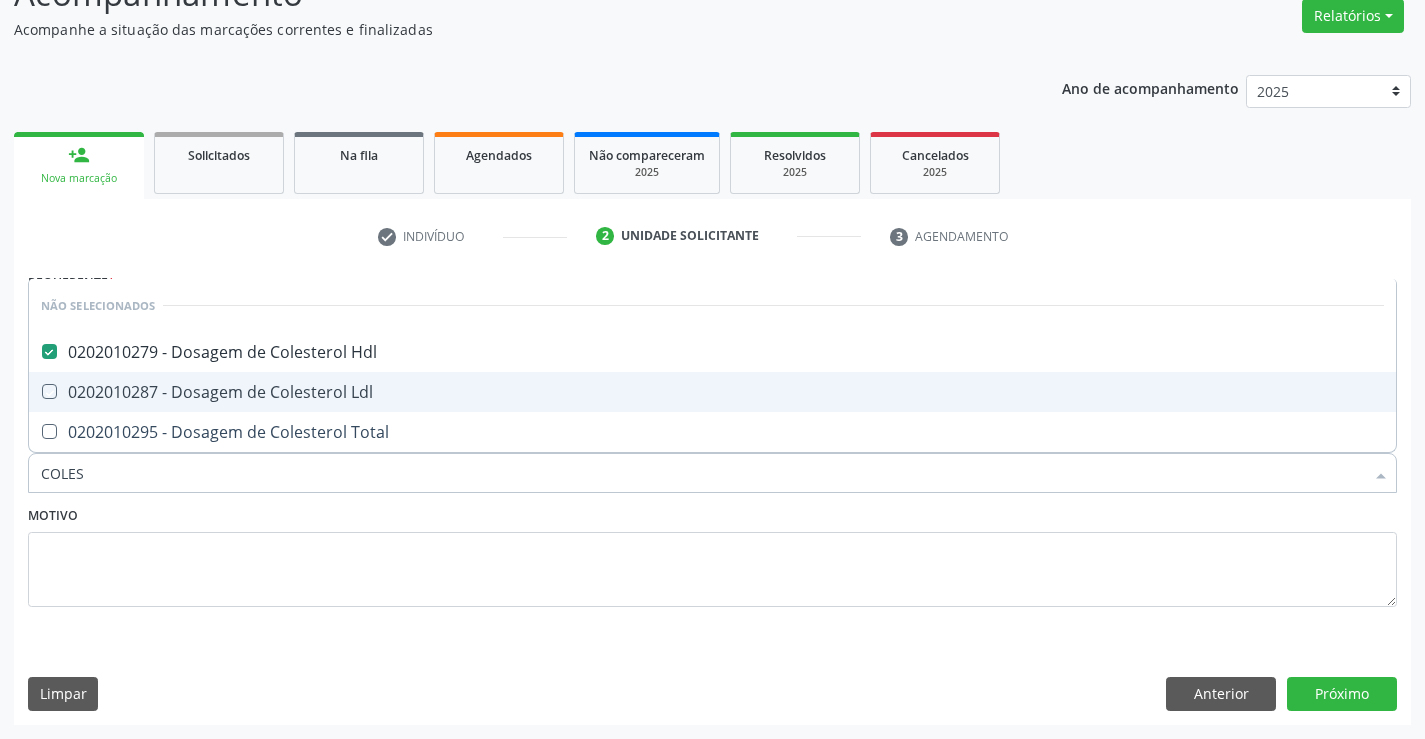 checkbox on "true" 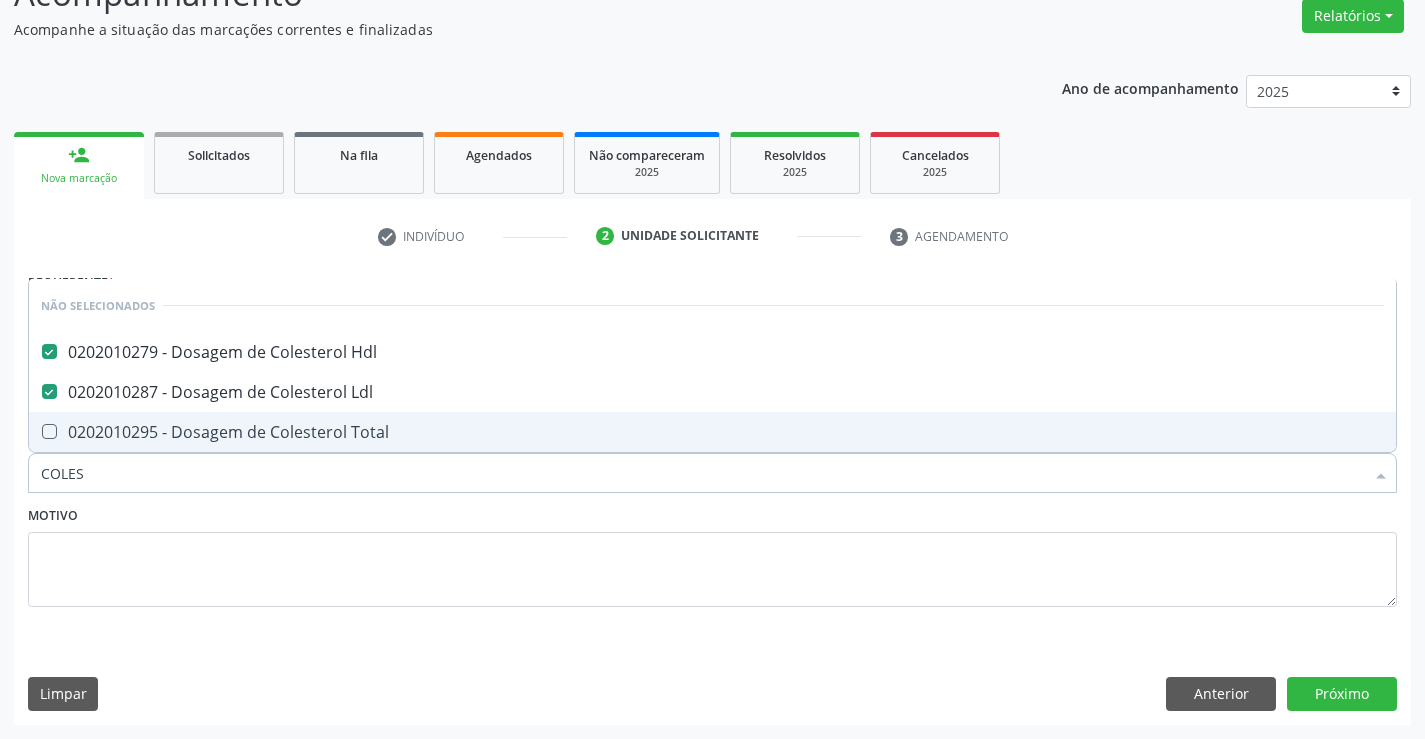 click on "0202010295 - Dosagem de Colesterol Total" at bounding box center (712, 432) 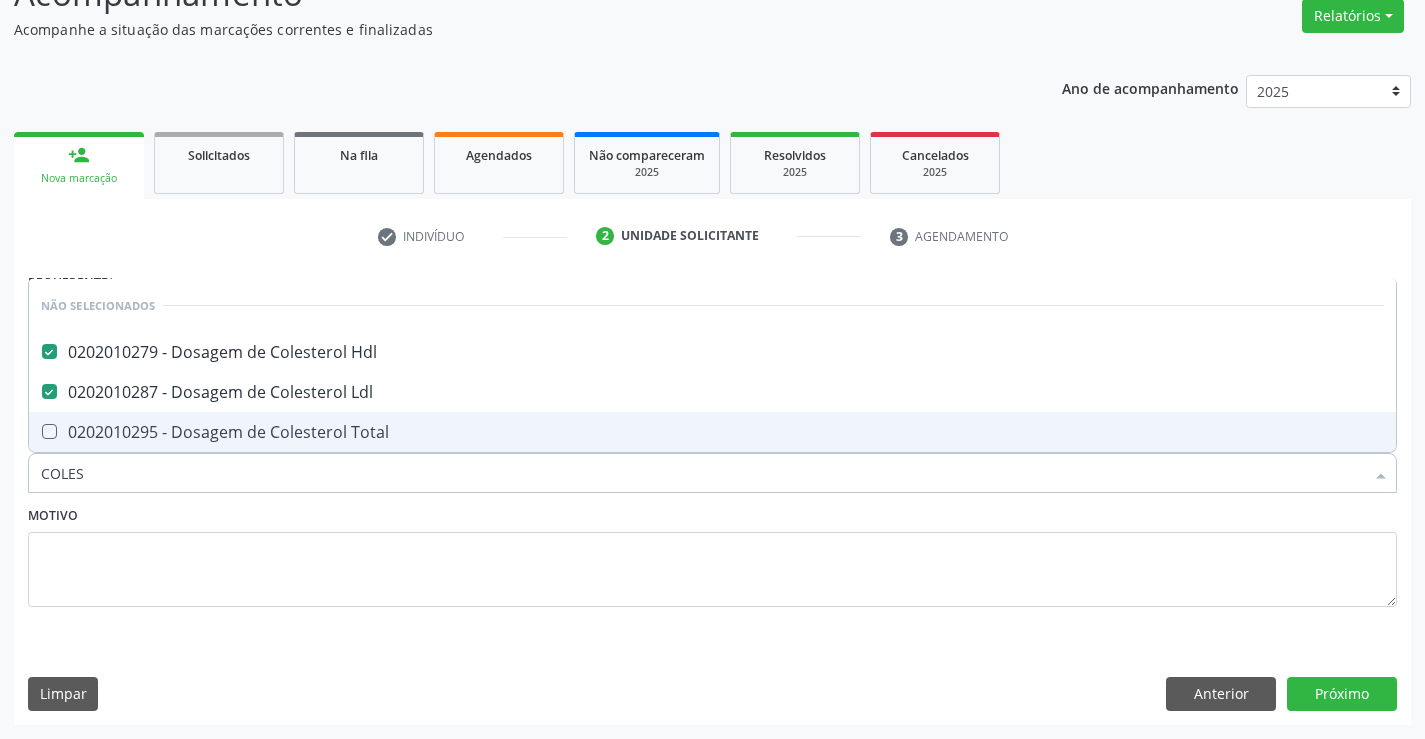 checkbox on "true" 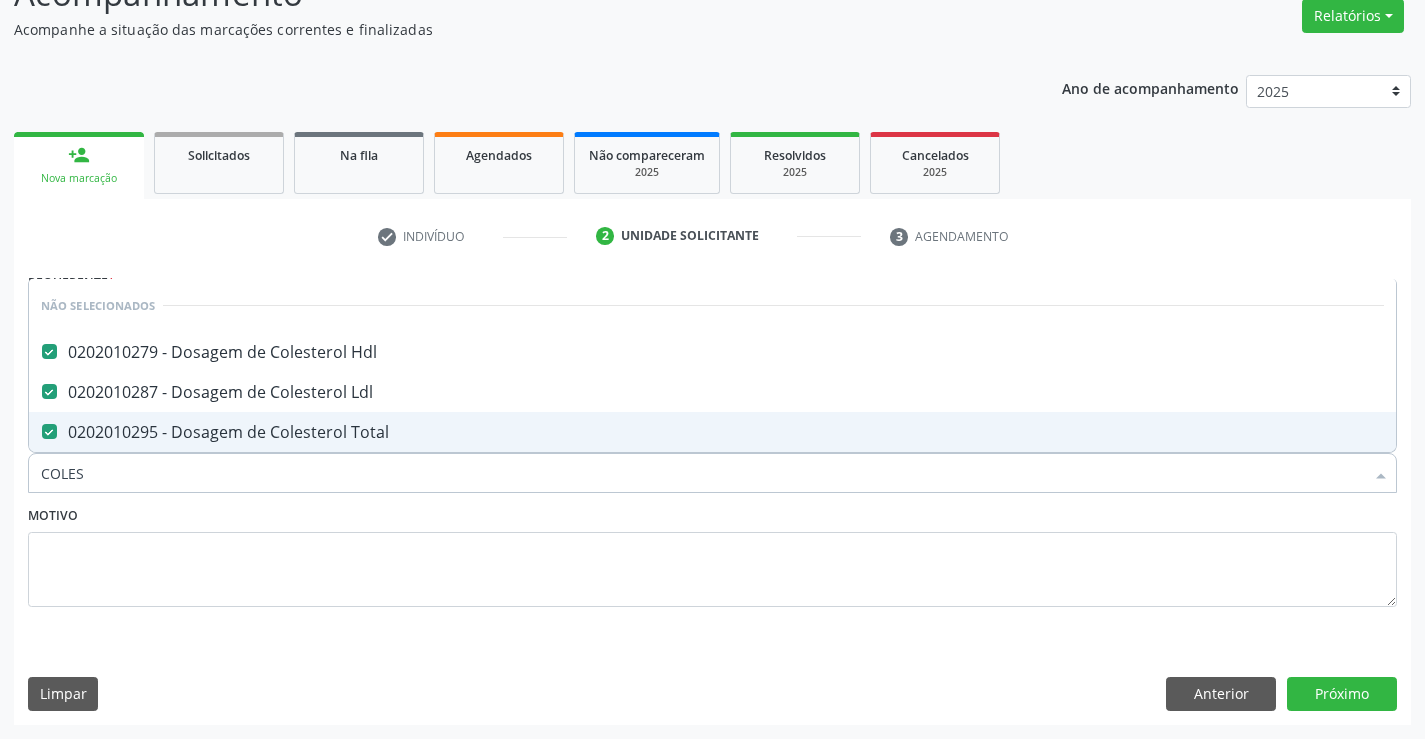 type on "COLES" 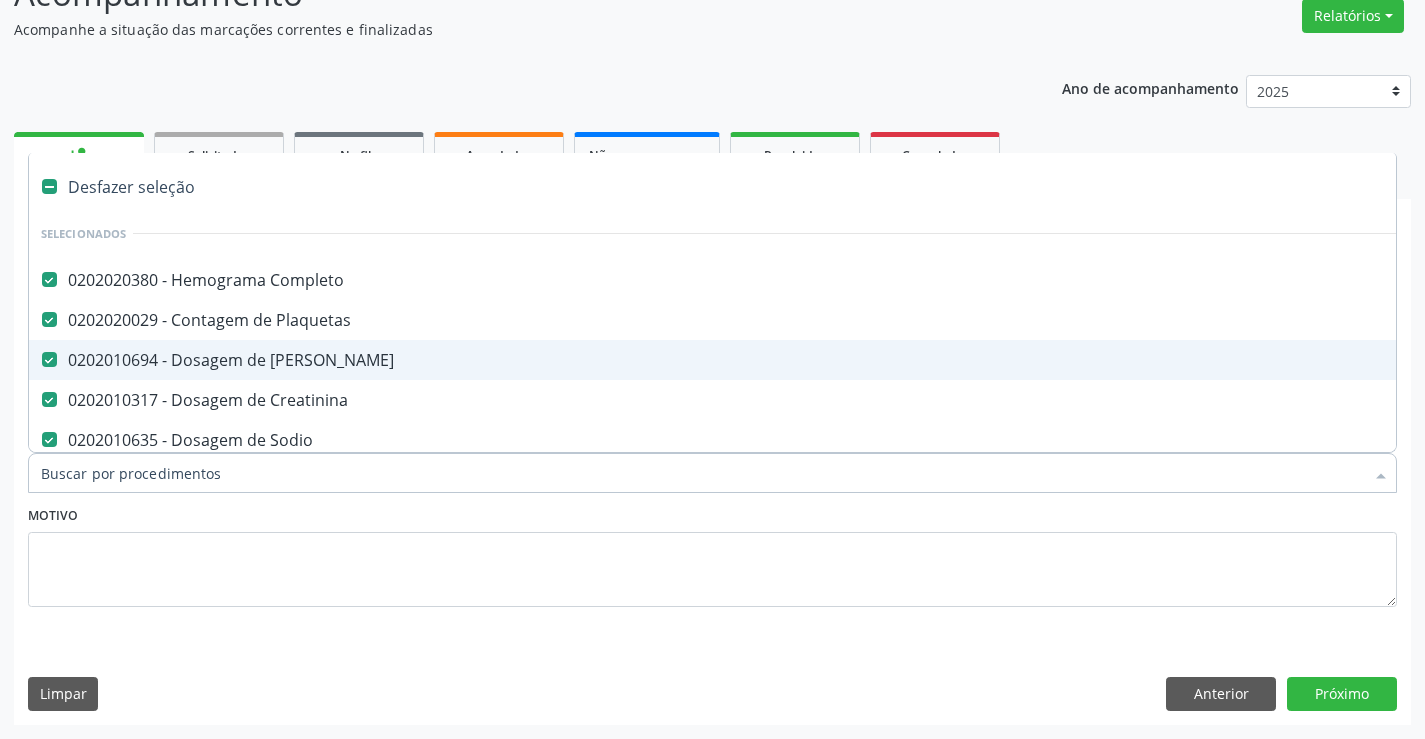 type on "T" 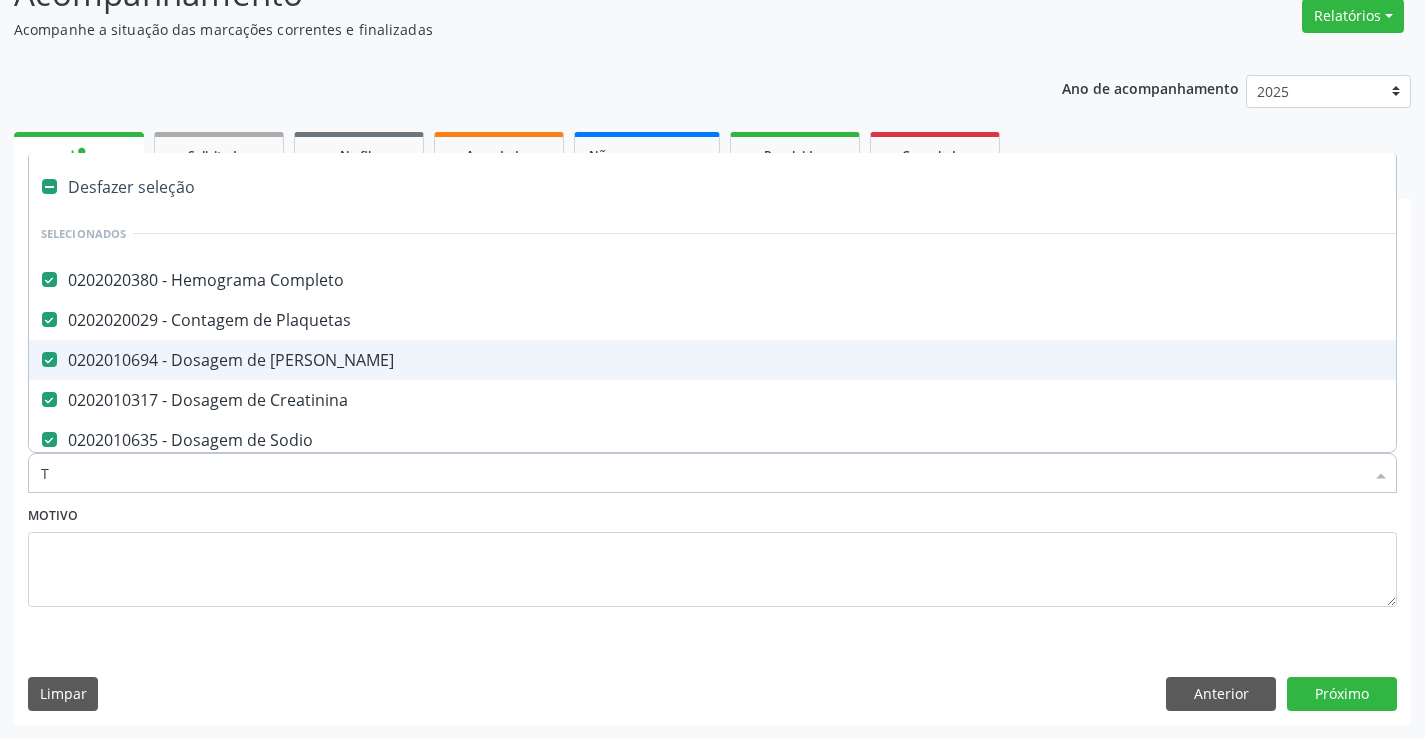 checkbox on "false" 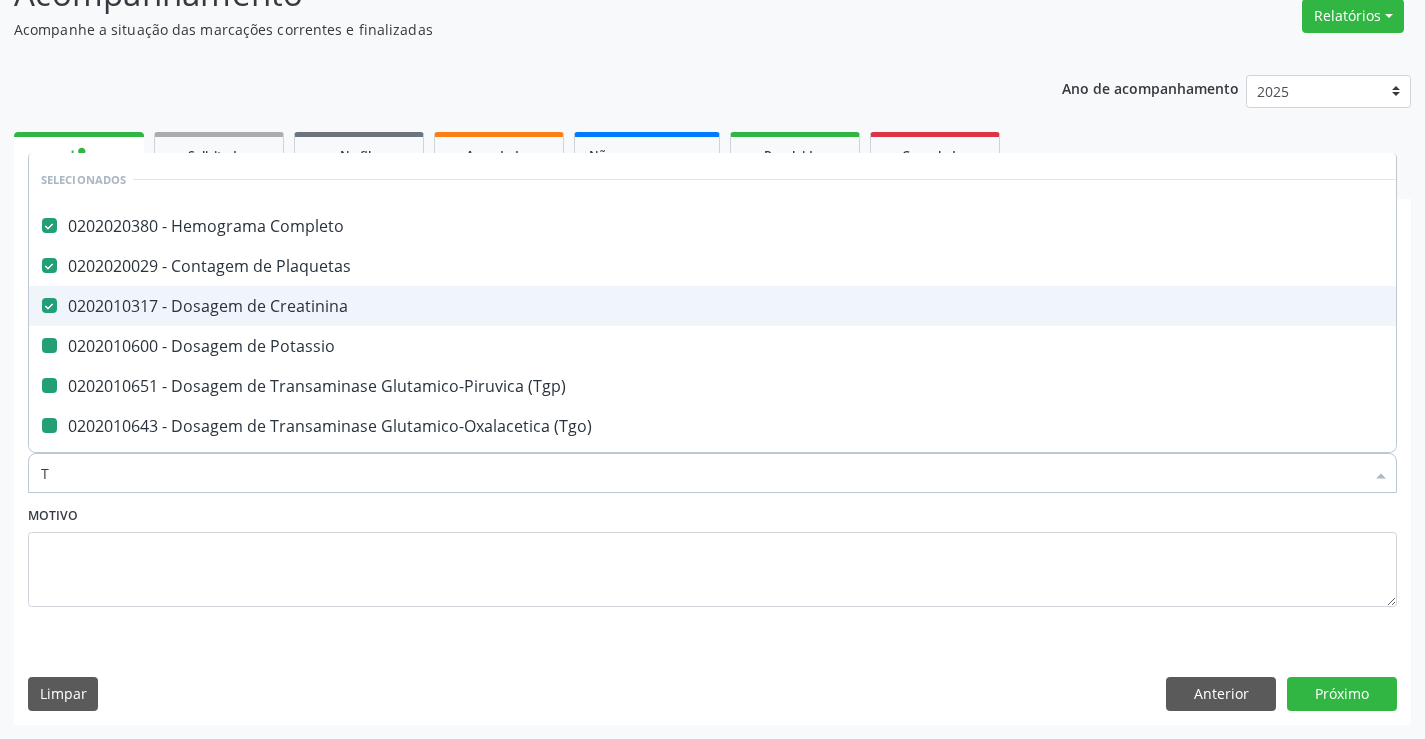type on "TR" 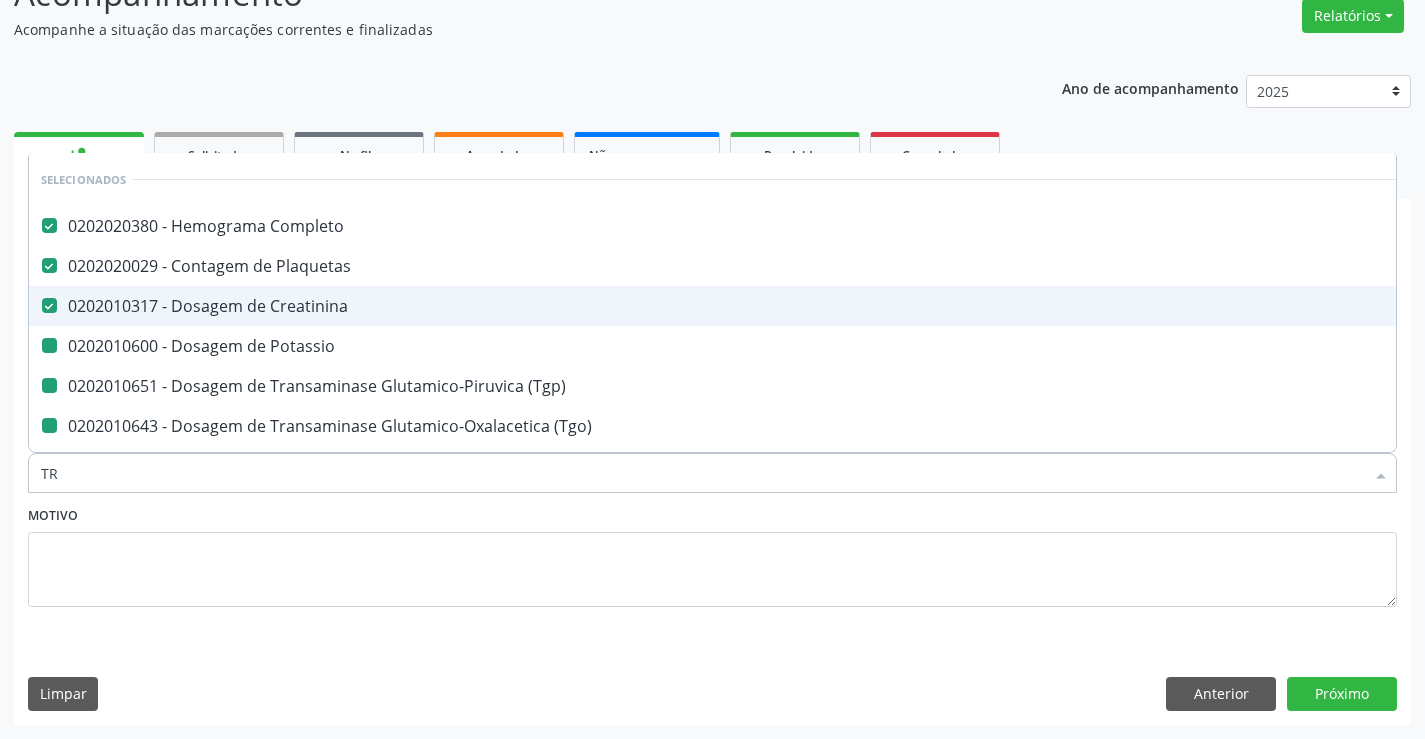 checkbox on "false" 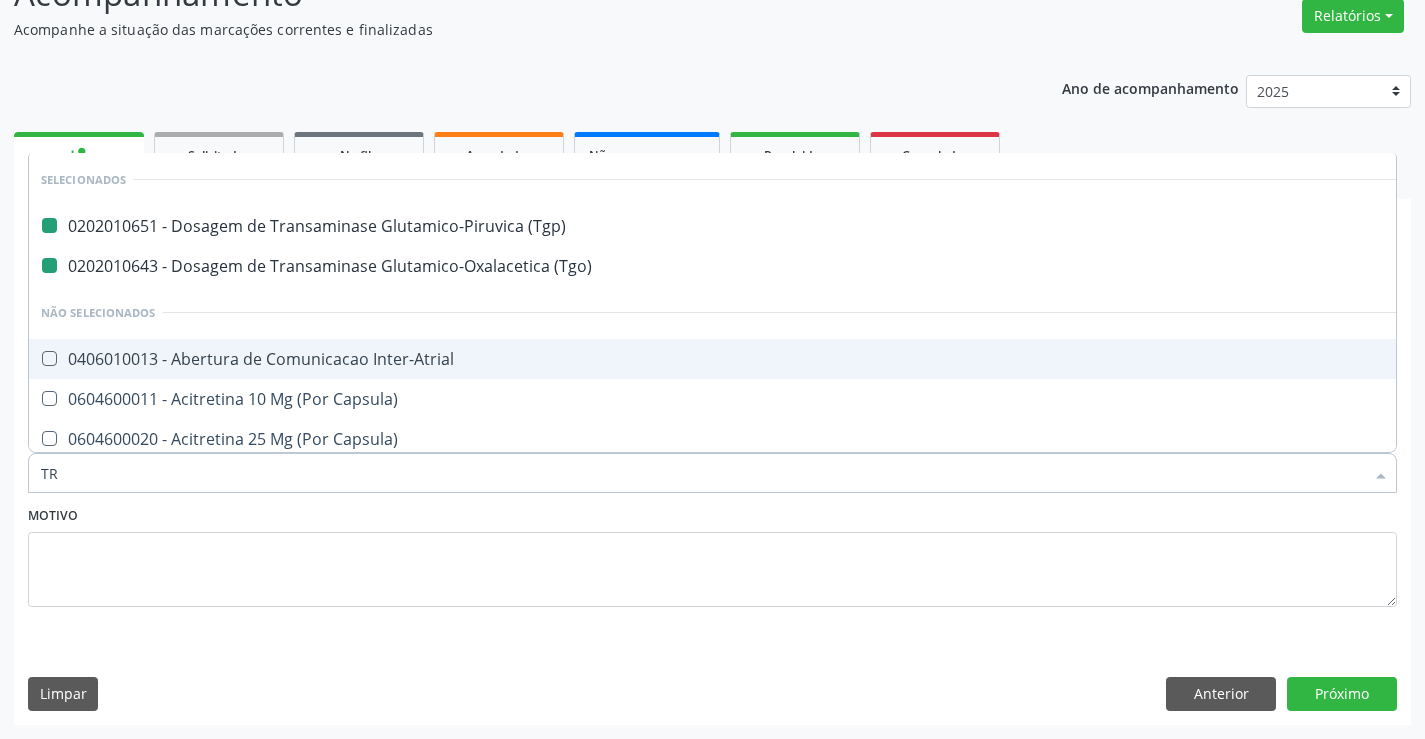 type on "TRI" 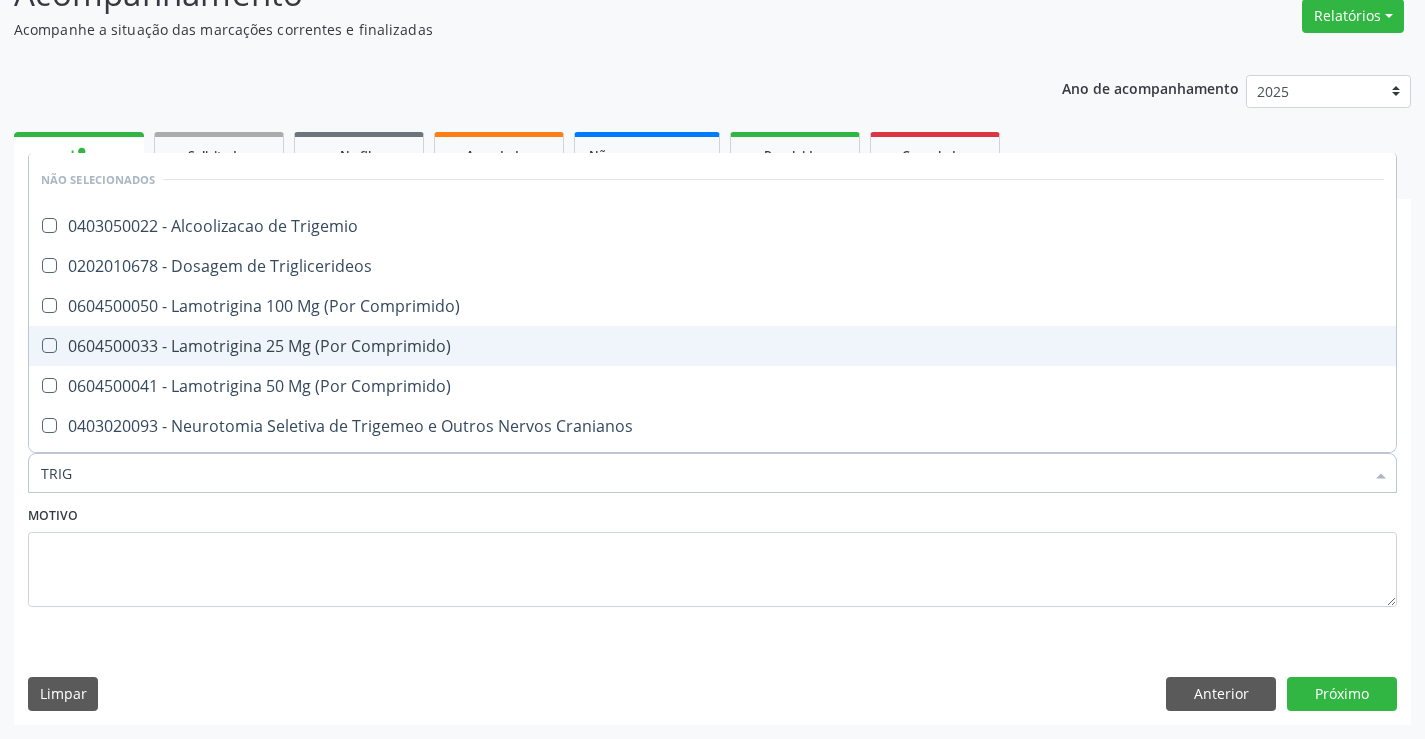 type on "TRIGL" 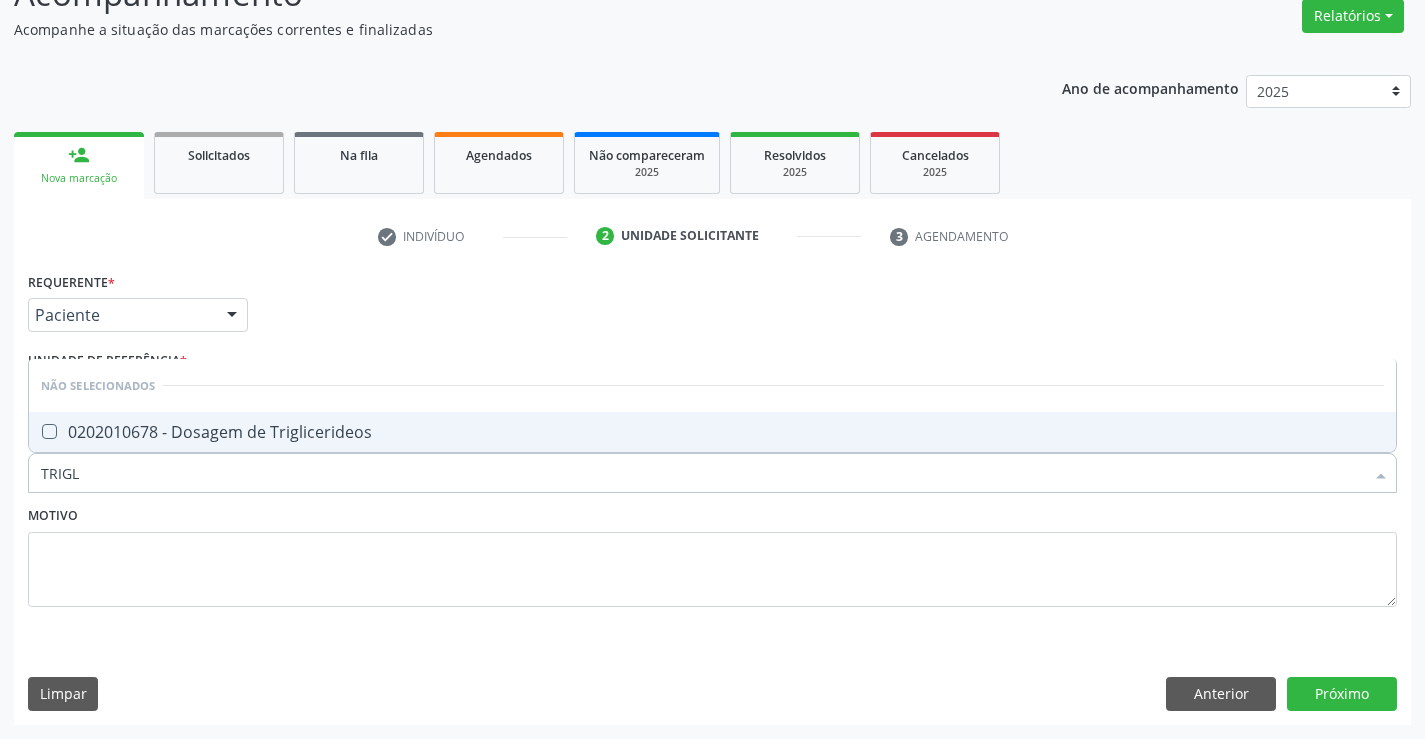 click on "0202010678 - Dosagem de Triglicerideos" at bounding box center [712, 432] 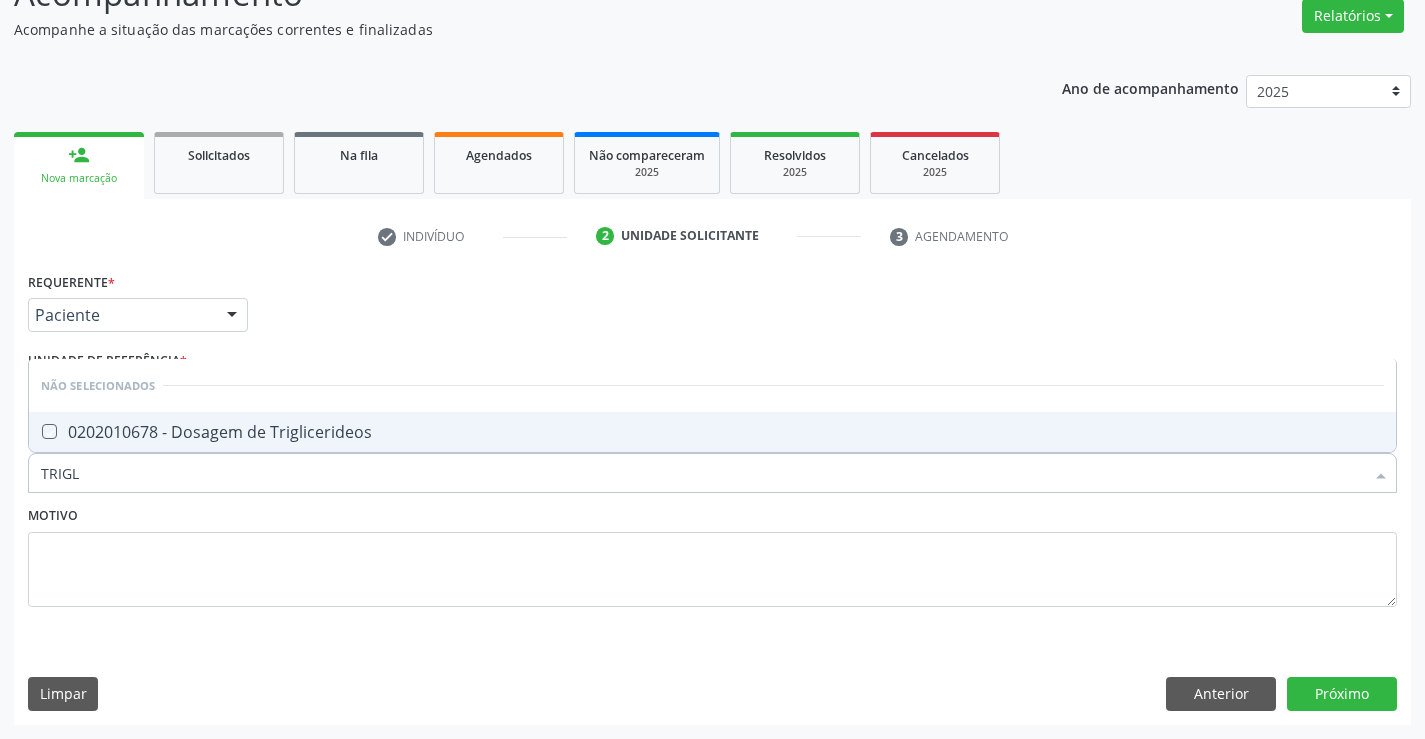 checkbox on "true" 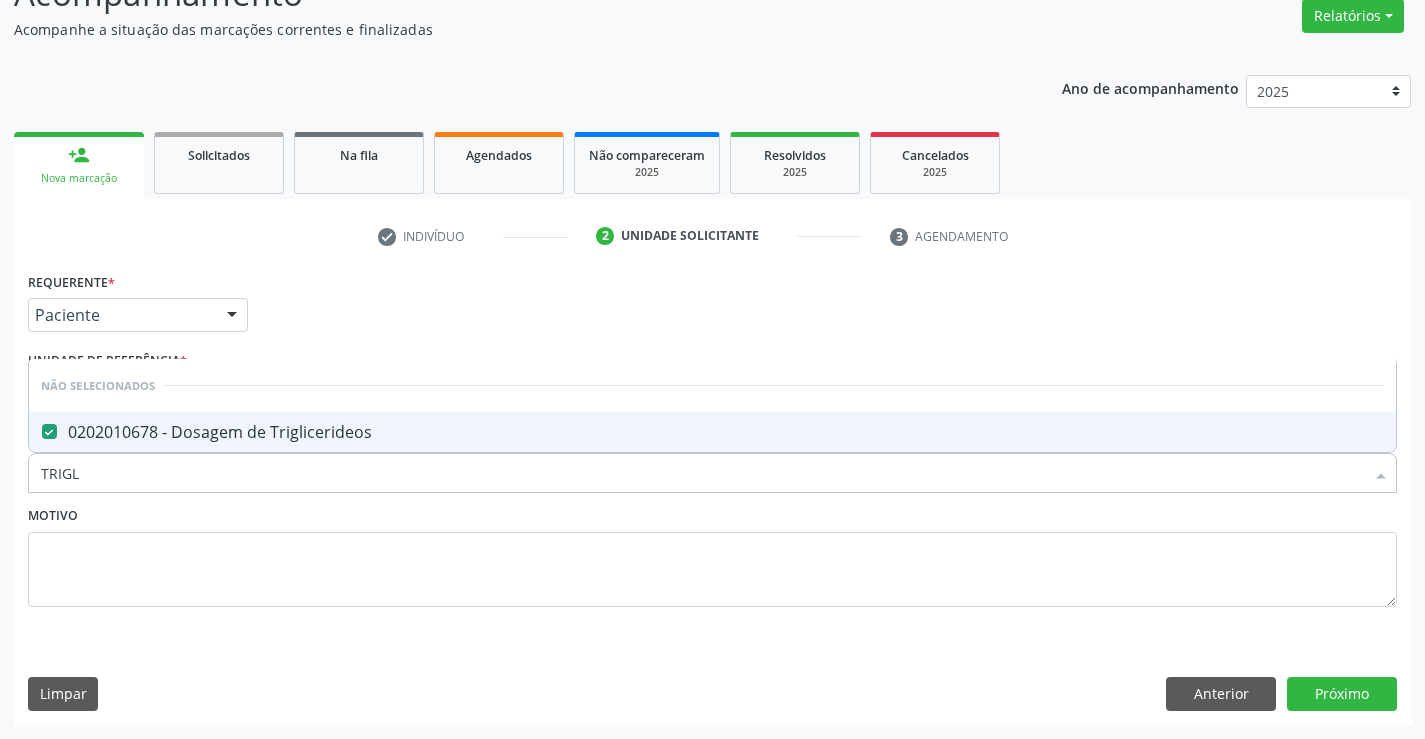 click on "Motivo" at bounding box center [712, 554] 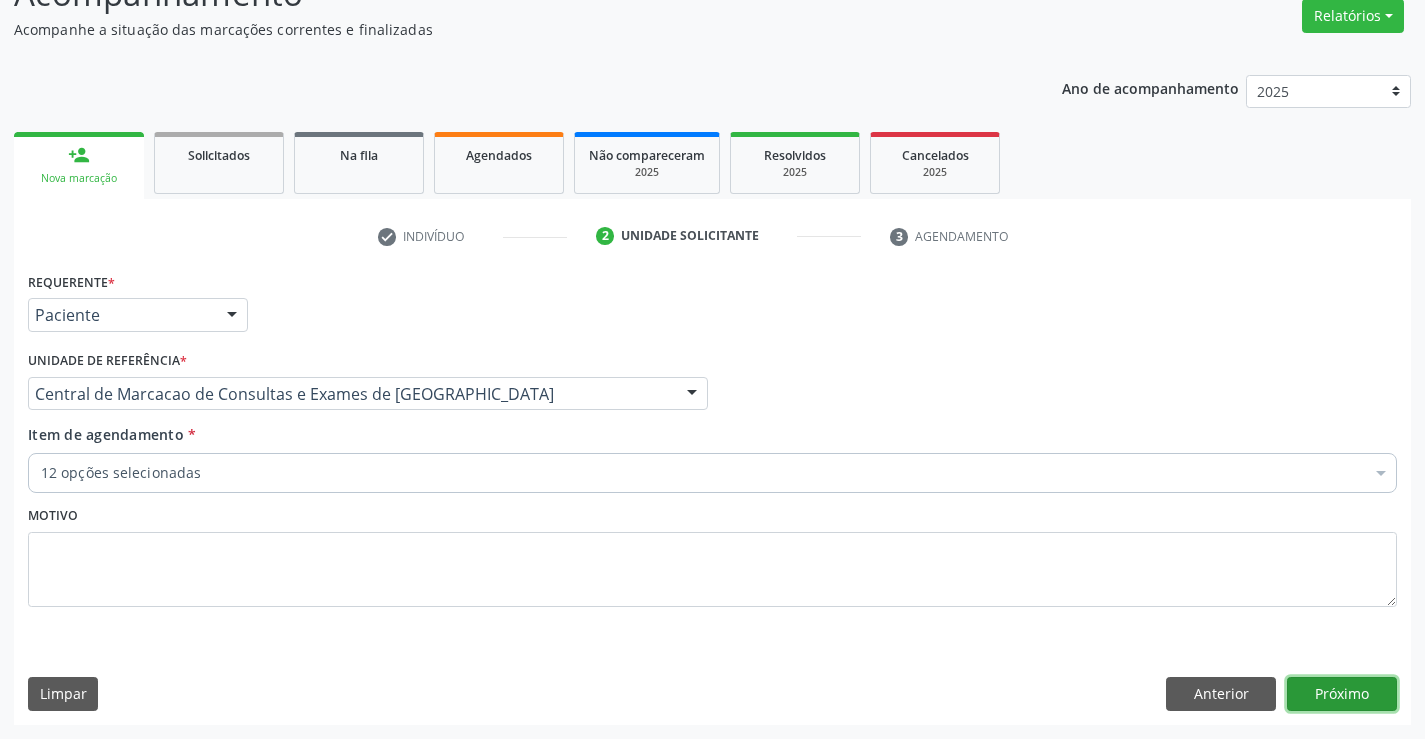 click on "Próximo" at bounding box center (1342, 694) 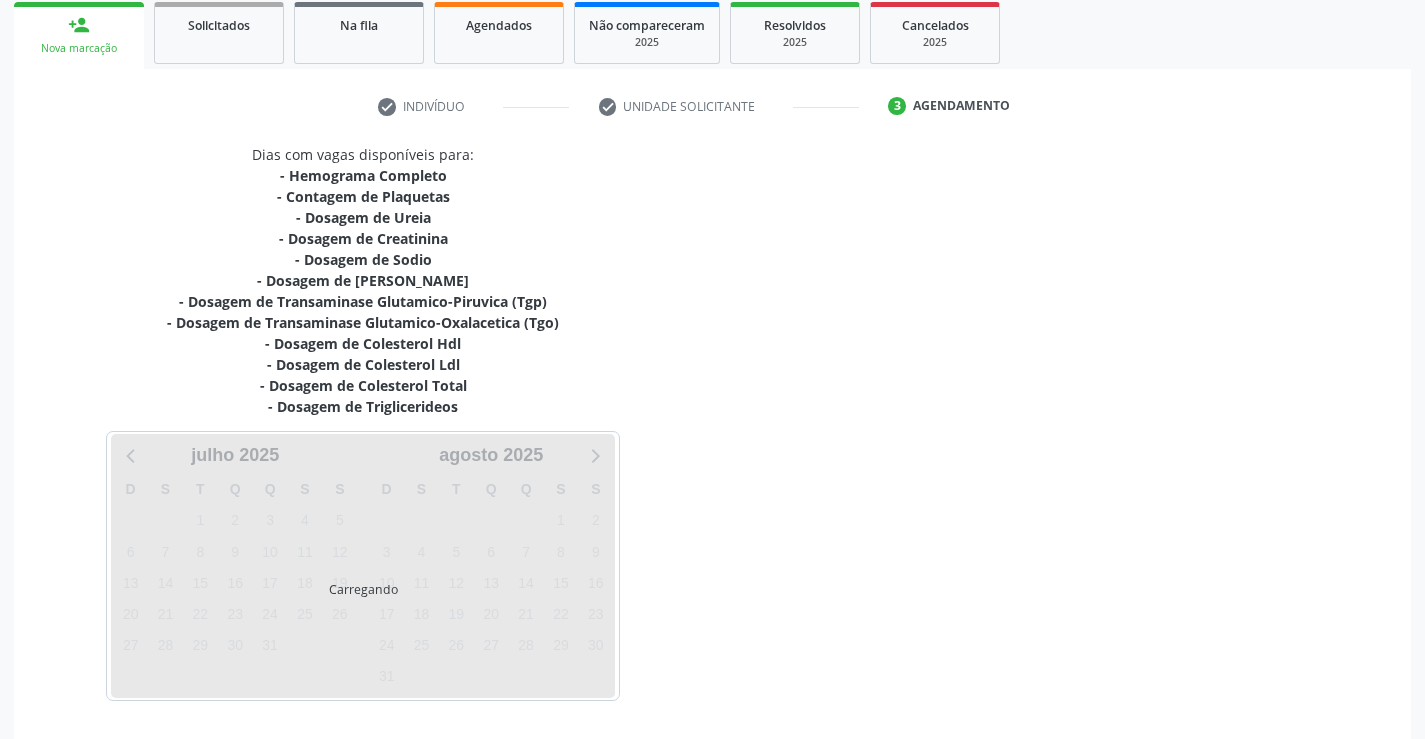 scroll, scrollTop: 362, scrollLeft: 0, axis: vertical 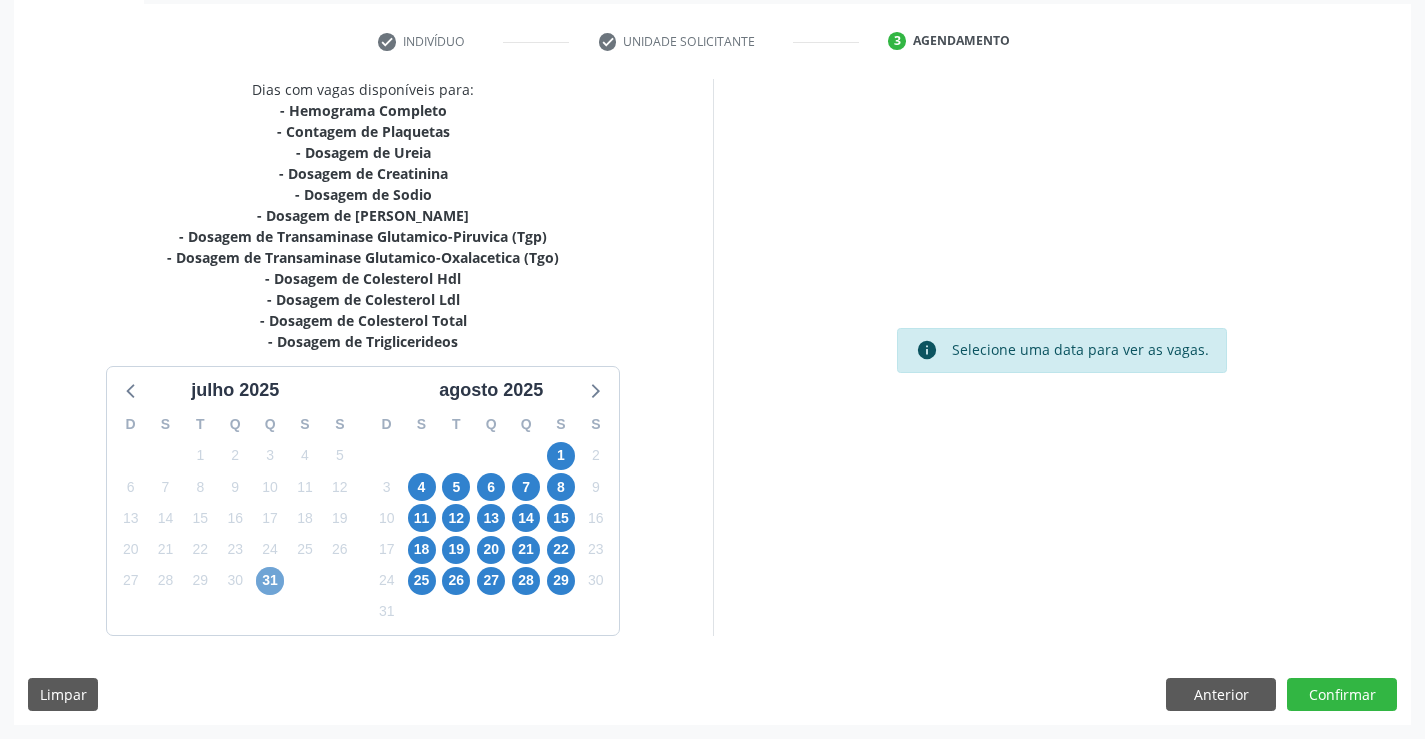 click on "31" at bounding box center (270, 581) 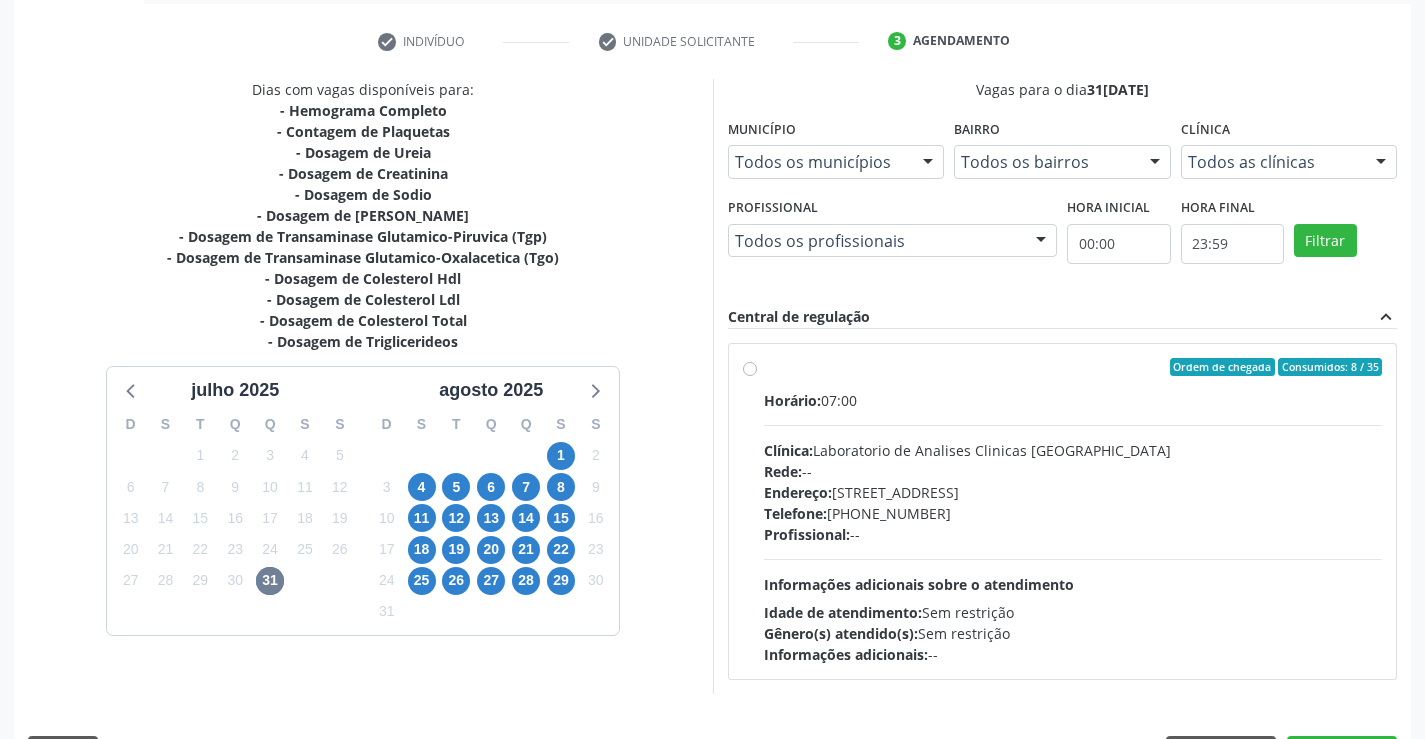 click on "Profissional:
--" at bounding box center [1073, 534] 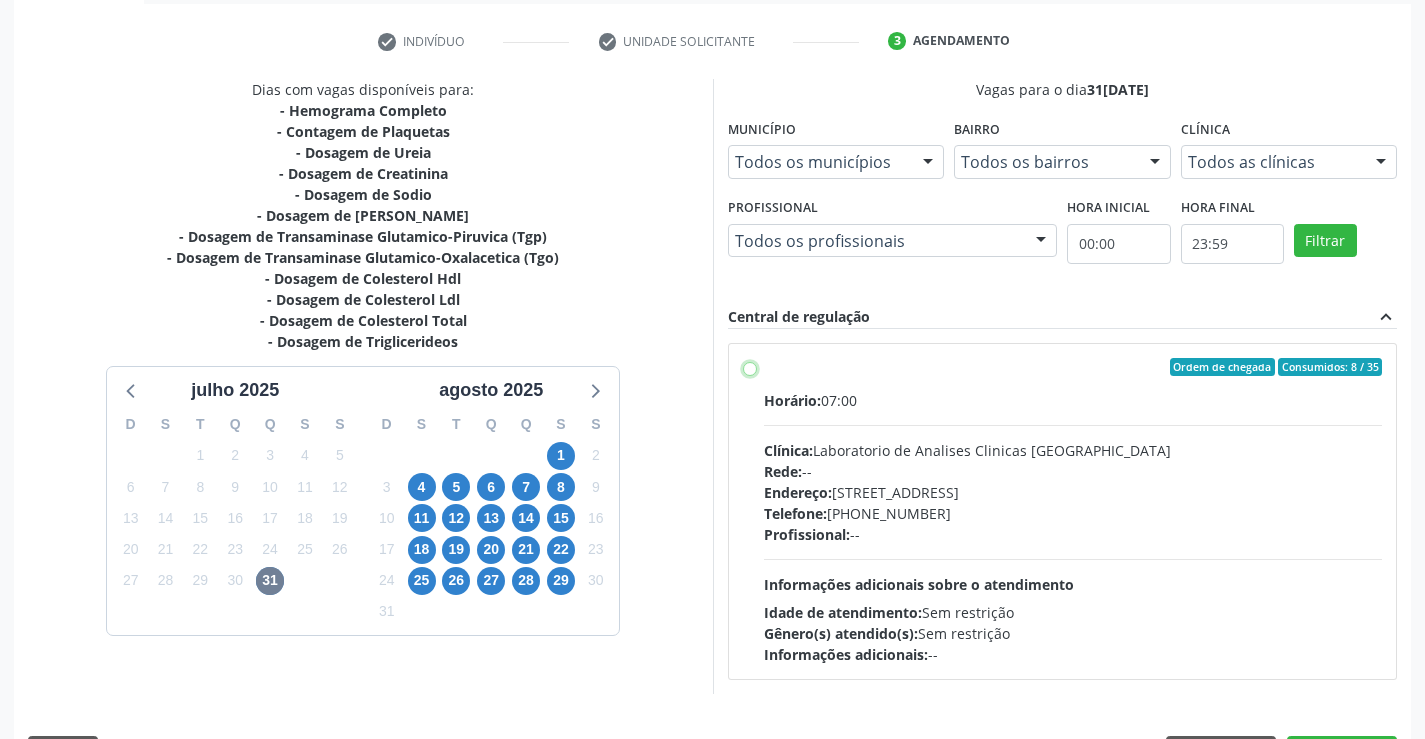 click on "Ordem de chegada
Consumidos: 8 / 35
Horário:   07:00
Clínica:  Laboratorio de Analises Clinicas [GEOGRAPHIC_DATA]
Rede:
--
Endereço:   [STREET_ADDRESS]
Telefone:   [PHONE_NUMBER]
Profissional:
--
Informações adicionais sobre o atendimento
Idade de atendimento:
Sem restrição
Gênero(s) atendido(s):
Sem restrição
Informações adicionais:
--" at bounding box center [750, 367] 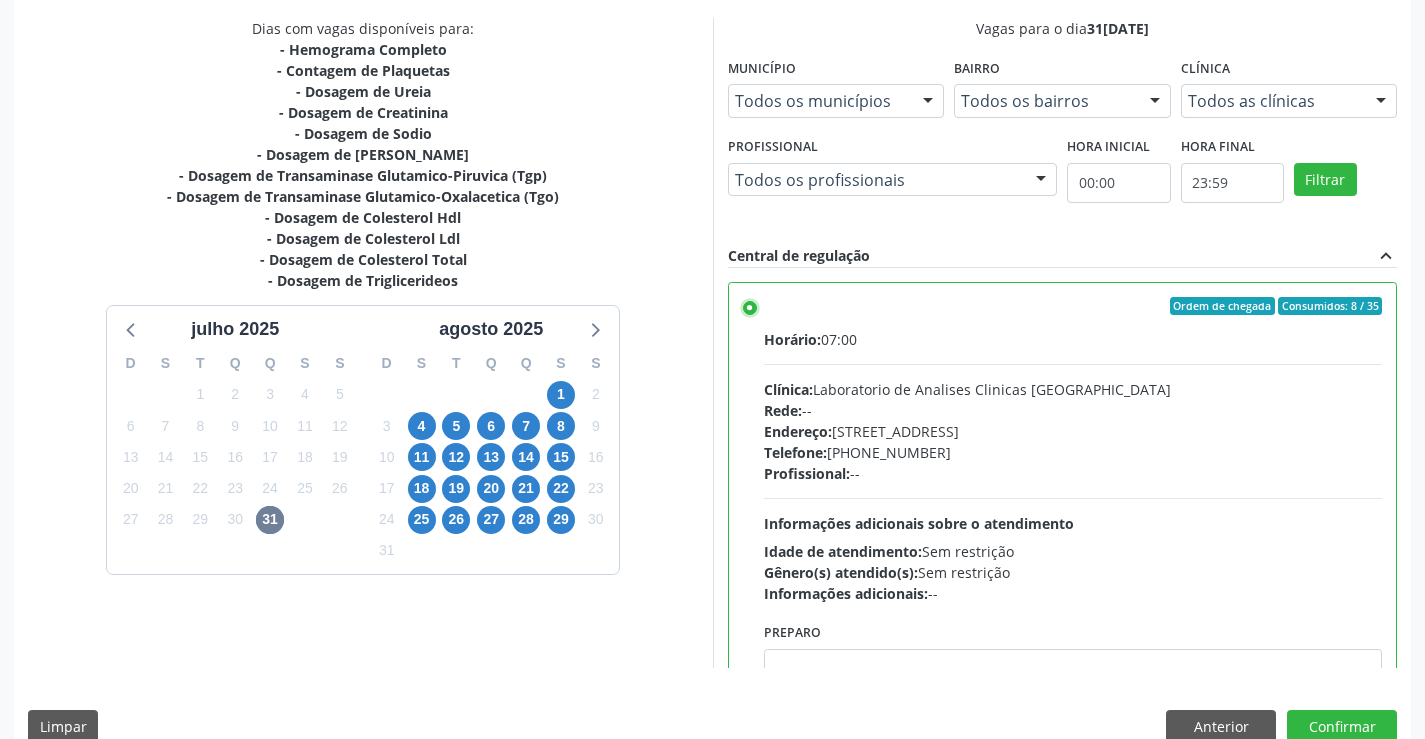 scroll, scrollTop: 456, scrollLeft: 0, axis: vertical 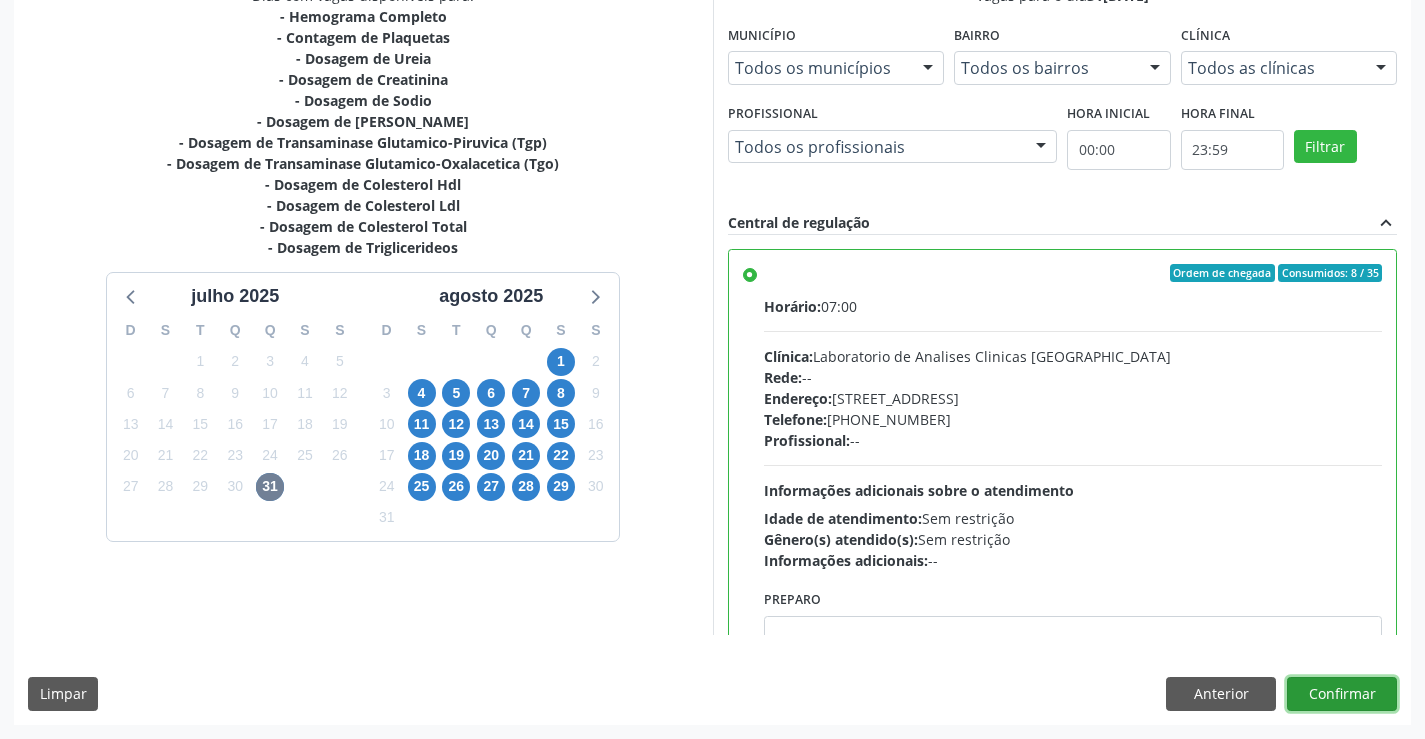 drag, startPoint x: 1318, startPoint y: 690, endPoint x: 1354, endPoint y: 667, distance: 42.72002 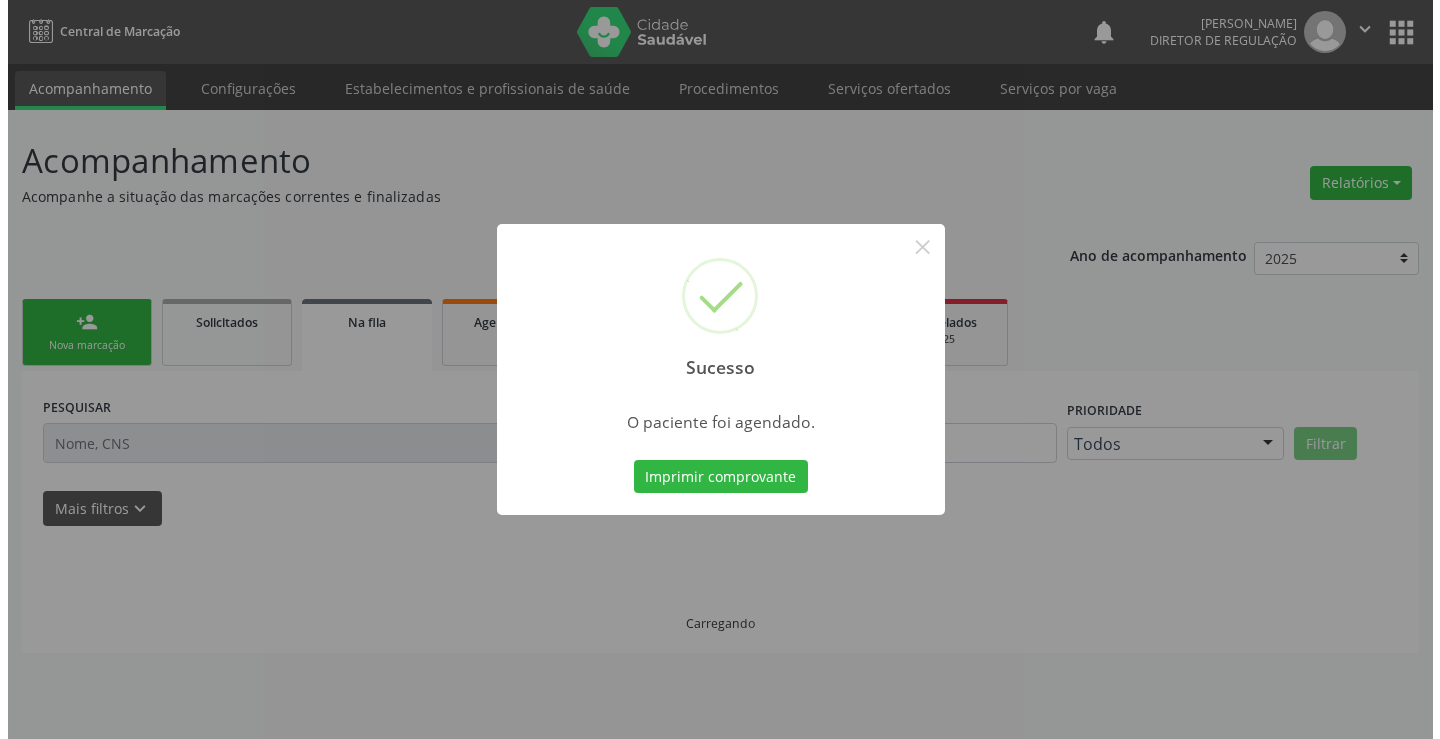 scroll, scrollTop: 0, scrollLeft: 0, axis: both 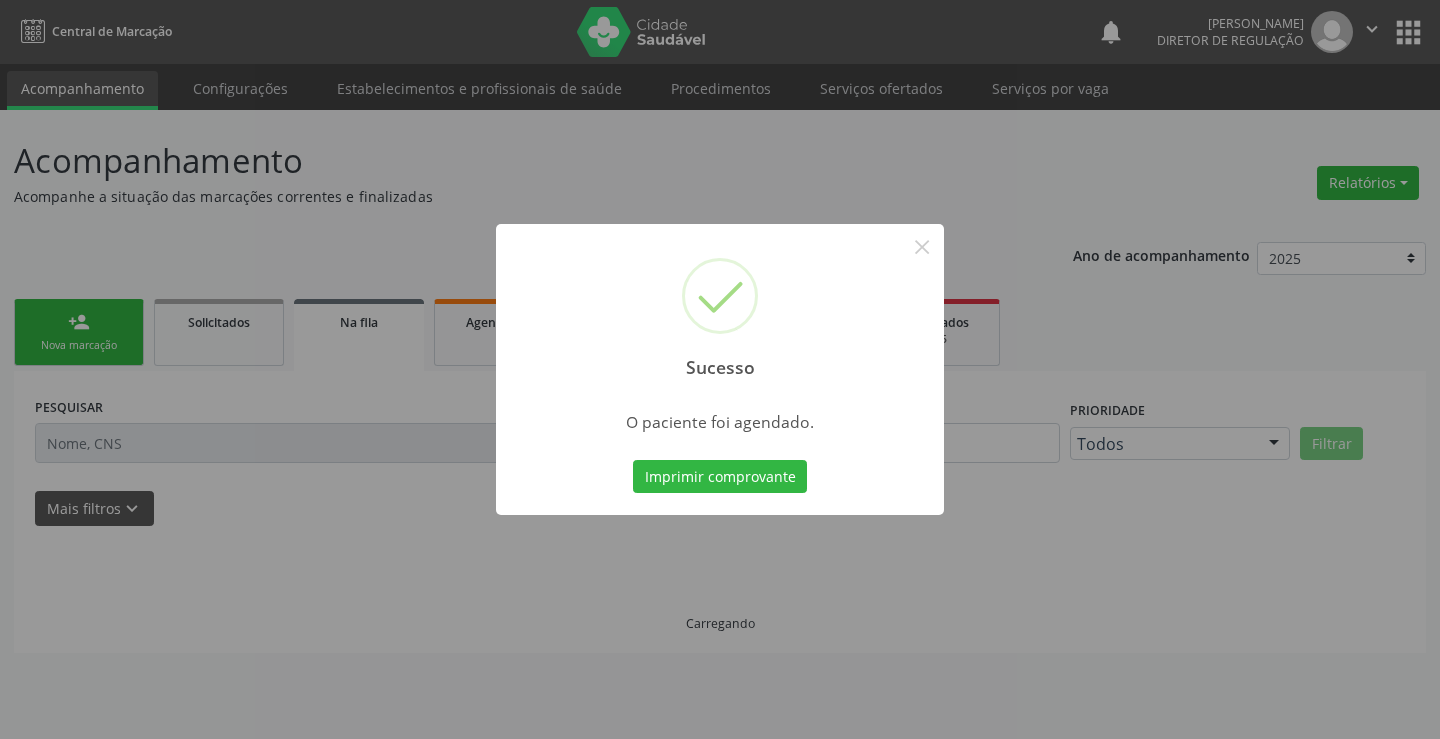 type 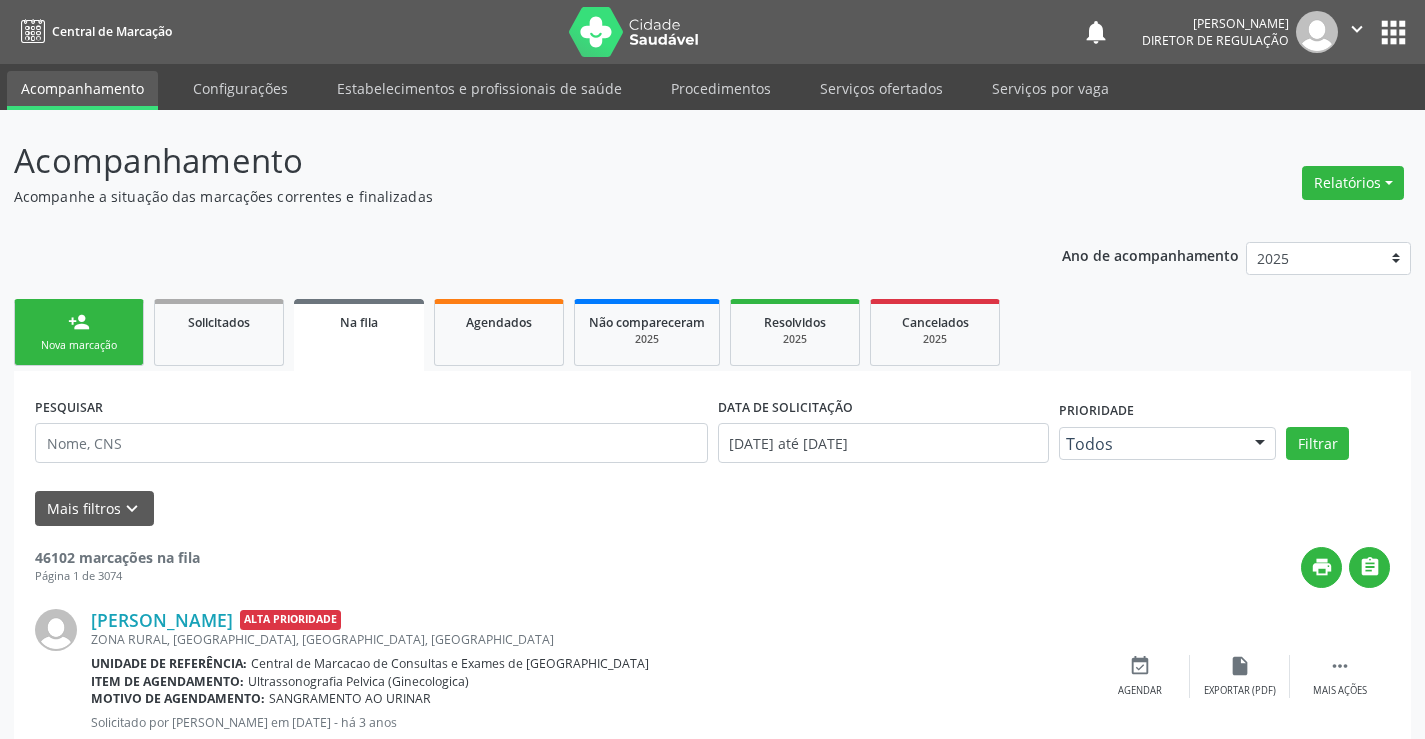 scroll, scrollTop: 0, scrollLeft: 0, axis: both 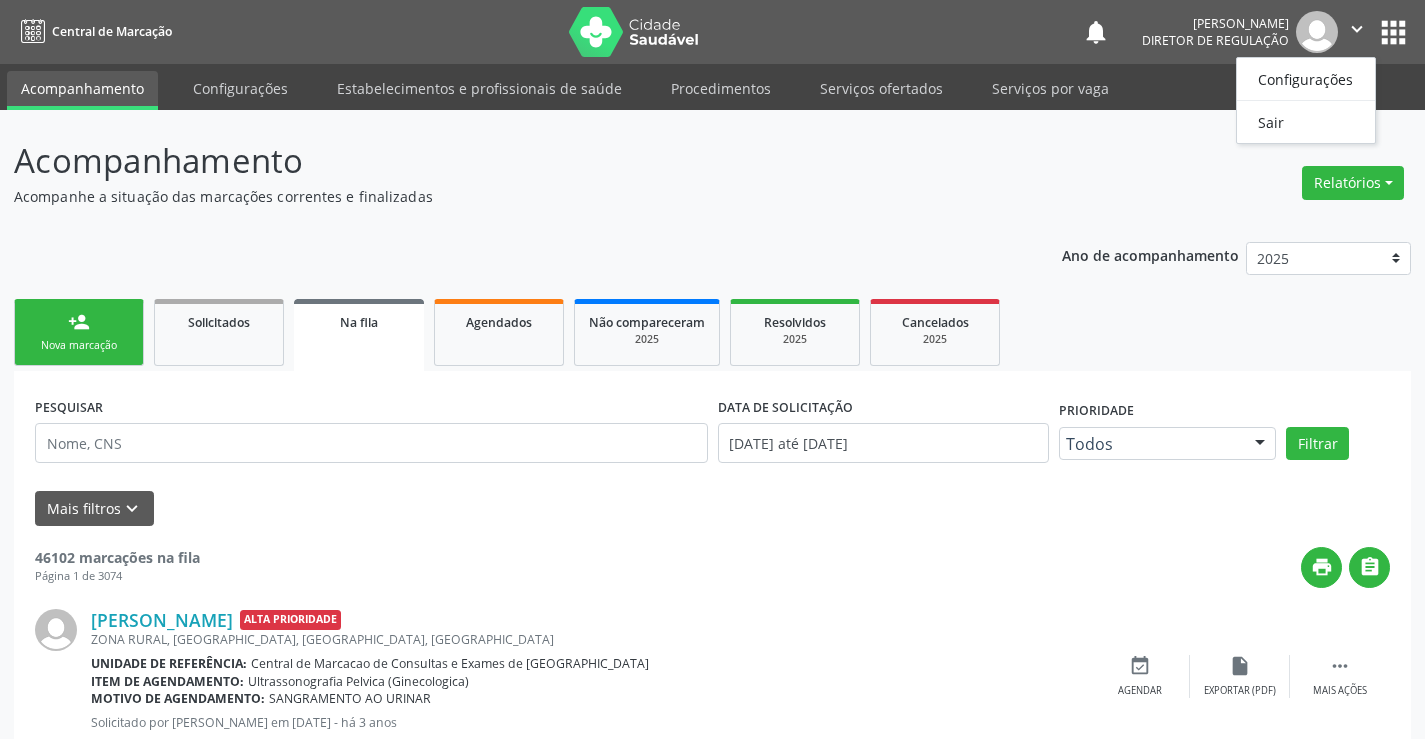 click on "Configurações
Sair" at bounding box center (1306, 100) 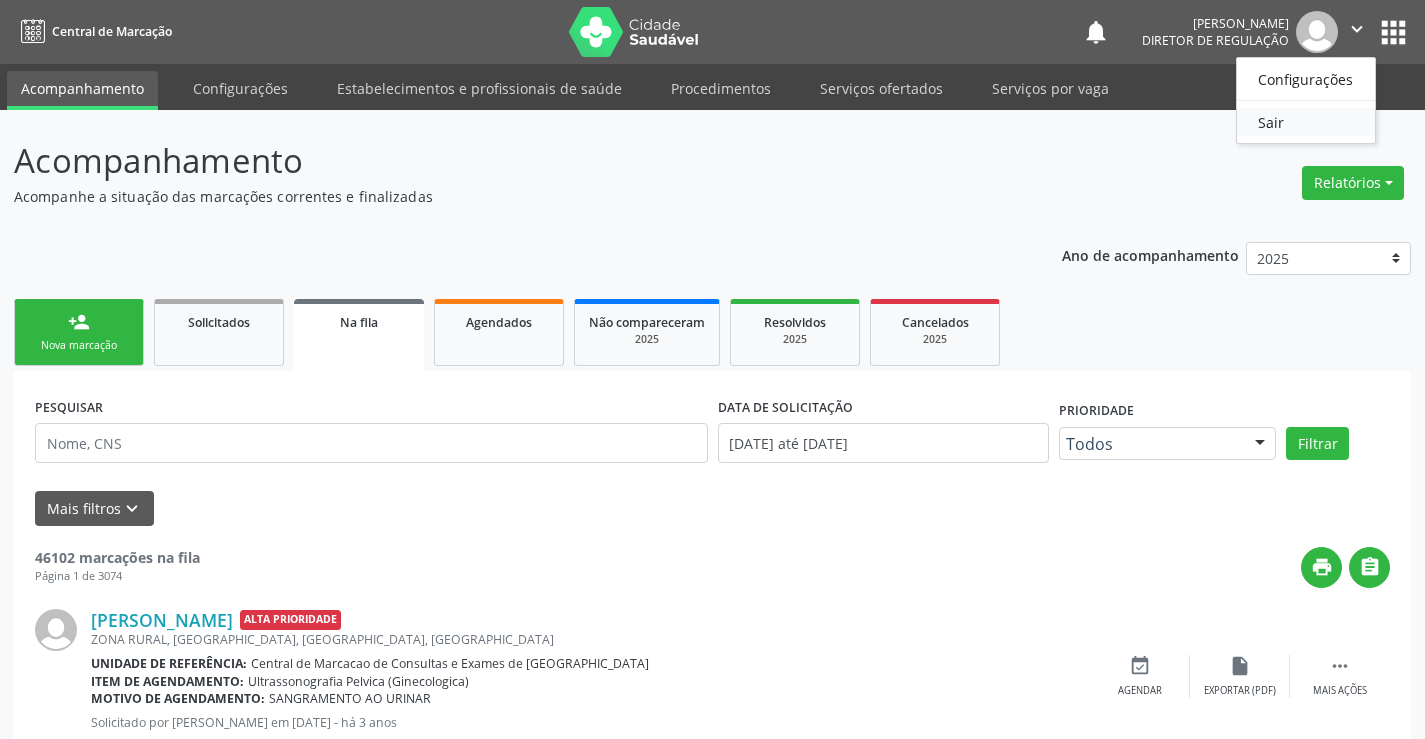 click on "Sair" at bounding box center (1306, 122) 